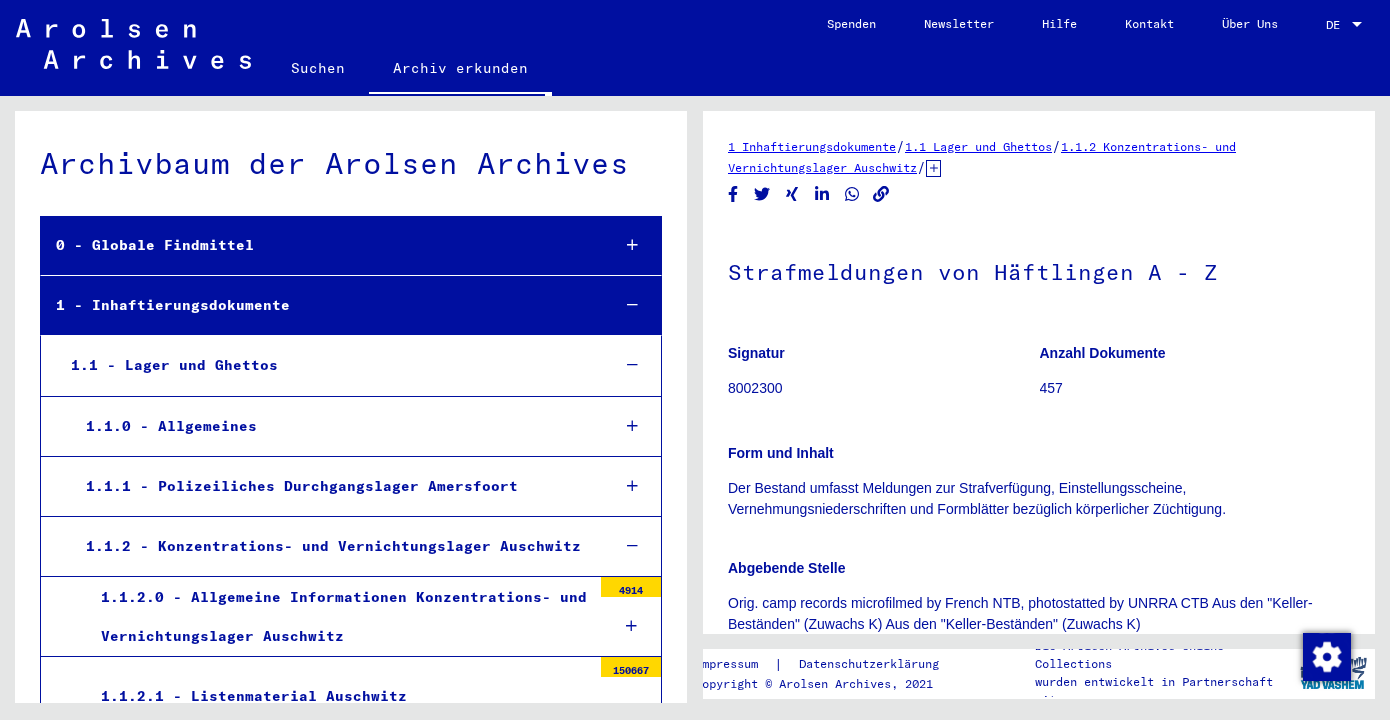 scroll, scrollTop: 0, scrollLeft: 0, axis: both 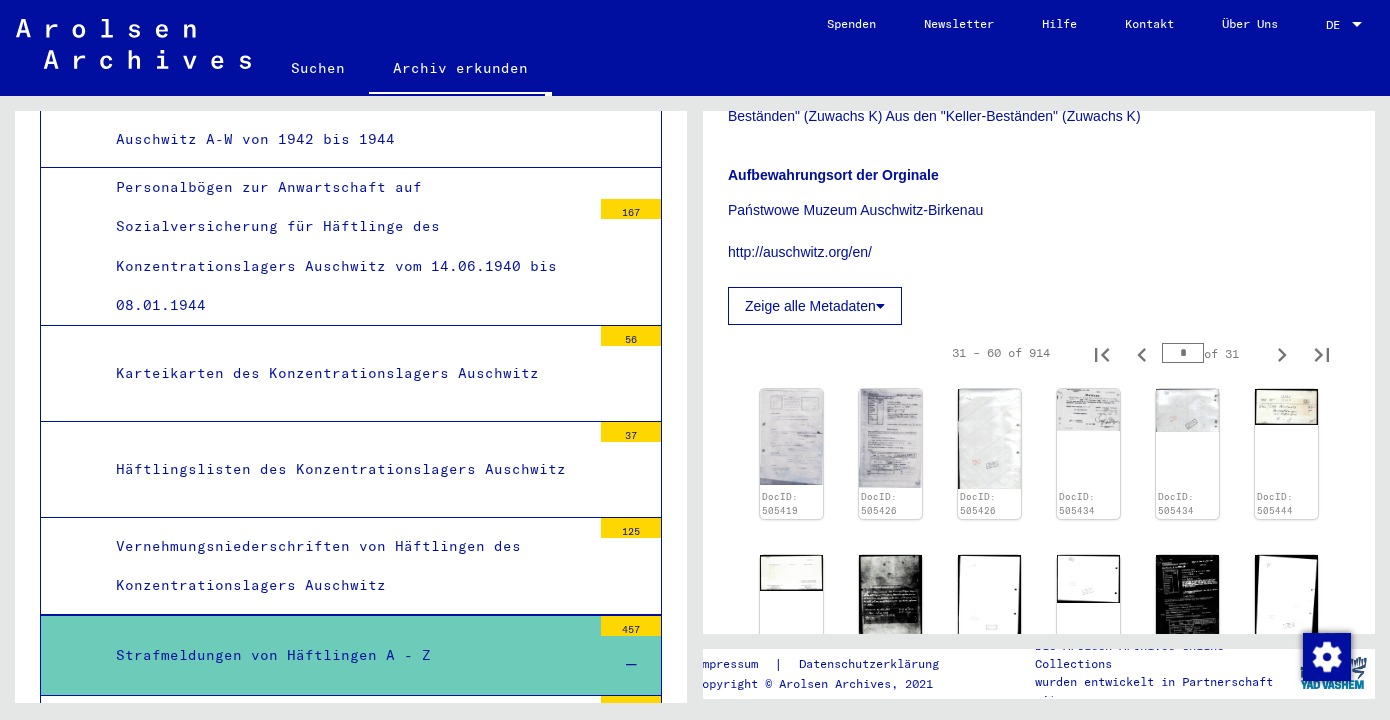 click on "Ka-Zo" at bounding box center [353, 935] 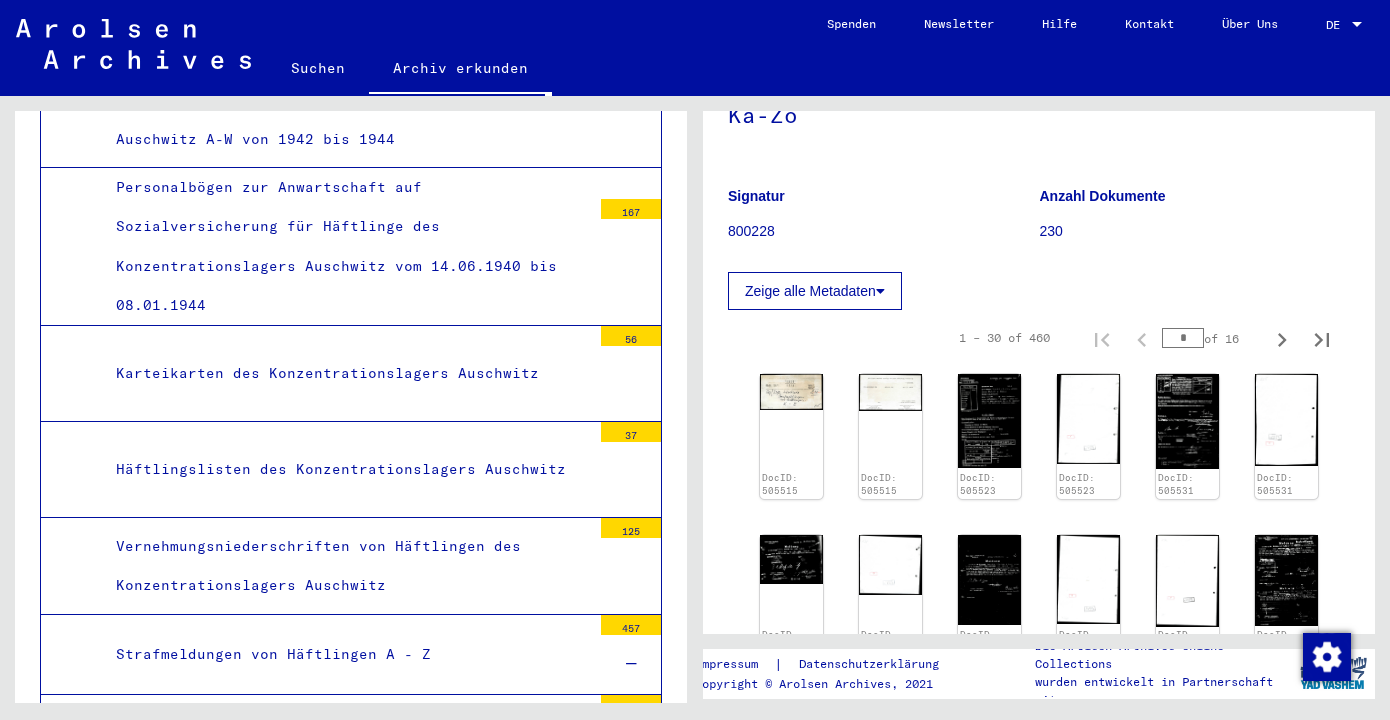 scroll, scrollTop: 169, scrollLeft: 0, axis: vertical 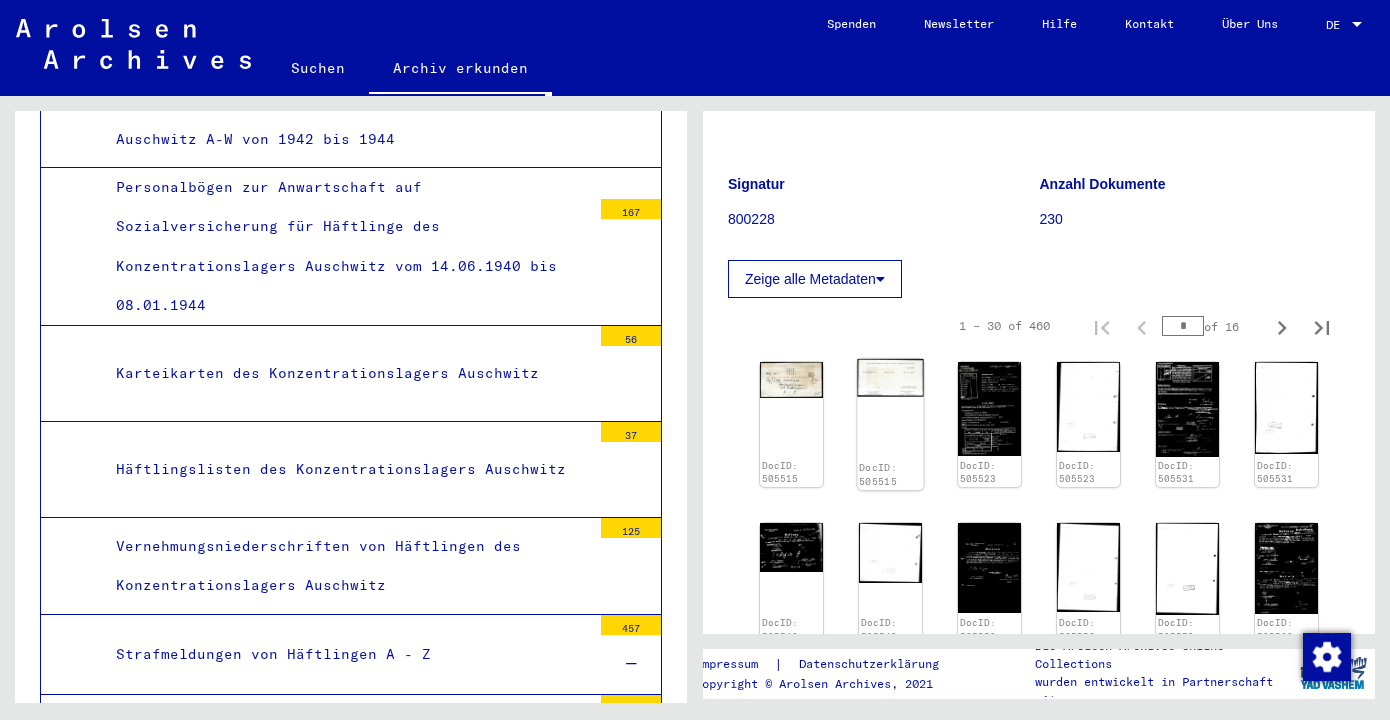 click 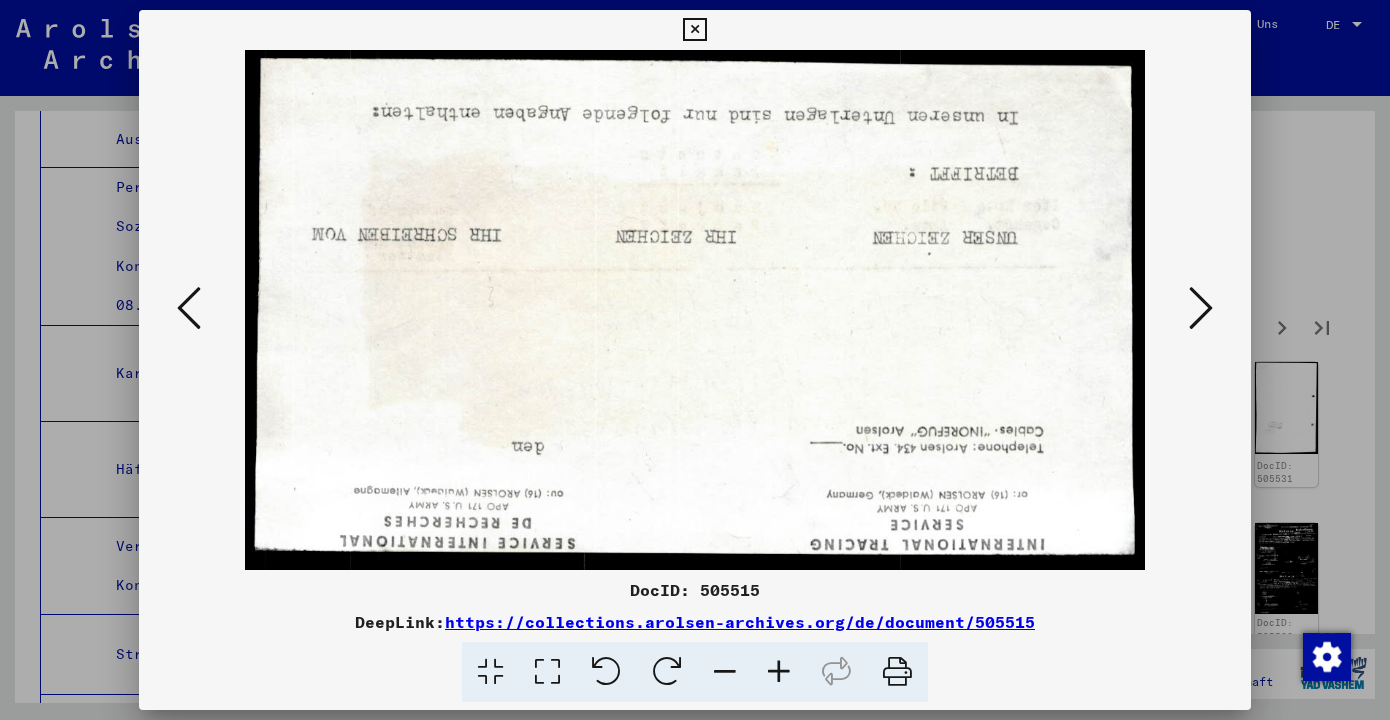 click at bounding box center (606, 672) 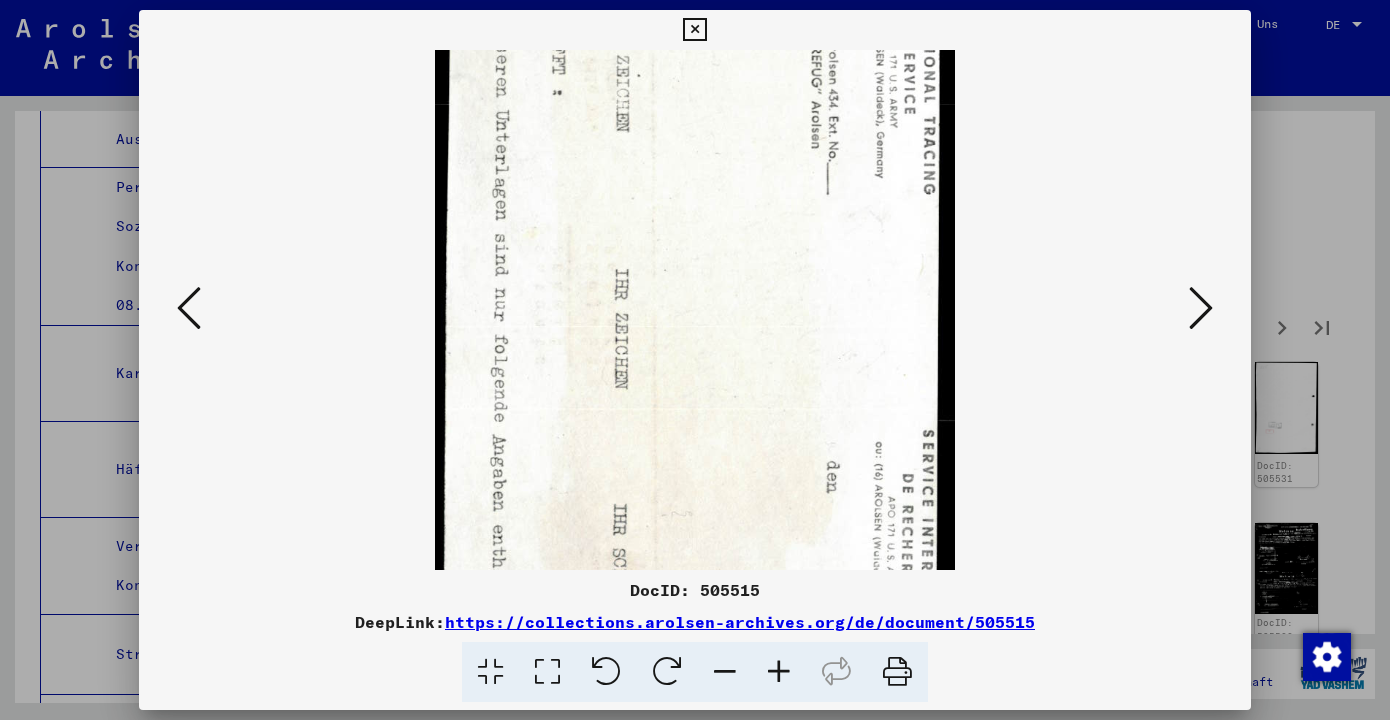 click at bounding box center [606, 672] 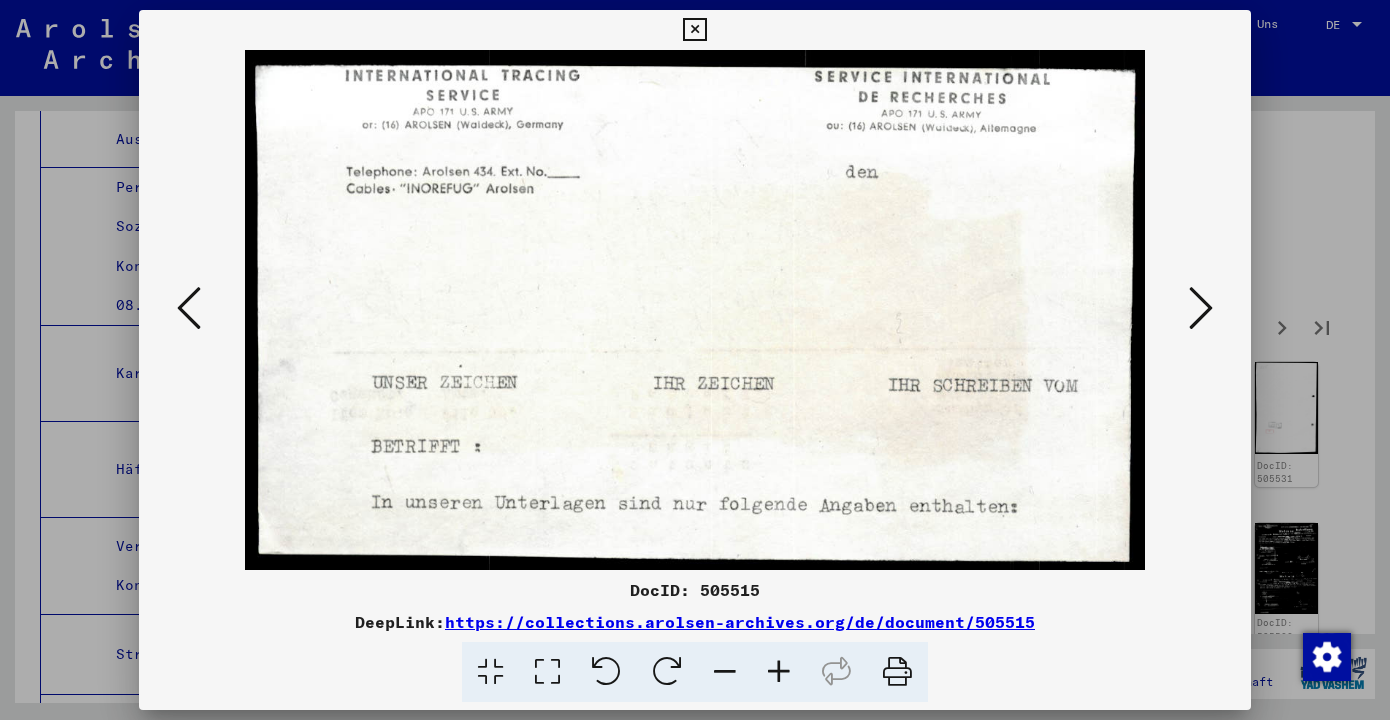 click at bounding box center (1201, 308) 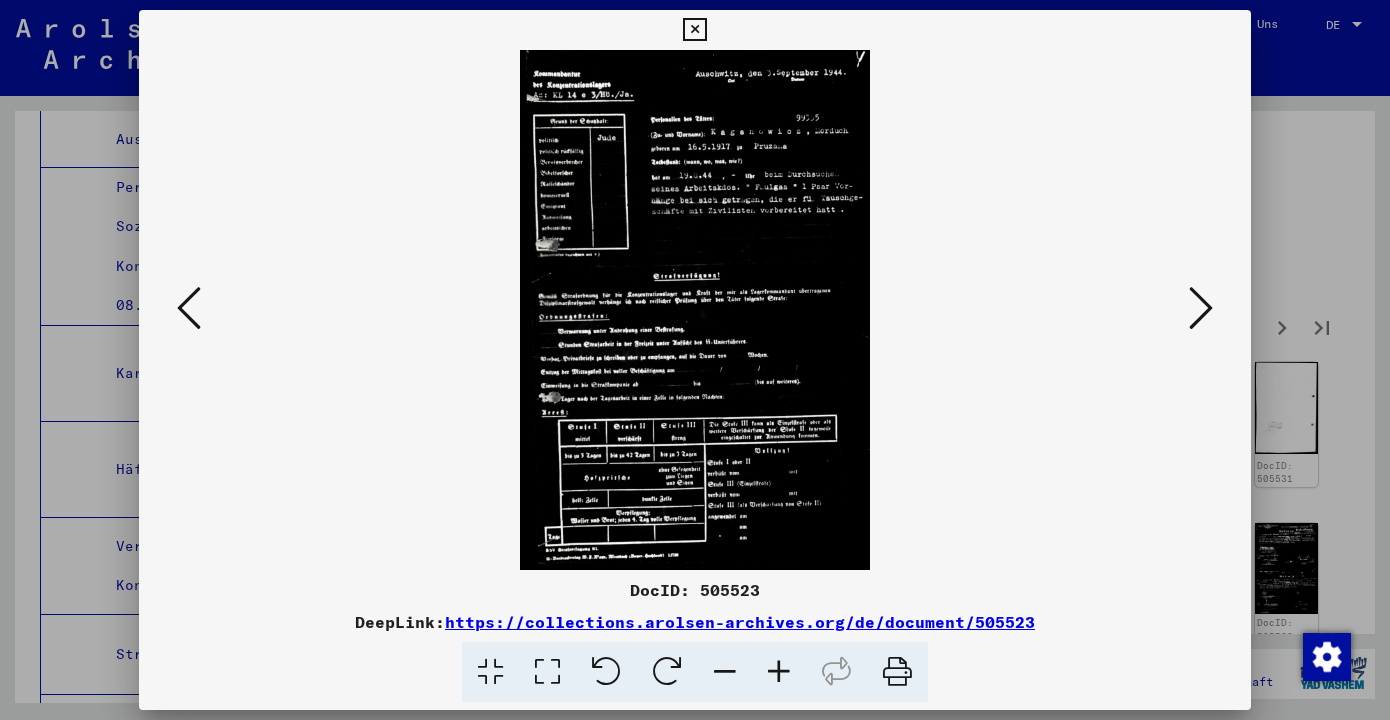 click at bounding box center [1201, 308] 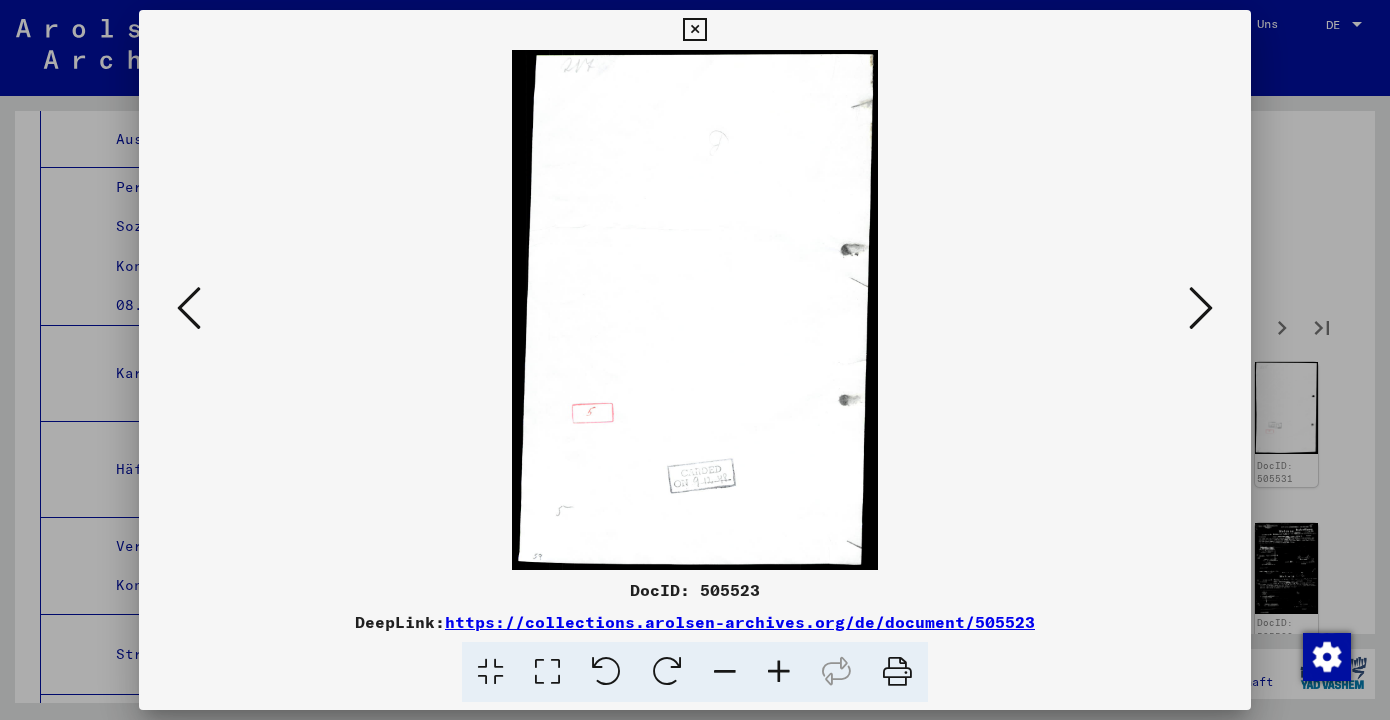 click at bounding box center (1201, 308) 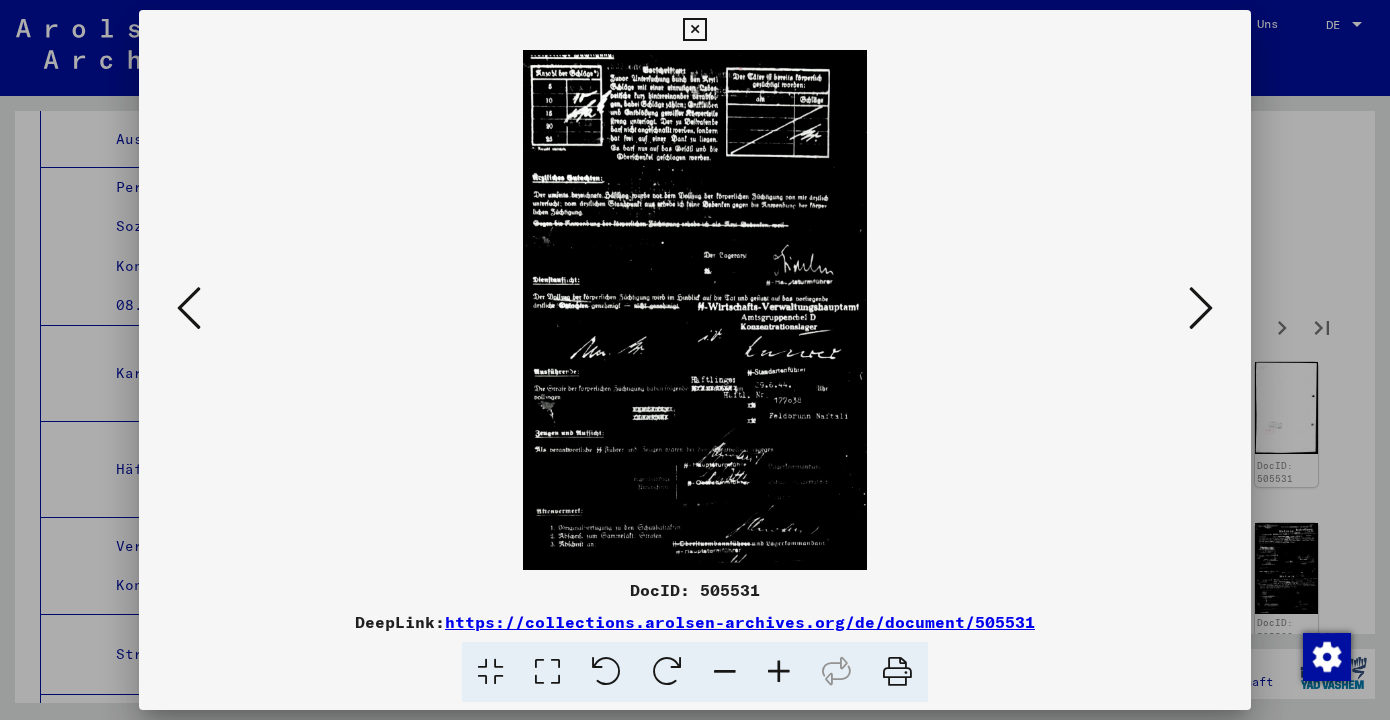 click at bounding box center (1201, 308) 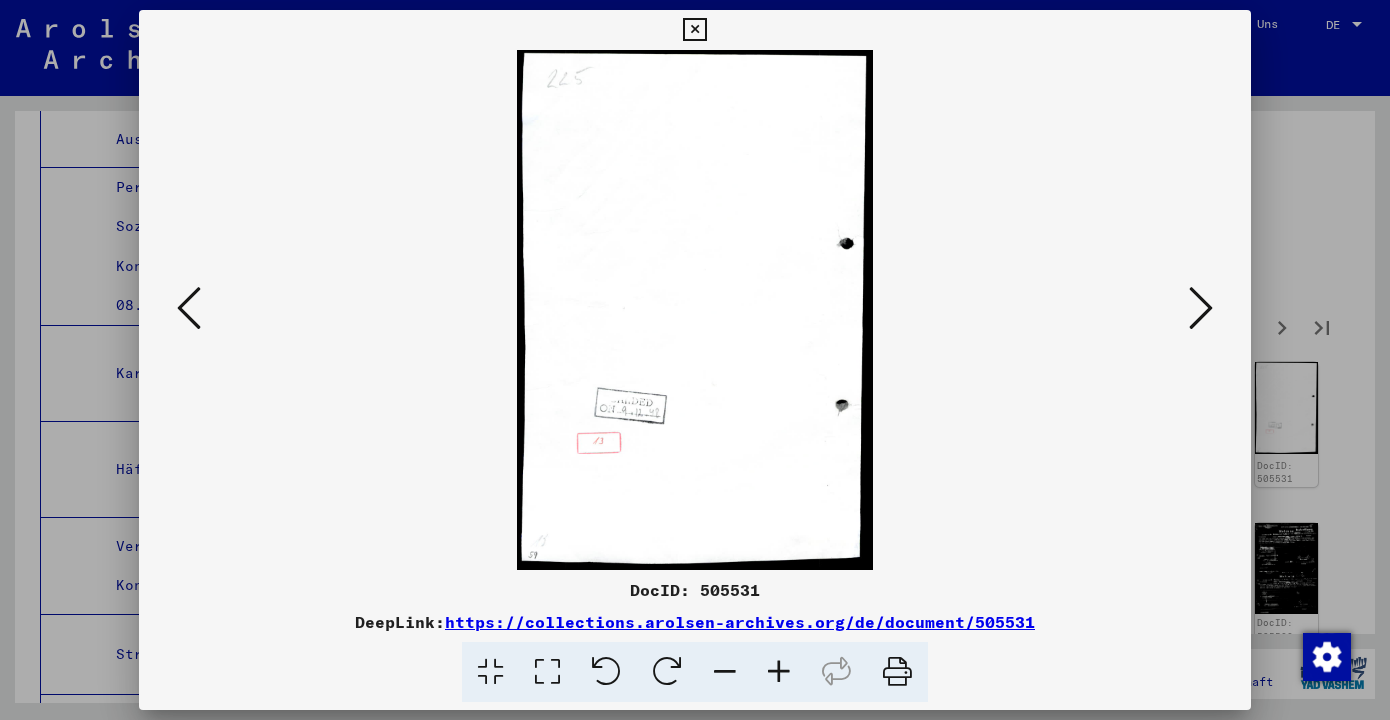click at bounding box center (1201, 308) 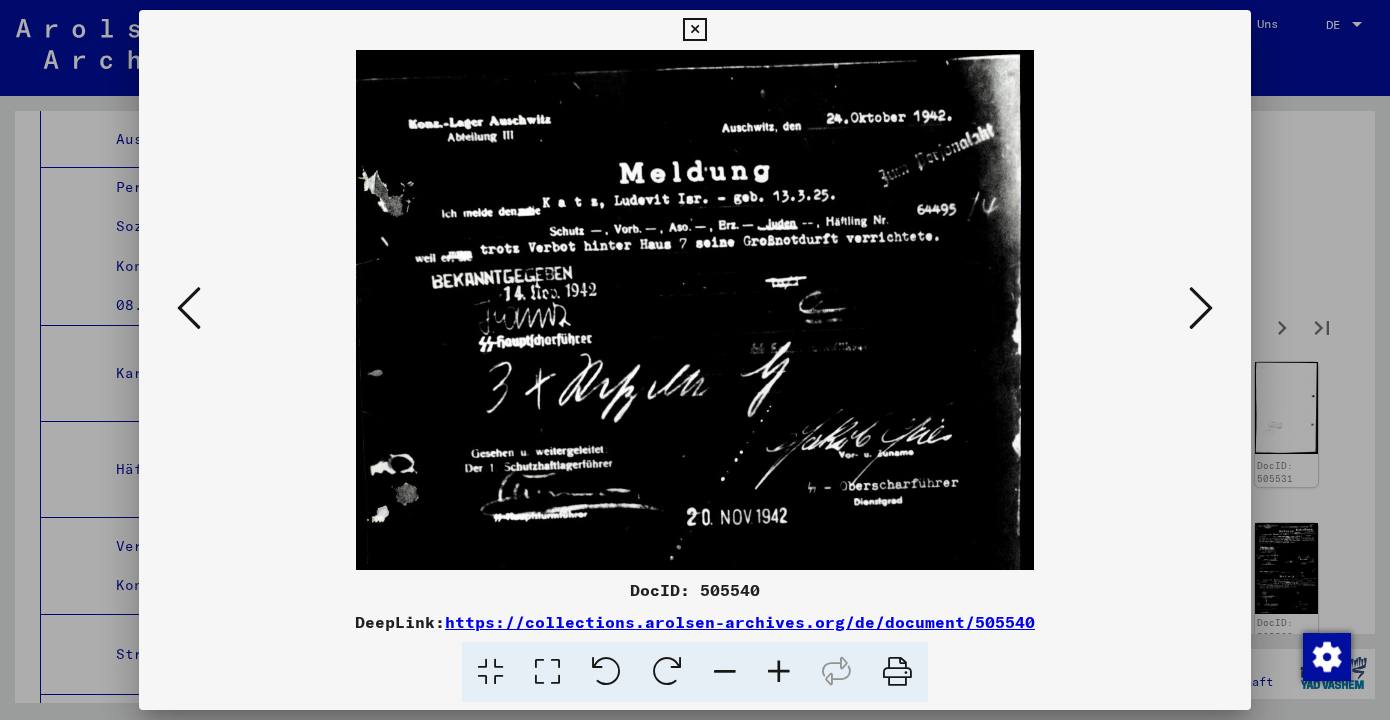 click at bounding box center [694, 30] 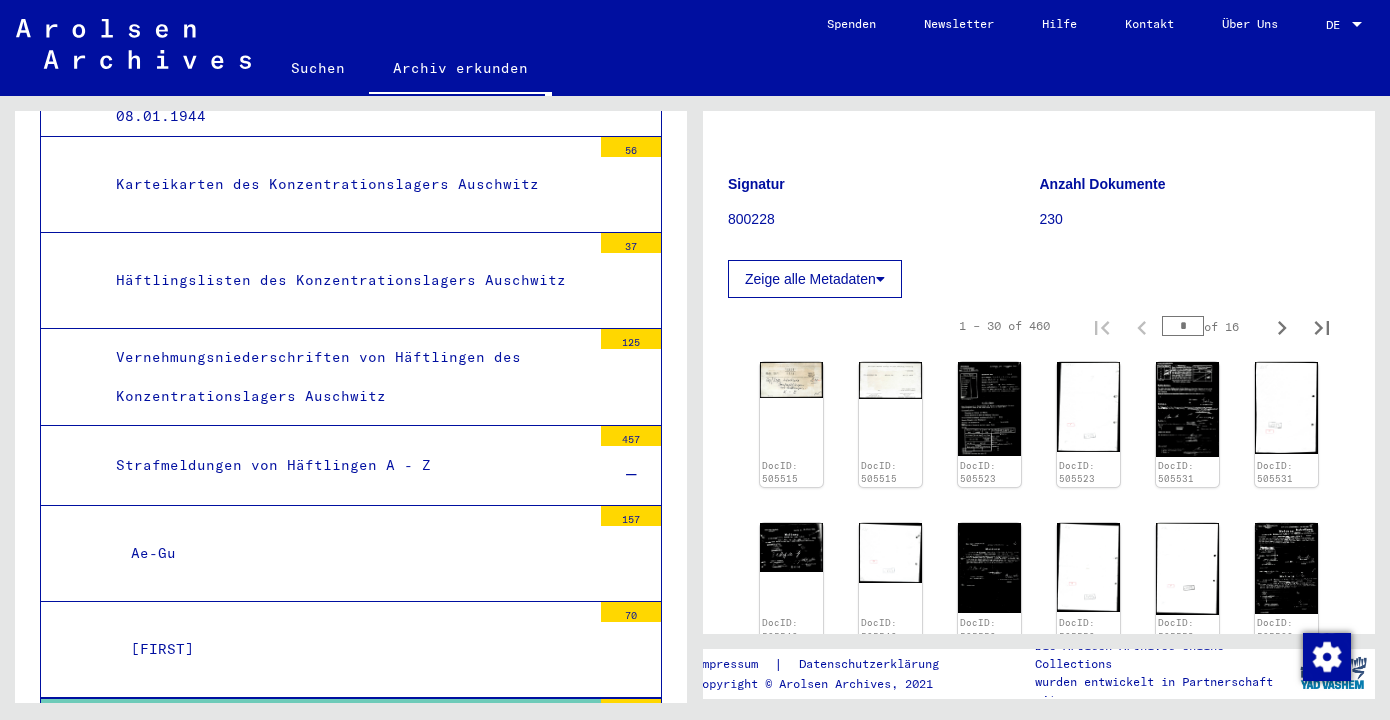 scroll, scrollTop: 3533, scrollLeft: 0, axis: vertical 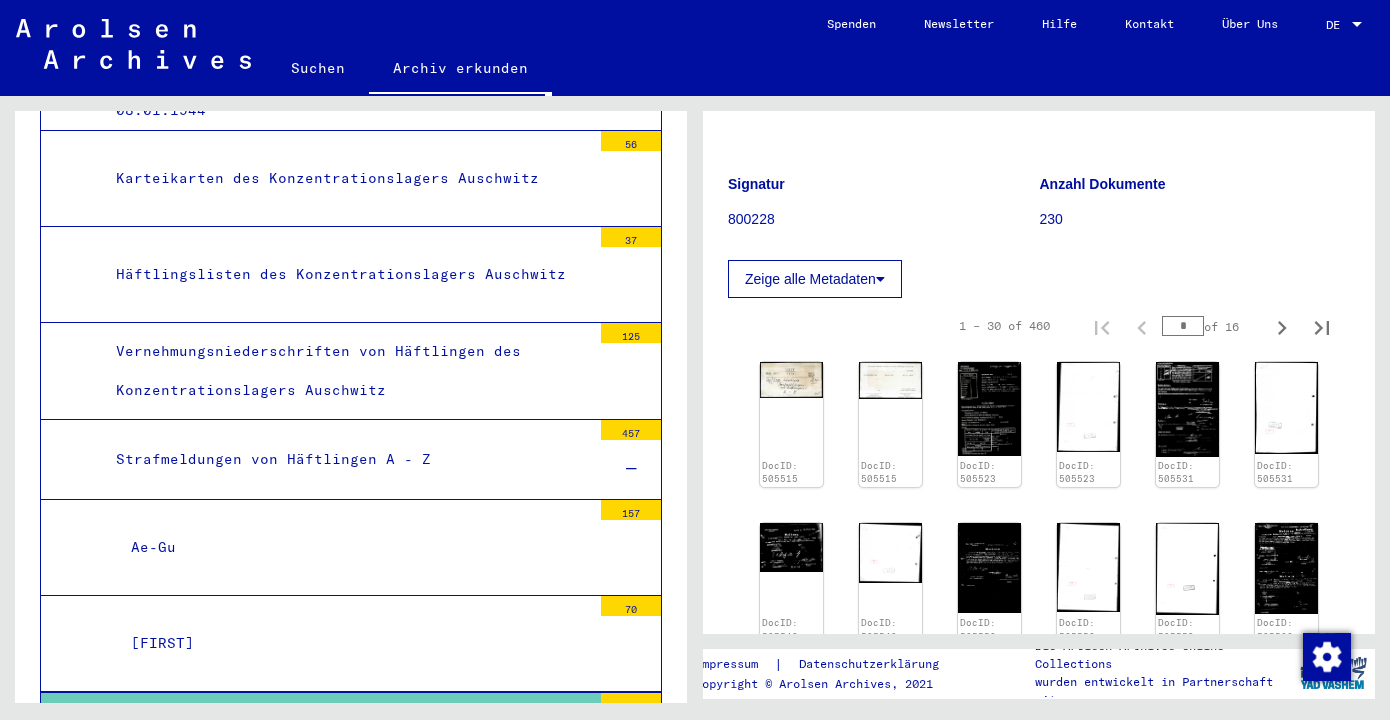 click on "Krankenbau-Register vom Konzentrationslager Auschwitz vom 21.06.1942 bis      31.12.1942" at bounding box center (346, 947) 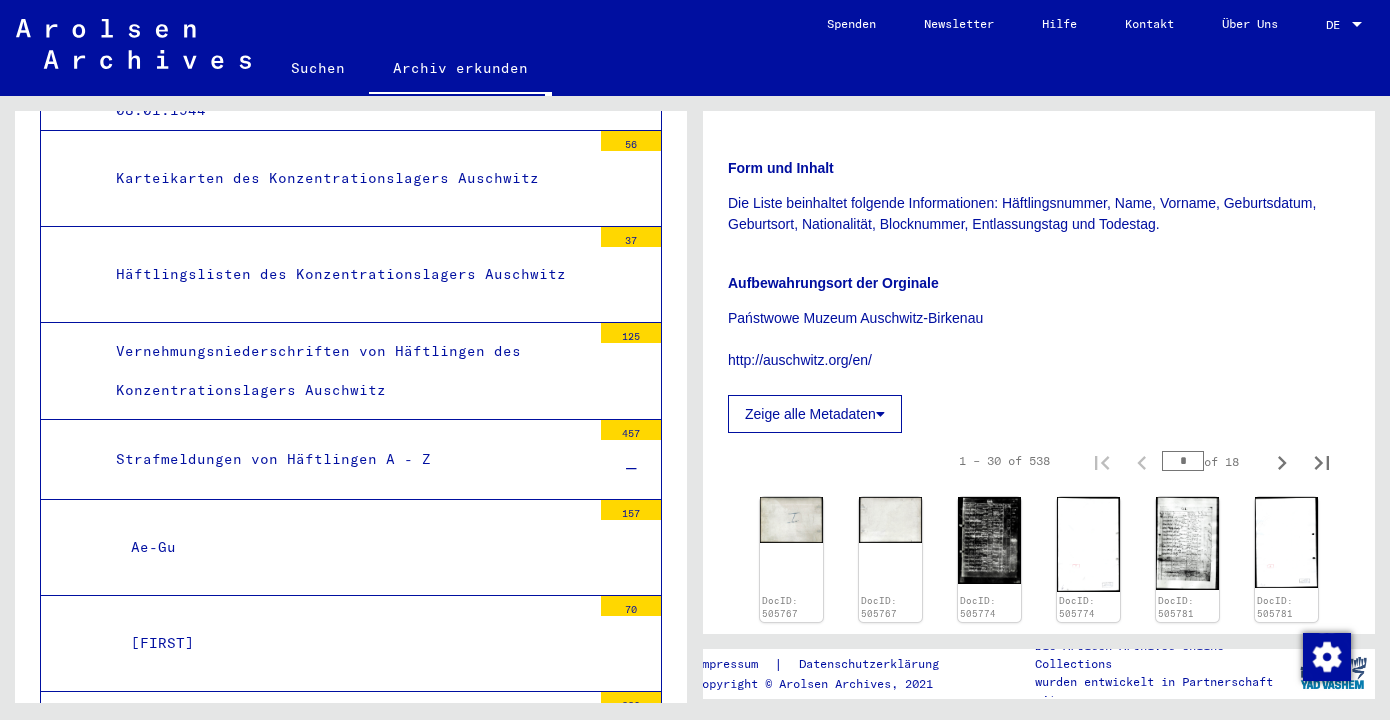 scroll, scrollTop: 452, scrollLeft: 0, axis: vertical 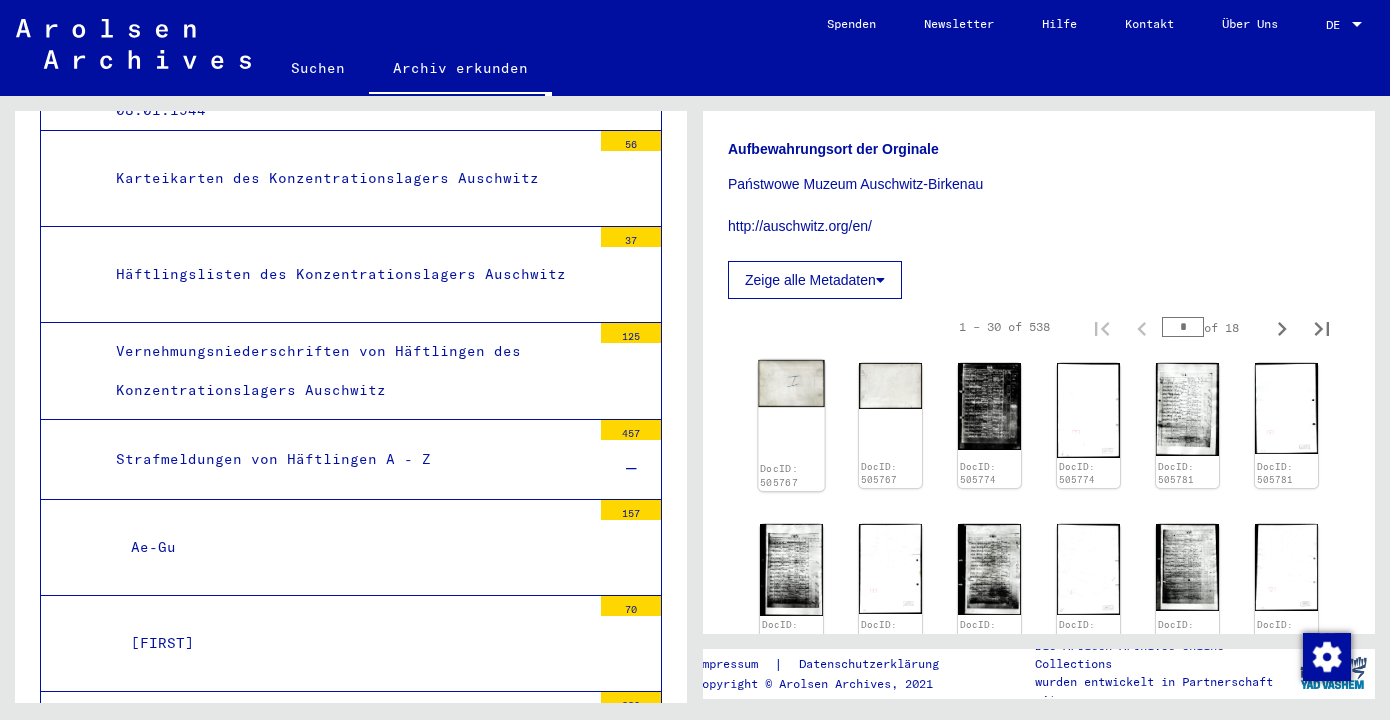 click 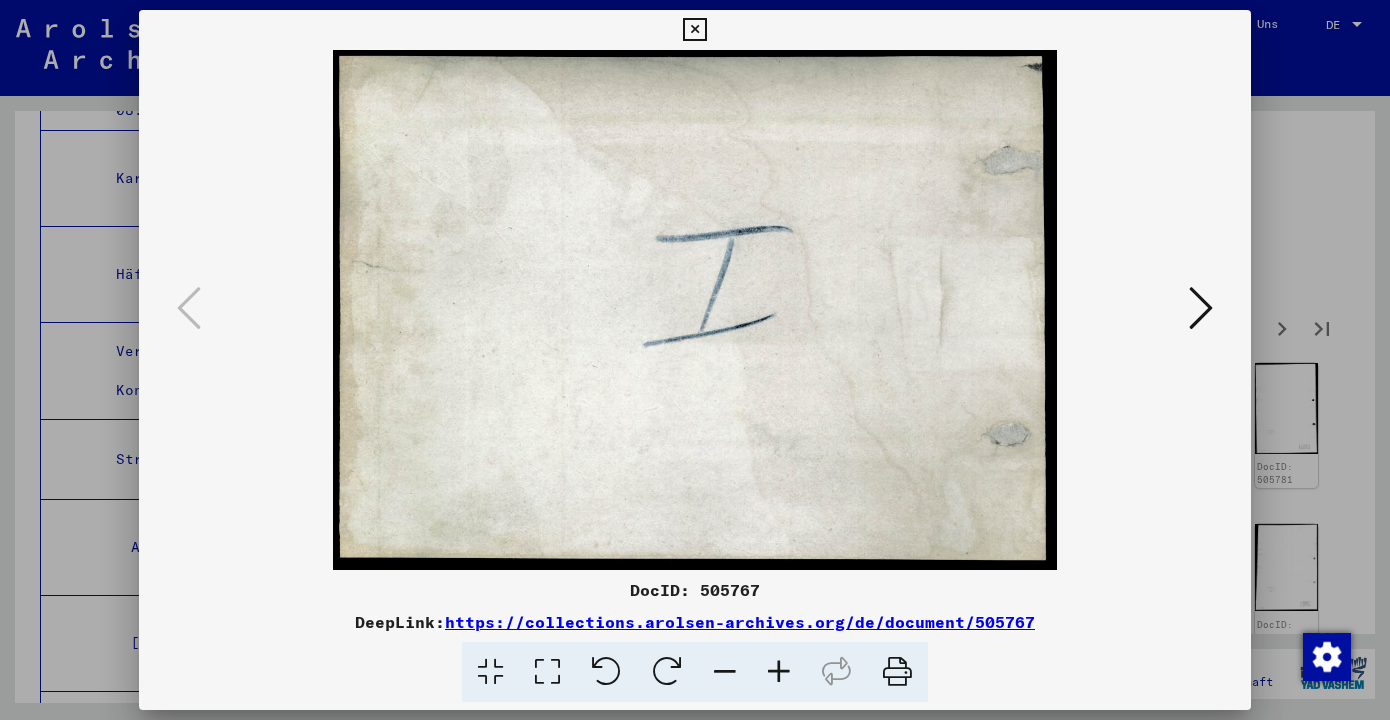 click at bounding box center (1201, 308) 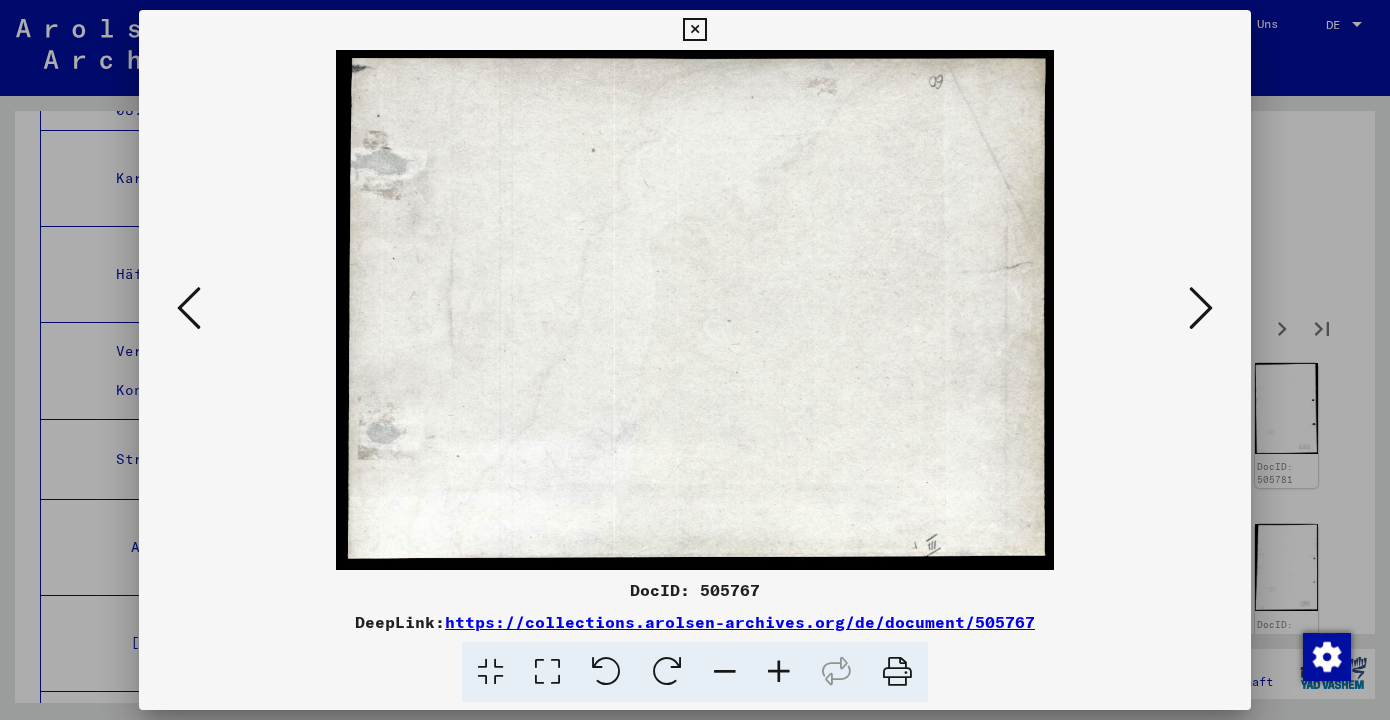 click at bounding box center [1201, 308] 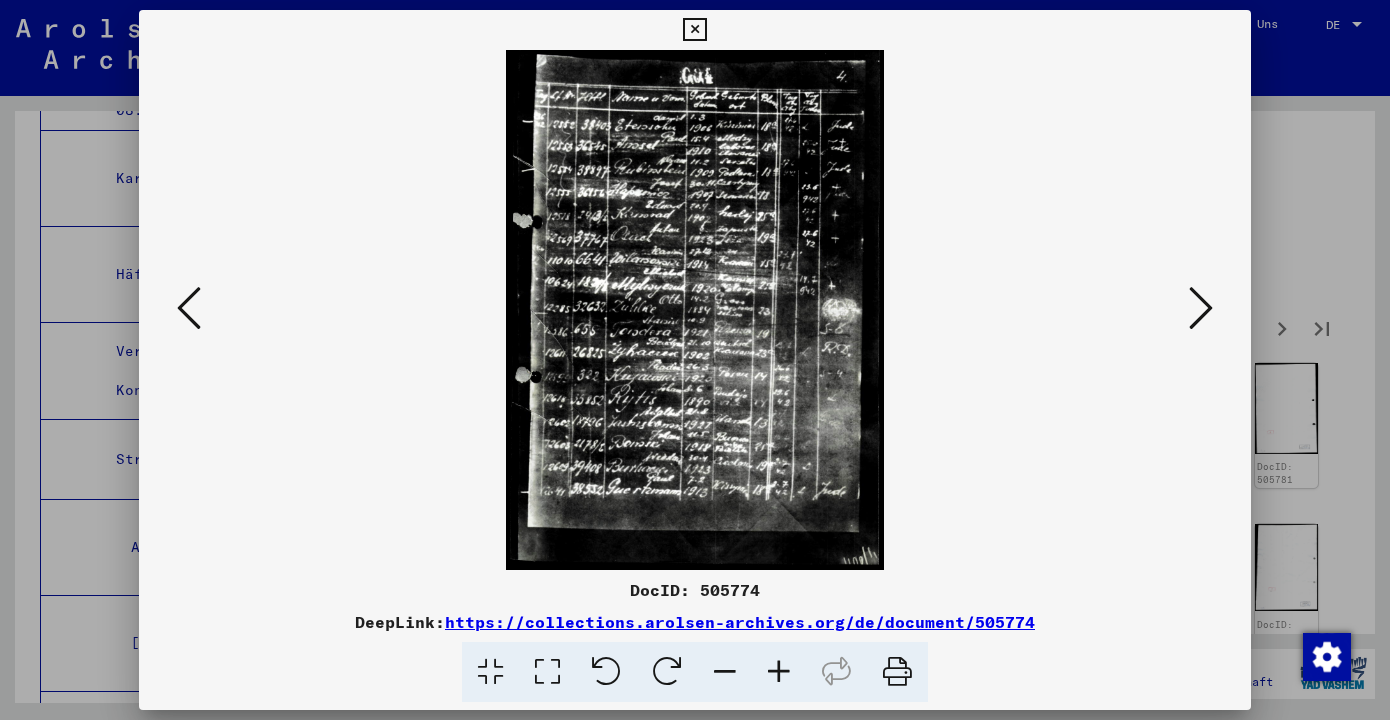 click at bounding box center (779, 672) 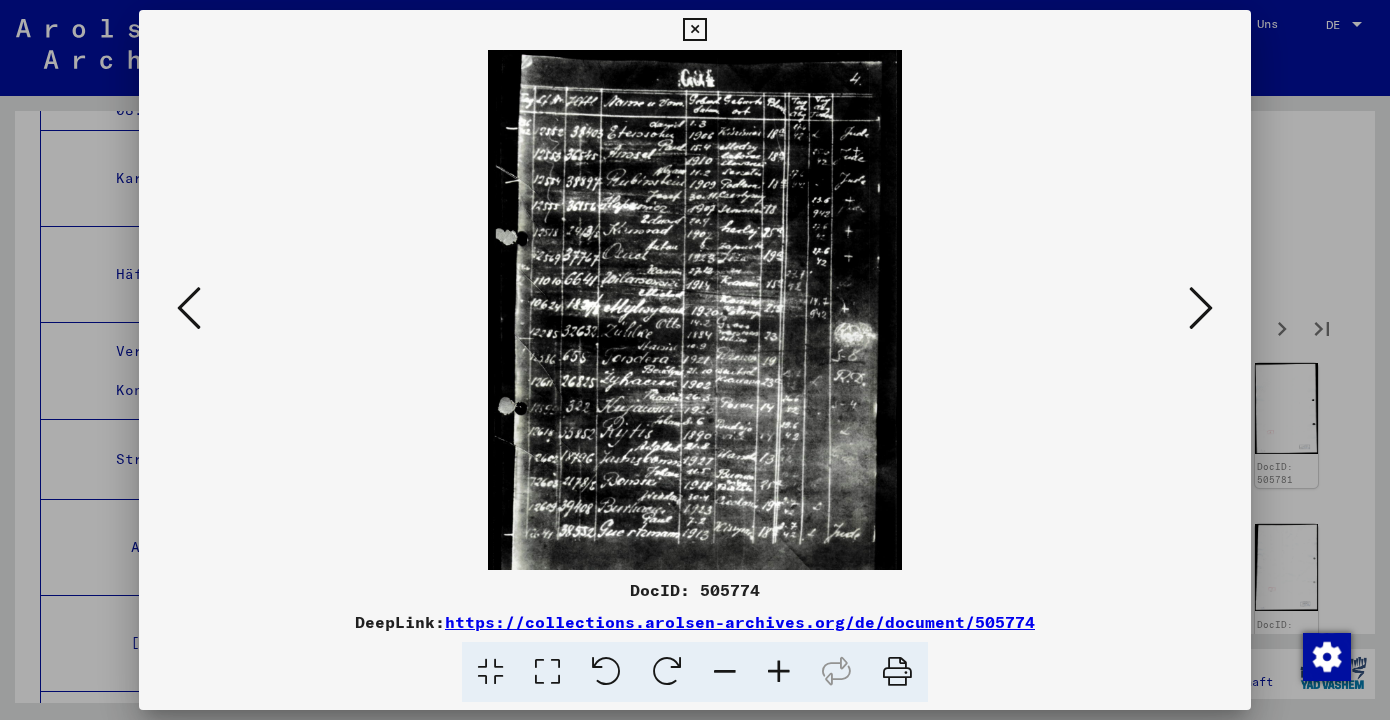 click at bounding box center [779, 672] 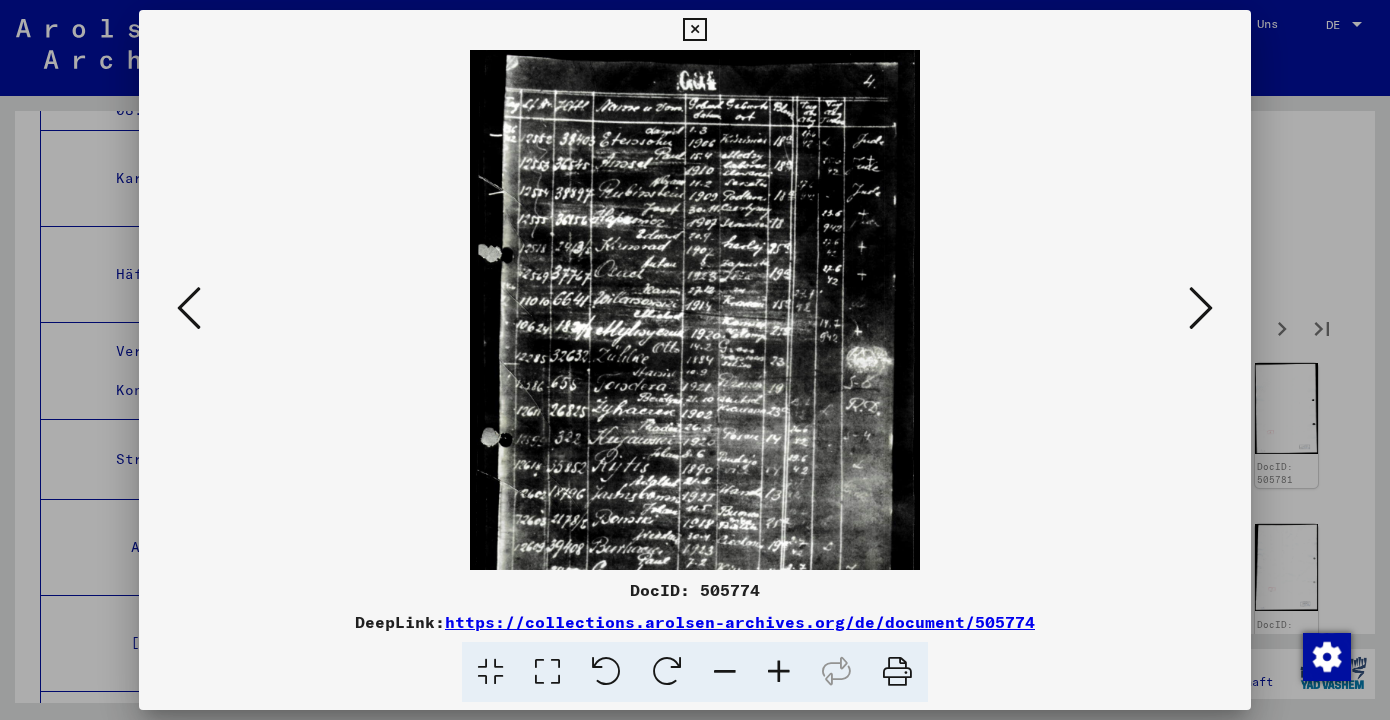 click at bounding box center [779, 672] 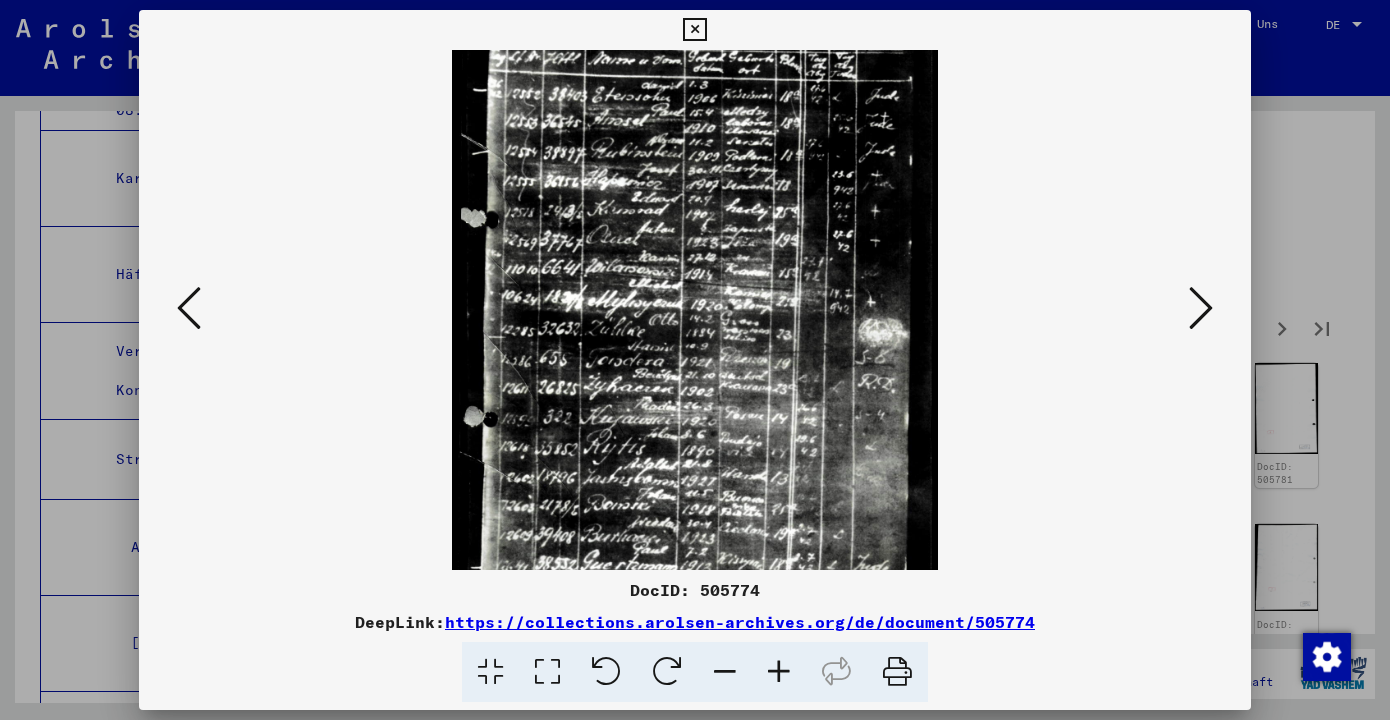 scroll, scrollTop: 0, scrollLeft: 0, axis: both 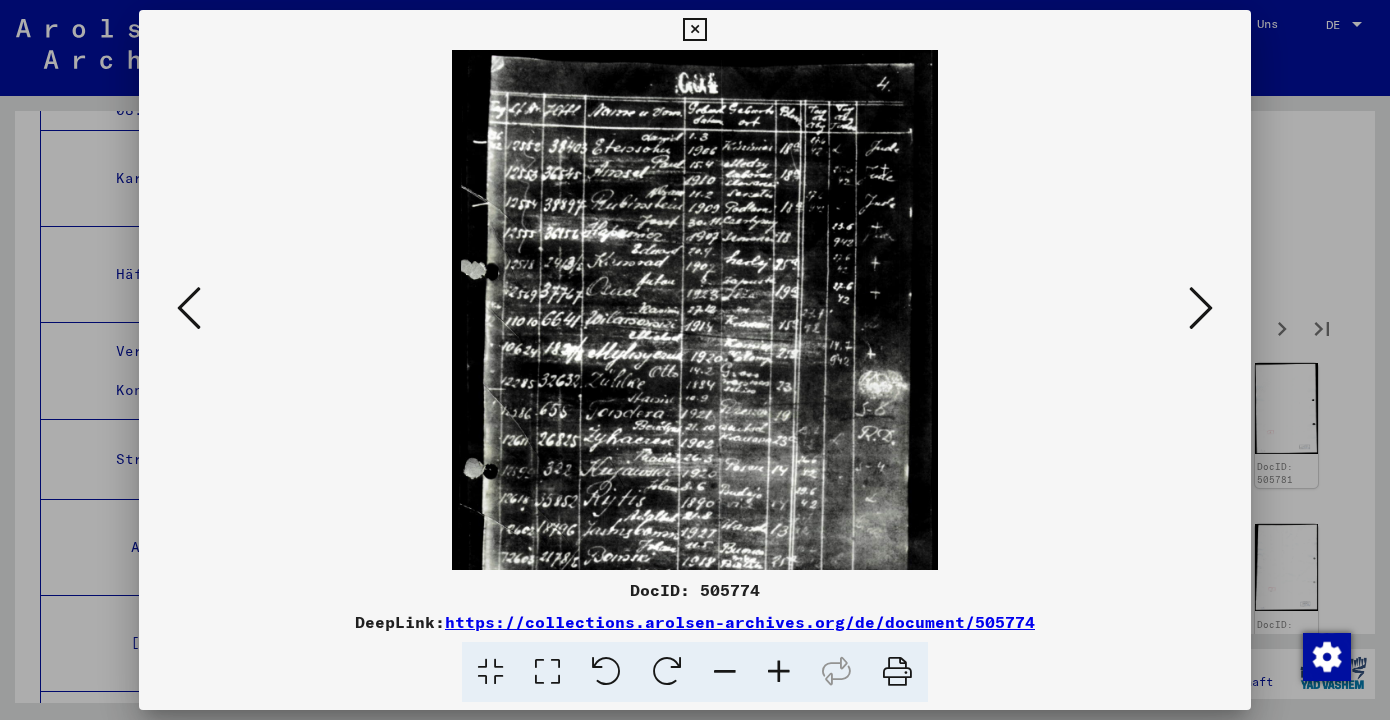 drag, startPoint x: 745, startPoint y: 526, endPoint x: 714, endPoint y: 437, distance: 94.24436 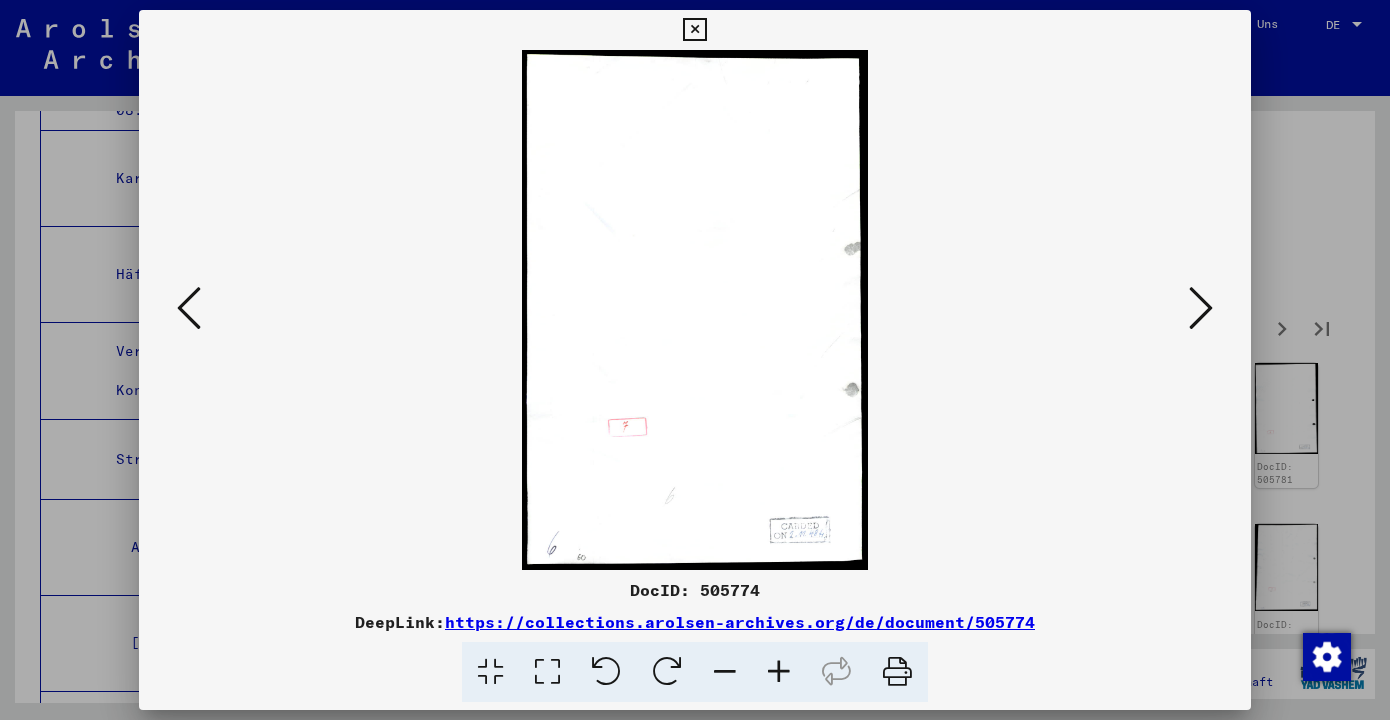 click at bounding box center (1201, 308) 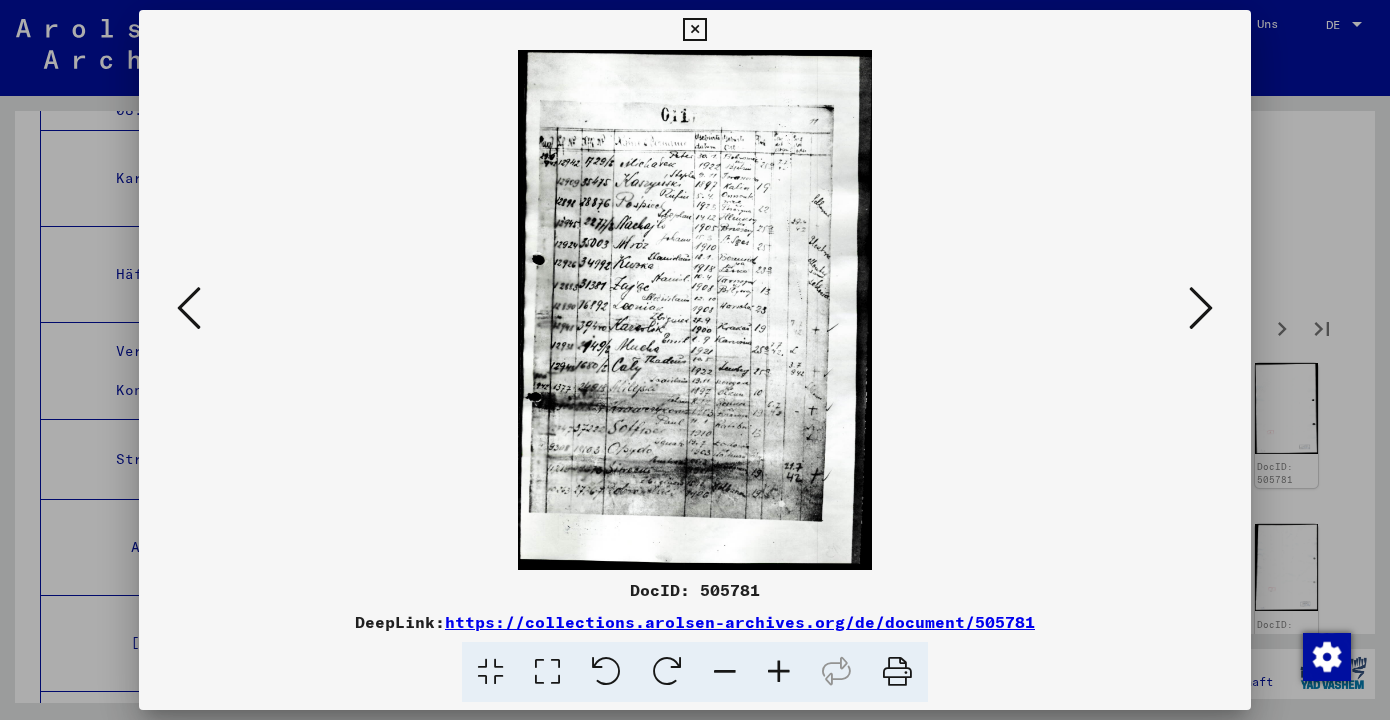 click at bounding box center [779, 672] 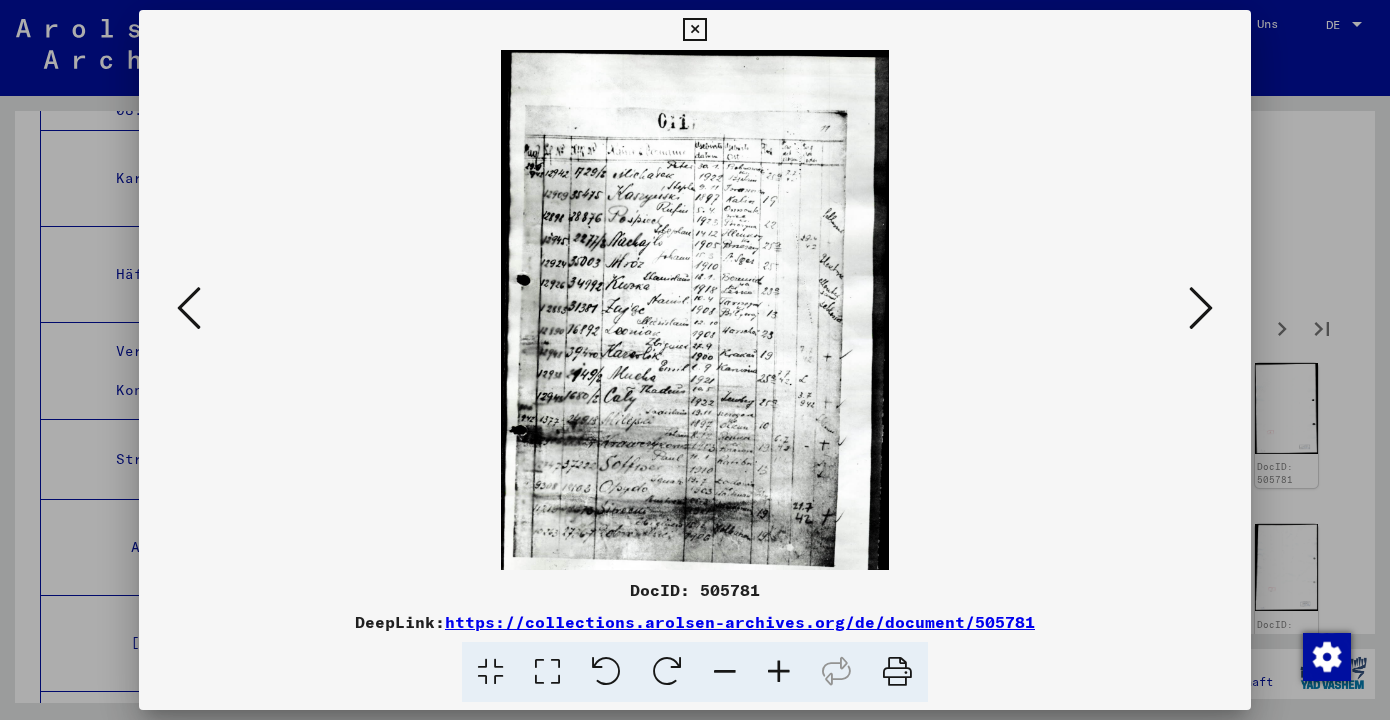 click at bounding box center (779, 672) 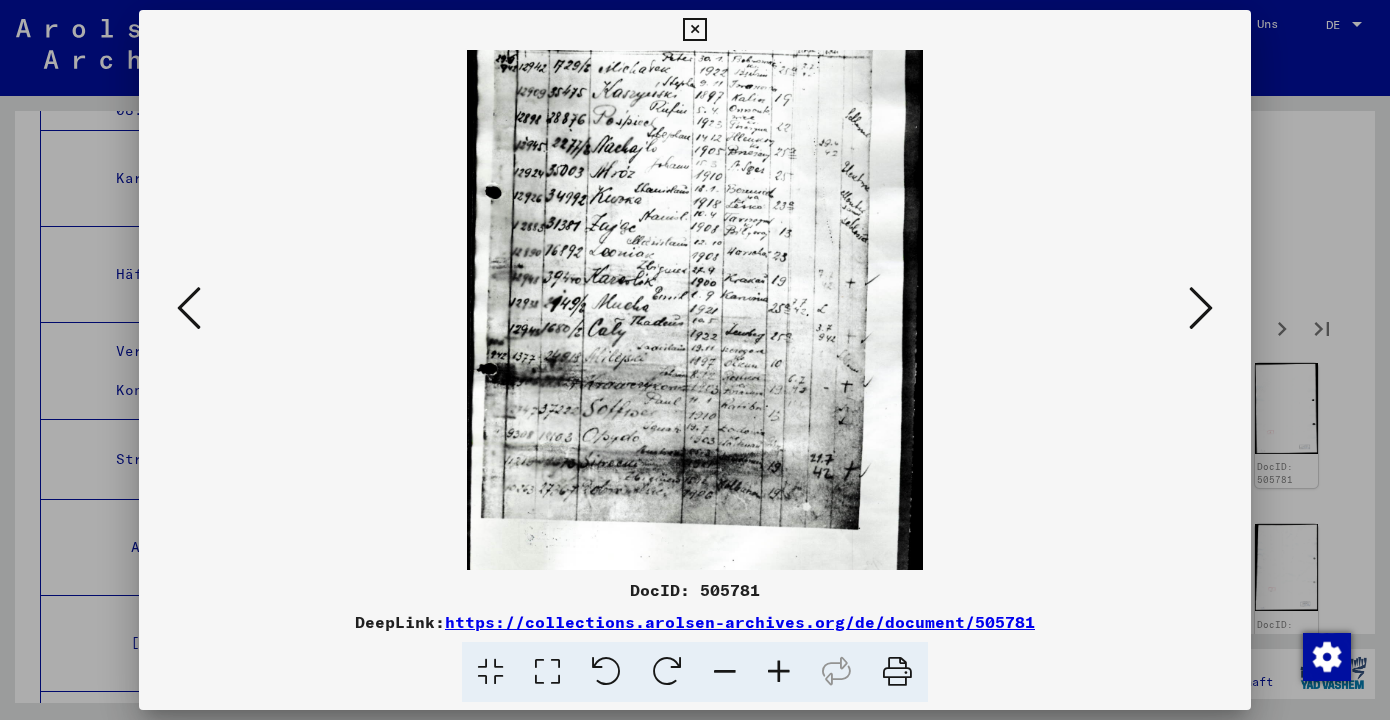 scroll, scrollTop: 150, scrollLeft: 0, axis: vertical 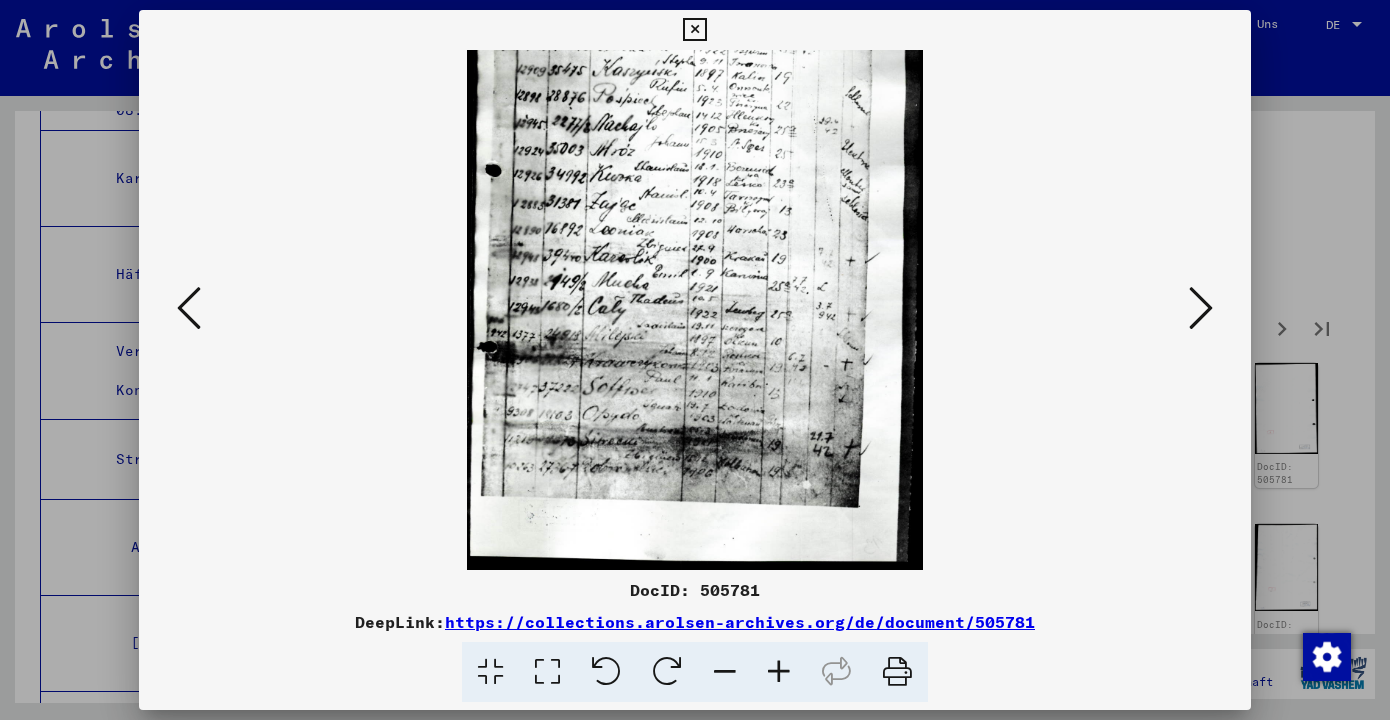 drag, startPoint x: 712, startPoint y: 473, endPoint x: 718, endPoint y: 311, distance: 162.11107 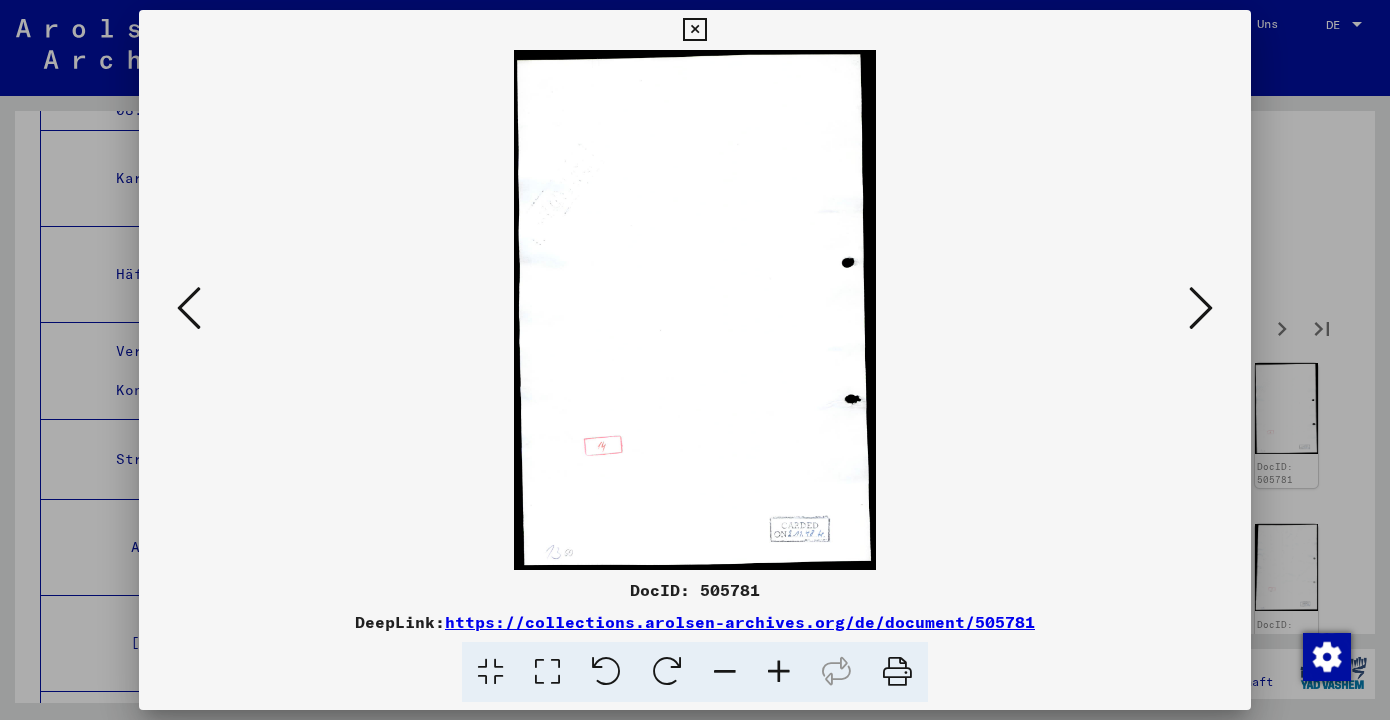 scroll, scrollTop: 0, scrollLeft: 0, axis: both 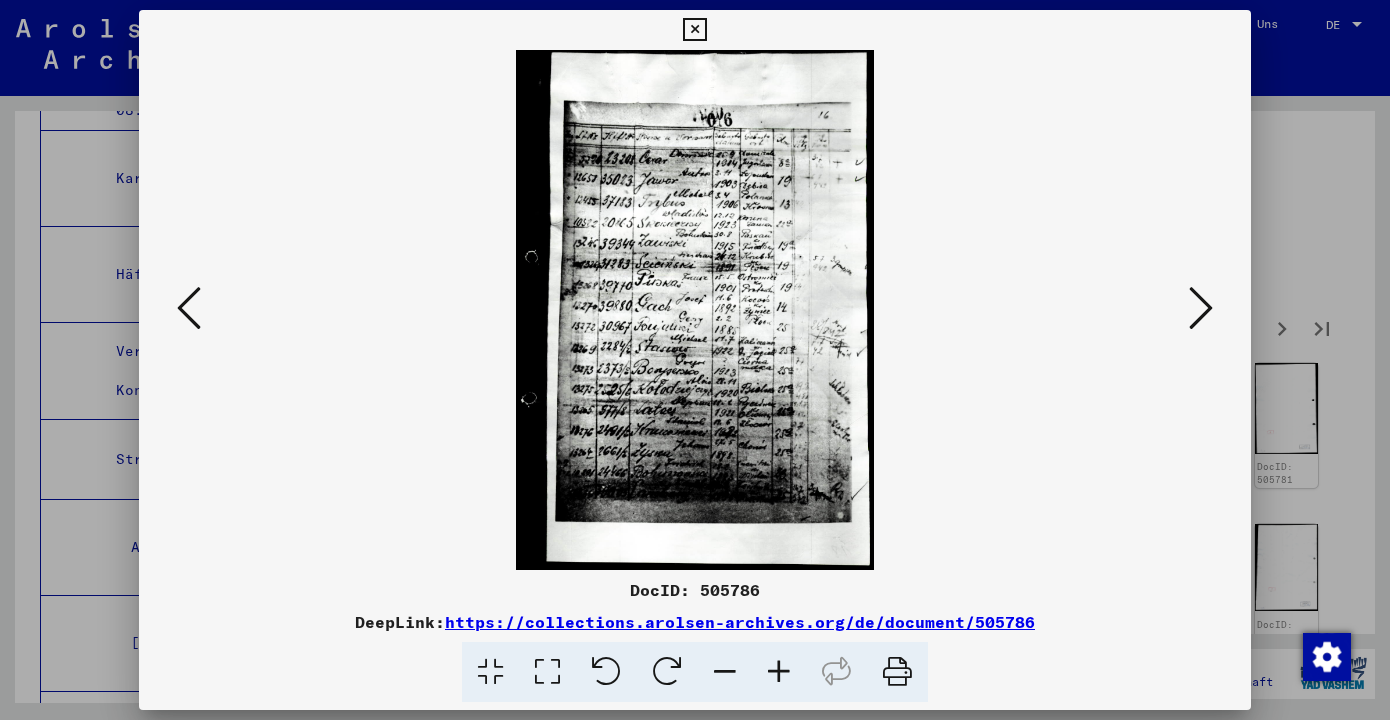 click at bounding box center (779, 672) 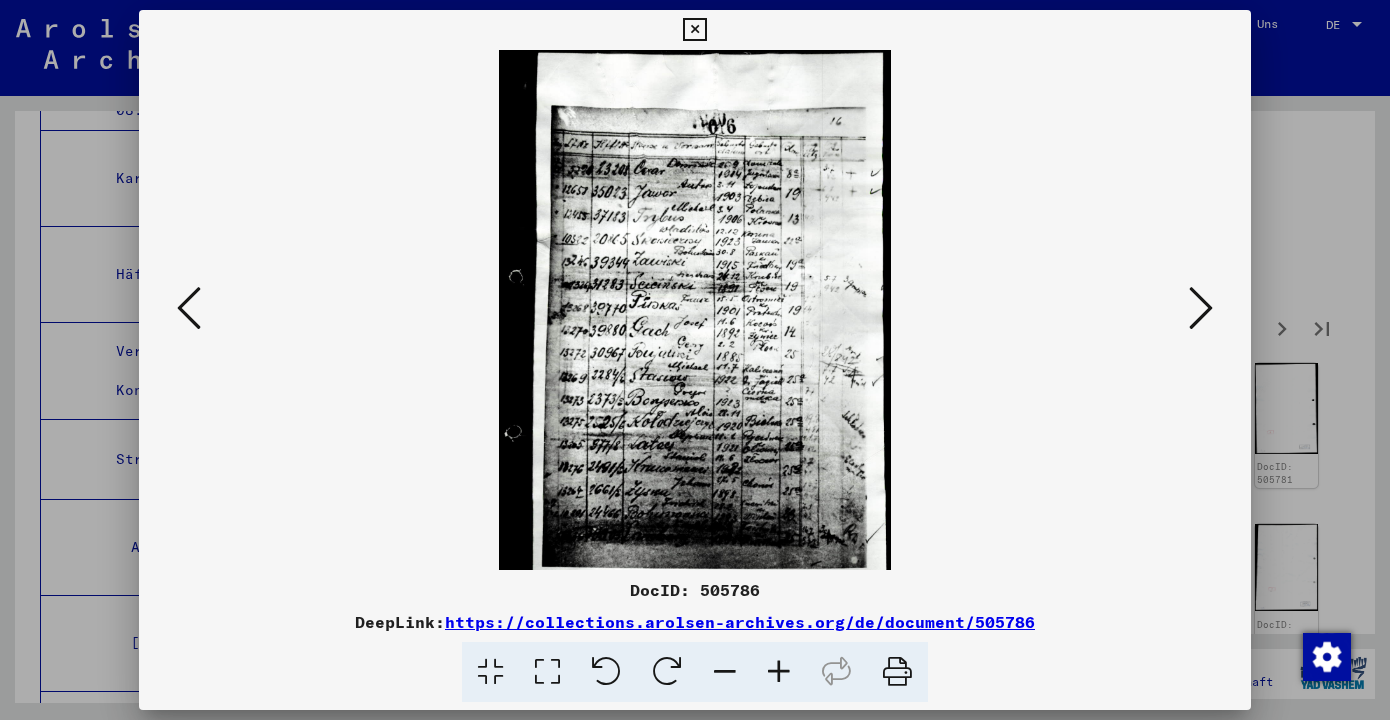click at bounding box center [779, 672] 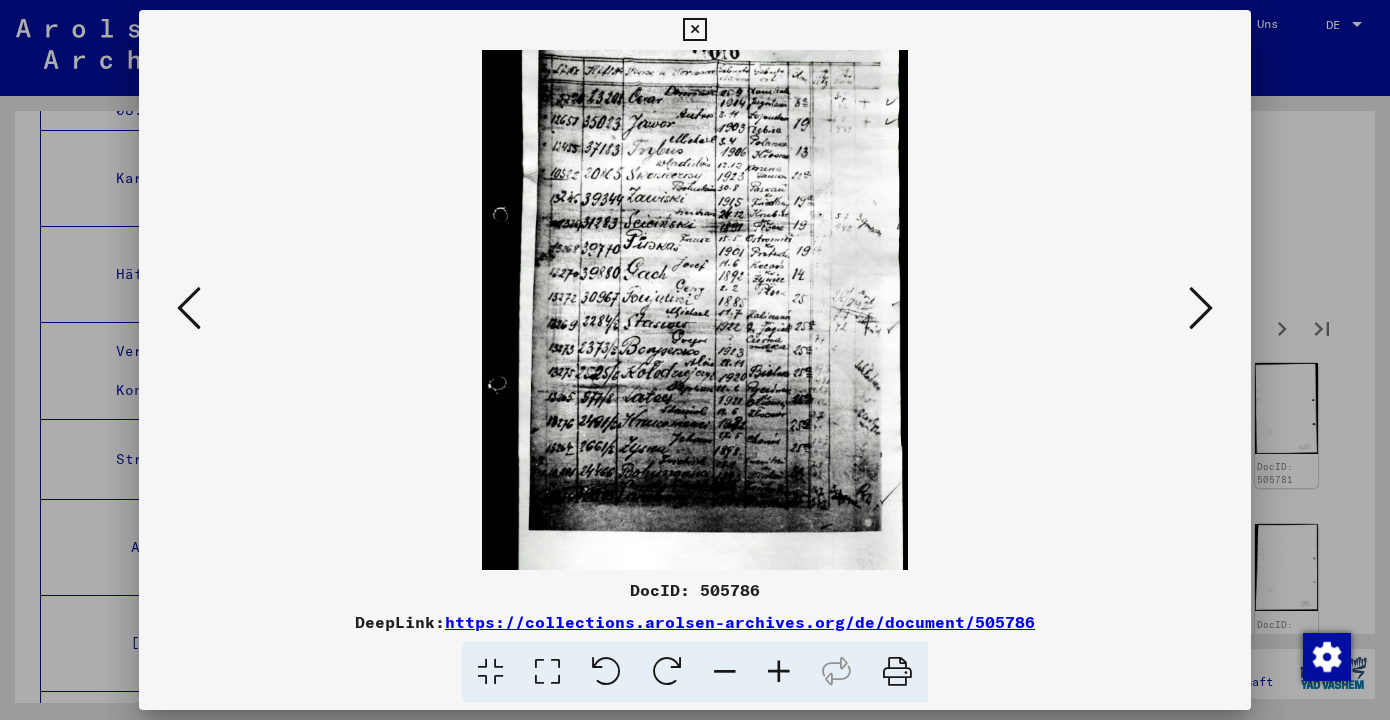 scroll, scrollTop: 94, scrollLeft: 0, axis: vertical 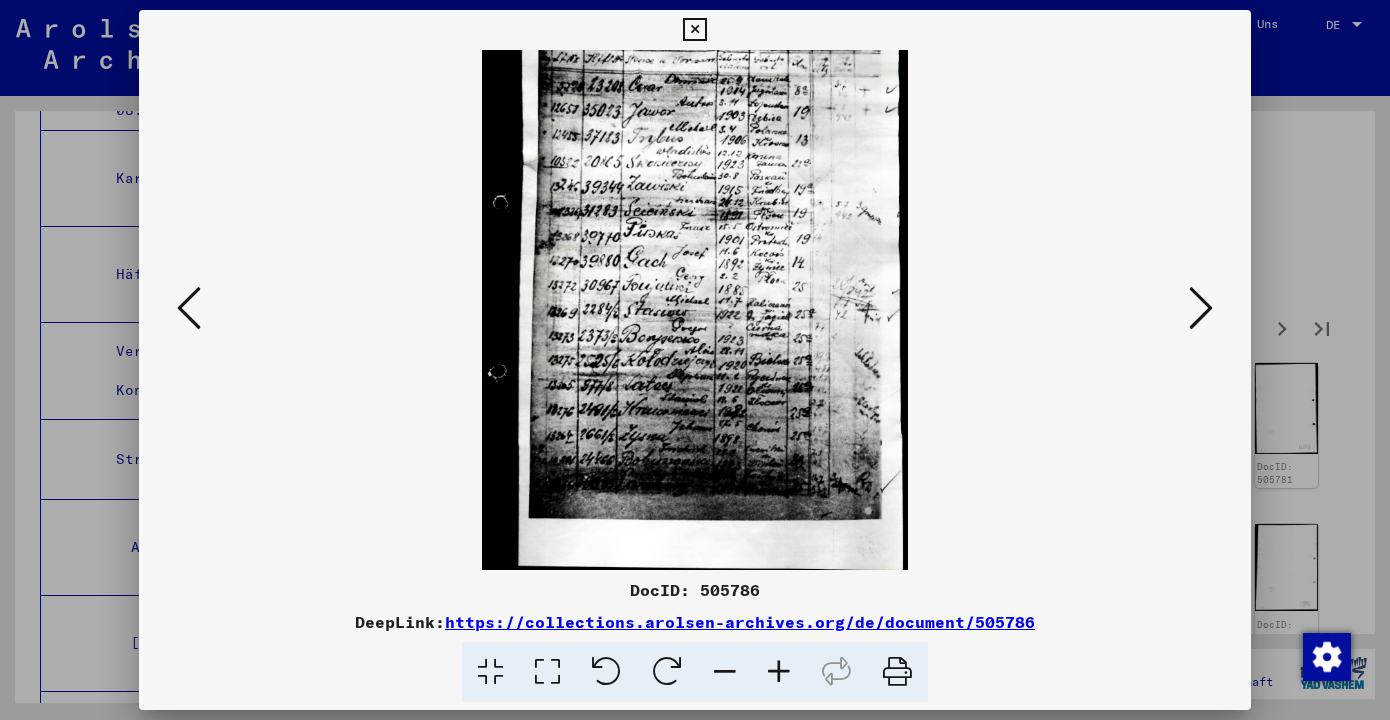 drag, startPoint x: 724, startPoint y: 480, endPoint x: 717, endPoint y: 386, distance: 94.26028 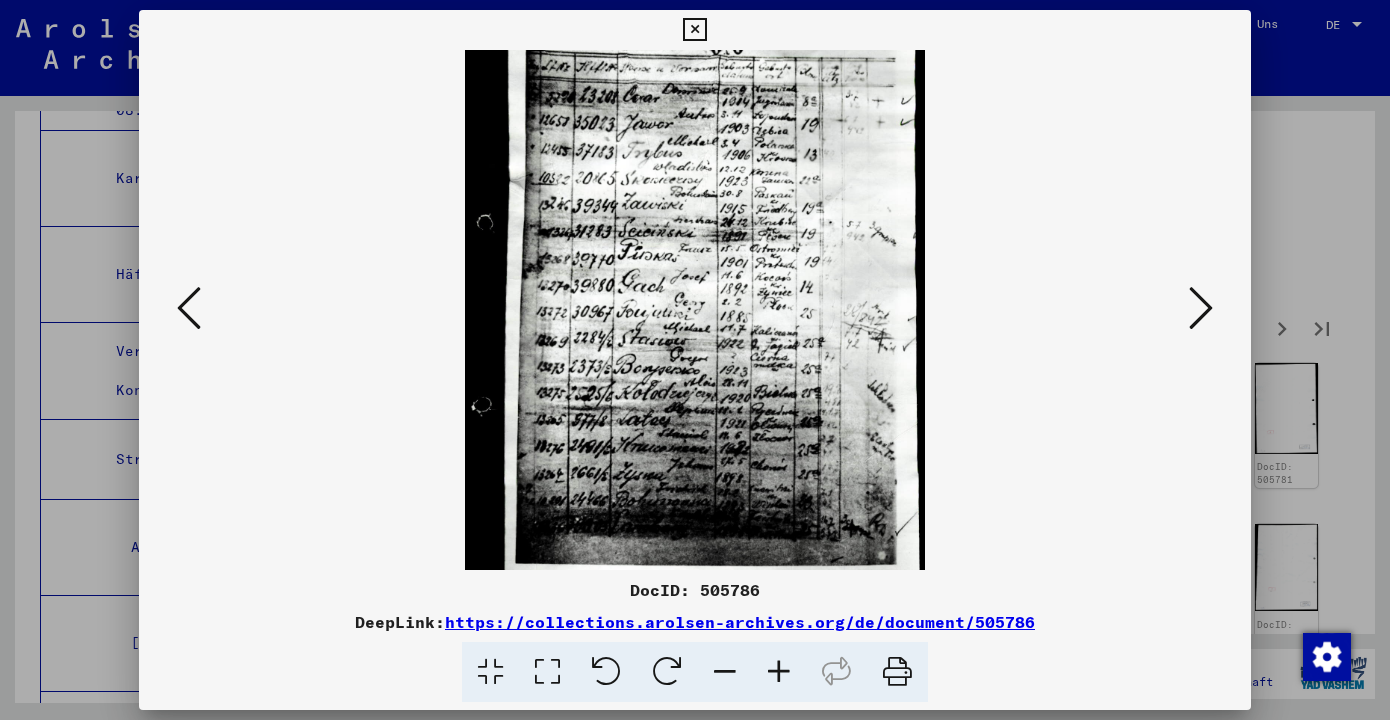 click at bounding box center (1201, 308) 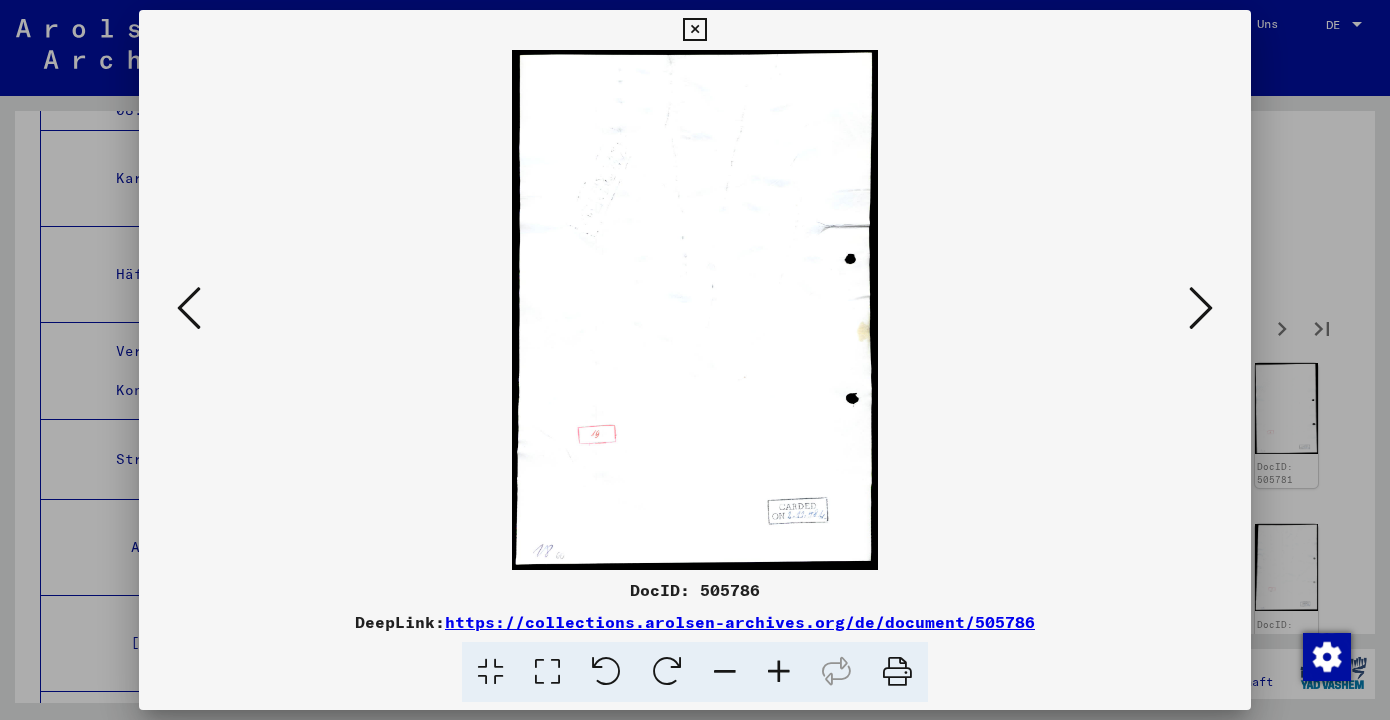 scroll, scrollTop: 0, scrollLeft: 0, axis: both 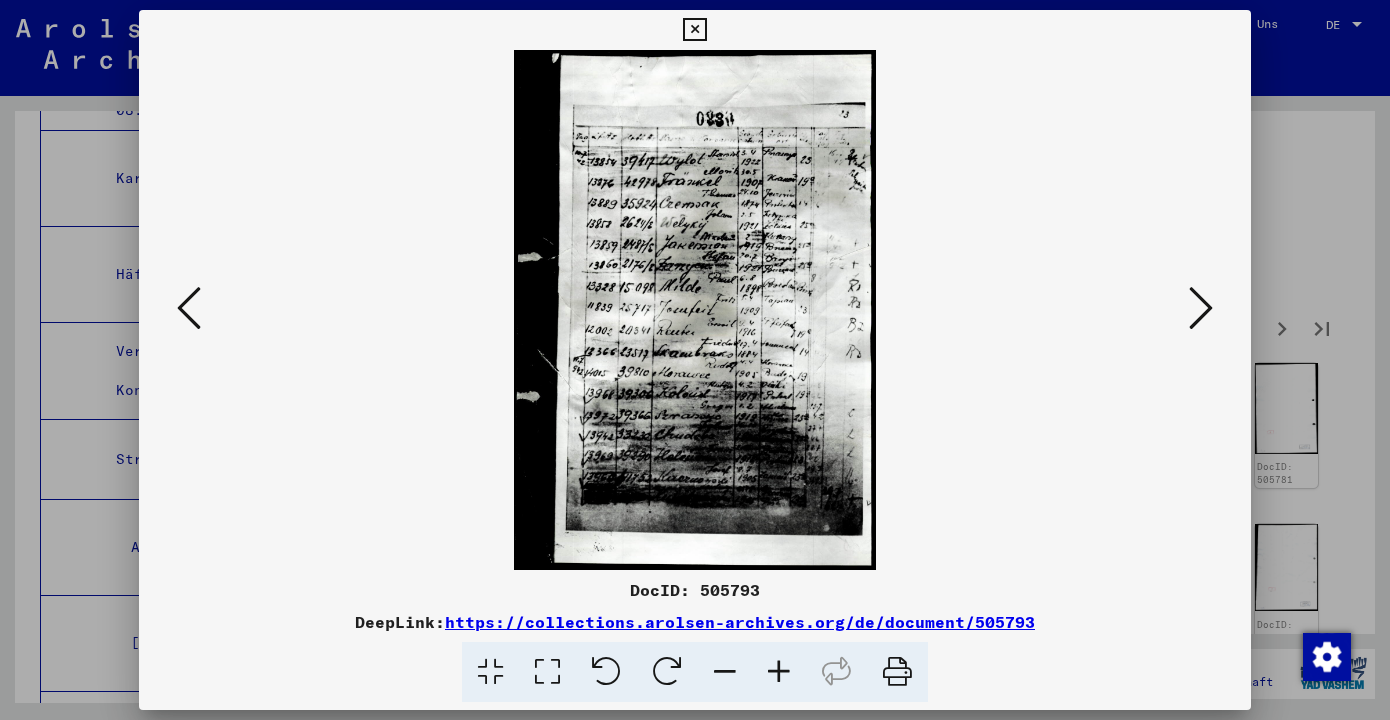 click at bounding box center (779, 672) 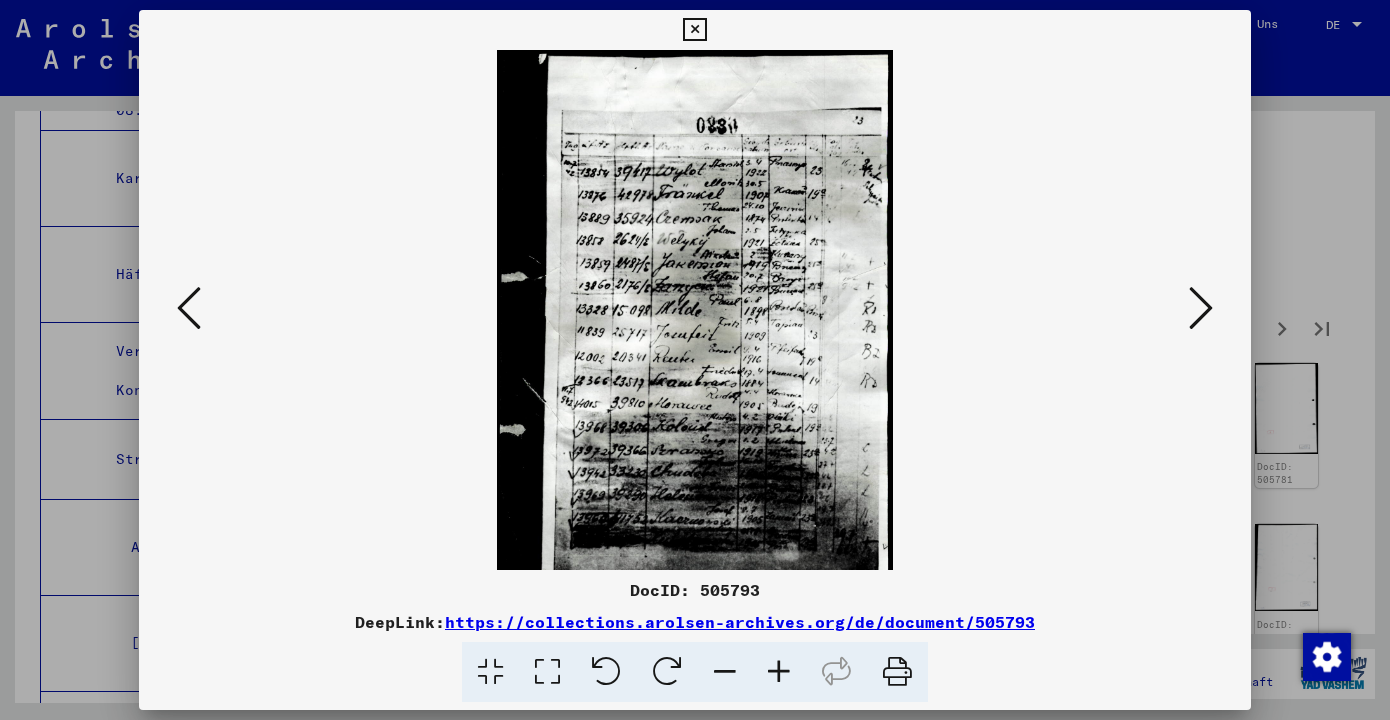 click at bounding box center [779, 672] 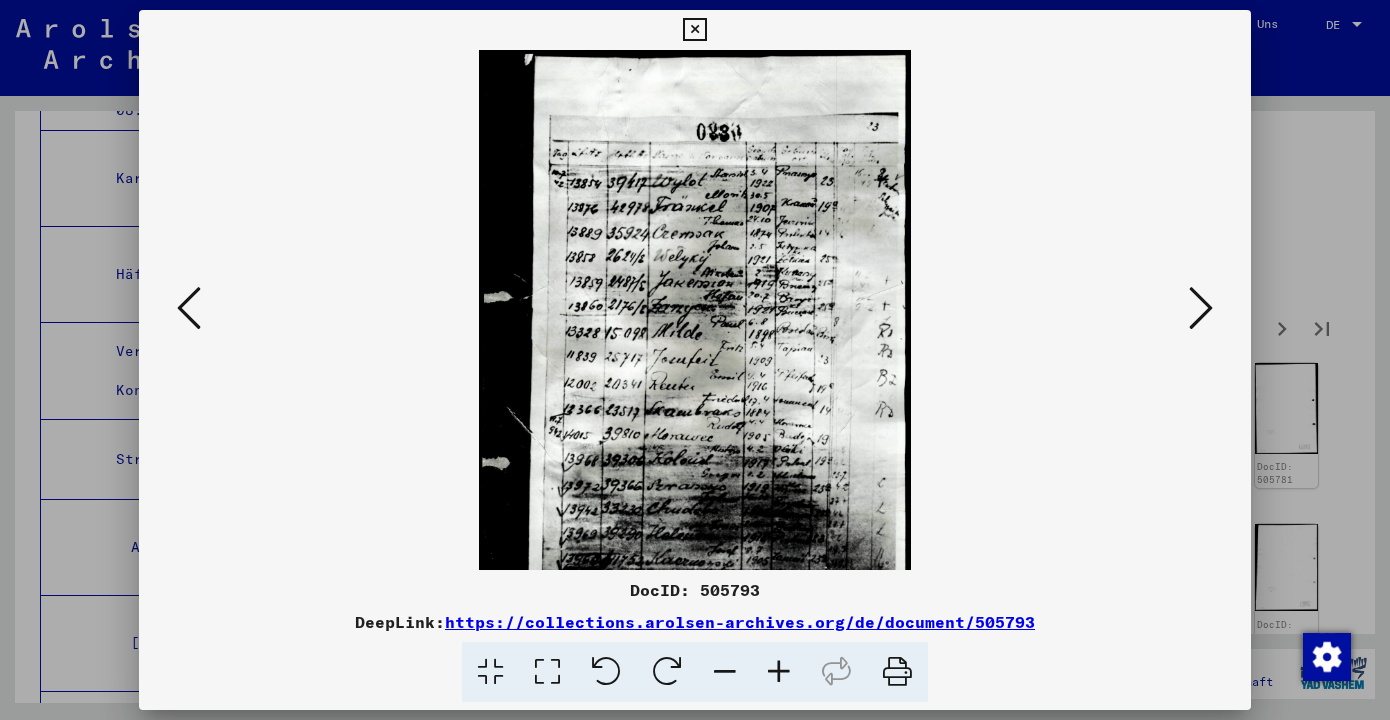 drag, startPoint x: 739, startPoint y: 319, endPoint x: 727, endPoint y: 352, distance: 35.1141 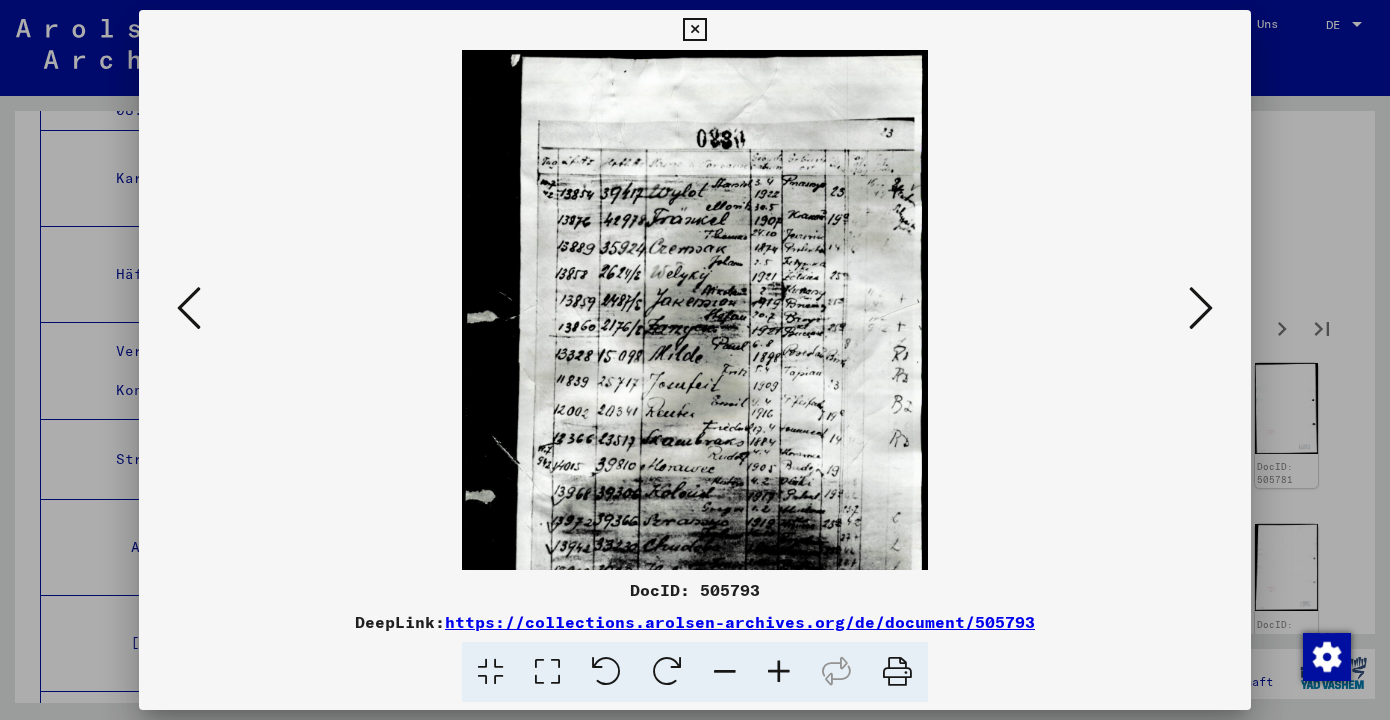 click at bounding box center [779, 672] 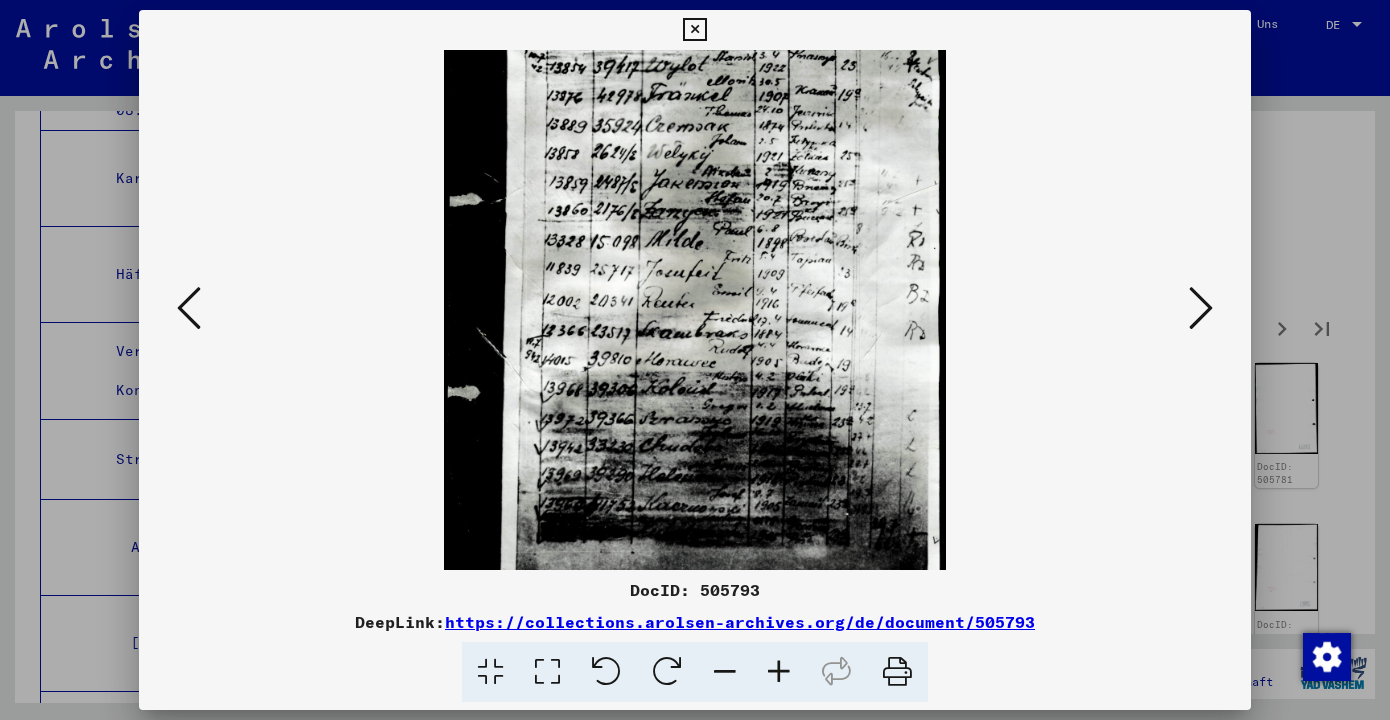 scroll, scrollTop: 176, scrollLeft: 0, axis: vertical 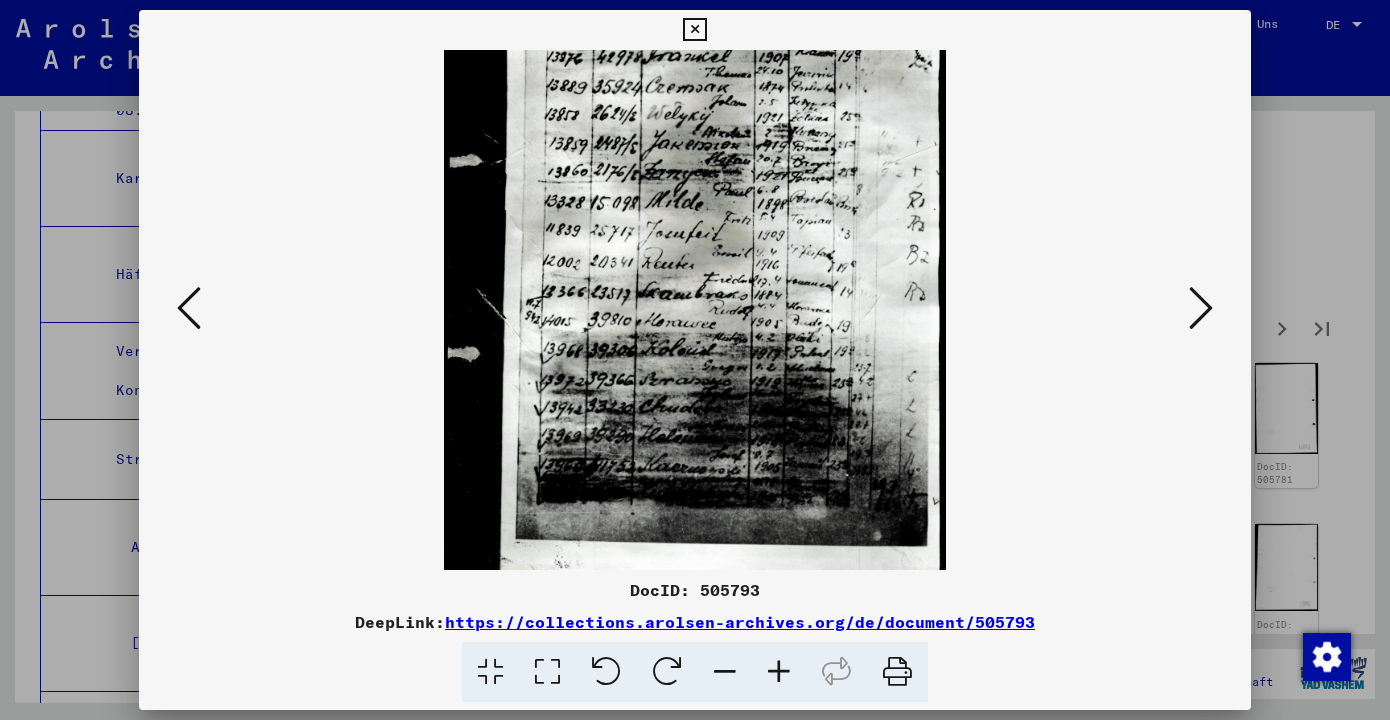 drag, startPoint x: 812, startPoint y: 513, endPoint x: 808, endPoint y: 337, distance: 176.04546 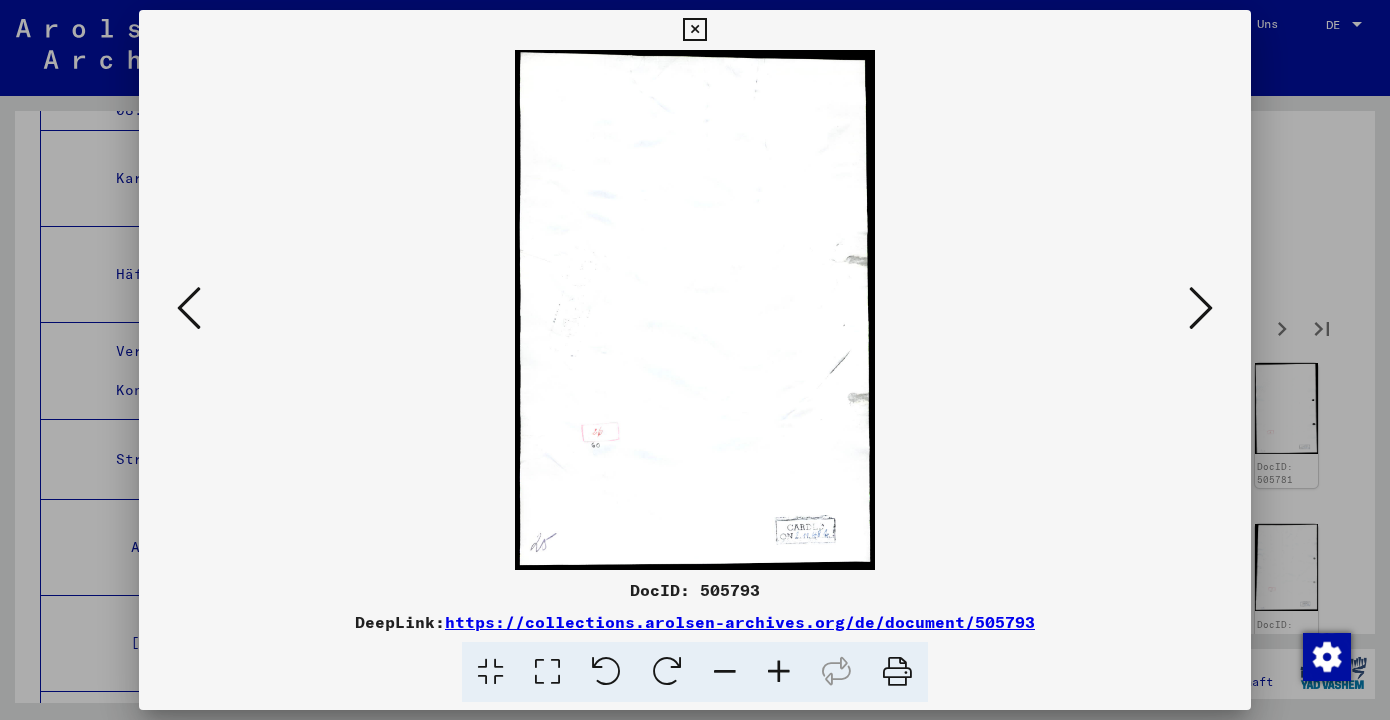 scroll, scrollTop: 0, scrollLeft: 0, axis: both 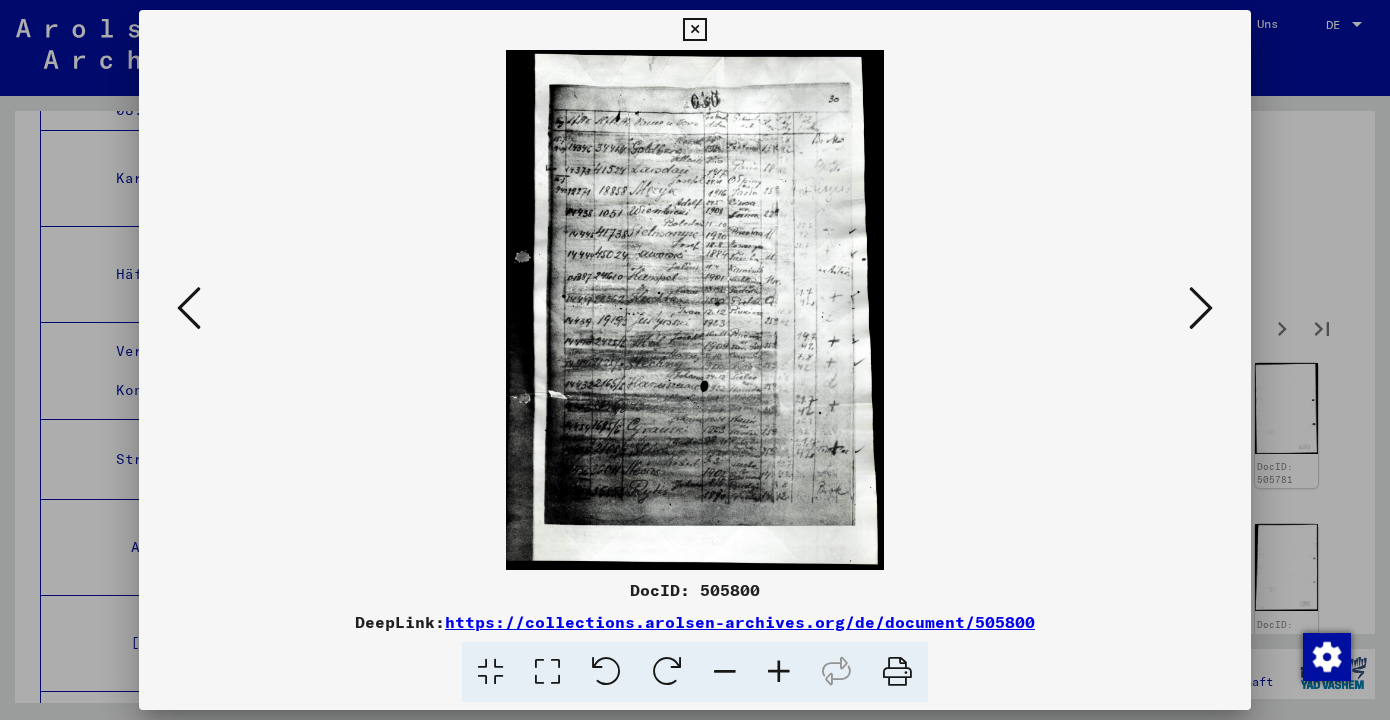 click at bounding box center [779, 672] 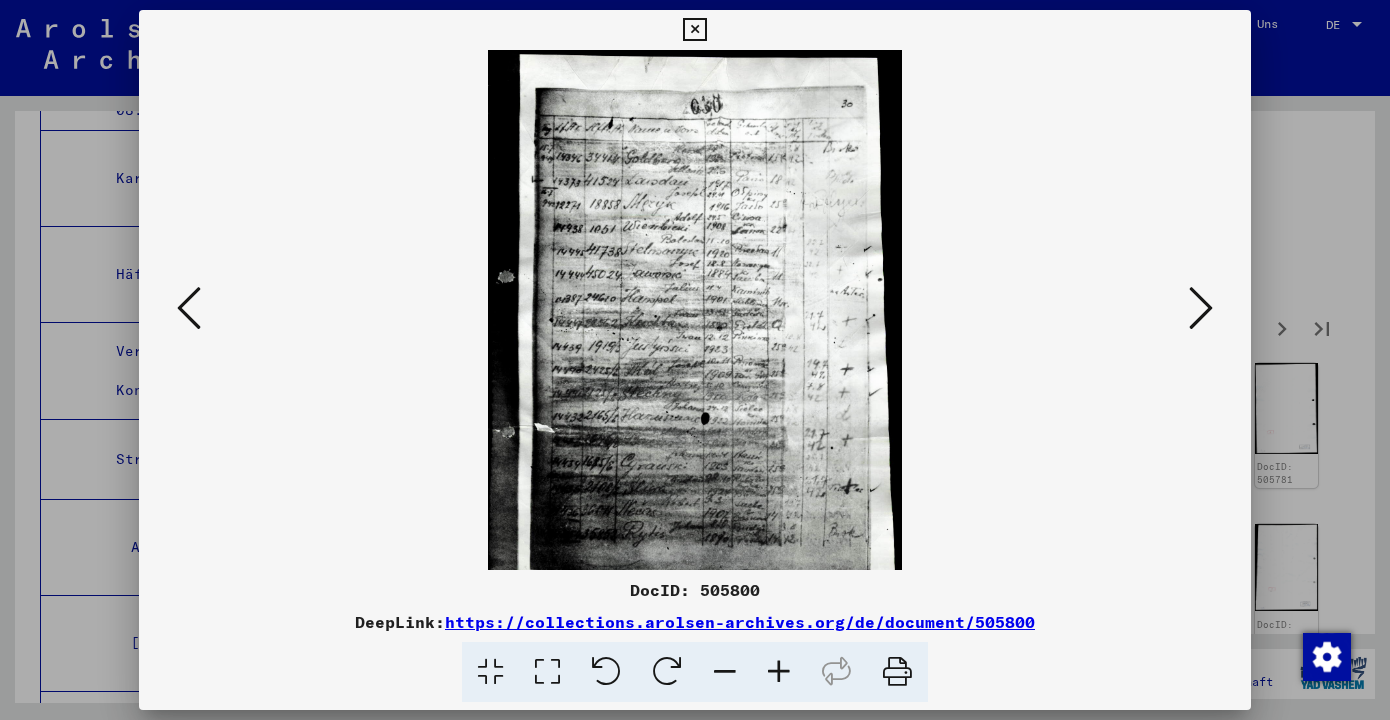 click at bounding box center [779, 672] 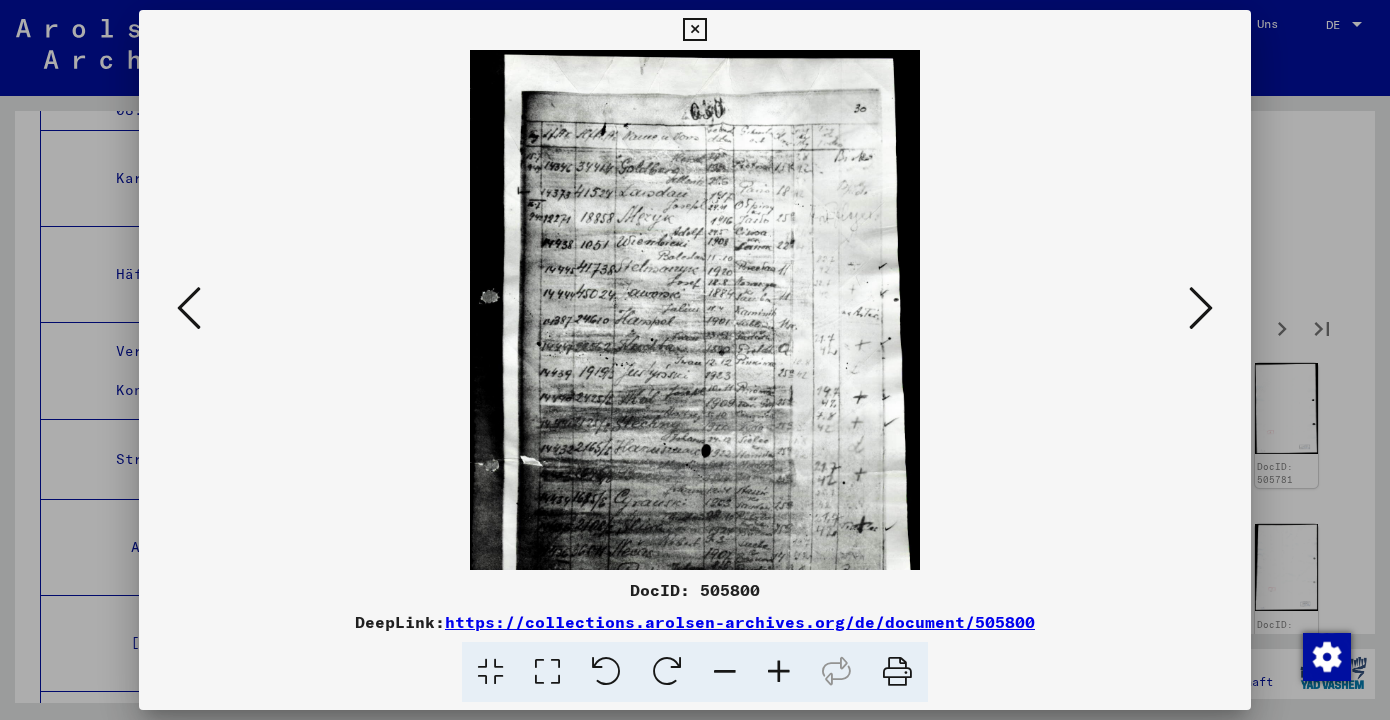 click at bounding box center [779, 672] 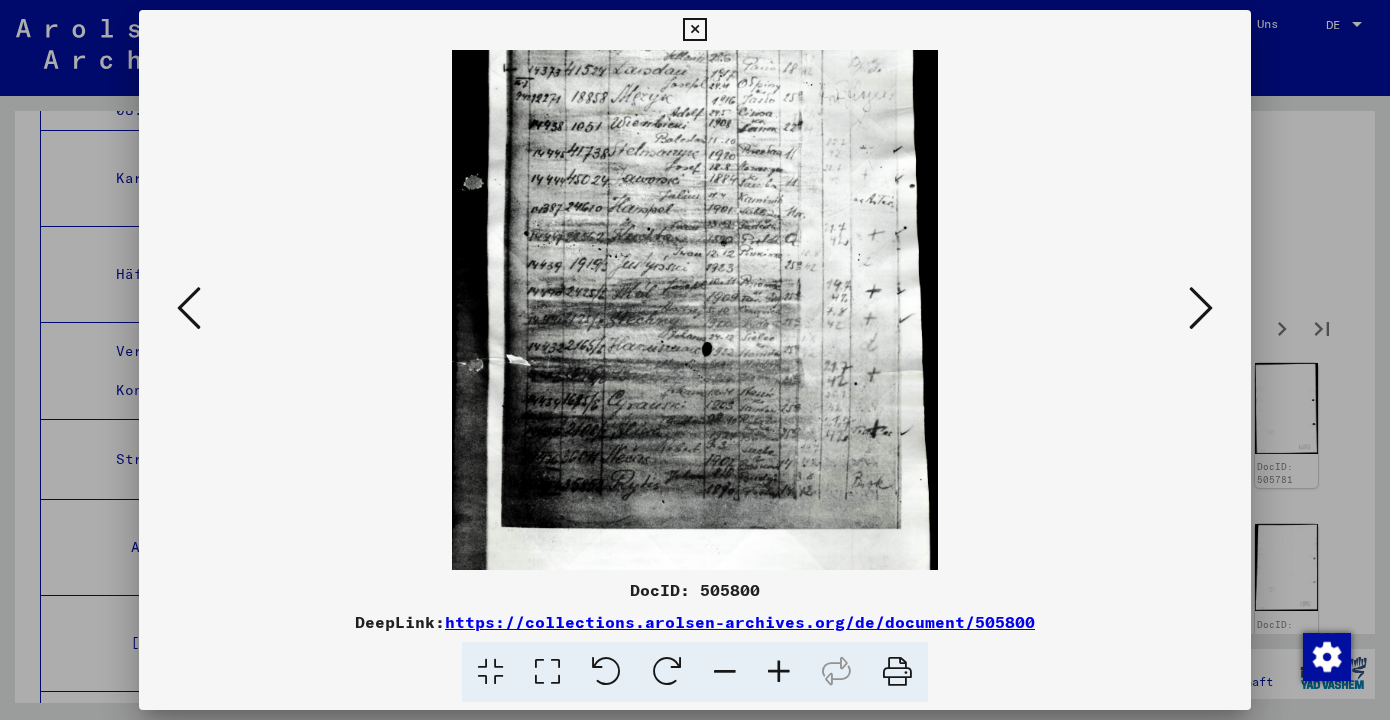 scroll, scrollTop: 150, scrollLeft: 0, axis: vertical 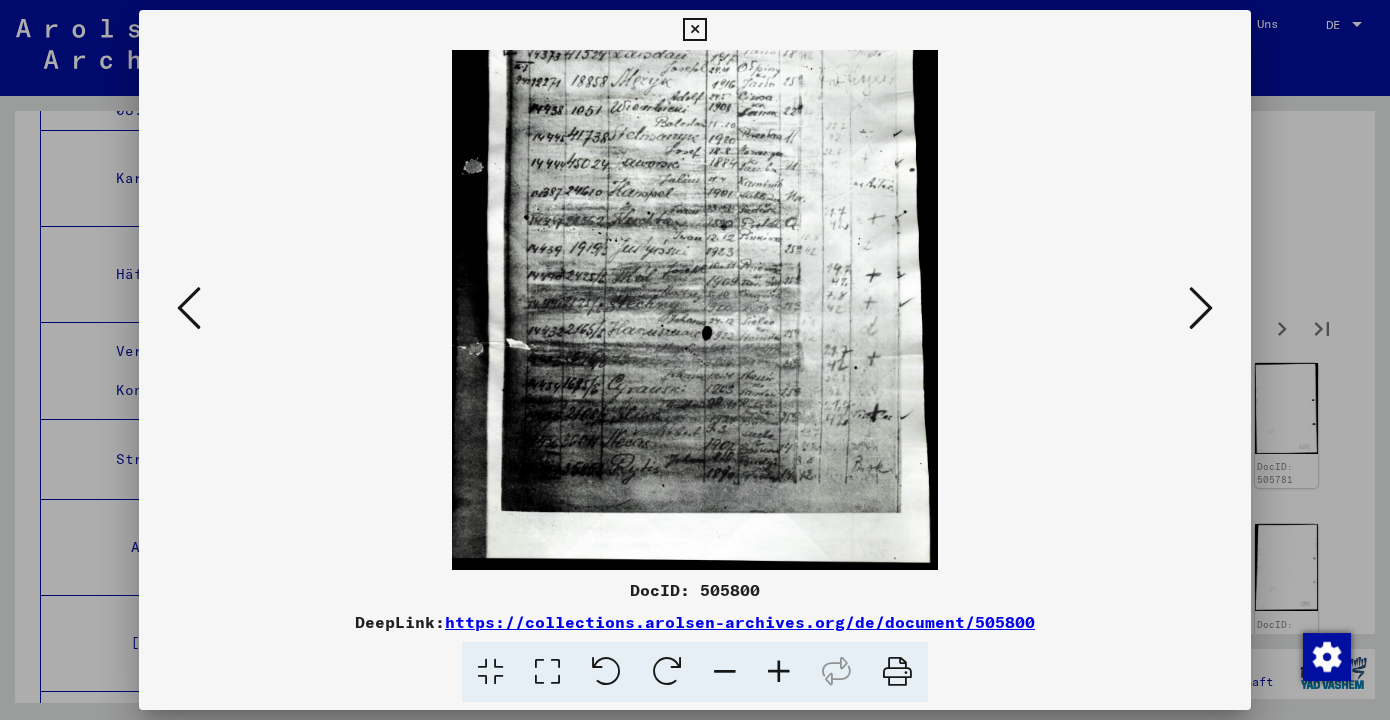 drag, startPoint x: 700, startPoint y: 427, endPoint x: 699, endPoint y: 276, distance: 151.00331 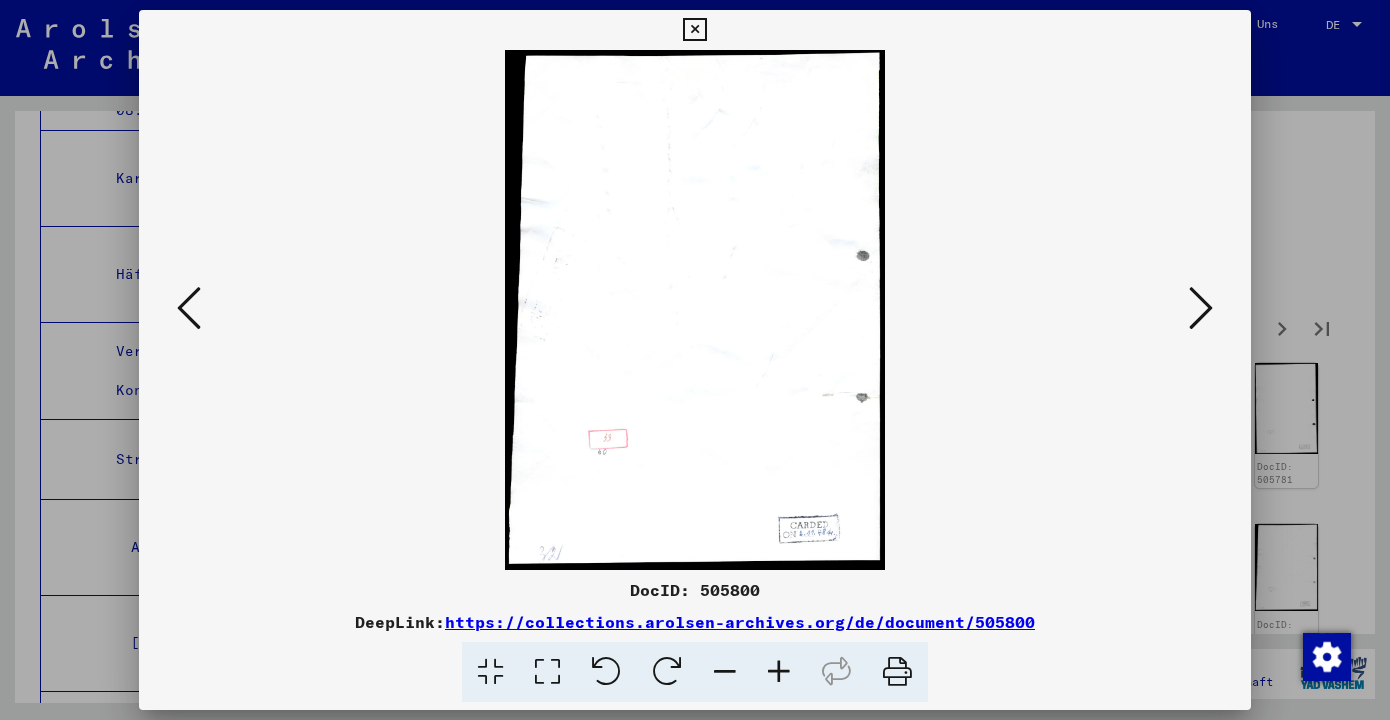 click at bounding box center (1201, 308) 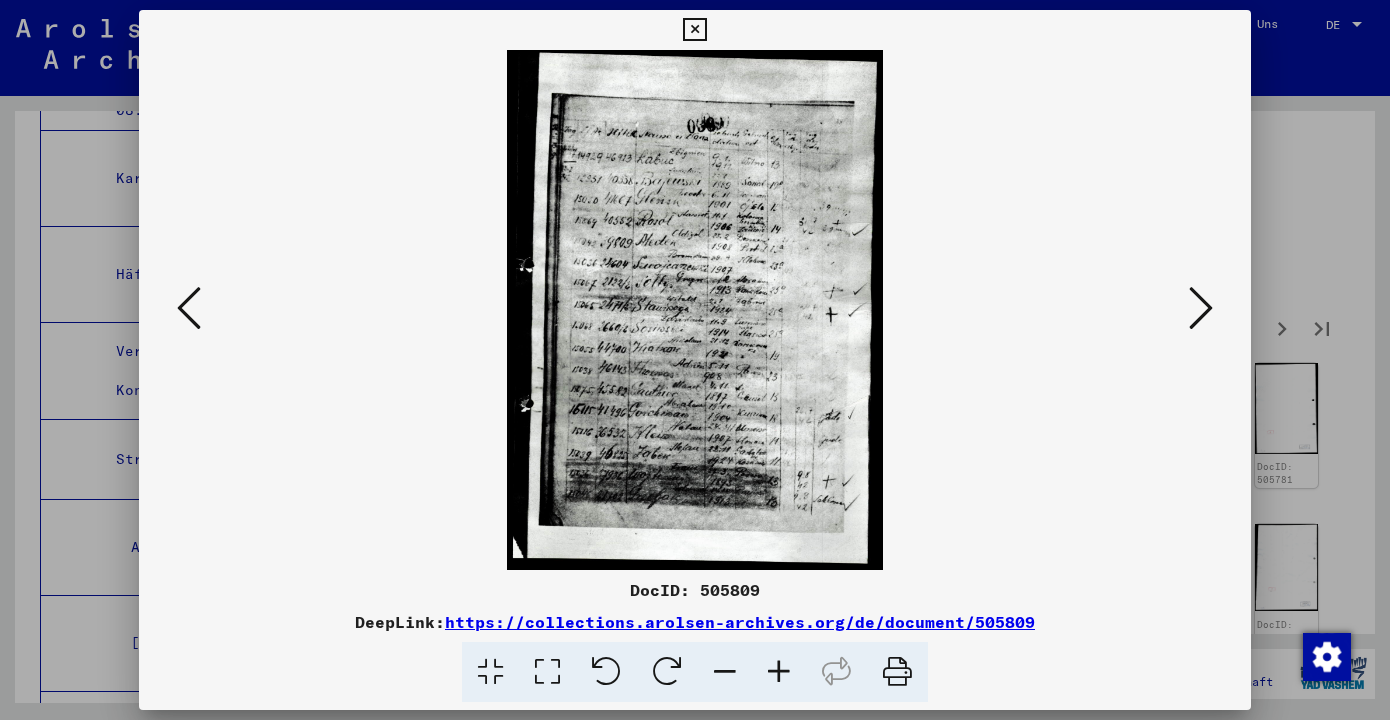 click at bounding box center (779, 672) 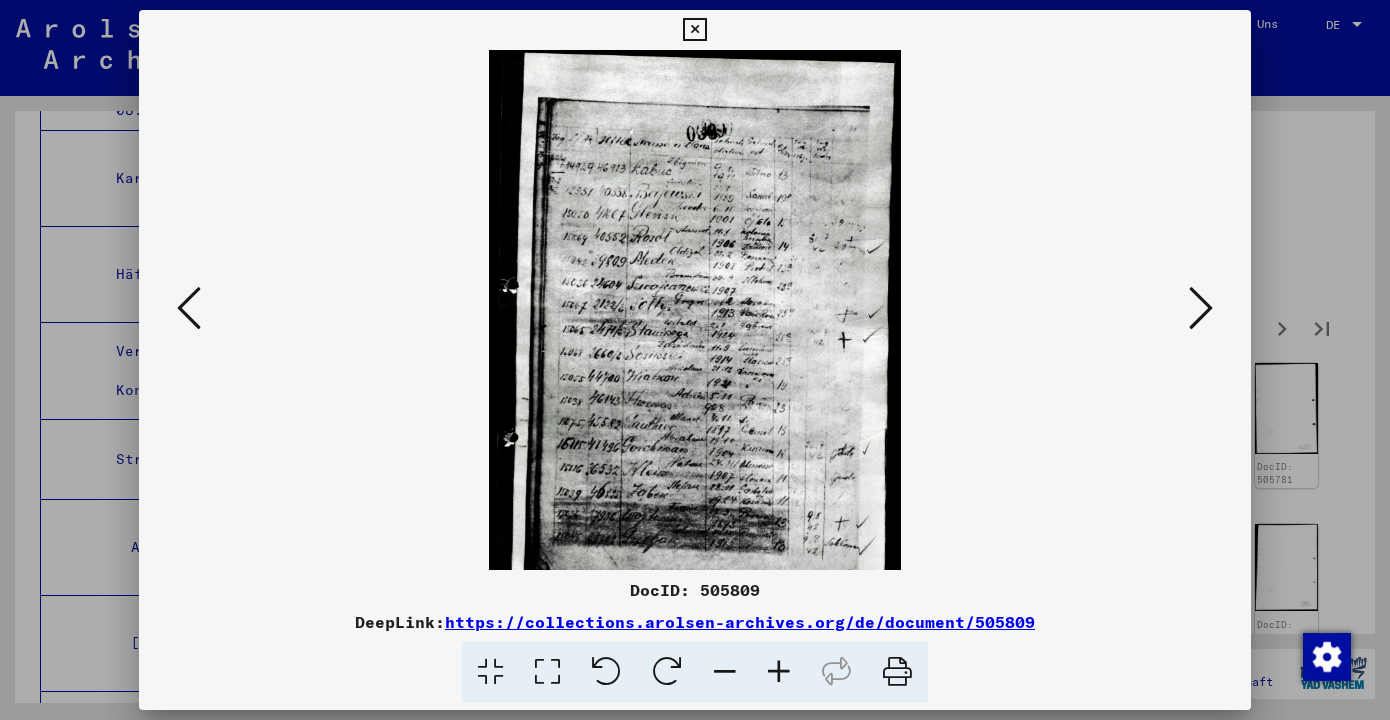 click at bounding box center (779, 672) 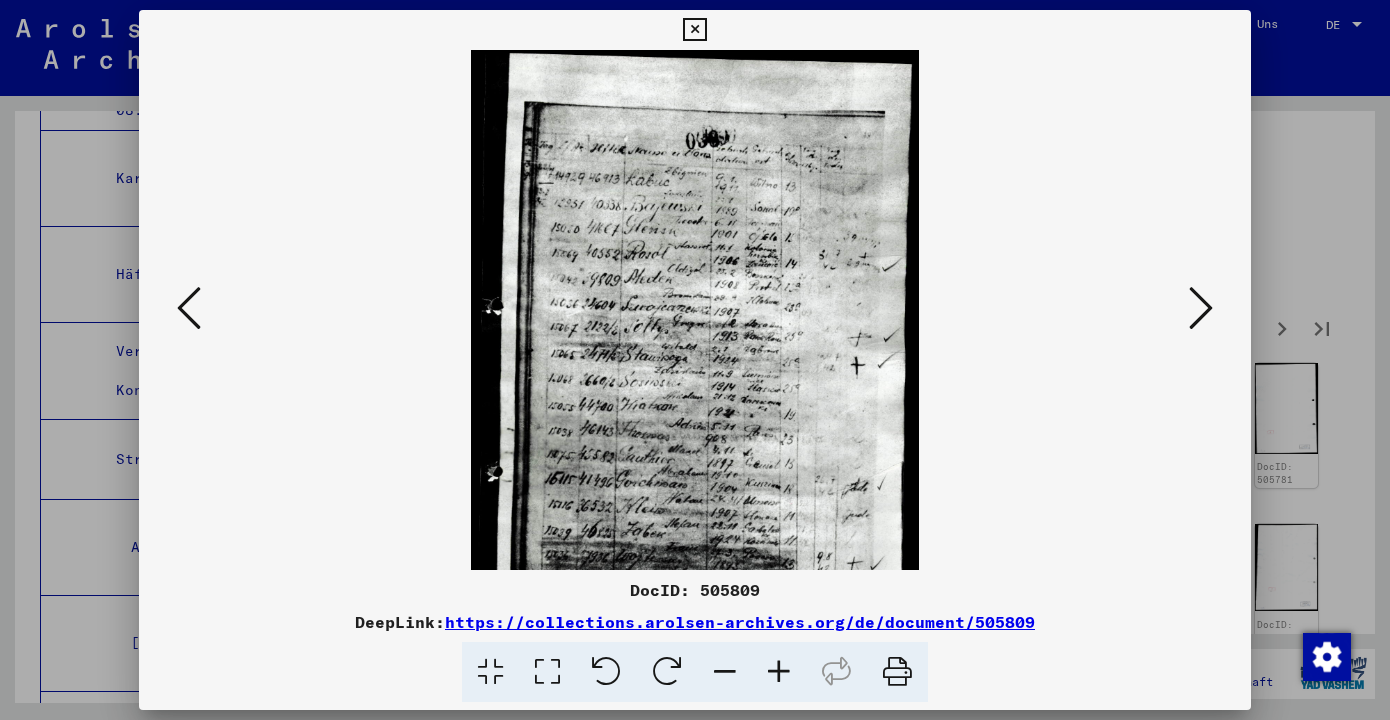 click at bounding box center [779, 672] 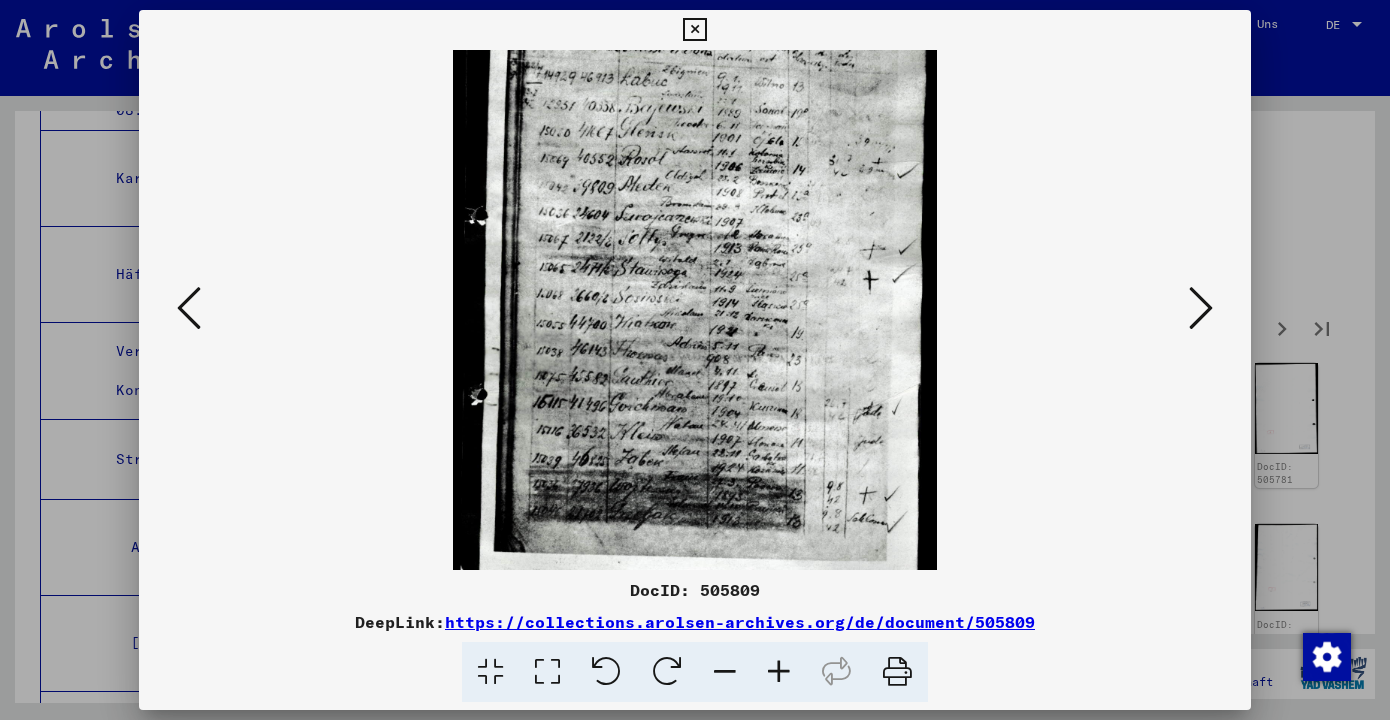 scroll, scrollTop: 124, scrollLeft: 0, axis: vertical 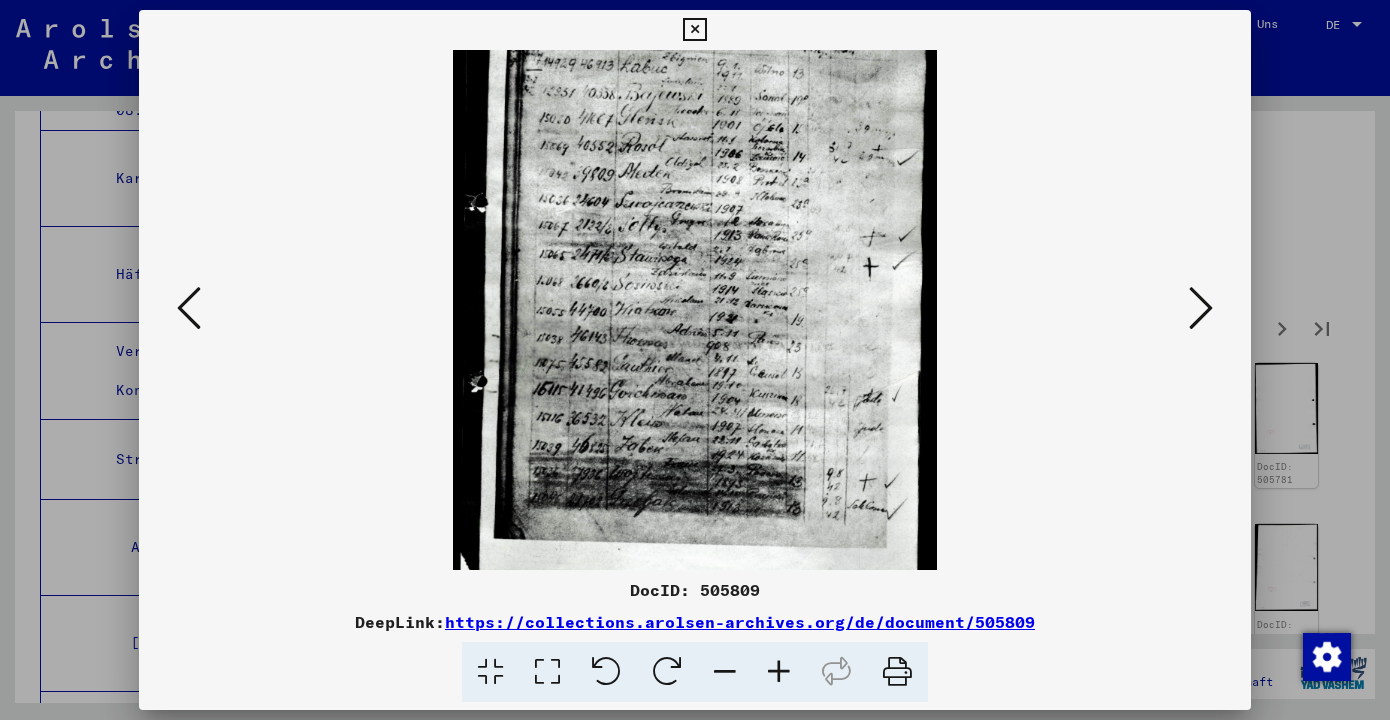 drag, startPoint x: 719, startPoint y: 457, endPoint x: 710, endPoint y: 333, distance: 124.32619 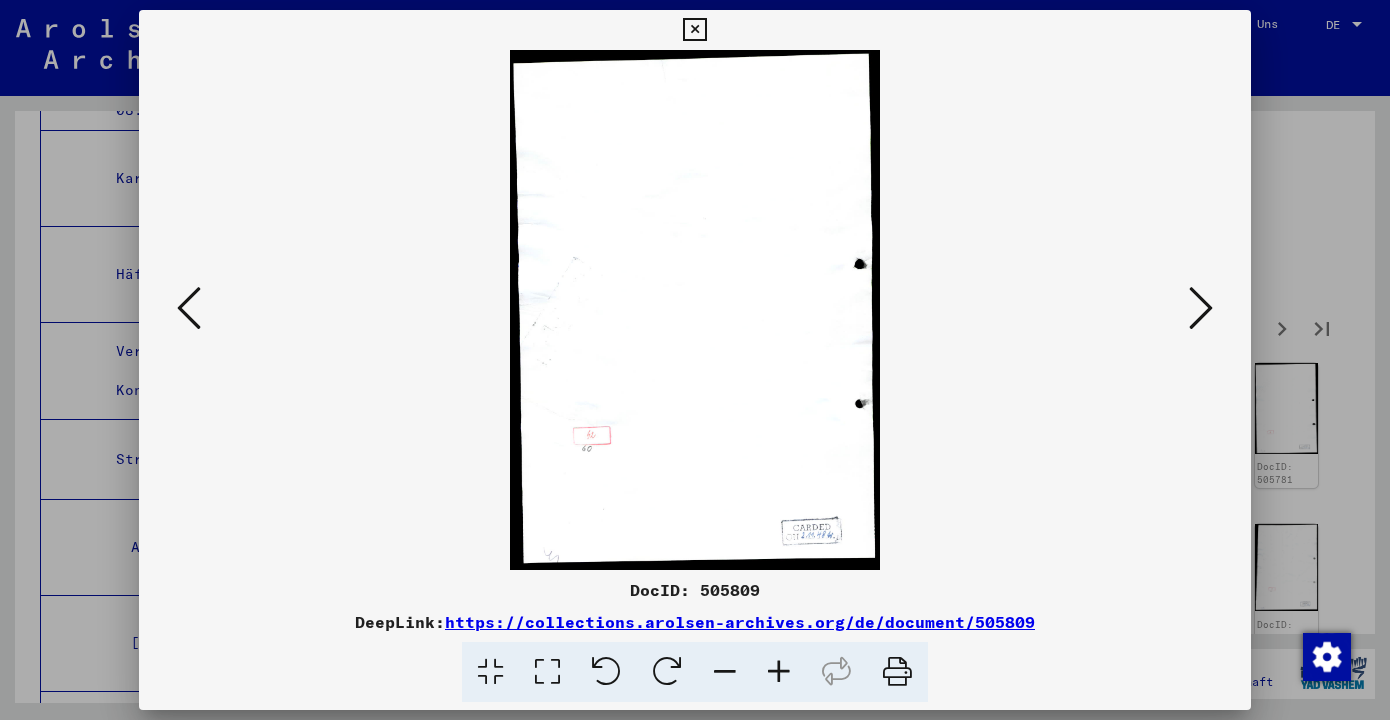 scroll, scrollTop: 0, scrollLeft: 0, axis: both 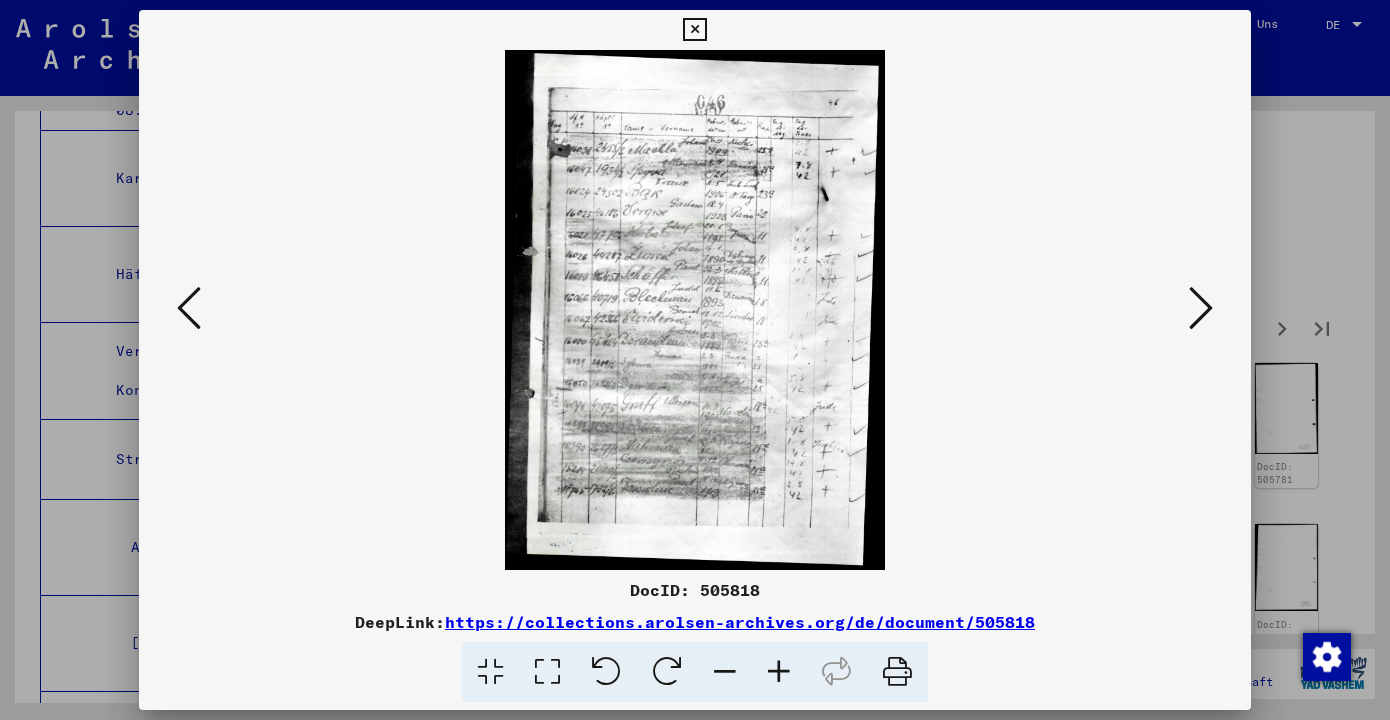 click at bounding box center (779, 672) 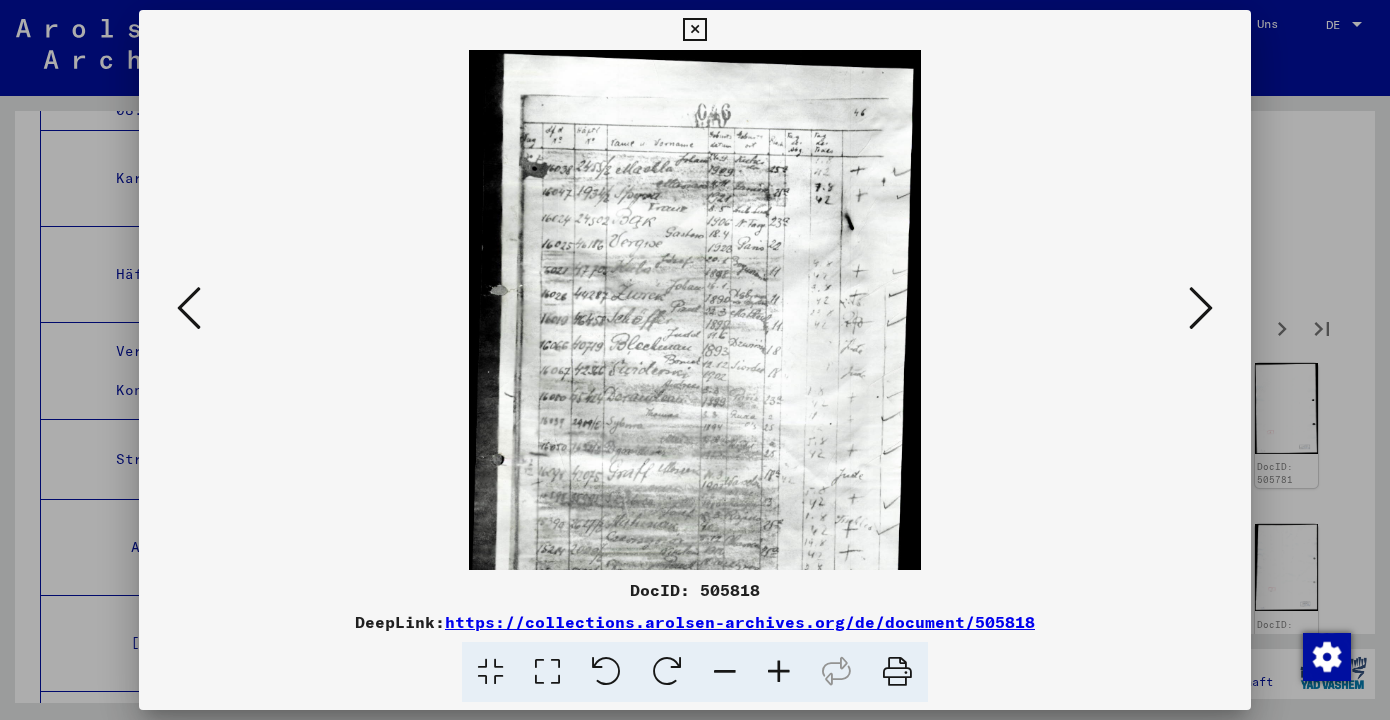 click at bounding box center [779, 672] 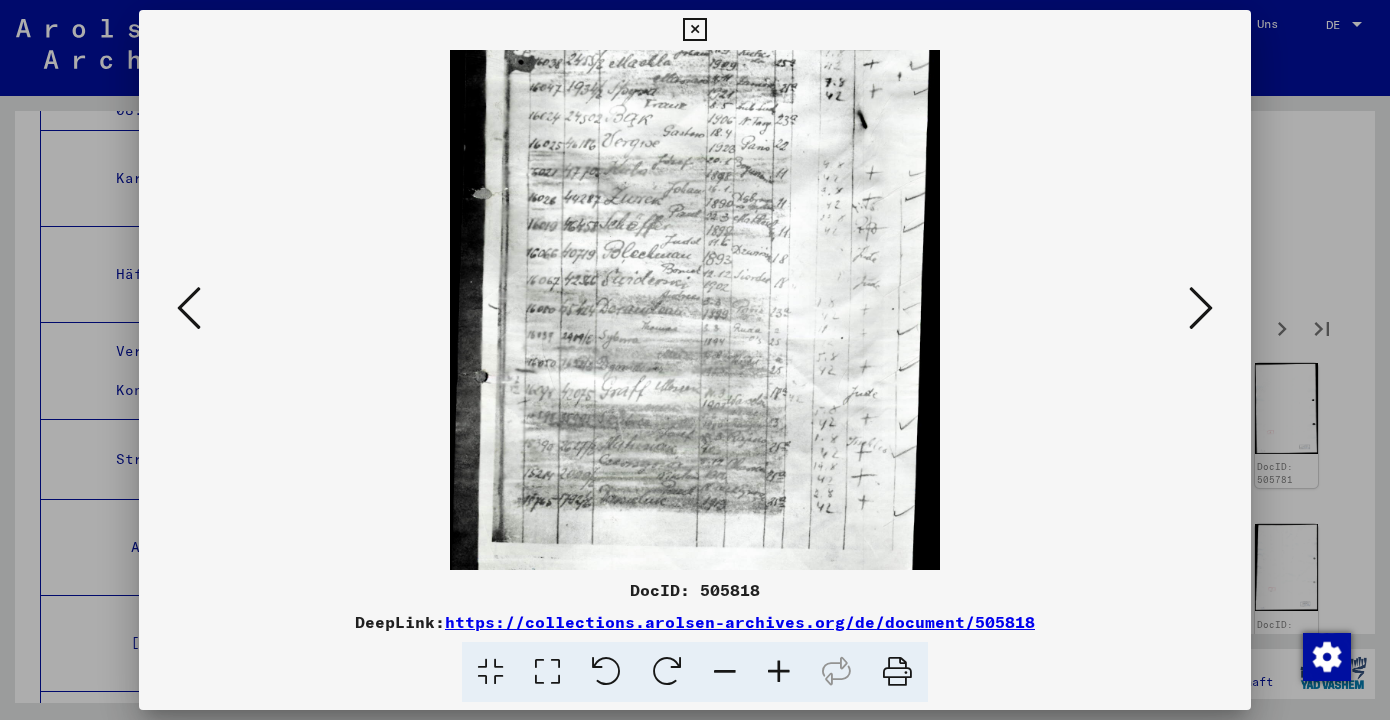 scroll, scrollTop: 117, scrollLeft: 0, axis: vertical 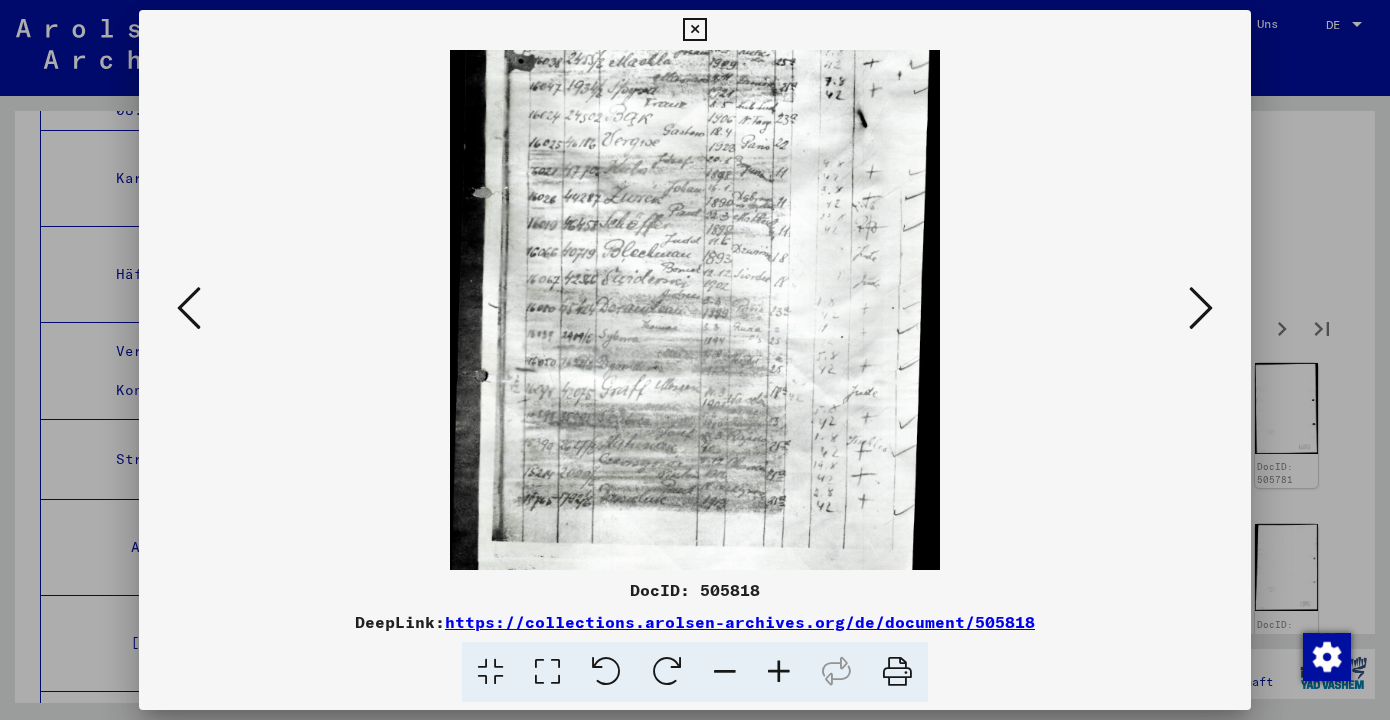 drag, startPoint x: 717, startPoint y: 491, endPoint x: 714, endPoint y: 374, distance: 117.03845 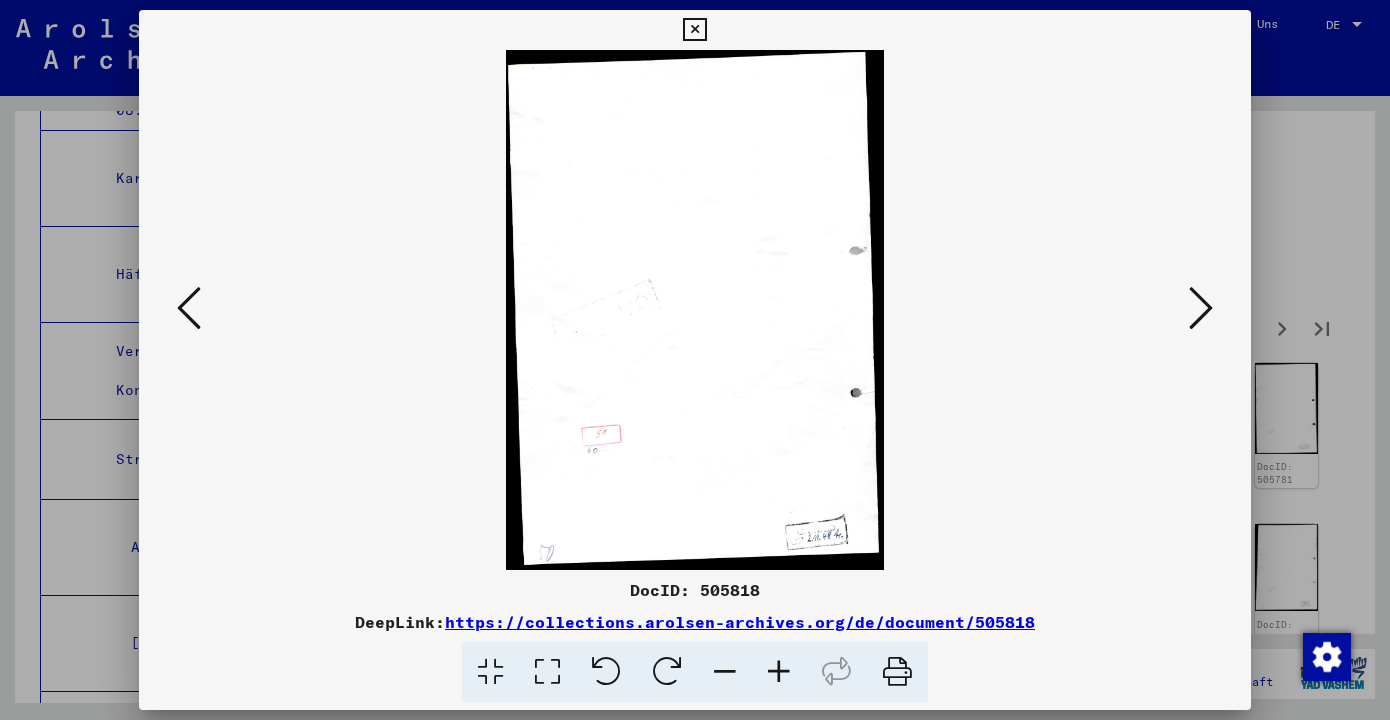 click at bounding box center [1201, 308] 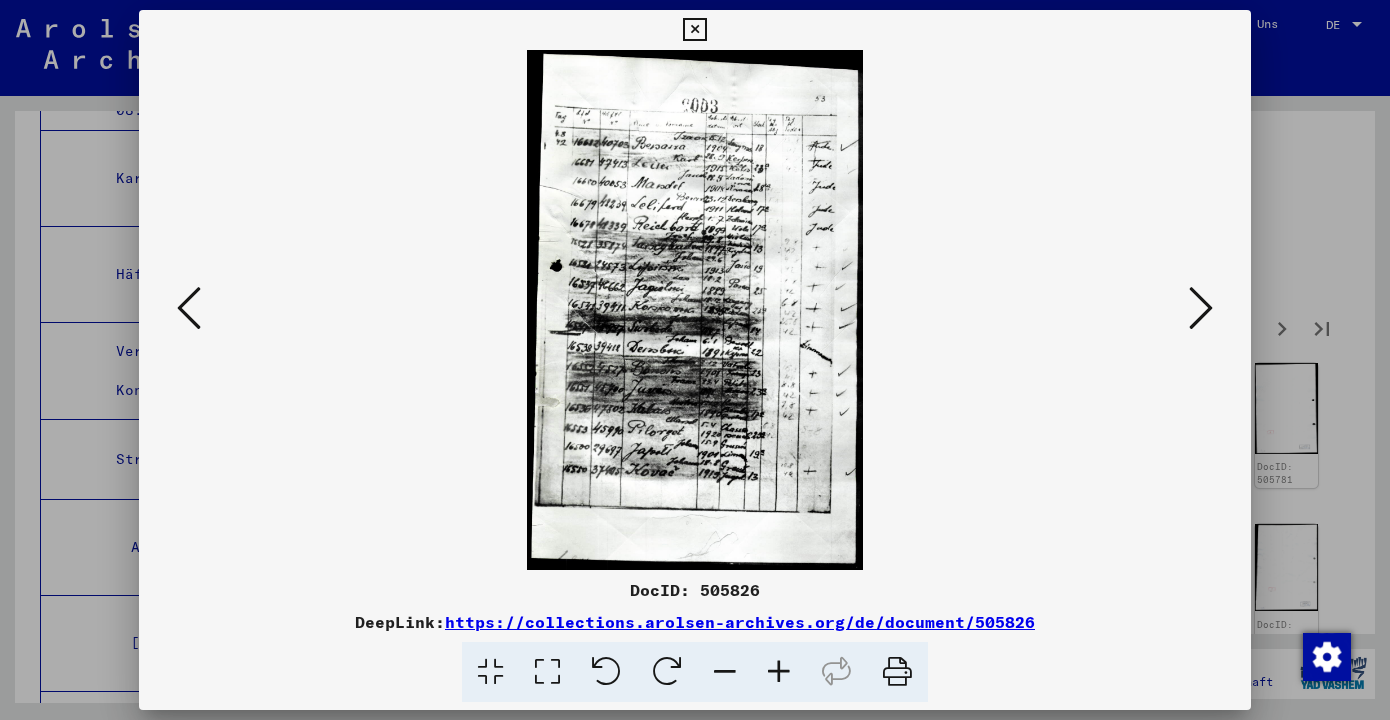 click at bounding box center [779, 672] 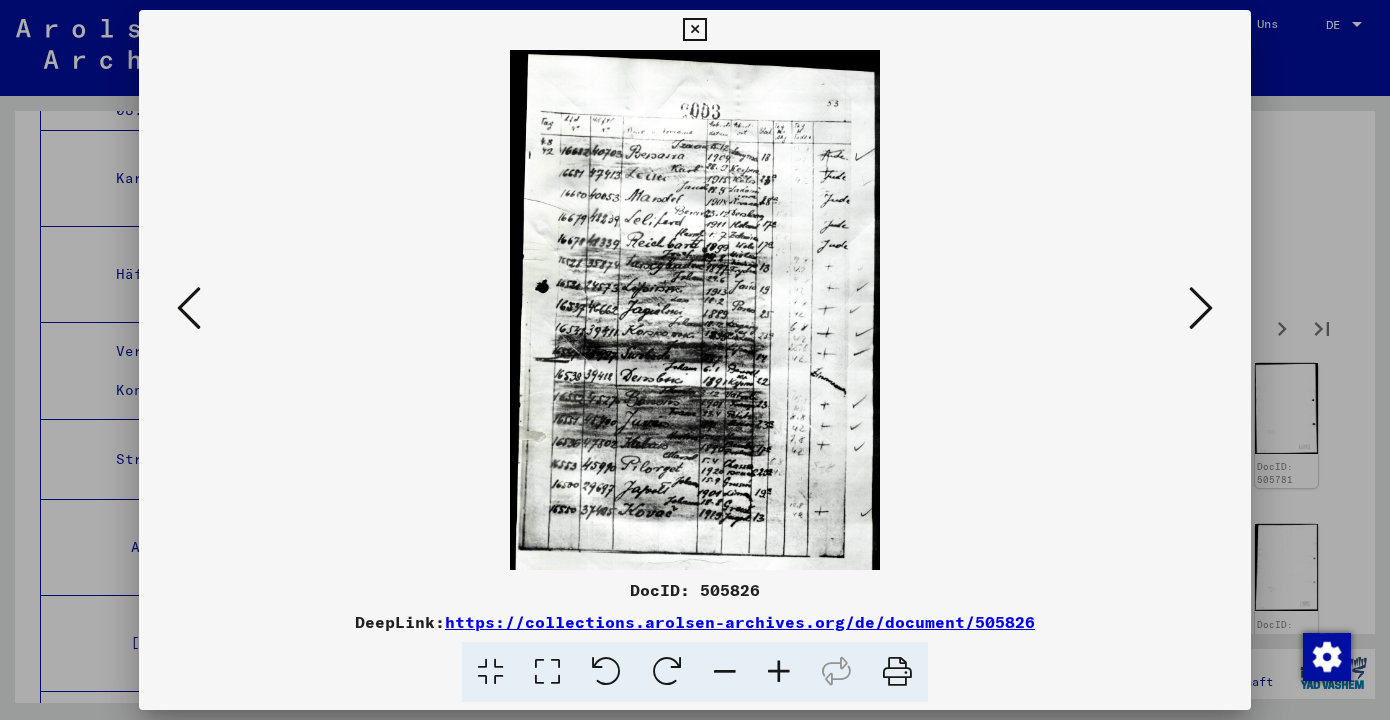 click at bounding box center [779, 672] 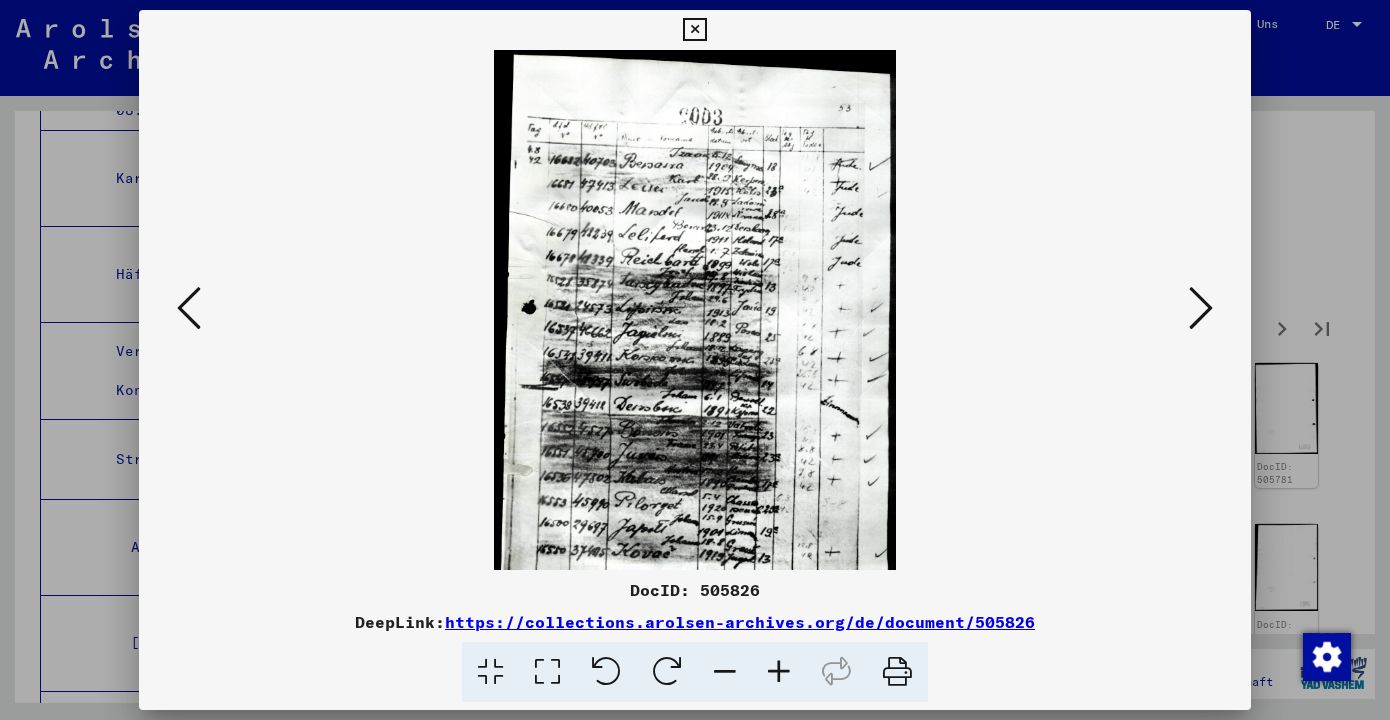 click at bounding box center [779, 672] 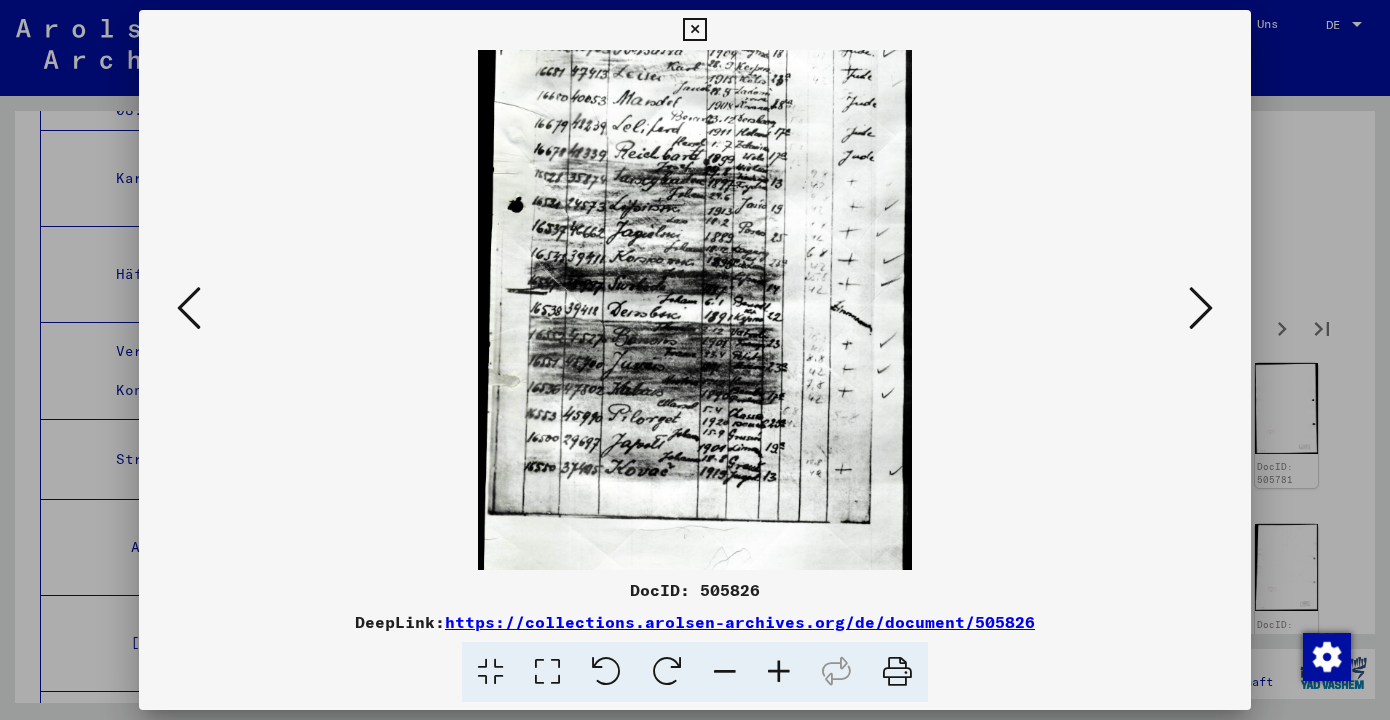 scroll, scrollTop: 131, scrollLeft: 0, axis: vertical 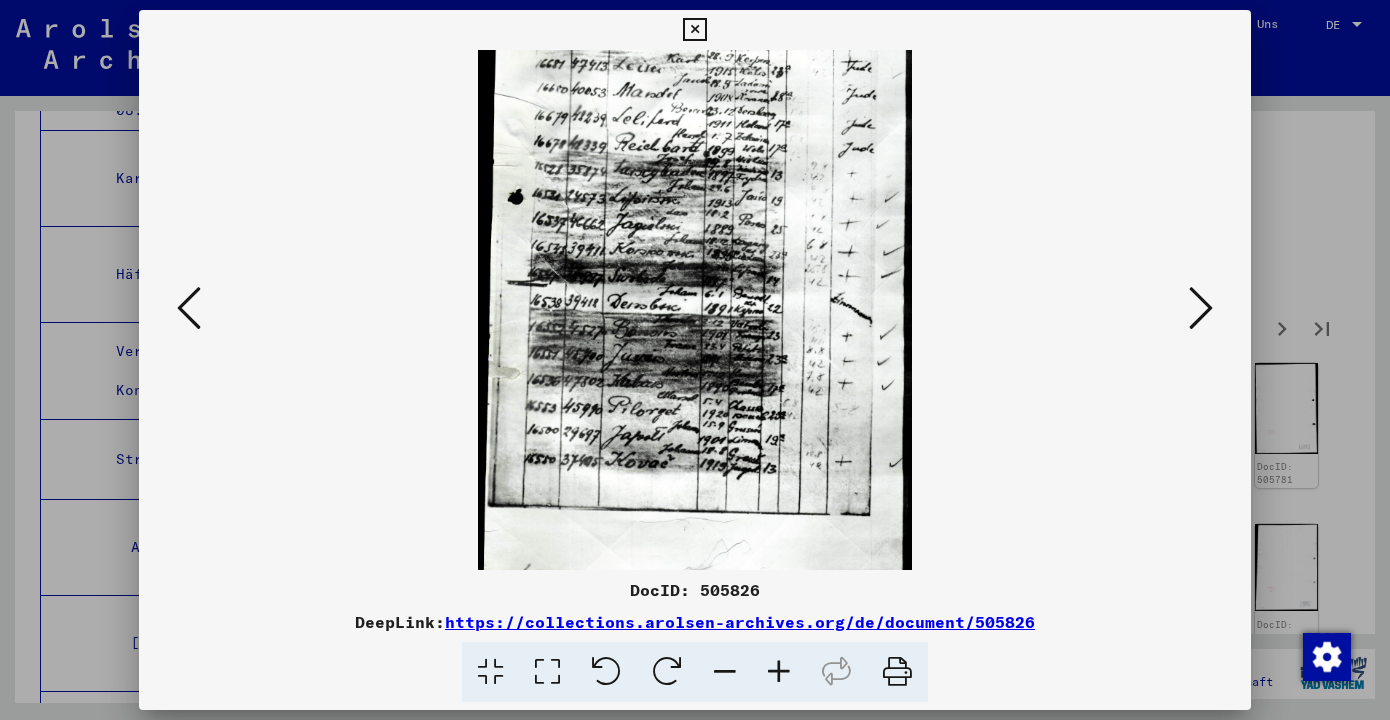 drag, startPoint x: 738, startPoint y: 513, endPoint x: 725, endPoint y: 382, distance: 131.64346 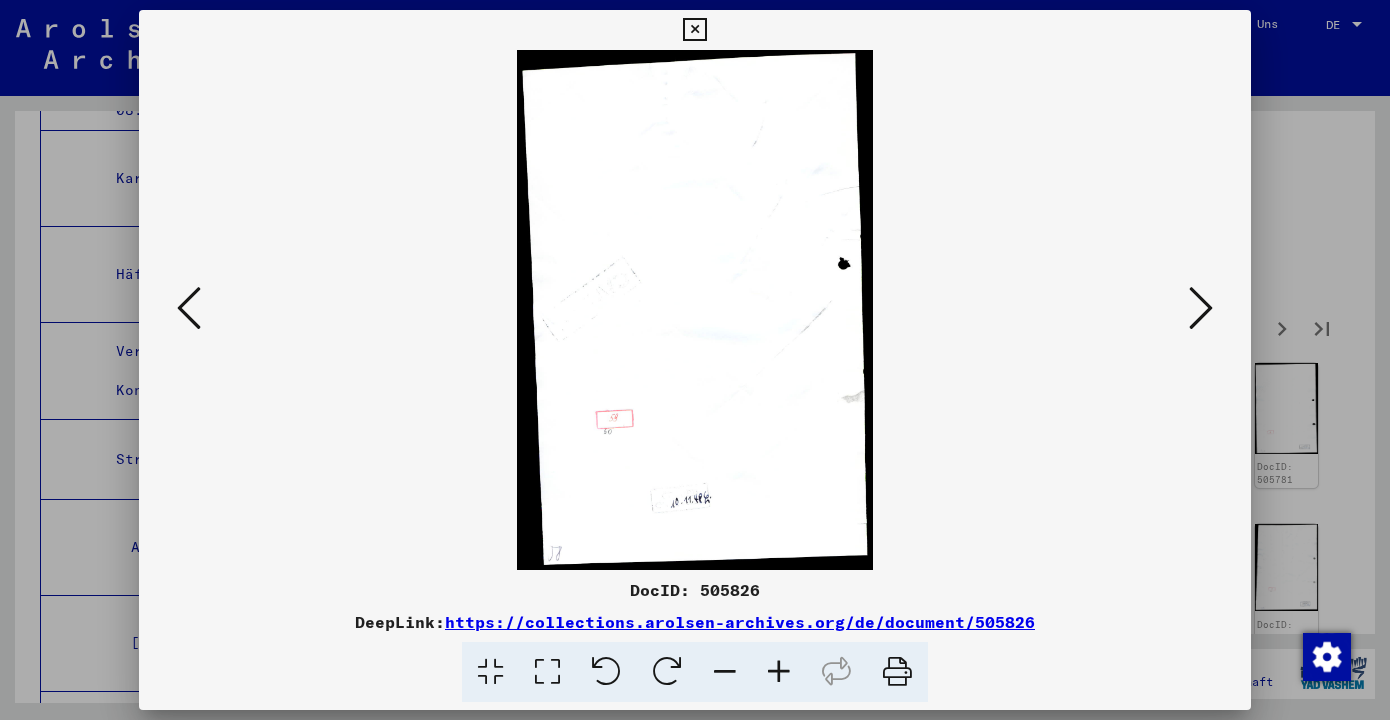 scroll, scrollTop: 0, scrollLeft: 0, axis: both 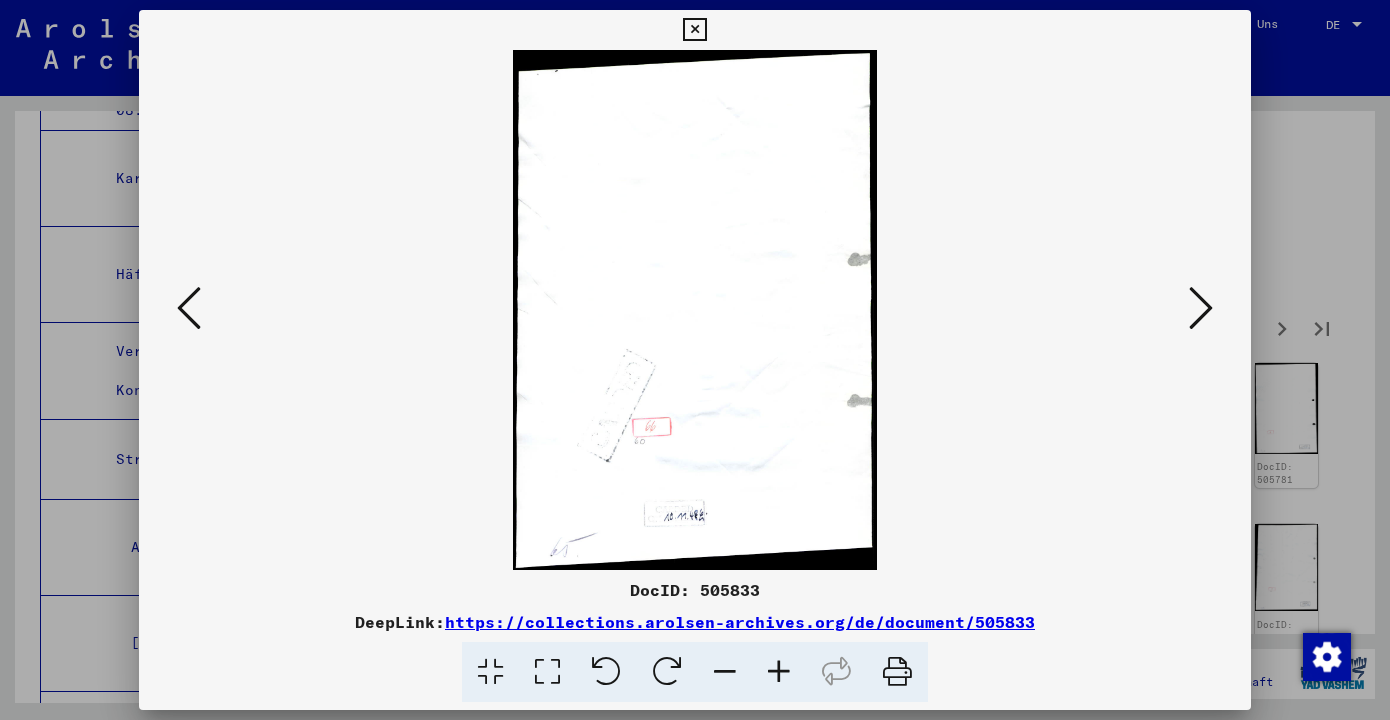 click at bounding box center (1201, 308) 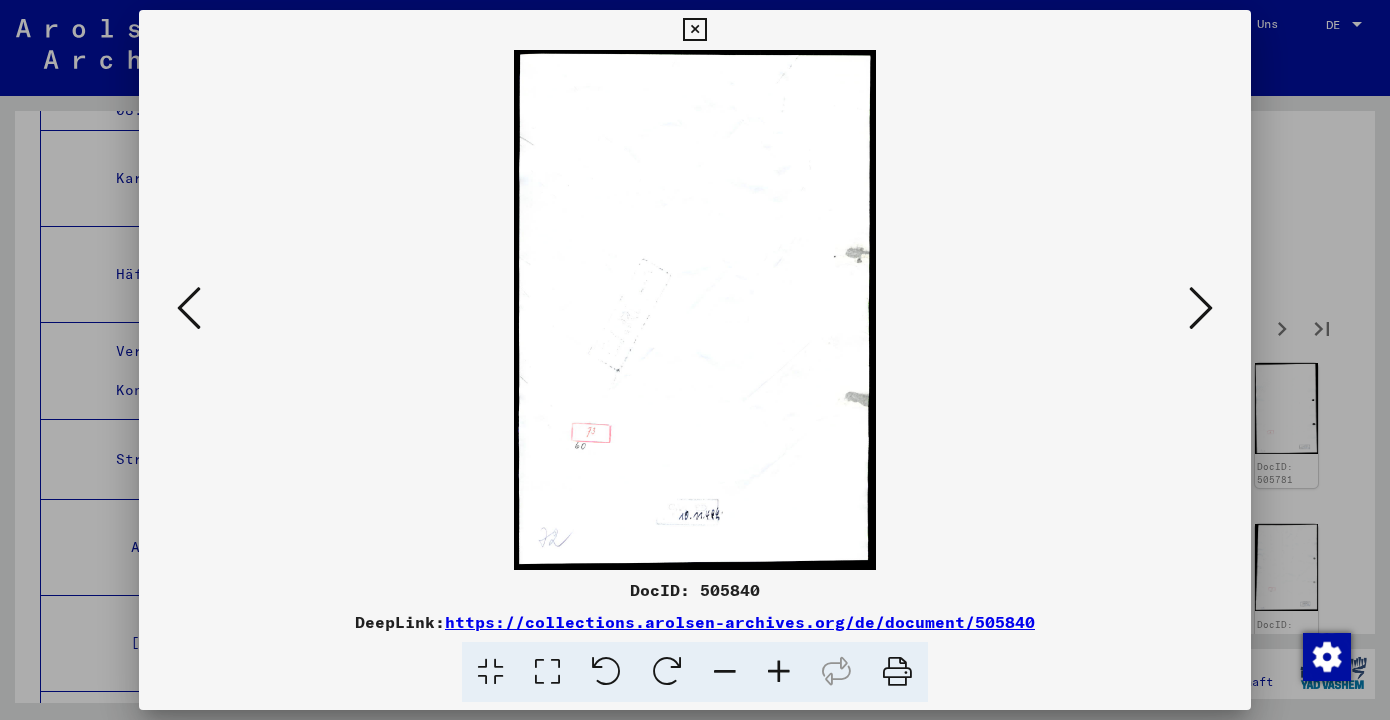 click at bounding box center (1201, 308) 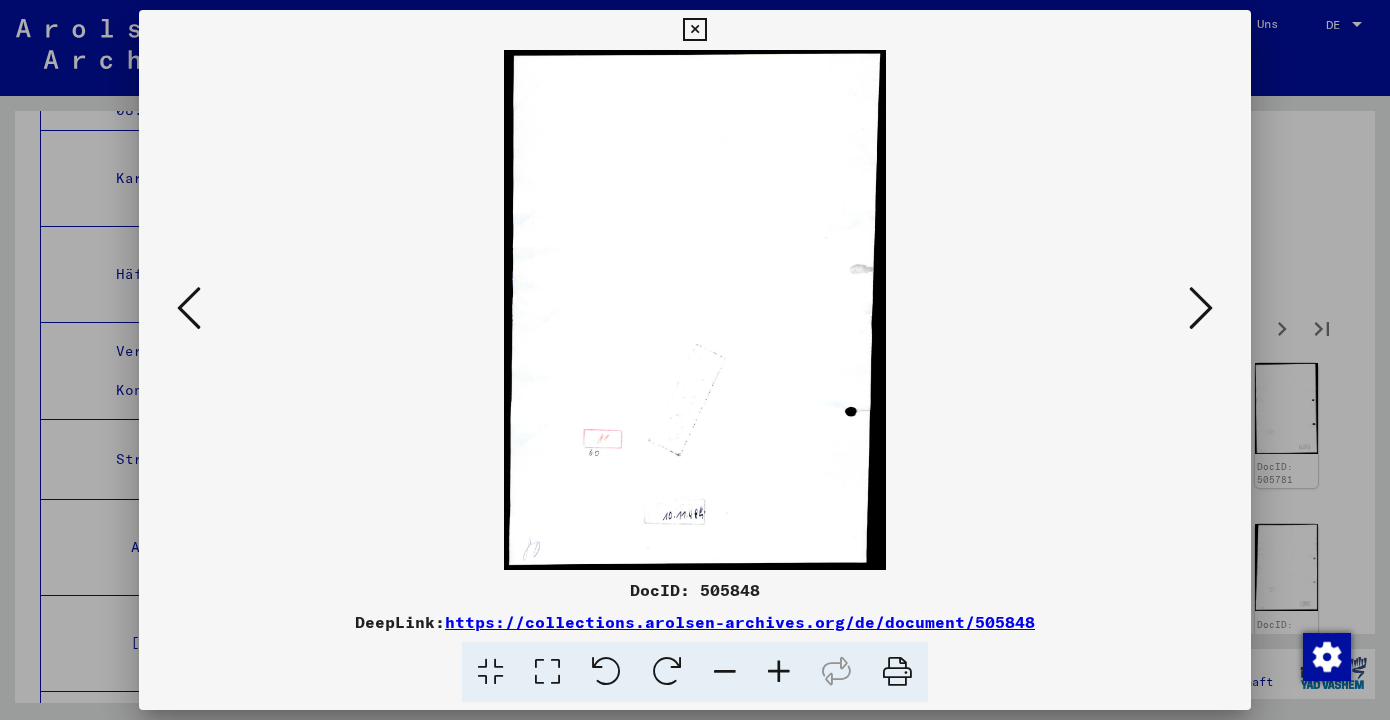 click at bounding box center (1201, 308) 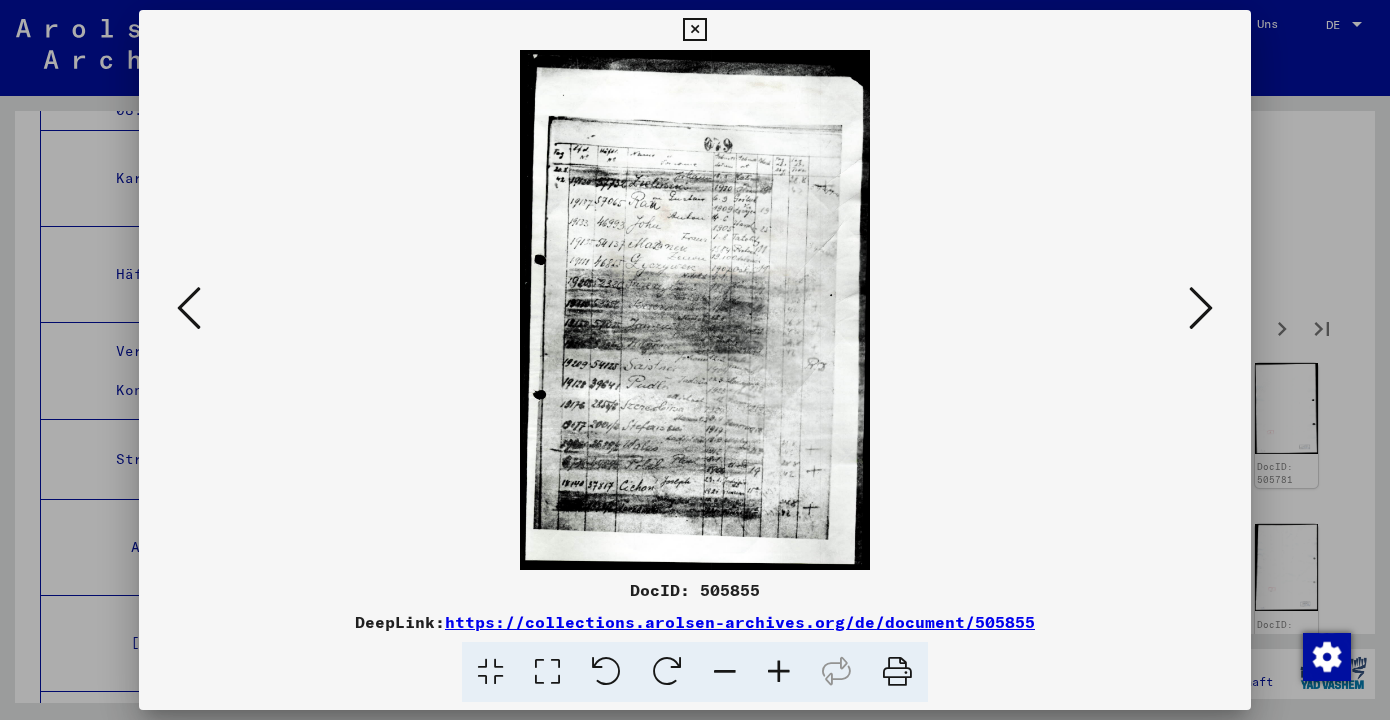click at bounding box center (779, 672) 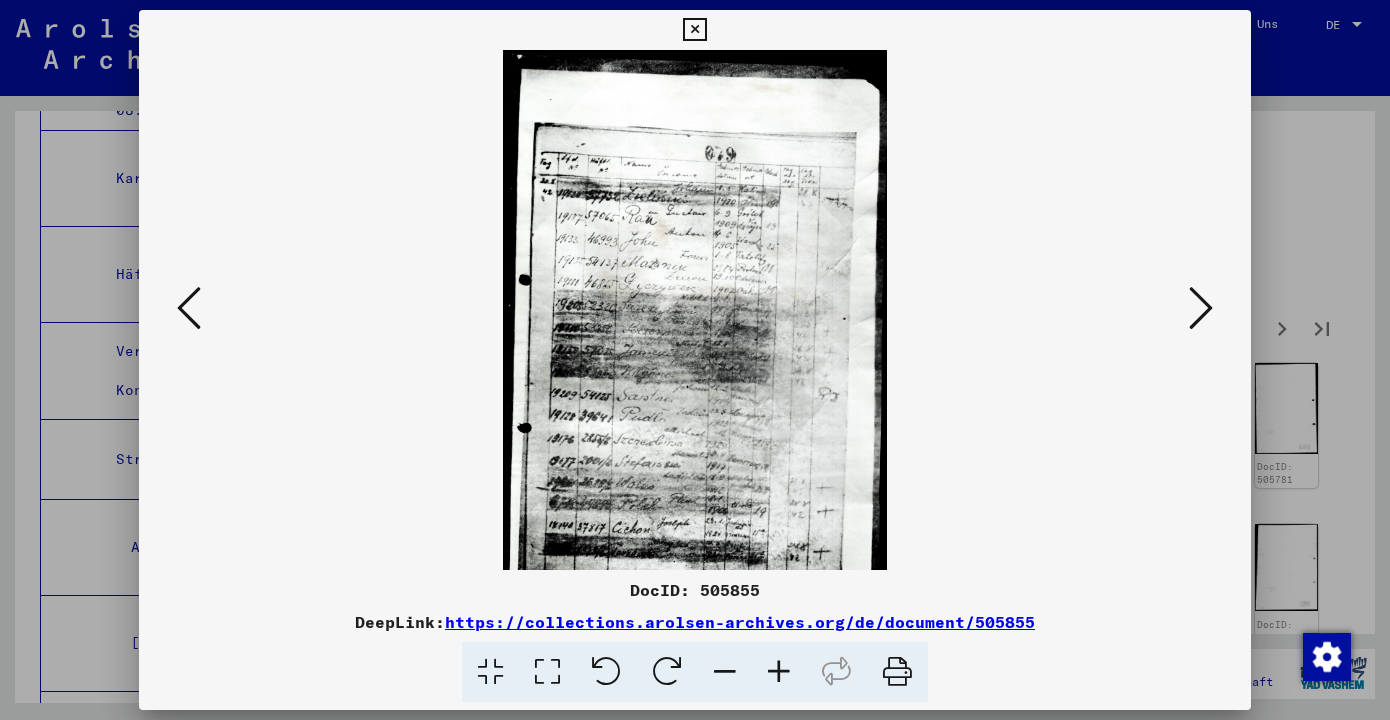 click at bounding box center (779, 672) 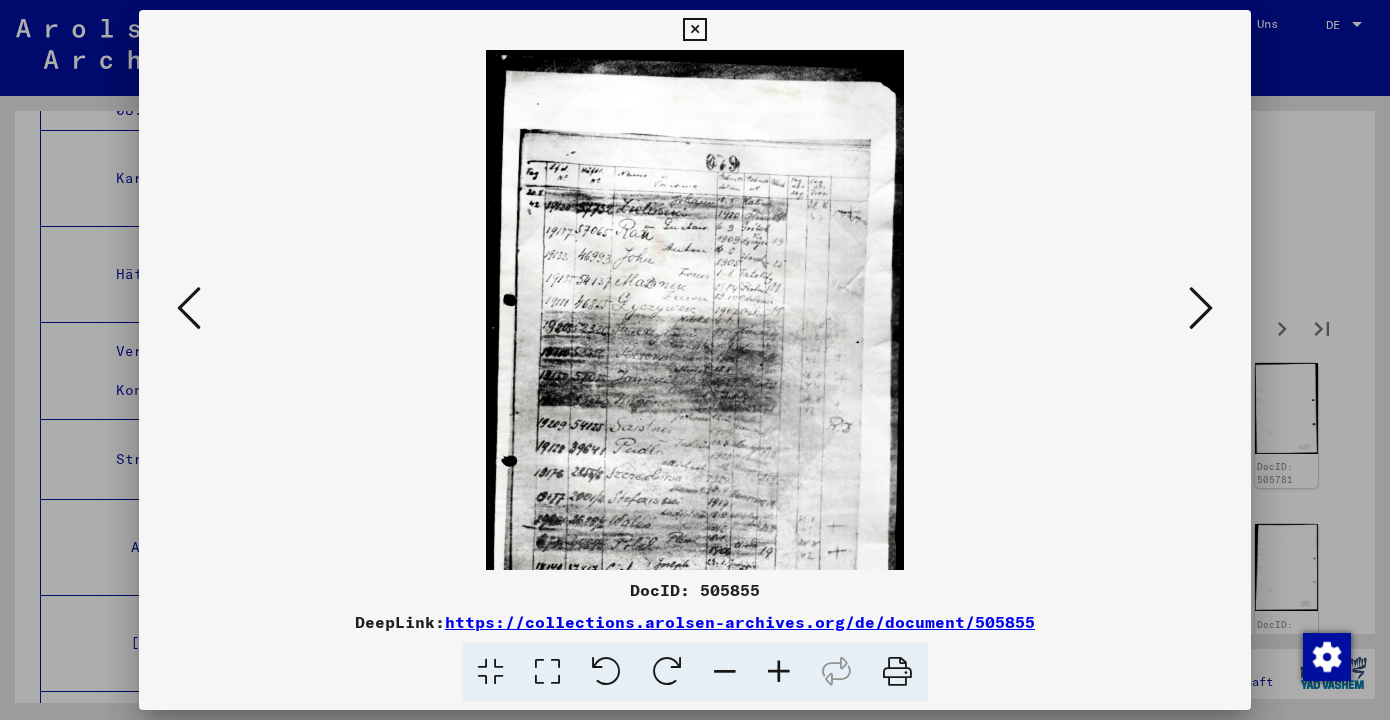 click at bounding box center (779, 672) 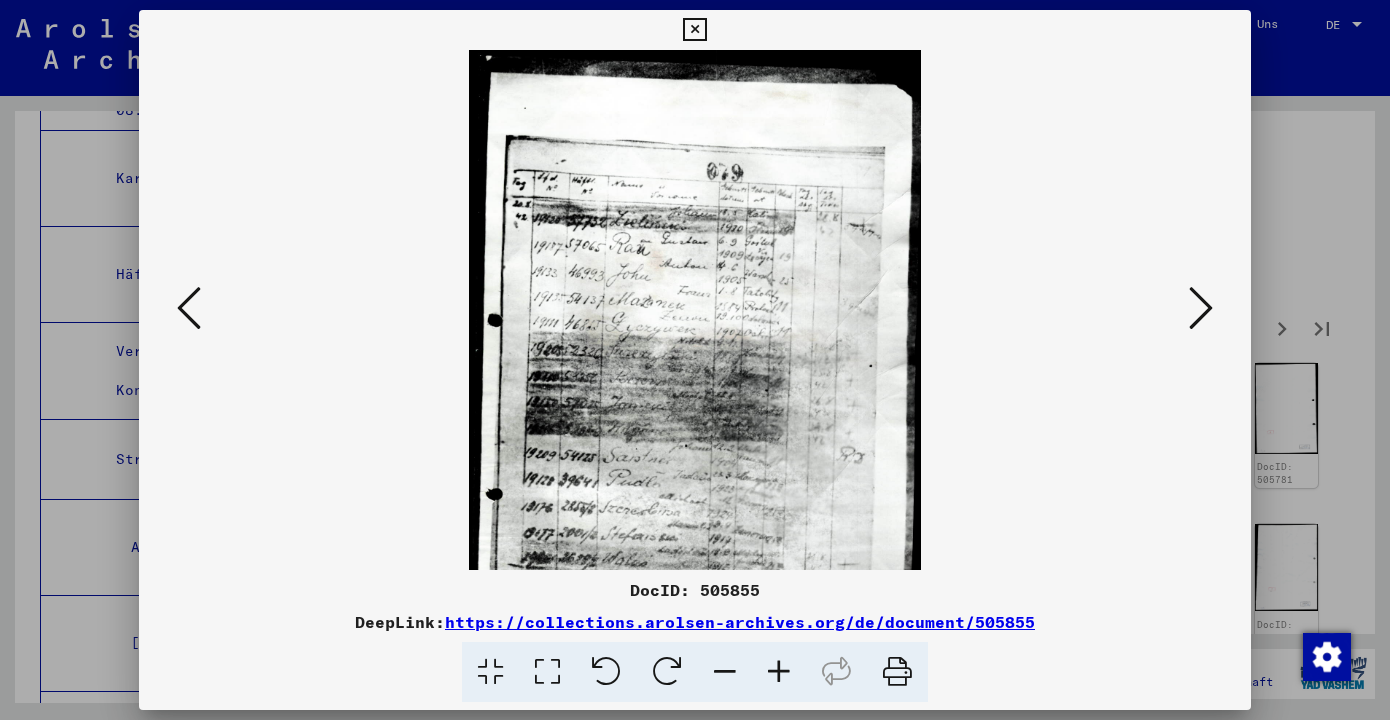 click at bounding box center [779, 672] 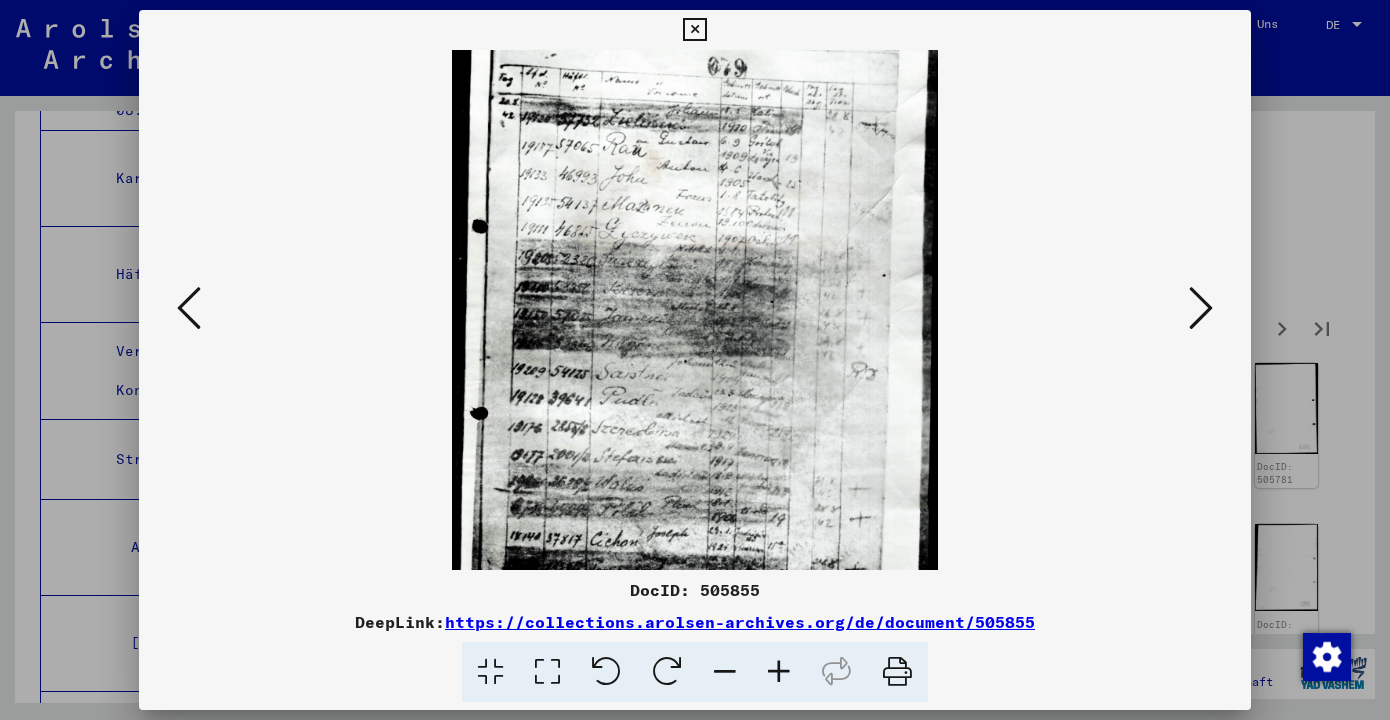 scroll, scrollTop: 116, scrollLeft: 0, axis: vertical 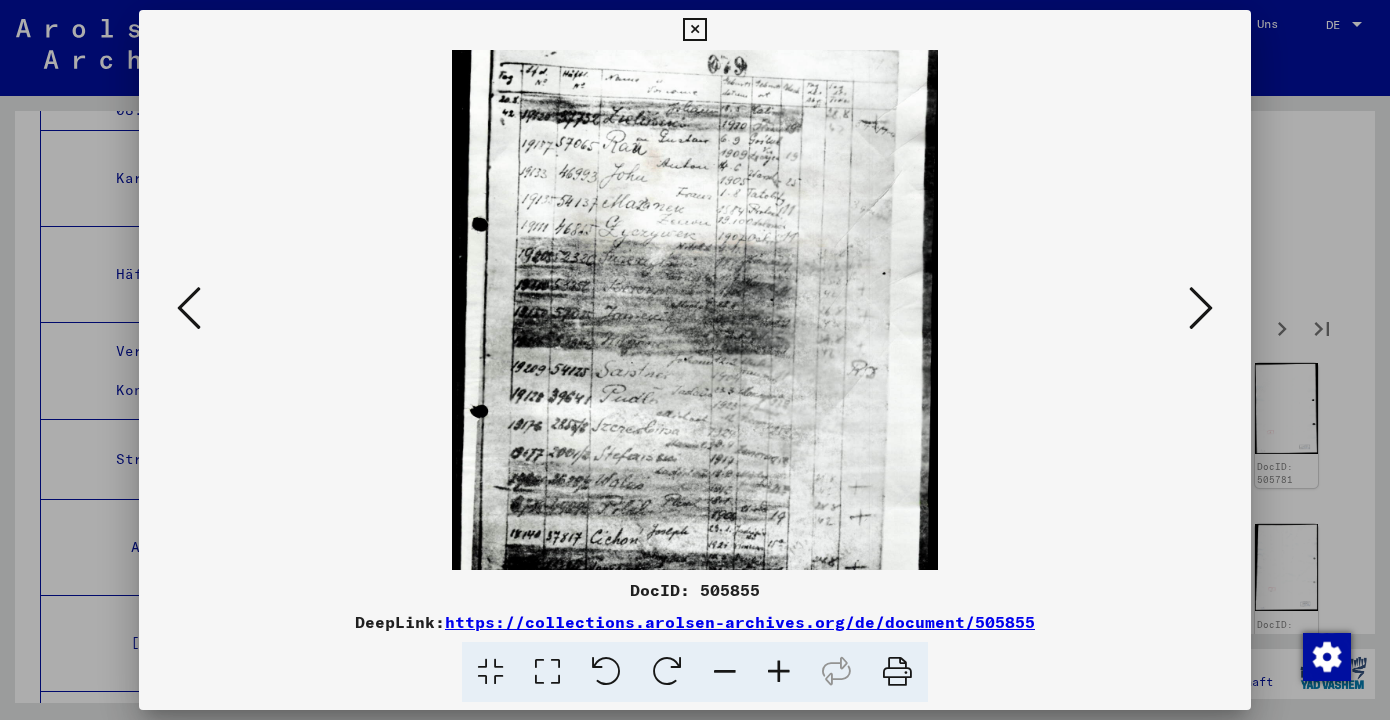 drag, startPoint x: 782, startPoint y: 468, endPoint x: 777, endPoint y: 367, distance: 101.12369 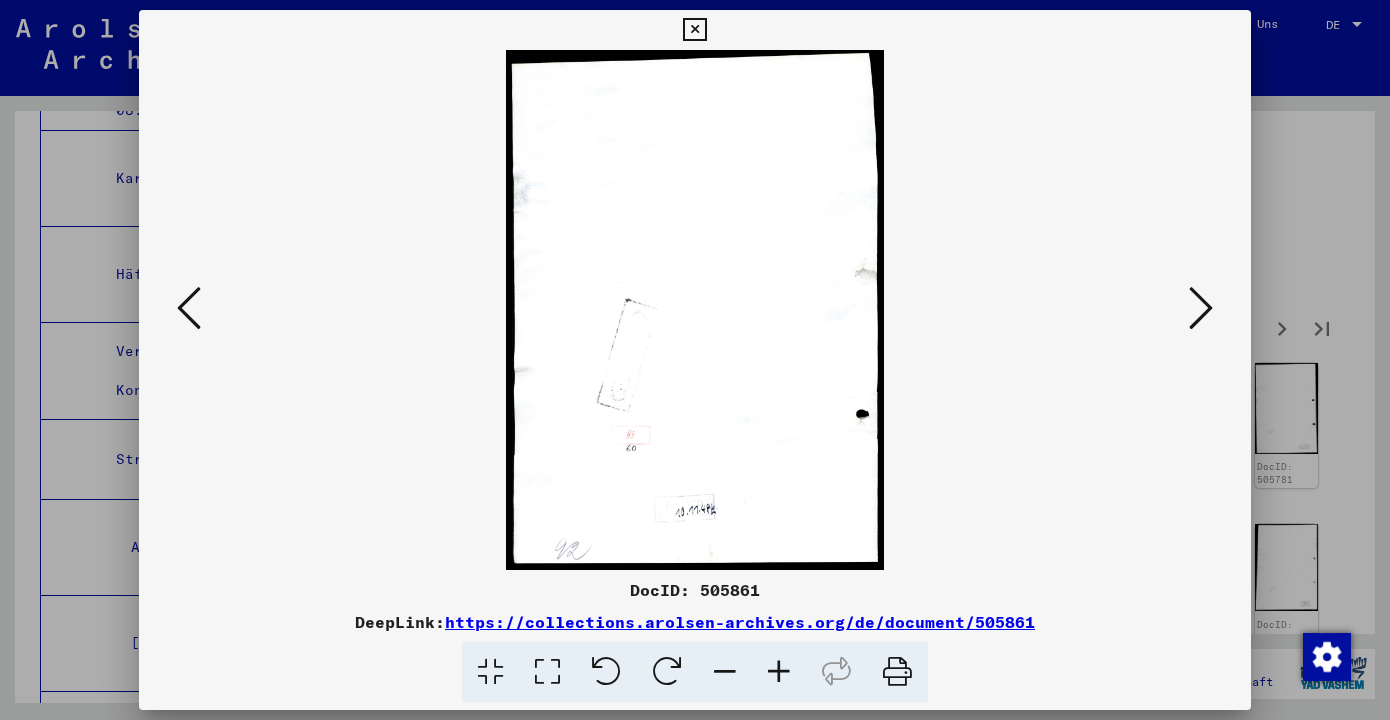 scroll, scrollTop: 0, scrollLeft: 0, axis: both 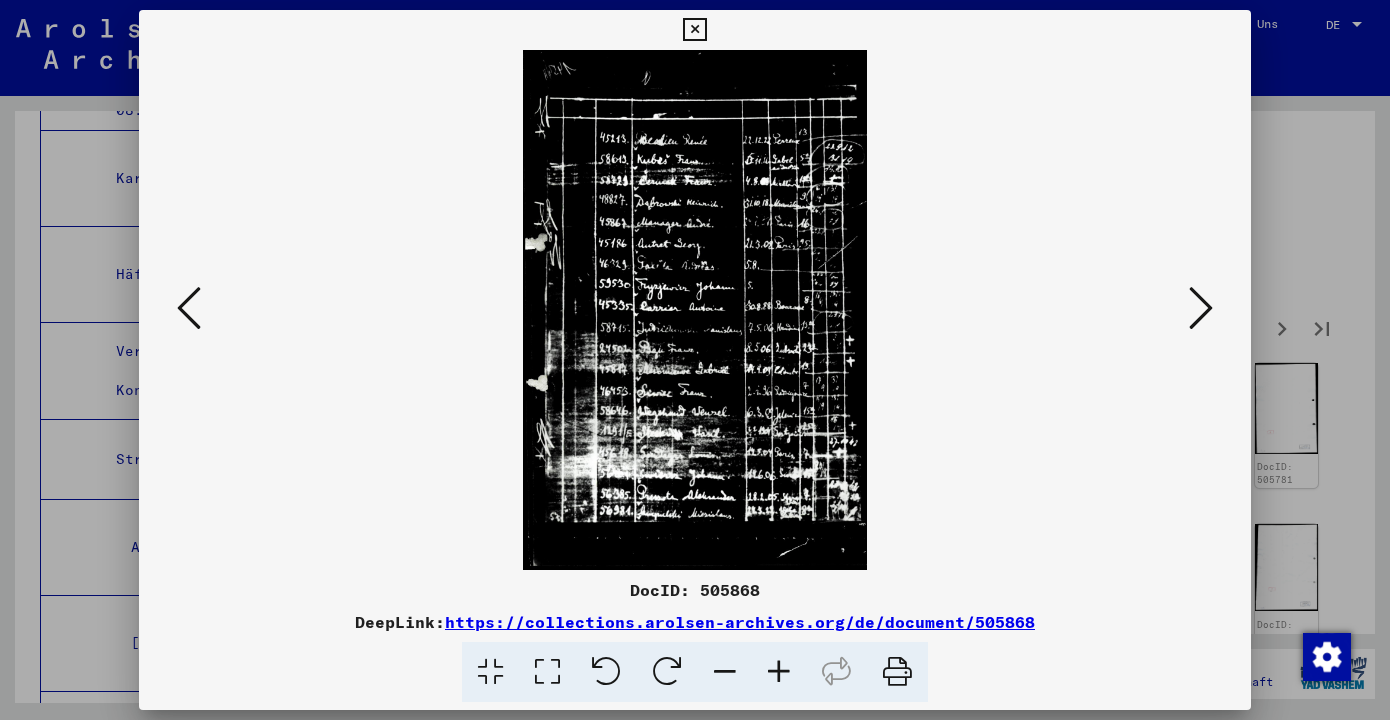 click at bounding box center [779, 672] 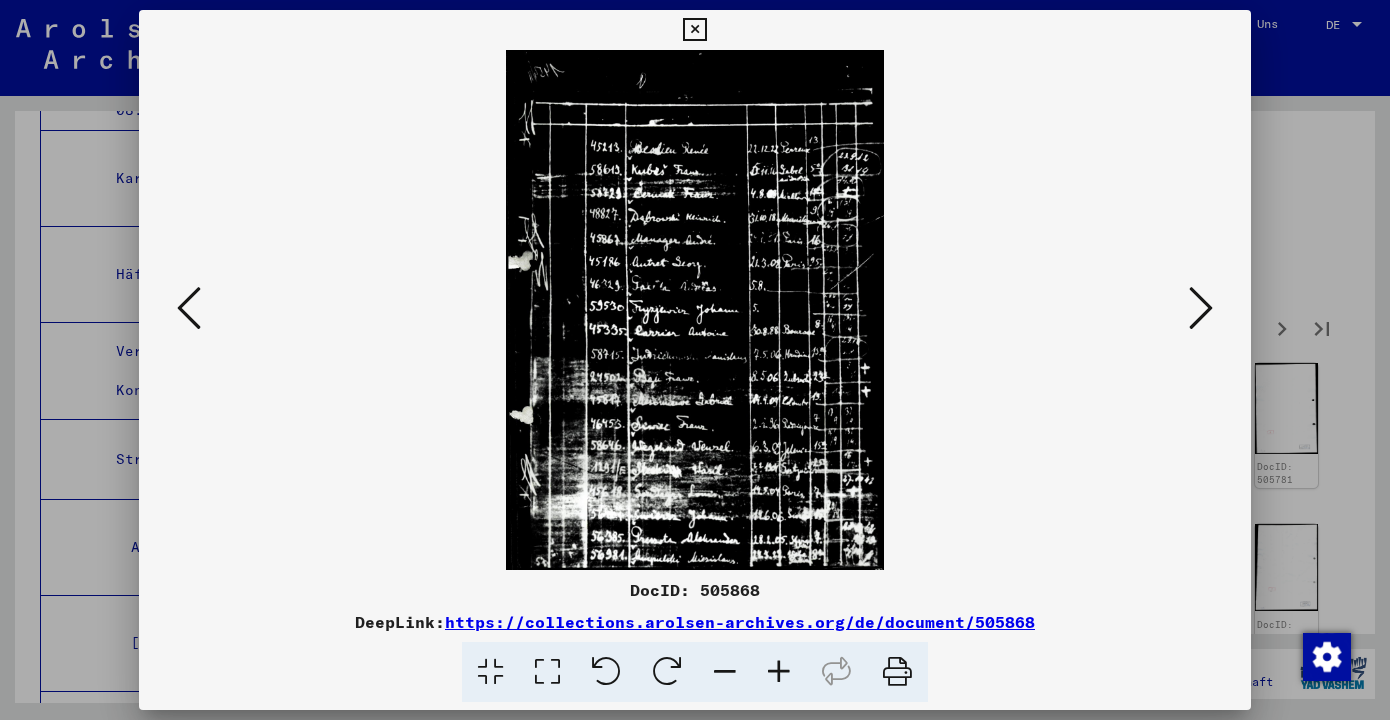 click at bounding box center [779, 672] 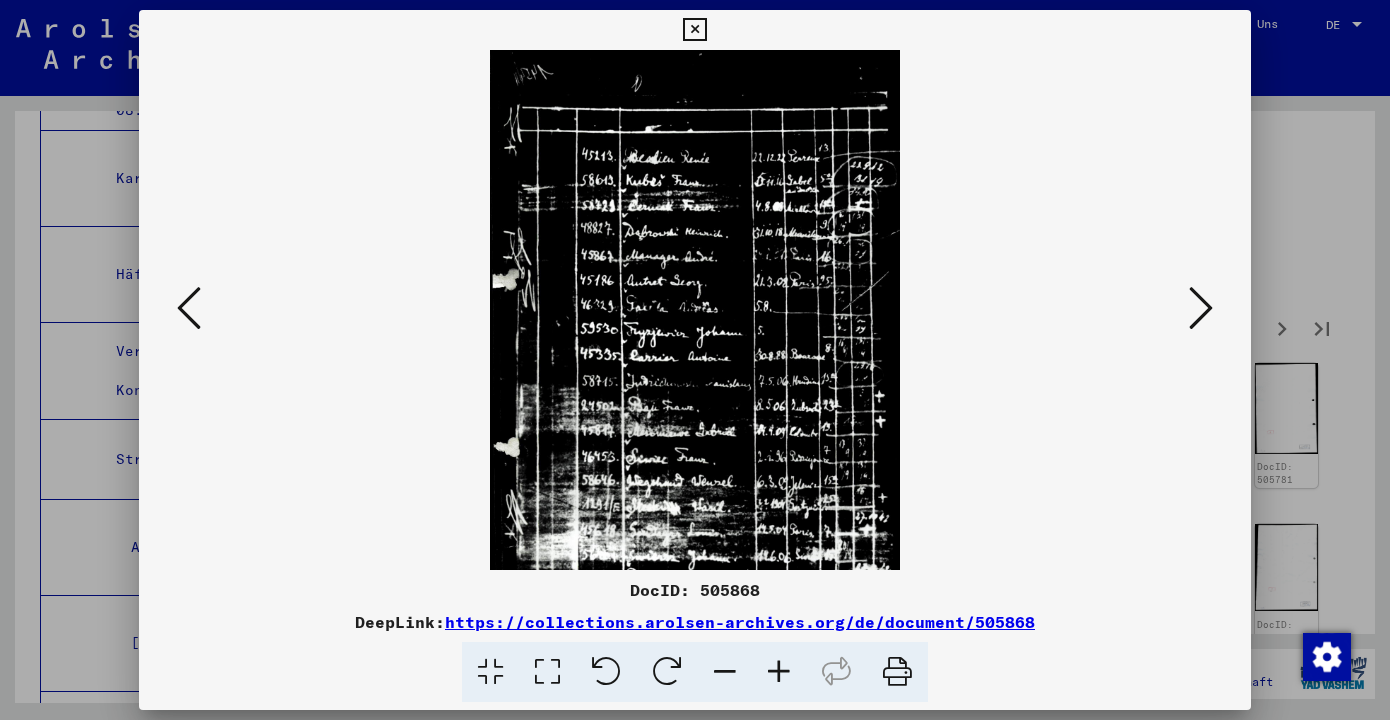 click at bounding box center [779, 672] 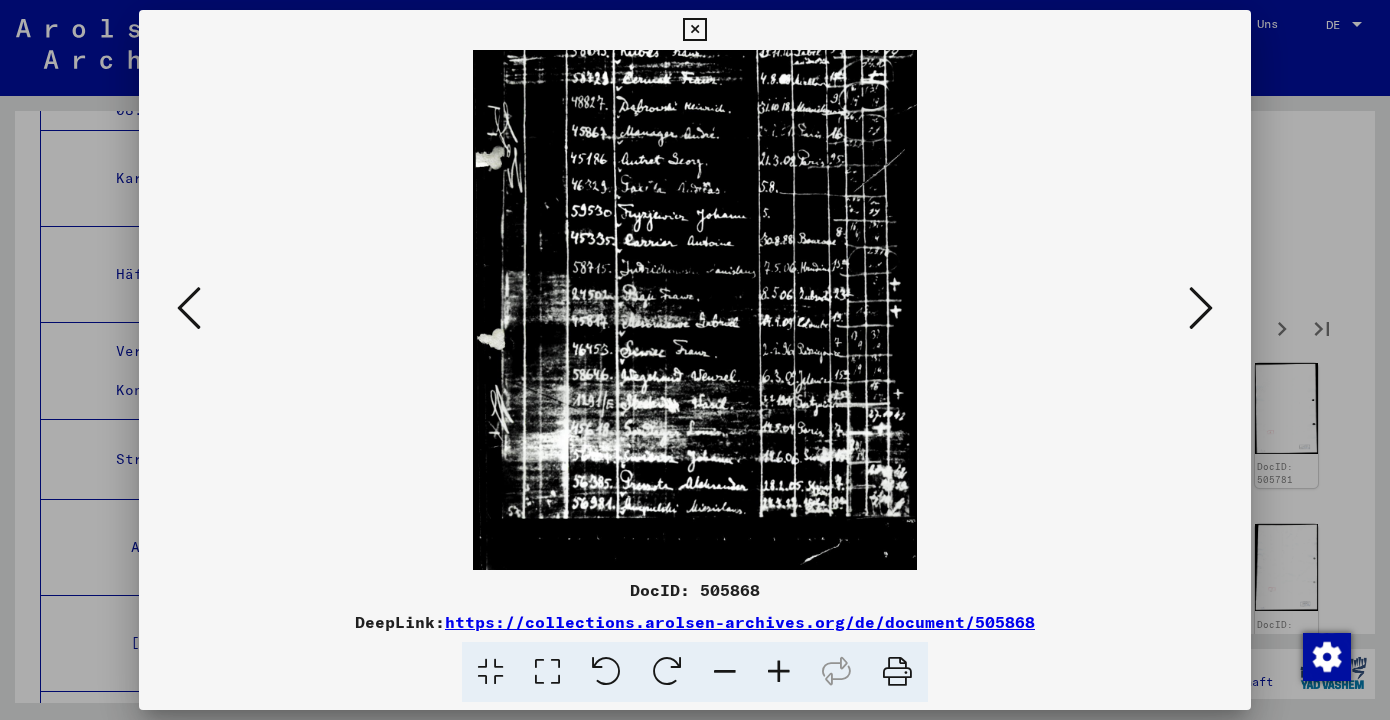 scroll, scrollTop: 141, scrollLeft: 0, axis: vertical 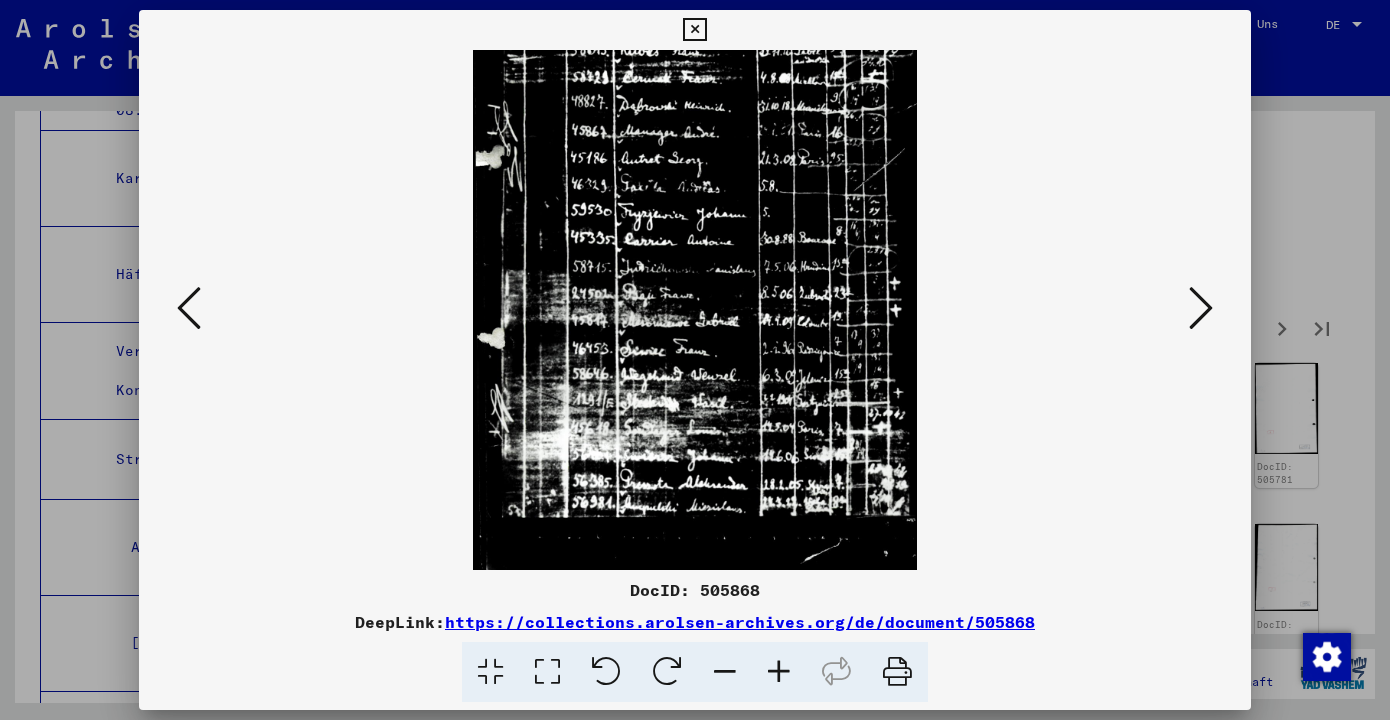 drag, startPoint x: 766, startPoint y: 434, endPoint x: 759, endPoint y: 293, distance: 141.17365 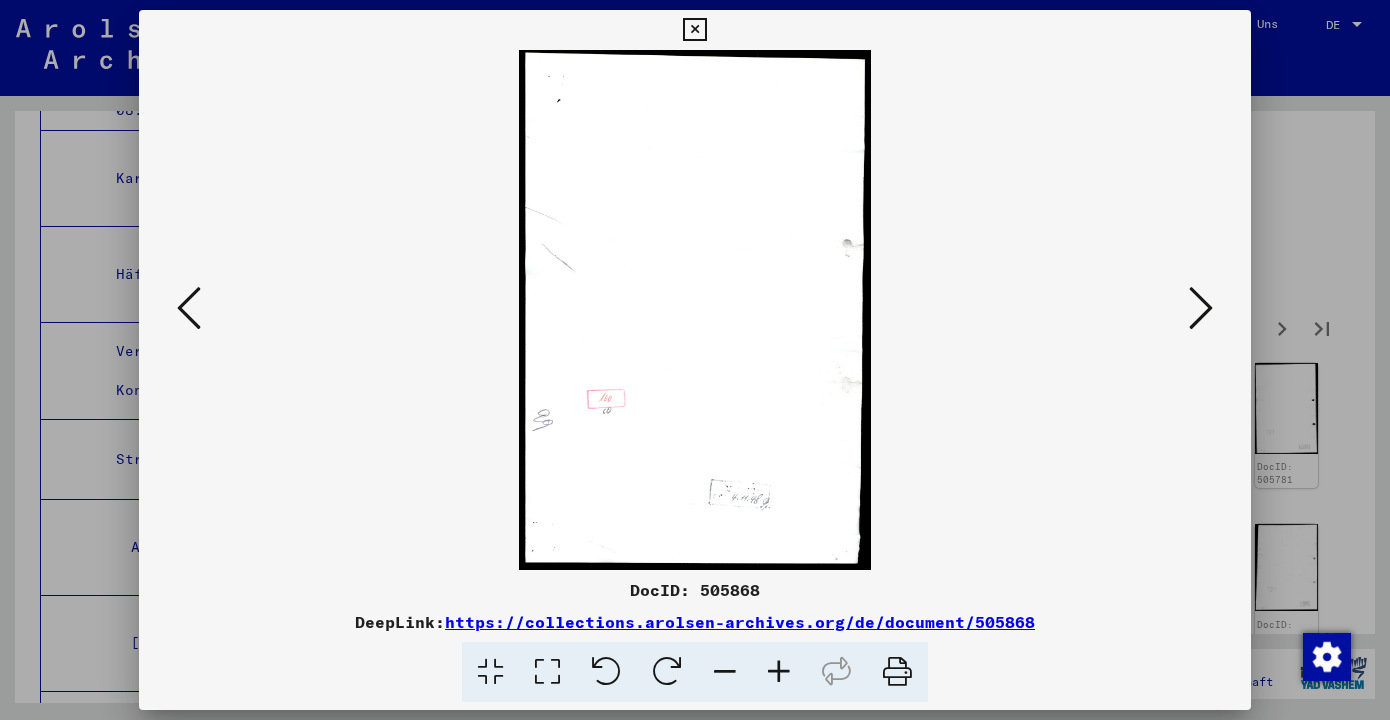 click at bounding box center (1201, 308) 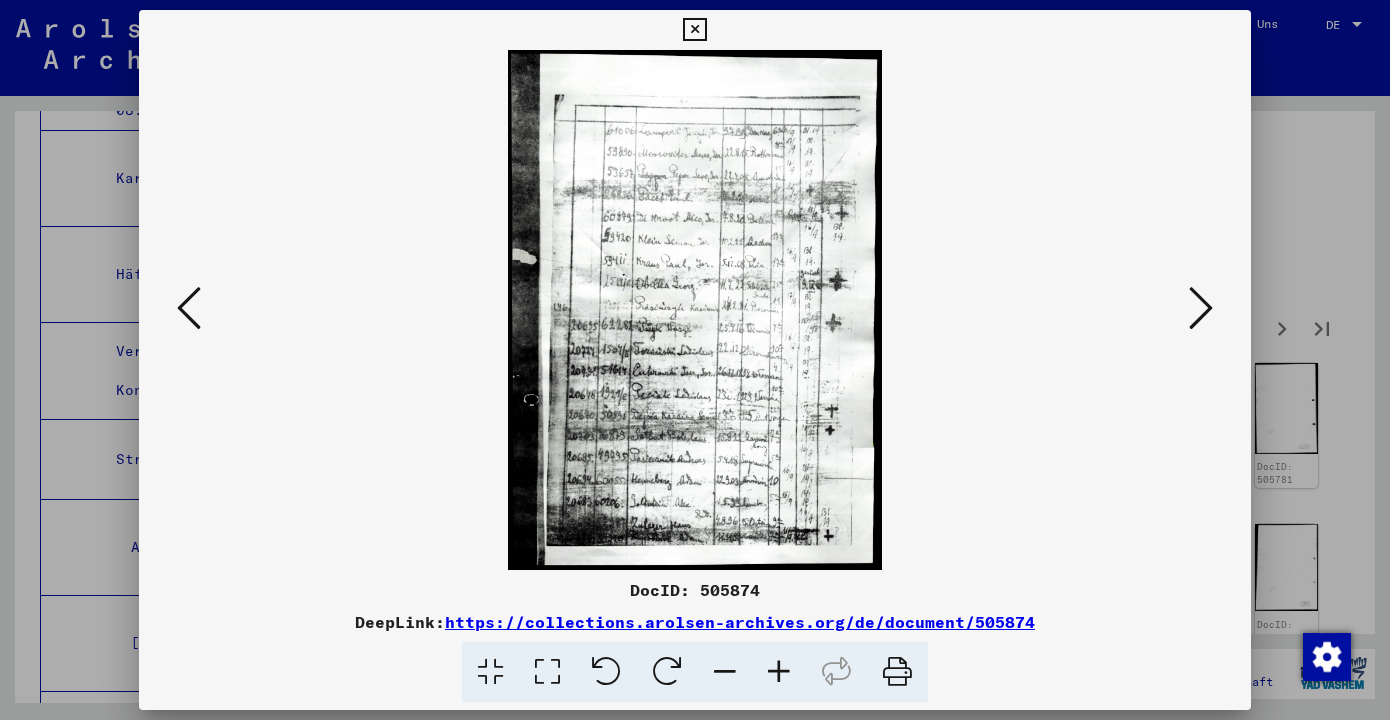 click at bounding box center [779, 672] 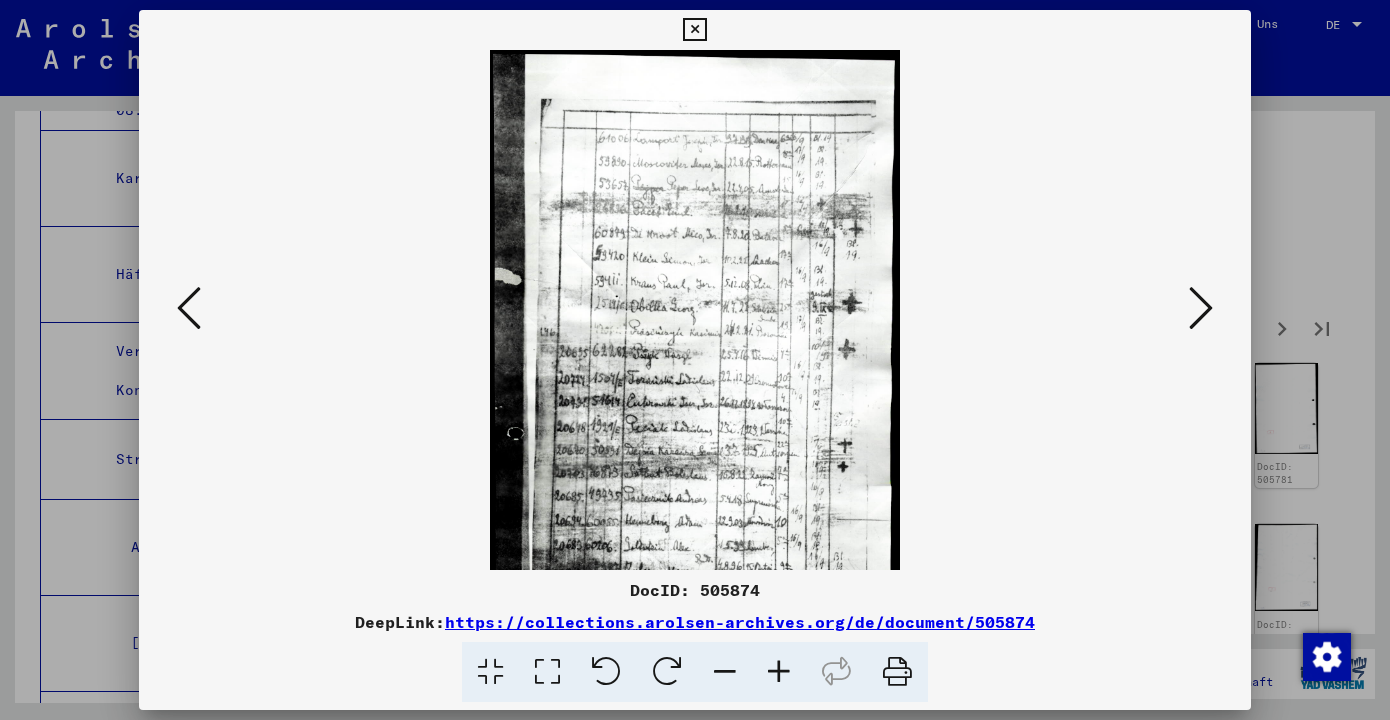 click at bounding box center (779, 672) 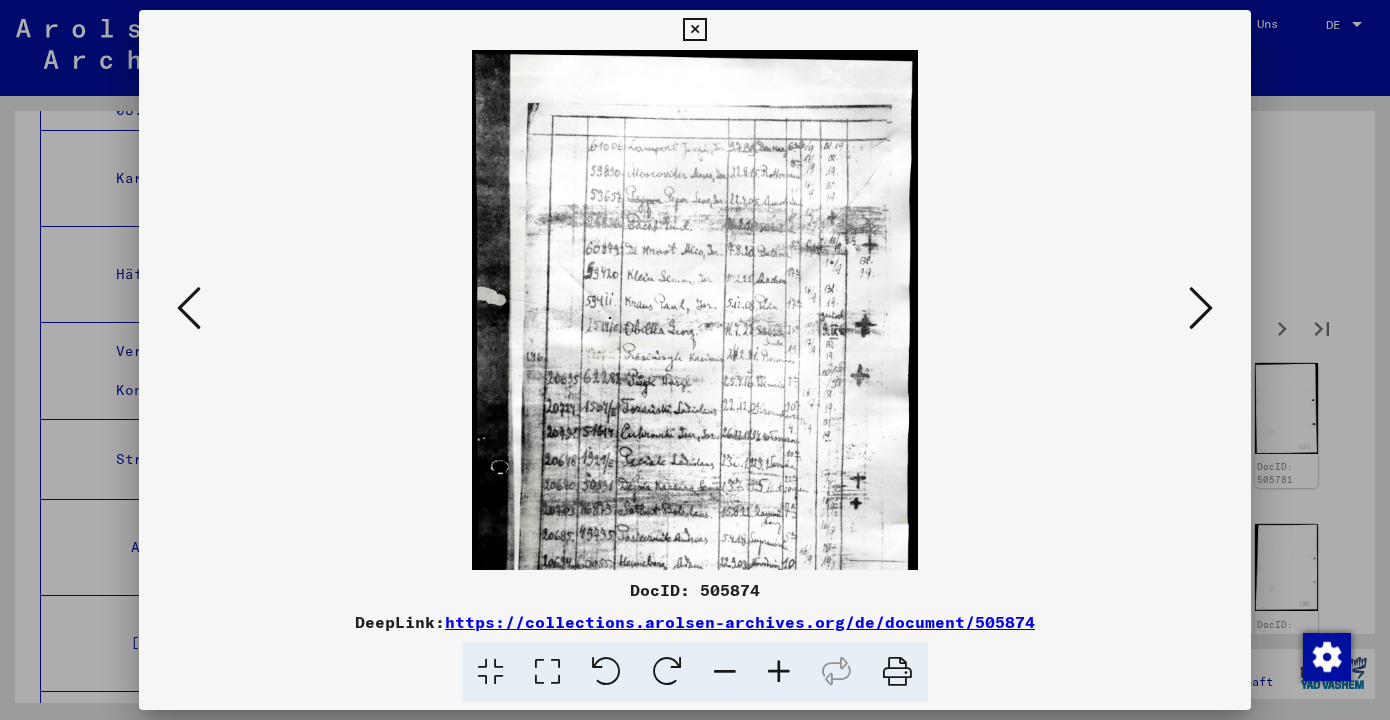 click at bounding box center [779, 672] 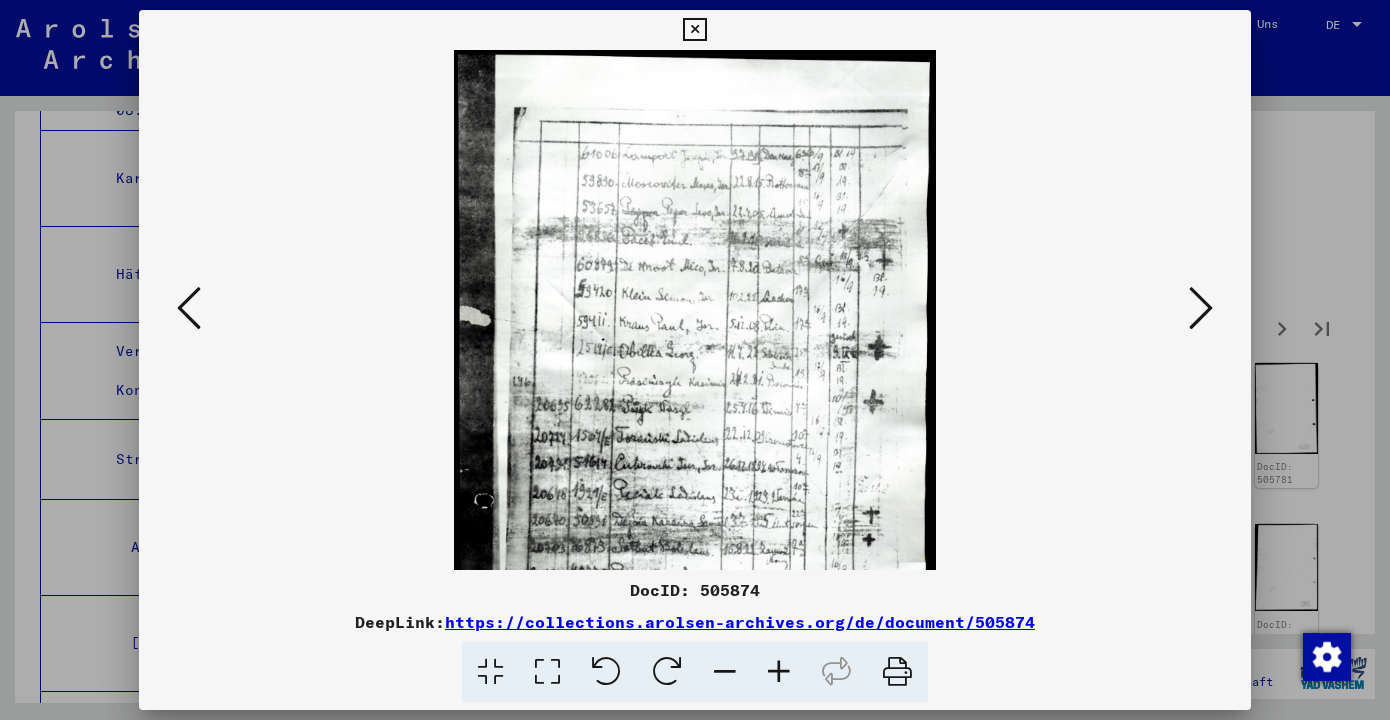 click at bounding box center (779, 672) 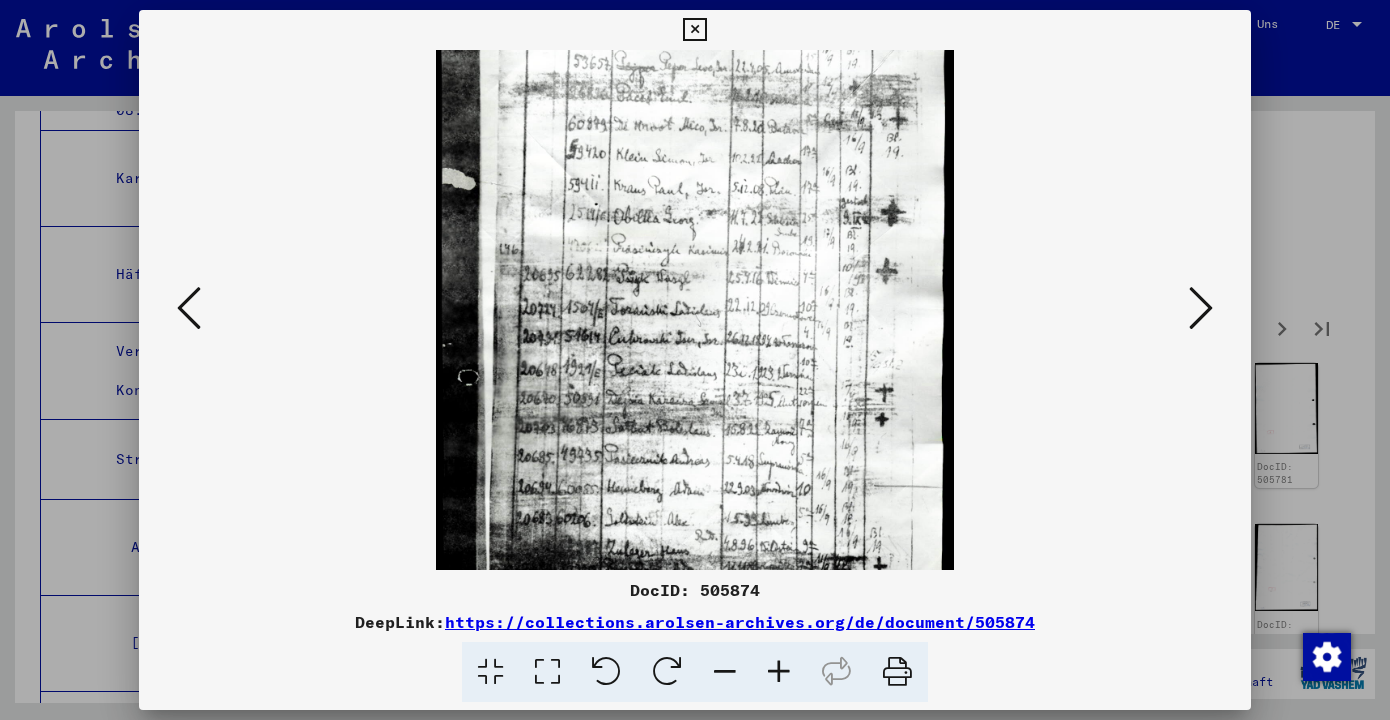 scroll, scrollTop: 200, scrollLeft: 0, axis: vertical 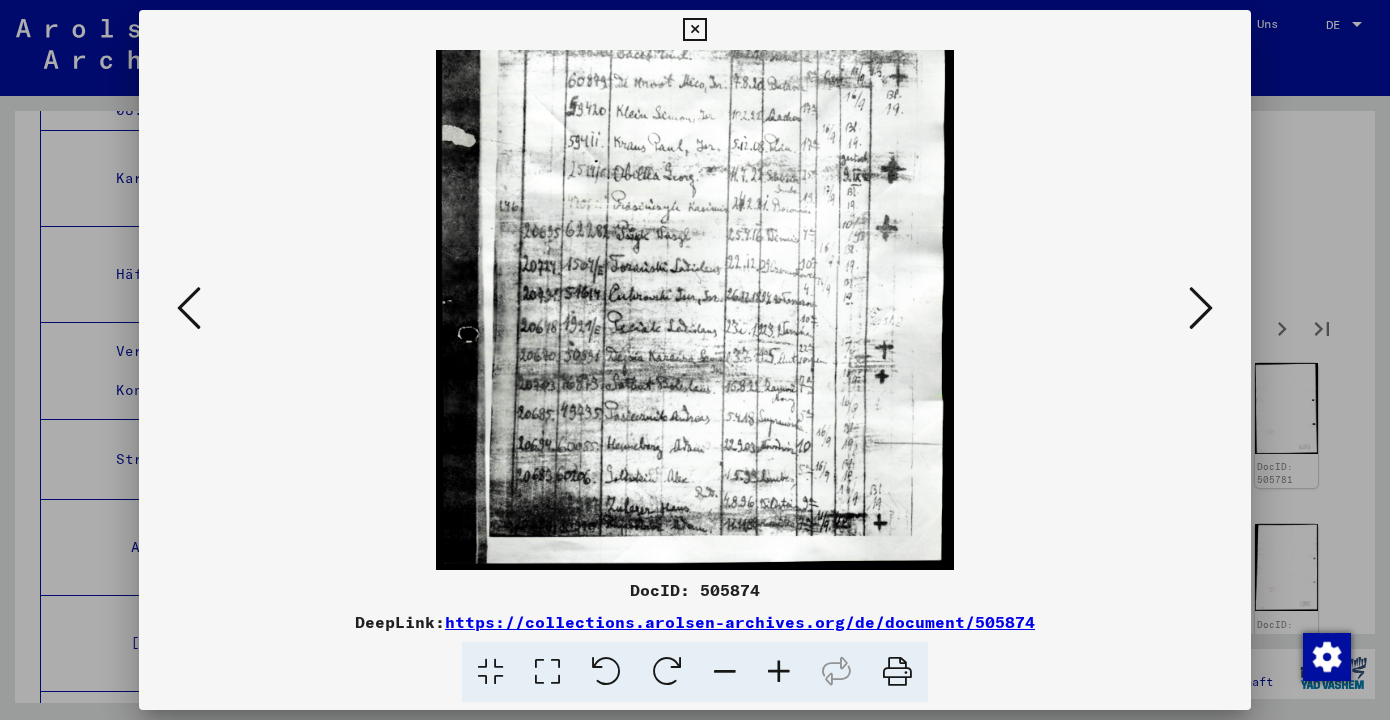 drag, startPoint x: 743, startPoint y: 538, endPoint x: 734, endPoint y: 311, distance: 227.17834 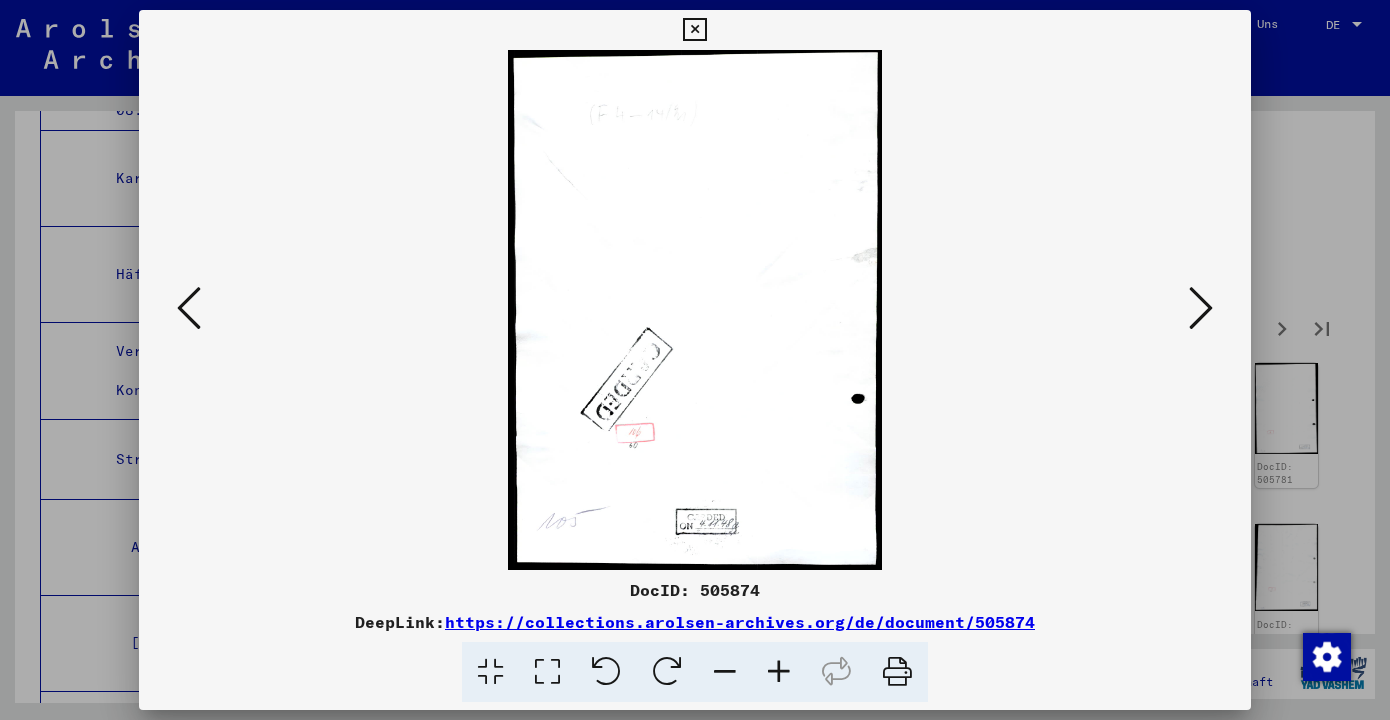 click at bounding box center [1201, 309] 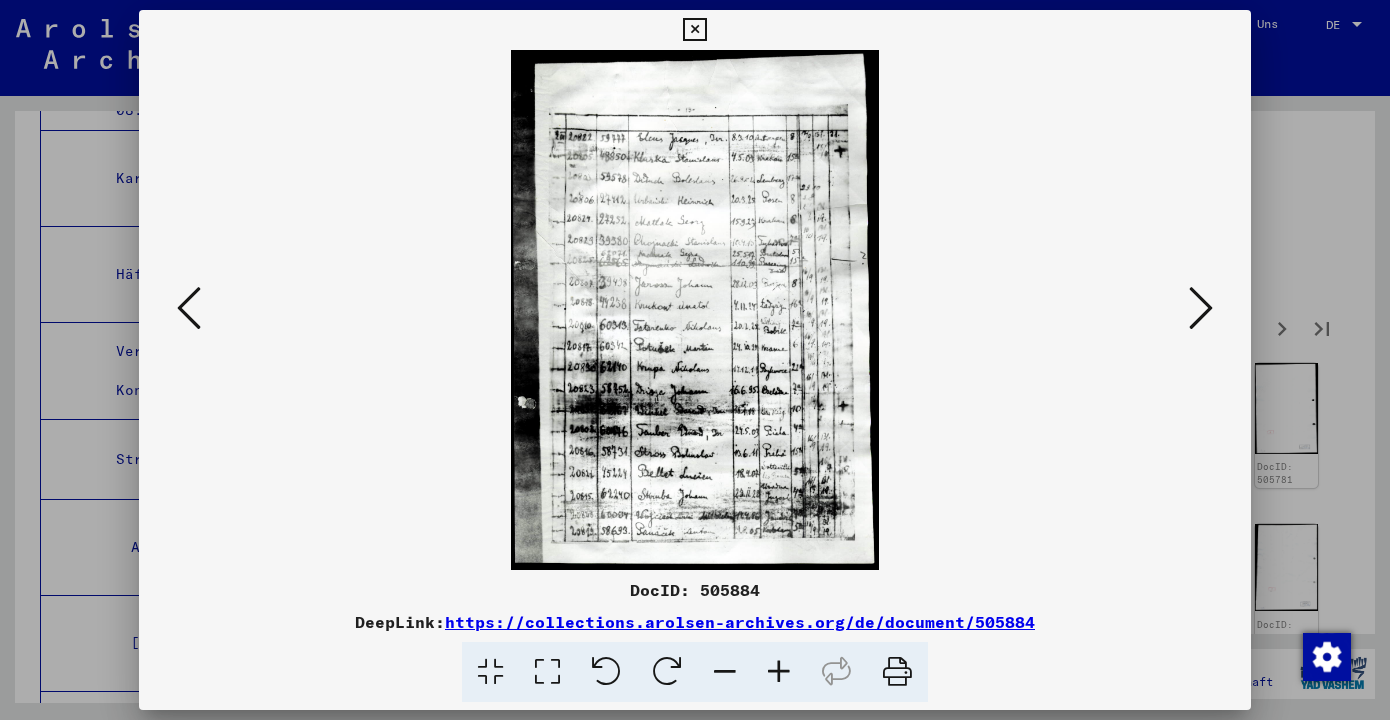 click at bounding box center (779, 672) 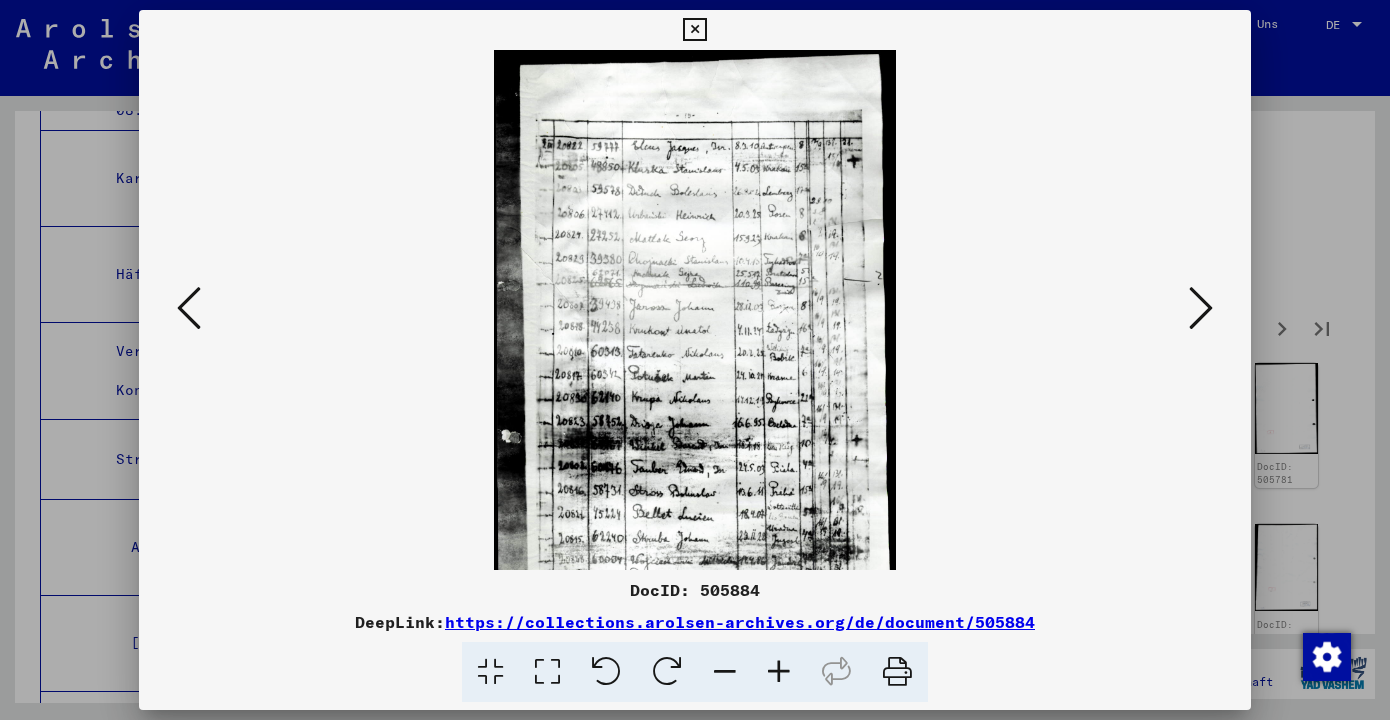 click at bounding box center [779, 672] 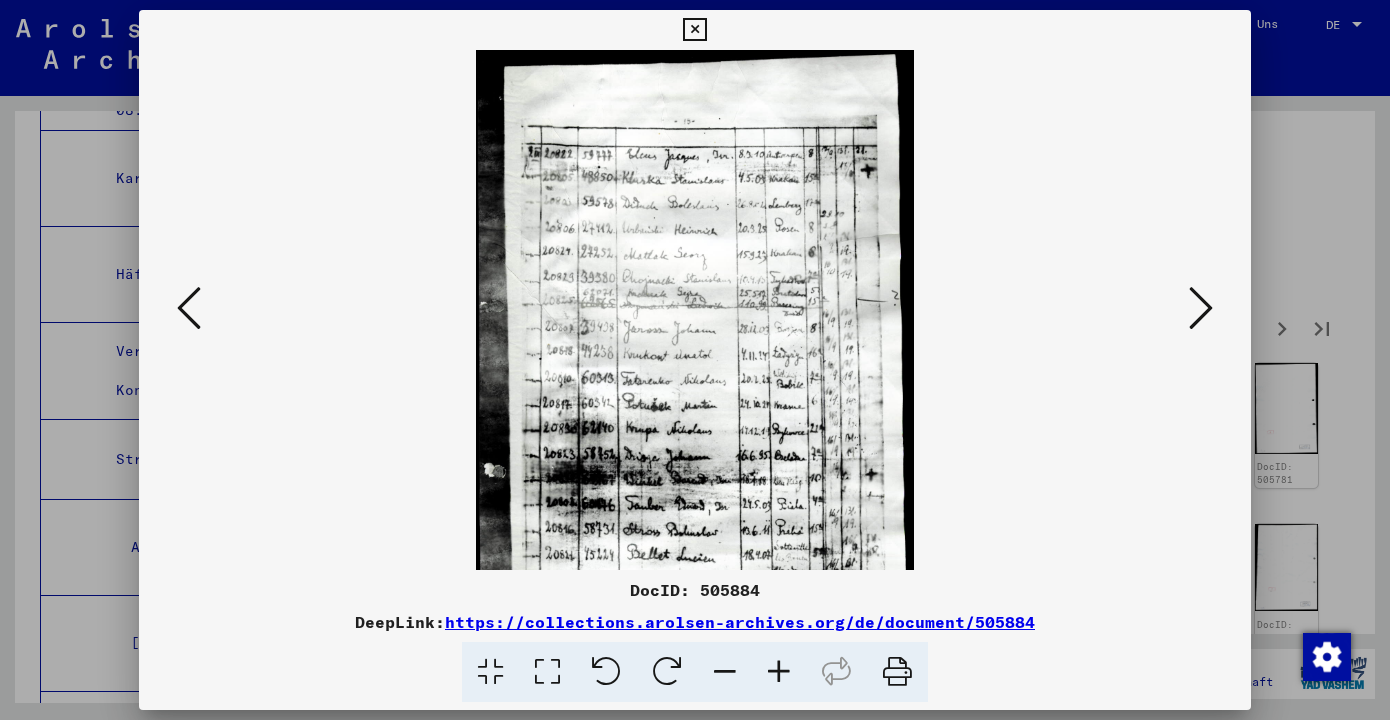 click at bounding box center [779, 672] 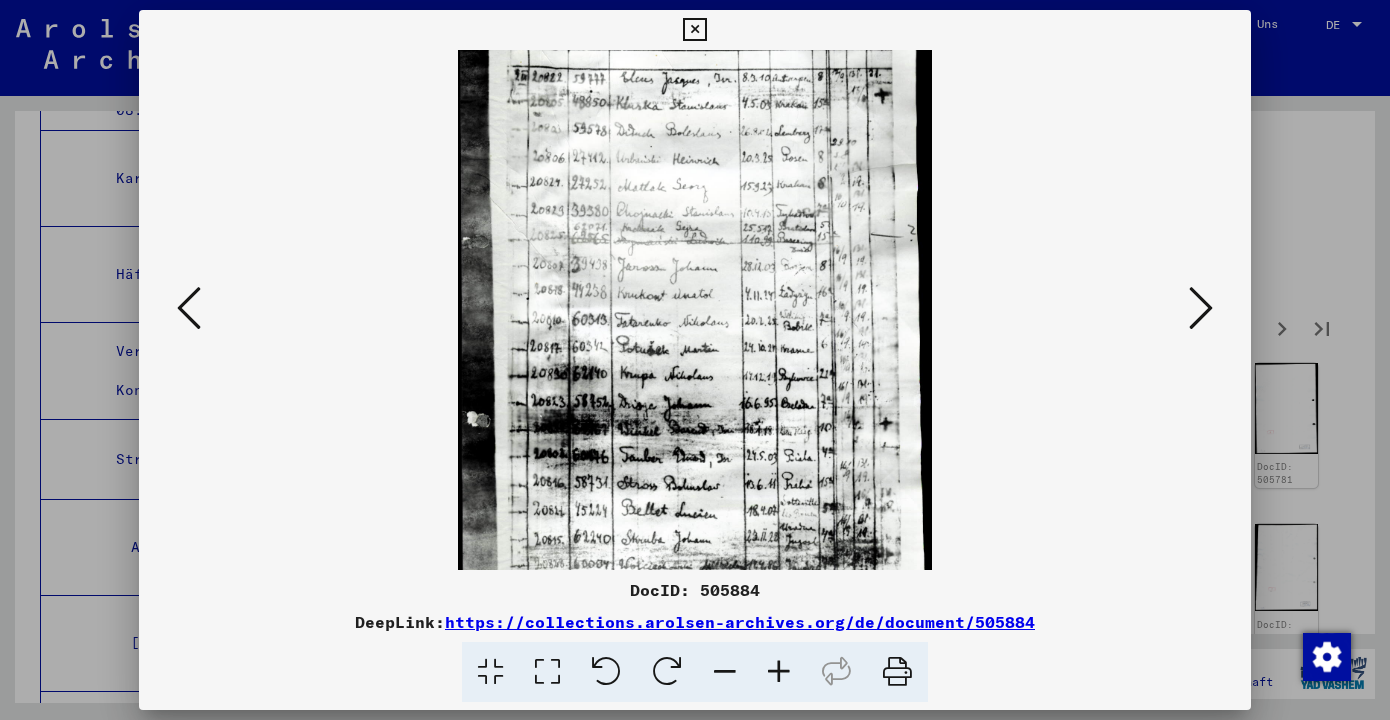 scroll, scrollTop: 150, scrollLeft: 0, axis: vertical 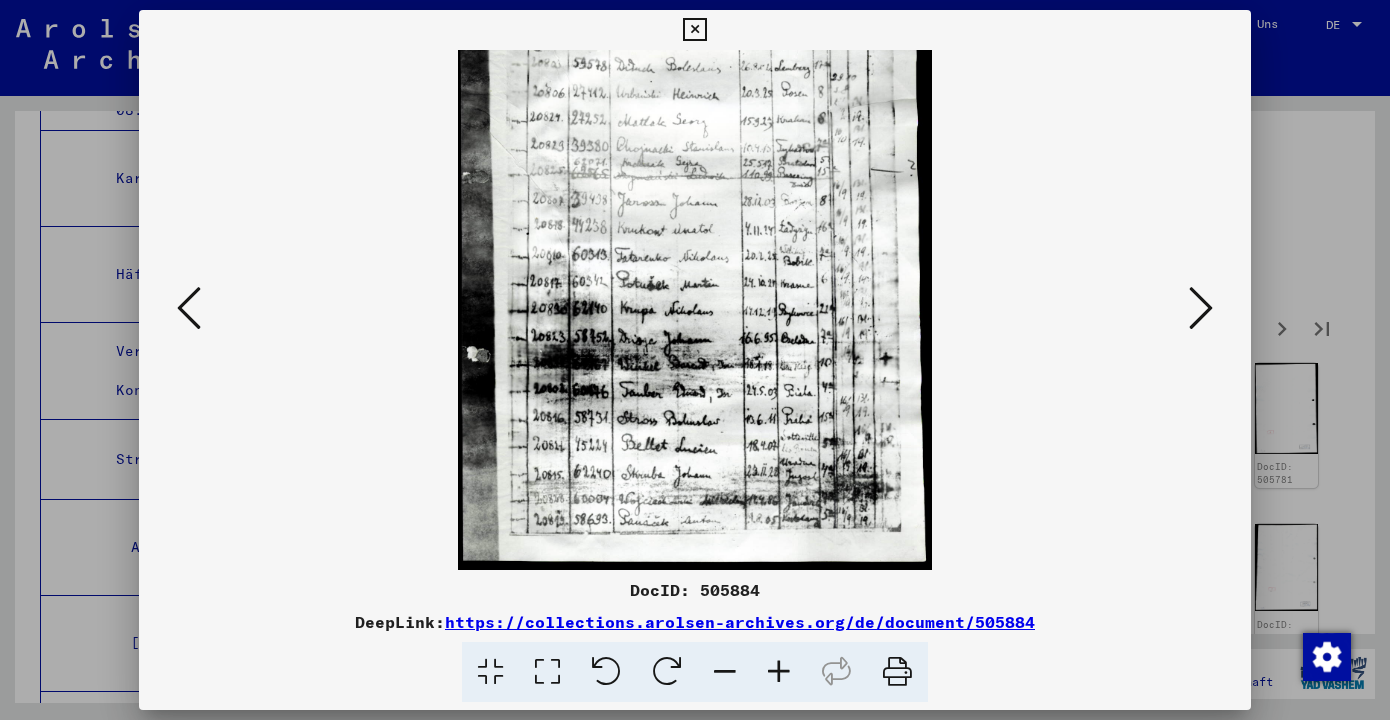 drag, startPoint x: 738, startPoint y: 486, endPoint x: 711, endPoint y: 263, distance: 224.62859 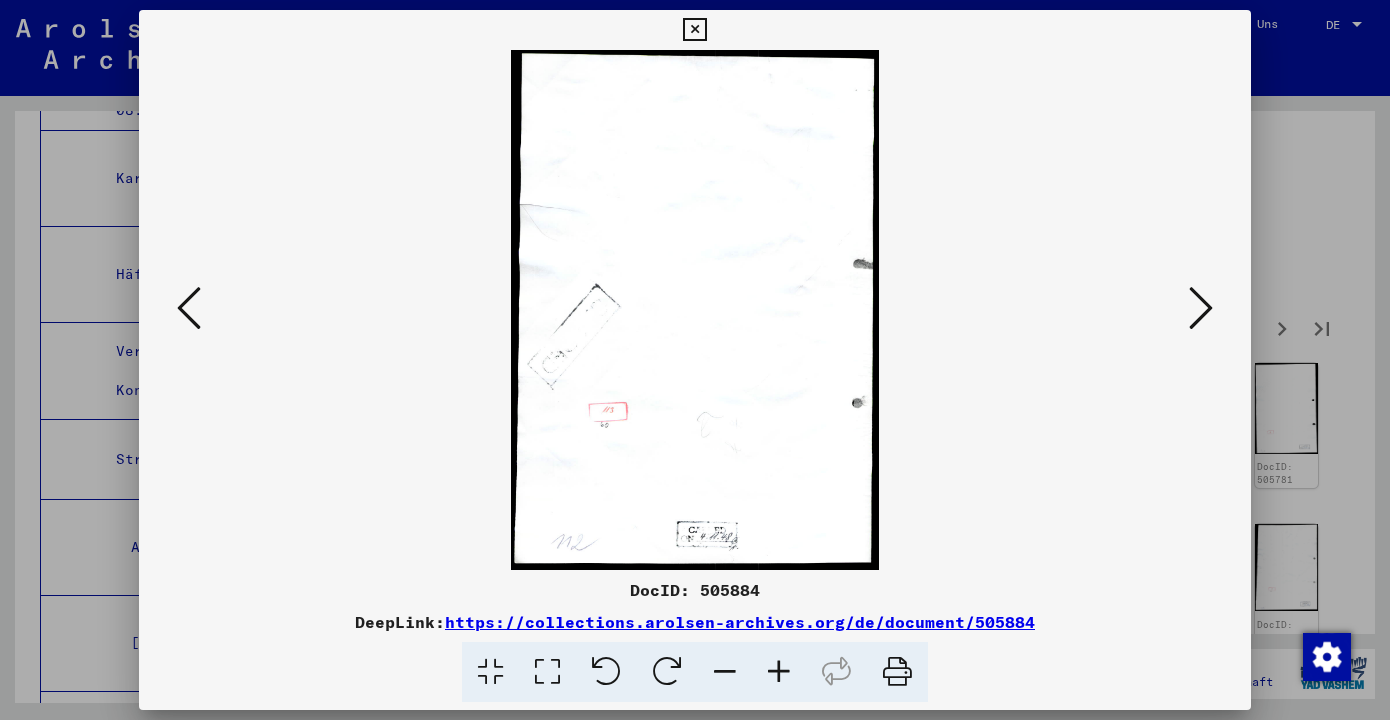 scroll, scrollTop: 0, scrollLeft: 0, axis: both 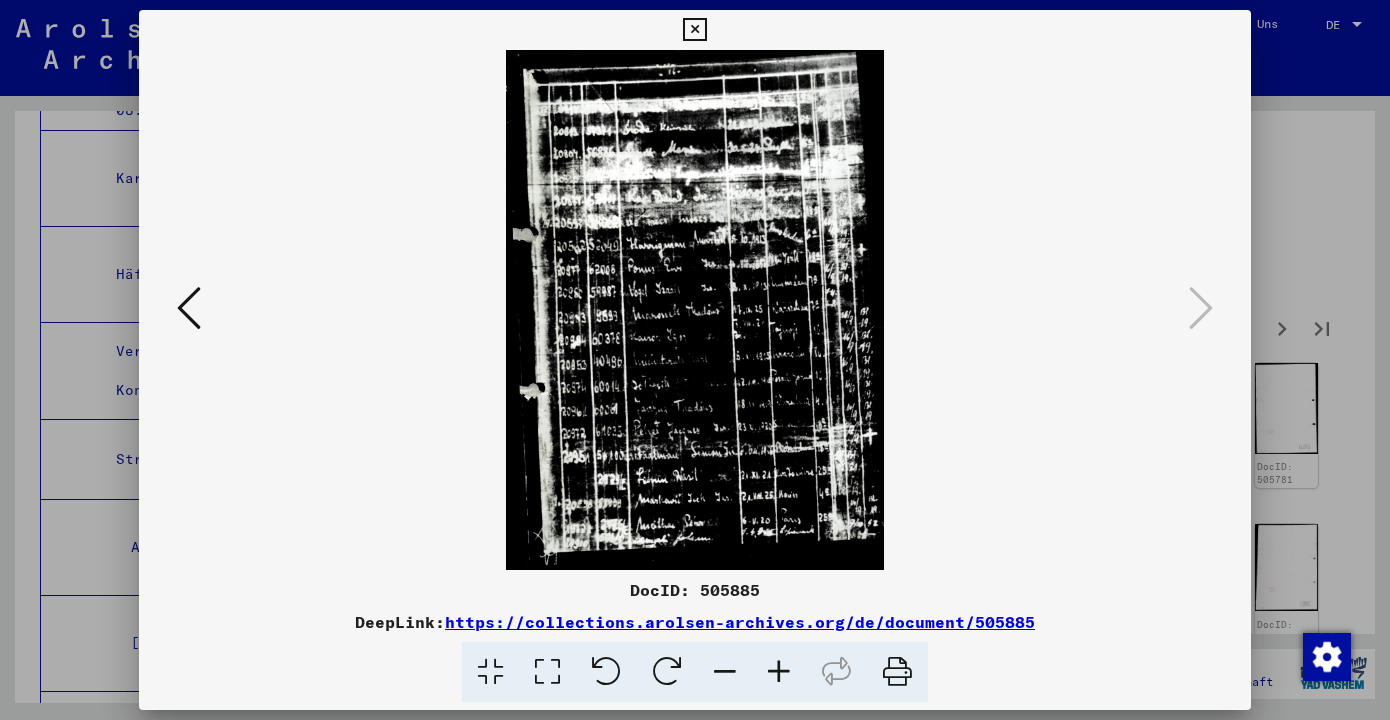 click at bounding box center (694, 30) 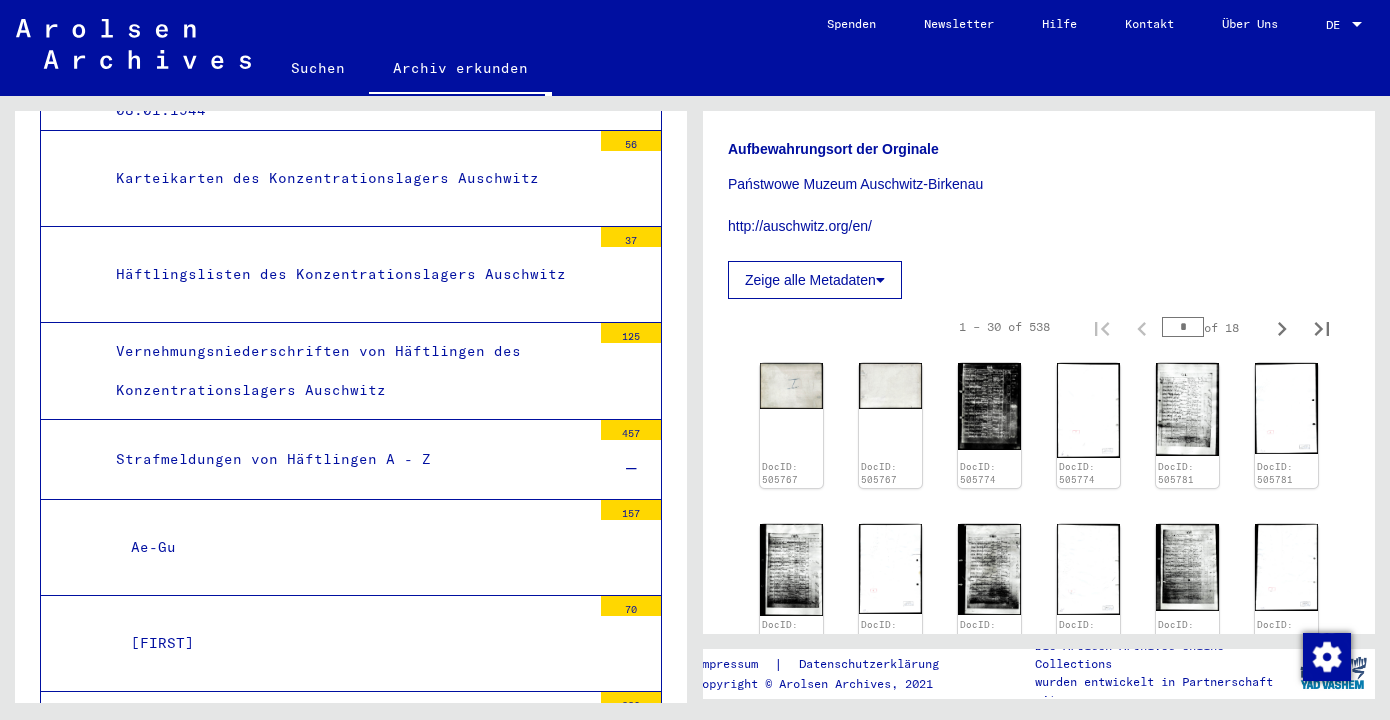 click on "[DATE] - [DATE]" at bounding box center (353, 1035) 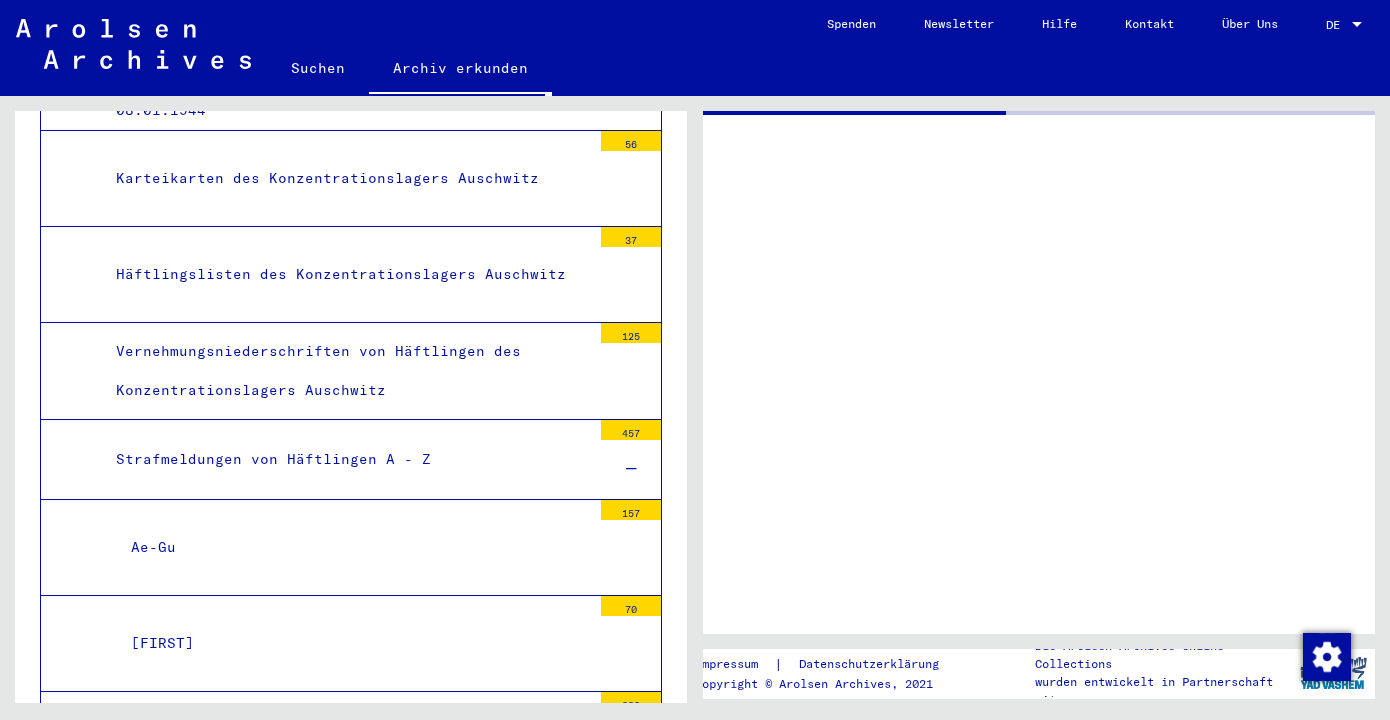 scroll, scrollTop: 0, scrollLeft: 0, axis: both 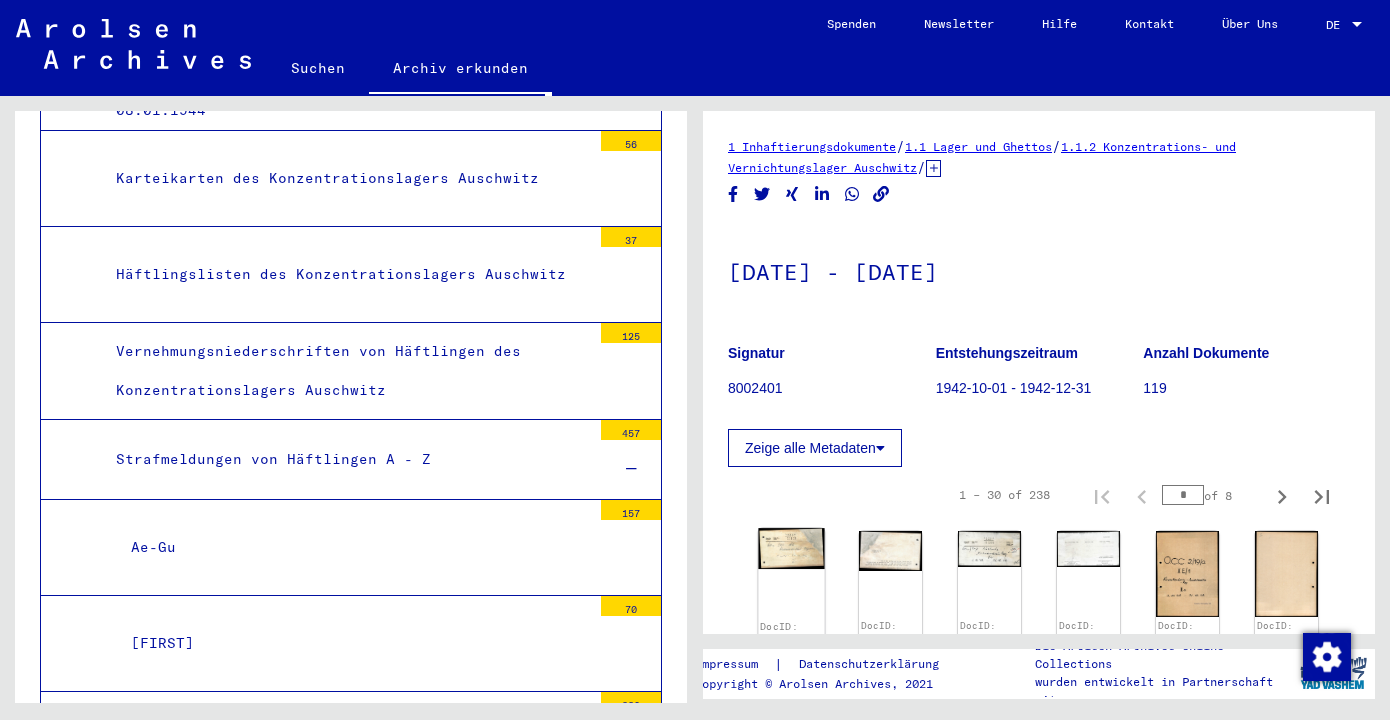click 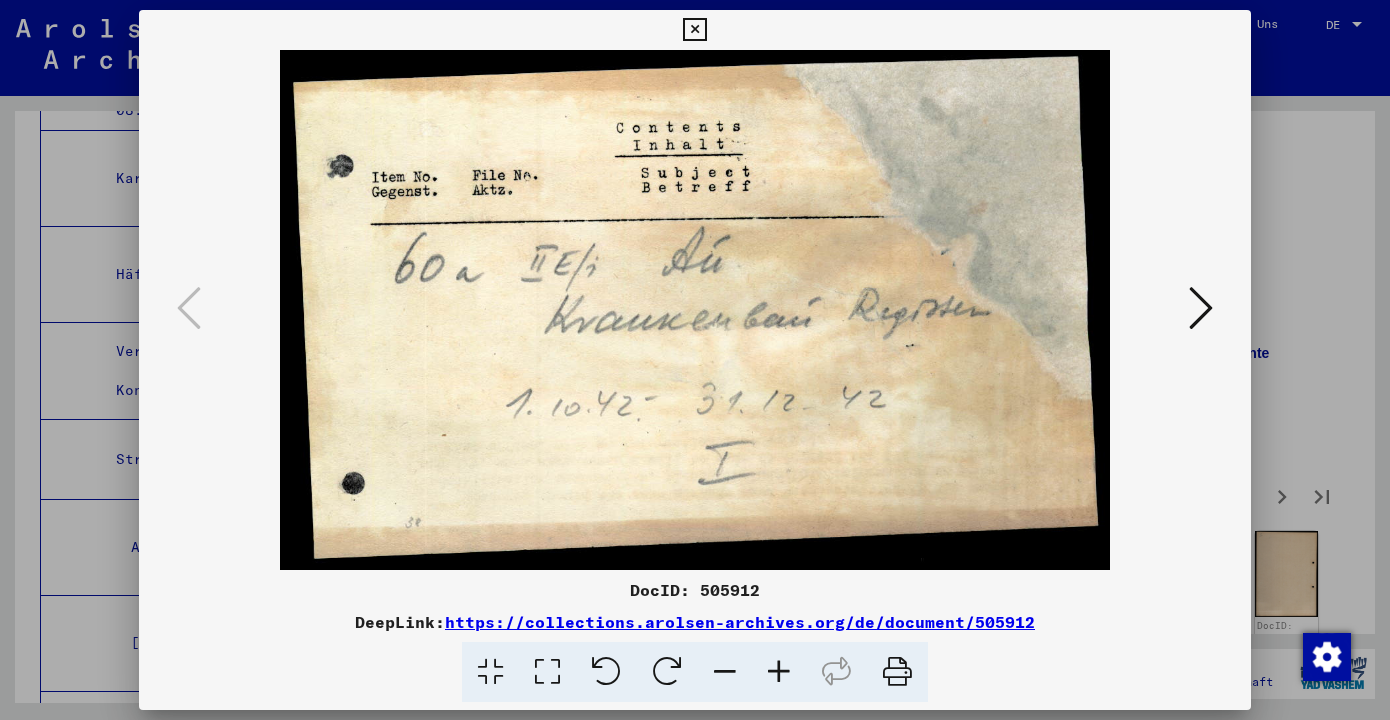 click at bounding box center (1201, 308) 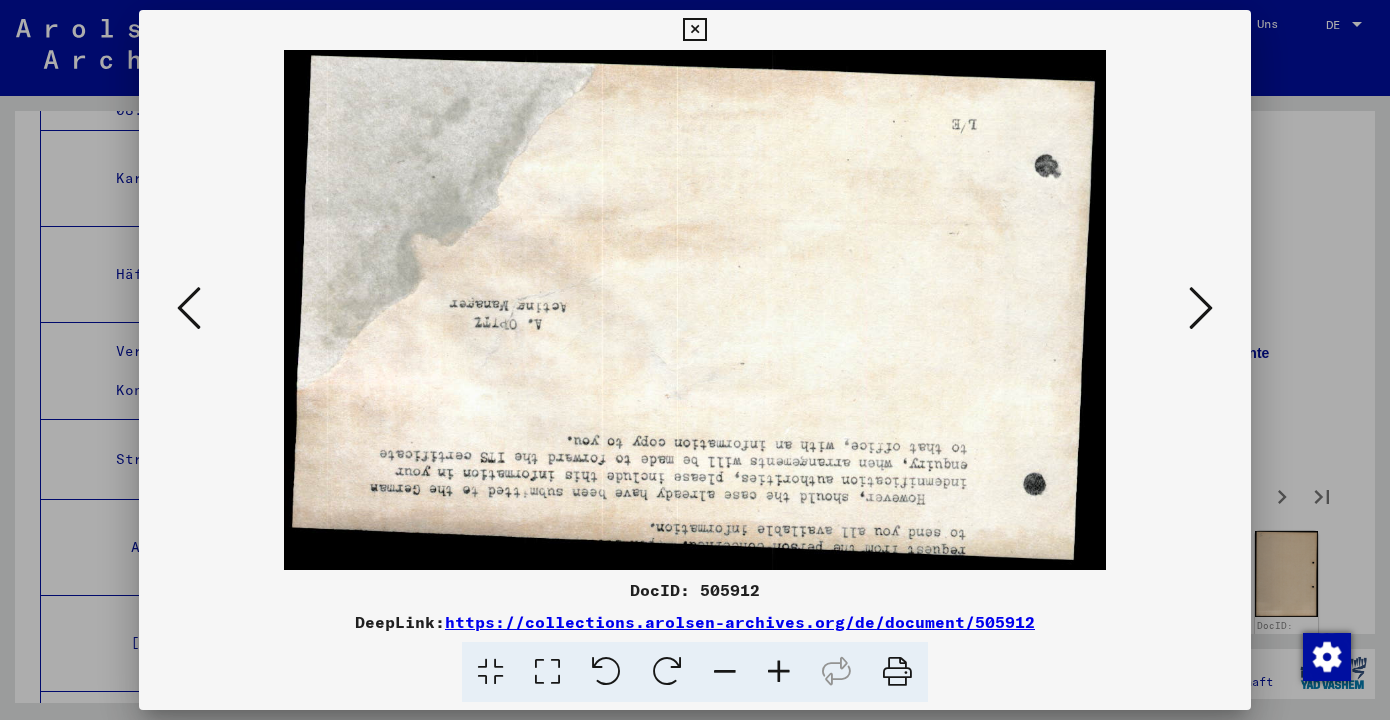 click at bounding box center [606, 672] 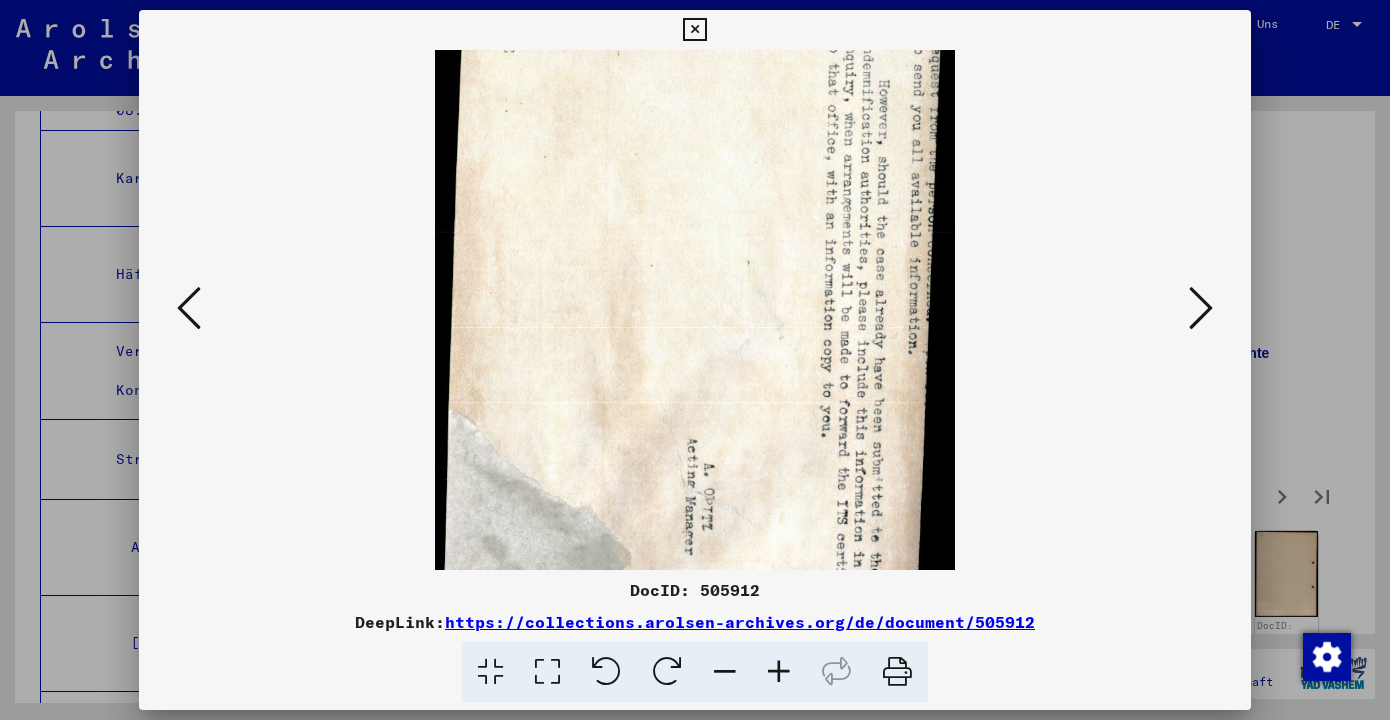 click at bounding box center (606, 672) 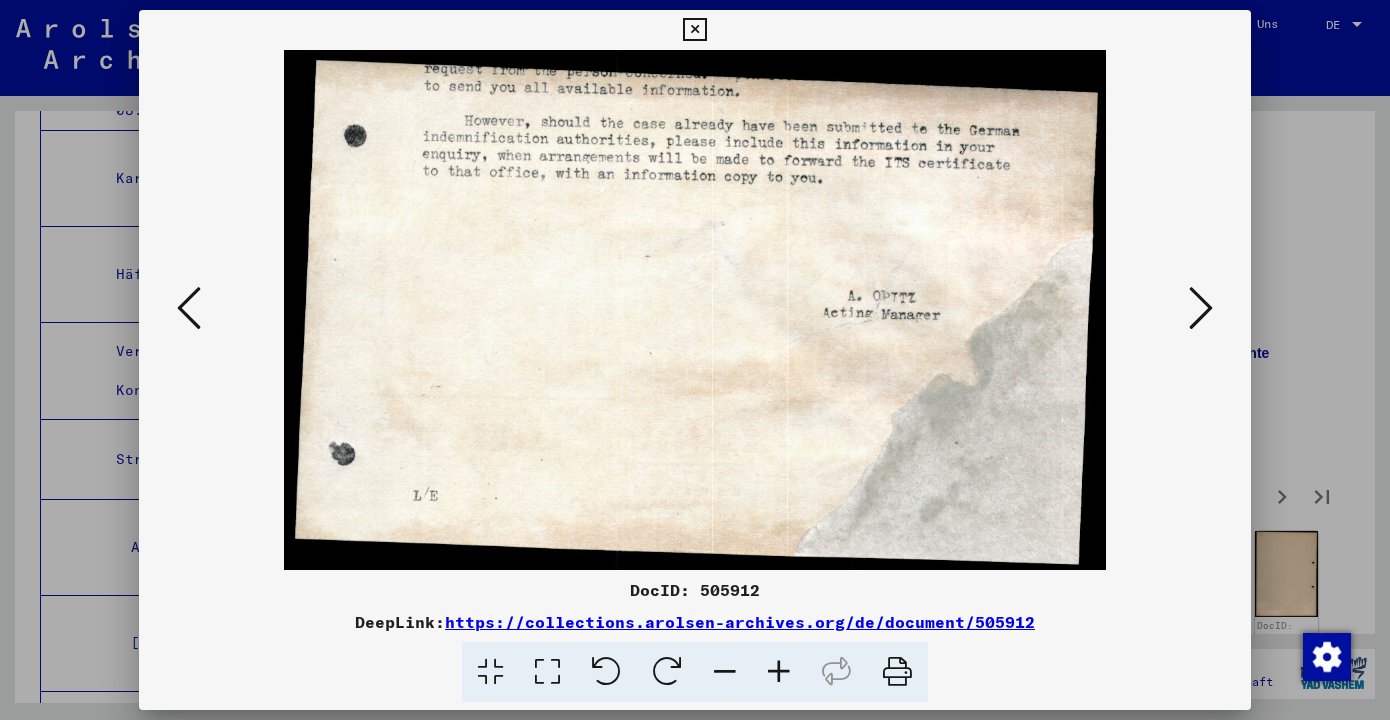 click at bounding box center [1201, 308] 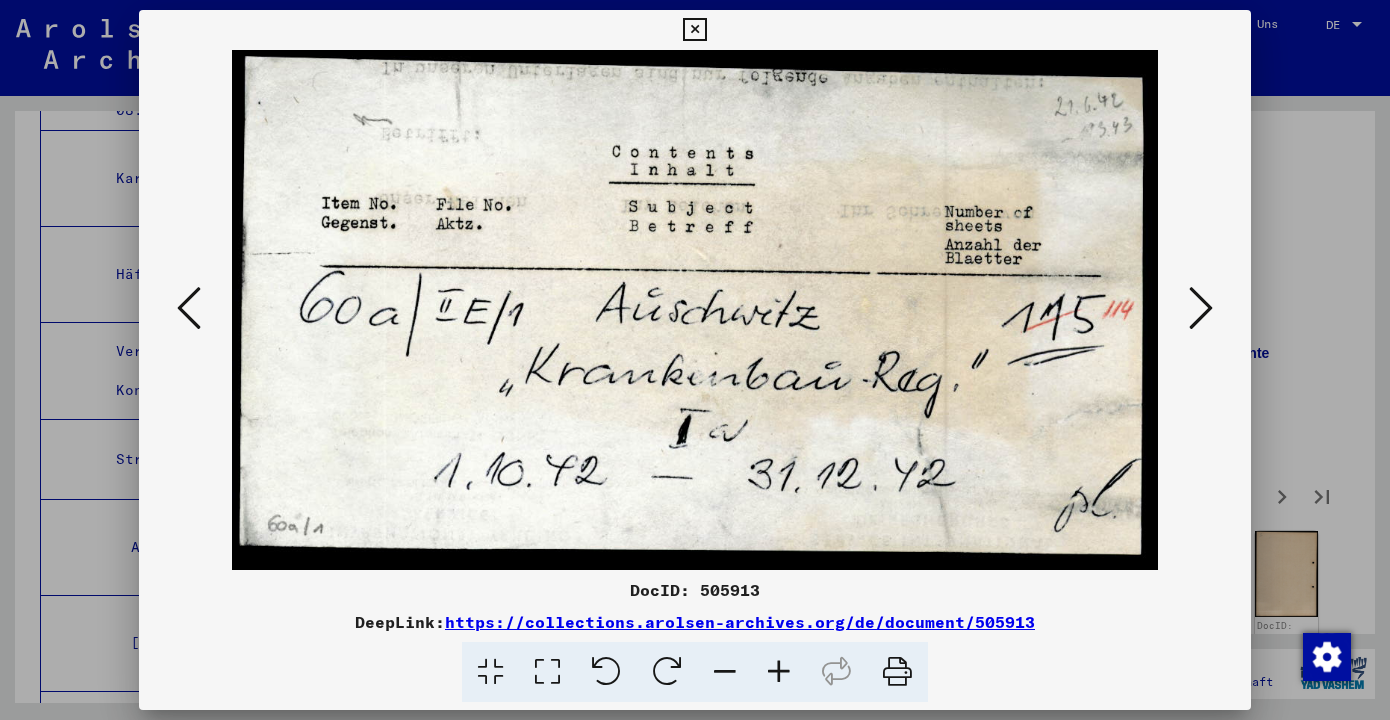 click at bounding box center (1201, 308) 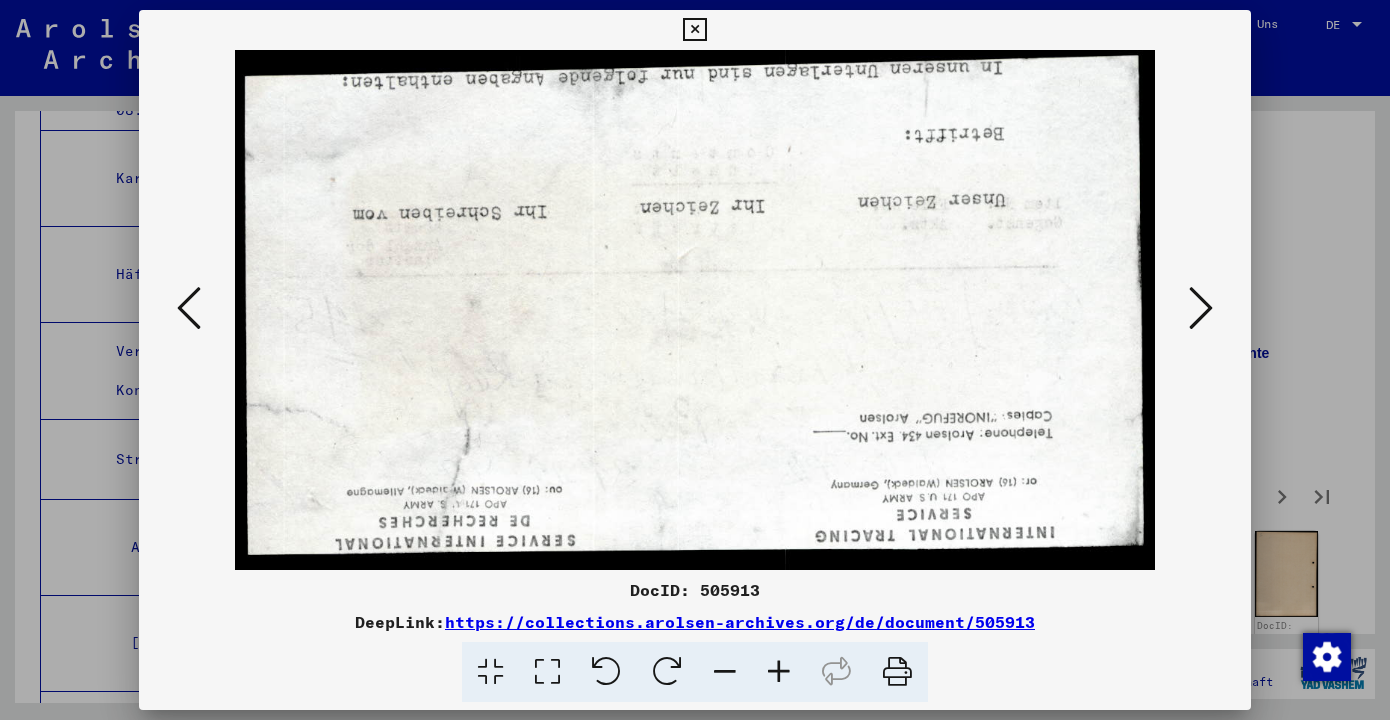 click at bounding box center [606, 672] 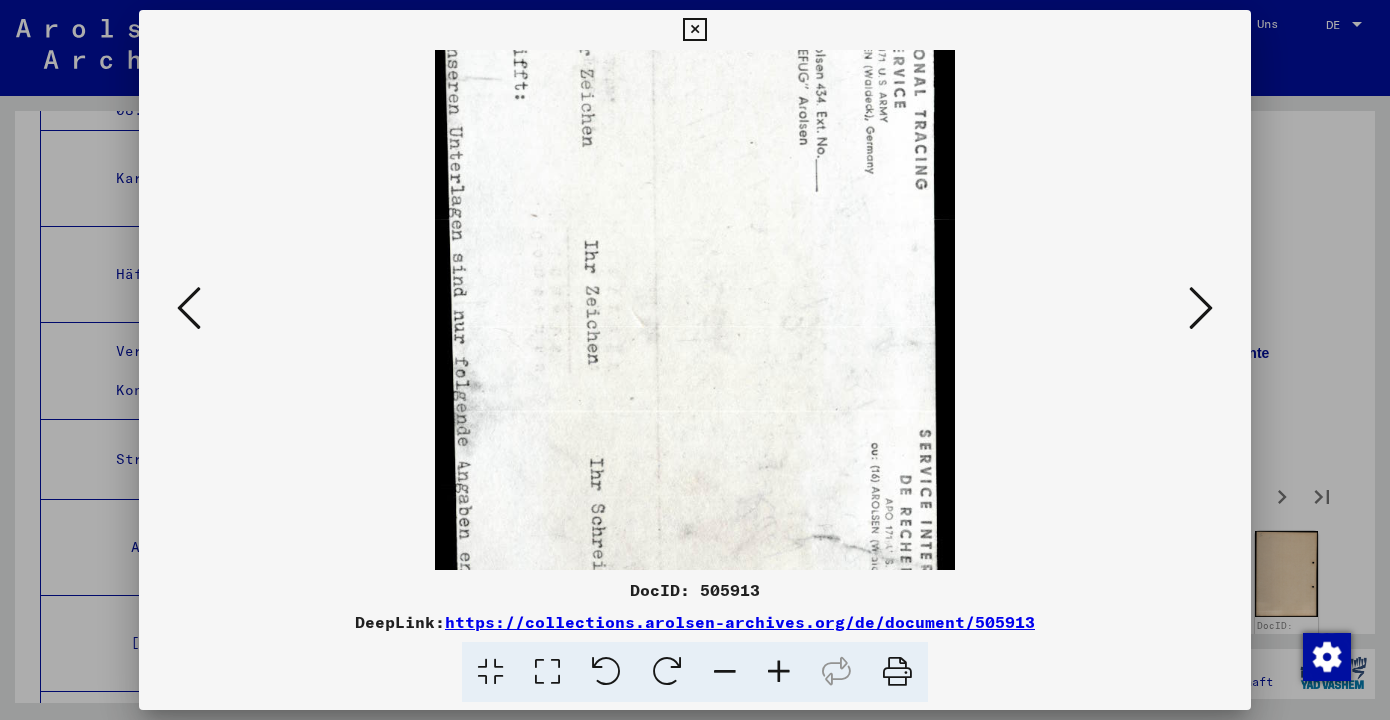 click at bounding box center [606, 672] 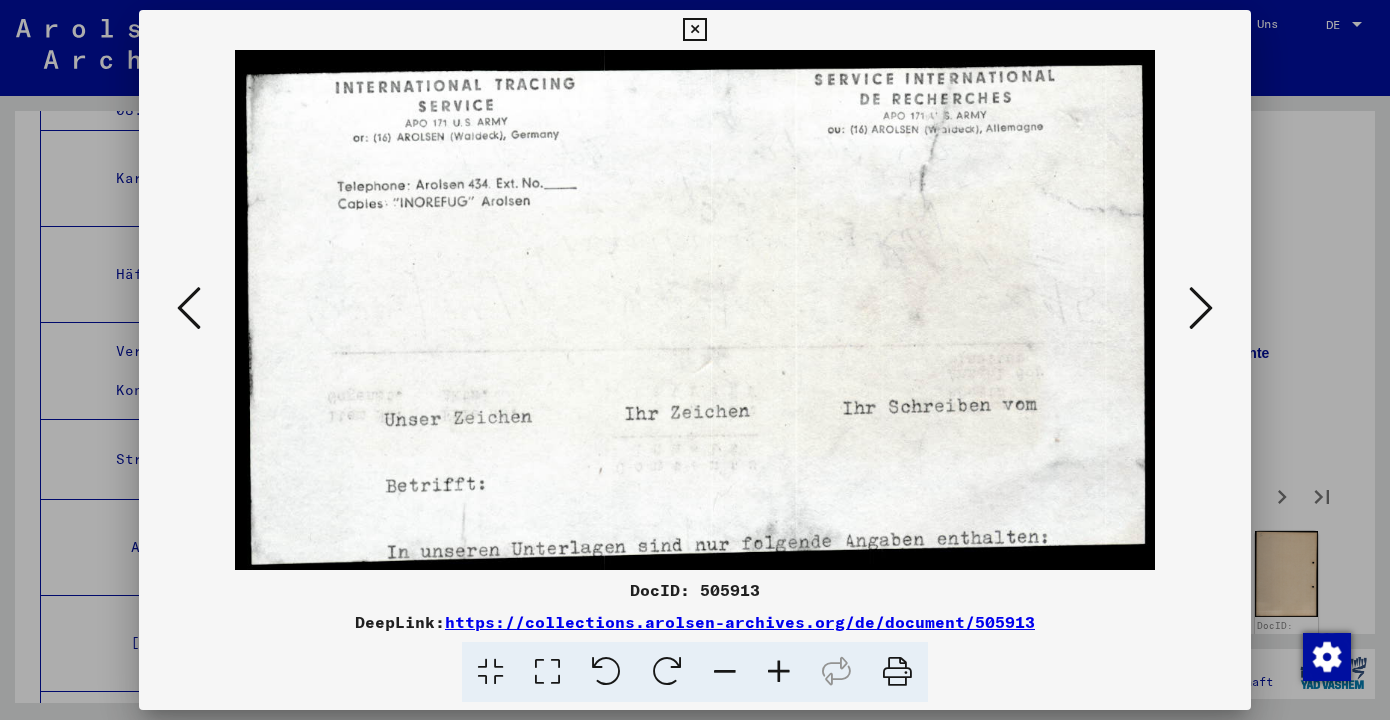 click at bounding box center (1201, 308) 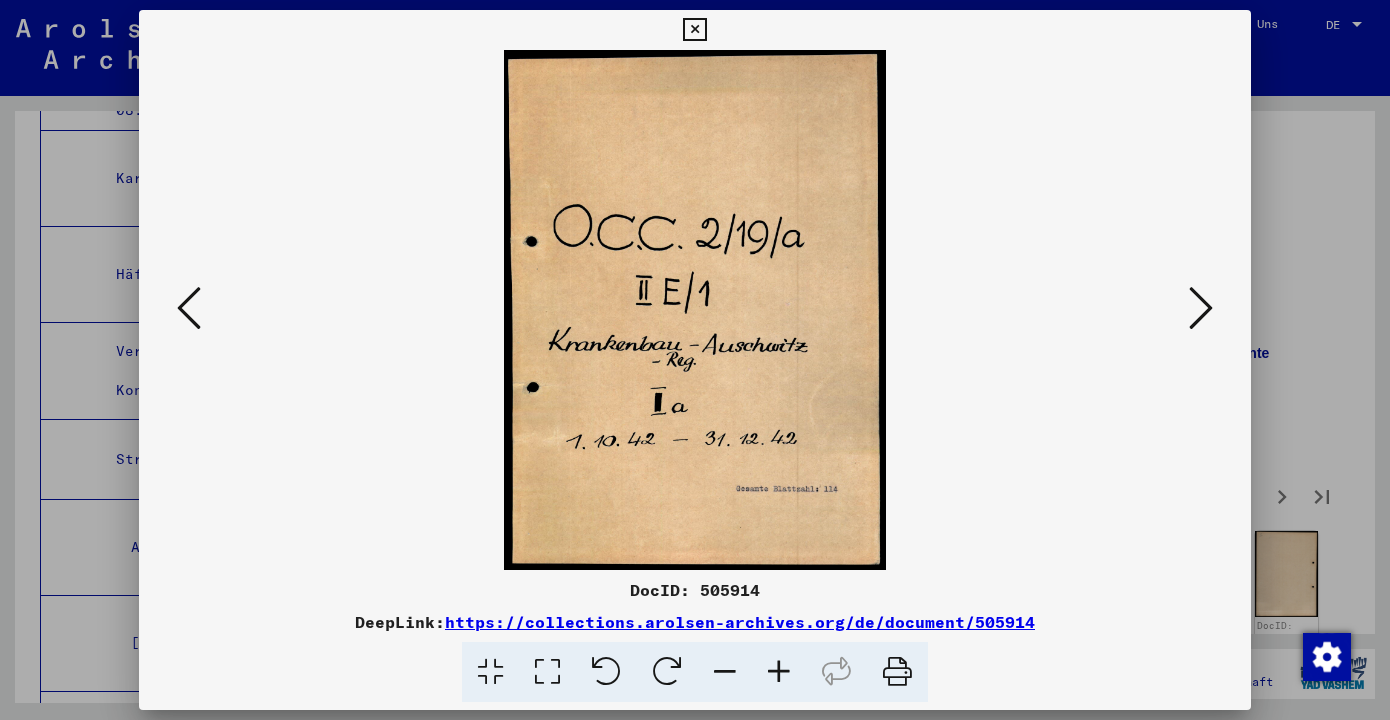 click at bounding box center (1201, 308) 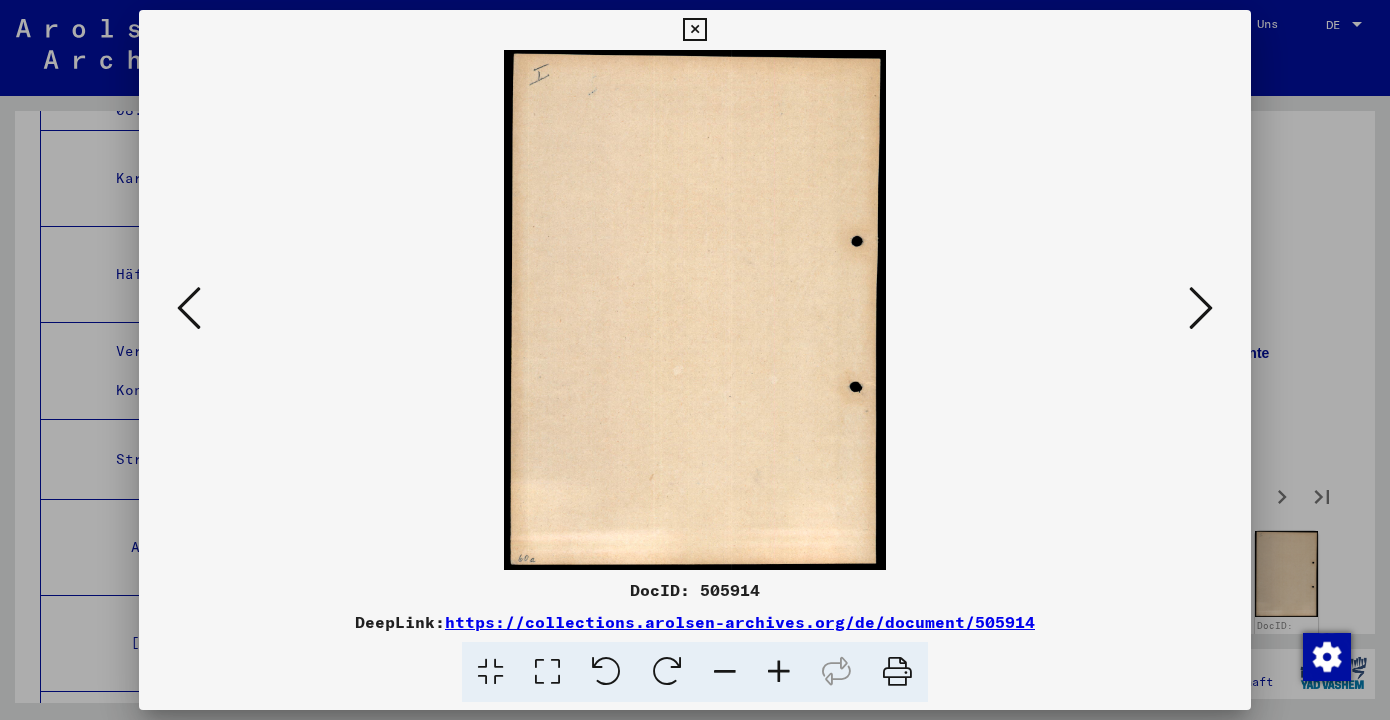 click at bounding box center [1201, 308] 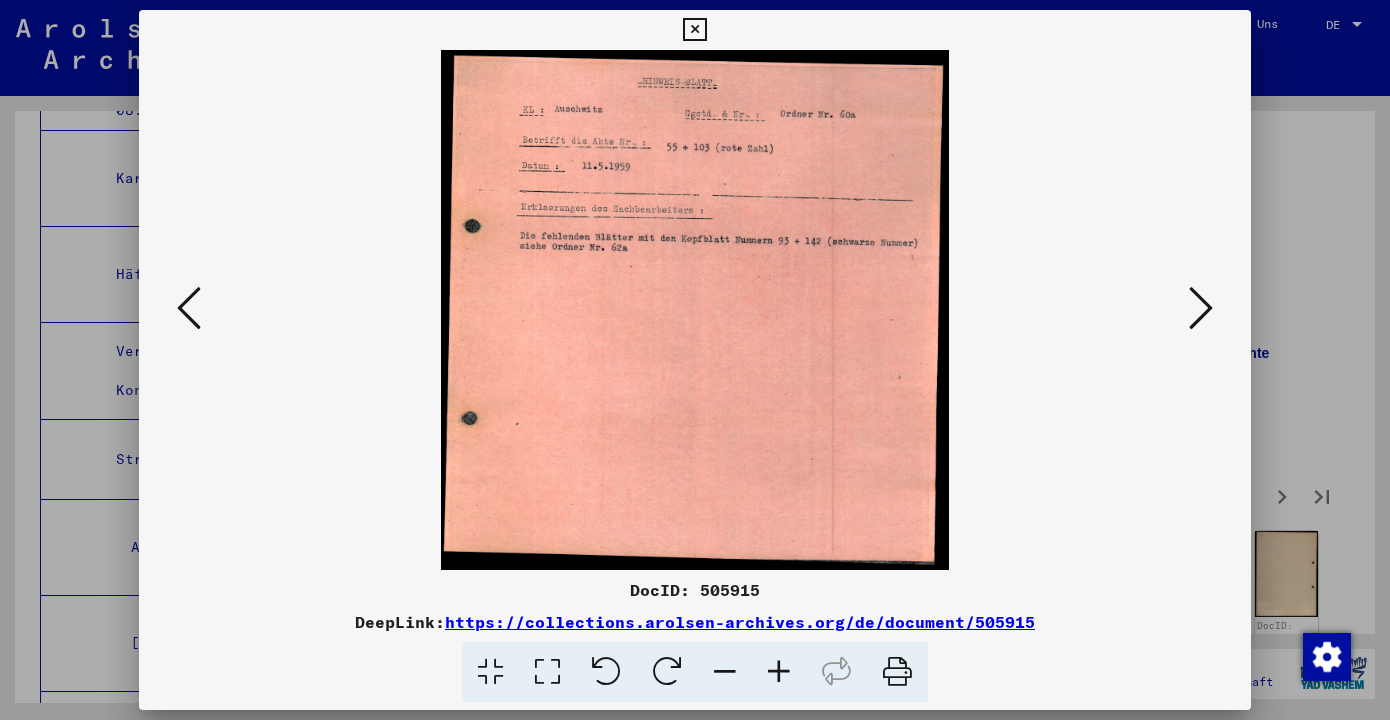 click at bounding box center [1201, 308] 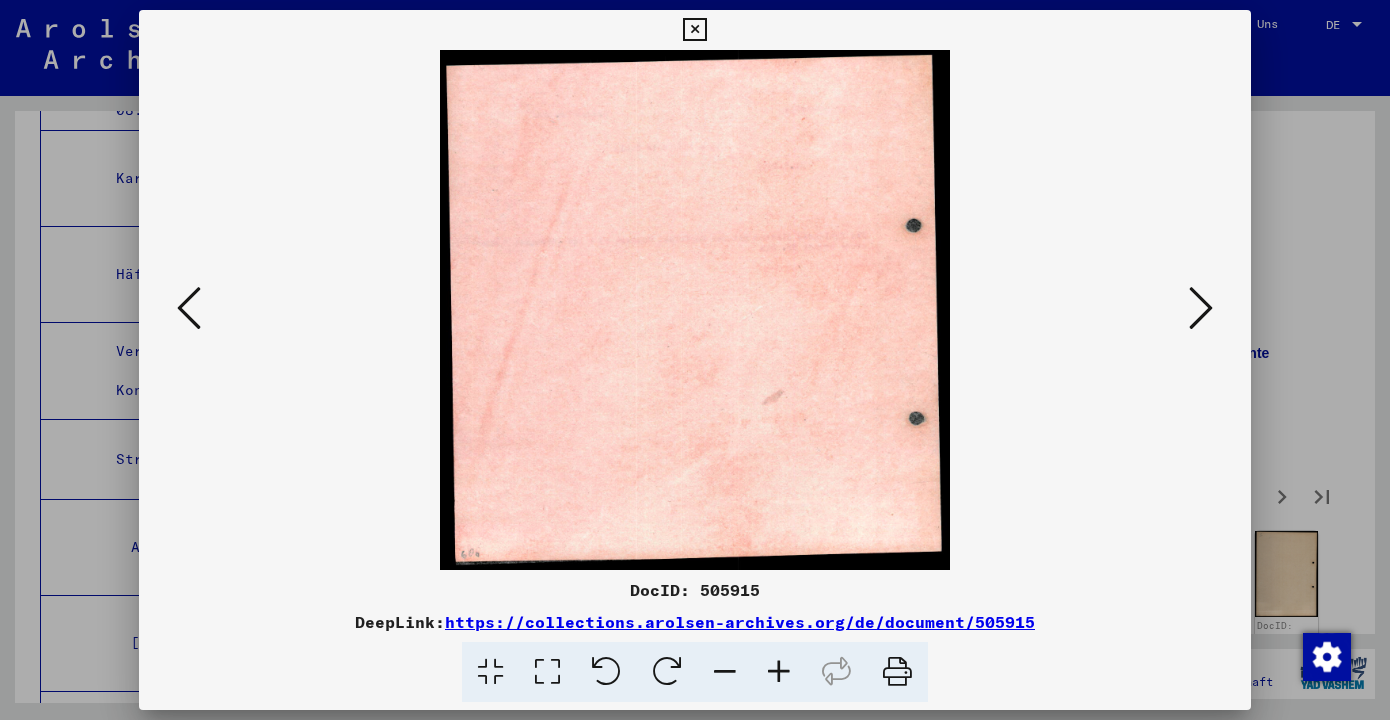 click at bounding box center (1201, 308) 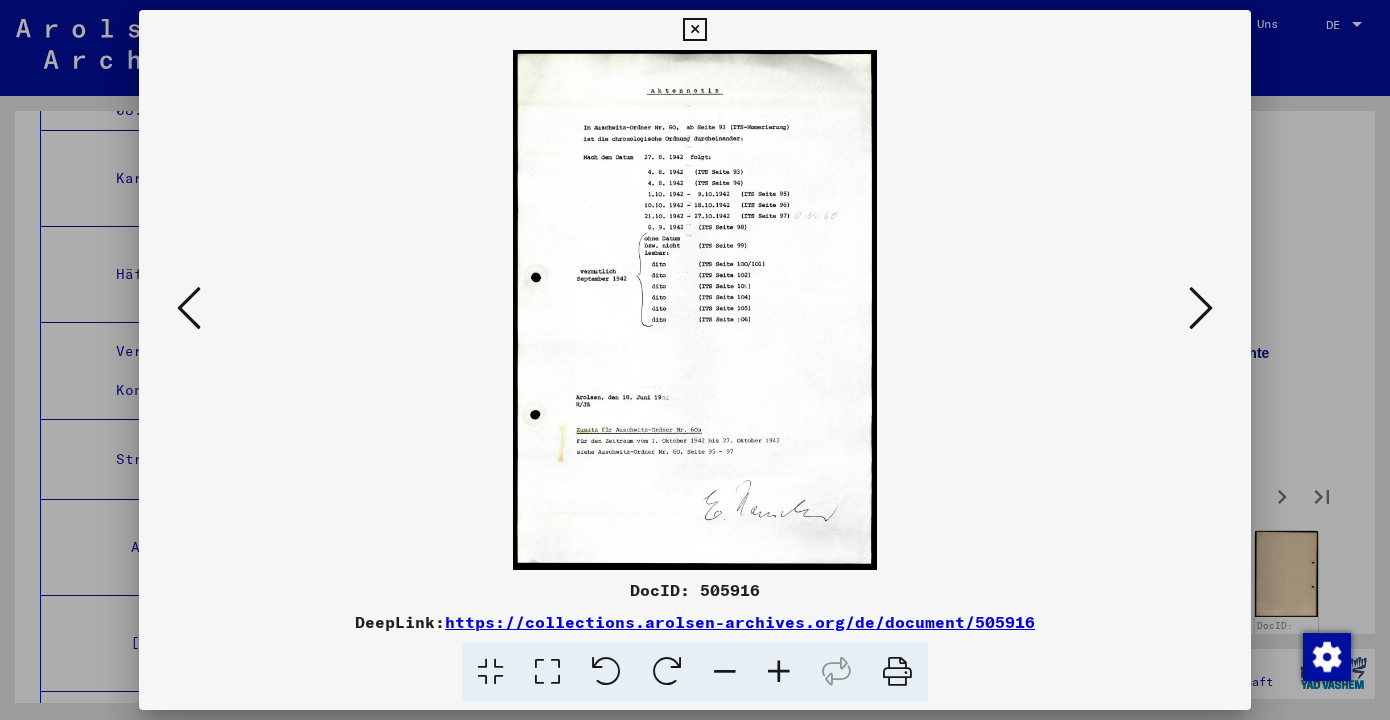 click at bounding box center [779, 672] 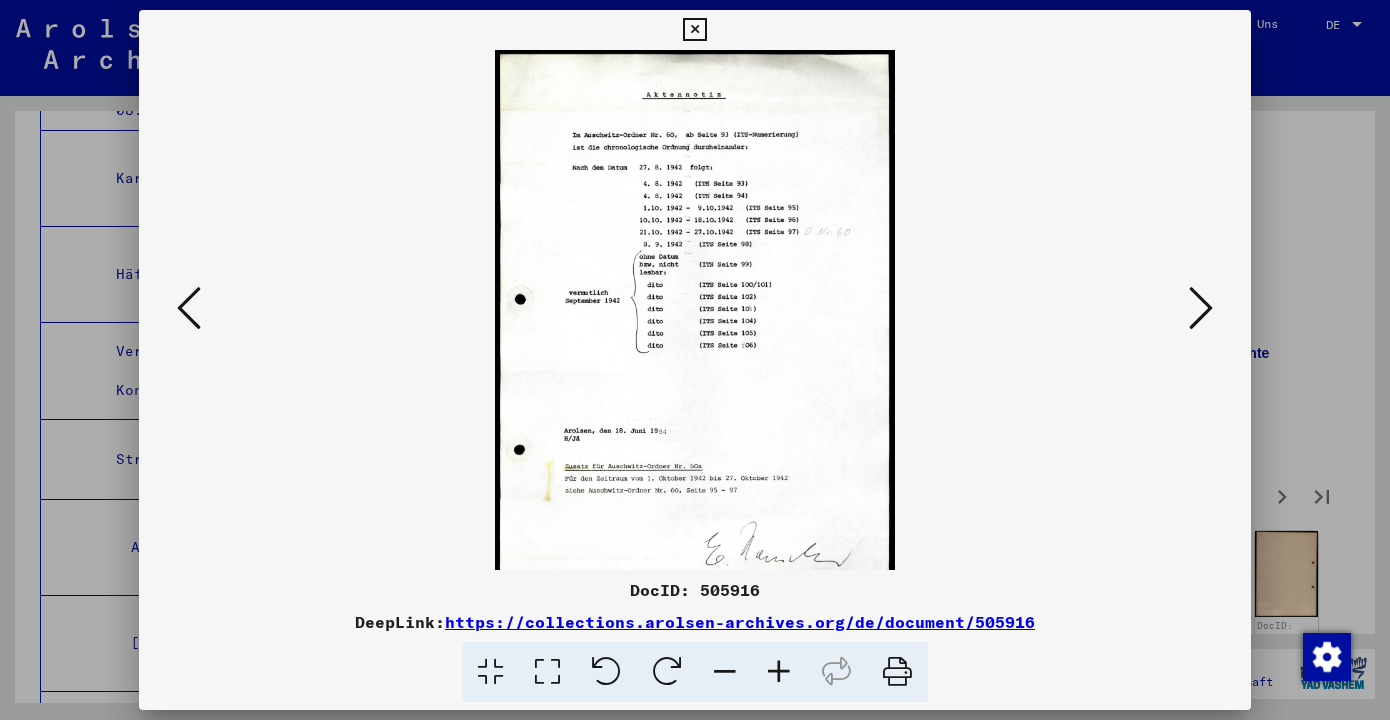 click at bounding box center [779, 672] 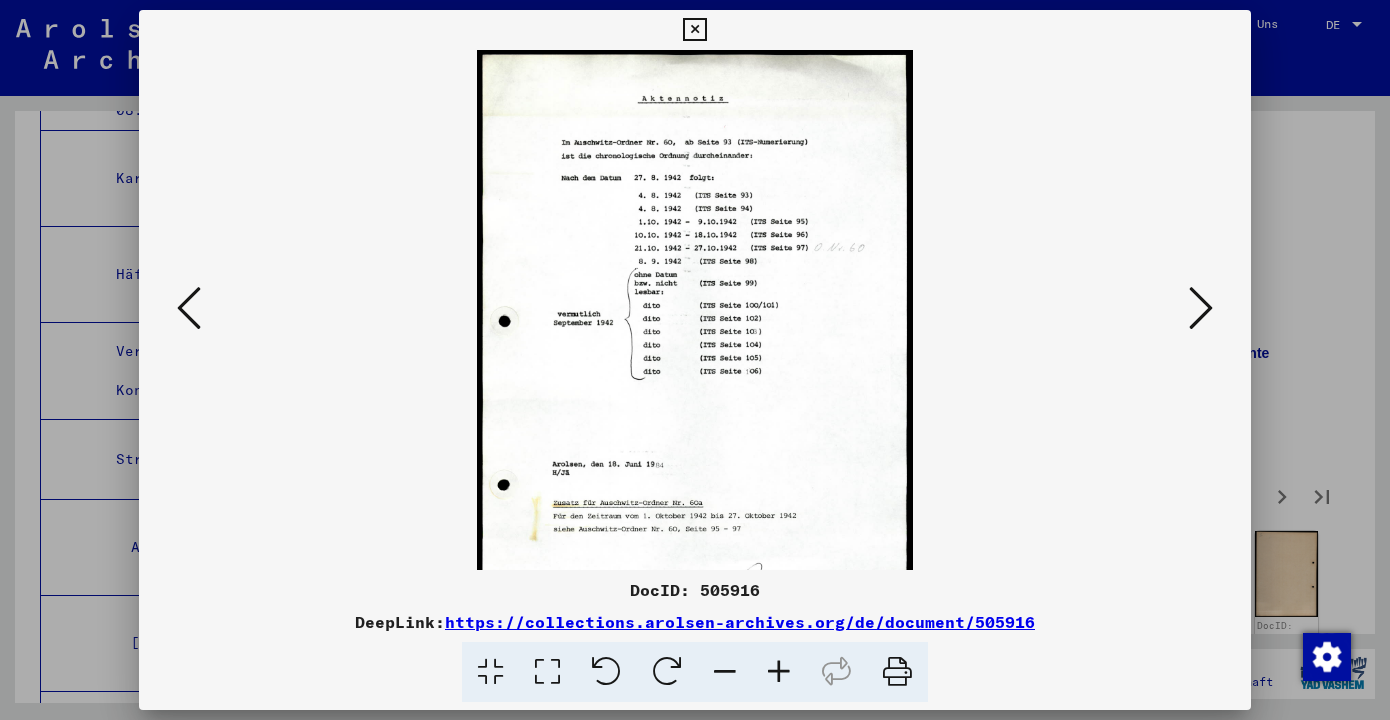 click at bounding box center [779, 672] 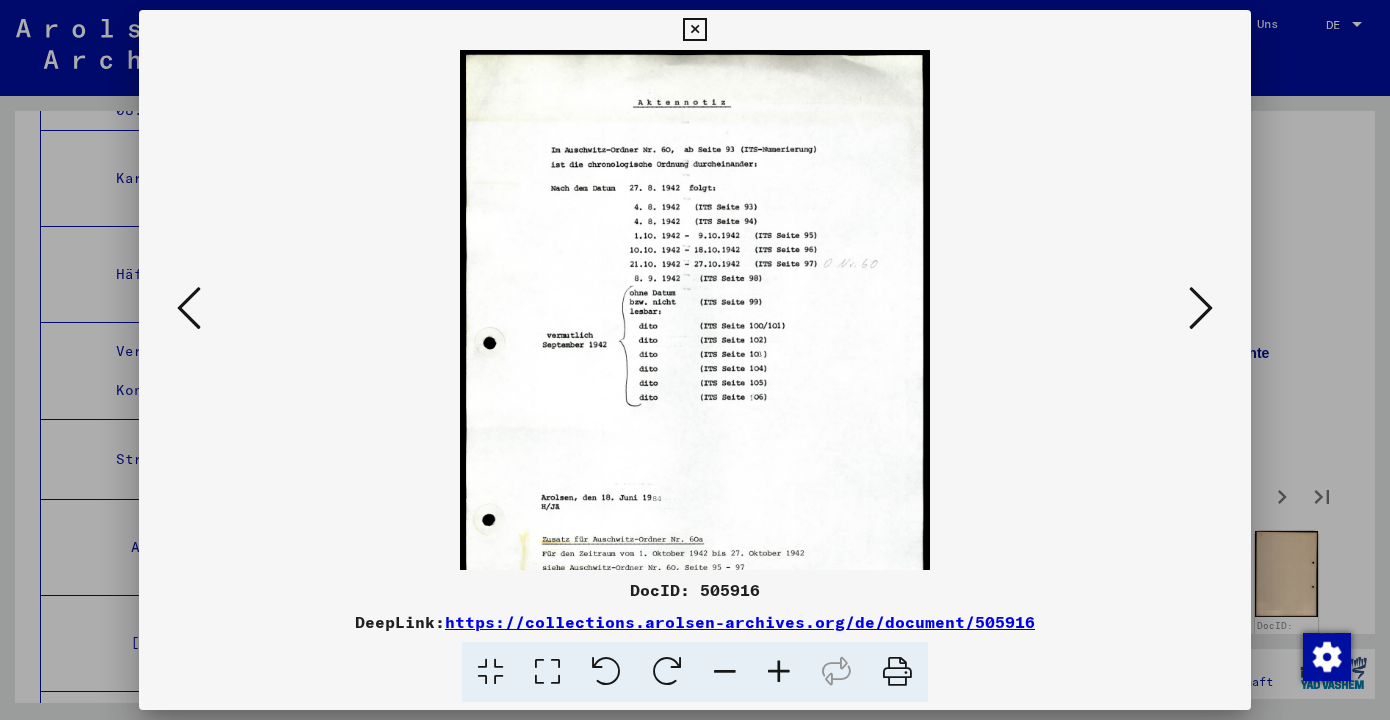 click at bounding box center [1201, 308] 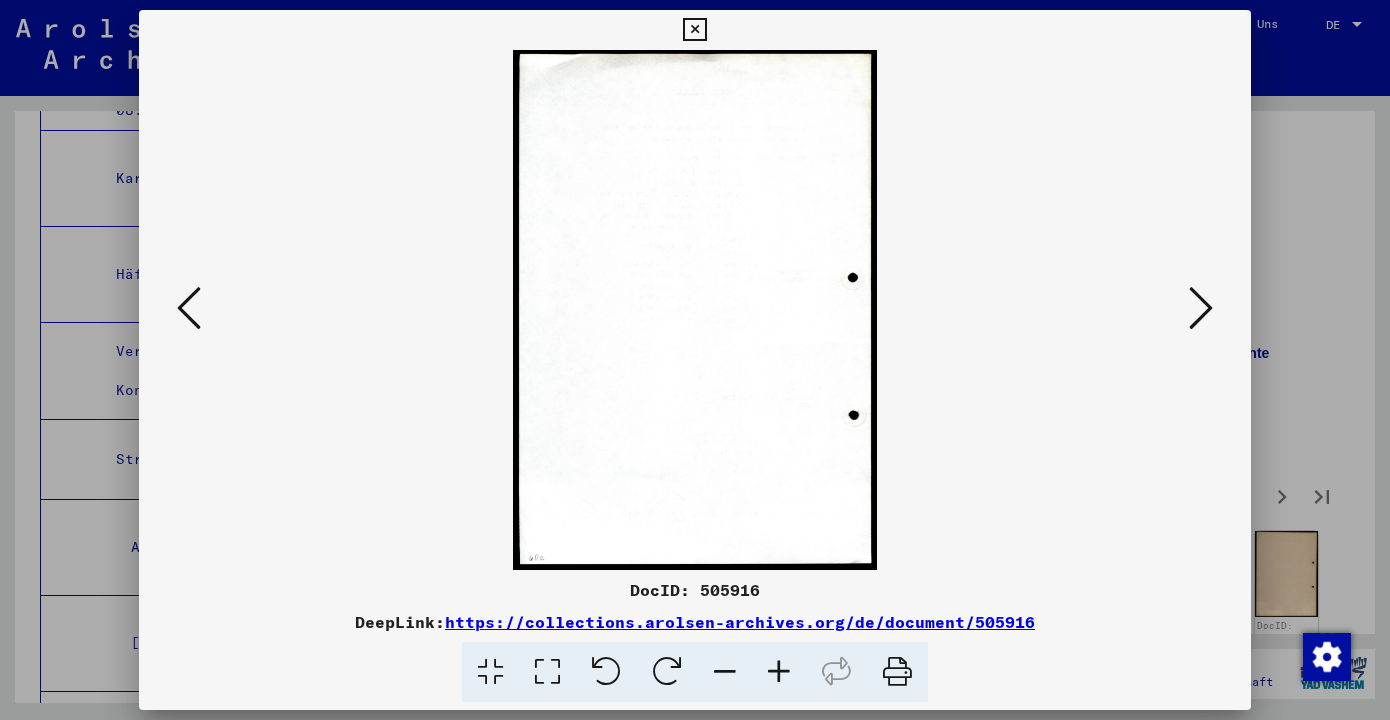 click at bounding box center (1201, 308) 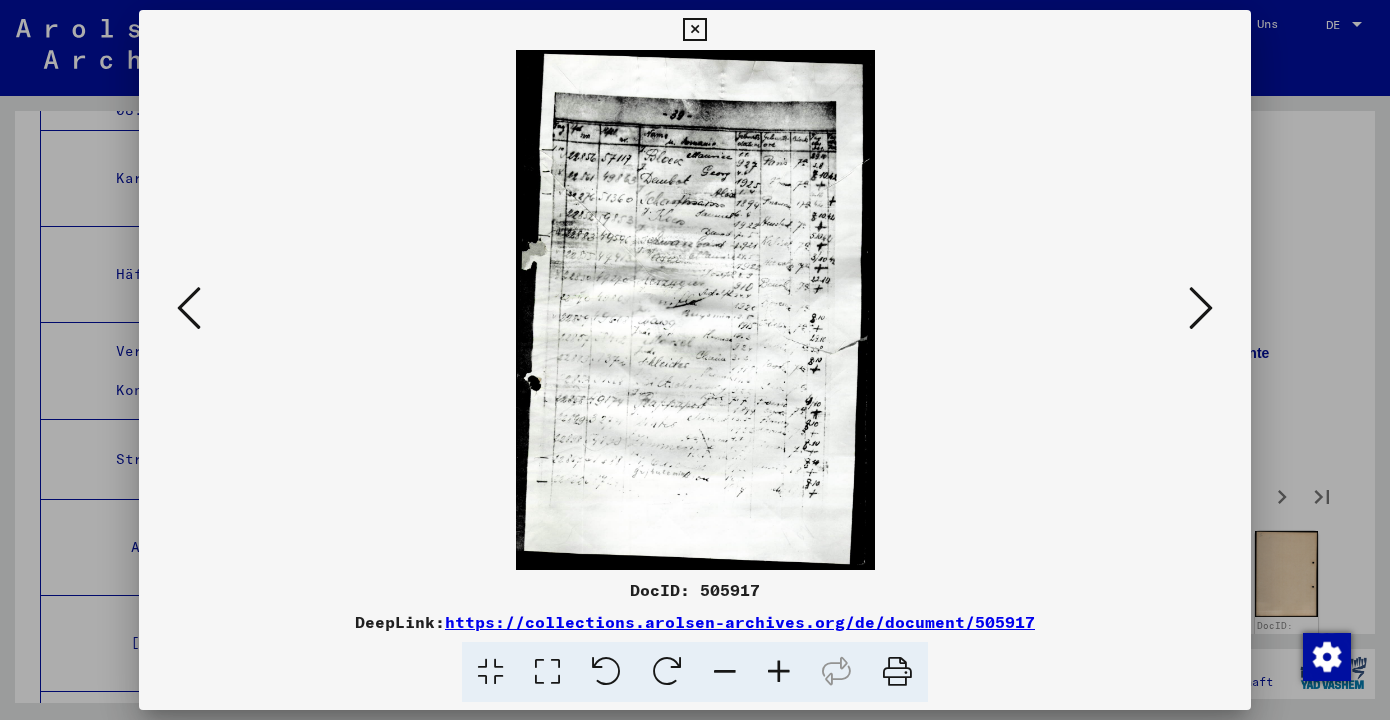 click at bounding box center (779, 672) 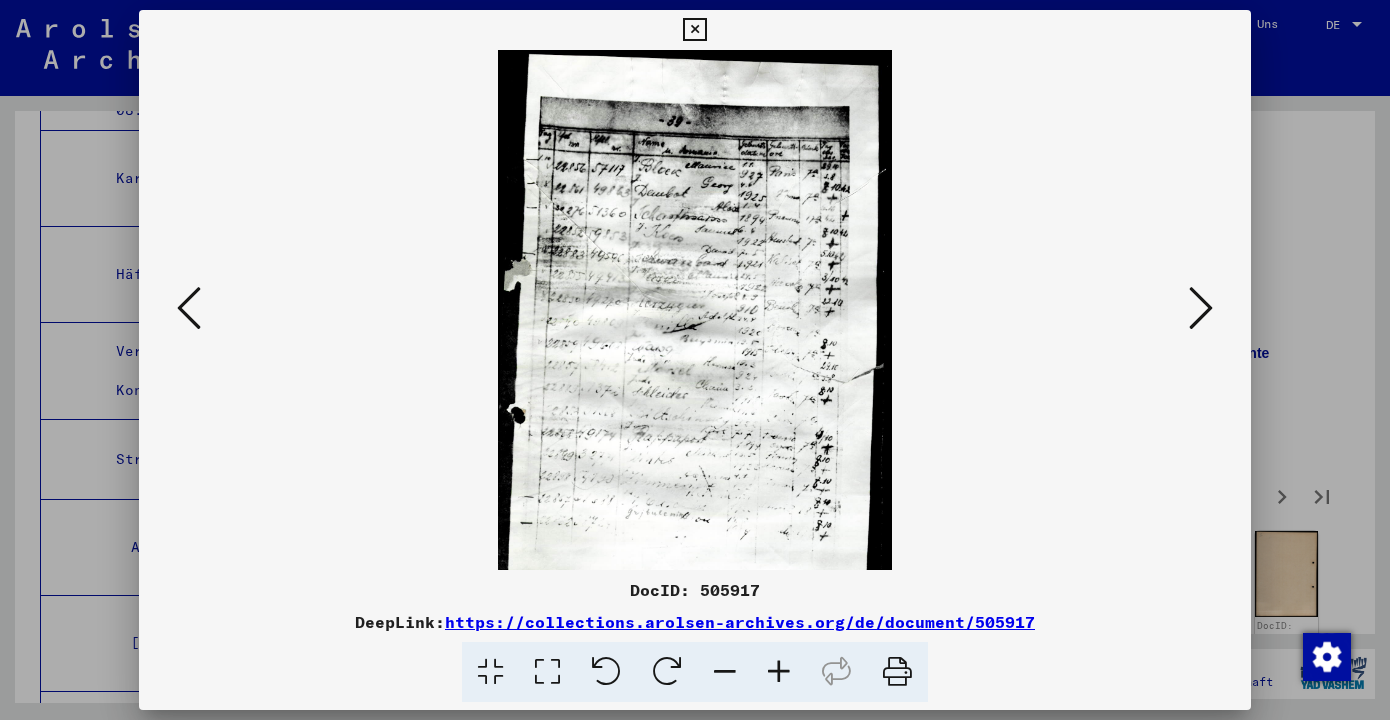click at bounding box center (779, 672) 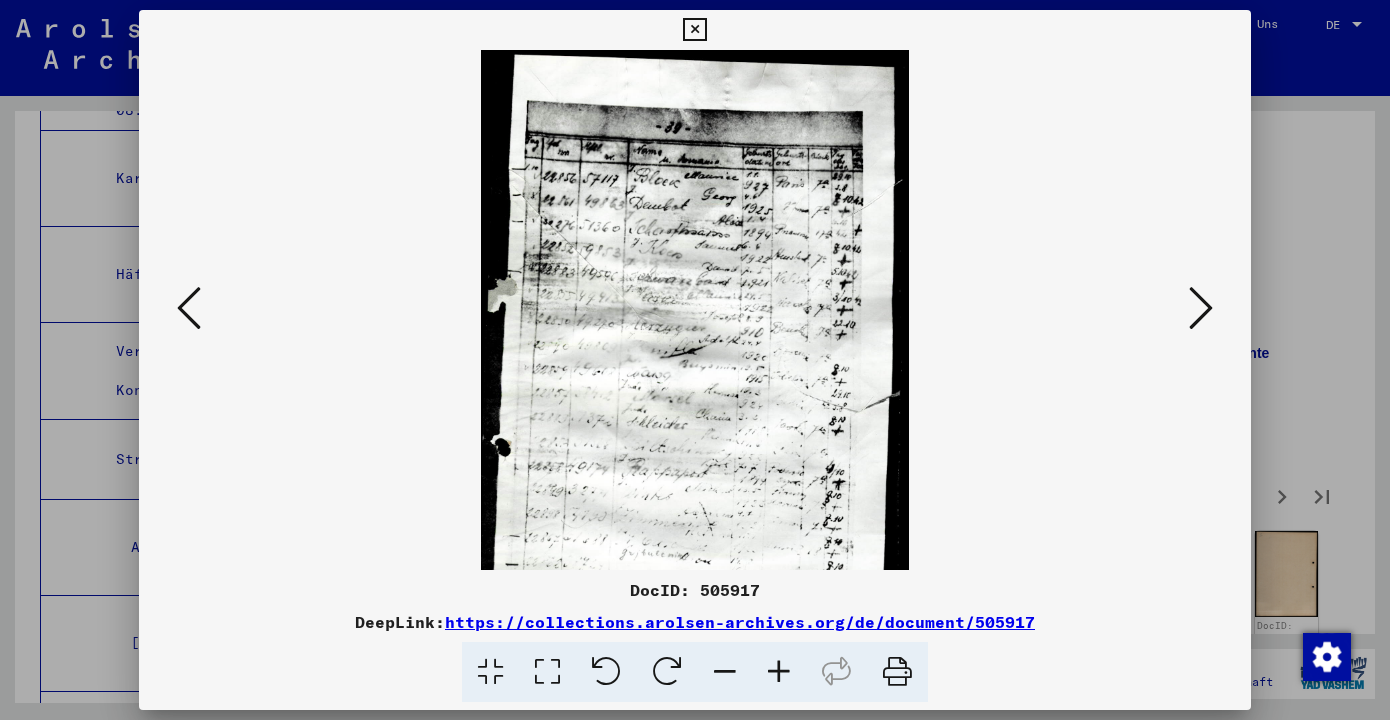 click at bounding box center (779, 672) 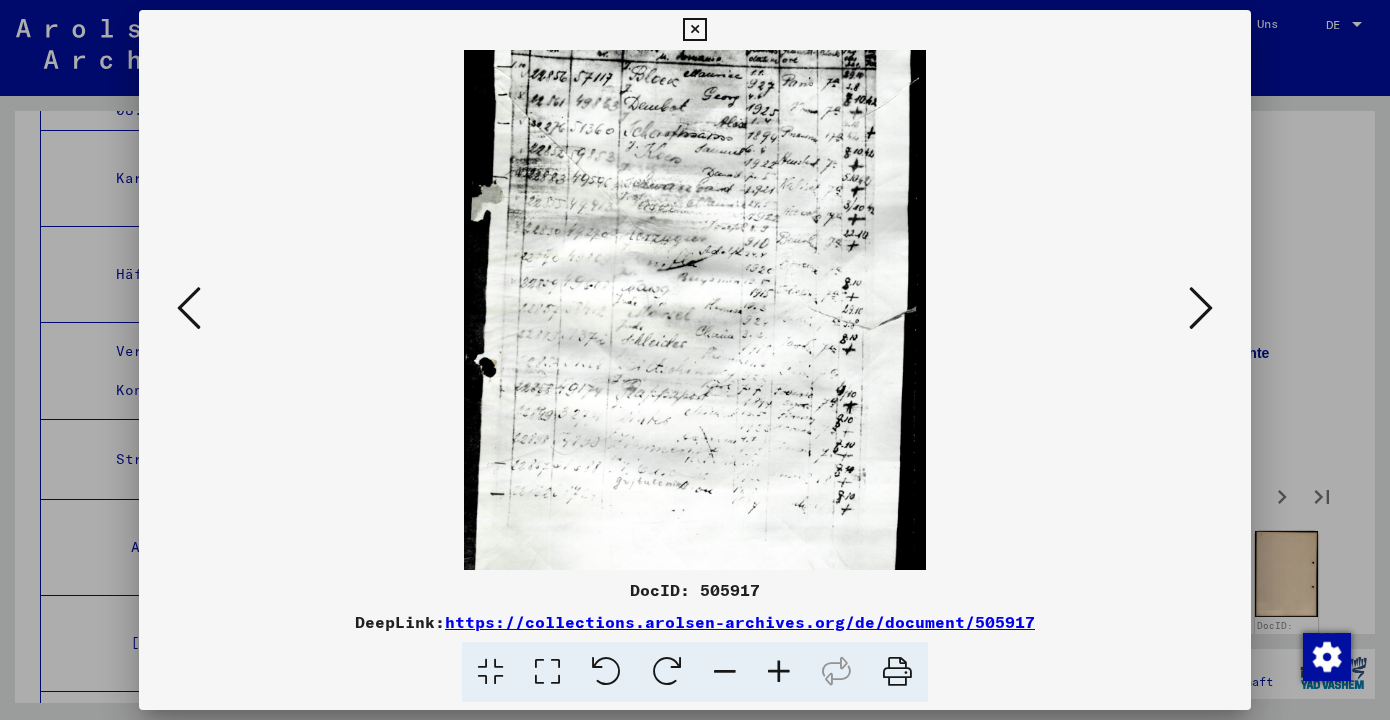 scroll, scrollTop: 114, scrollLeft: 0, axis: vertical 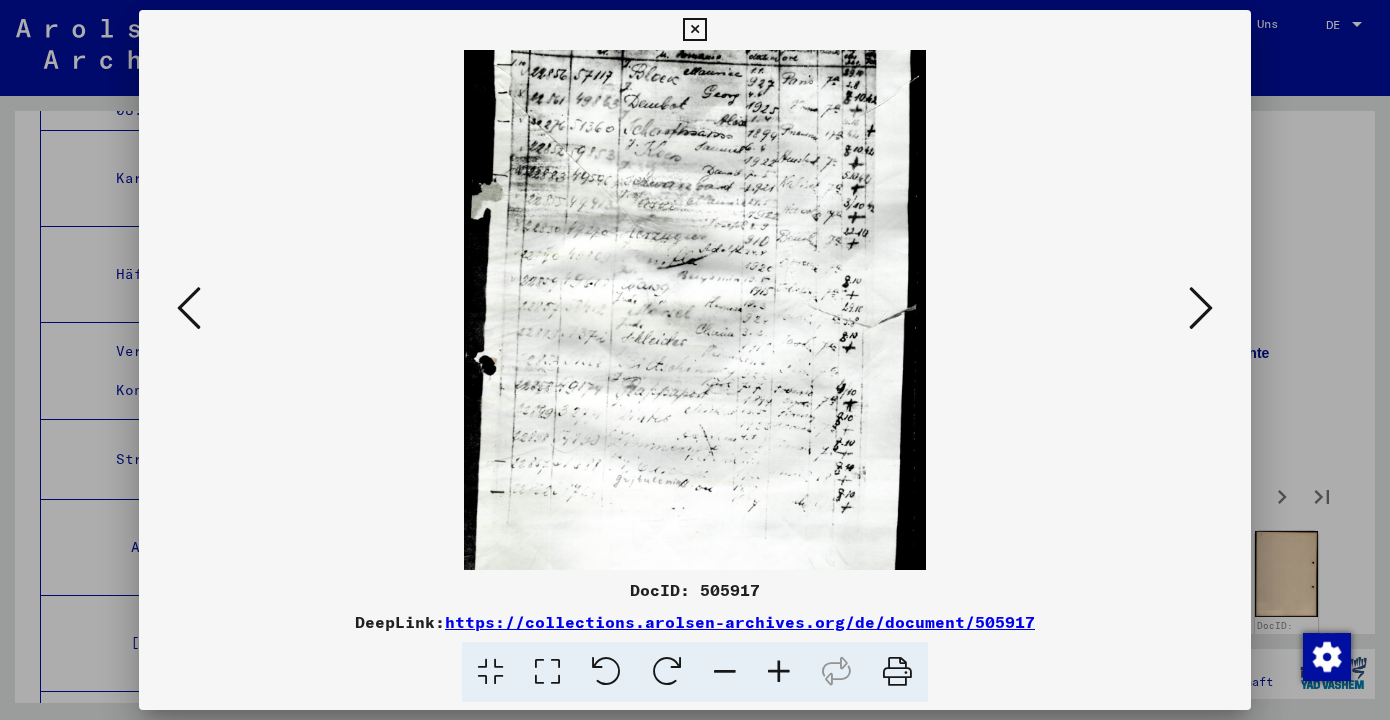 drag, startPoint x: 759, startPoint y: 492, endPoint x: 752, endPoint y: 378, distance: 114.21471 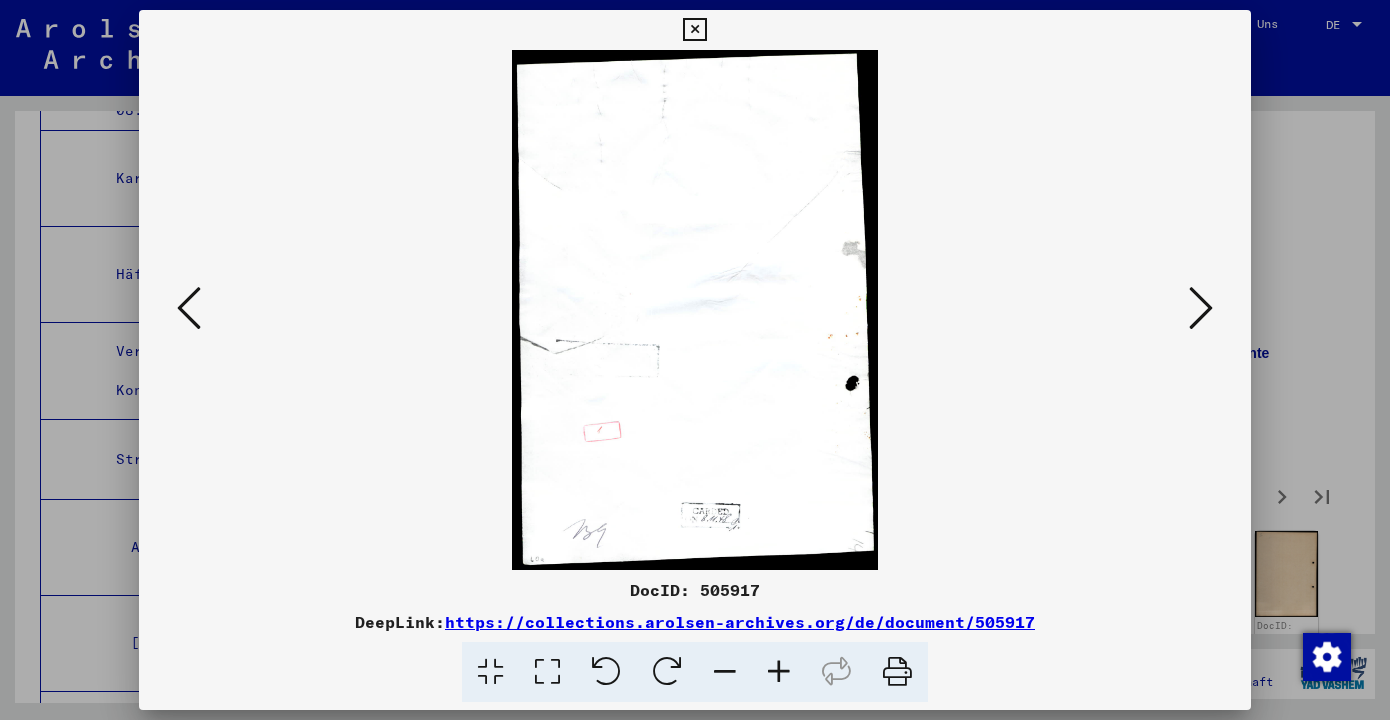 click at bounding box center (1201, 308) 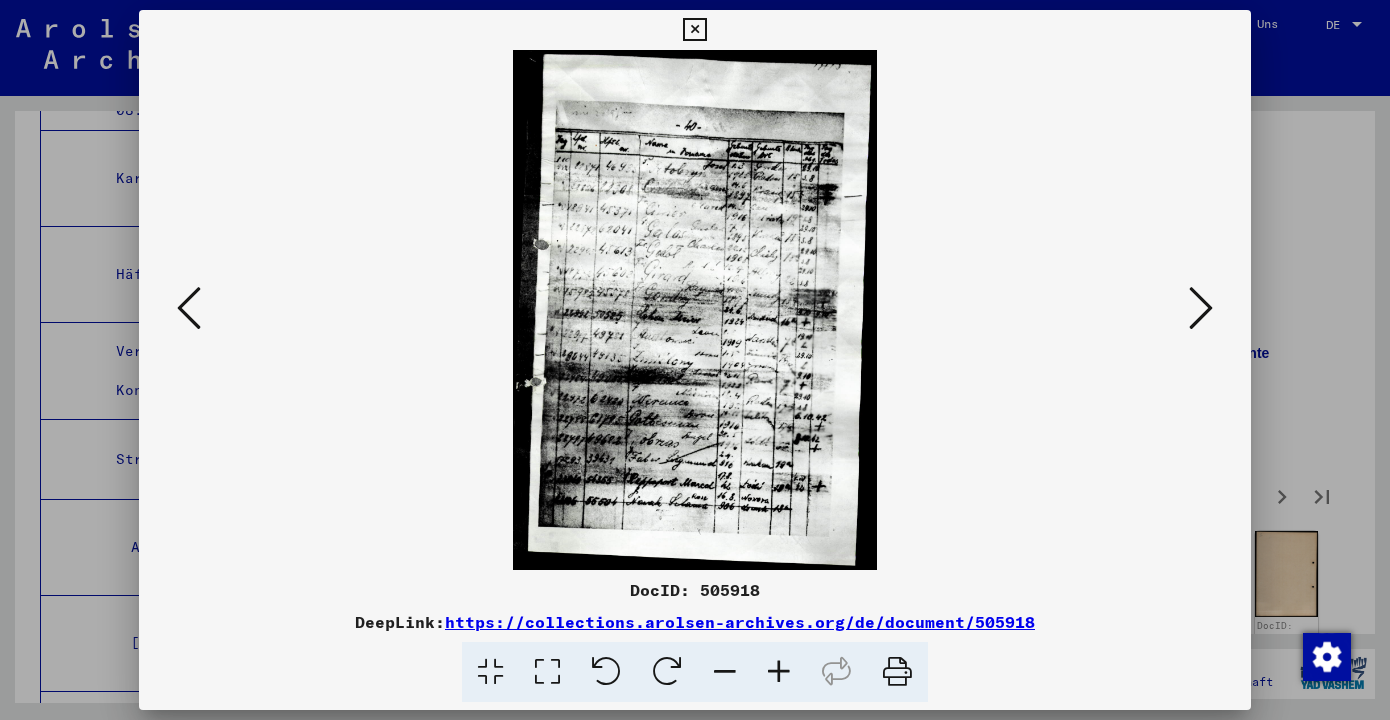 click at bounding box center (779, 672) 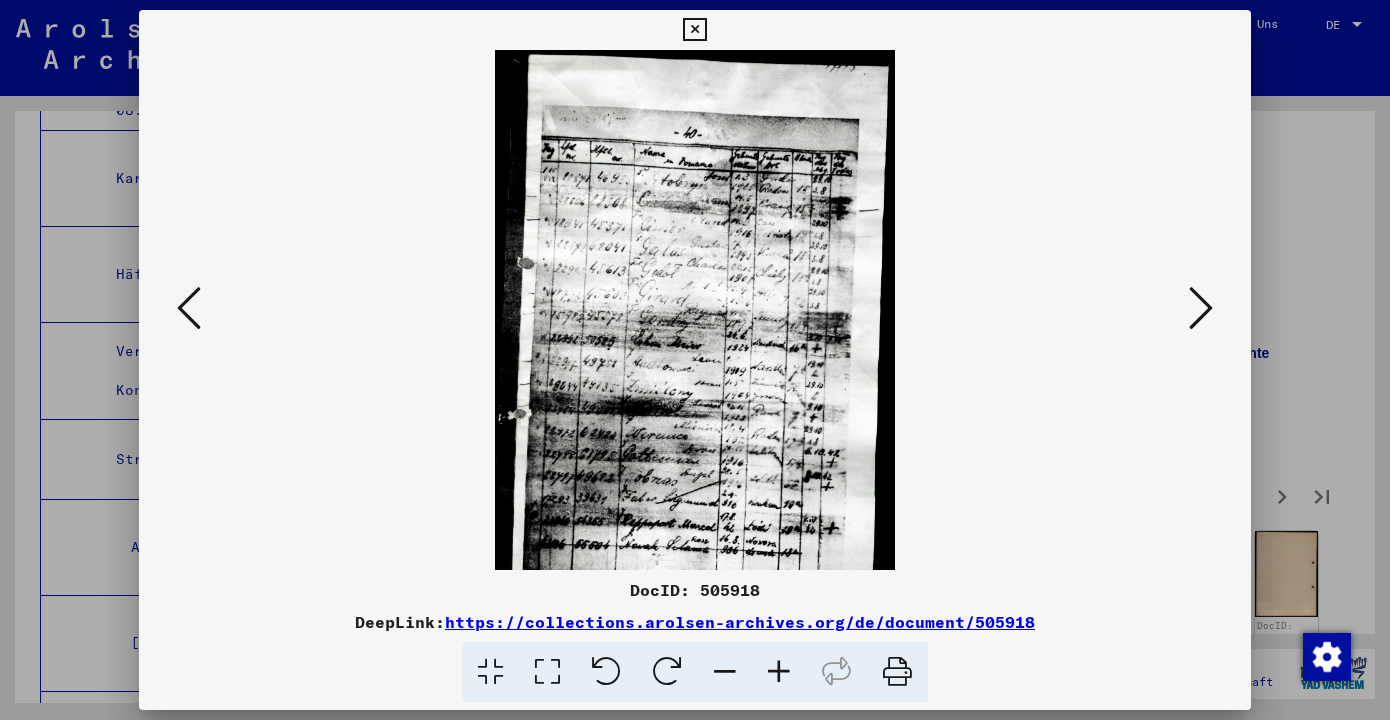 click at bounding box center [779, 672] 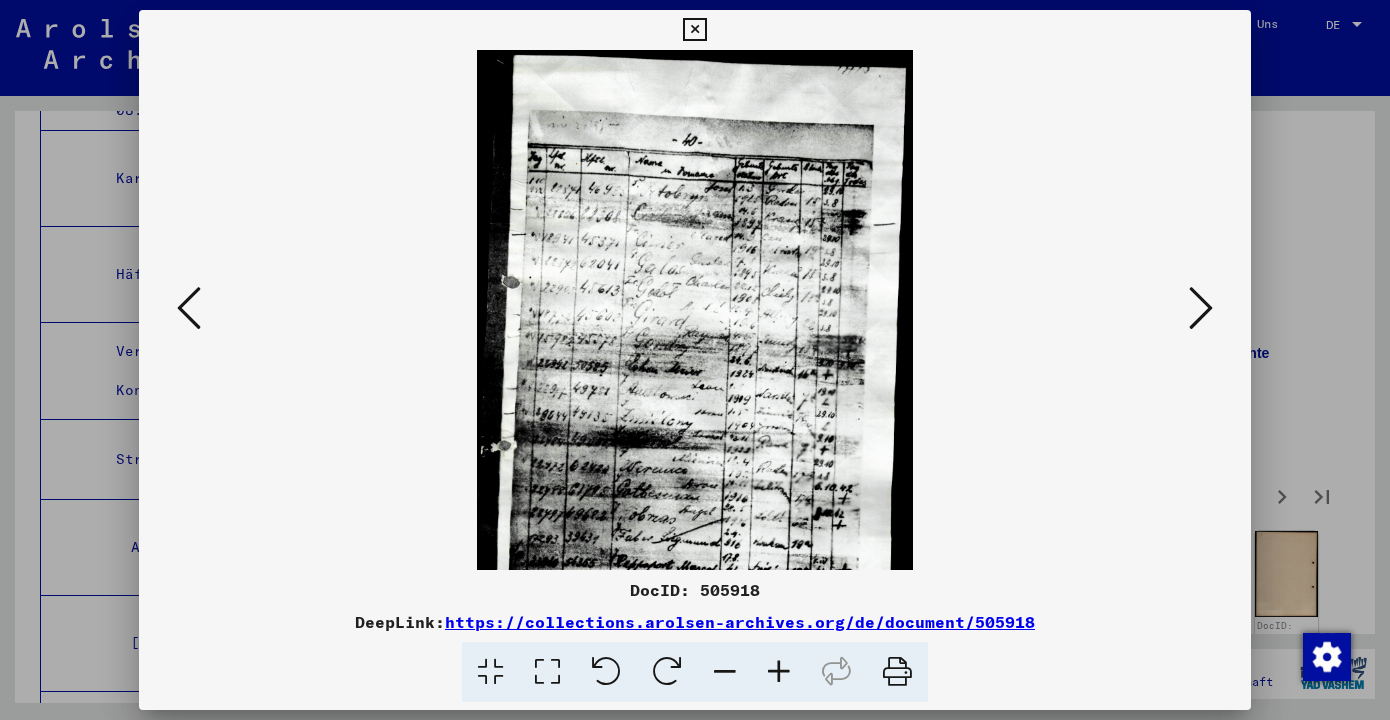 click at bounding box center (779, 672) 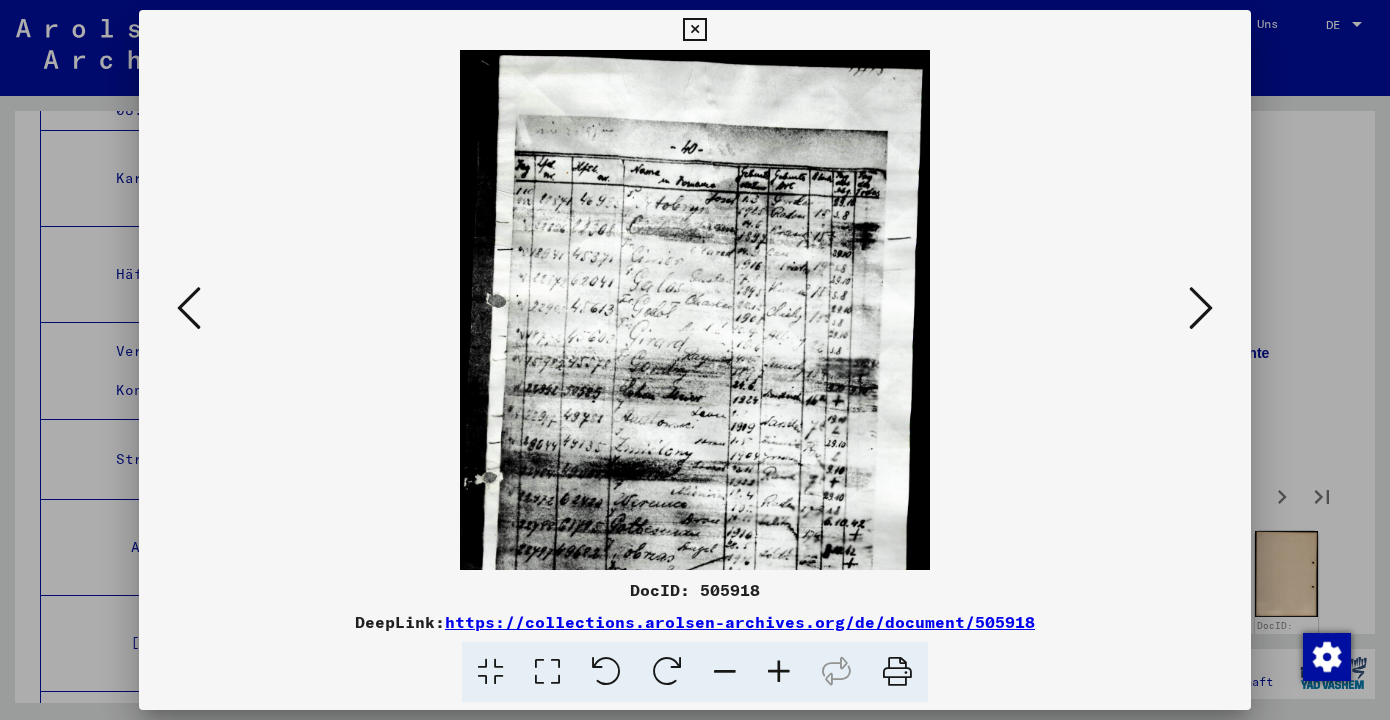 click at bounding box center [779, 672] 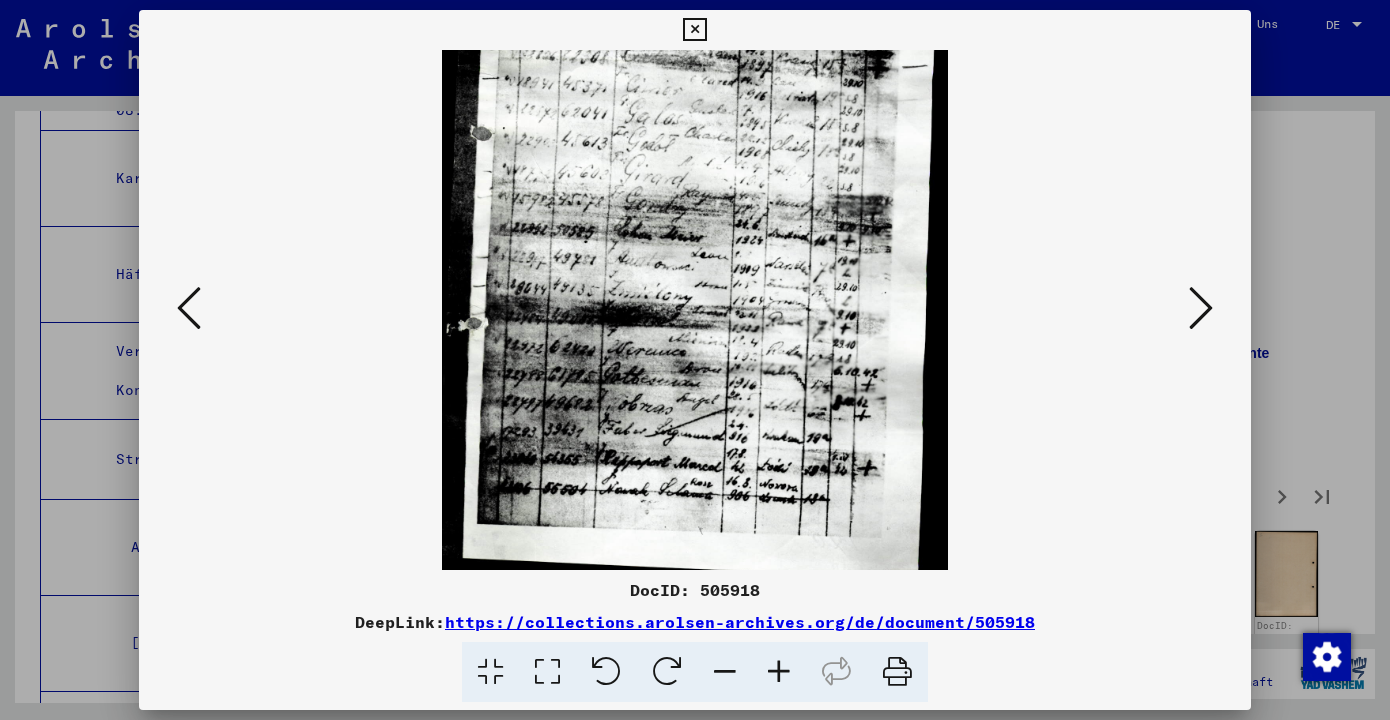 scroll, scrollTop: 200, scrollLeft: 0, axis: vertical 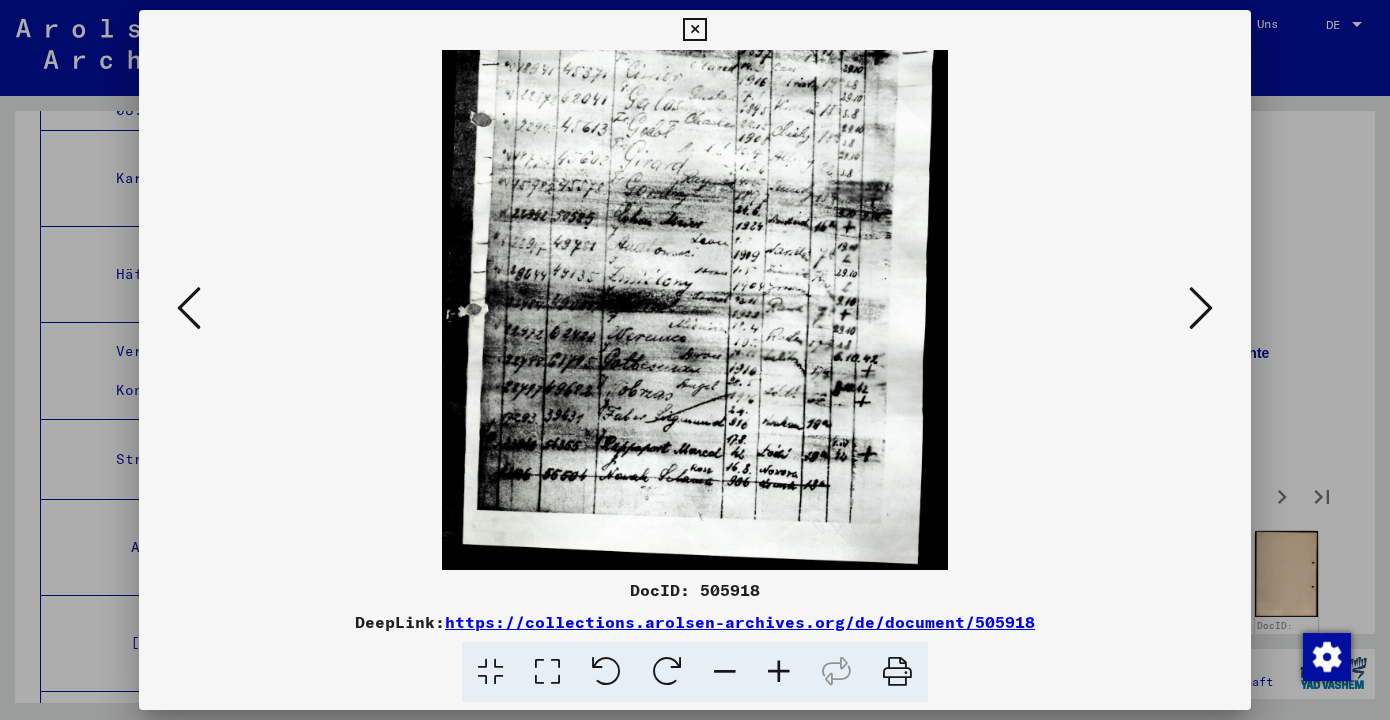 drag, startPoint x: 757, startPoint y: 522, endPoint x: 746, endPoint y: 320, distance: 202.29929 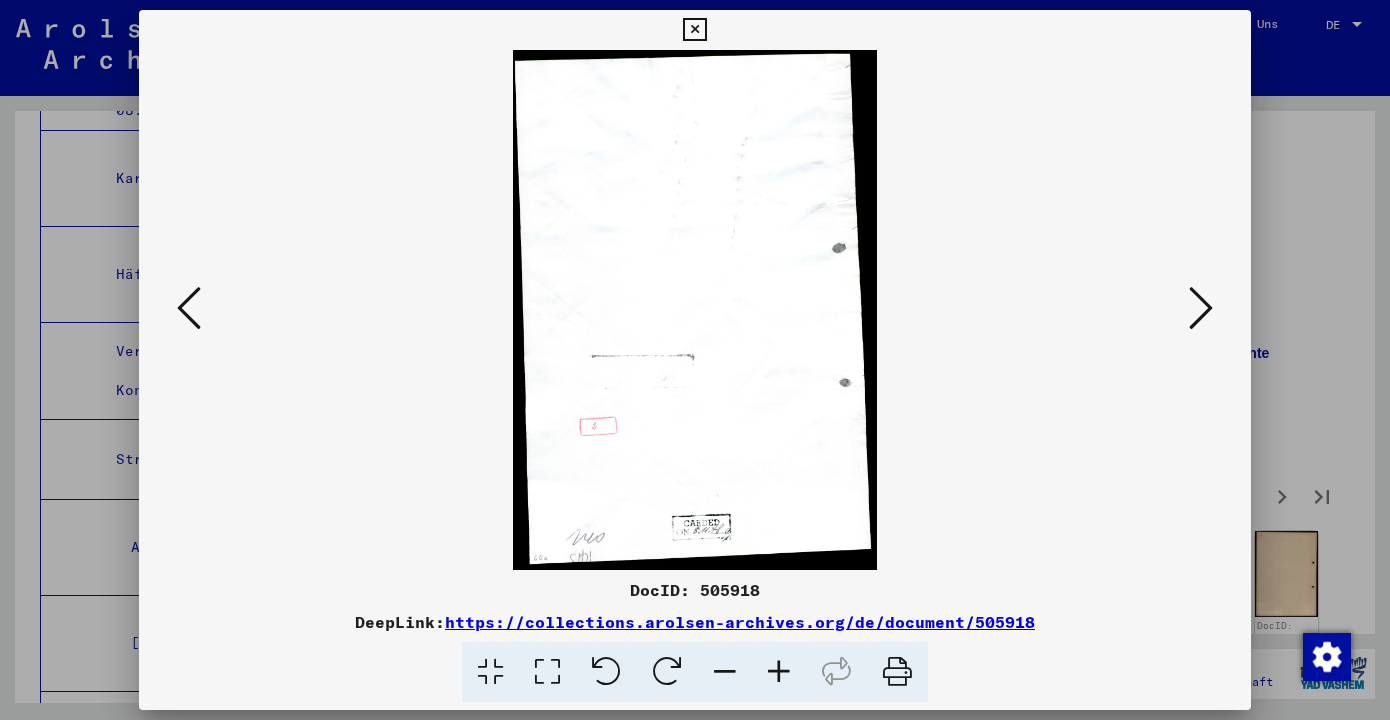 scroll, scrollTop: 0, scrollLeft: 0, axis: both 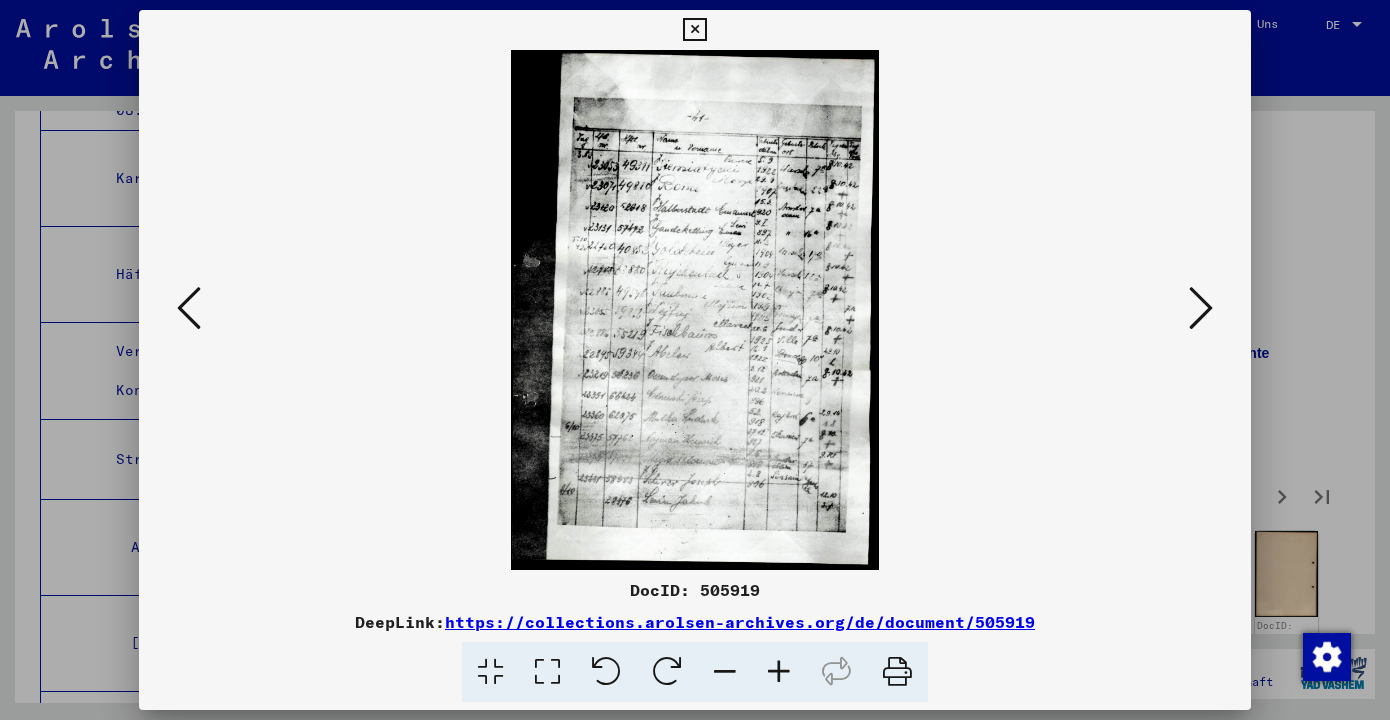 click at bounding box center [779, 672] 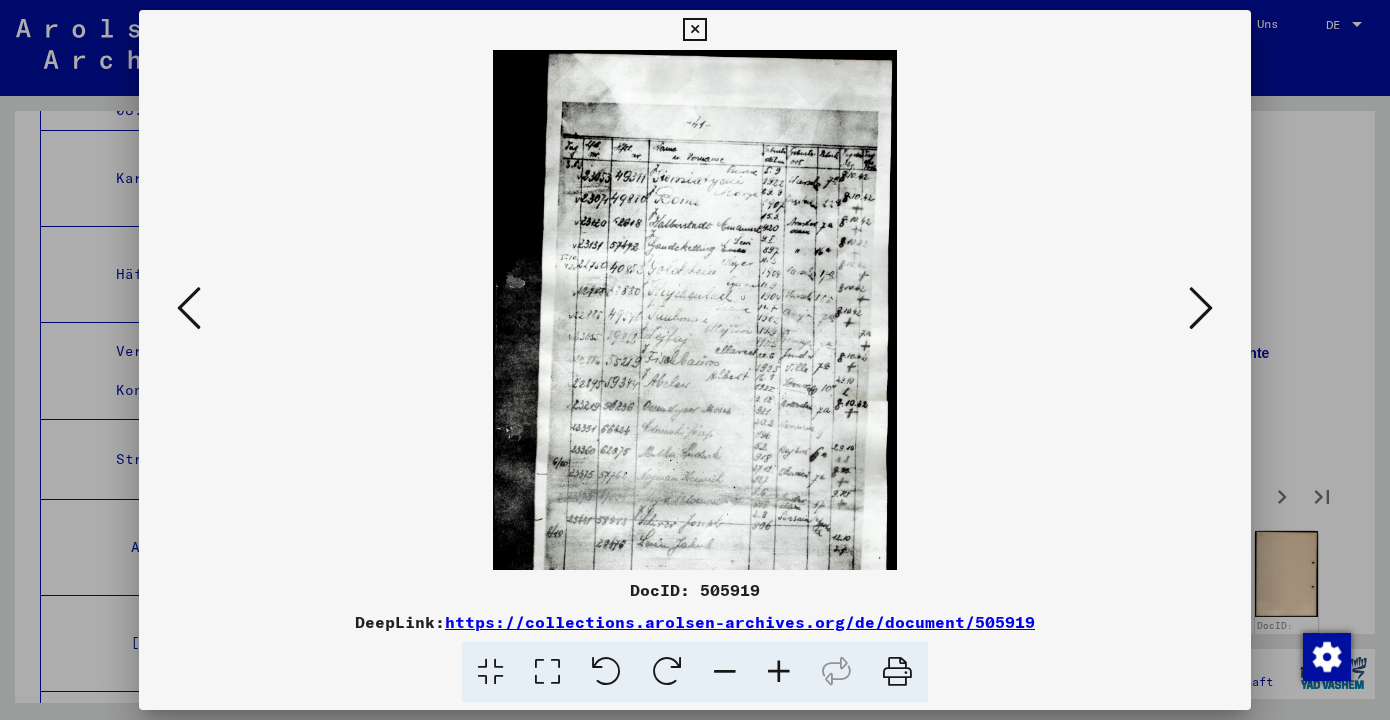 click at bounding box center [779, 672] 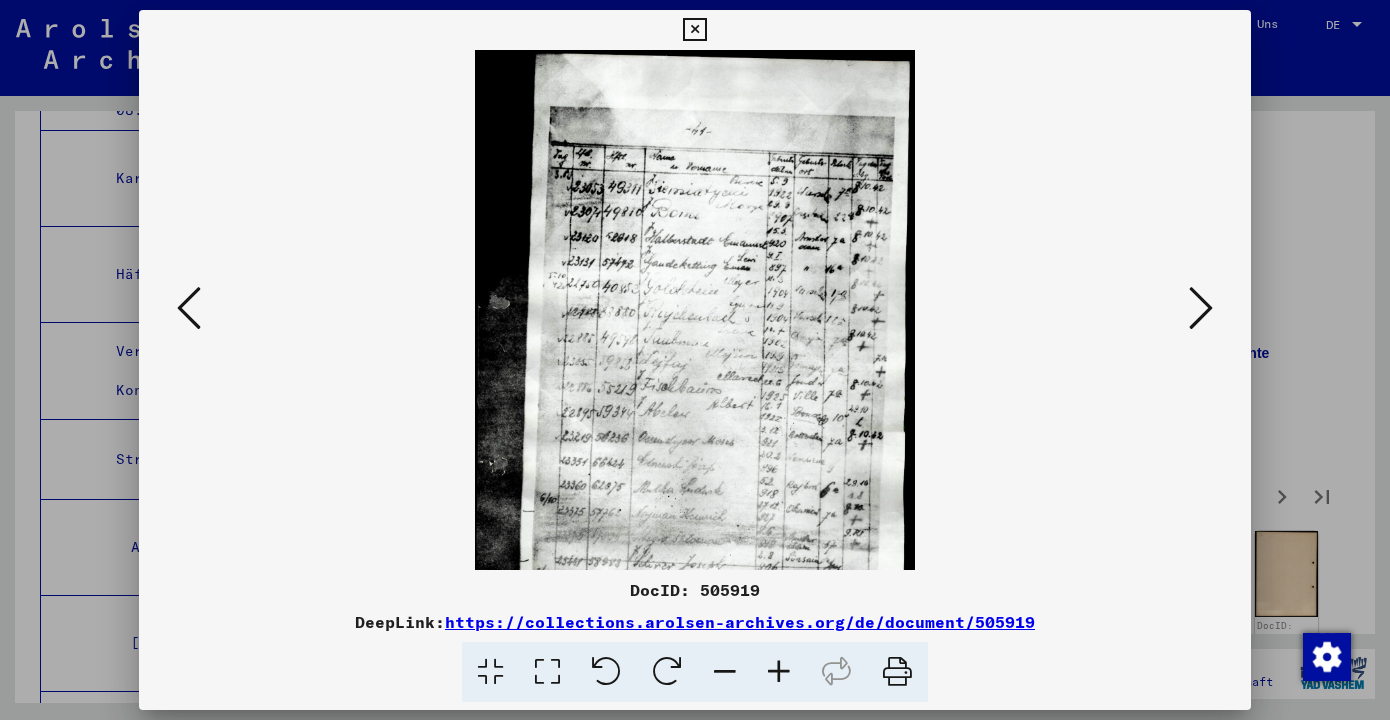 click at bounding box center [779, 672] 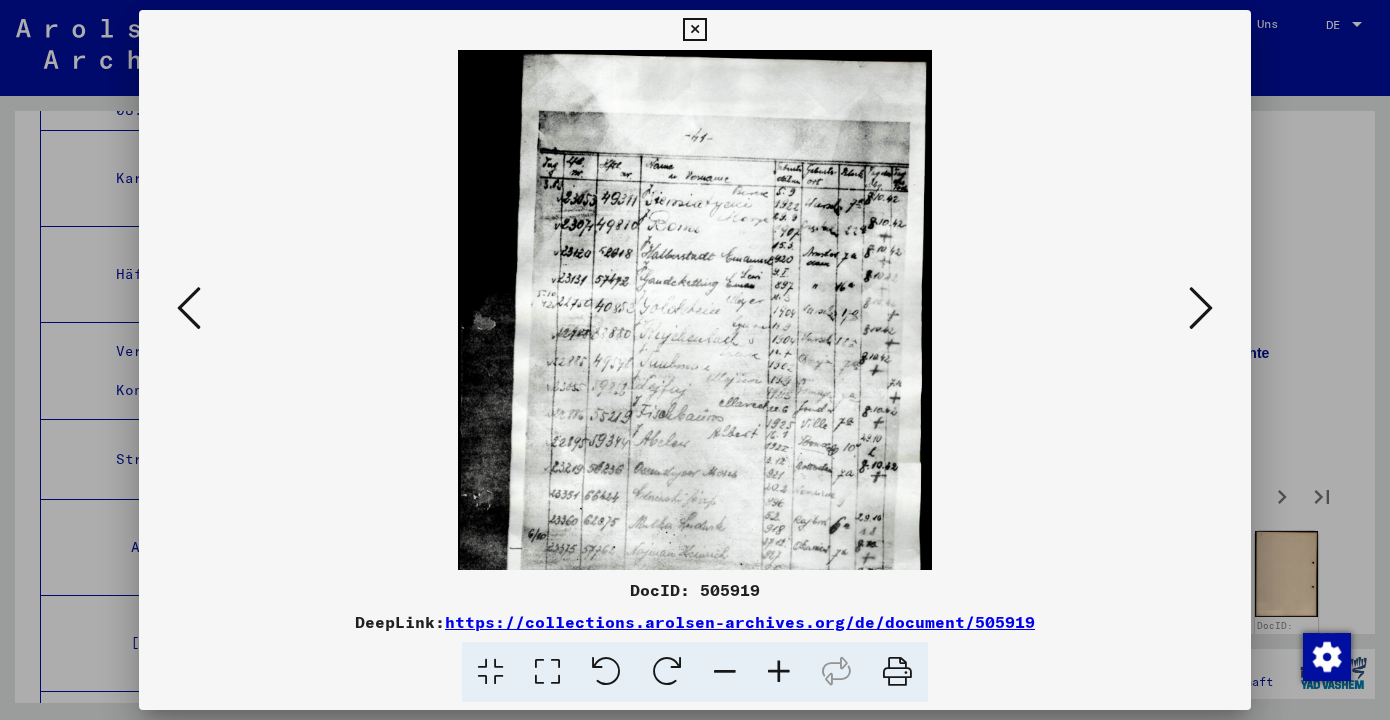 click at bounding box center (779, 672) 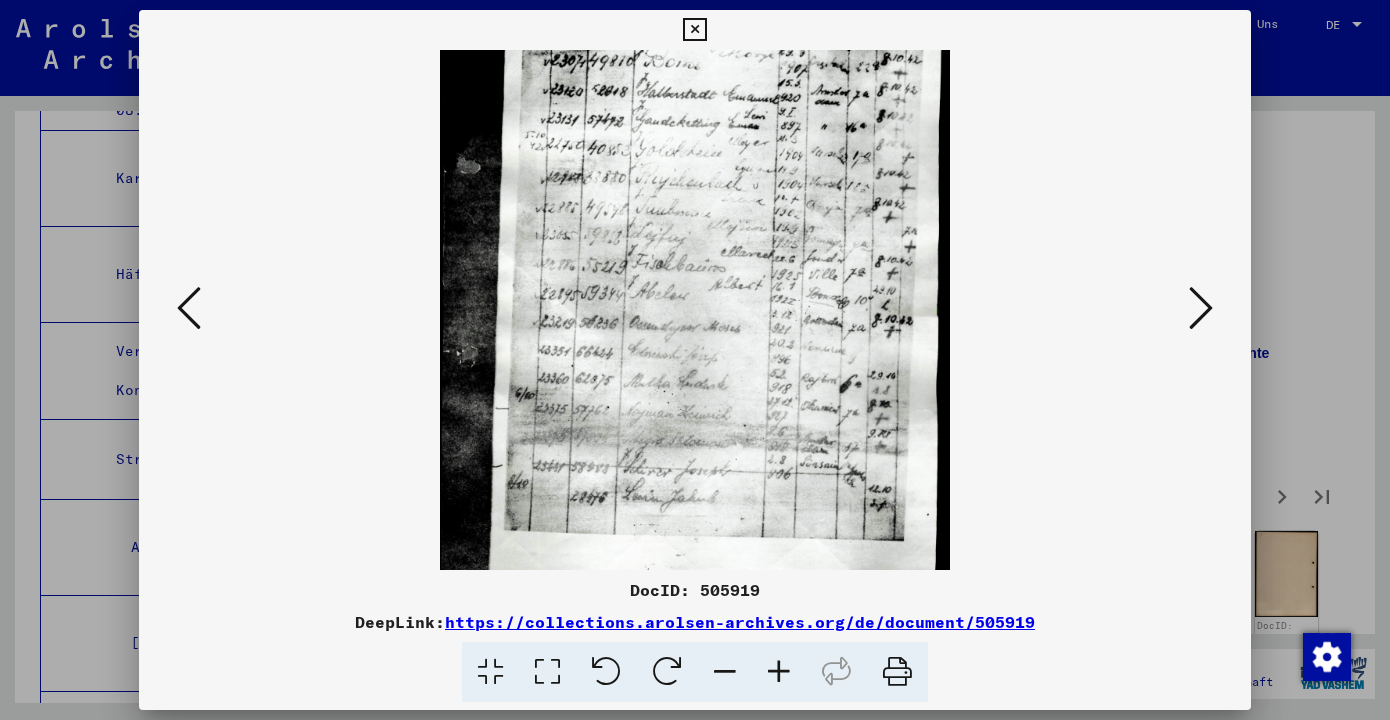 scroll, scrollTop: 179, scrollLeft: 0, axis: vertical 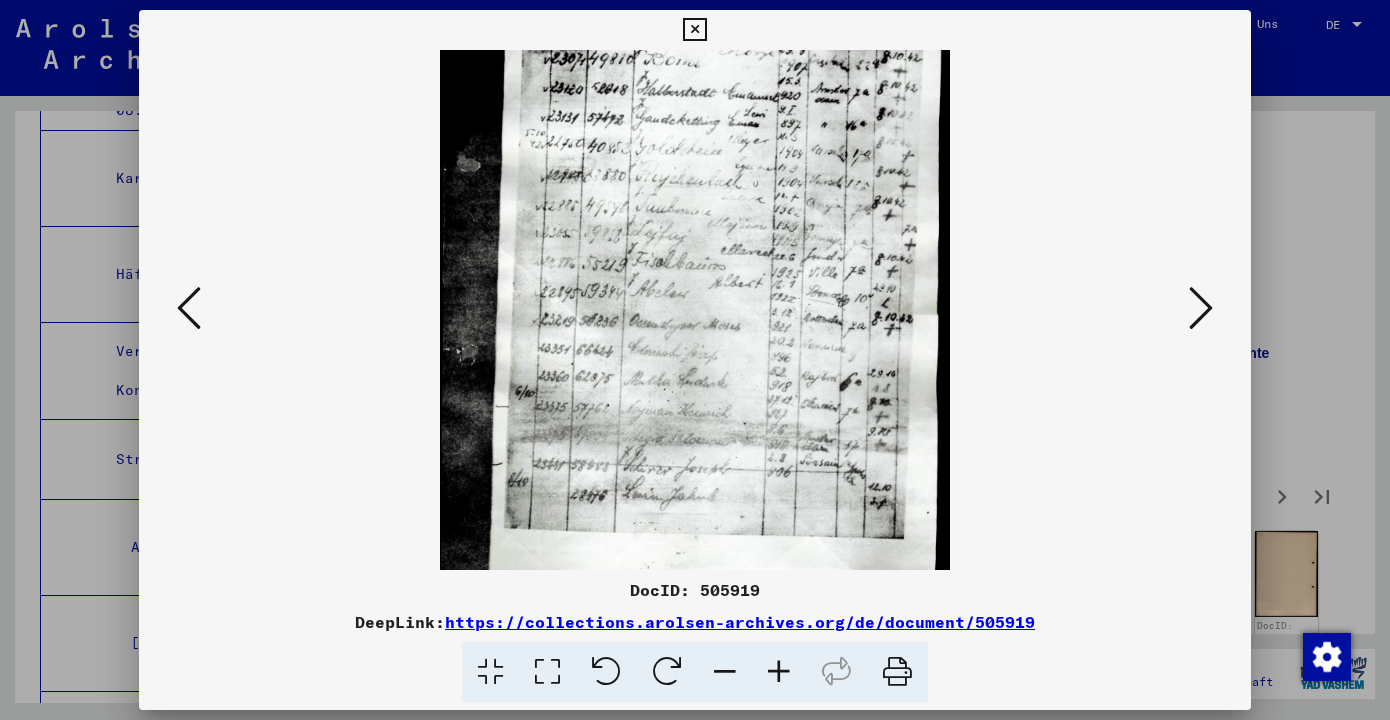 drag, startPoint x: 787, startPoint y: 514, endPoint x: 764, endPoint y: 335, distance: 180.4716 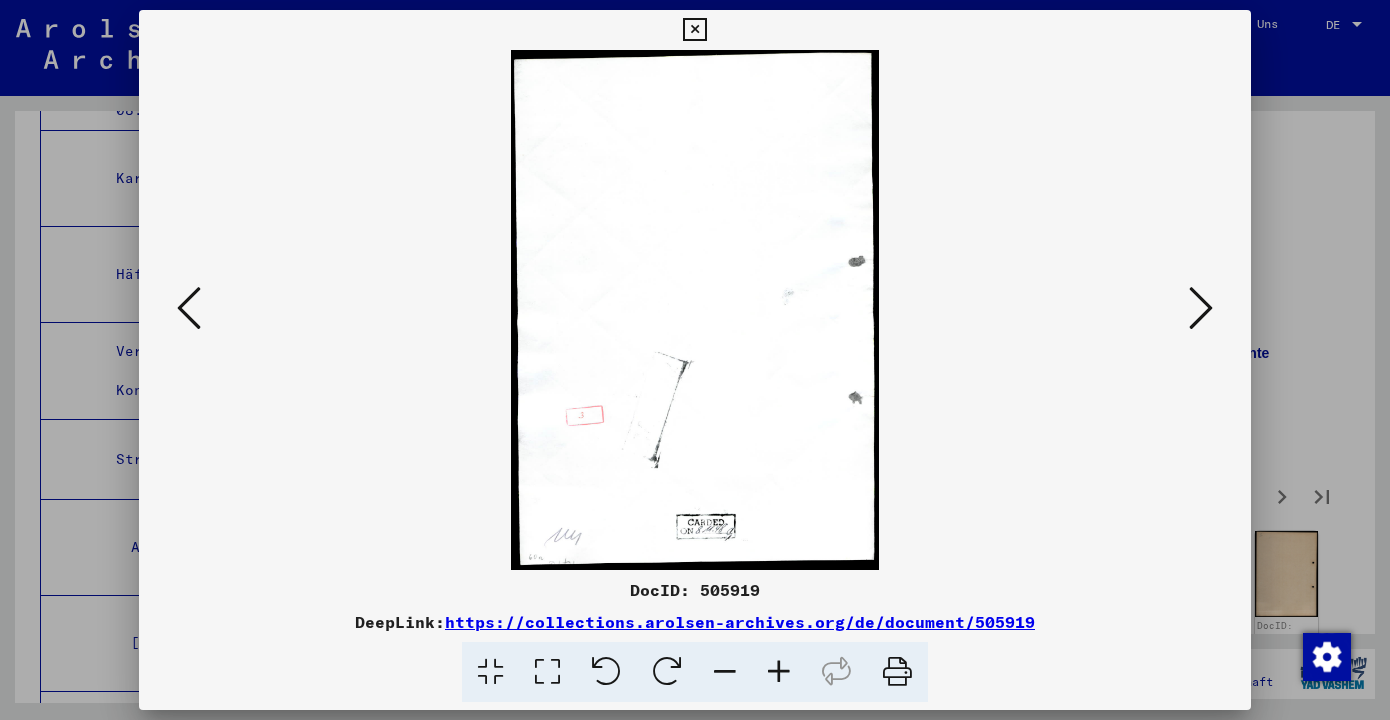 click at bounding box center [1201, 308] 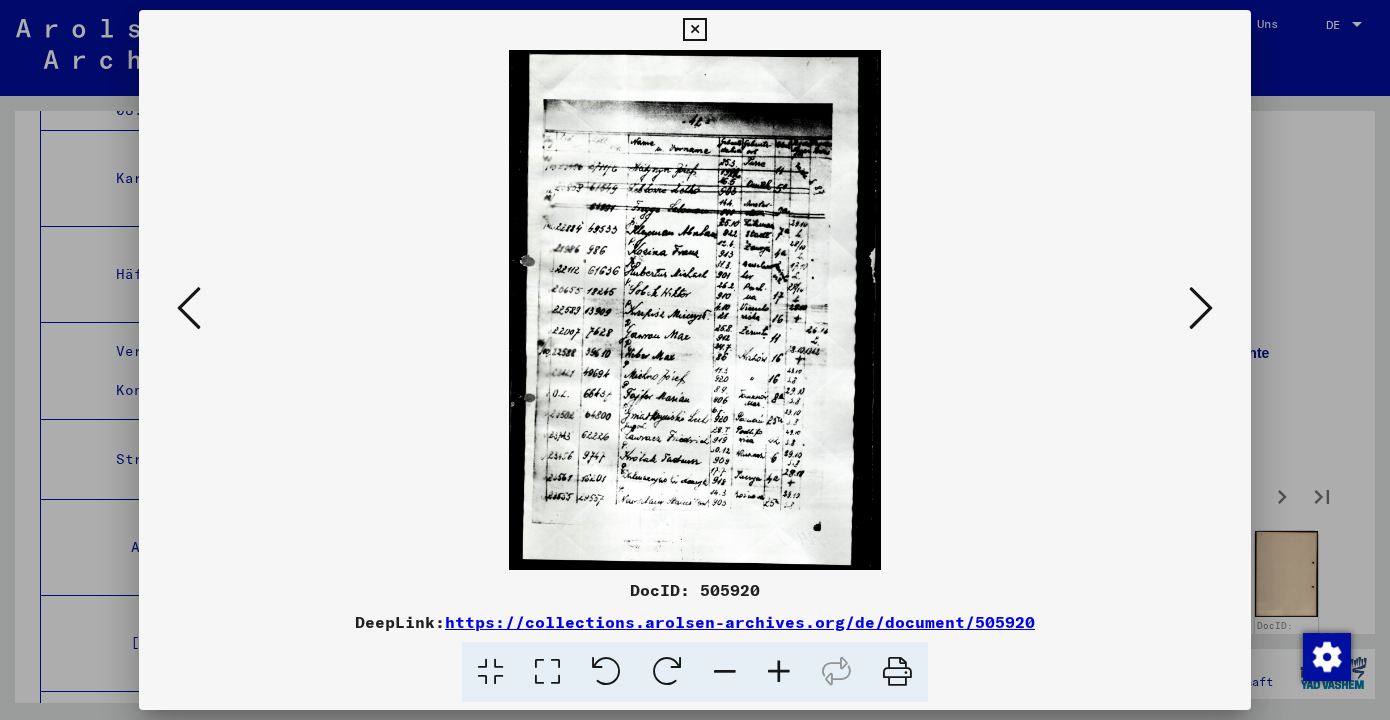 click at bounding box center [779, 672] 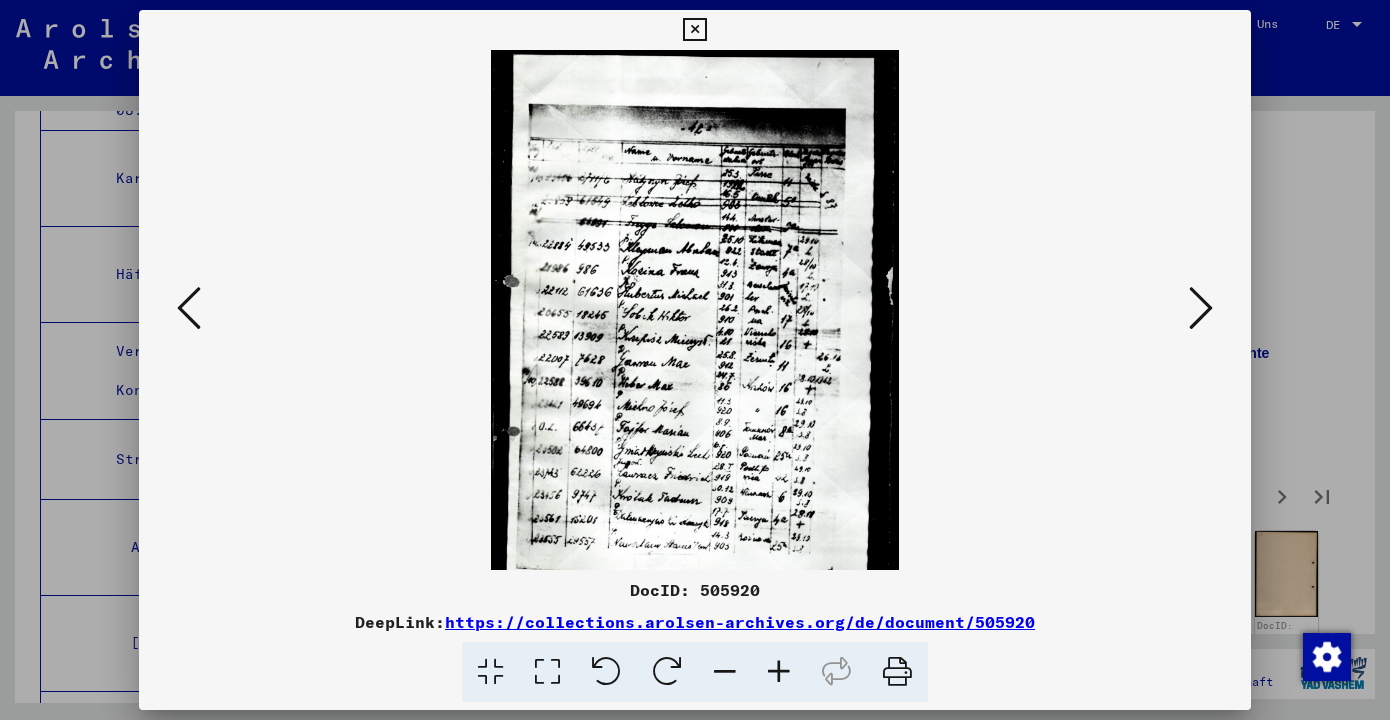 click at bounding box center (779, 672) 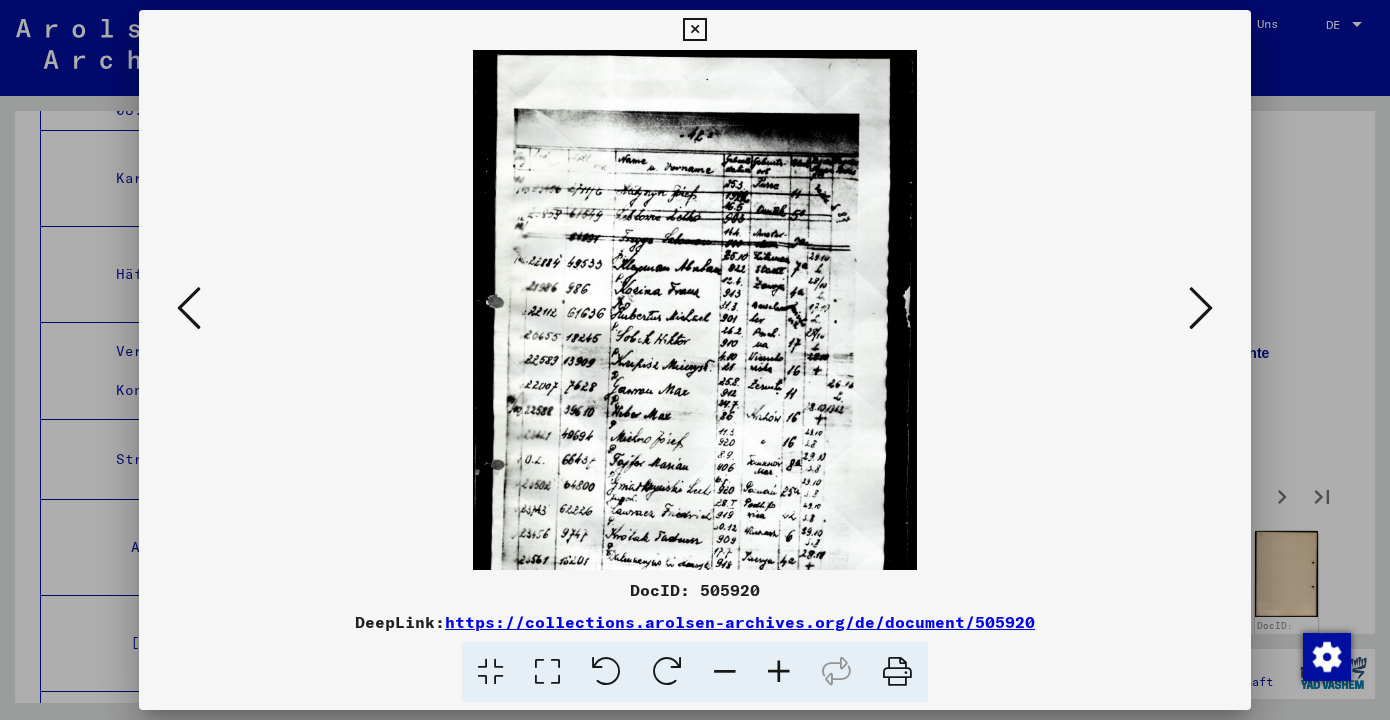 click at bounding box center [779, 672] 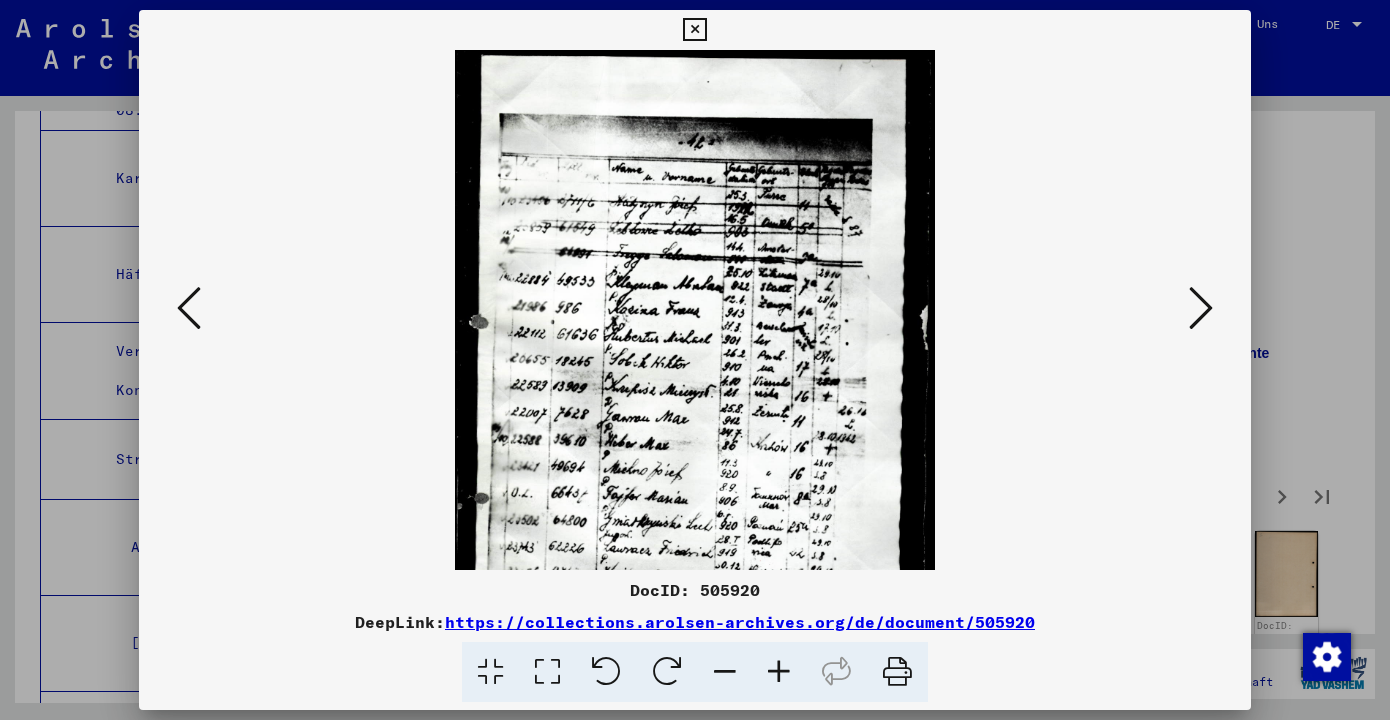 click at bounding box center [779, 672] 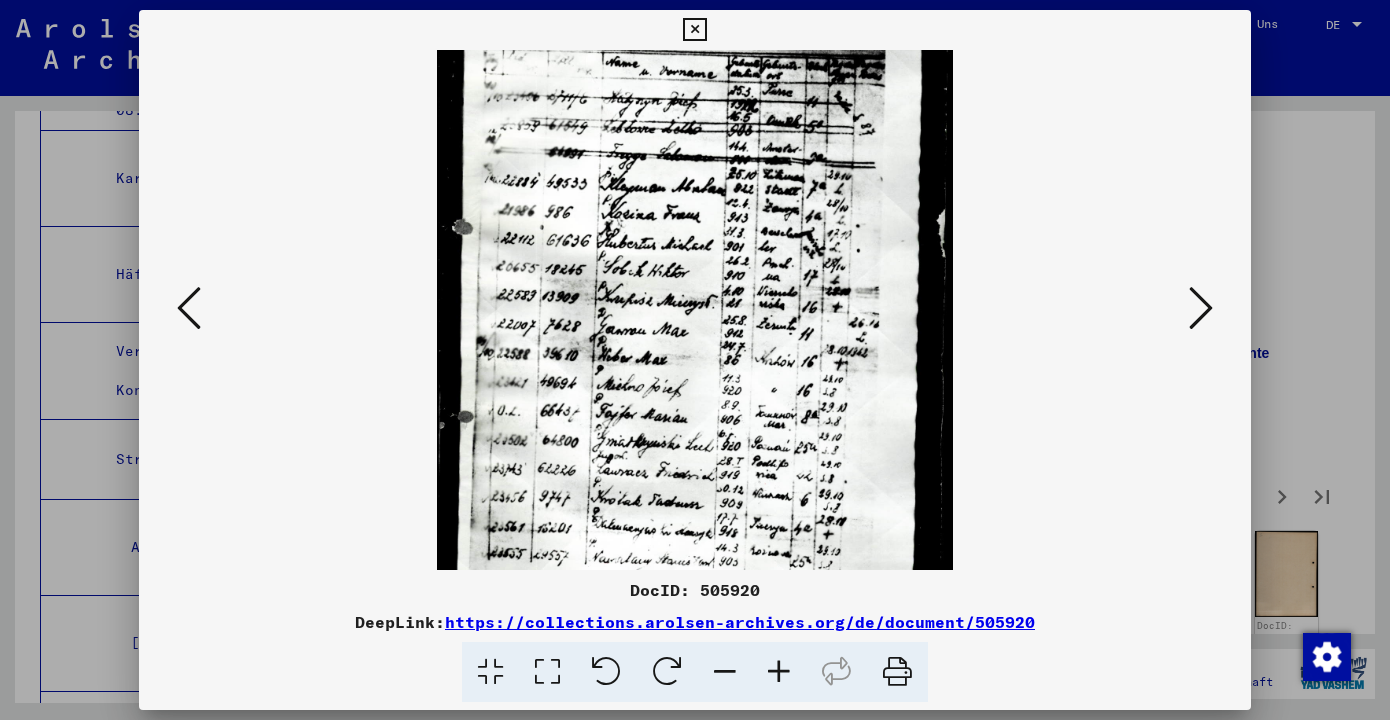 scroll, scrollTop: 200, scrollLeft: 0, axis: vertical 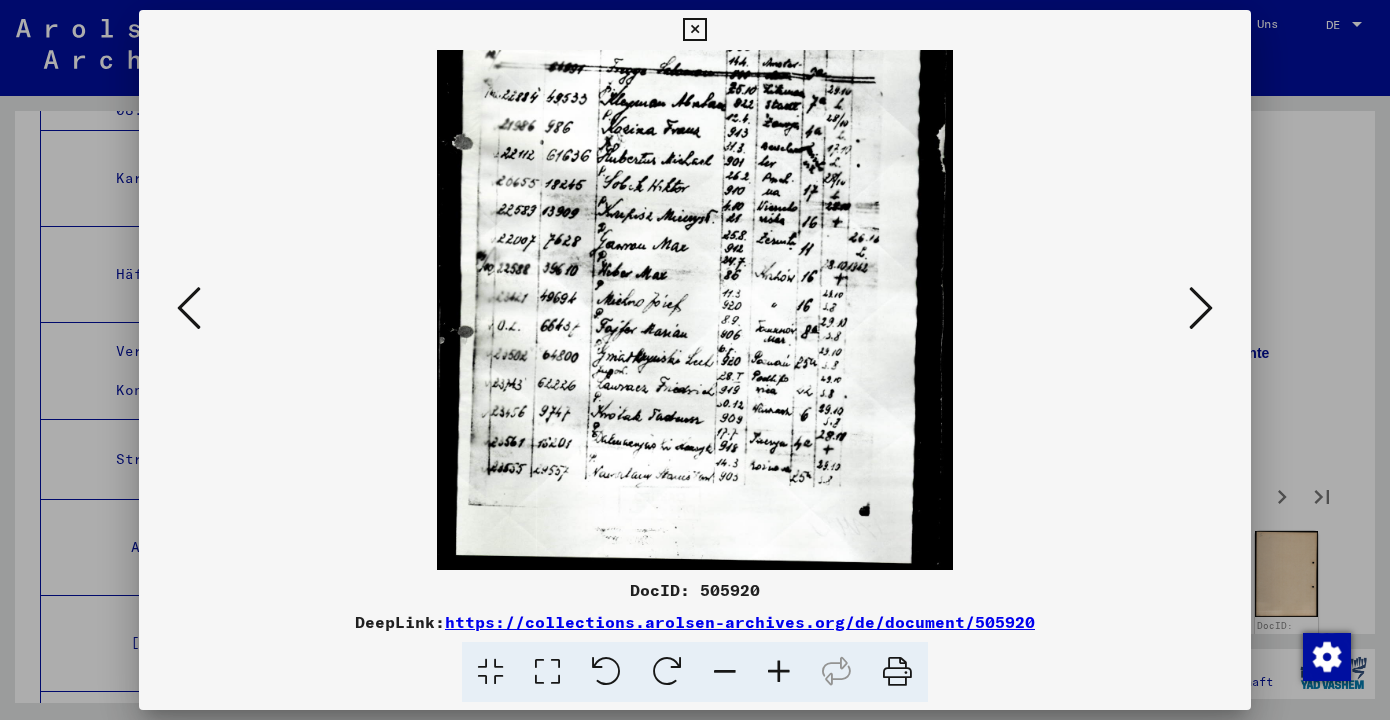 drag, startPoint x: 765, startPoint y: 519, endPoint x: 768, endPoint y: 313, distance: 206.02185 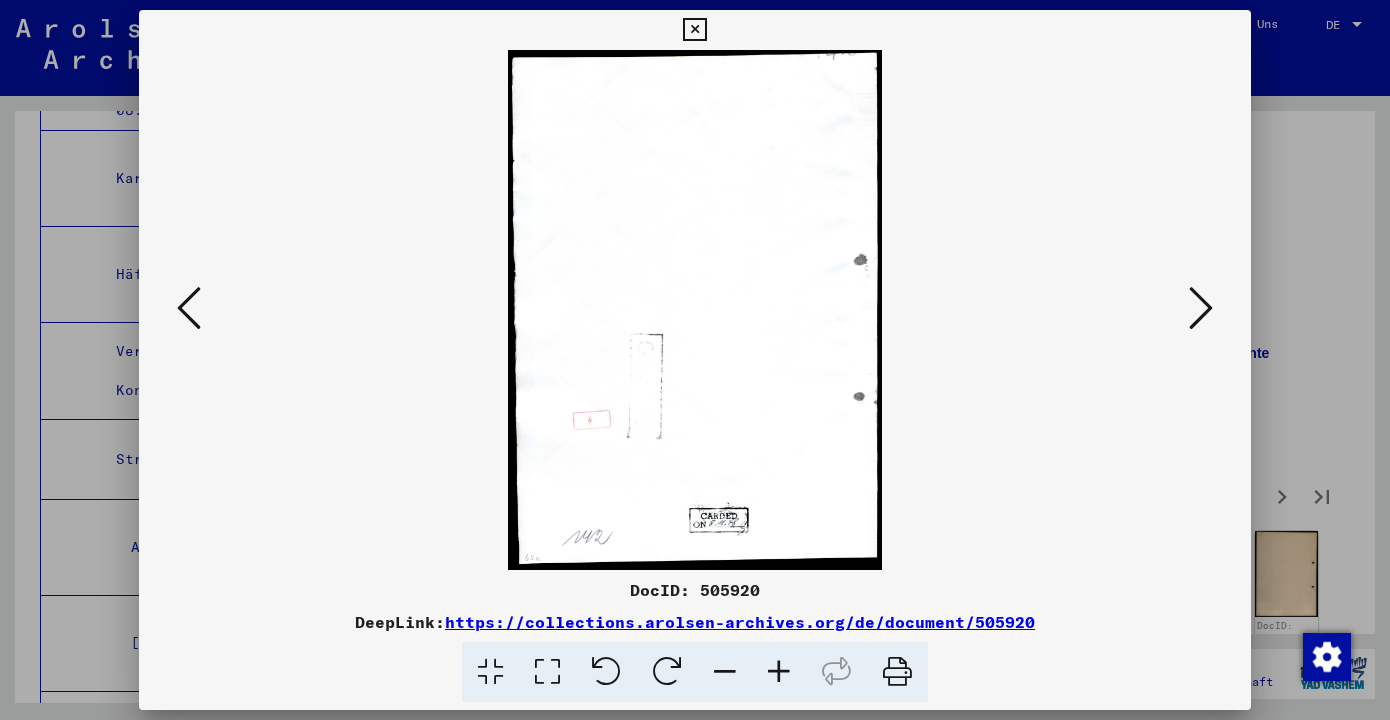 click at bounding box center [1201, 308] 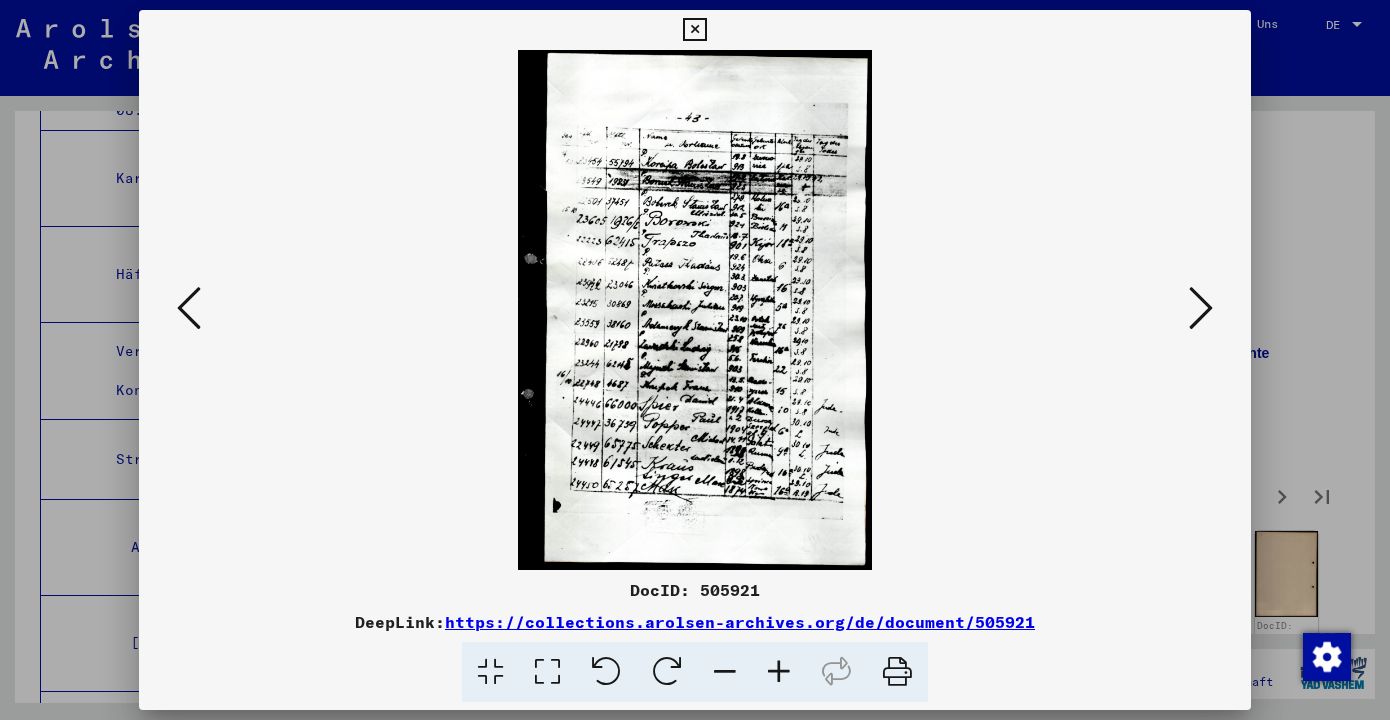click at bounding box center [779, 672] 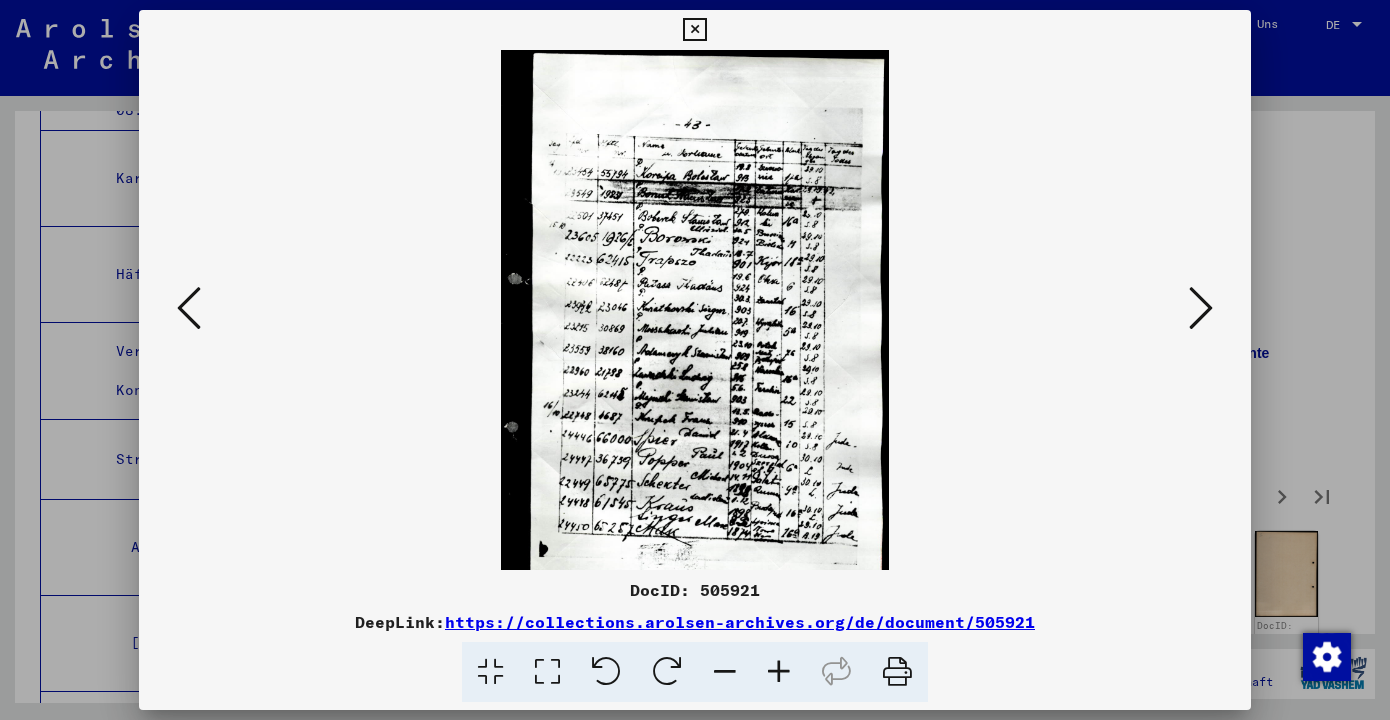click at bounding box center [779, 672] 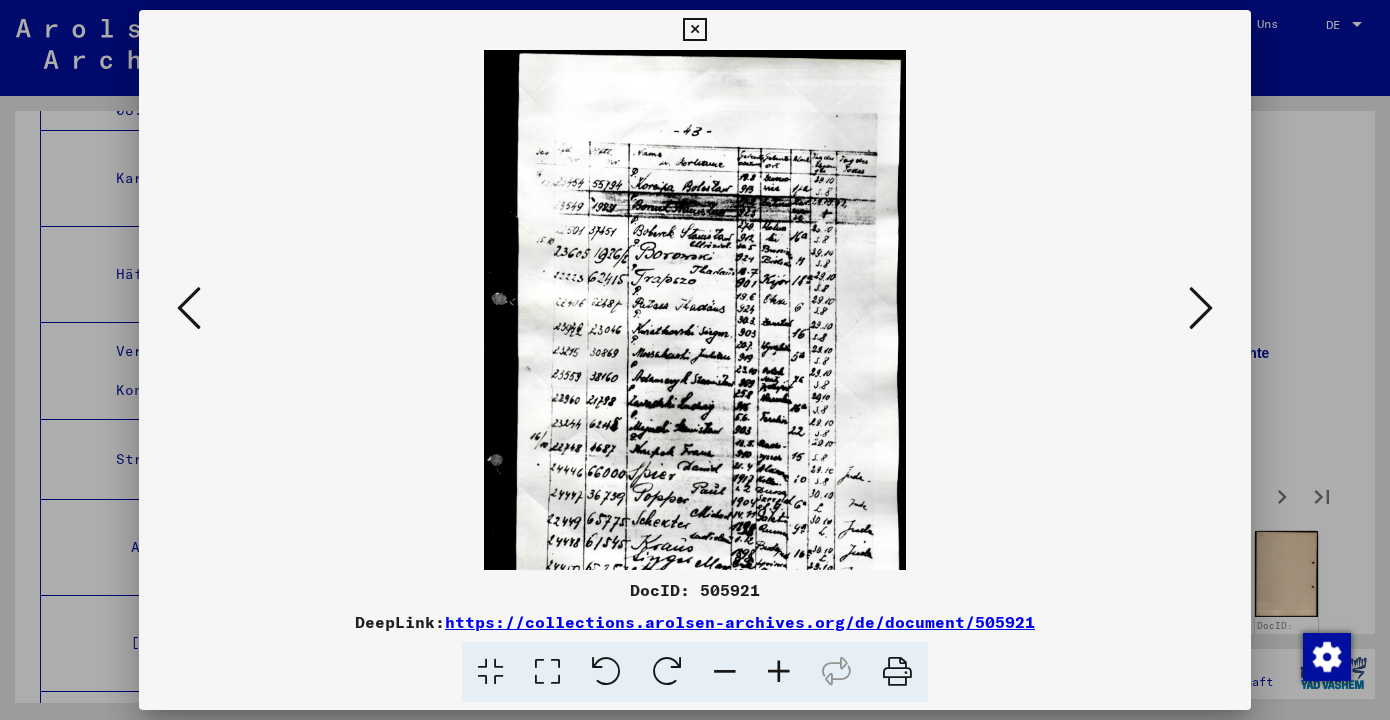 click at bounding box center (779, 672) 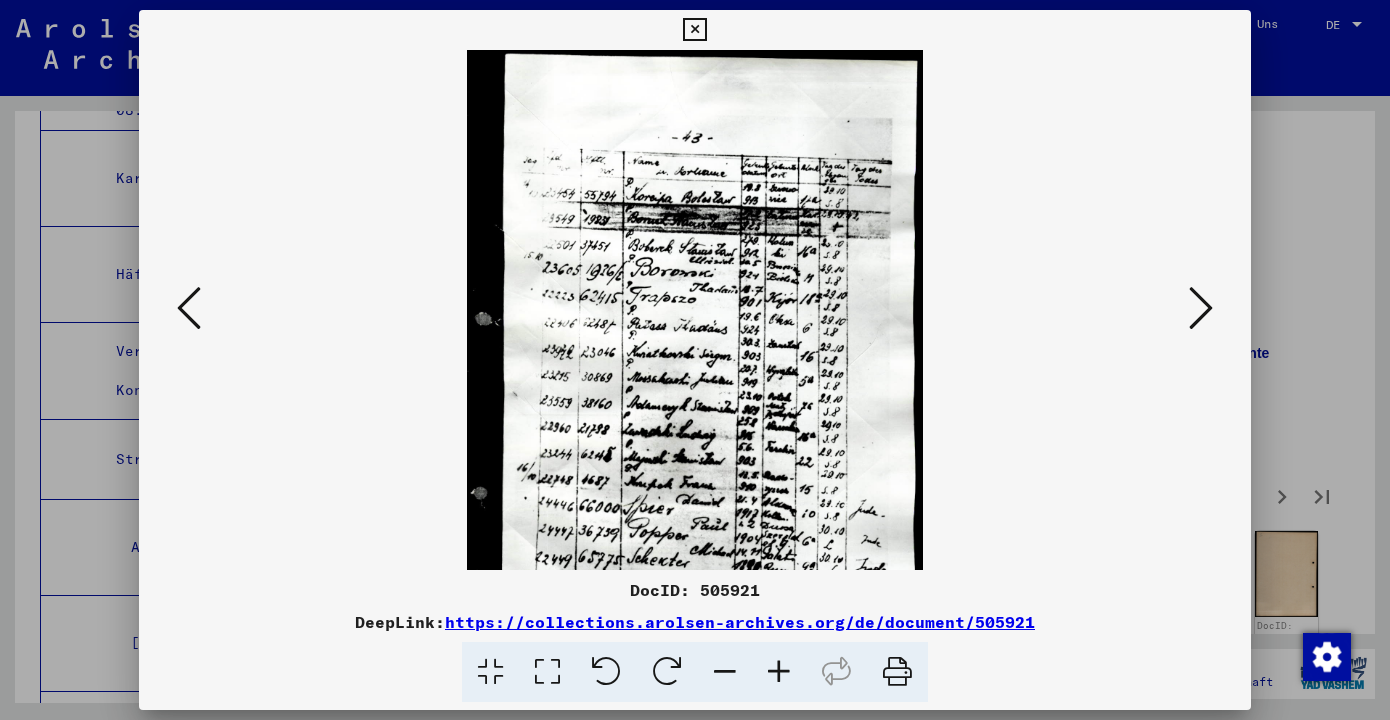 click at bounding box center [779, 672] 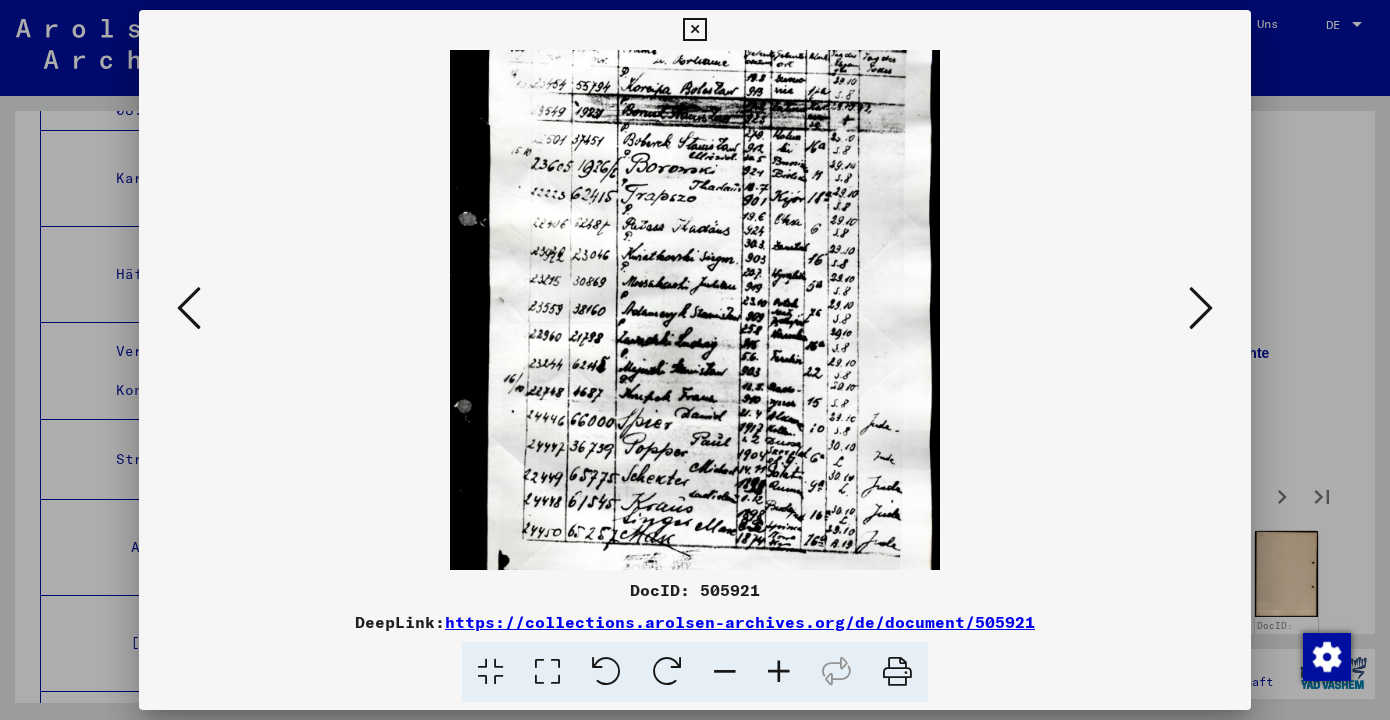 scroll, scrollTop: 128, scrollLeft: 0, axis: vertical 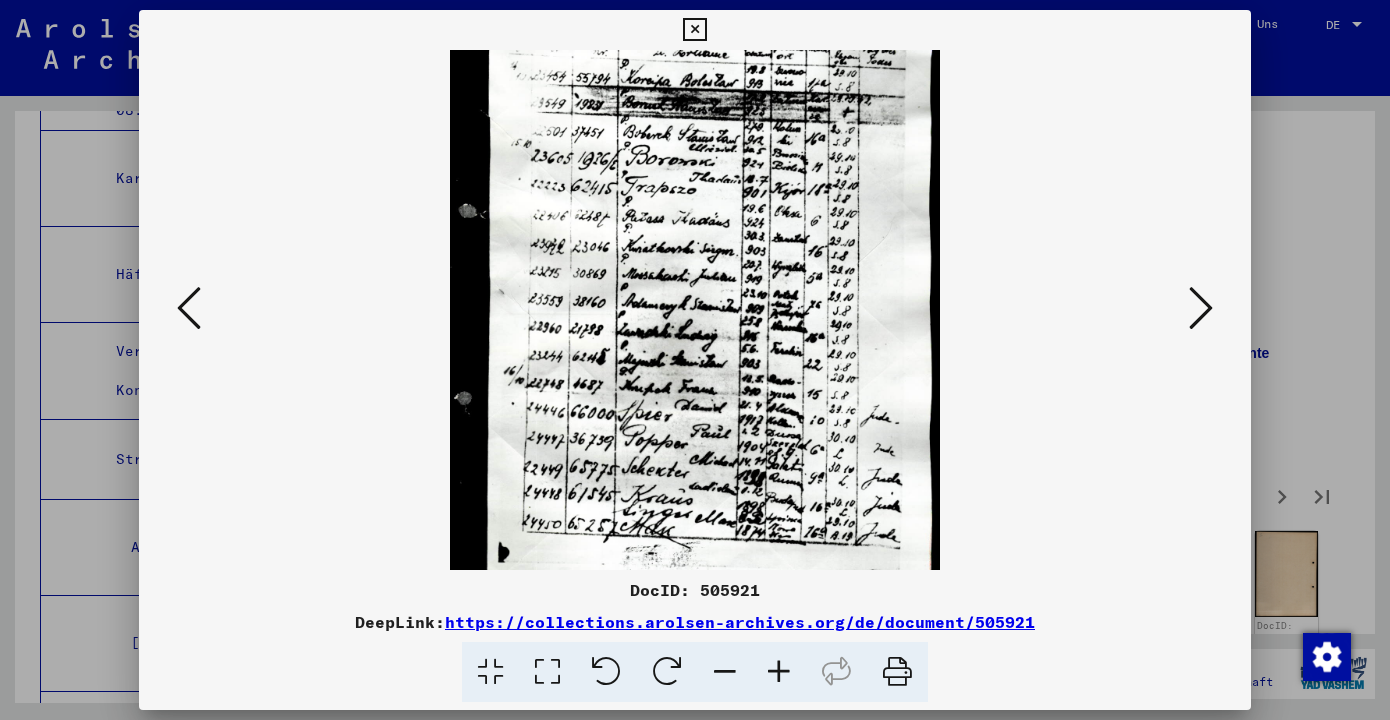 drag, startPoint x: 799, startPoint y: 513, endPoint x: 794, endPoint y: 385, distance: 128.09763 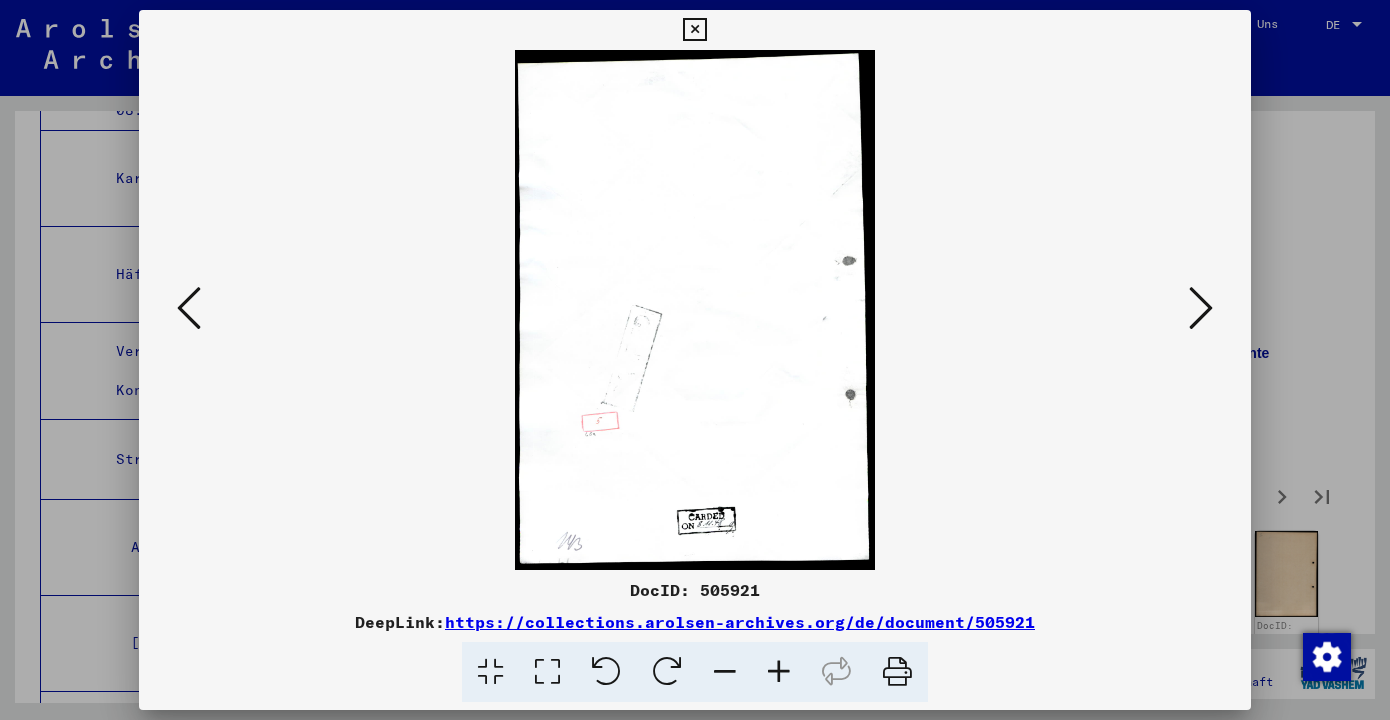 click at bounding box center [1201, 308] 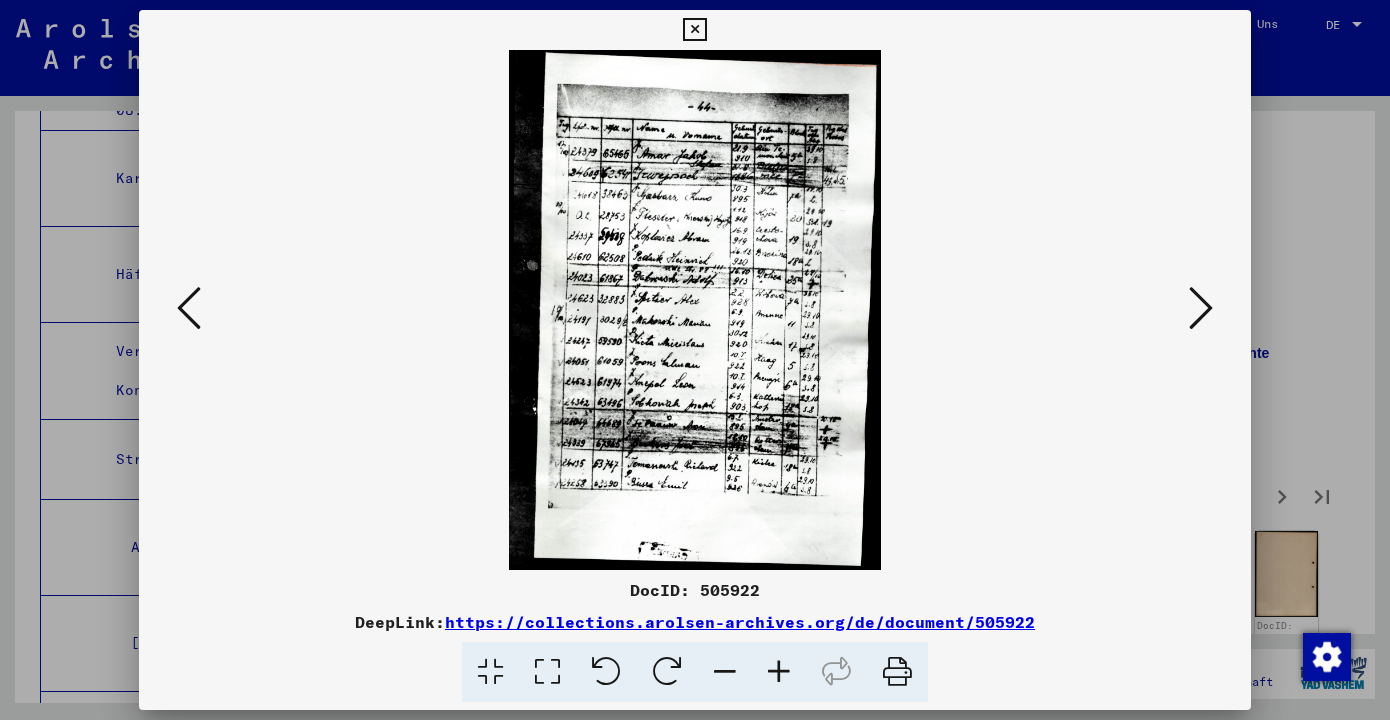 click at bounding box center (779, 672) 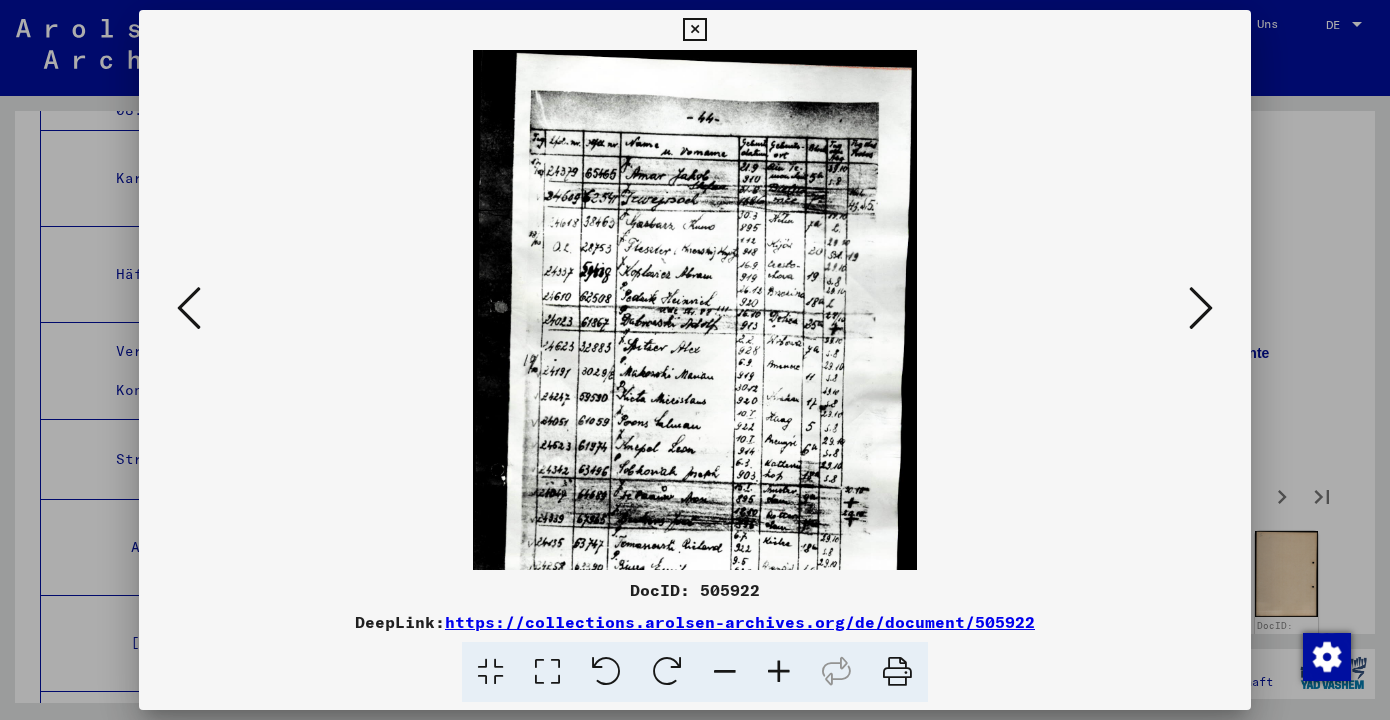 click at bounding box center (779, 672) 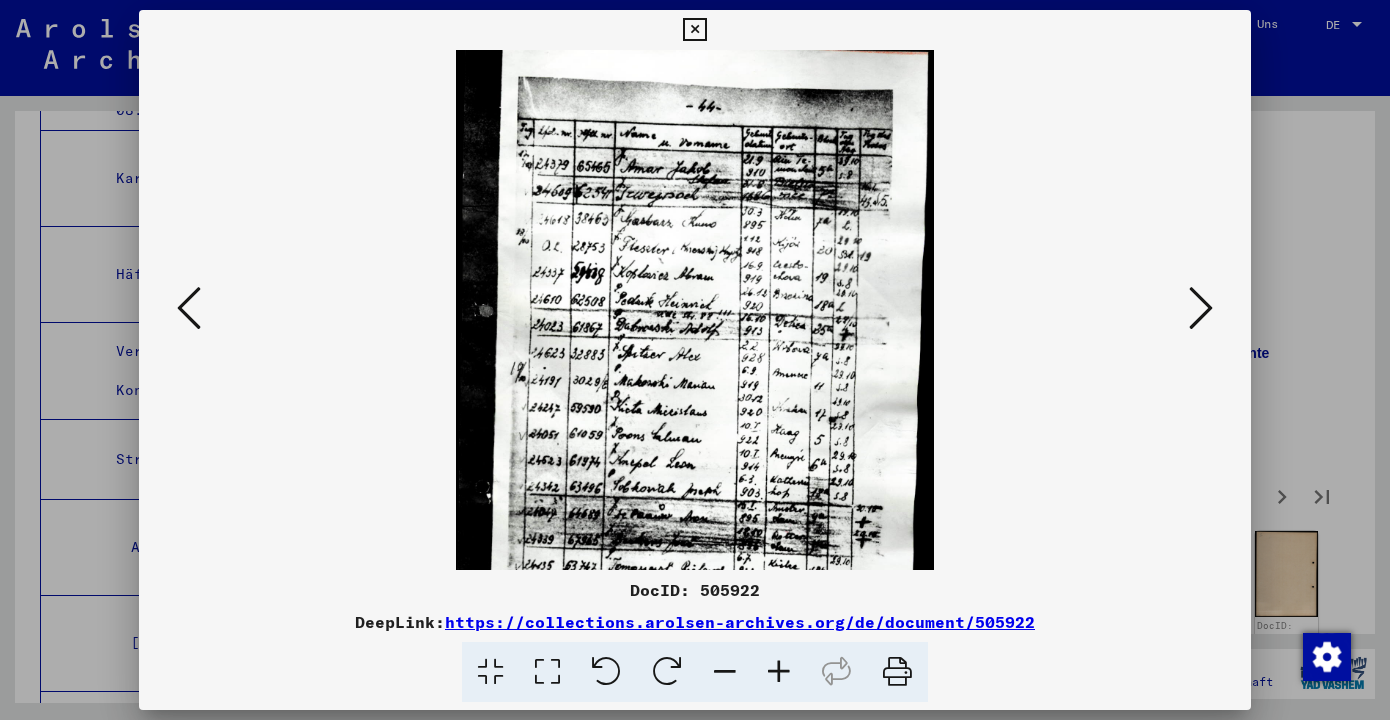 scroll, scrollTop: 91, scrollLeft: 0, axis: vertical 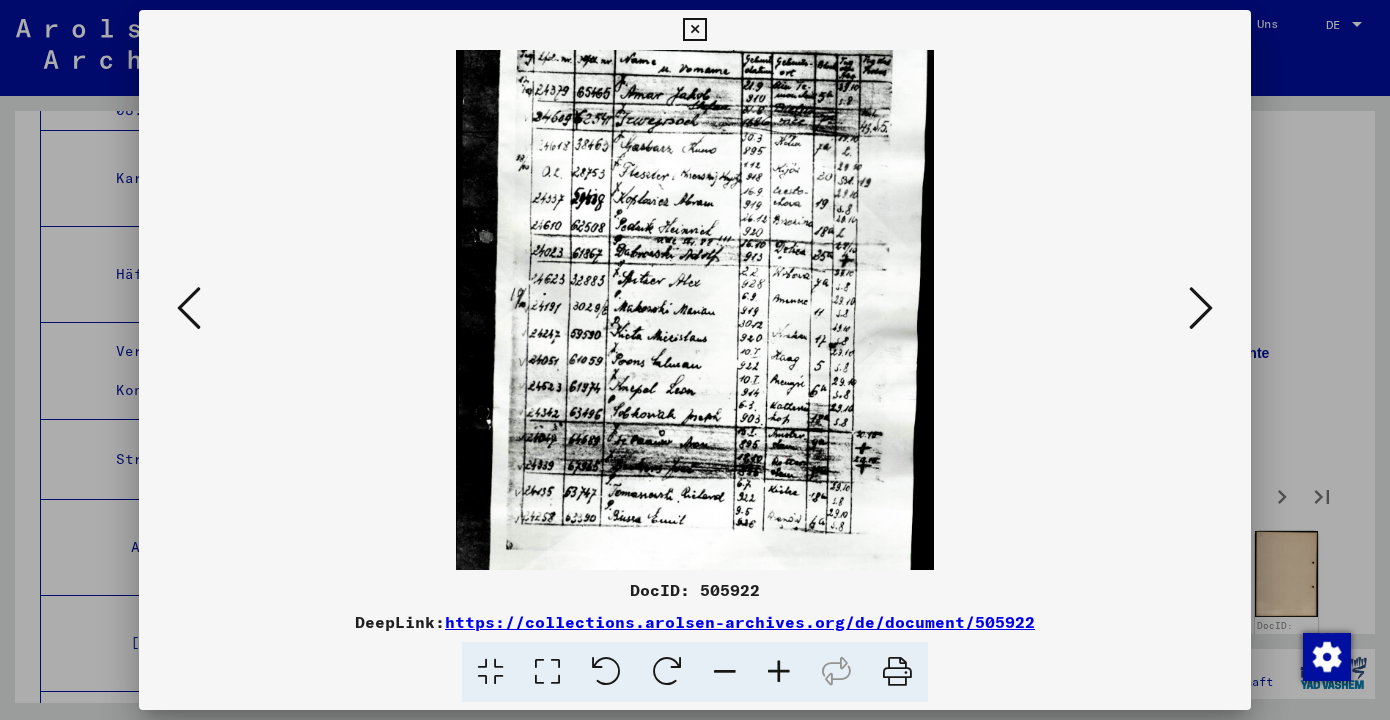 drag, startPoint x: 799, startPoint y: 498, endPoint x: 807, endPoint y: 407, distance: 91.350975 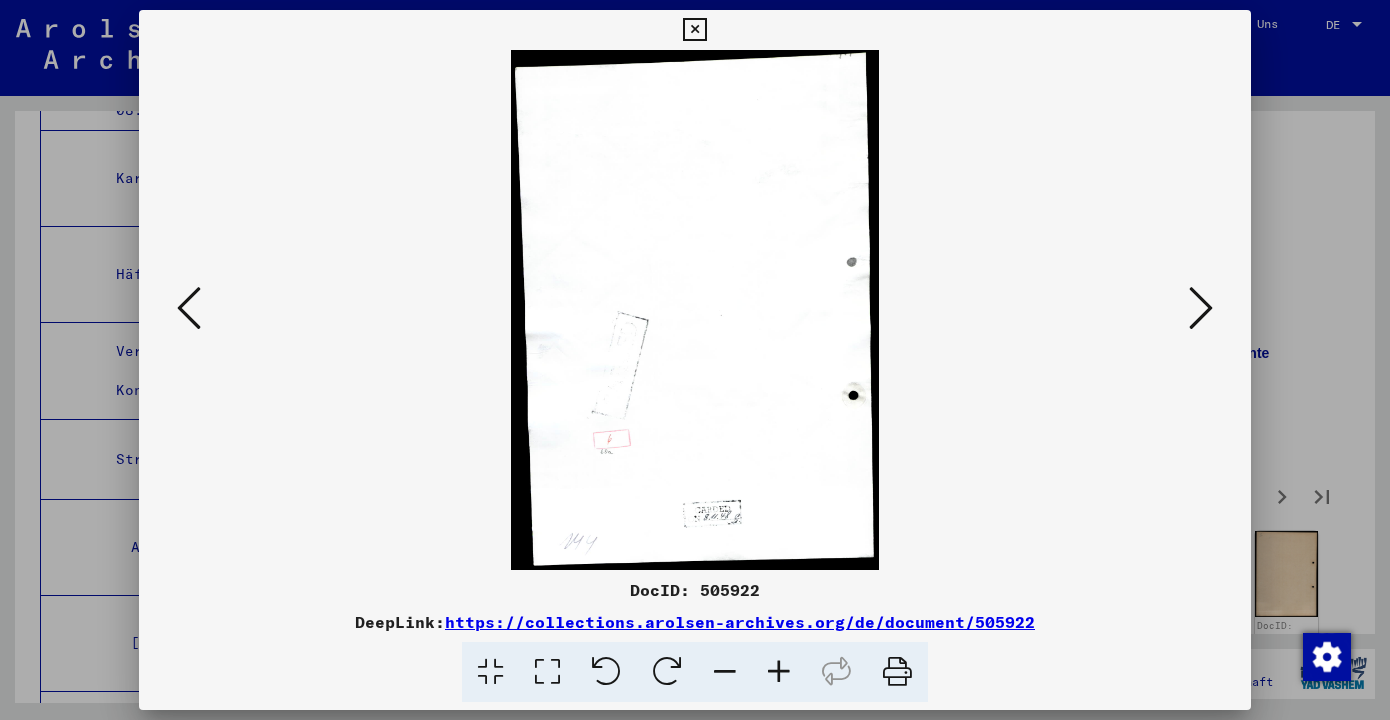 scroll, scrollTop: 0, scrollLeft: 0, axis: both 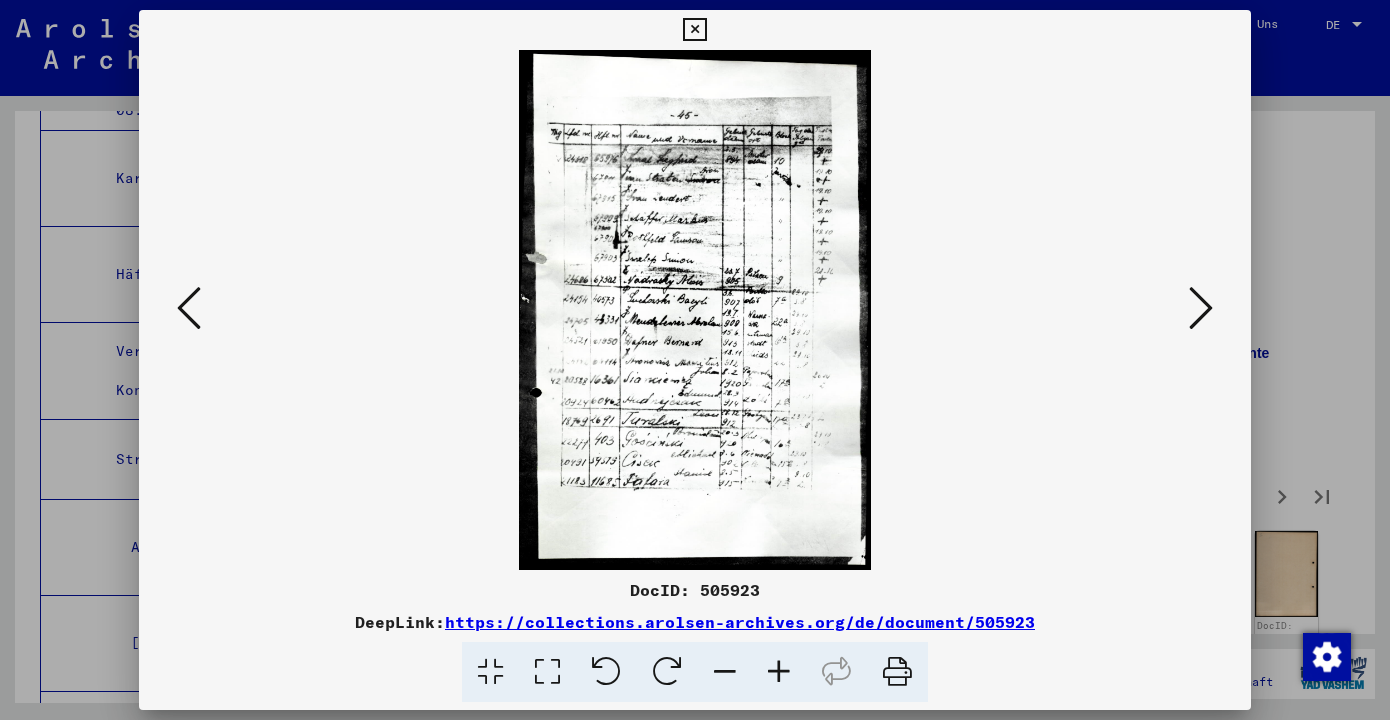 click at bounding box center (779, 672) 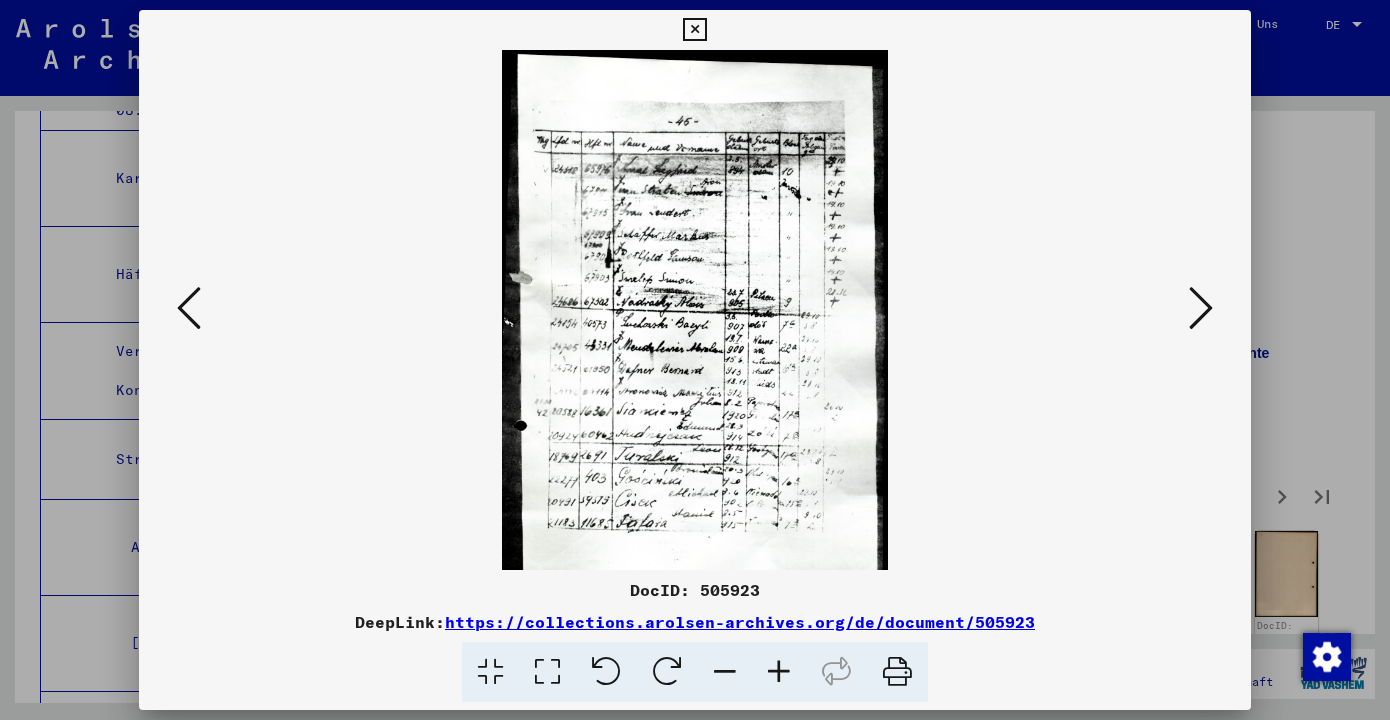 click at bounding box center [779, 672] 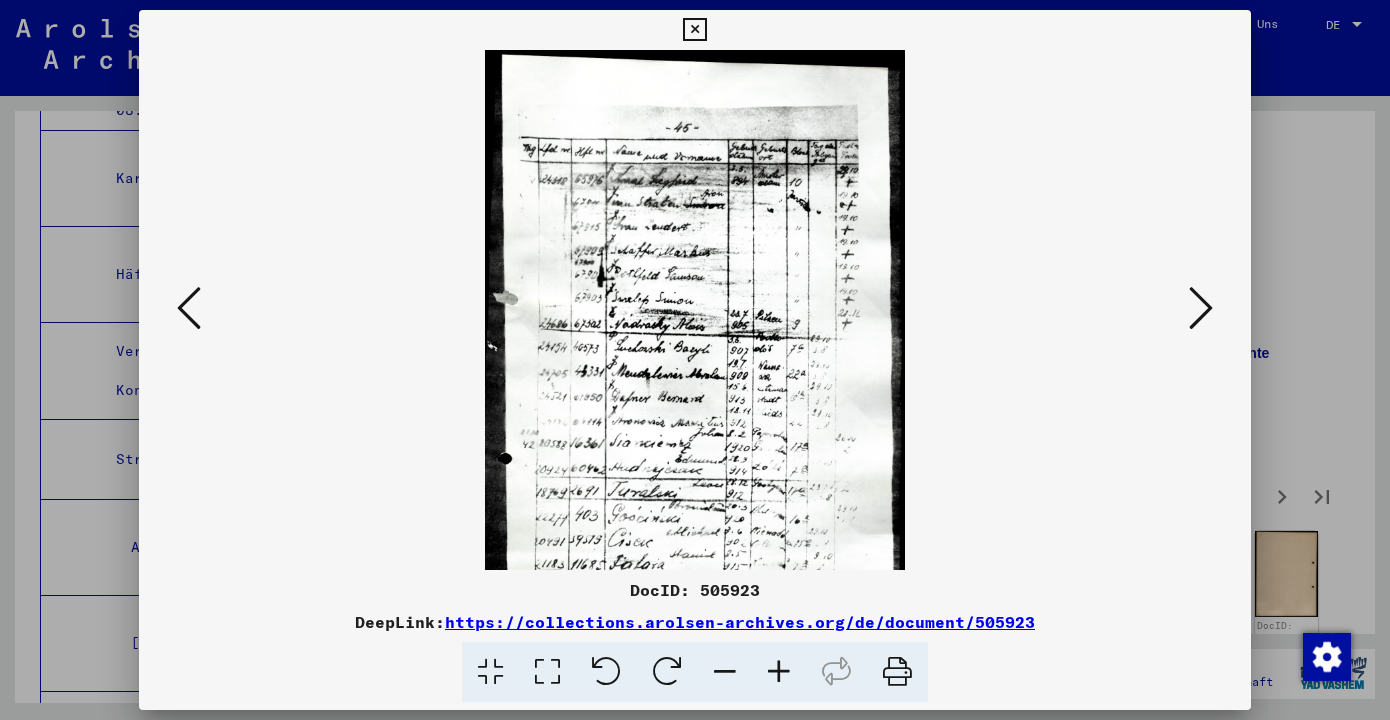 click at bounding box center [779, 672] 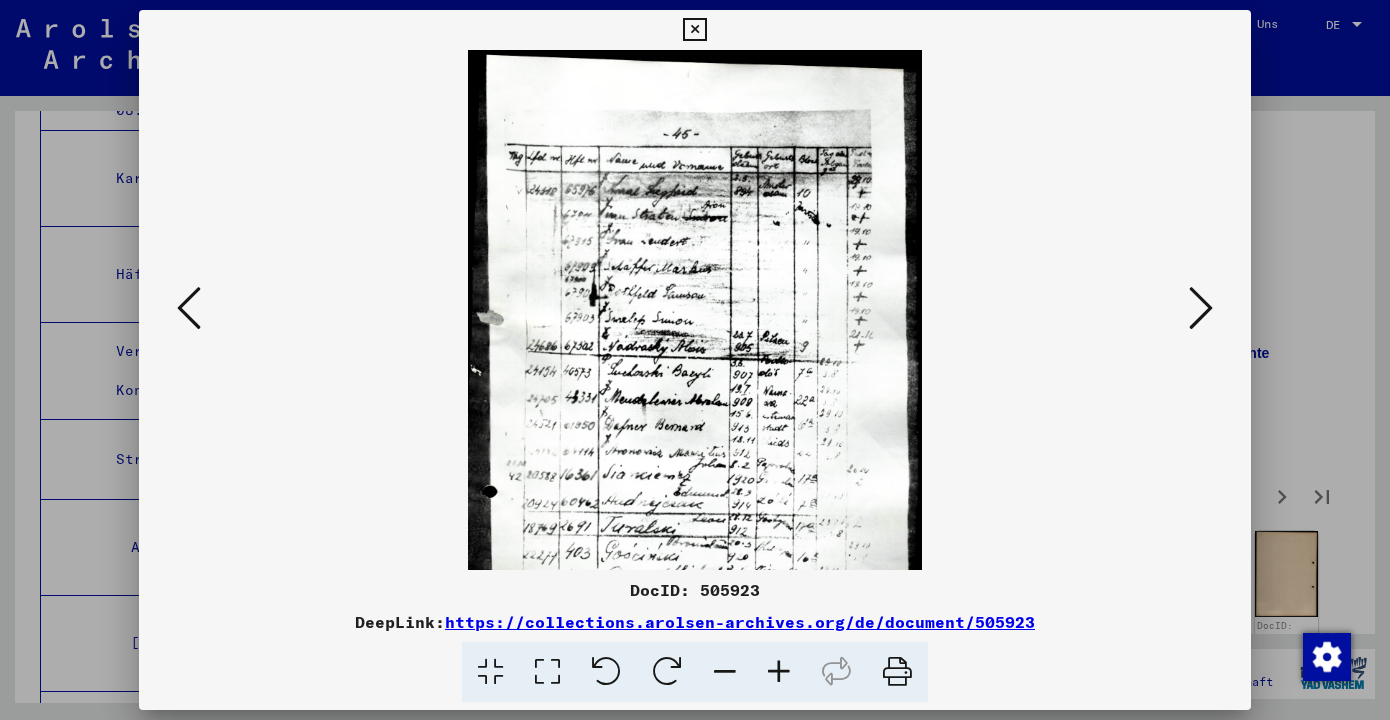 click at bounding box center (1201, 308) 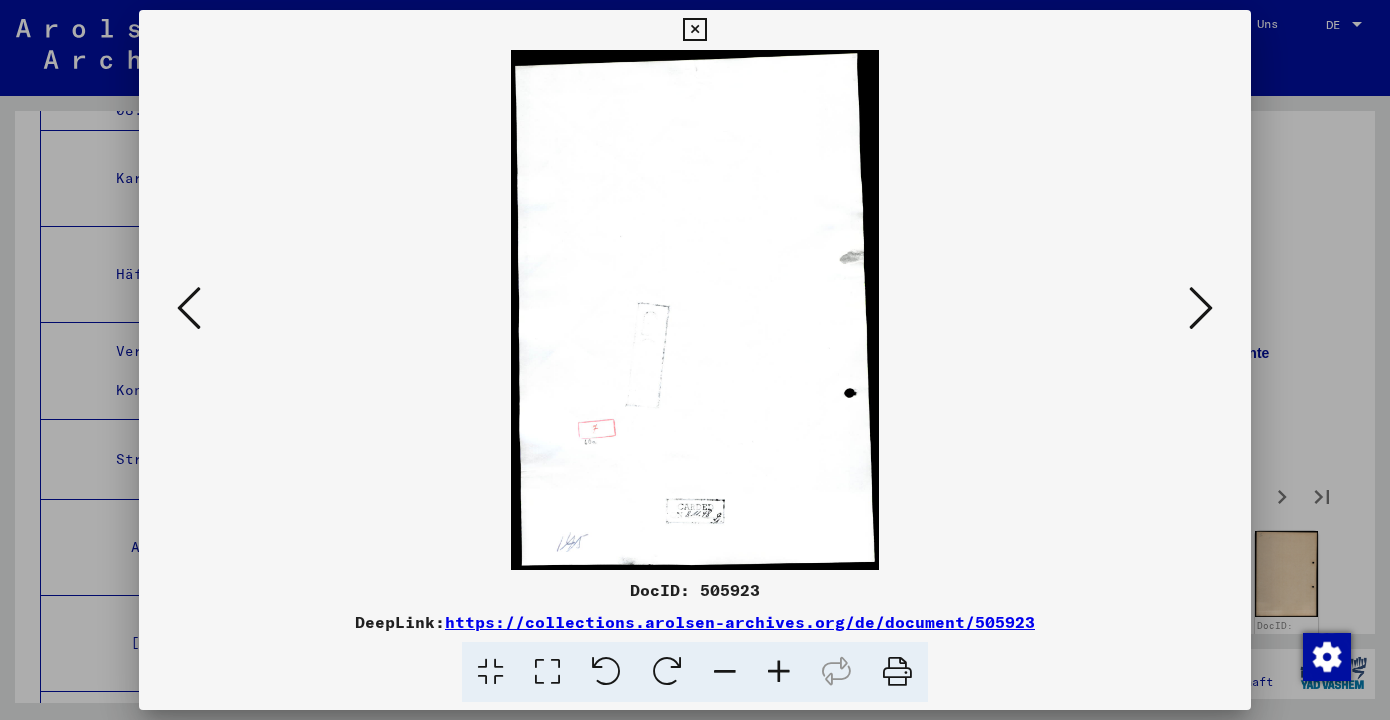 click at bounding box center [1201, 308] 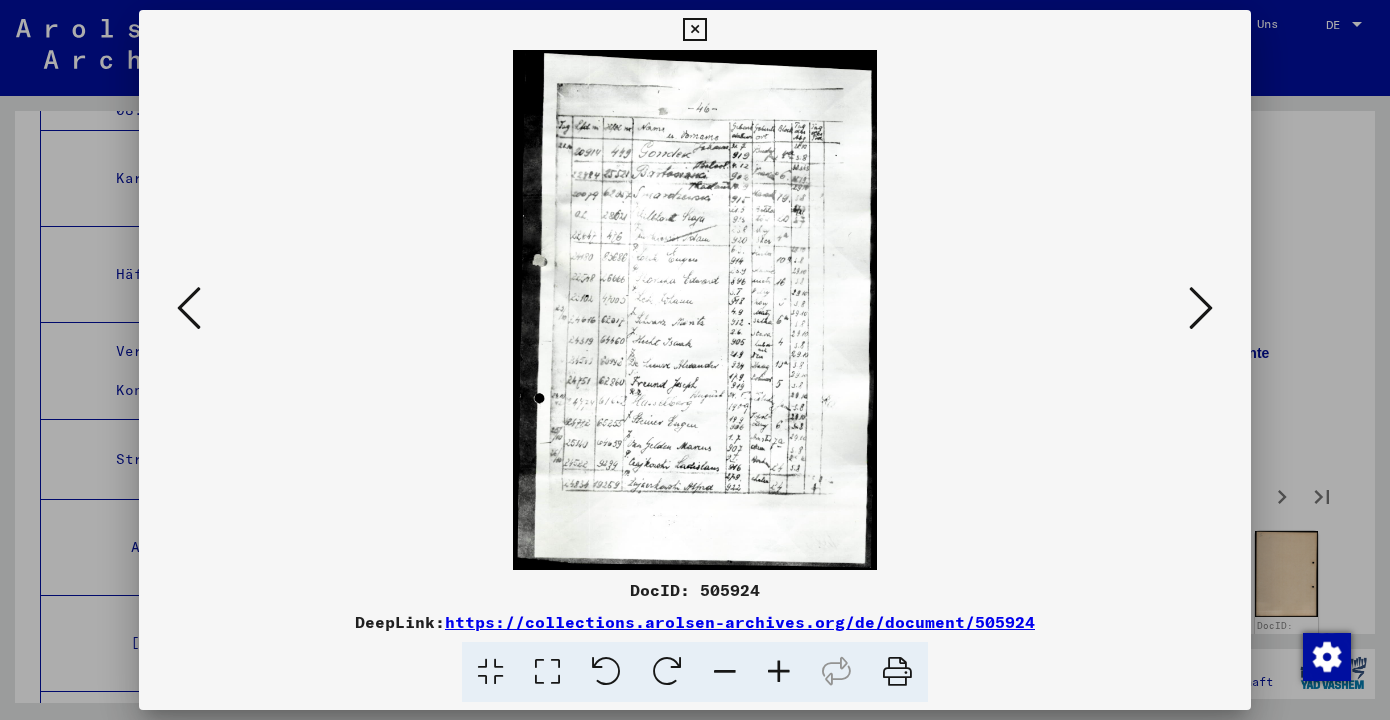 click at bounding box center (779, 672) 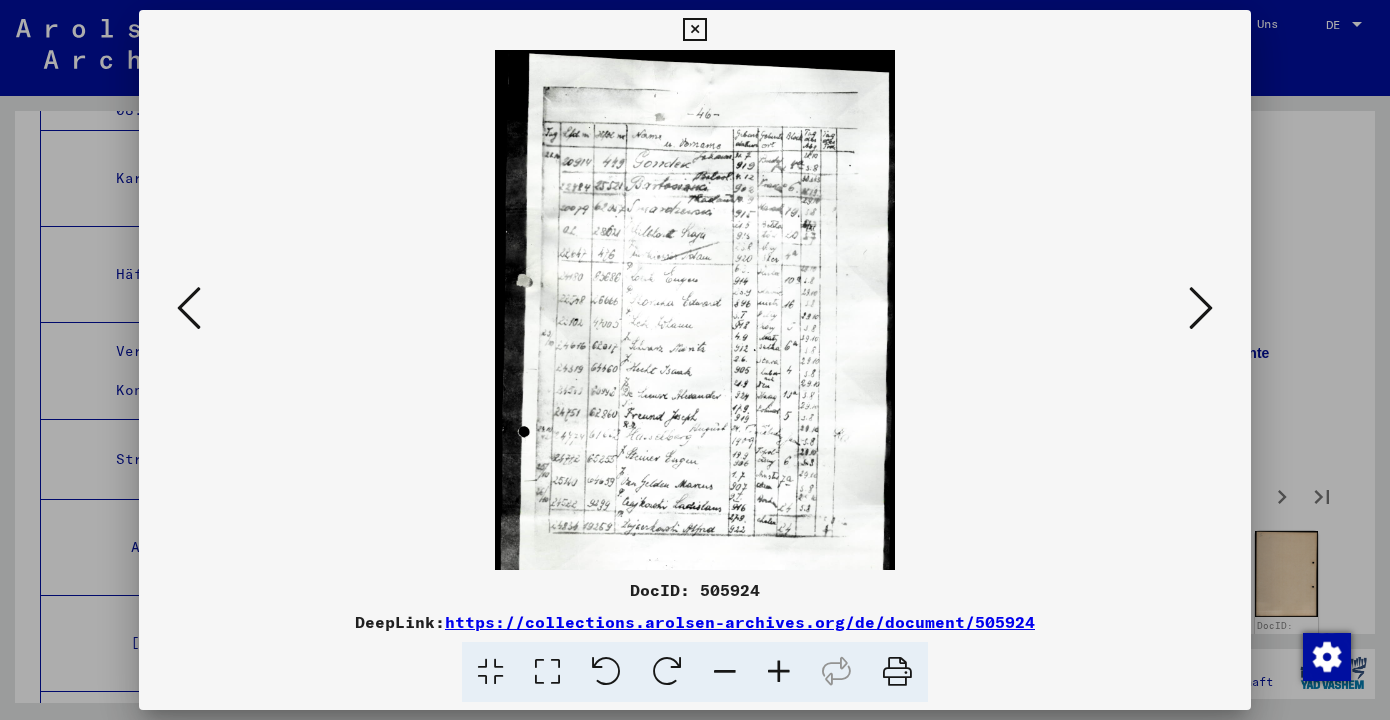 click at bounding box center [779, 672] 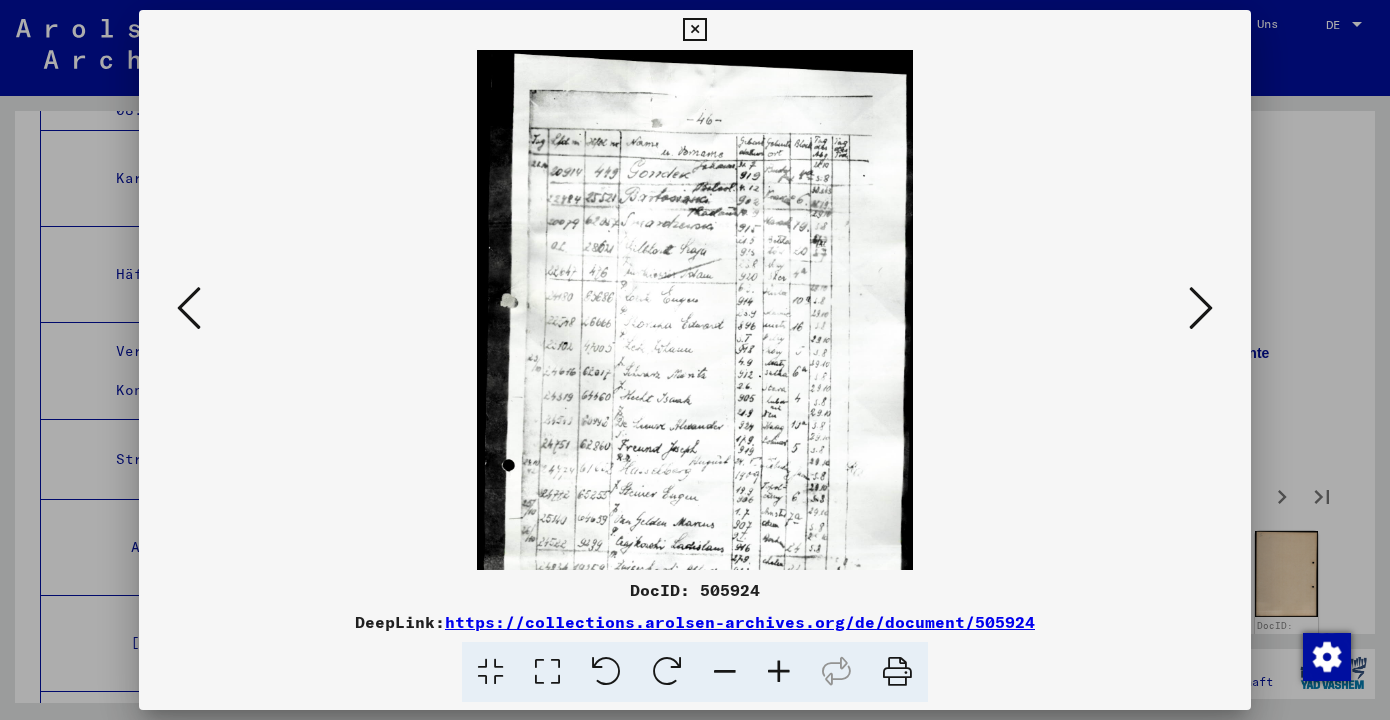 click at bounding box center [779, 672] 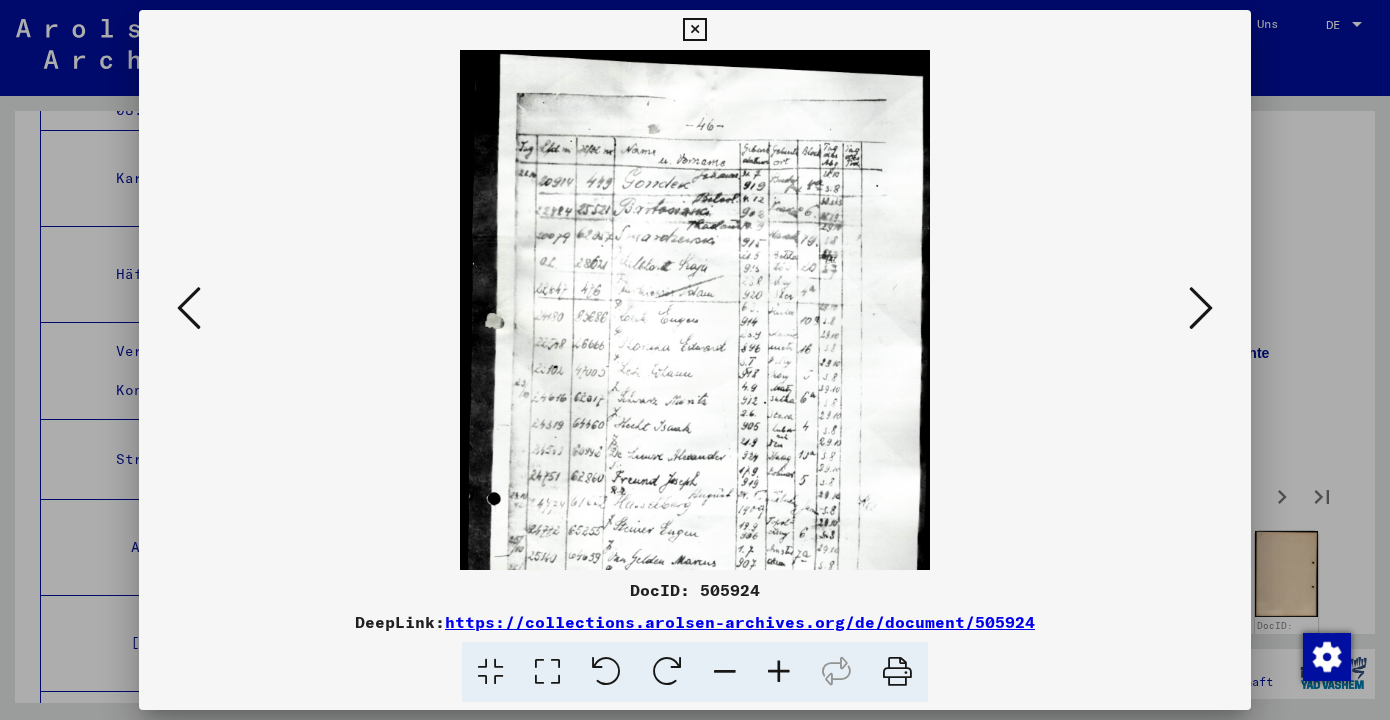 click at bounding box center [779, 672] 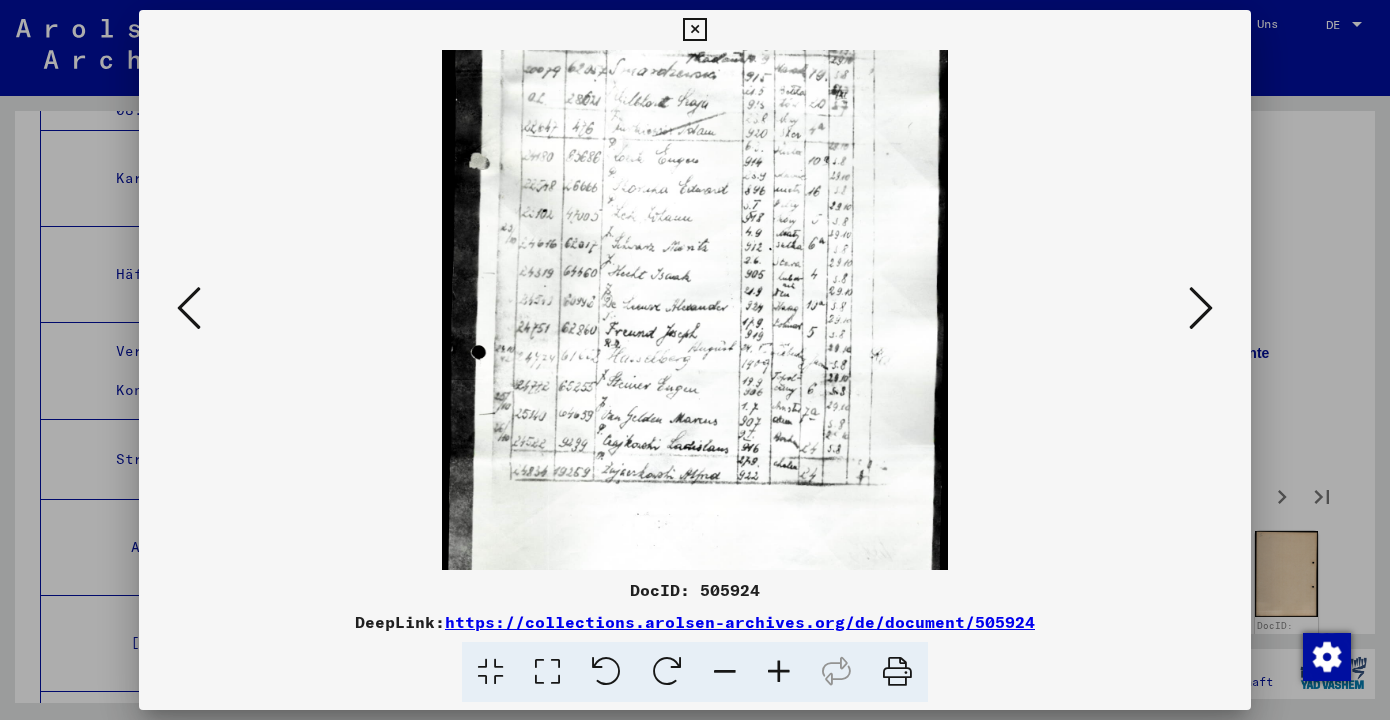 scroll, scrollTop: 185, scrollLeft: 0, axis: vertical 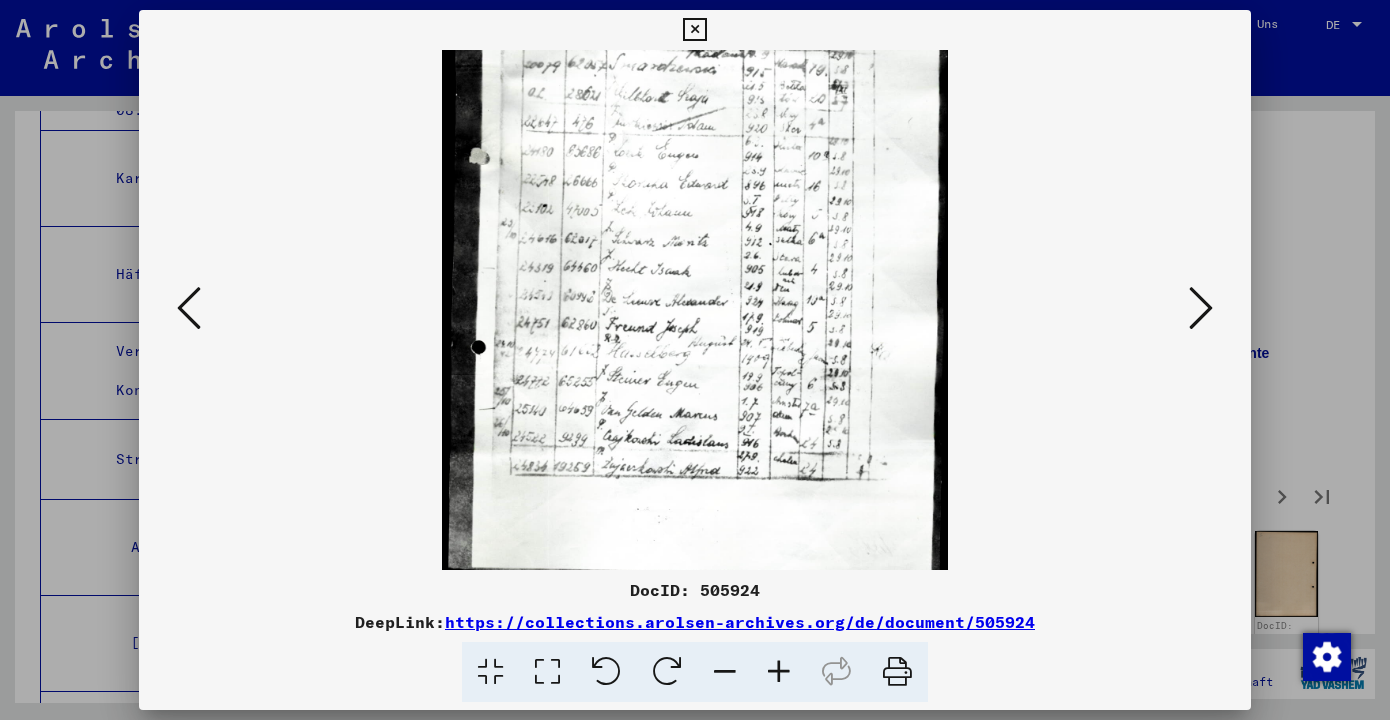 drag, startPoint x: 783, startPoint y: 500, endPoint x: 764, endPoint y: 315, distance: 185.97311 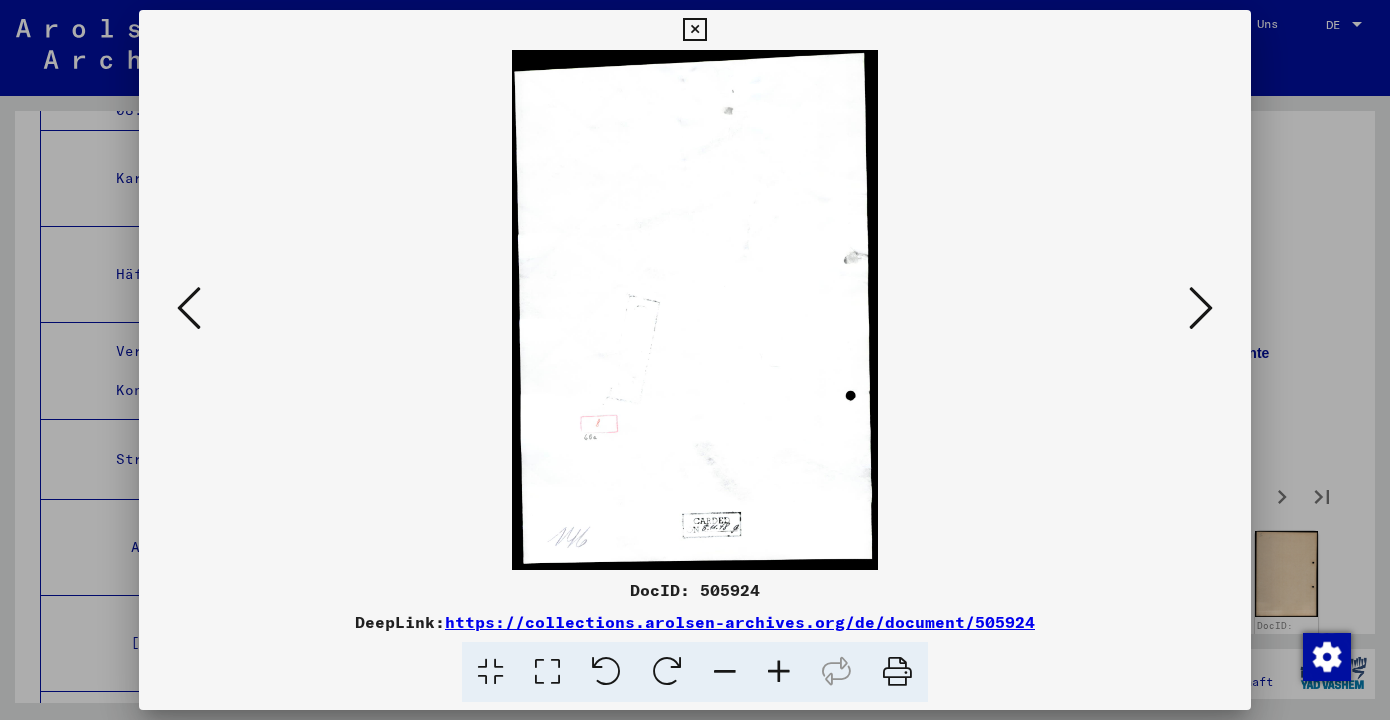 click at bounding box center [1201, 308] 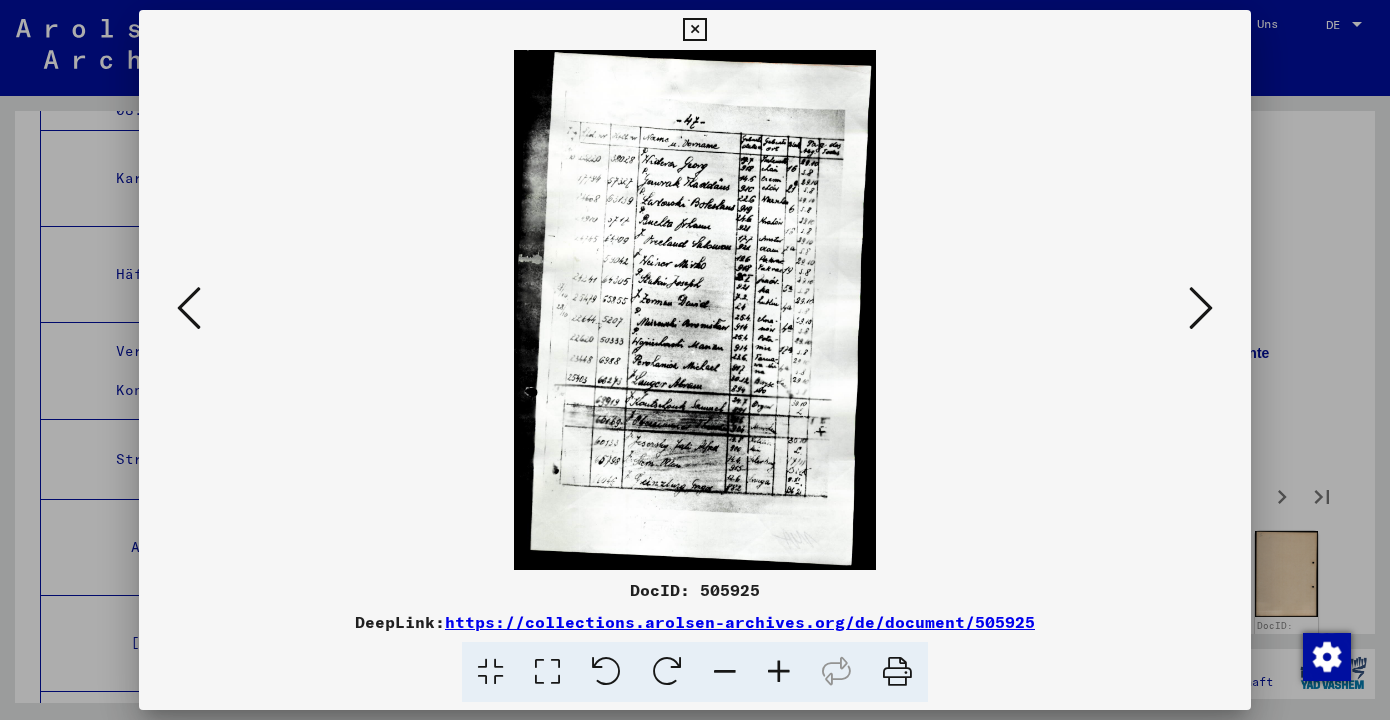 click at bounding box center [779, 672] 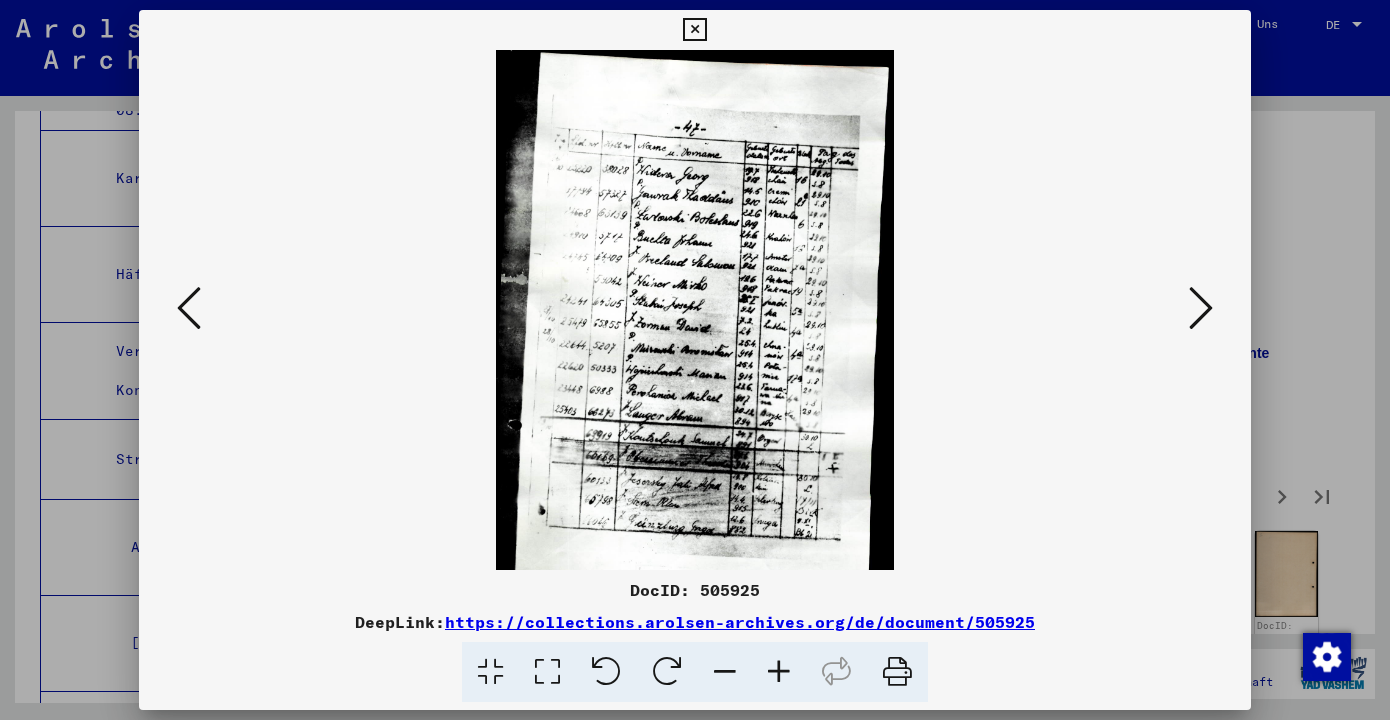 click at bounding box center (779, 672) 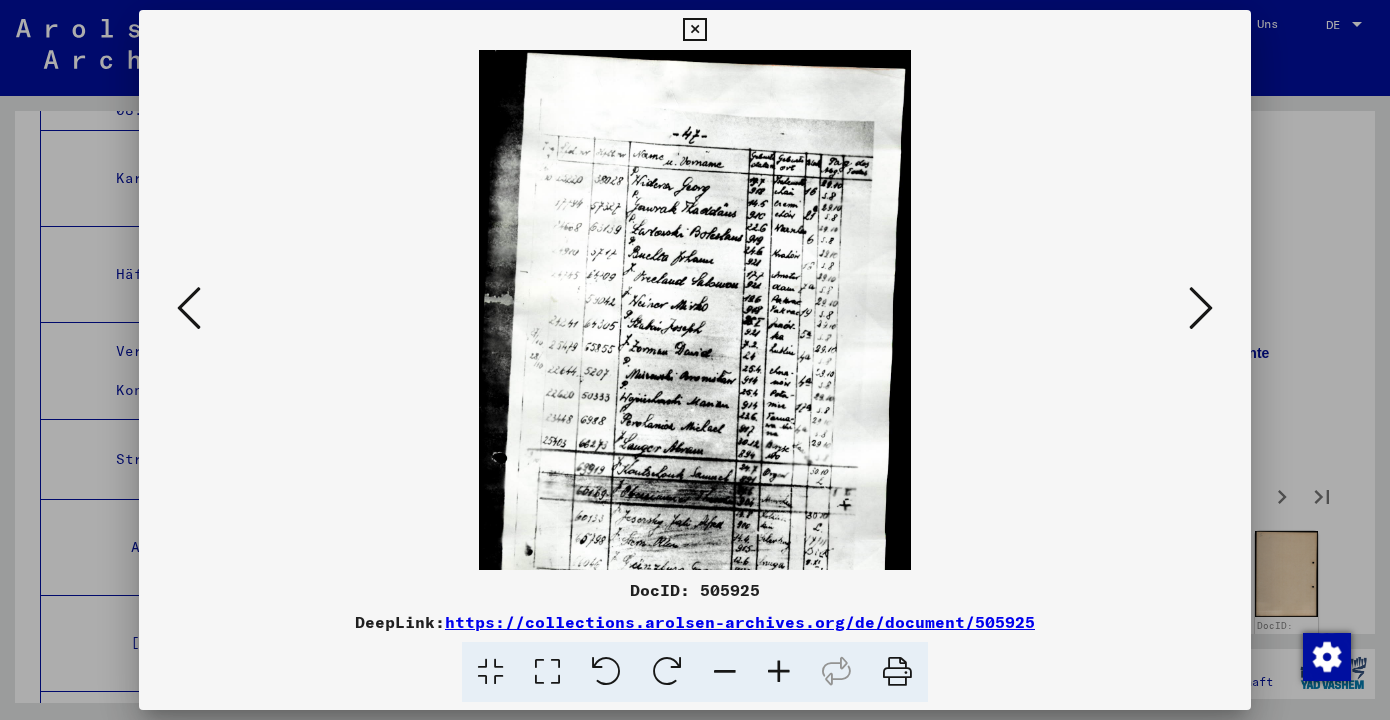 click at bounding box center (779, 672) 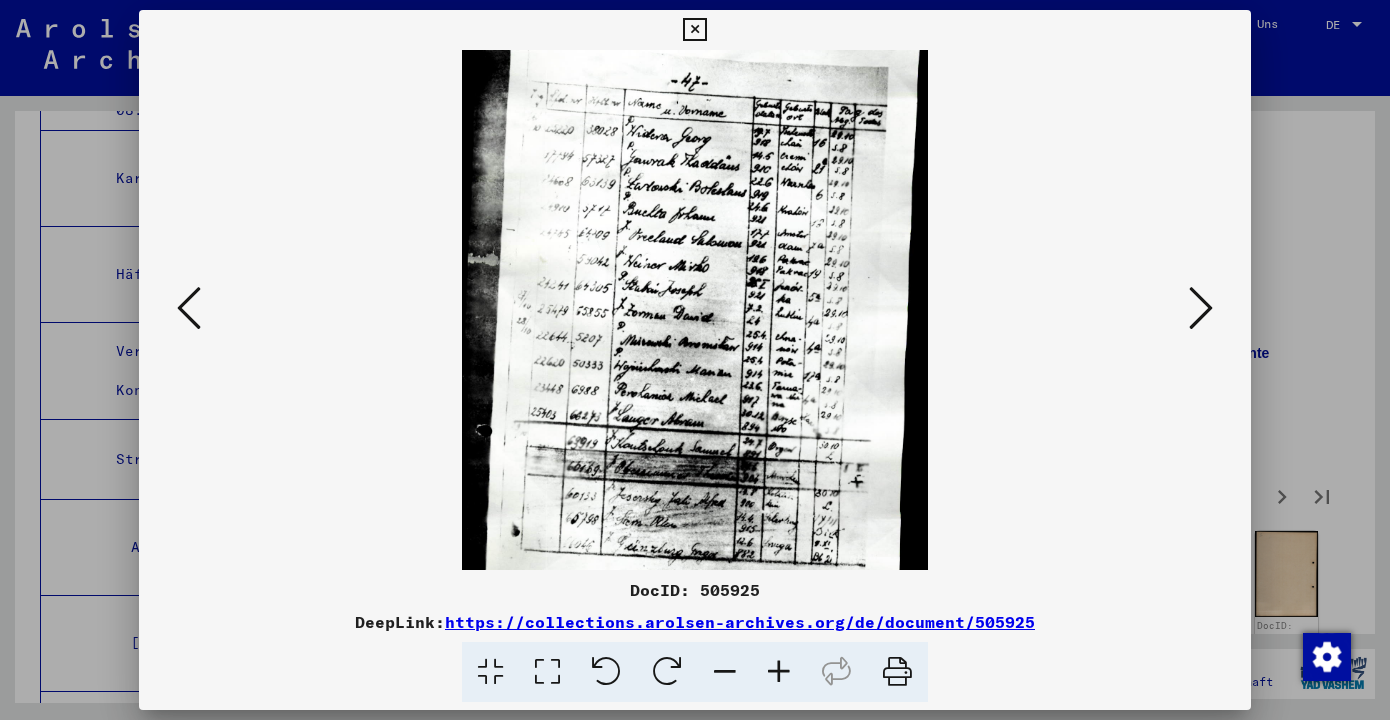 scroll, scrollTop: 102, scrollLeft: 0, axis: vertical 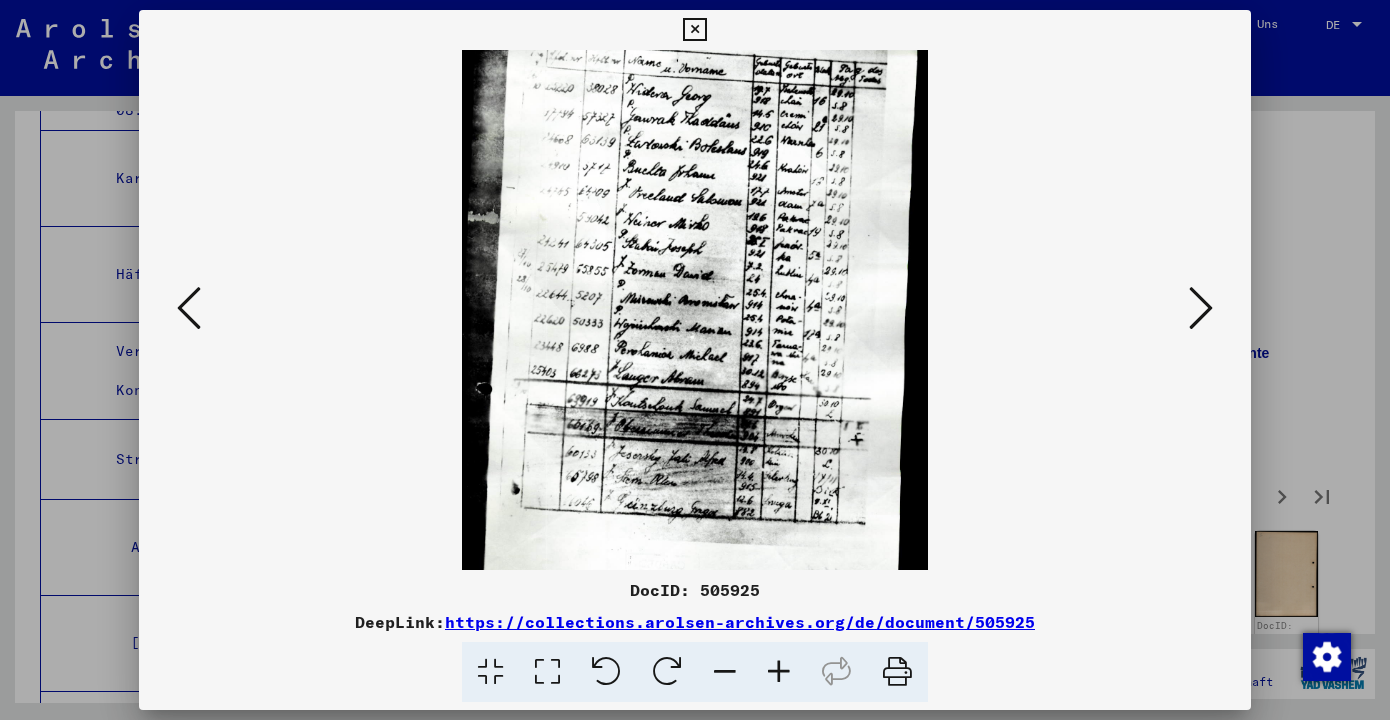 drag, startPoint x: 786, startPoint y: 511, endPoint x: 789, endPoint y: 410, distance: 101.04455 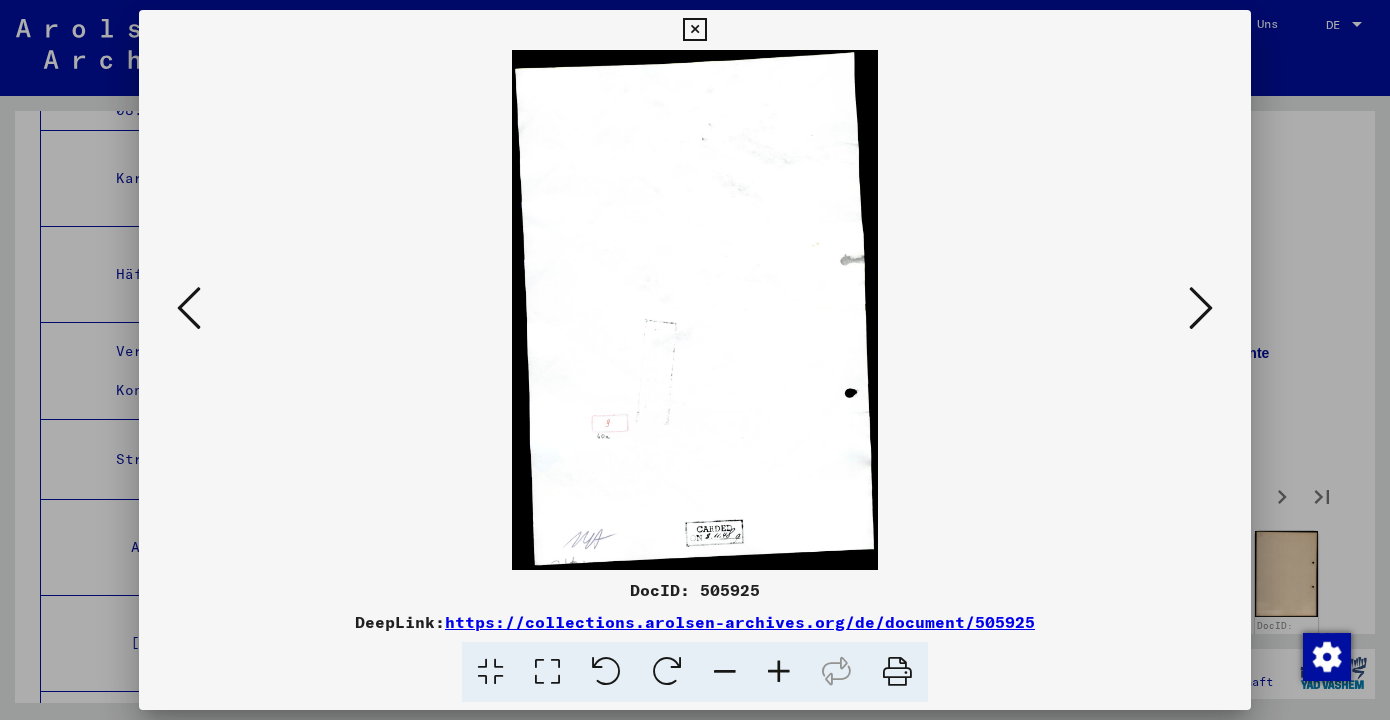 click at bounding box center (1201, 308) 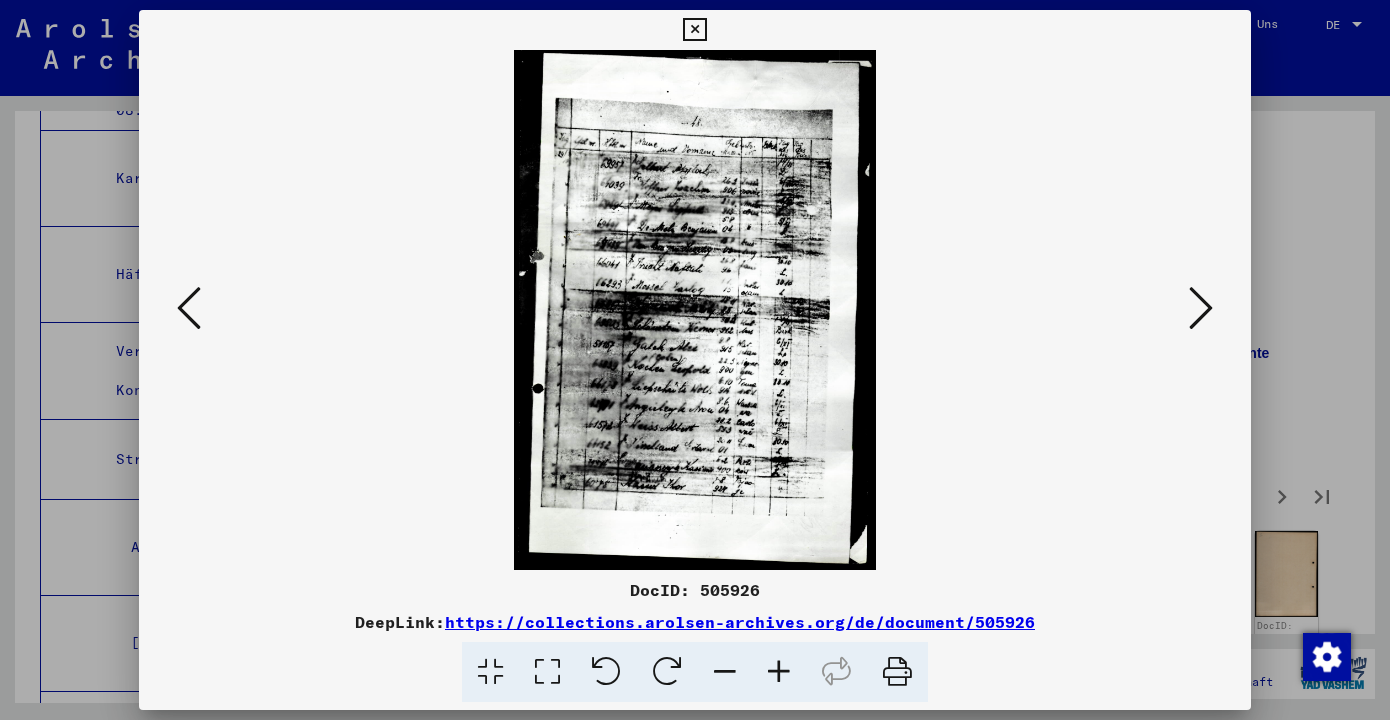 click at bounding box center [779, 672] 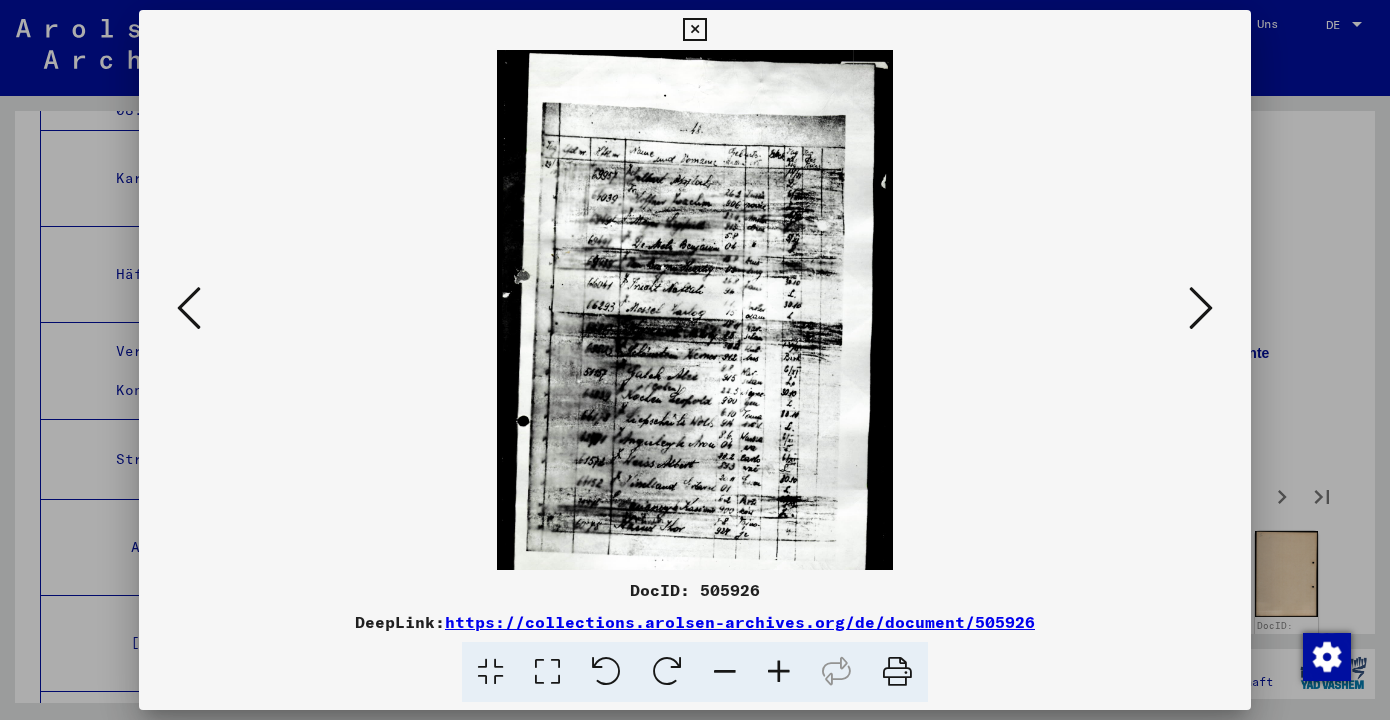 click at bounding box center [779, 672] 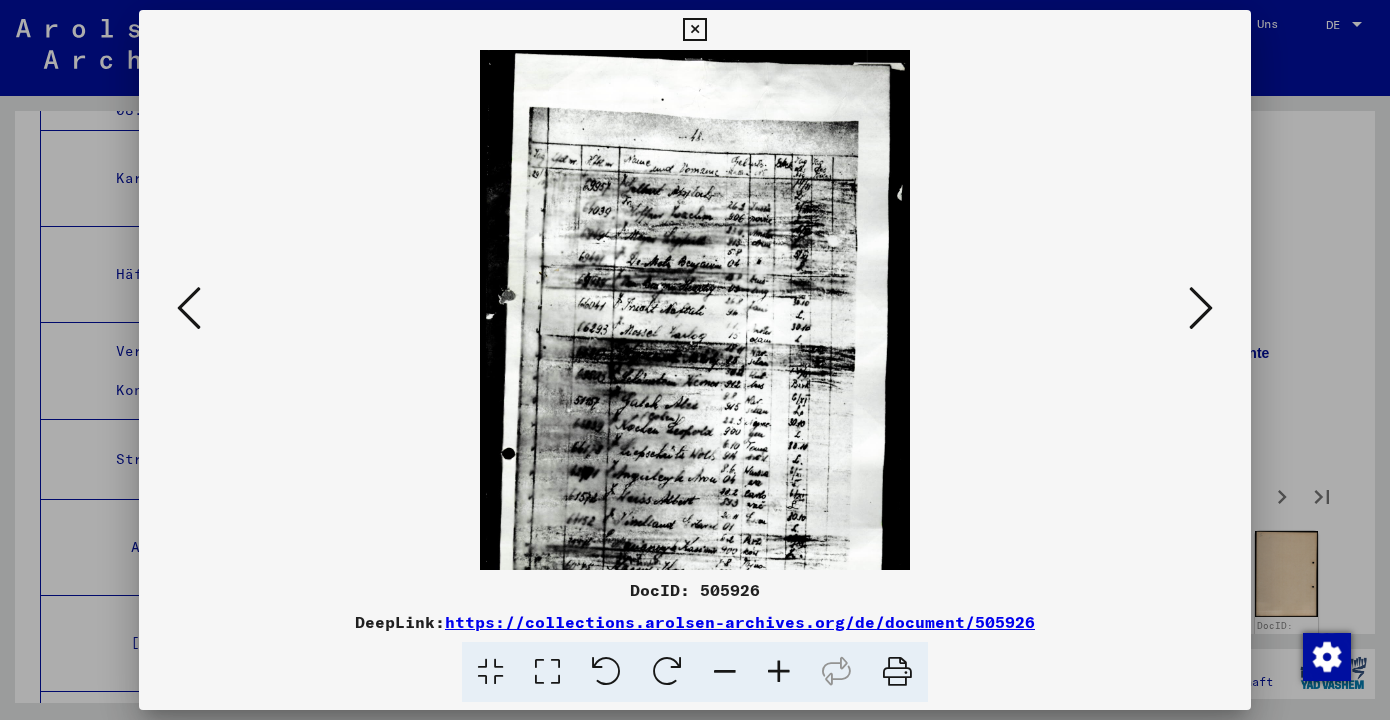 click at bounding box center [779, 672] 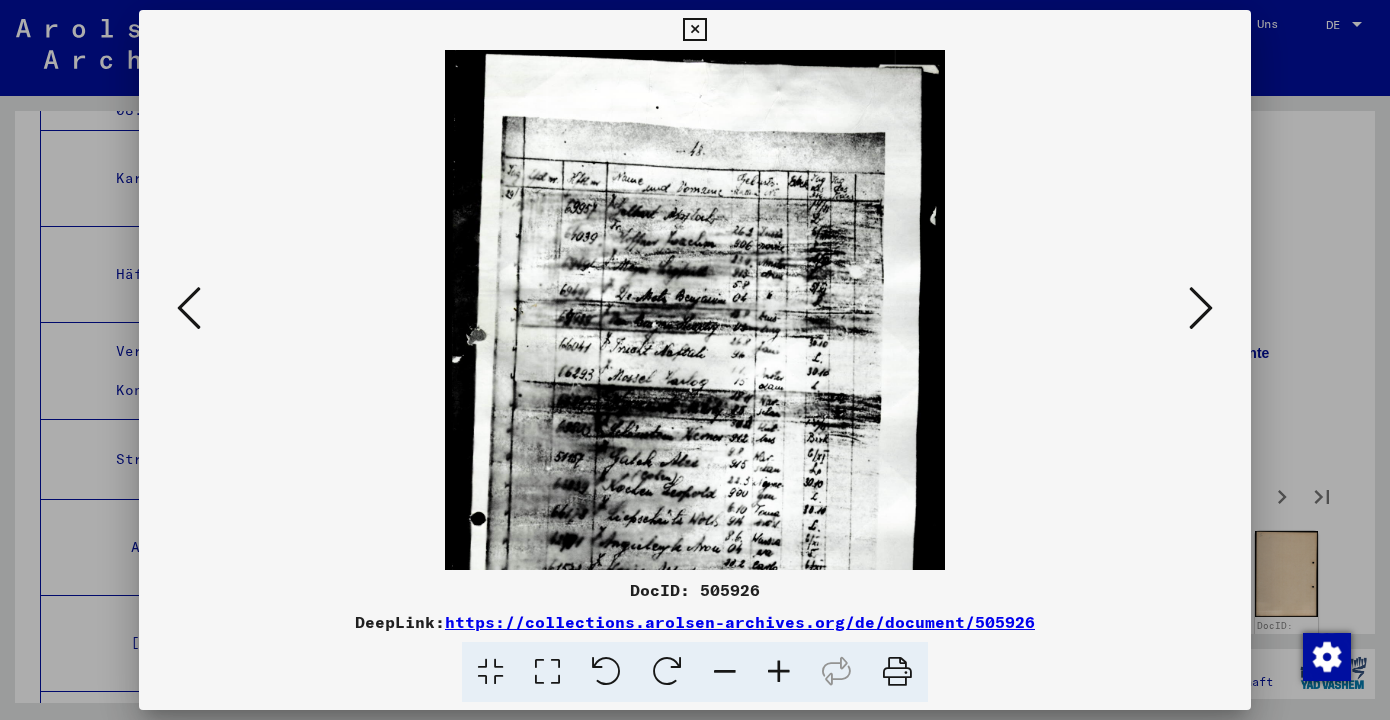click at bounding box center [1201, 308] 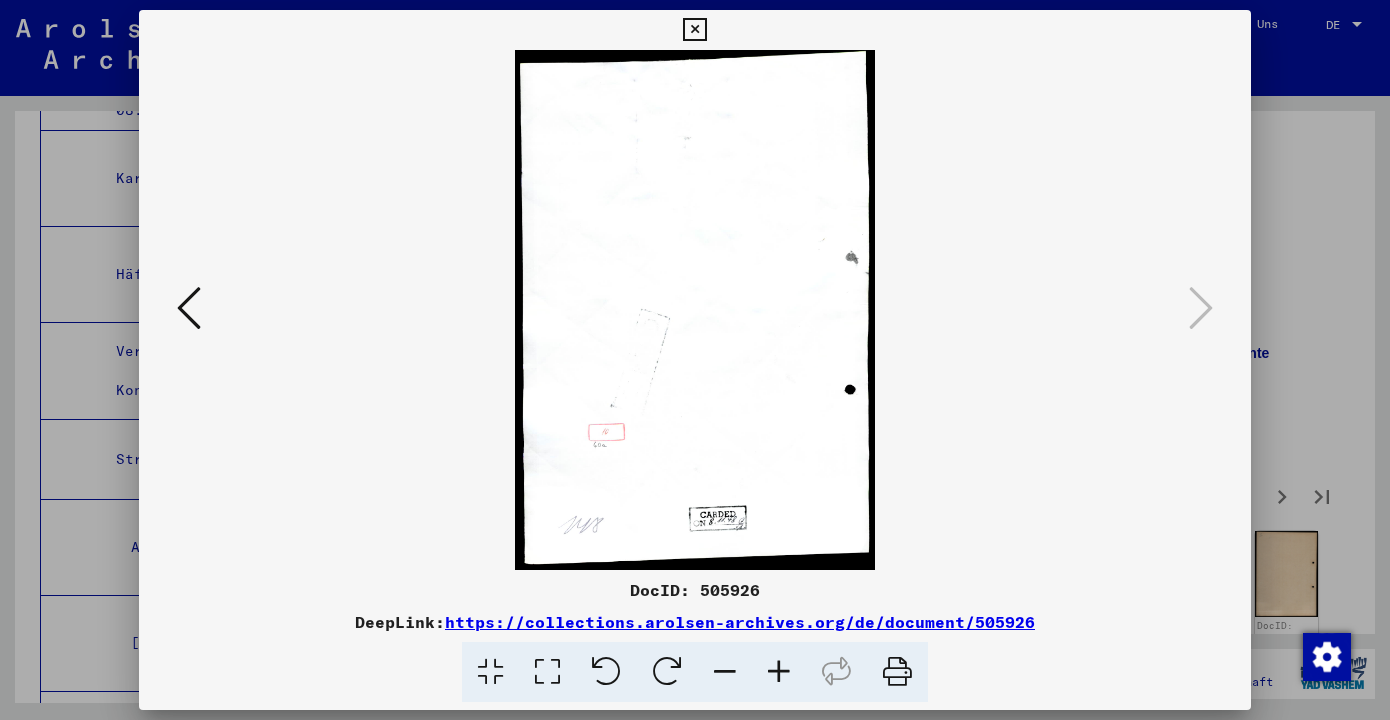 click at bounding box center [694, 30] 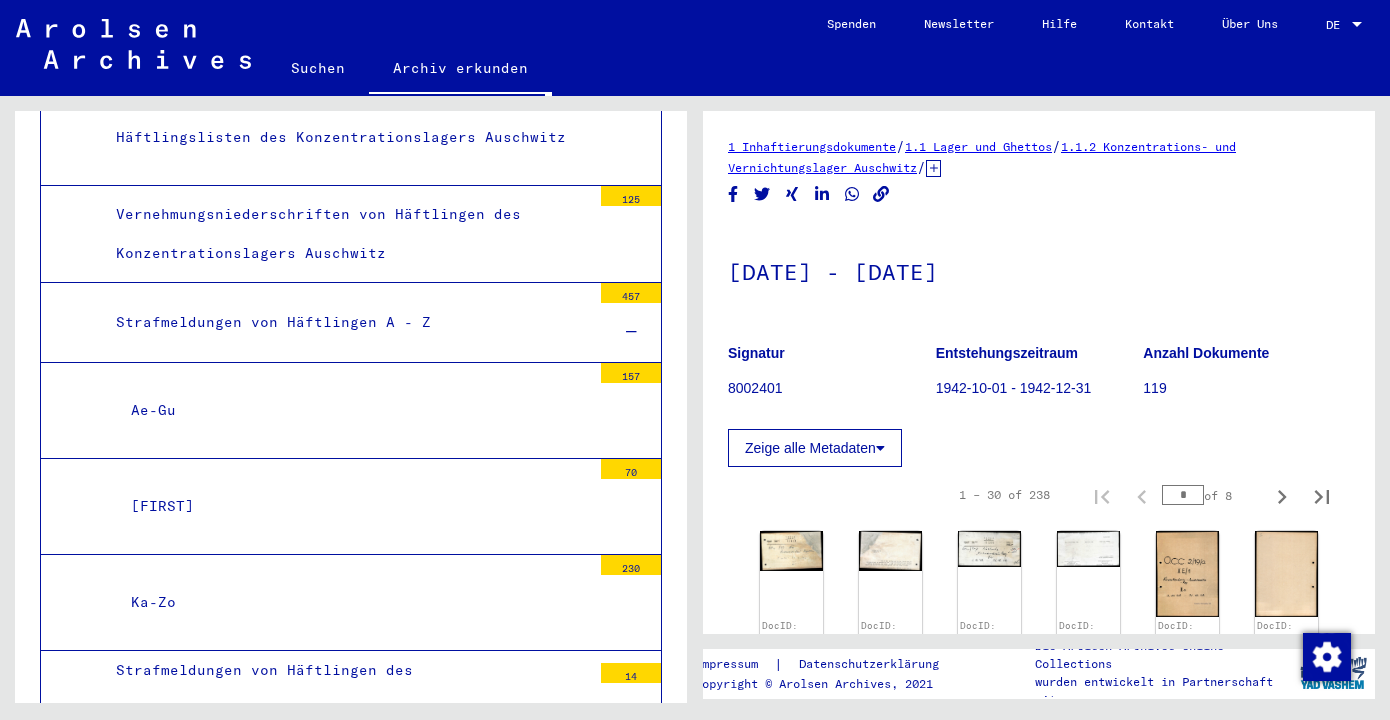 scroll, scrollTop: 3685, scrollLeft: 0, axis: vertical 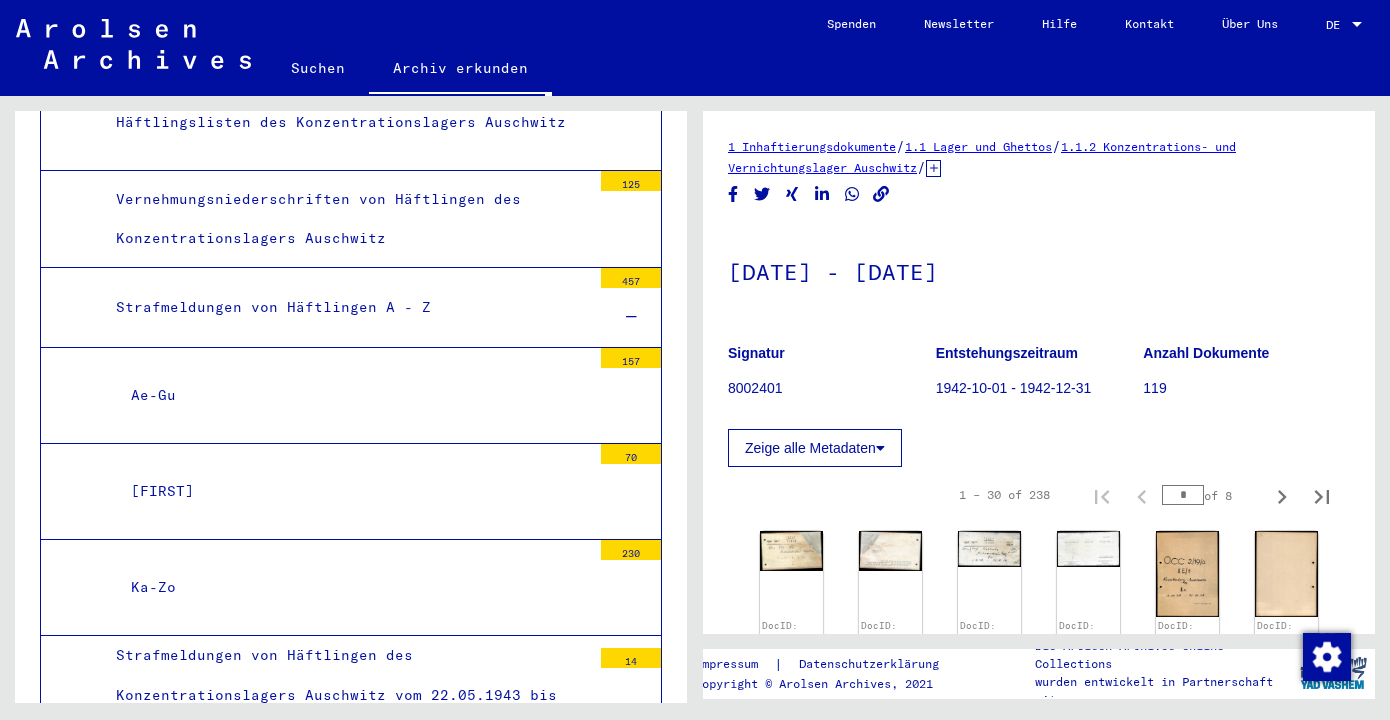 click on "[DATE] - [DATE]" at bounding box center [353, 979] 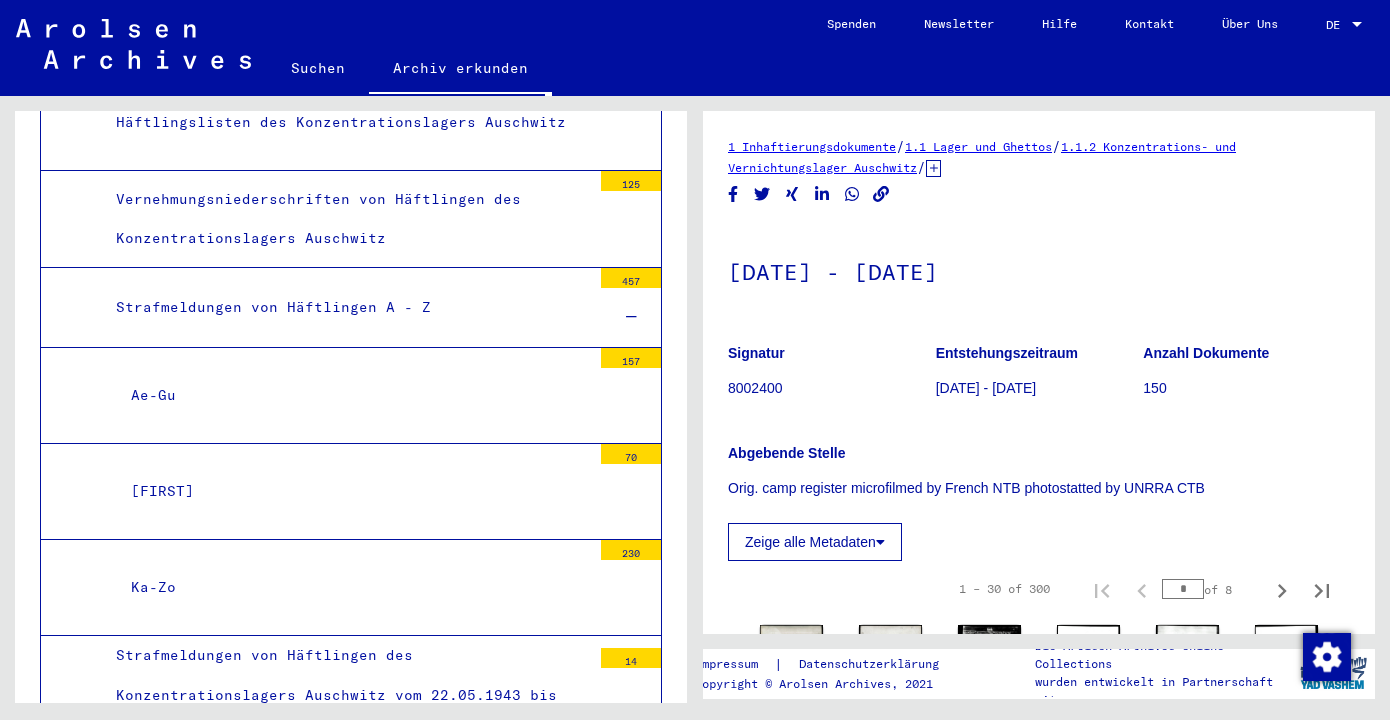 scroll, scrollTop: 334, scrollLeft: 0, axis: vertical 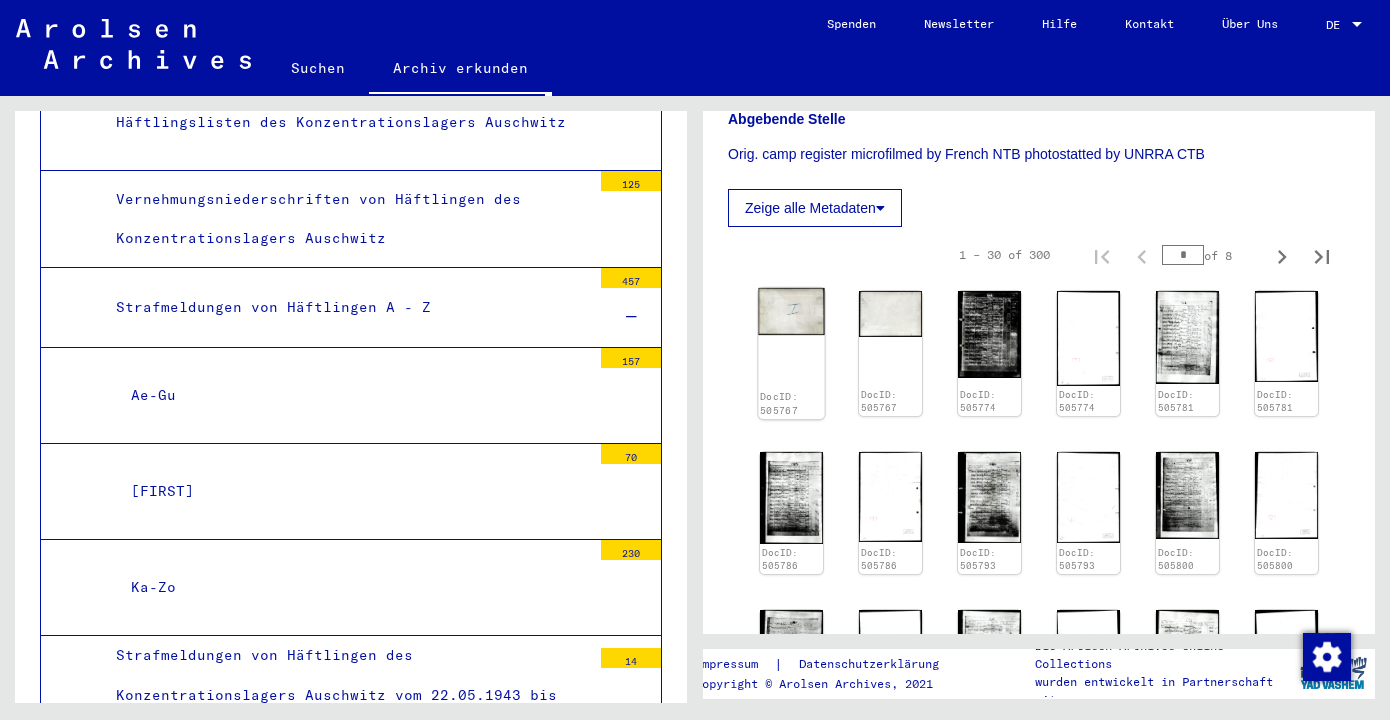 click 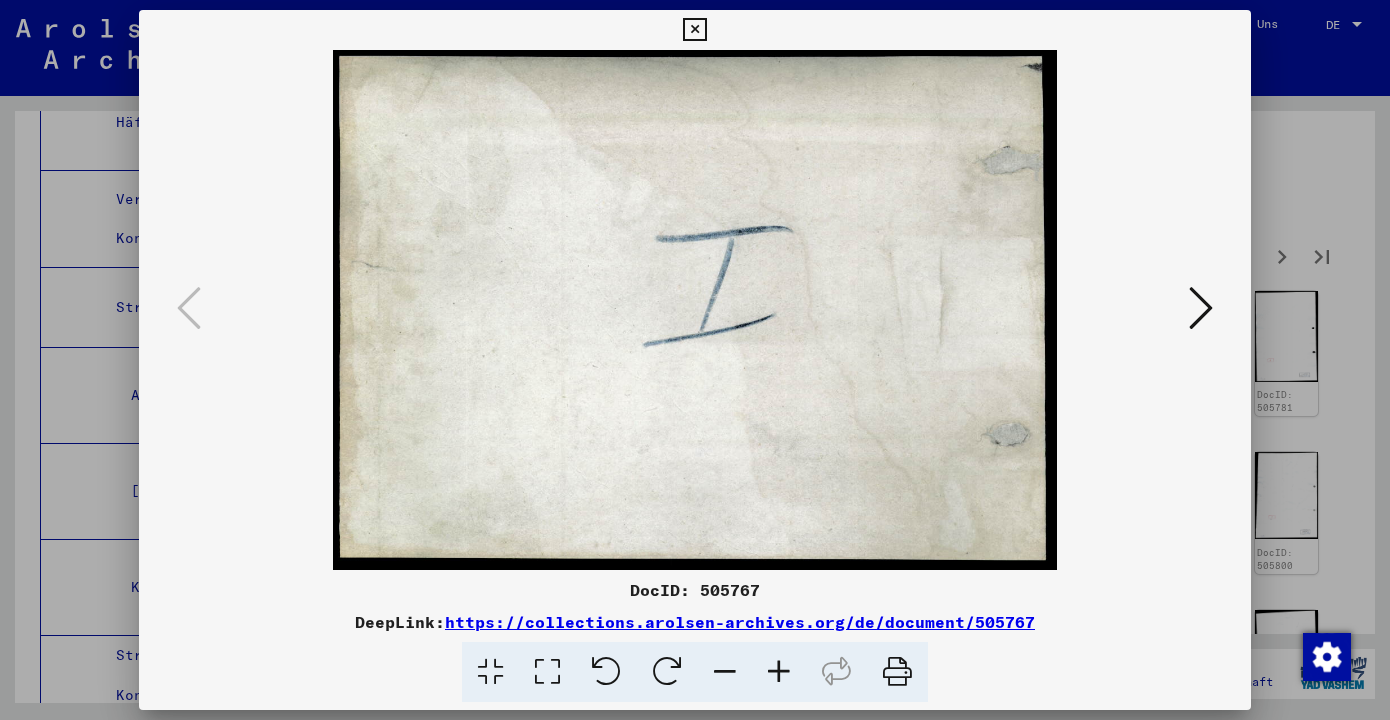 click at bounding box center [1201, 308] 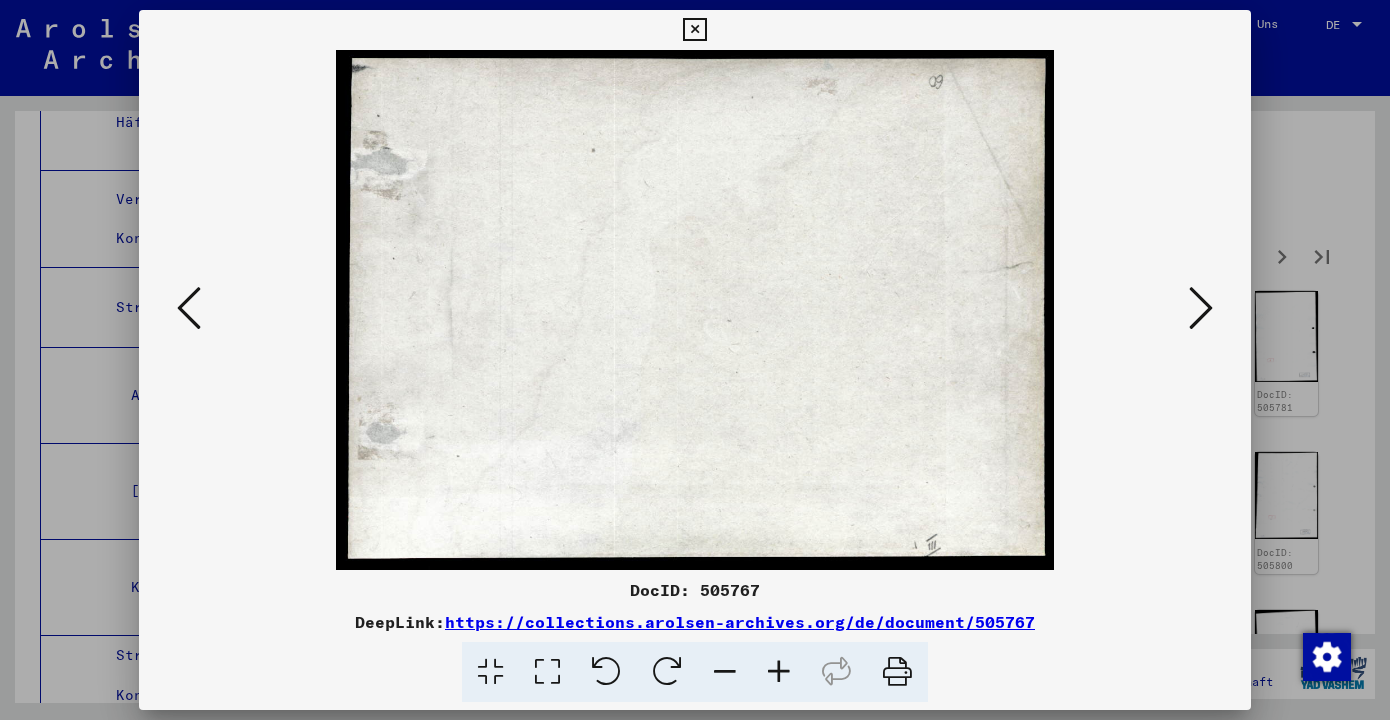 click at bounding box center [1201, 308] 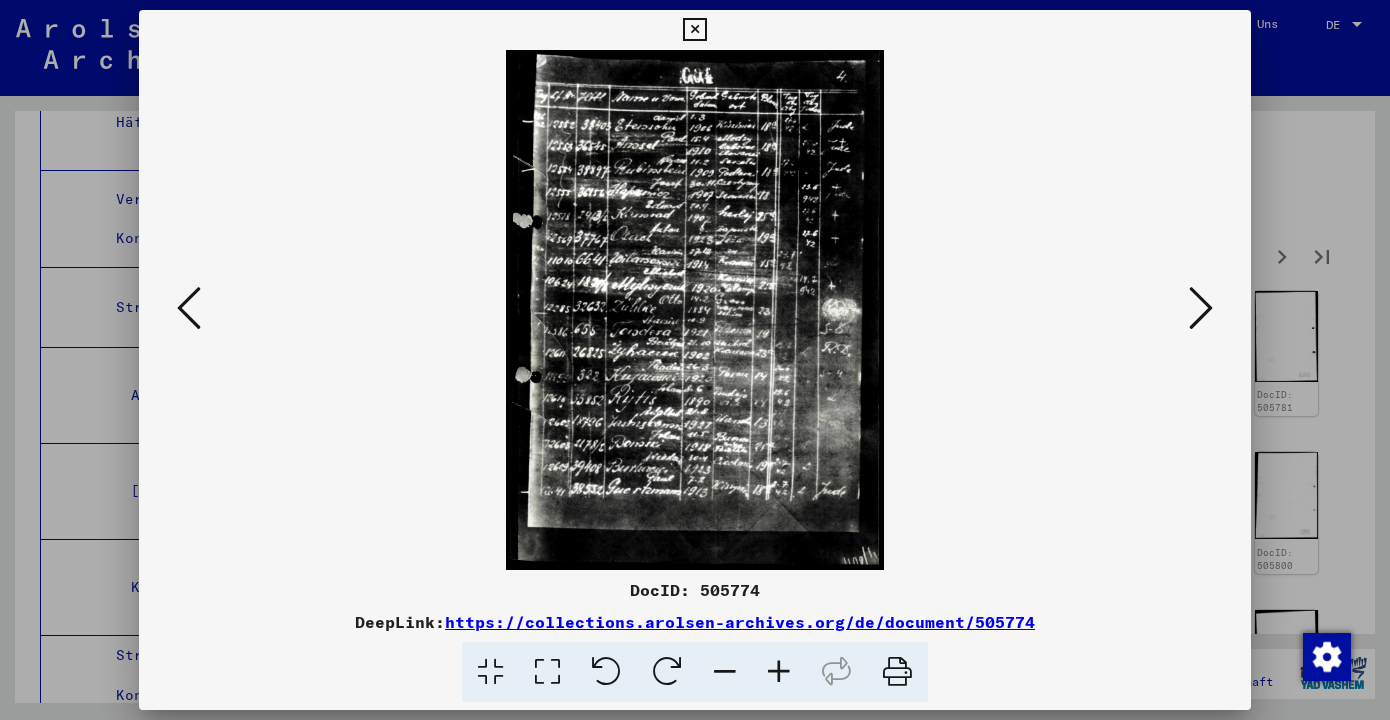 click at bounding box center [1201, 308] 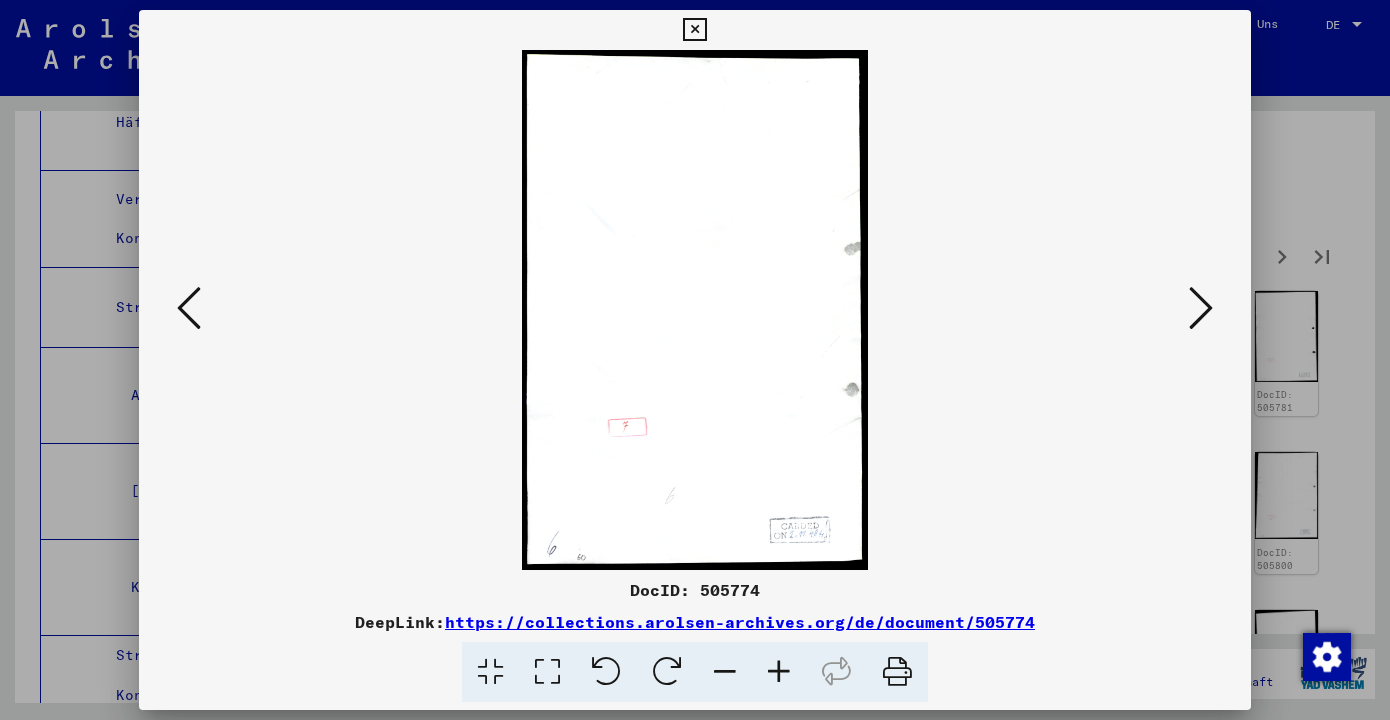 click at bounding box center (1201, 308) 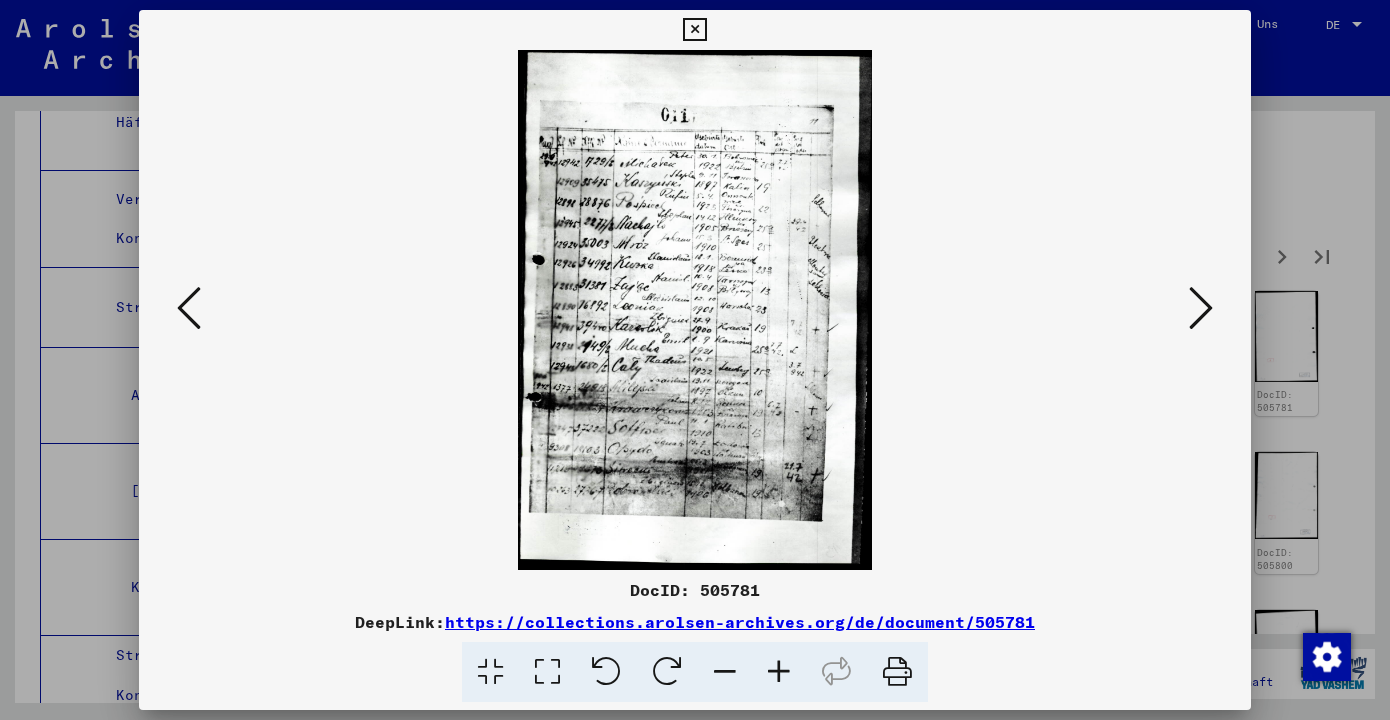 click at bounding box center (1201, 308) 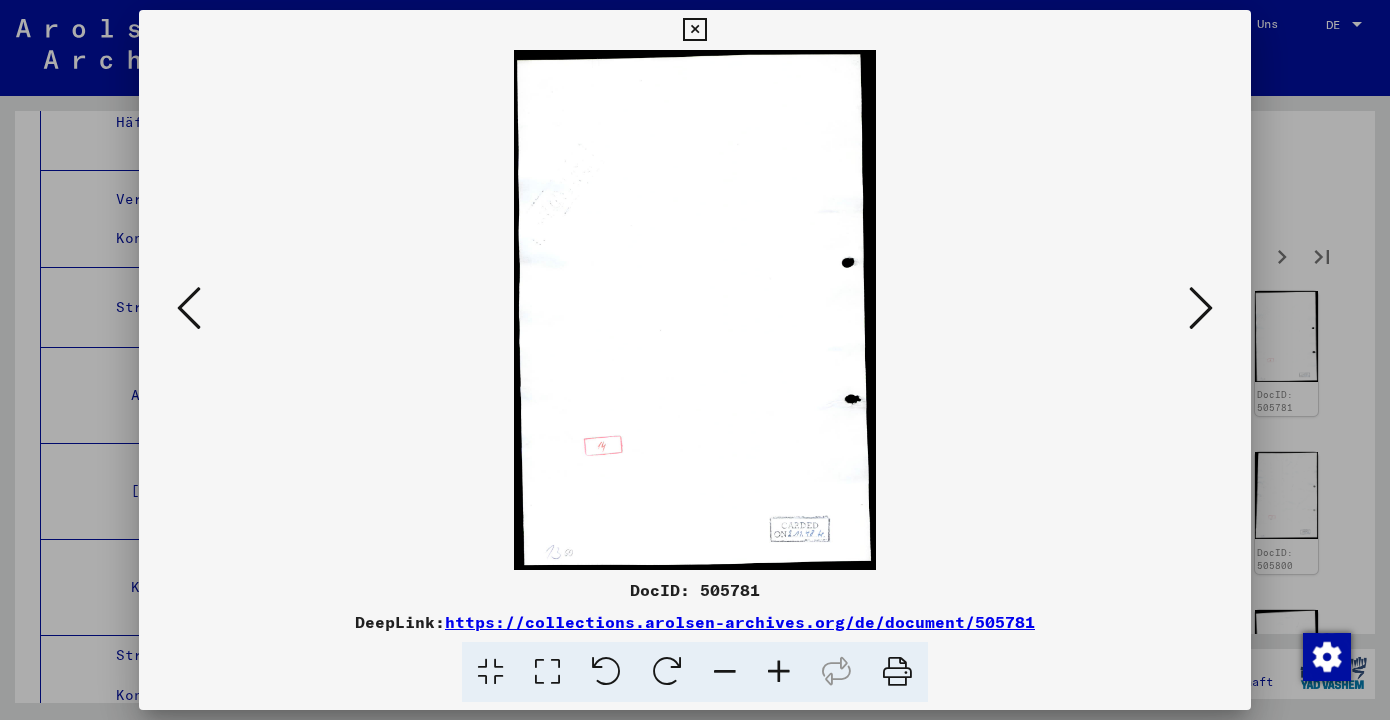 click at bounding box center [1201, 308] 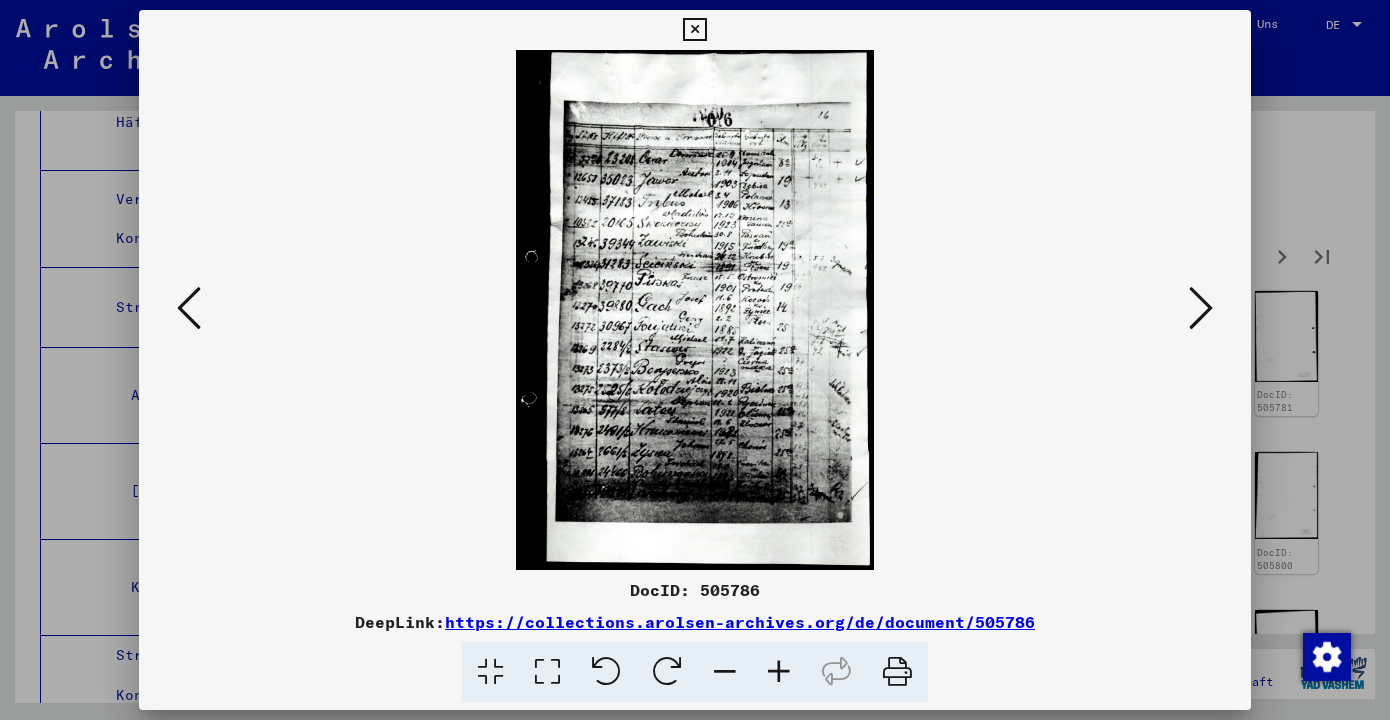 click at bounding box center [1201, 308] 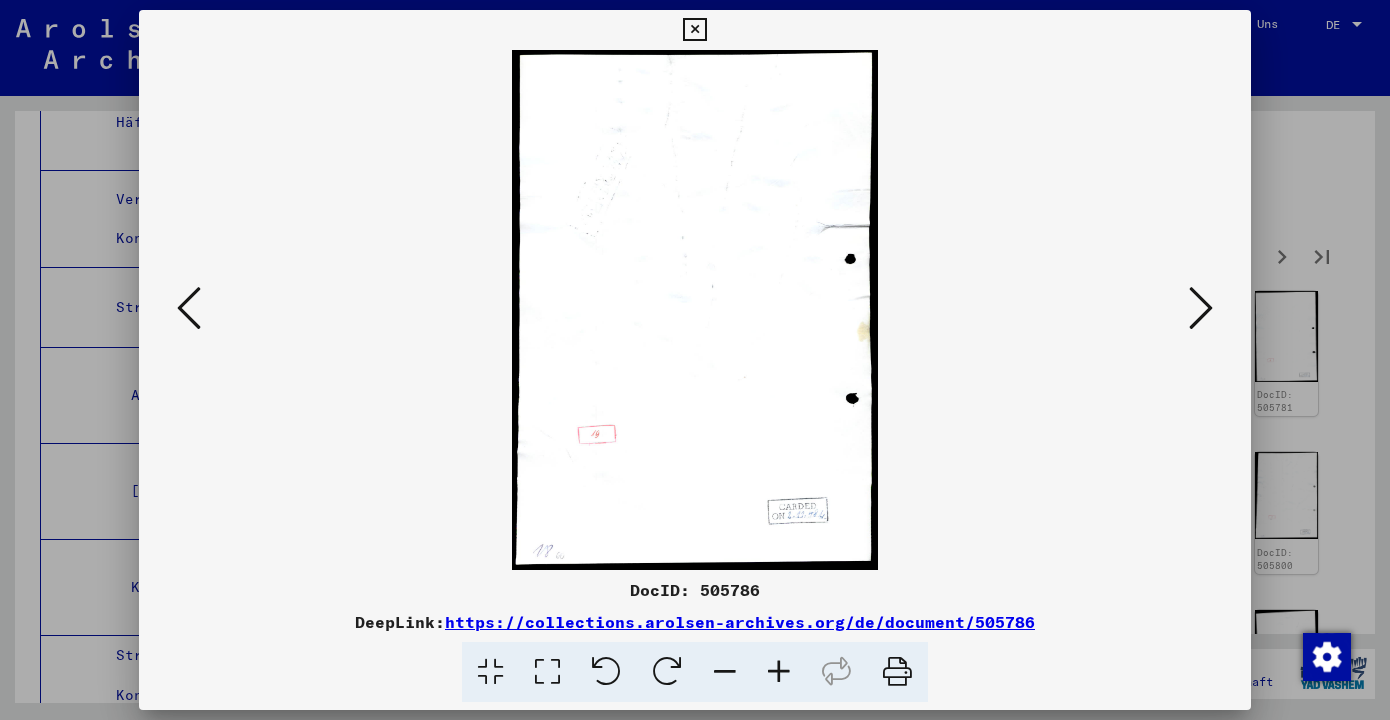 click at bounding box center (695, 310) 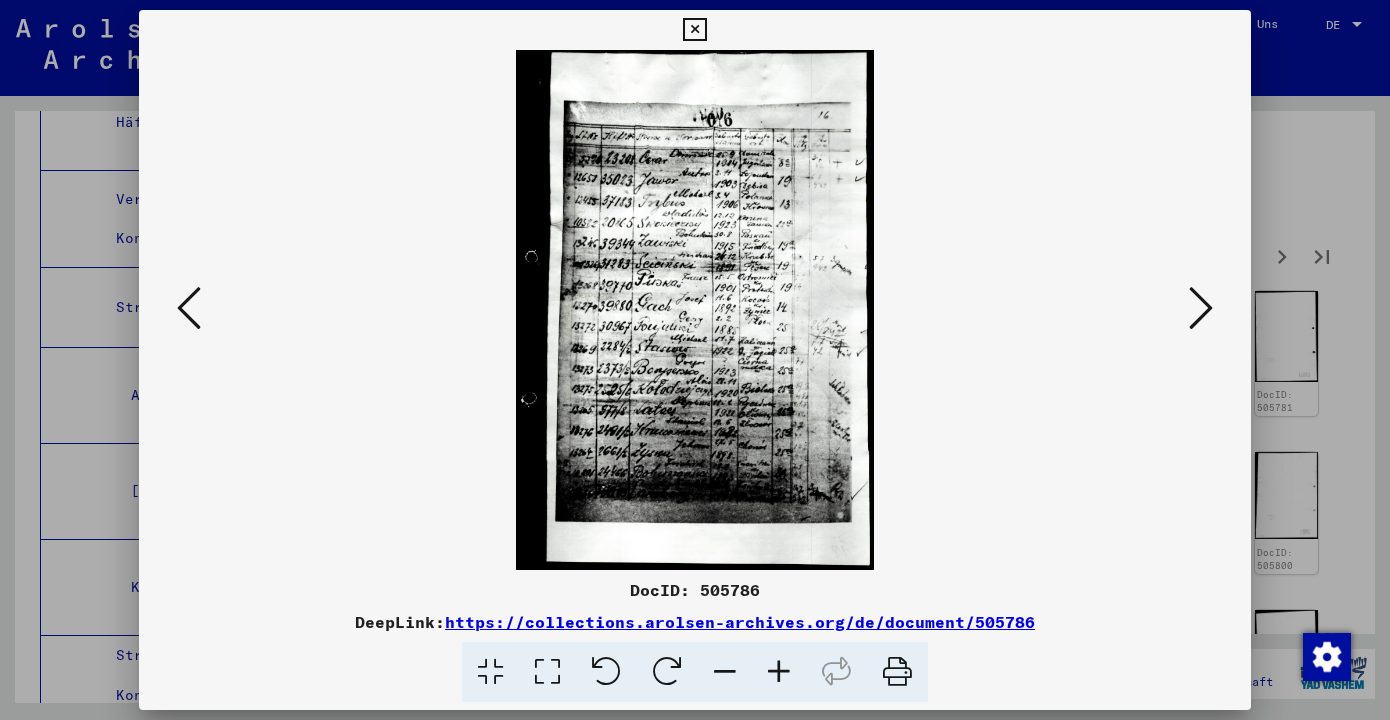 click at bounding box center (1201, 308) 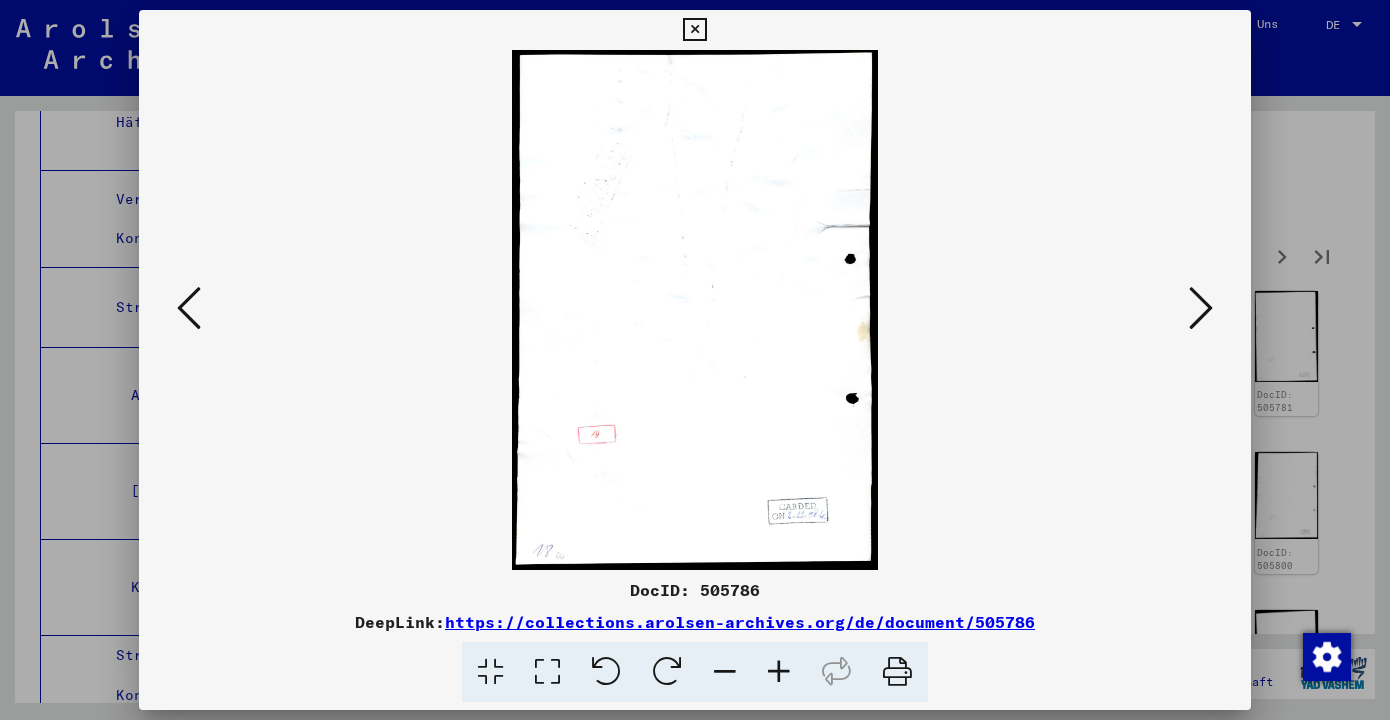 click at bounding box center (1201, 308) 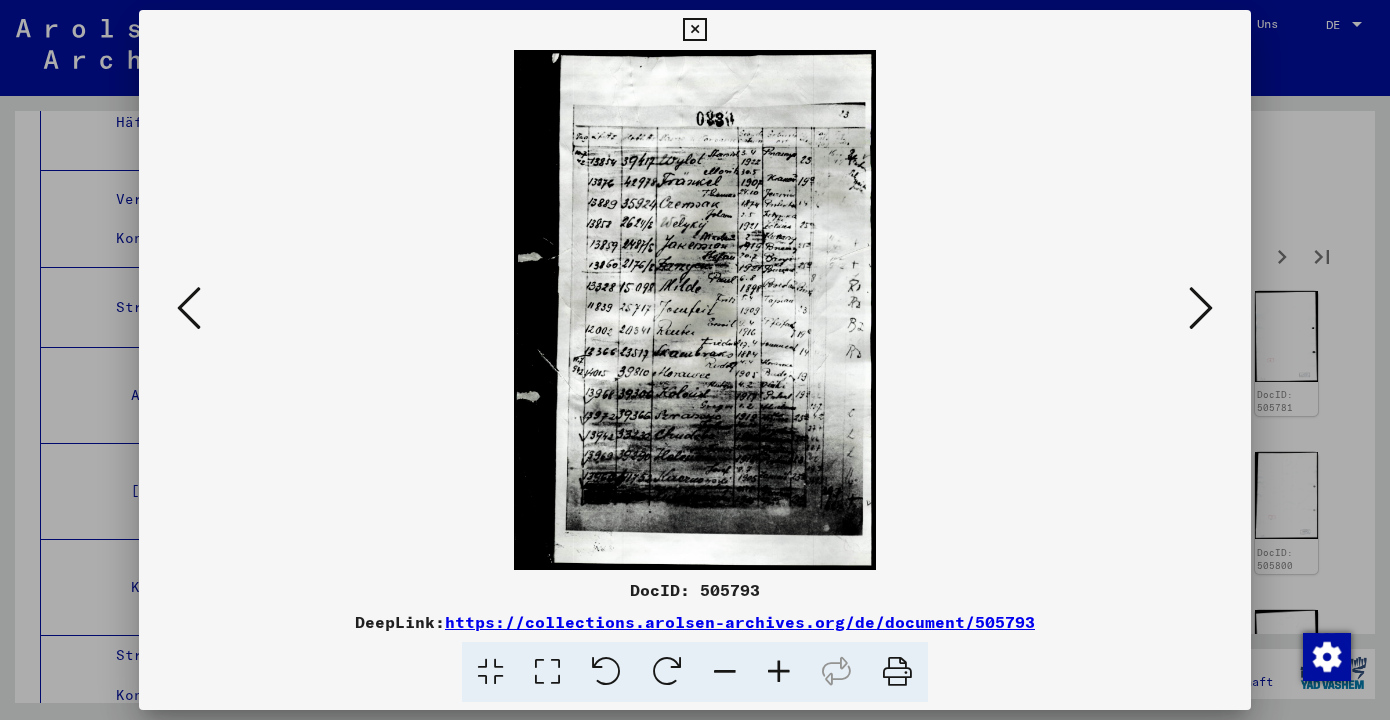click at bounding box center (1201, 308) 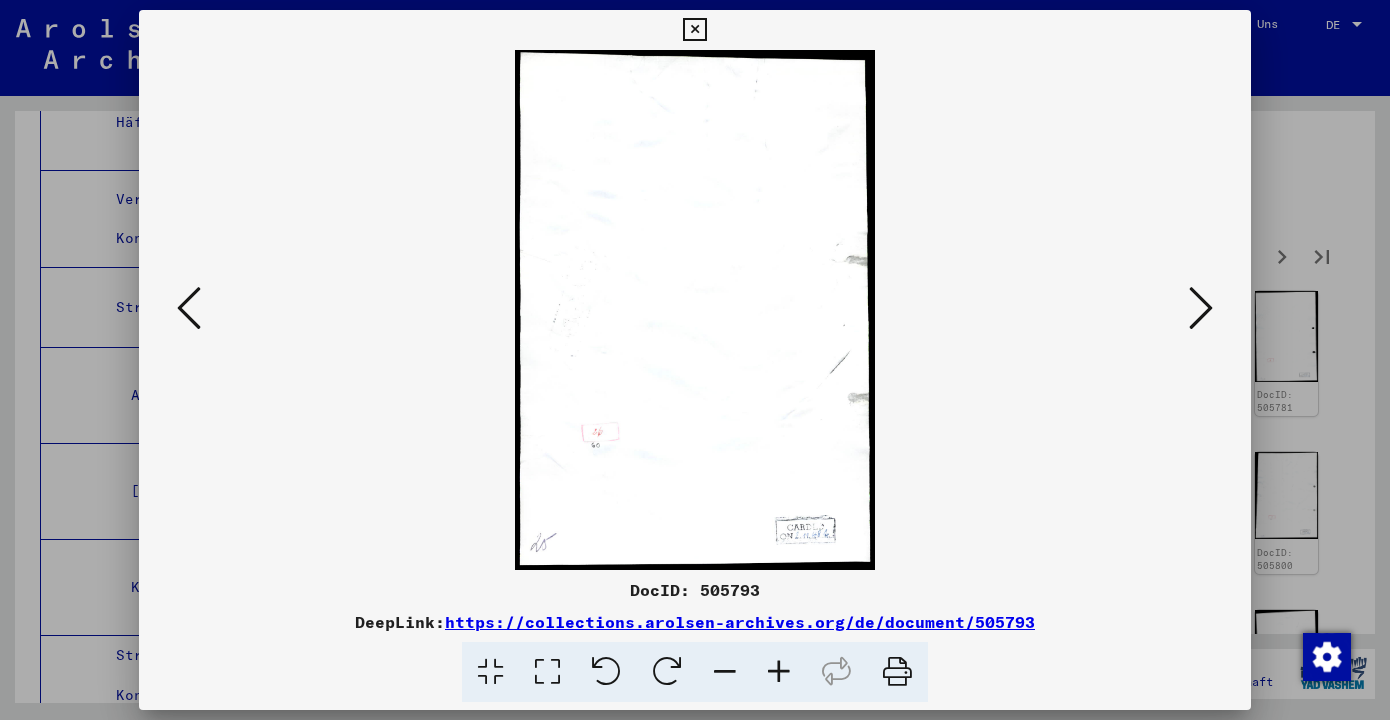 click at bounding box center (1201, 308) 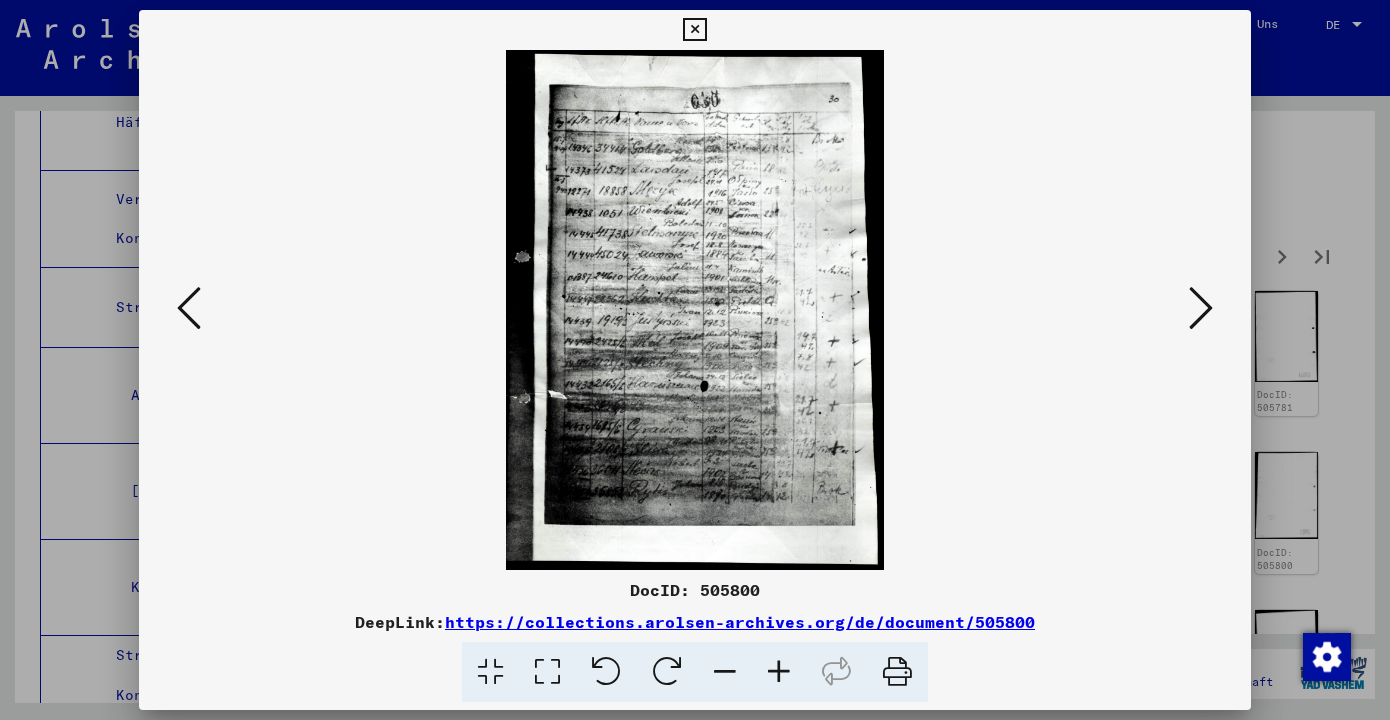 click at bounding box center (779, 672) 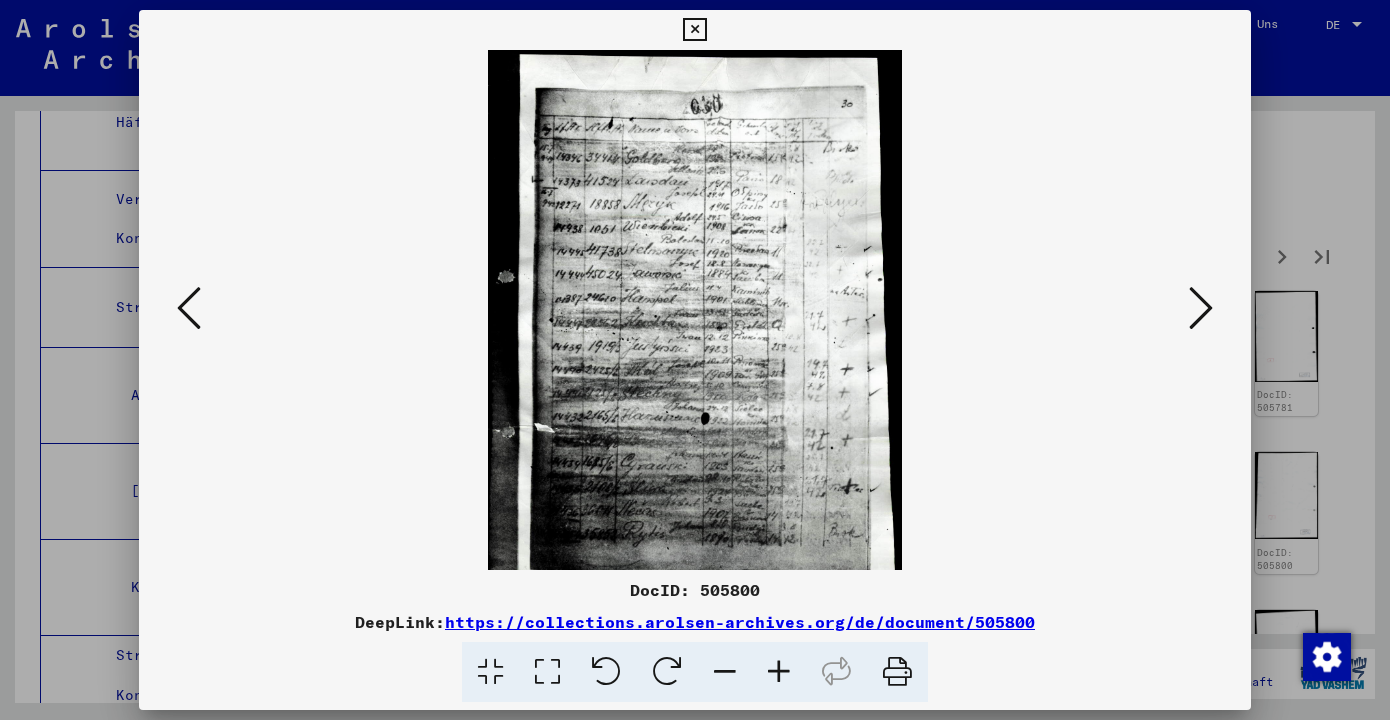 click at bounding box center [779, 672] 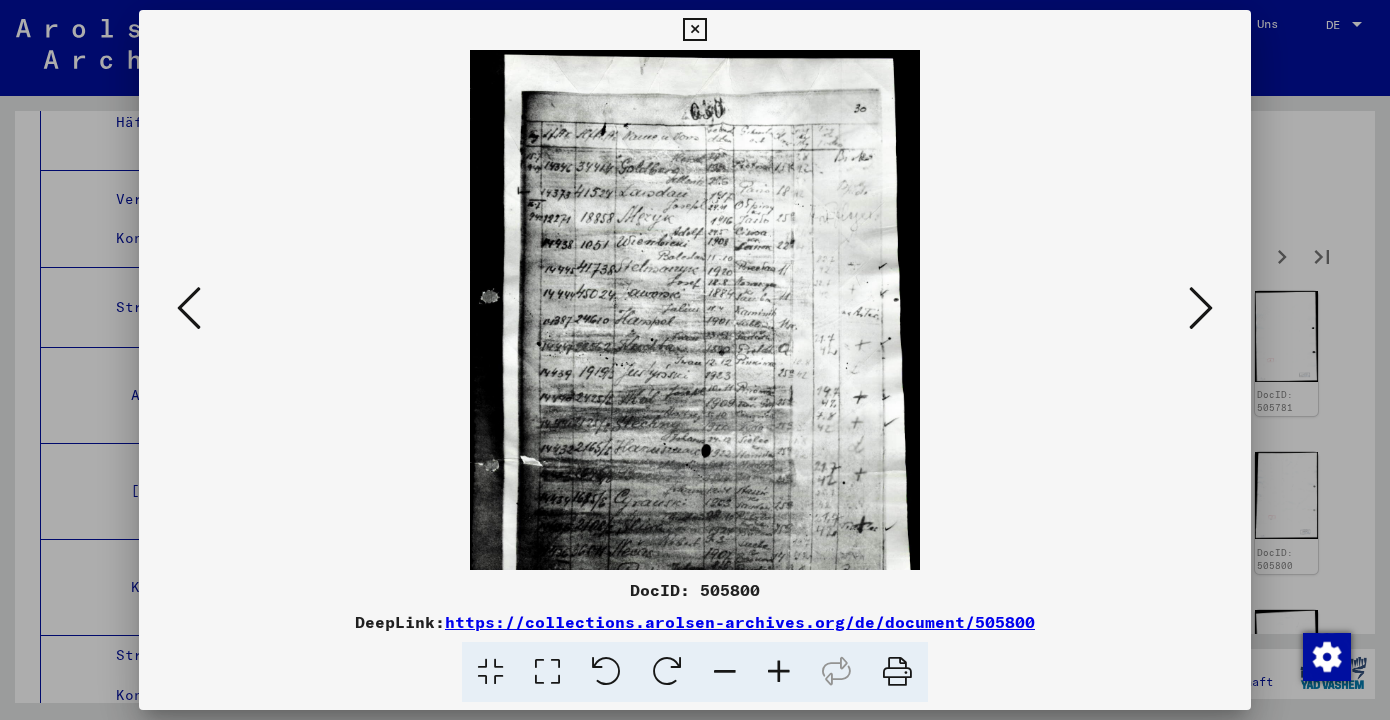 click at bounding box center (779, 672) 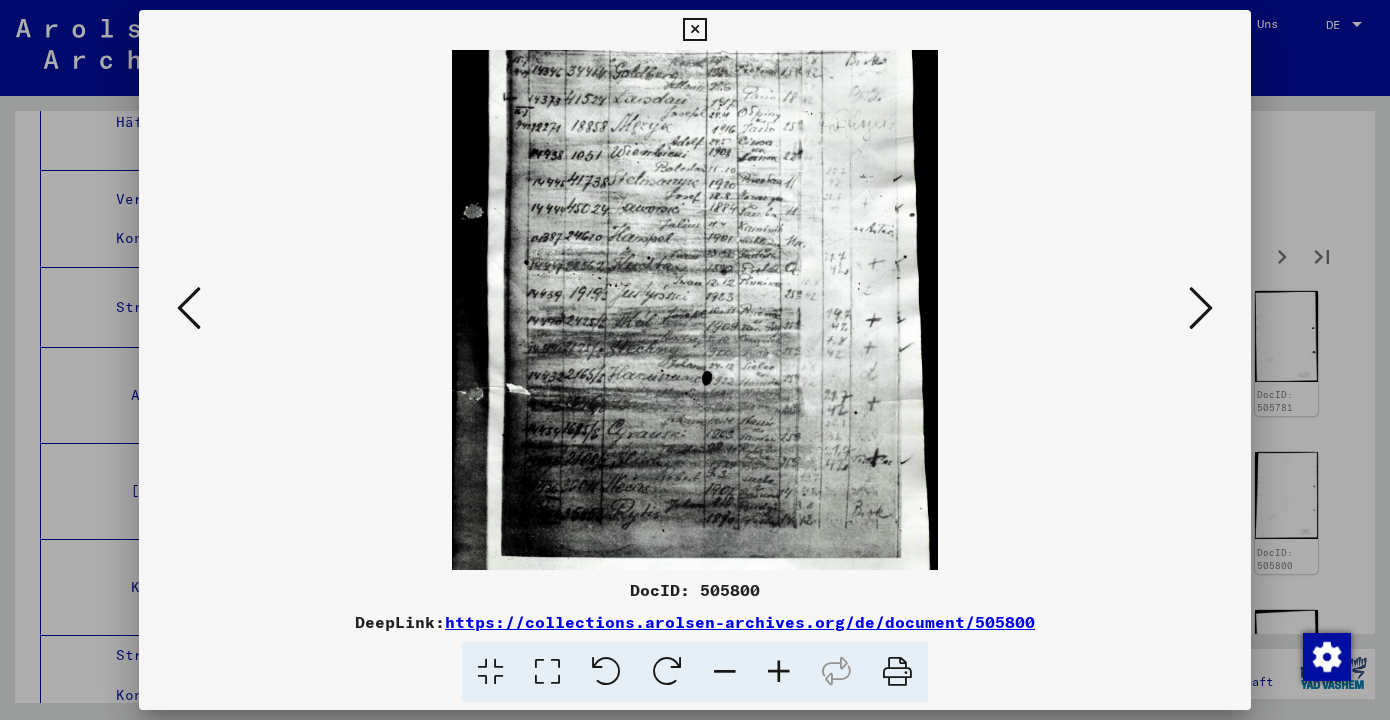 scroll, scrollTop: 150, scrollLeft: 0, axis: vertical 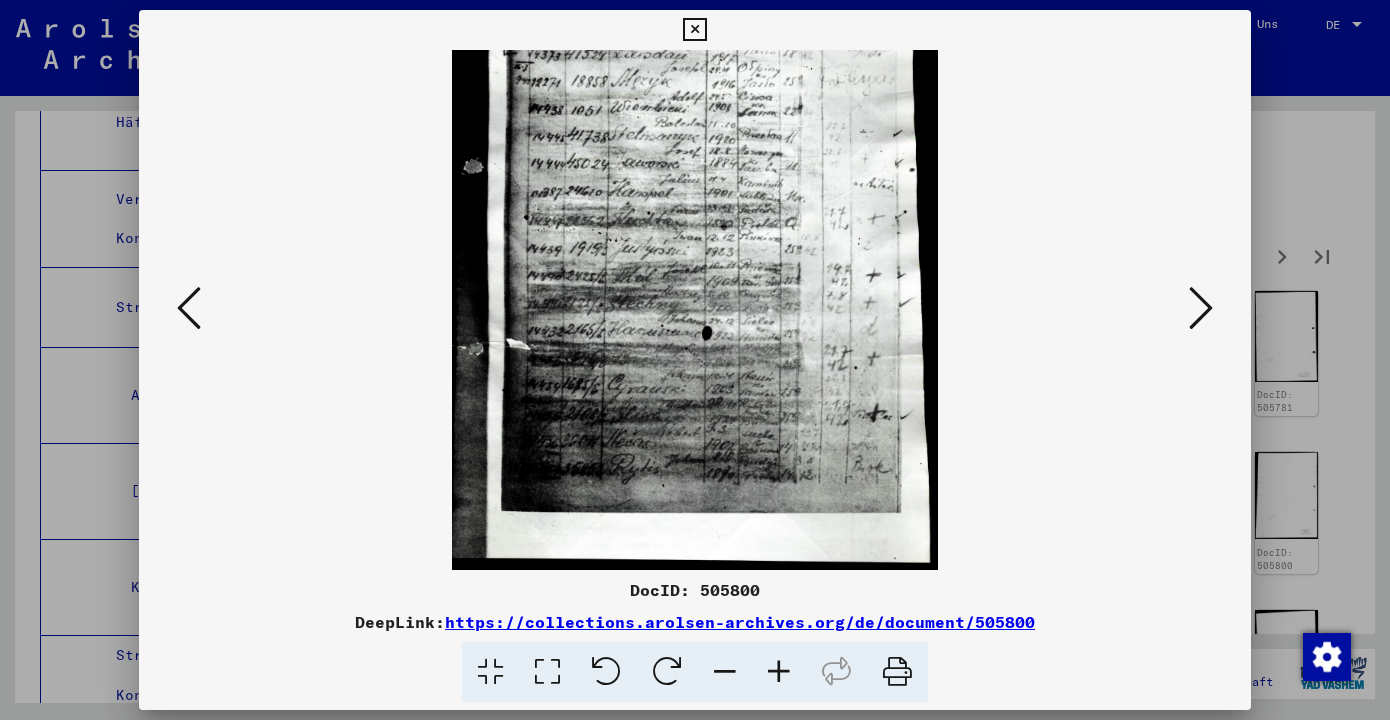 drag, startPoint x: 819, startPoint y: 499, endPoint x: 811, endPoint y: 316, distance: 183.17477 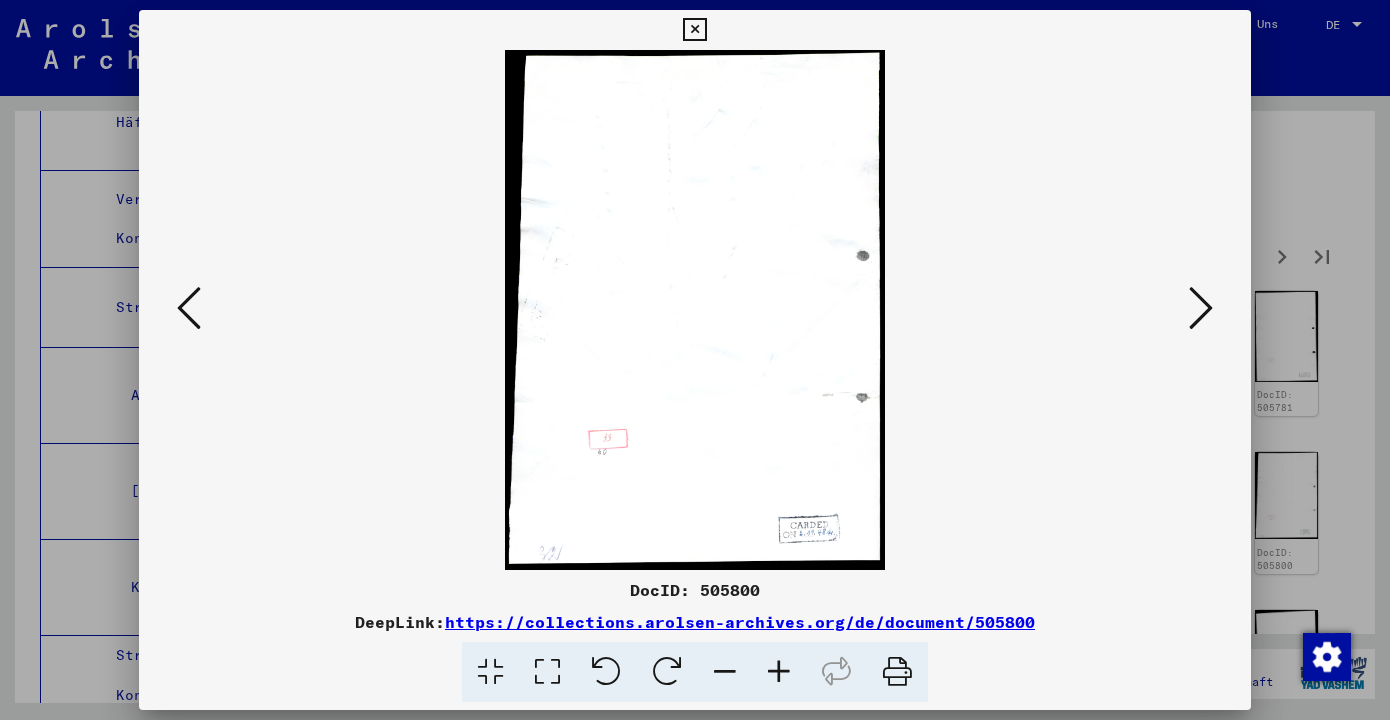 scroll, scrollTop: 0, scrollLeft: 0, axis: both 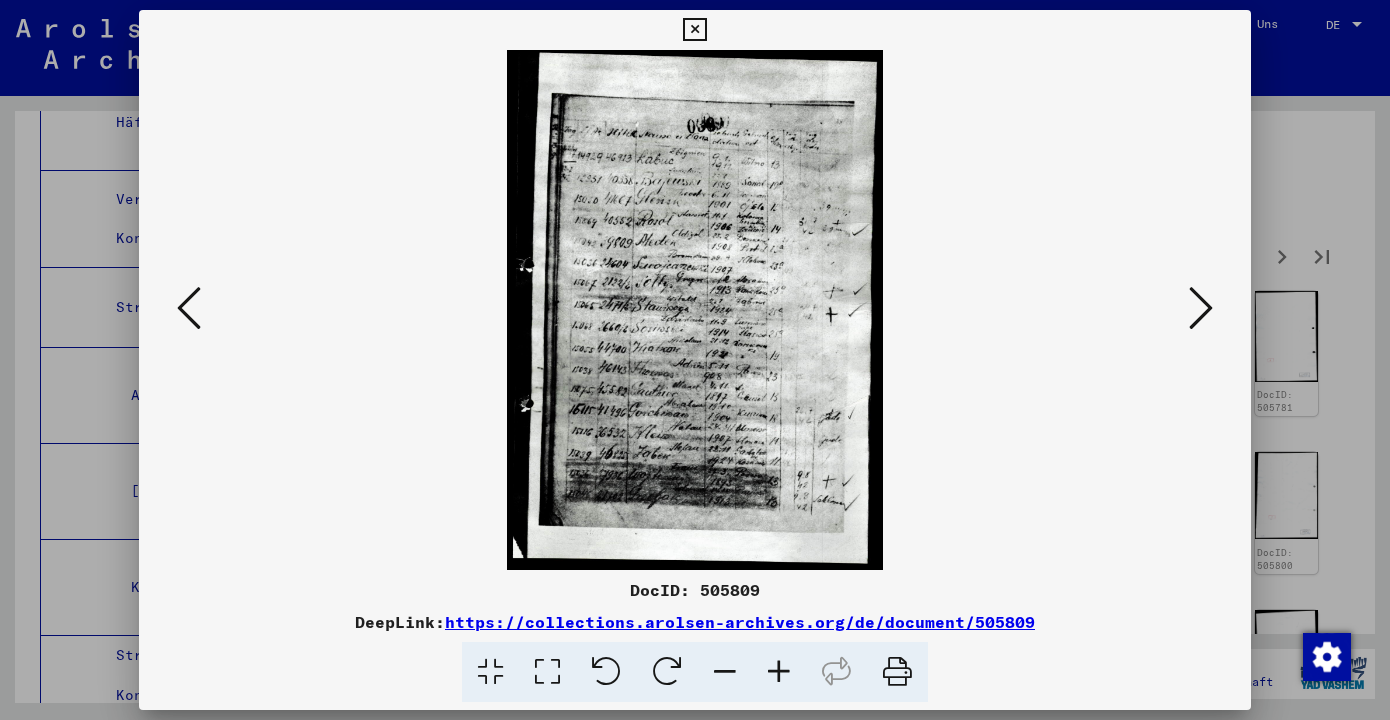 click at bounding box center (779, 672) 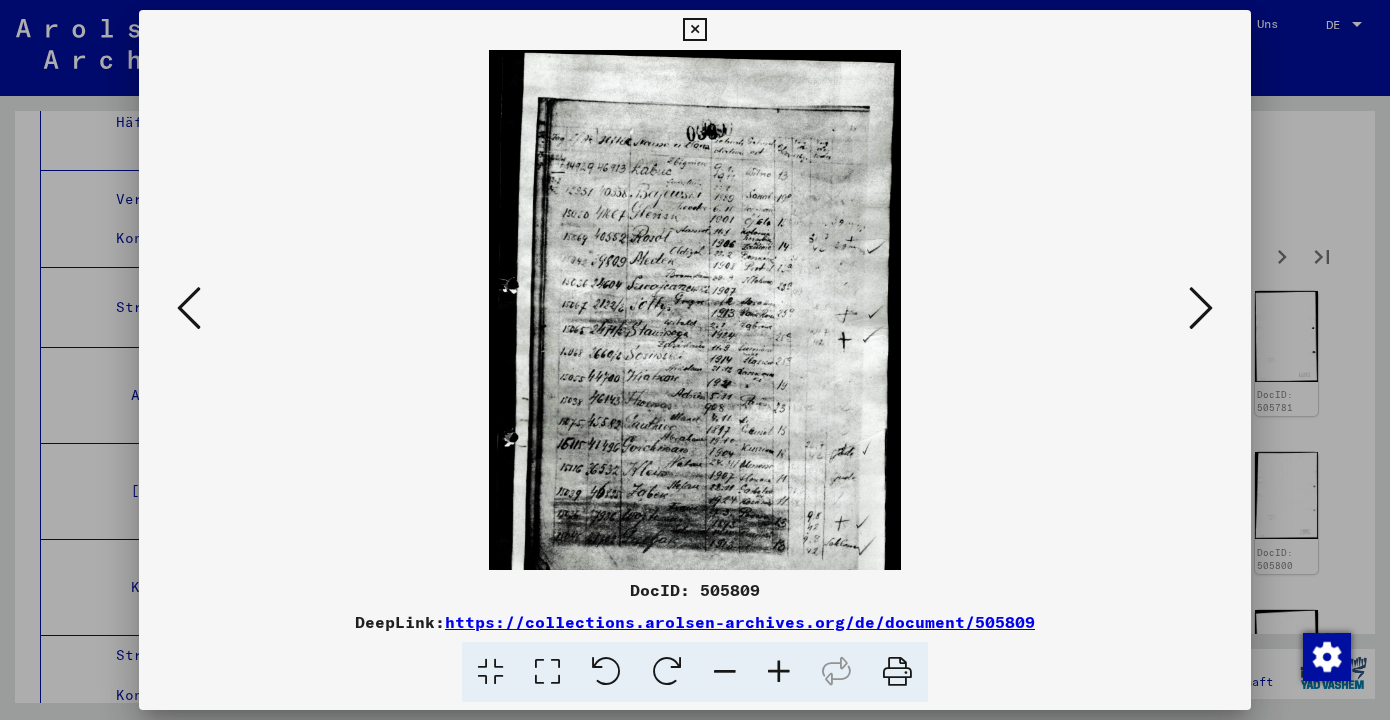 click at bounding box center [779, 672] 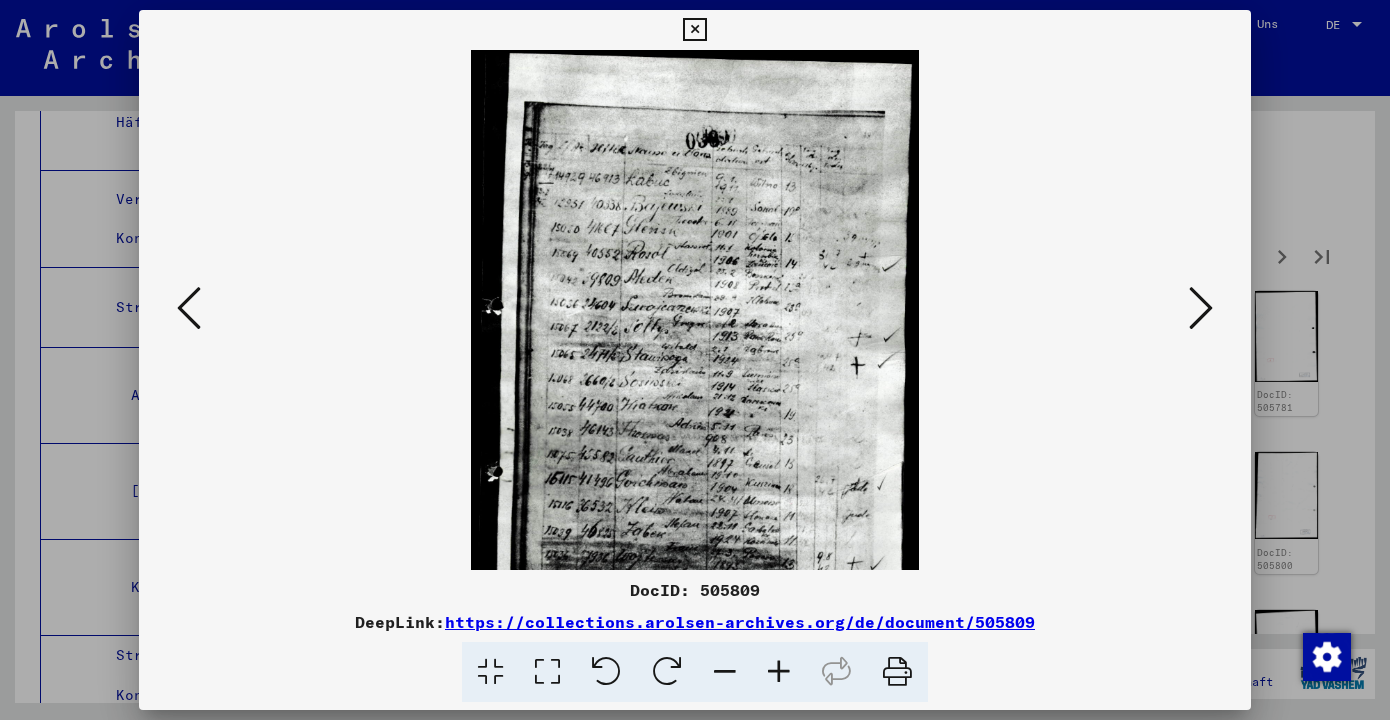 click at bounding box center (779, 672) 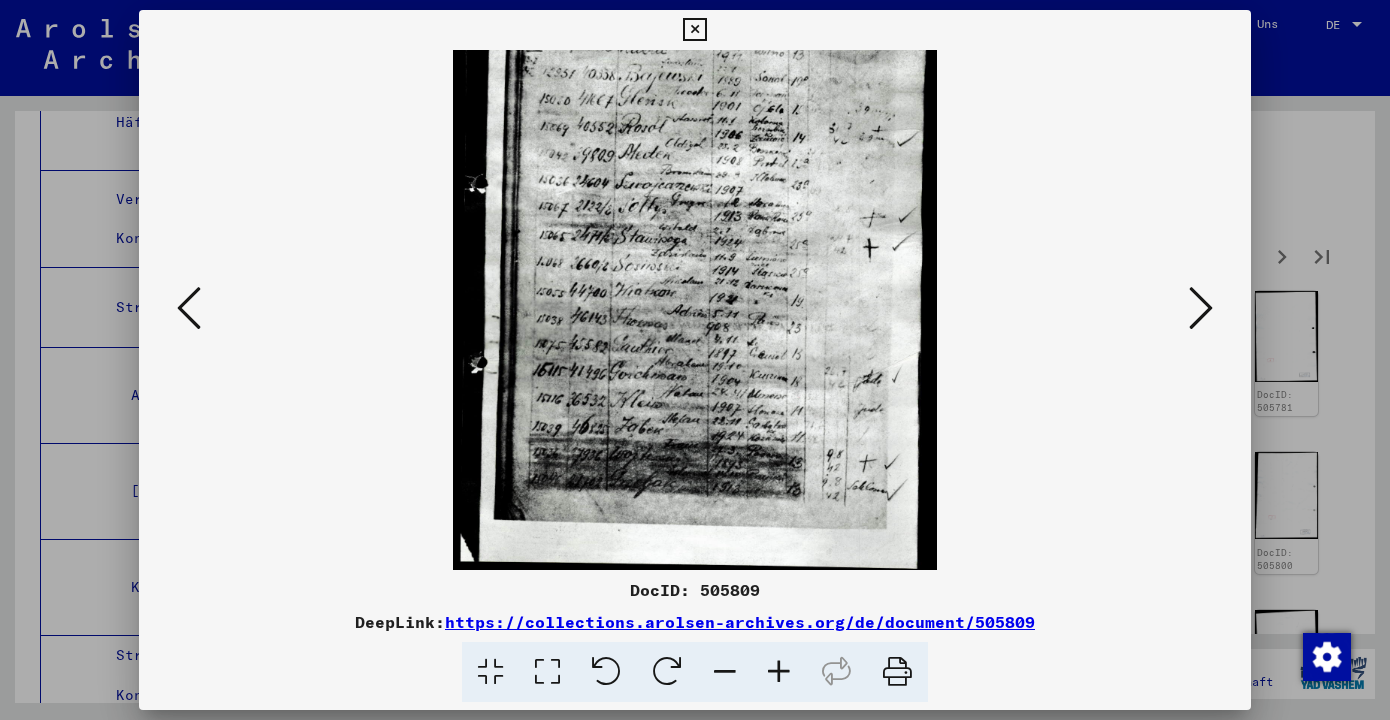 scroll, scrollTop: 150, scrollLeft: 0, axis: vertical 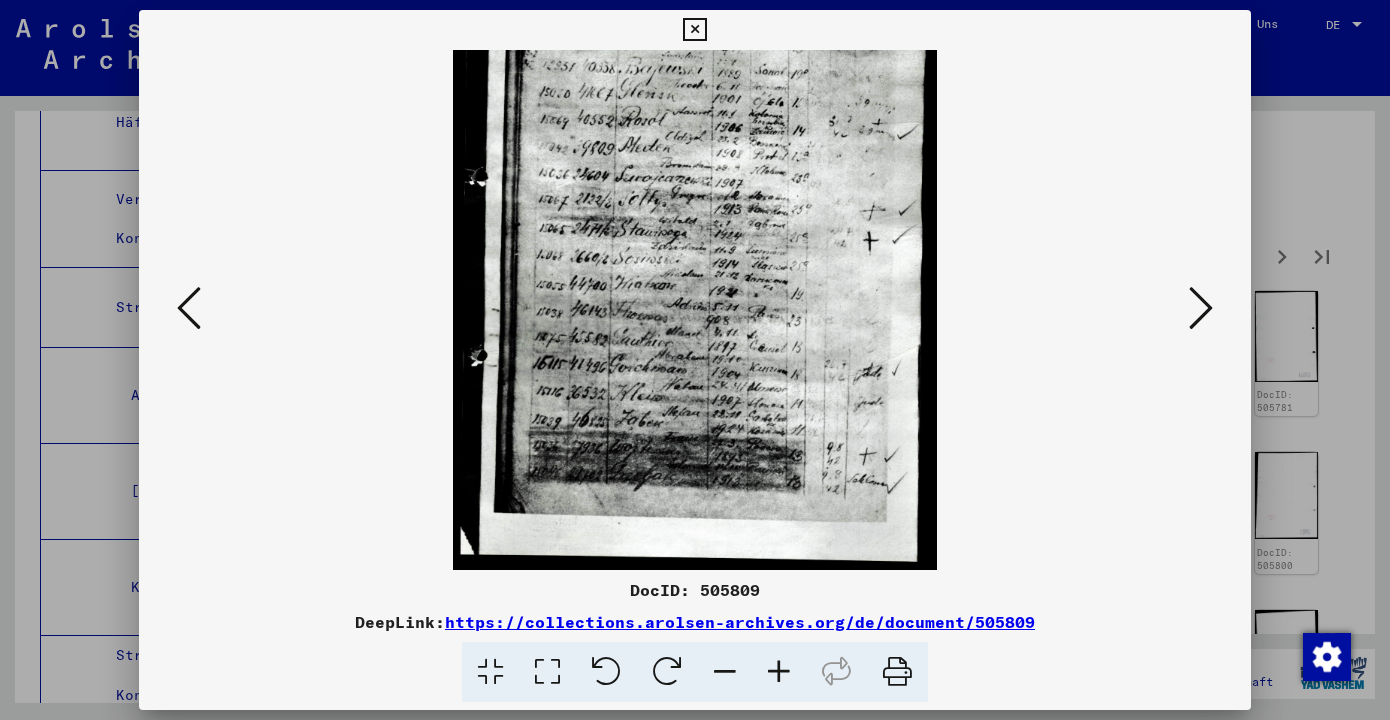 drag, startPoint x: 771, startPoint y: 474, endPoint x: 758, endPoint y: 317, distance: 157.5373 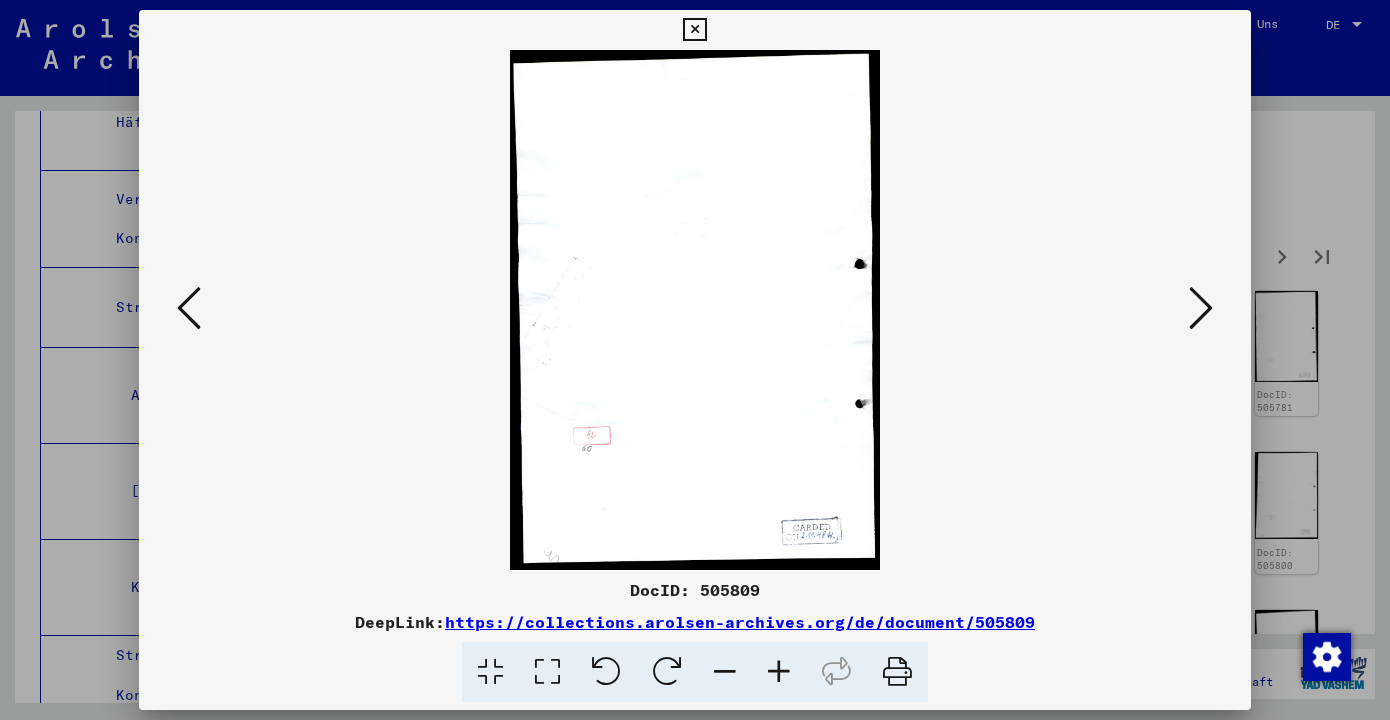 click at bounding box center (1201, 308) 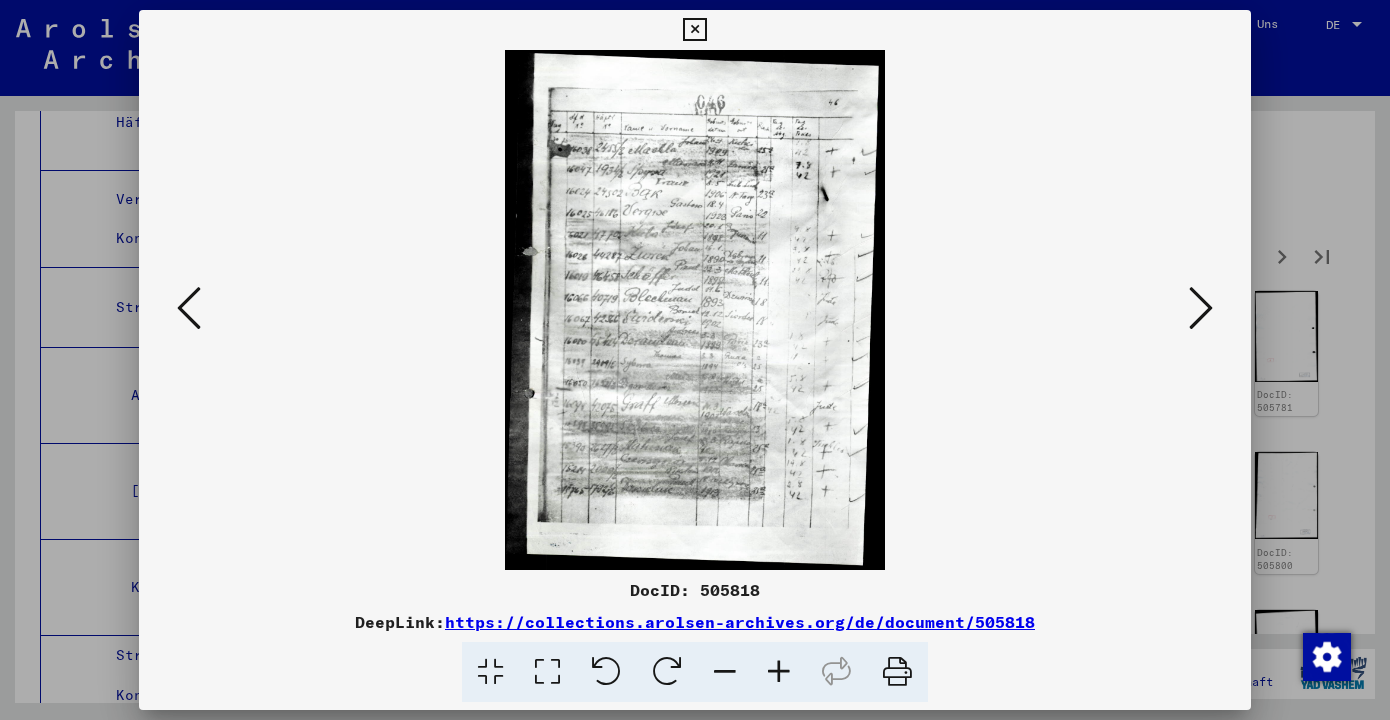 click at bounding box center [779, 672] 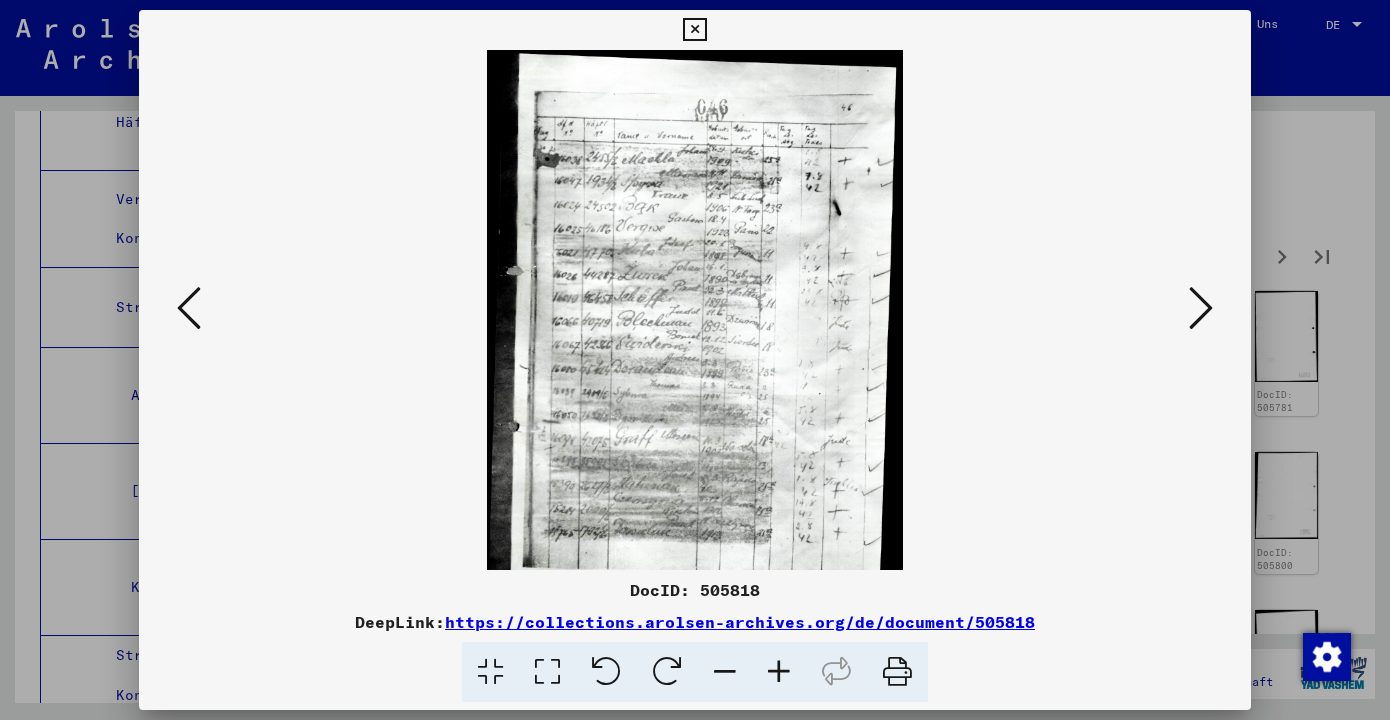 click at bounding box center (779, 672) 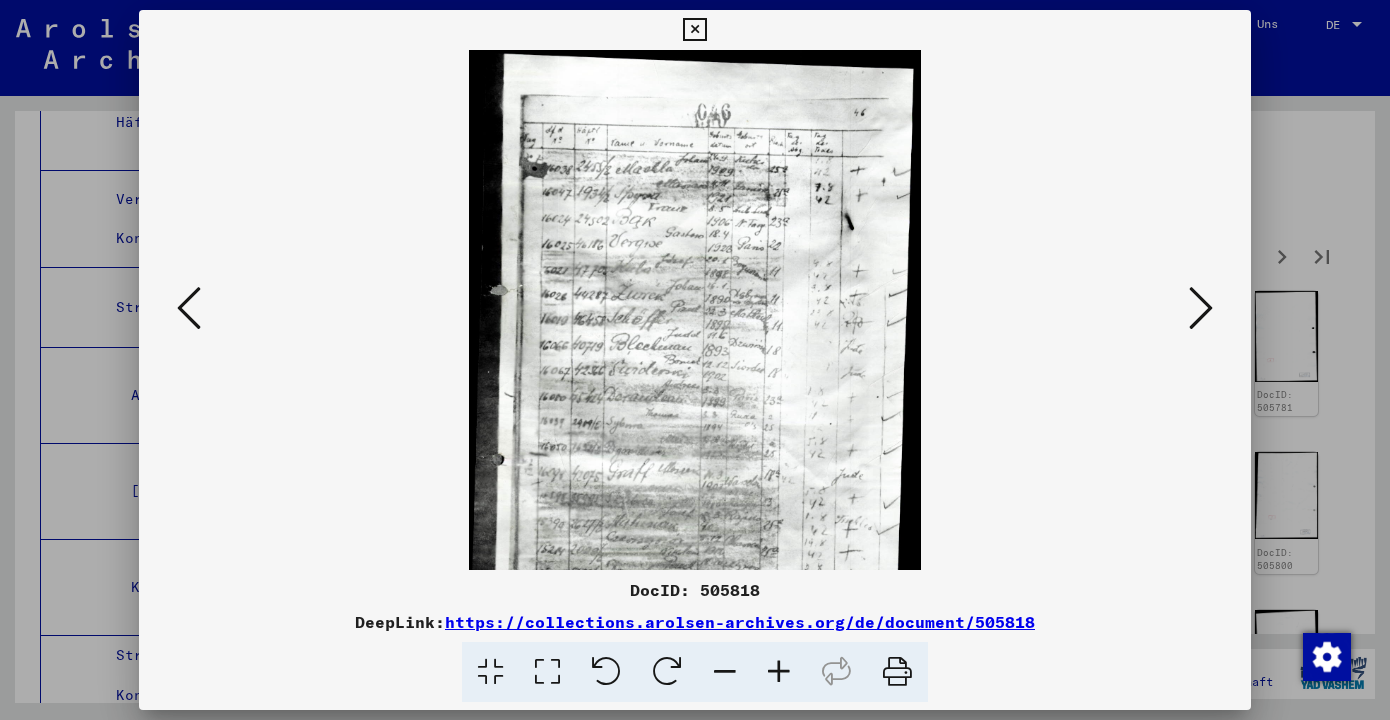 click at bounding box center (779, 672) 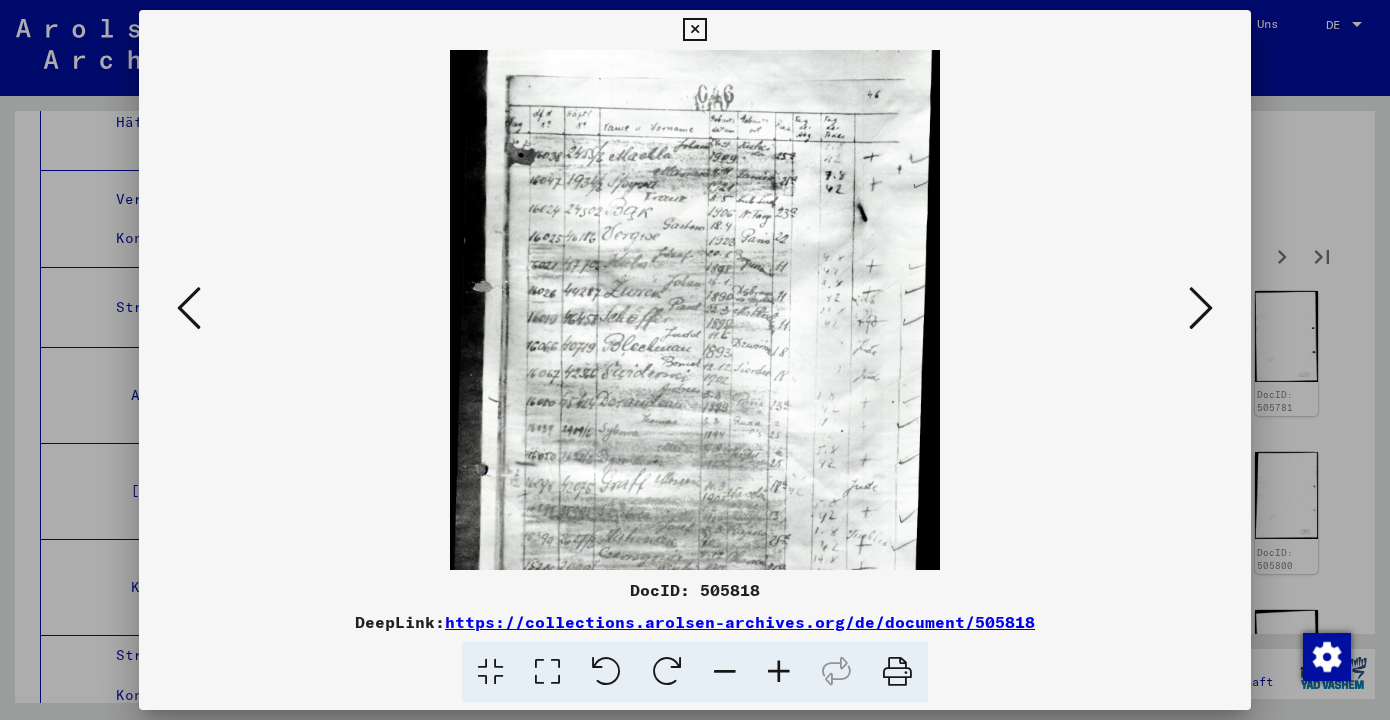 scroll, scrollTop: 150, scrollLeft: 0, axis: vertical 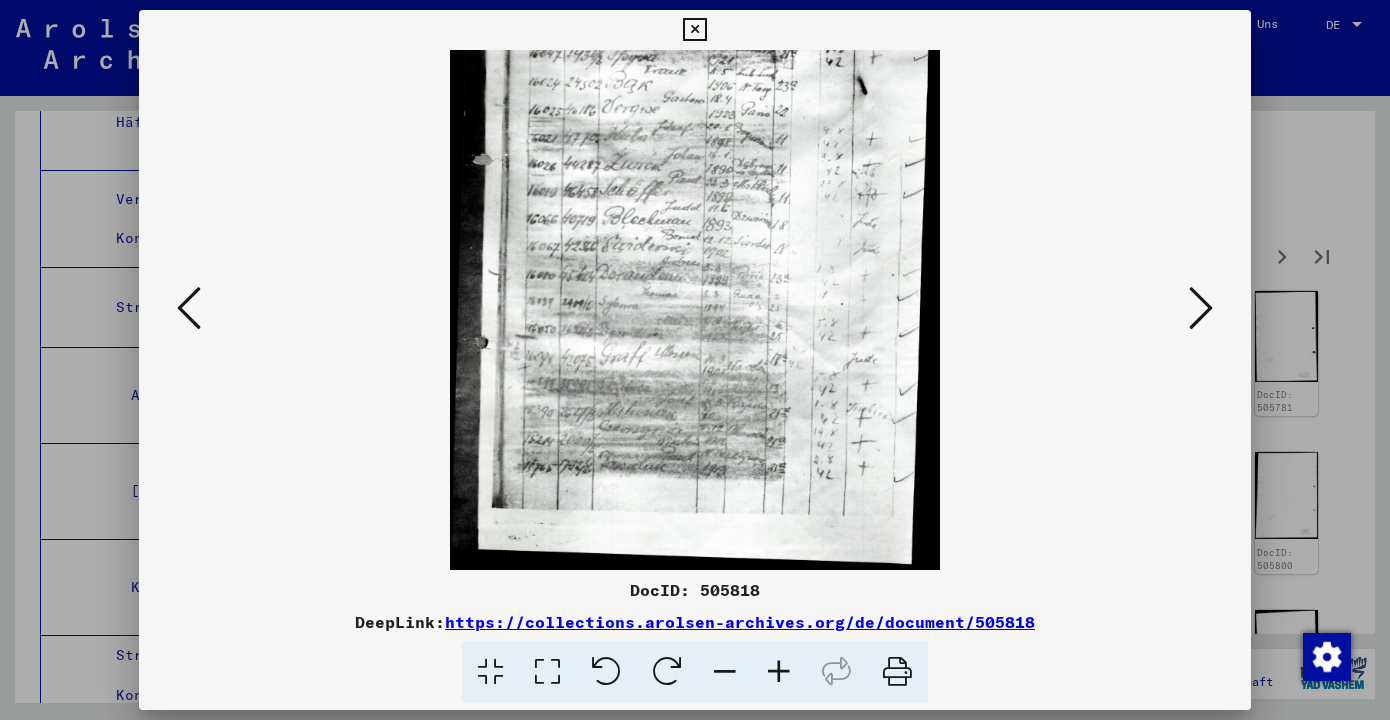 drag, startPoint x: 758, startPoint y: 481, endPoint x: 753, endPoint y: 280, distance: 201.06218 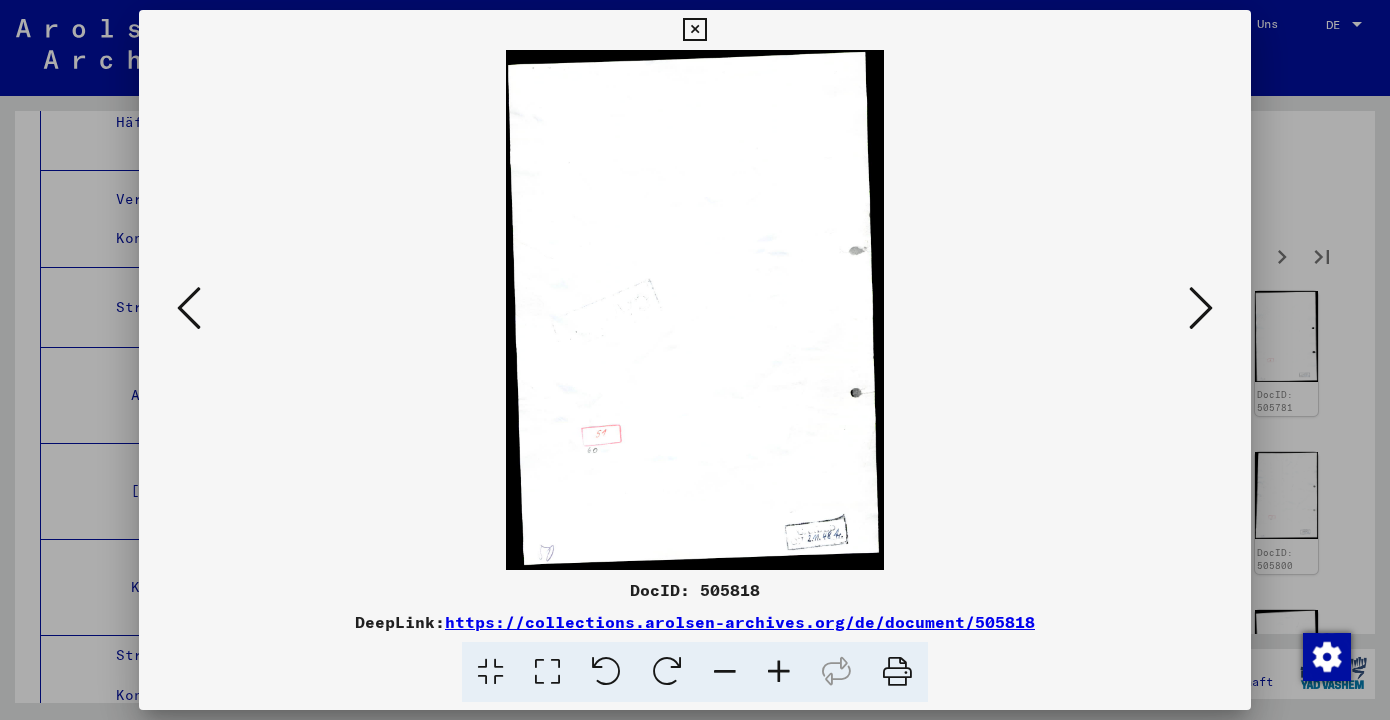 scroll, scrollTop: 0, scrollLeft: 0, axis: both 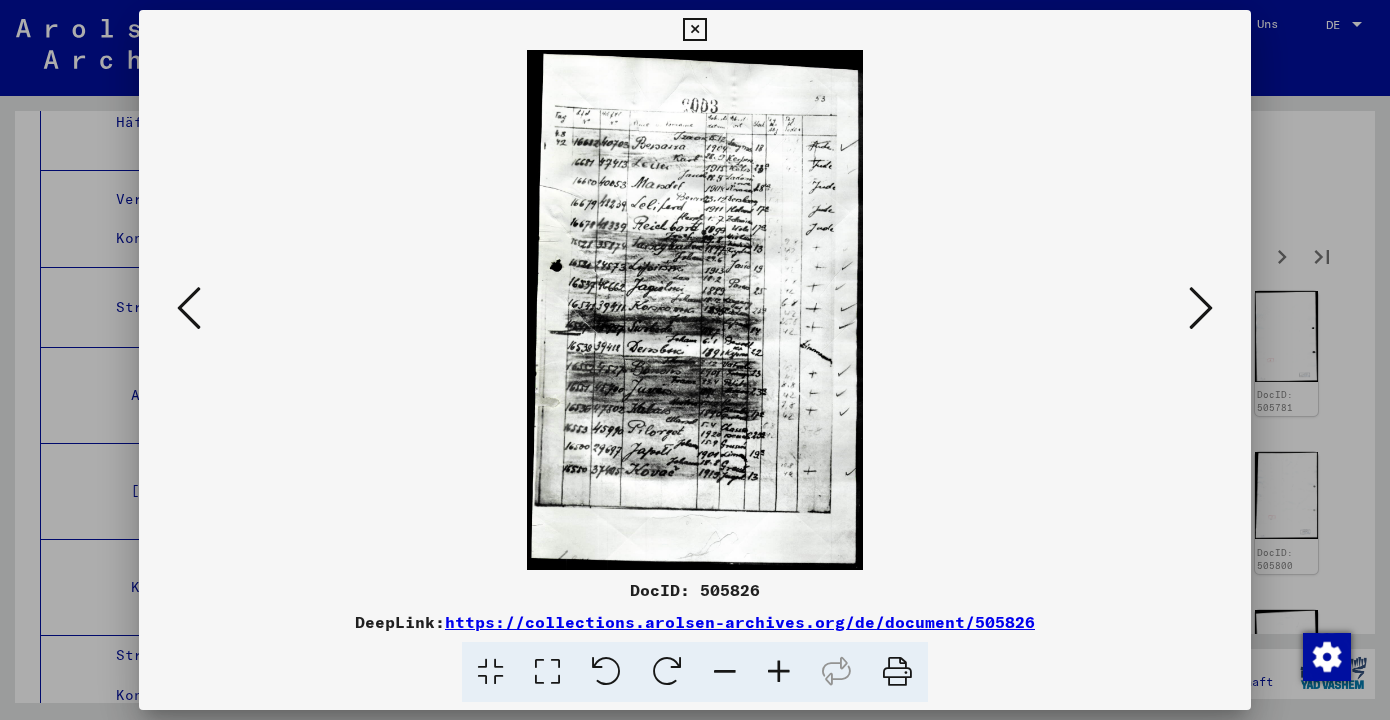 click at bounding box center (779, 672) 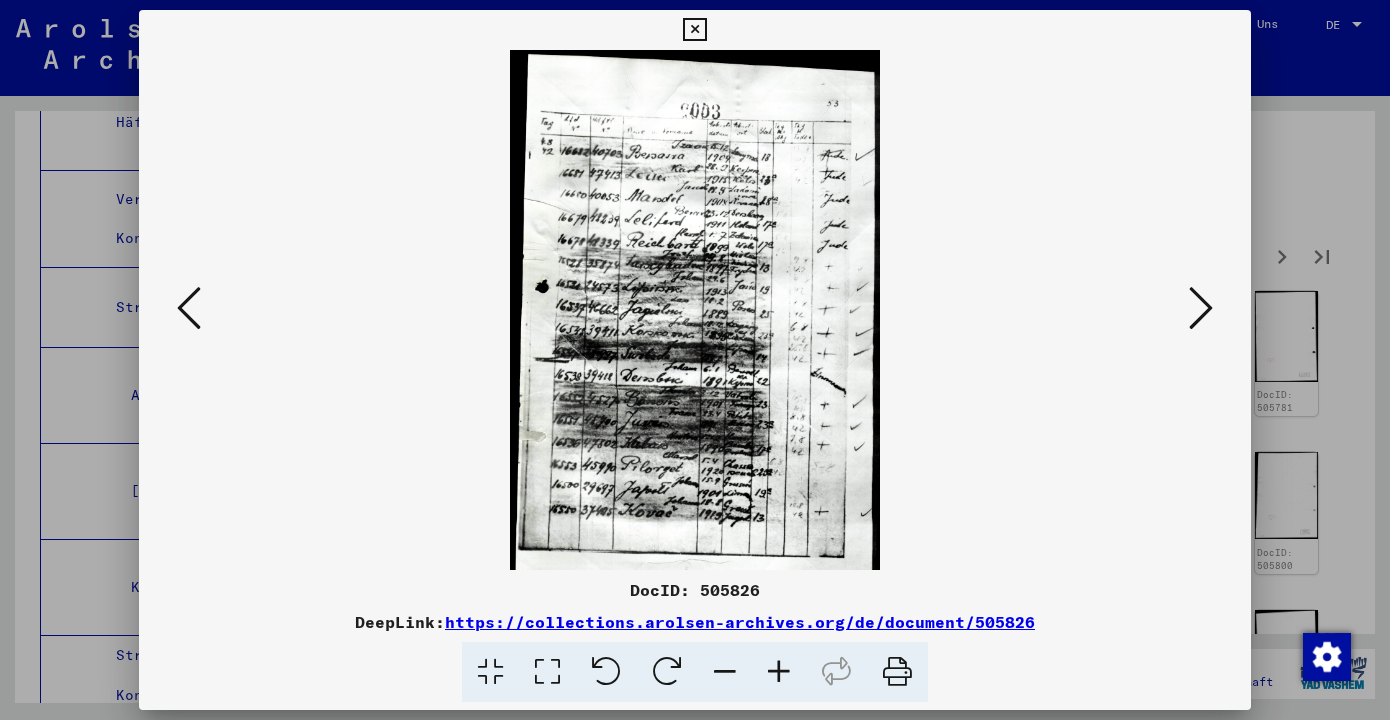 click at bounding box center [779, 672] 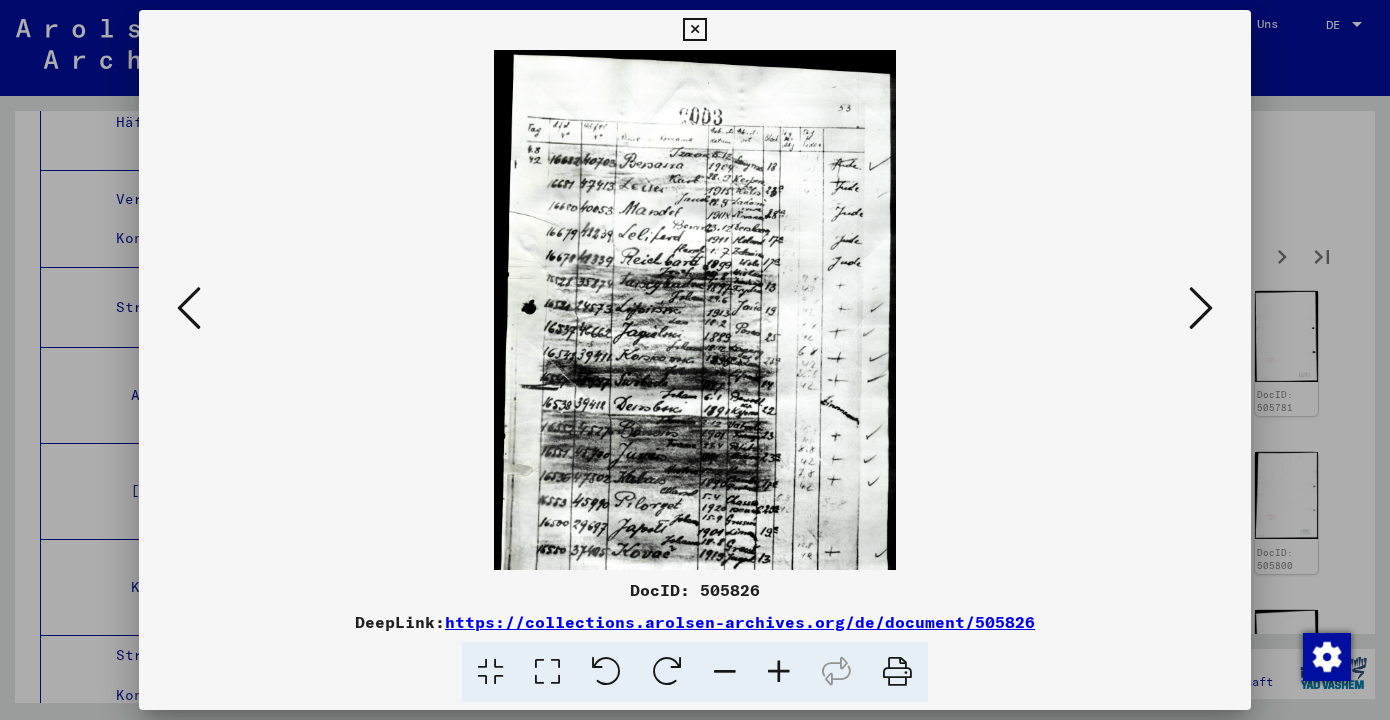 click at bounding box center (779, 672) 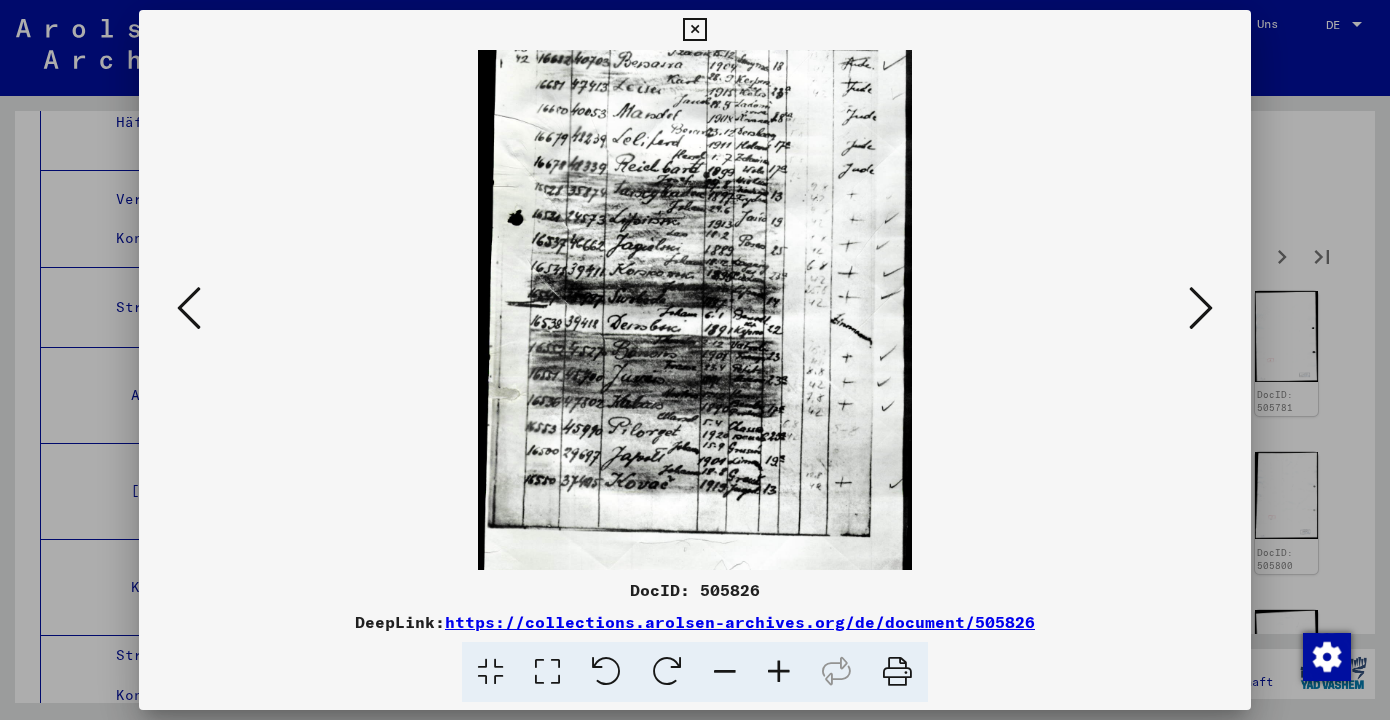 scroll, scrollTop: 111, scrollLeft: 0, axis: vertical 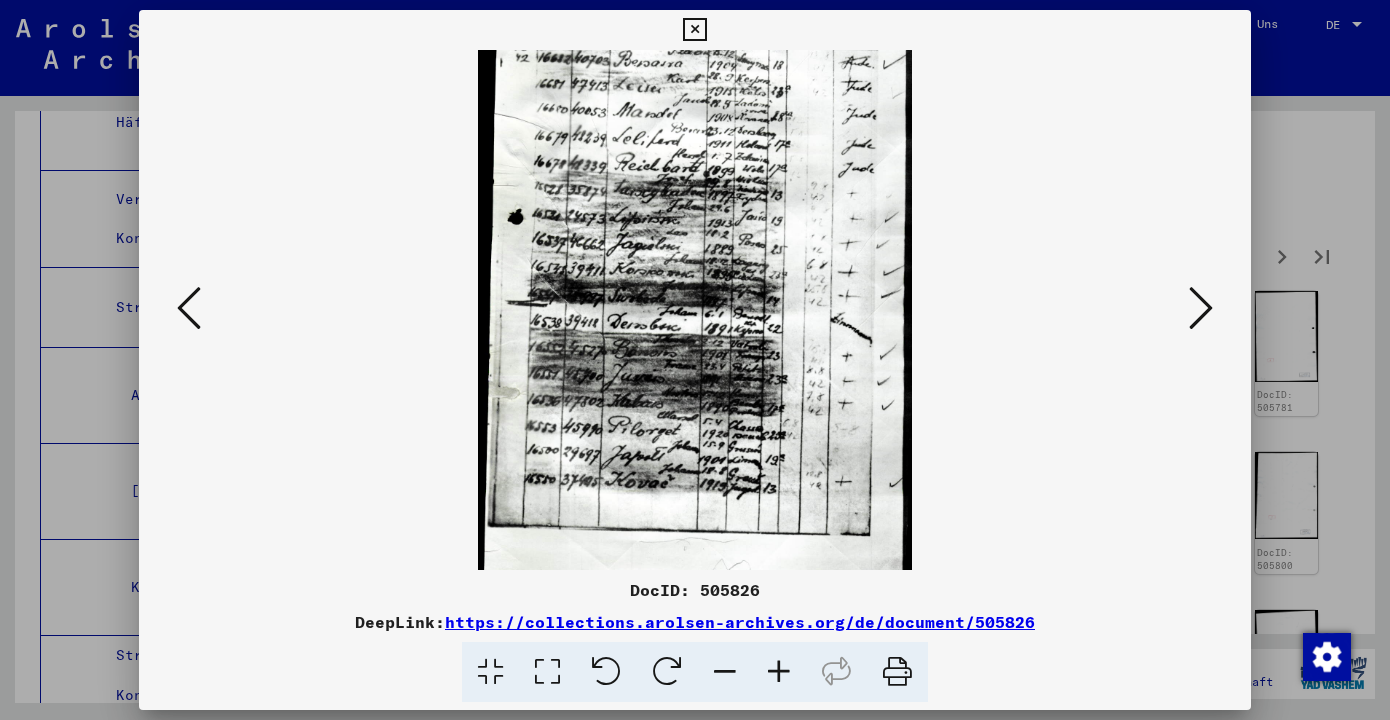 drag, startPoint x: 748, startPoint y: 499, endPoint x: 749, endPoint y: 388, distance: 111.0045 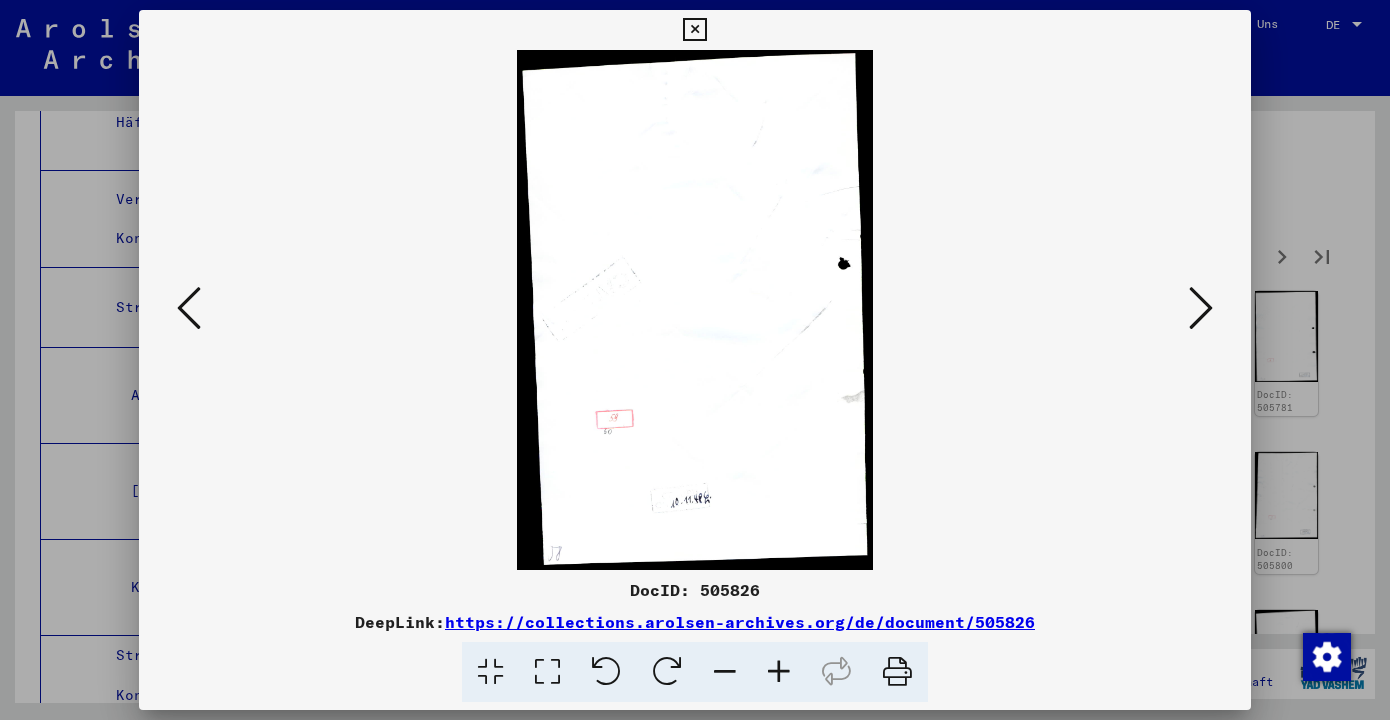 click at bounding box center (1201, 308) 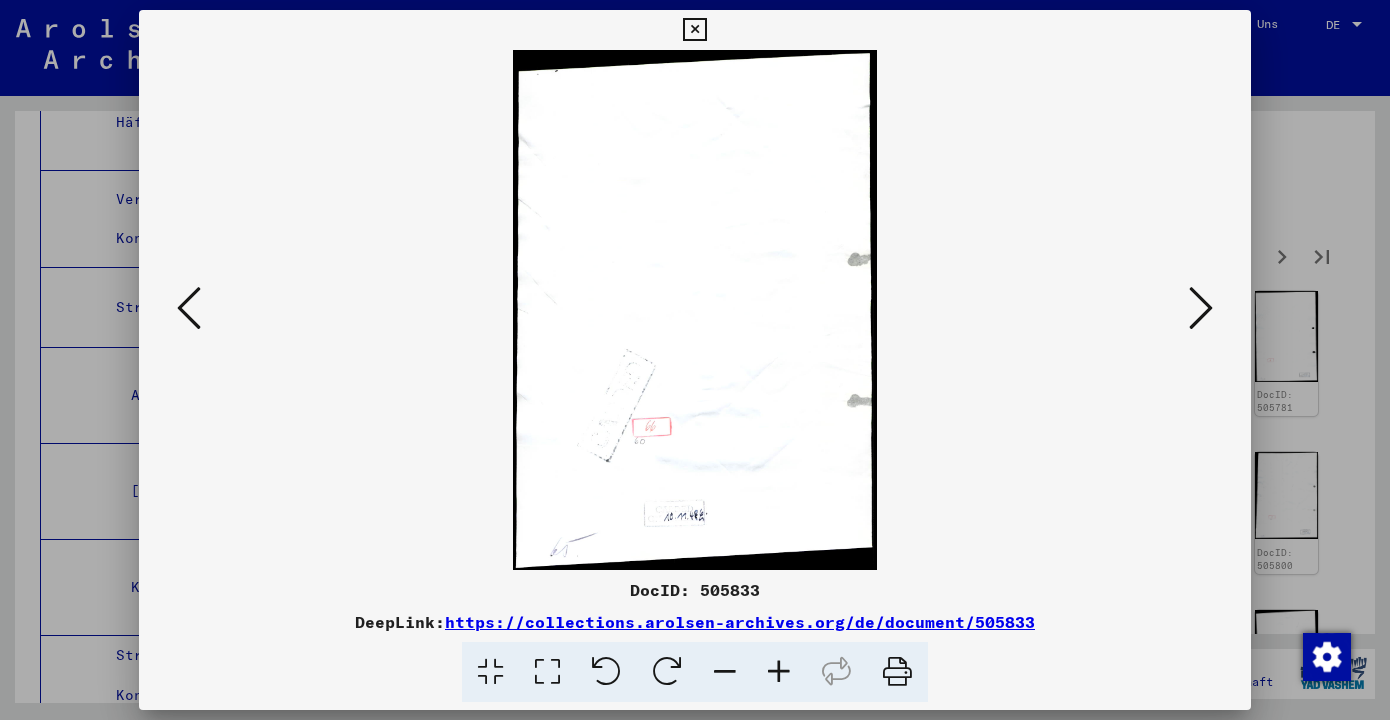 click at bounding box center [1201, 308] 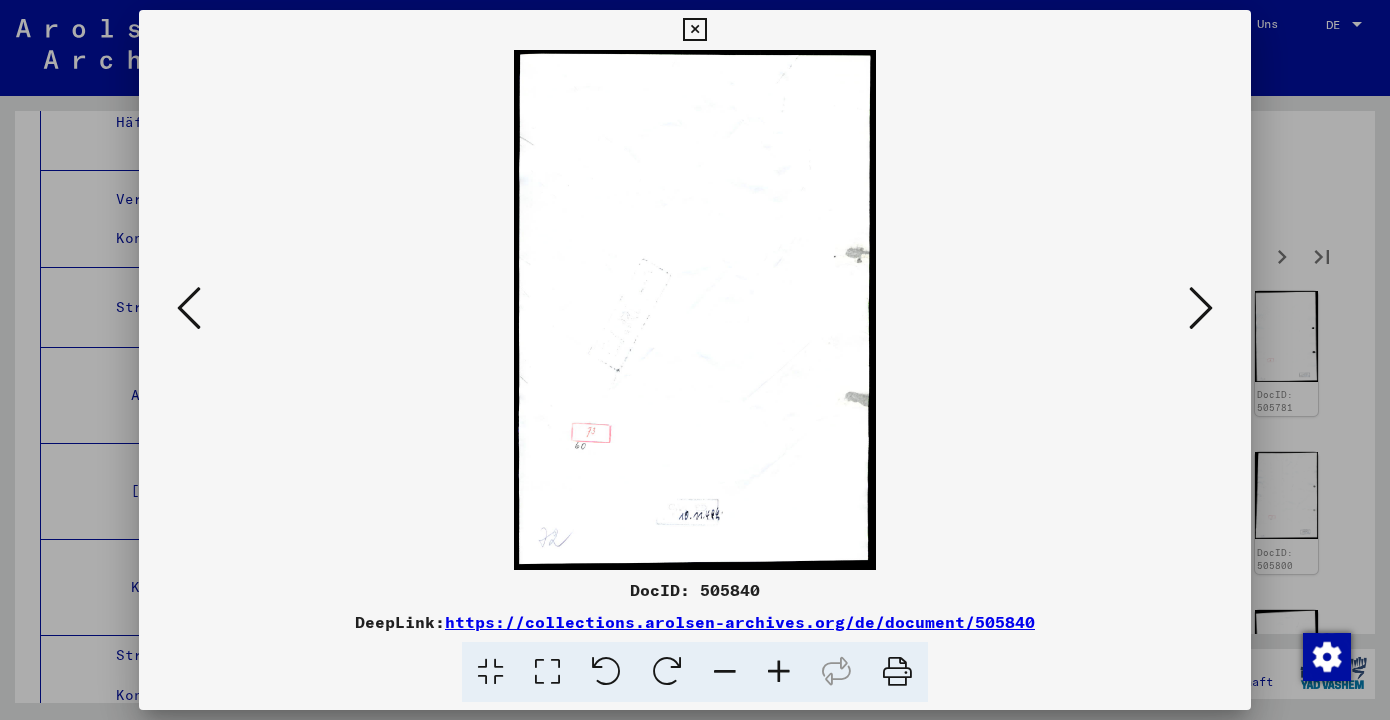 click at bounding box center [1201, 308] 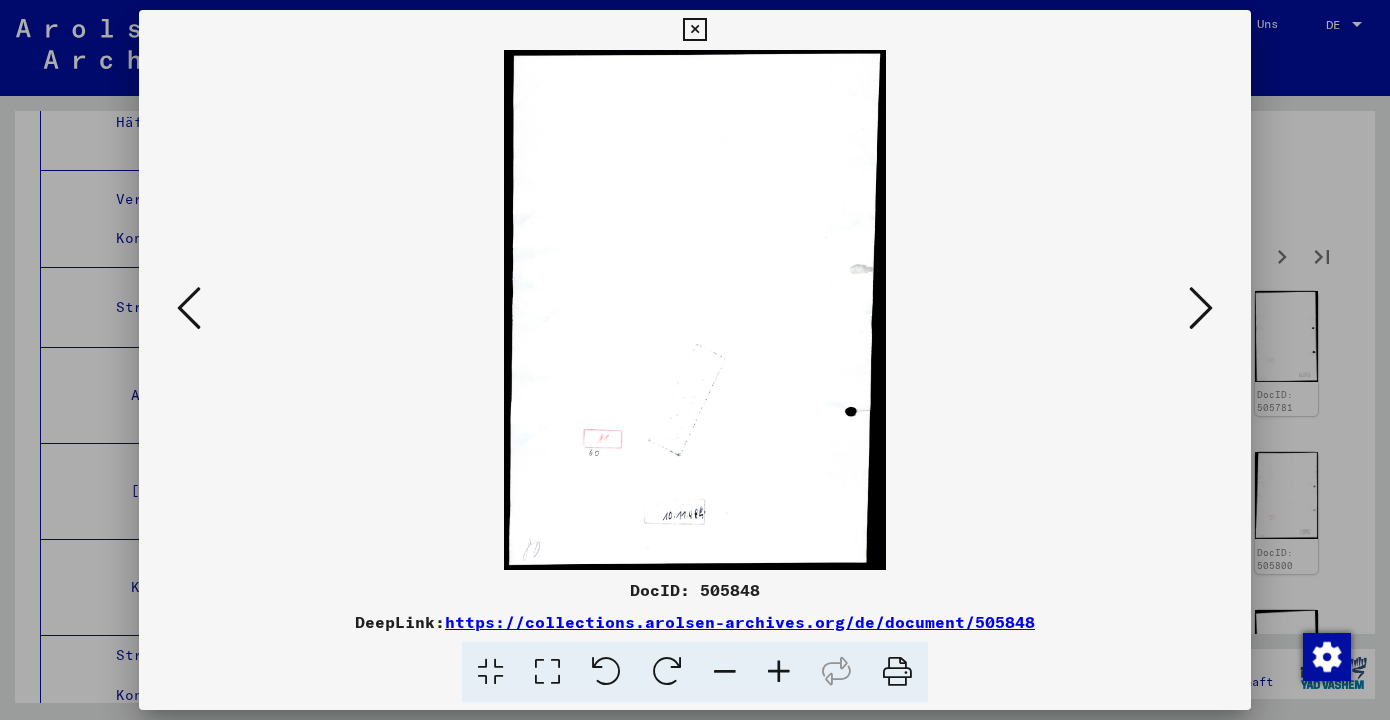 click at bounding box center [1201, 308] 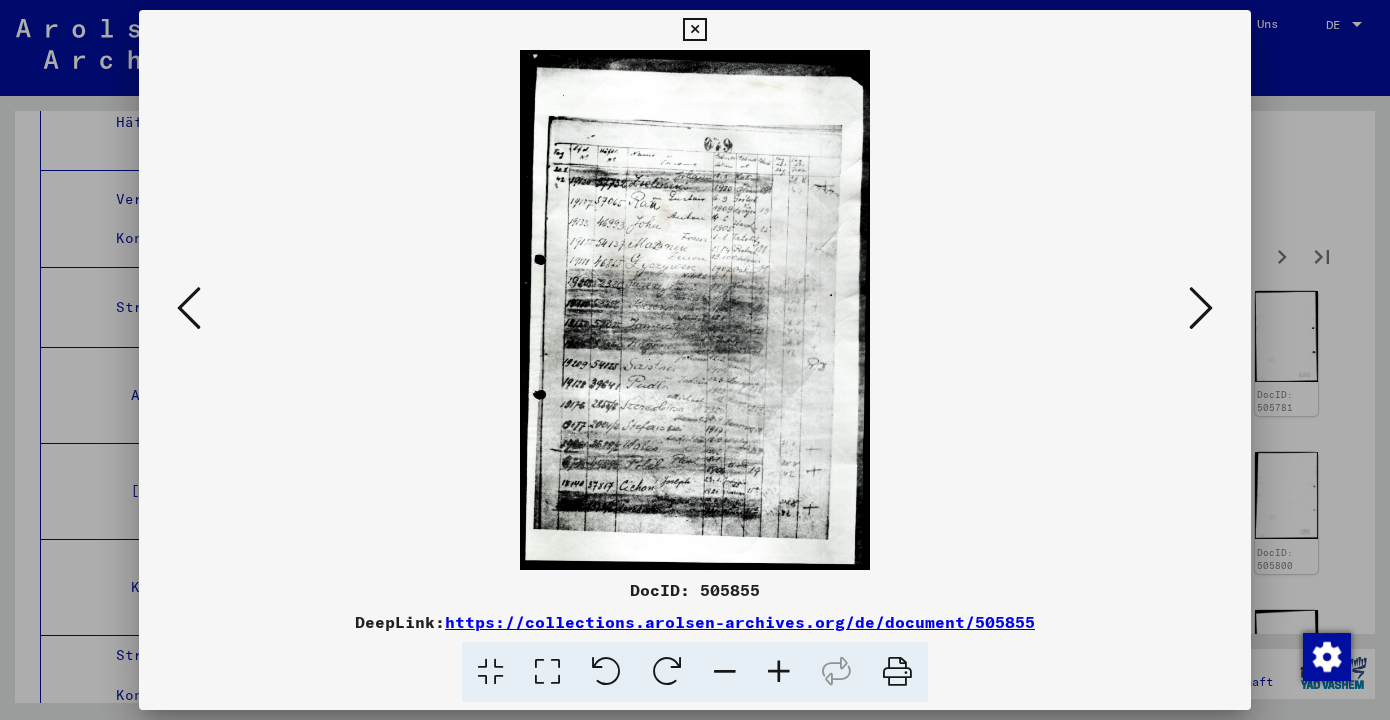 click at bounding box center [694, 30] 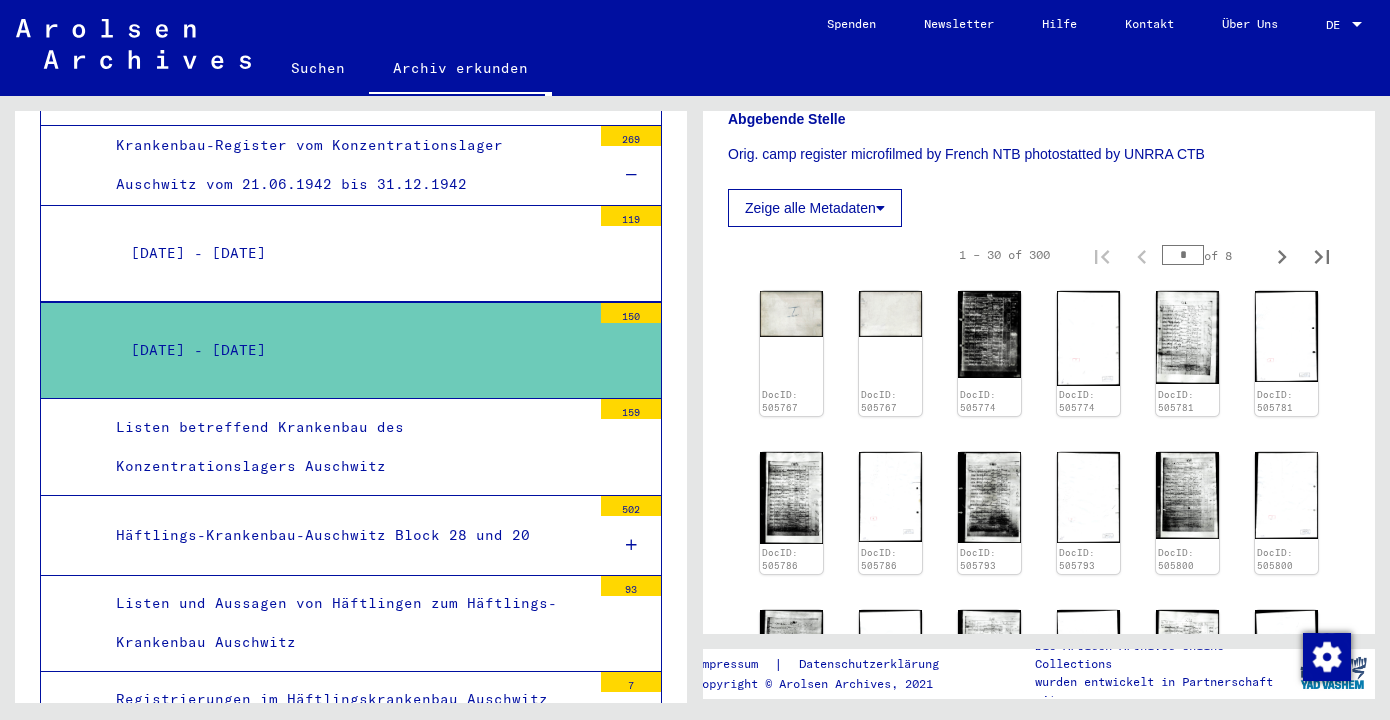 scroll, scrollTop: 4315, scrollLeft: 0, axis: vertical 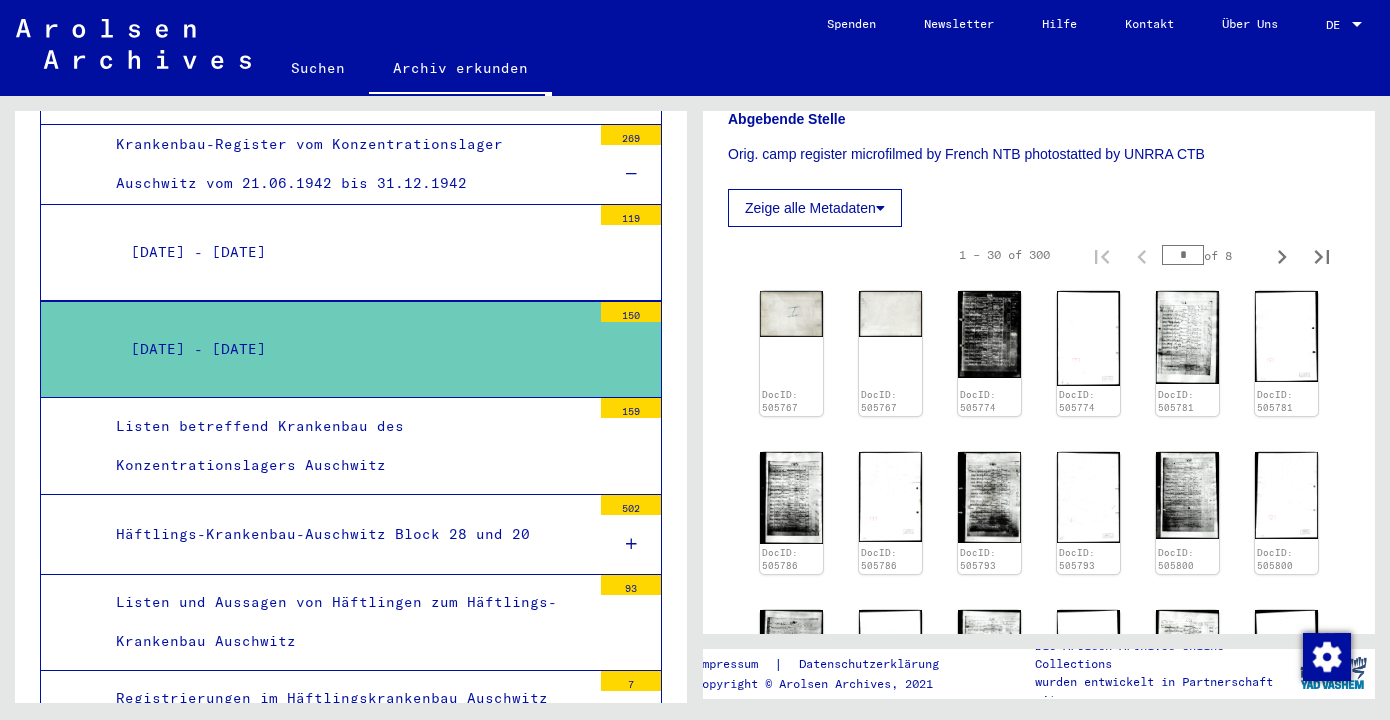 click on "Fotos von unterernährten Häftlingen nach der Befreiung des      Konzentrationslagers Auschwitz" at bounding box center (346, 815) 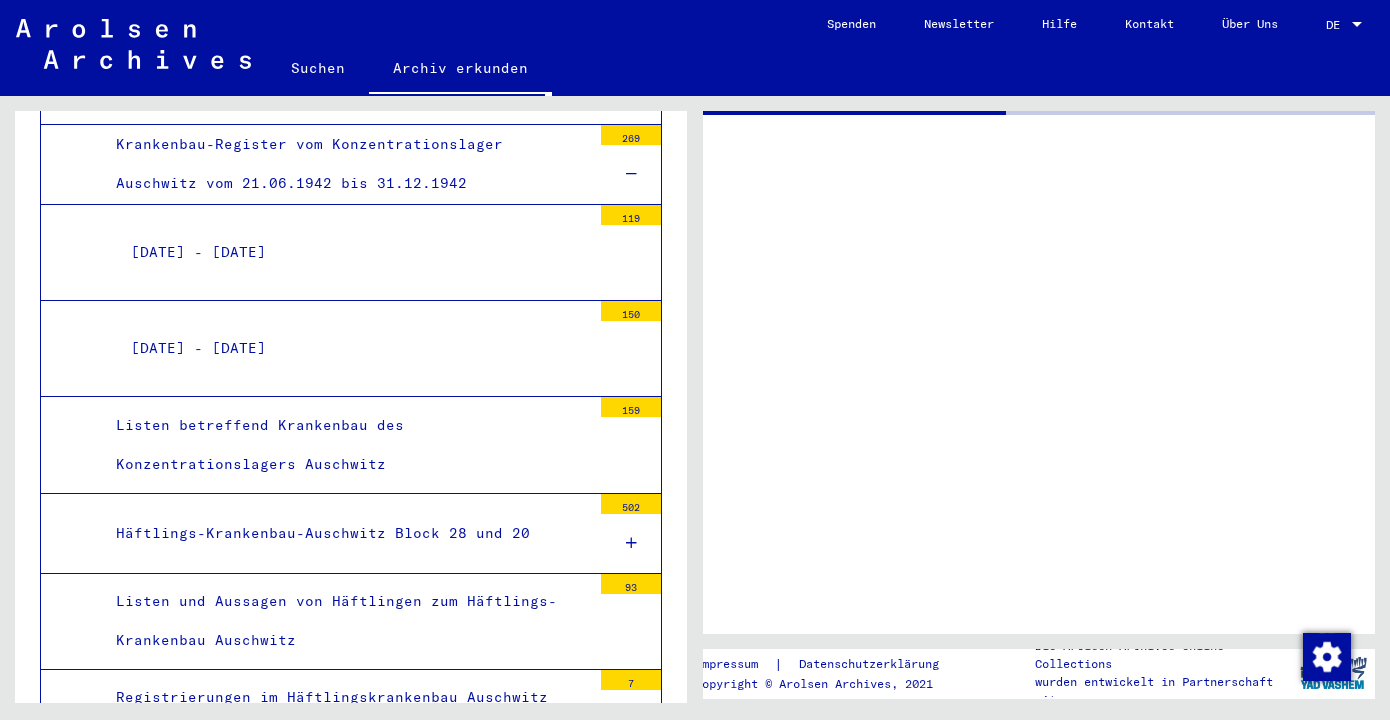 scroll, scrollTop: 4314, scrollLeft: 0, axis: vertical 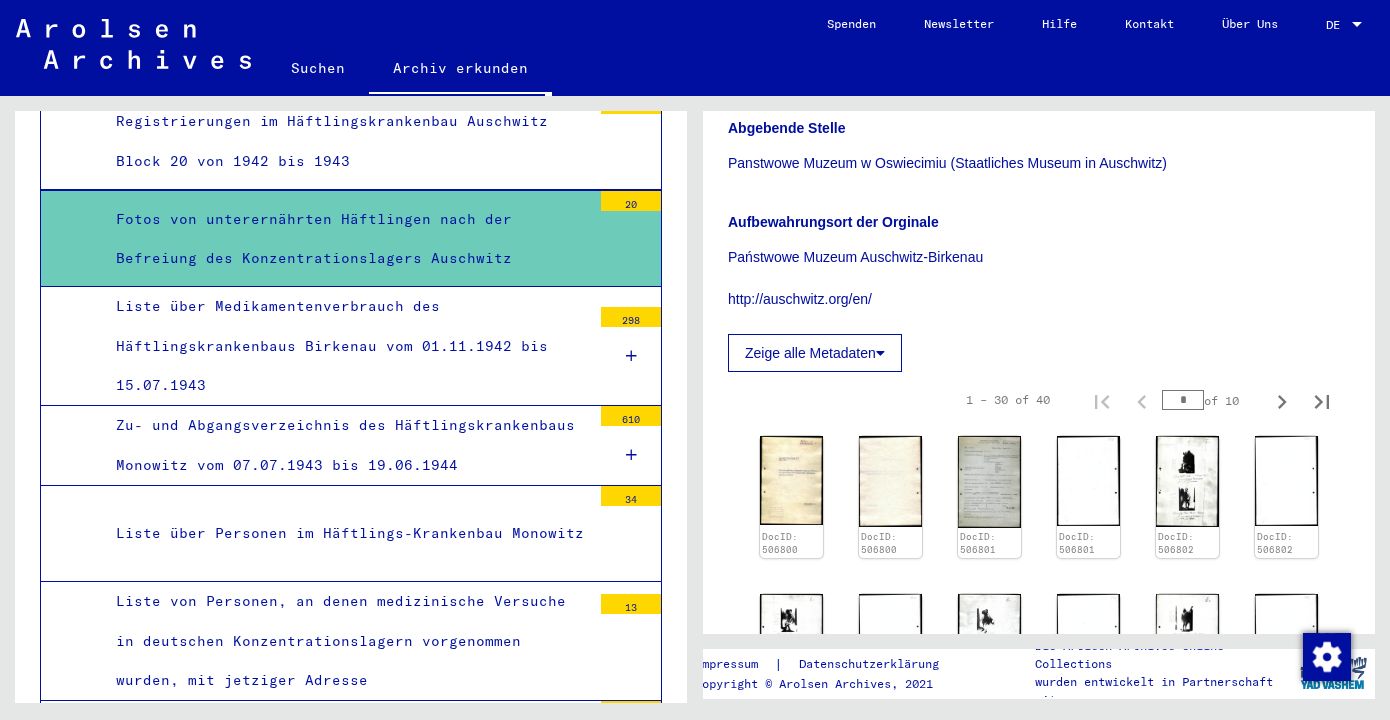 click on "Namentliche Liste von Personen, an denen im Konzentrationslager Auschwitz      medizinische Versuche vorgenommen wurden" at bounding box center [346, 1032] 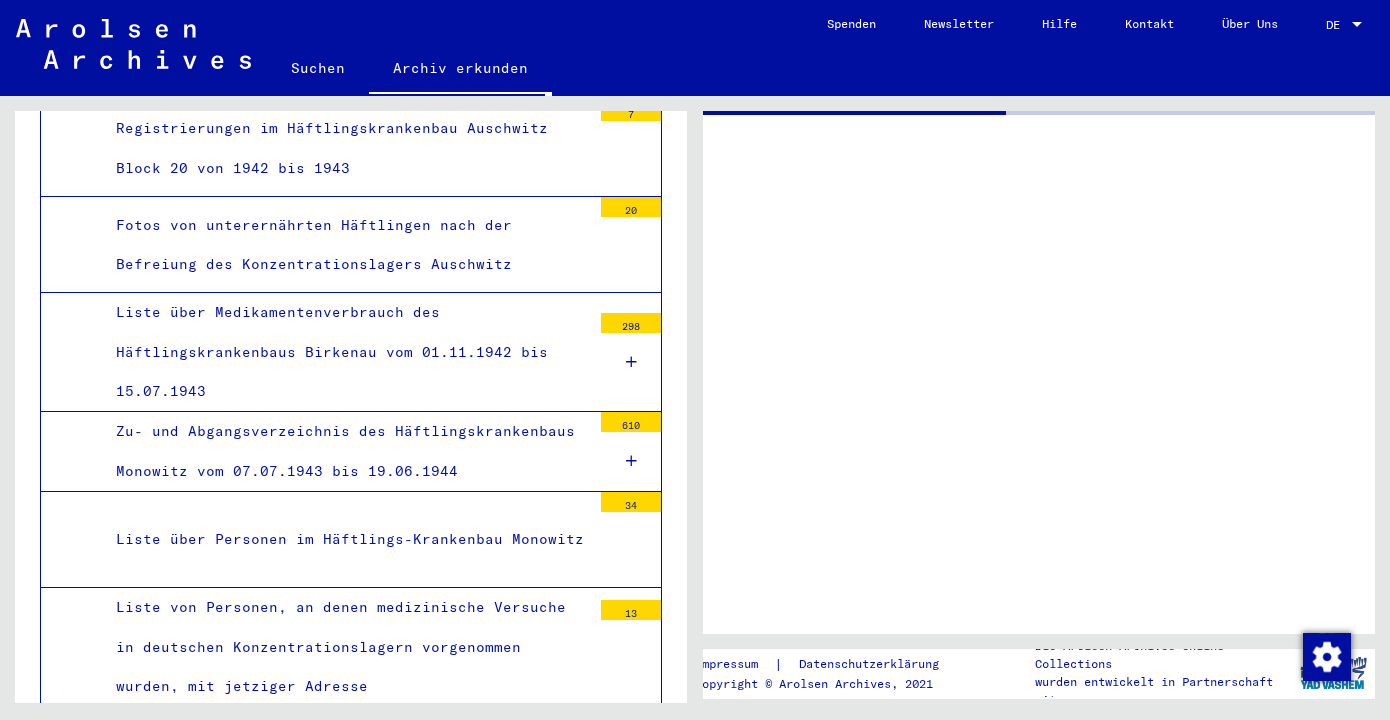 scroll, scrollTop: 0, scrollLeft: 0, axis: both 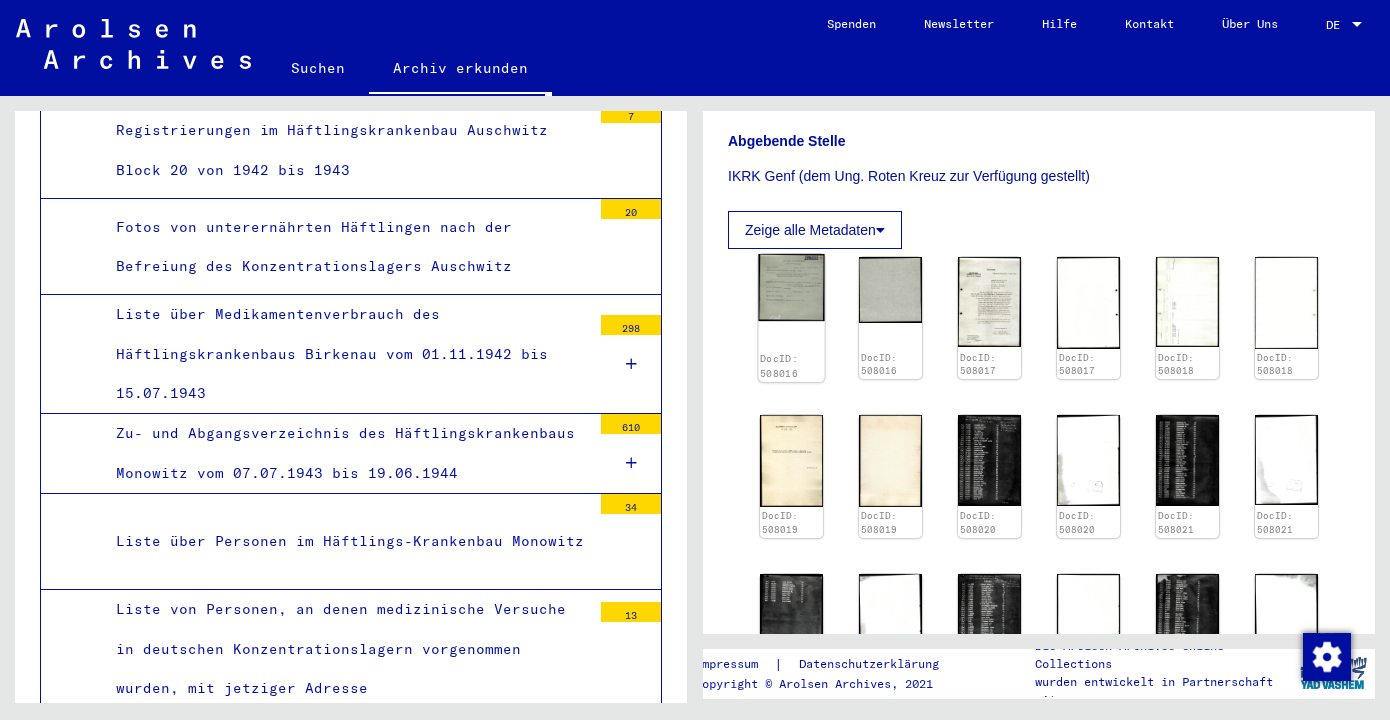 click 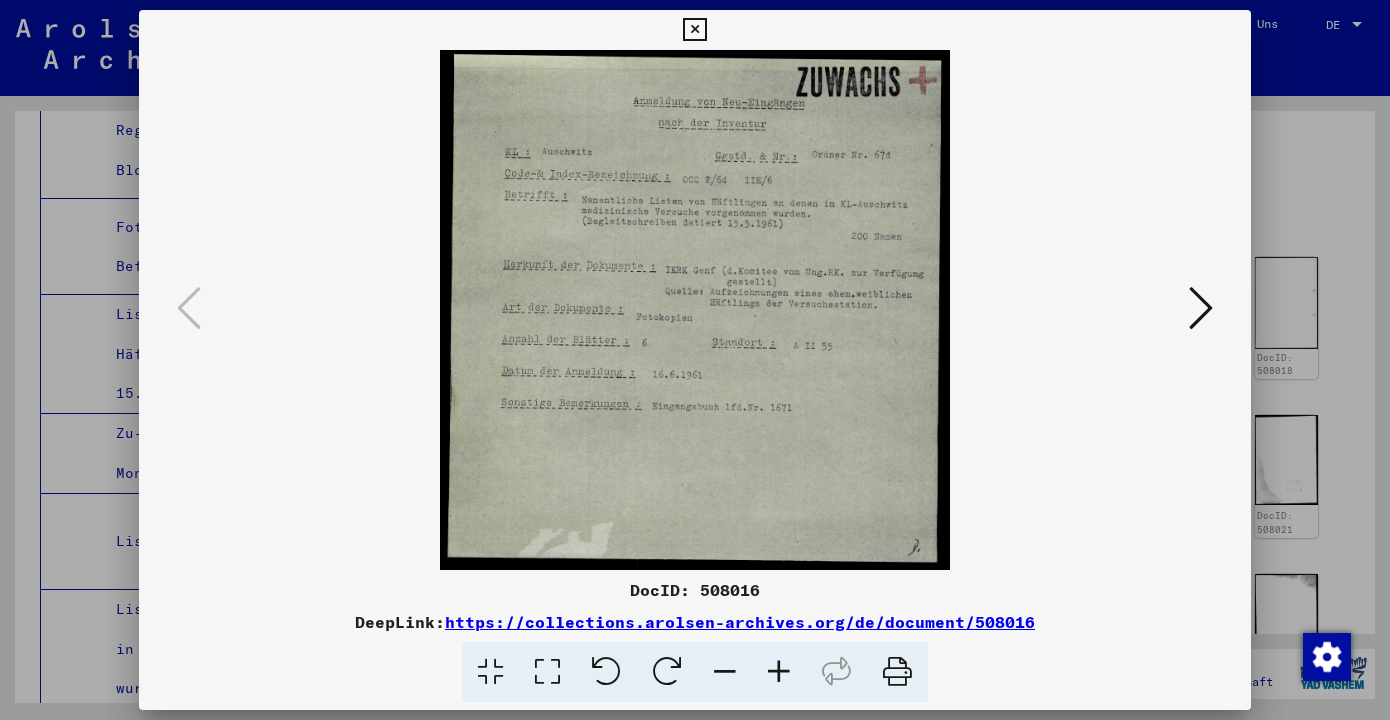 click at bounding box center [779, 672] 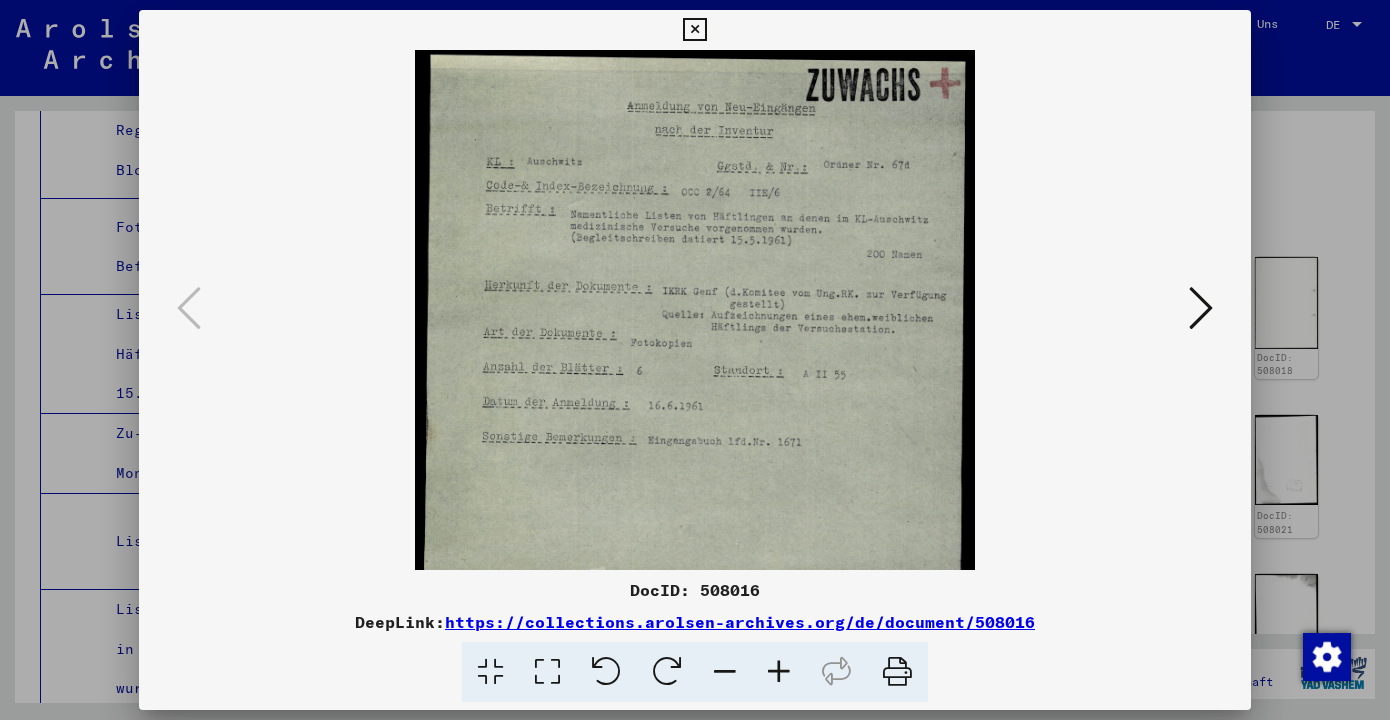 click at bounding box center (779, 672) 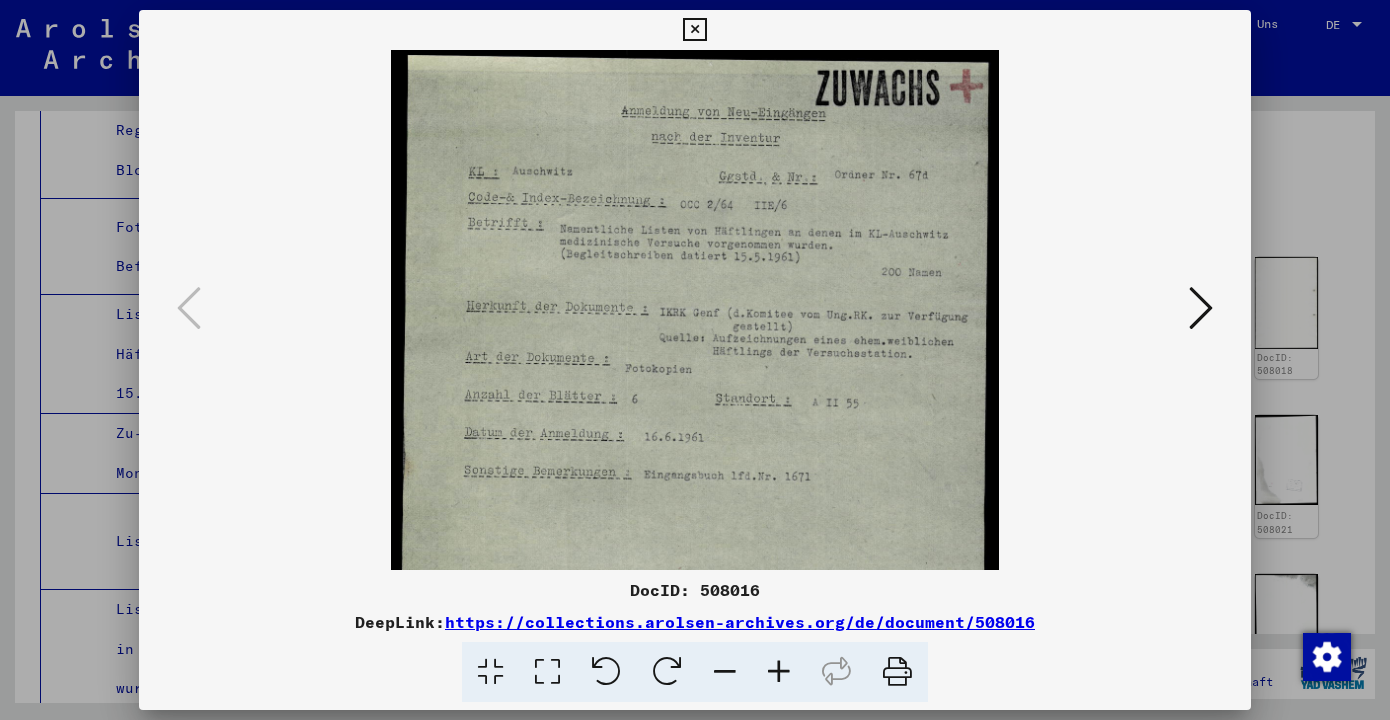 click at bounding box center [779, 672] 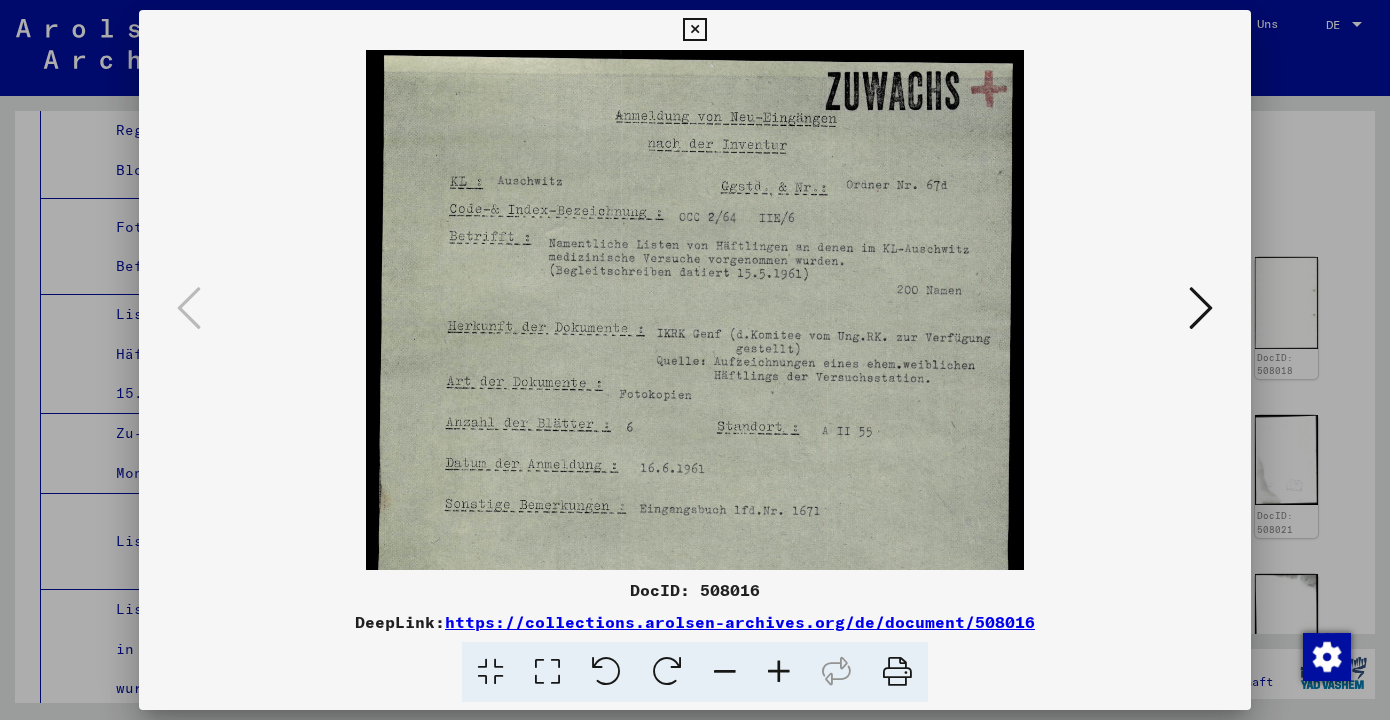 click at bounding box center (1201, 308) 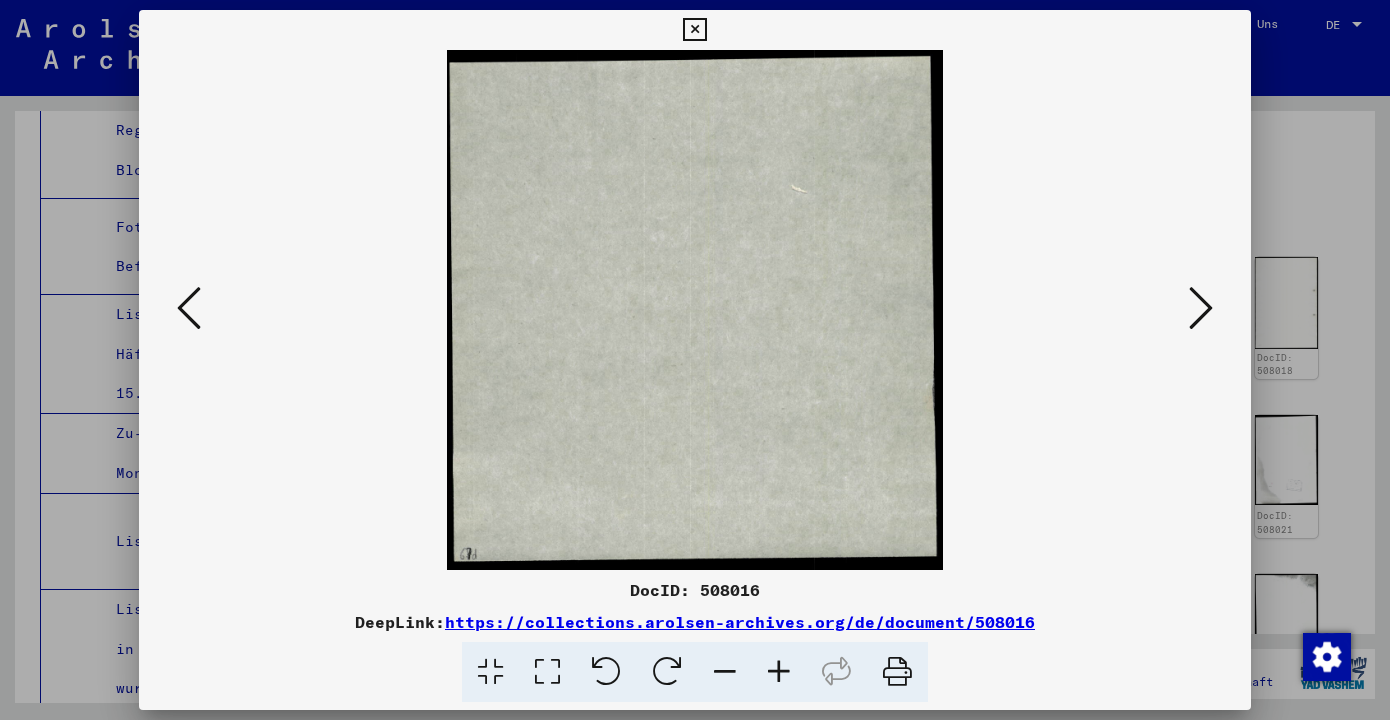 click at bounding box center [1201, 308] 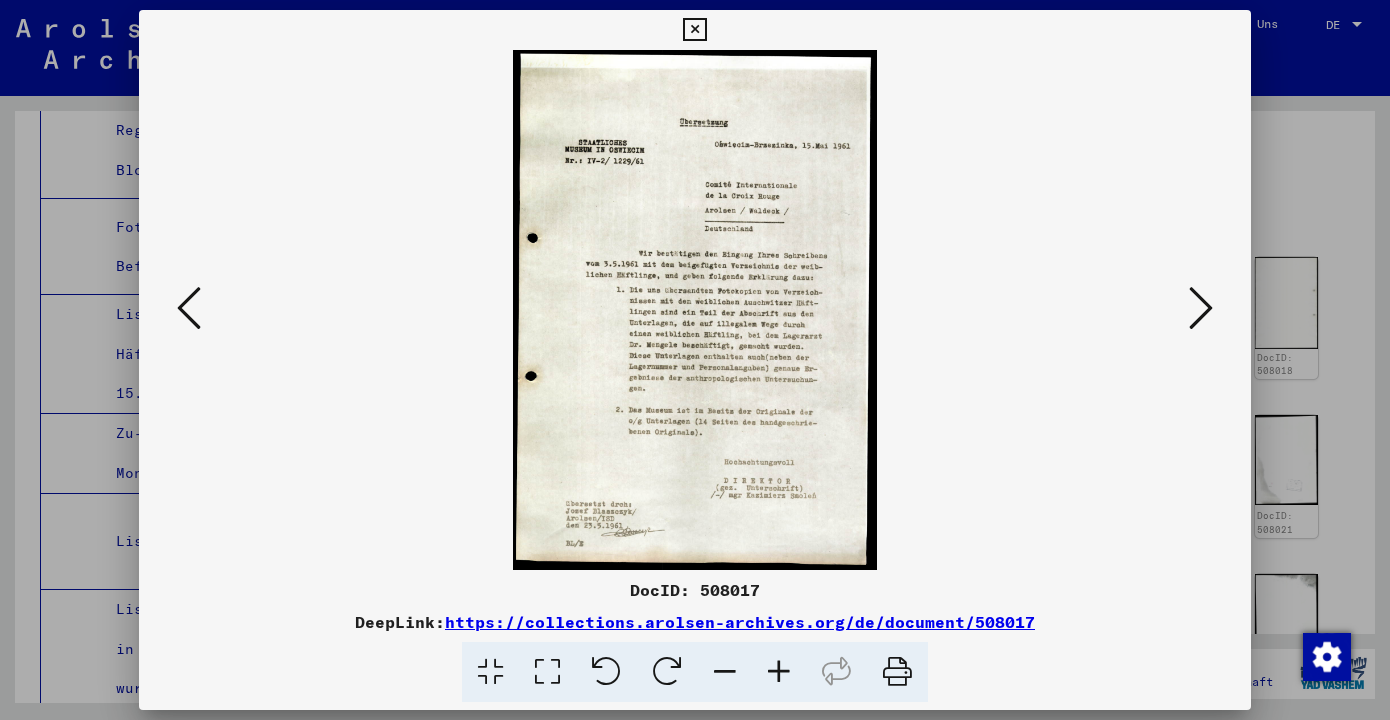 click at bounding box center [1201, 308] 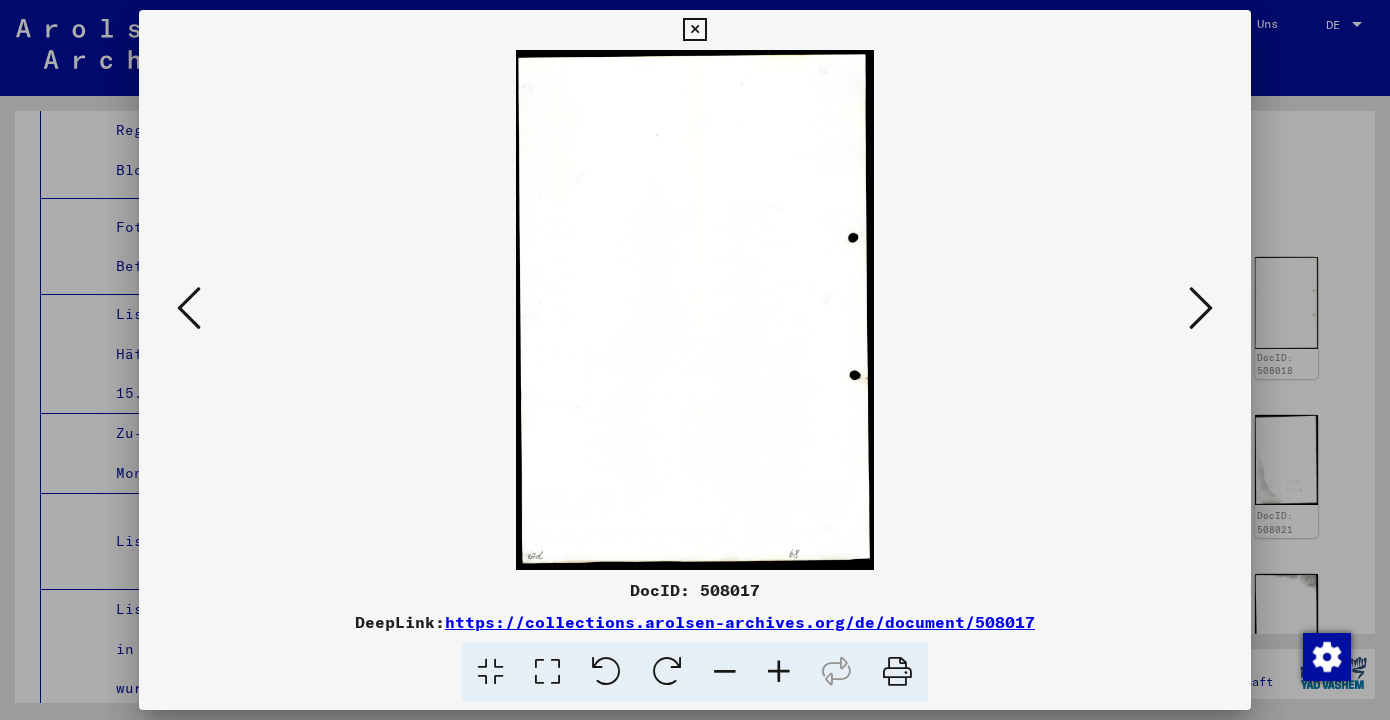 click at bounding box center (1201, 308) 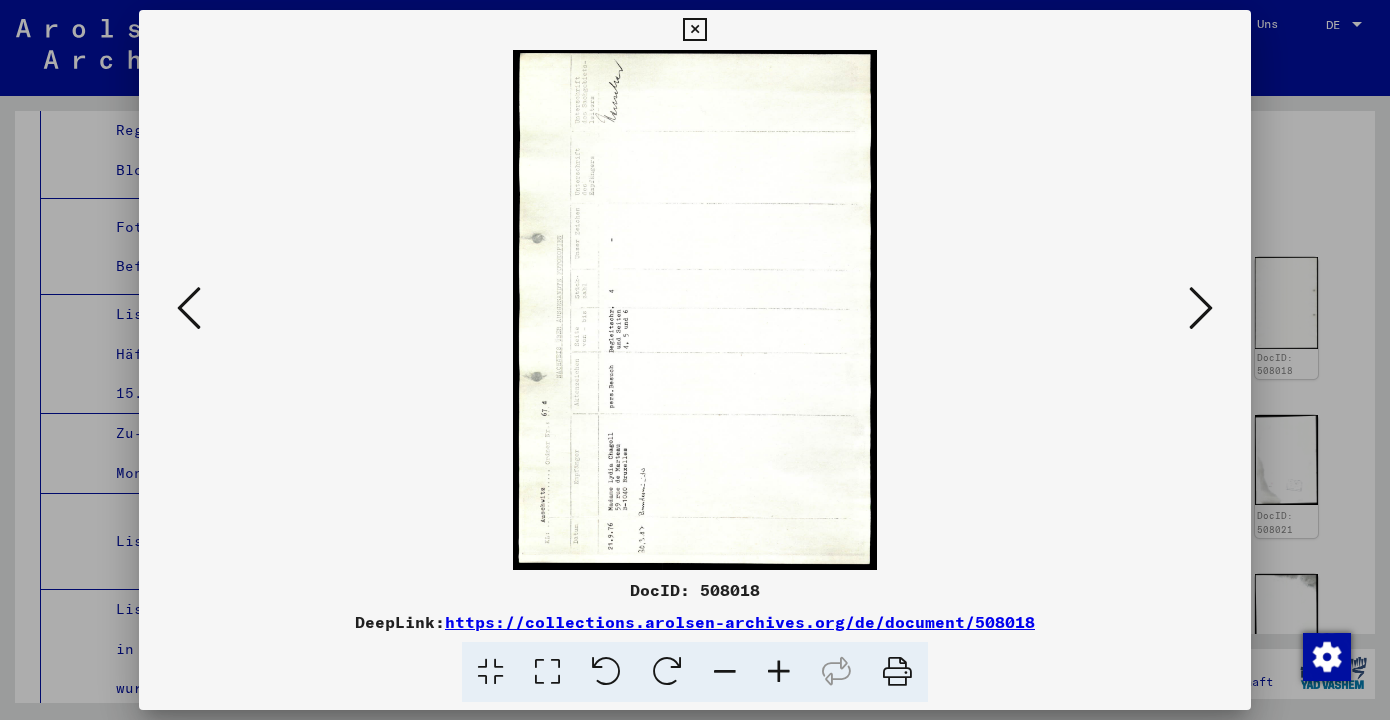 click at bounding box center [606, 672] 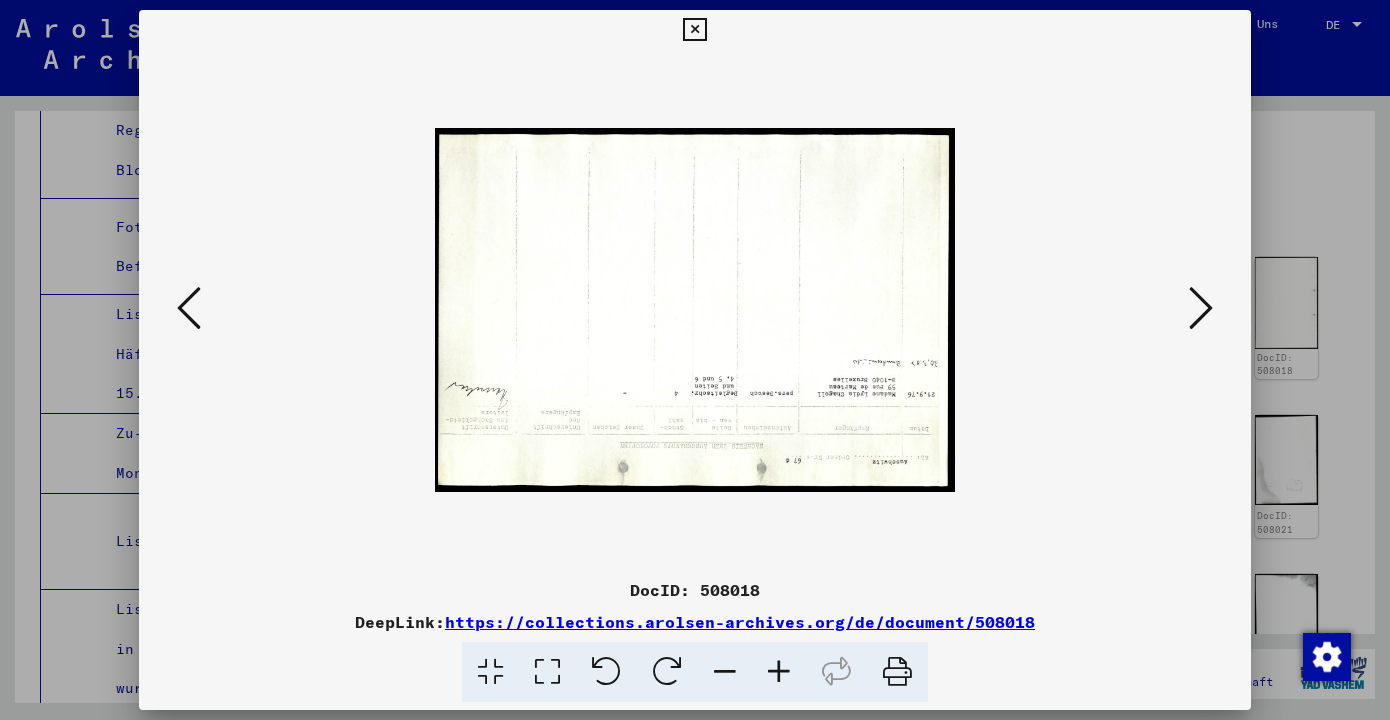click at bounding box center (606, 672) 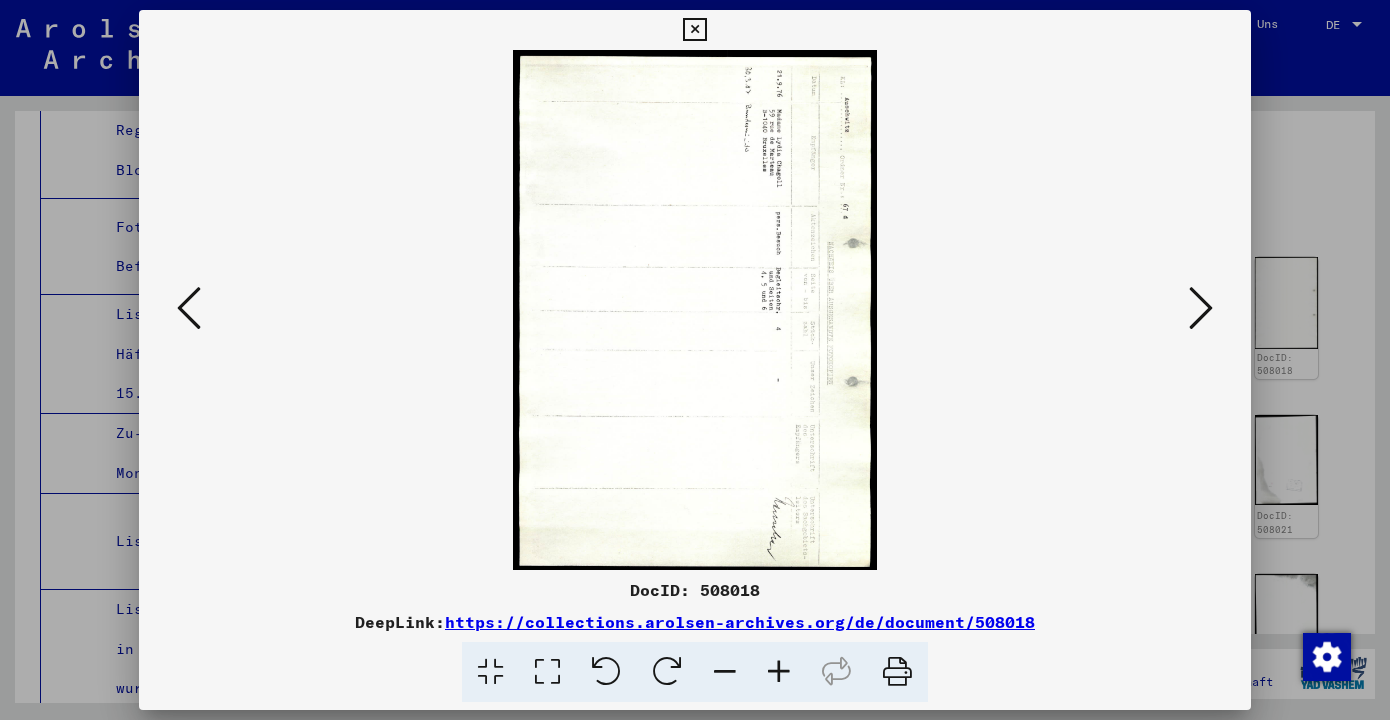 click at bounding box center [606, 672] 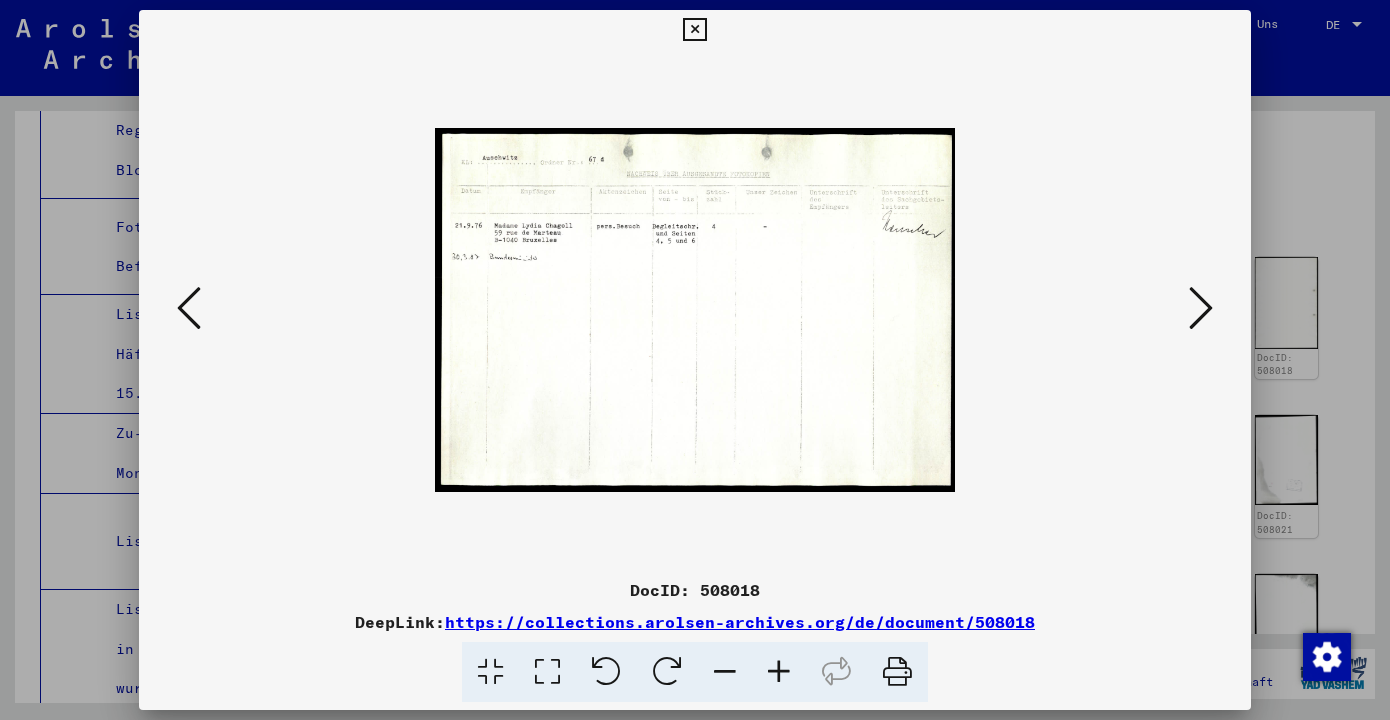 click at bounding box center (779, 672) 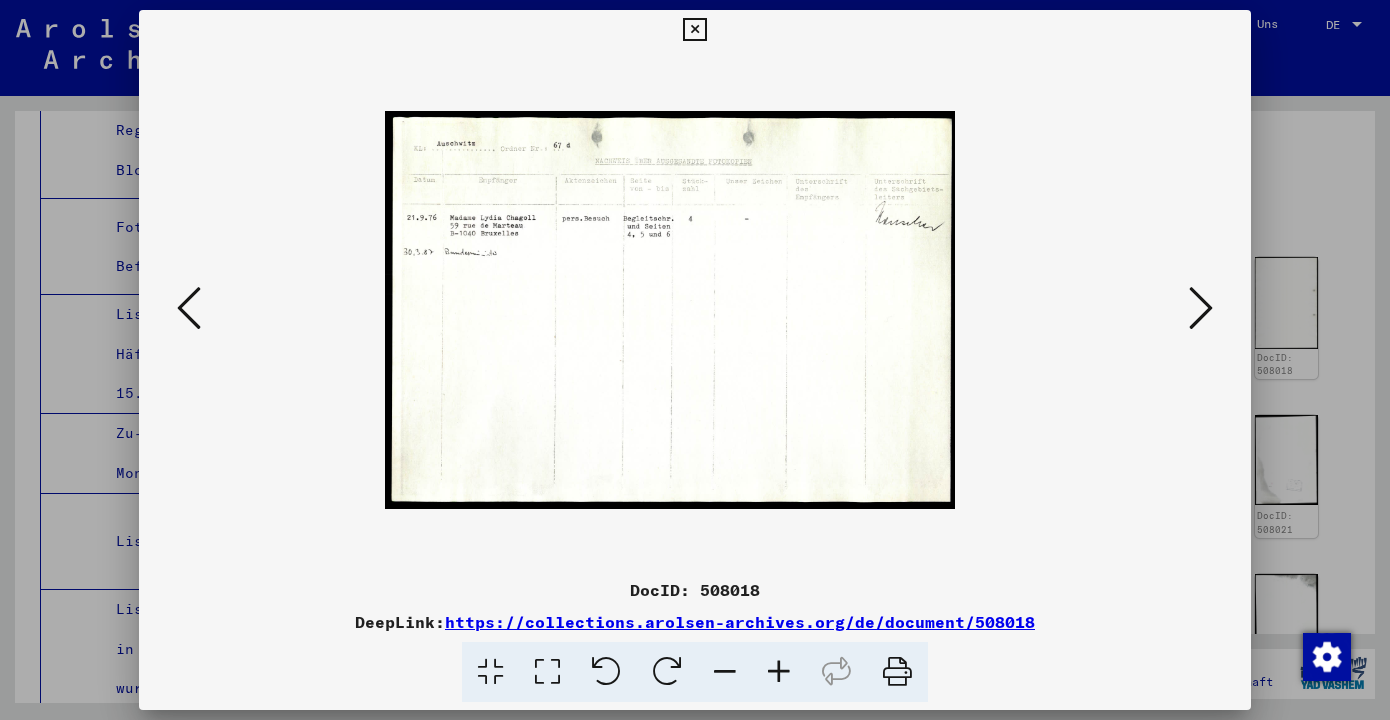 click at bounding box center [779, 672] 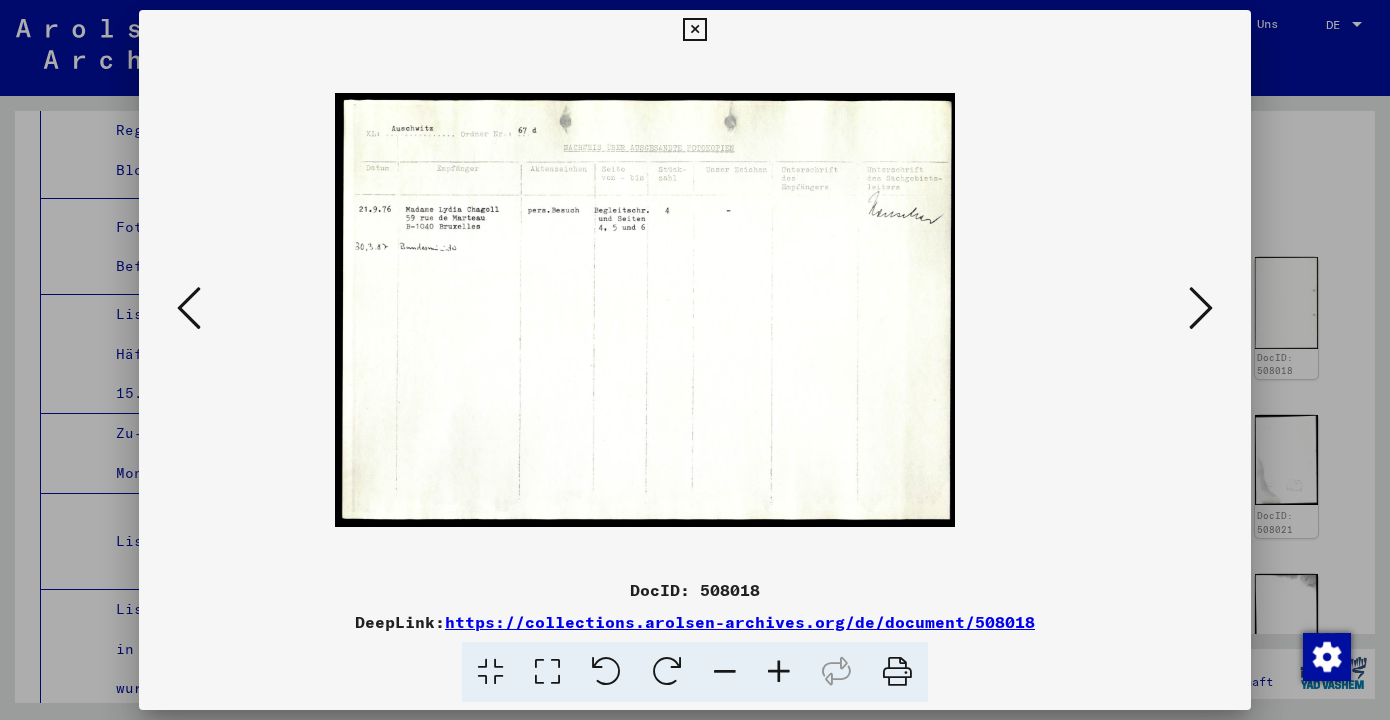 click at bounding box center (779, 672) 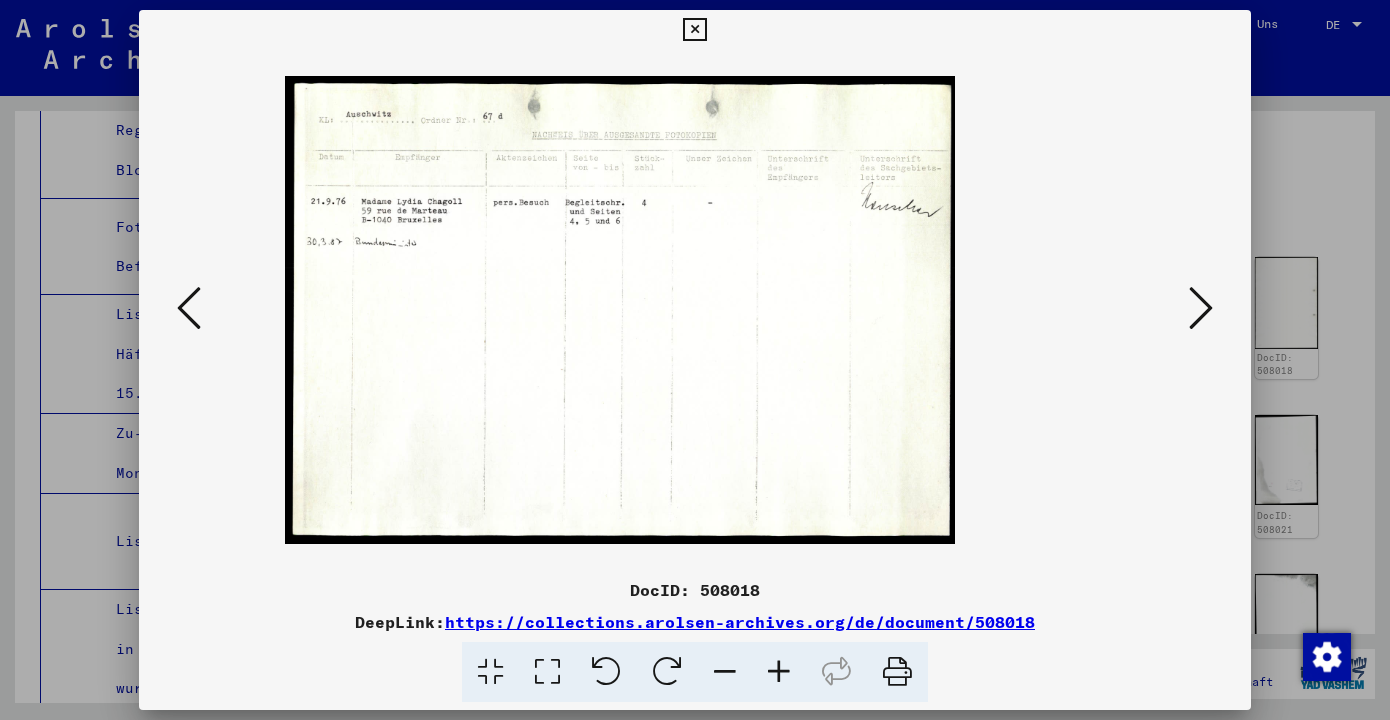 click at bounding box center [779, 672] 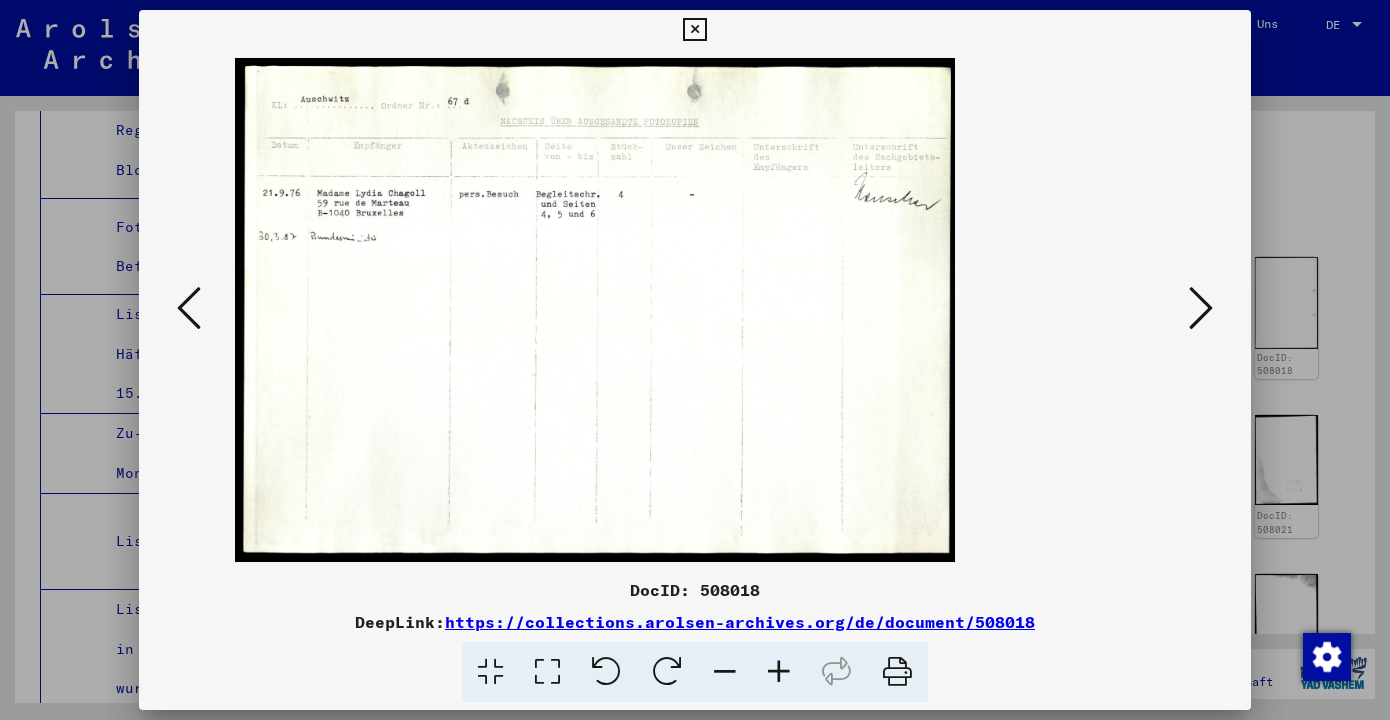 click at bounding box center [1201, 308] 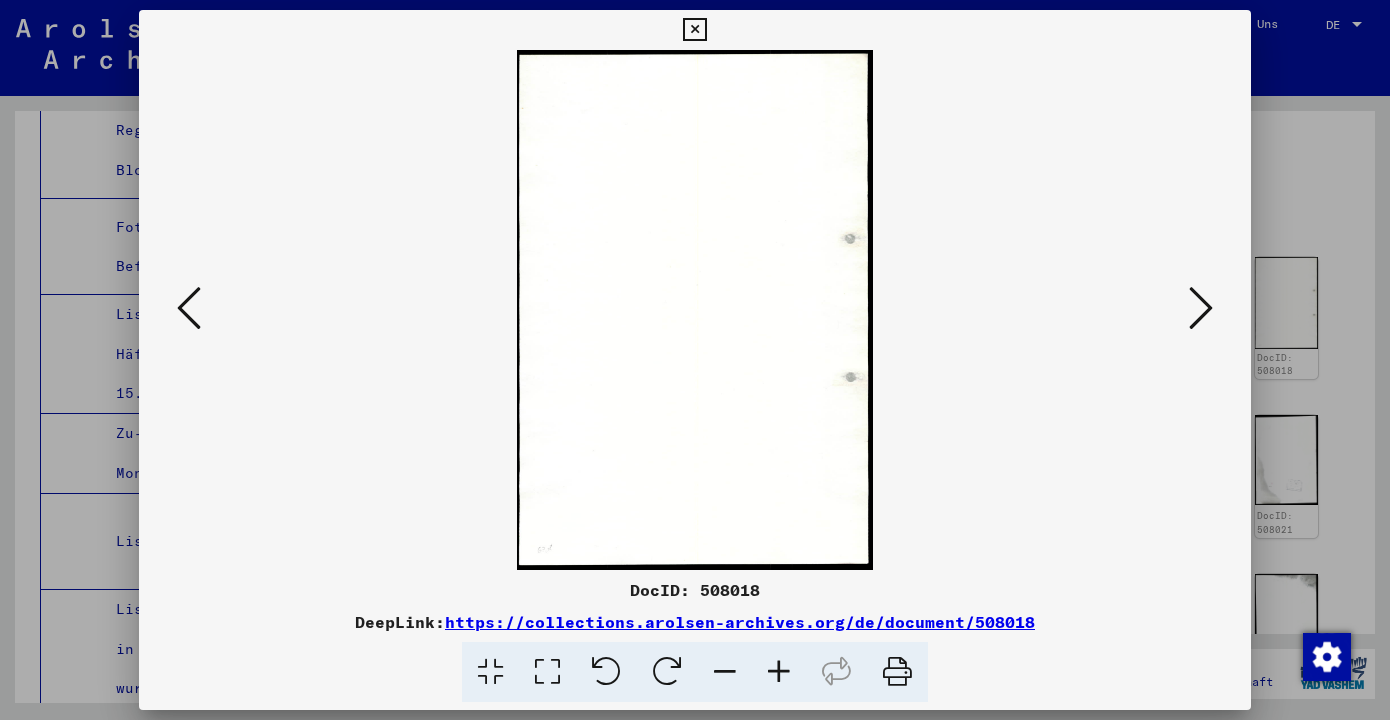 click at bounding box center (1201, 308) 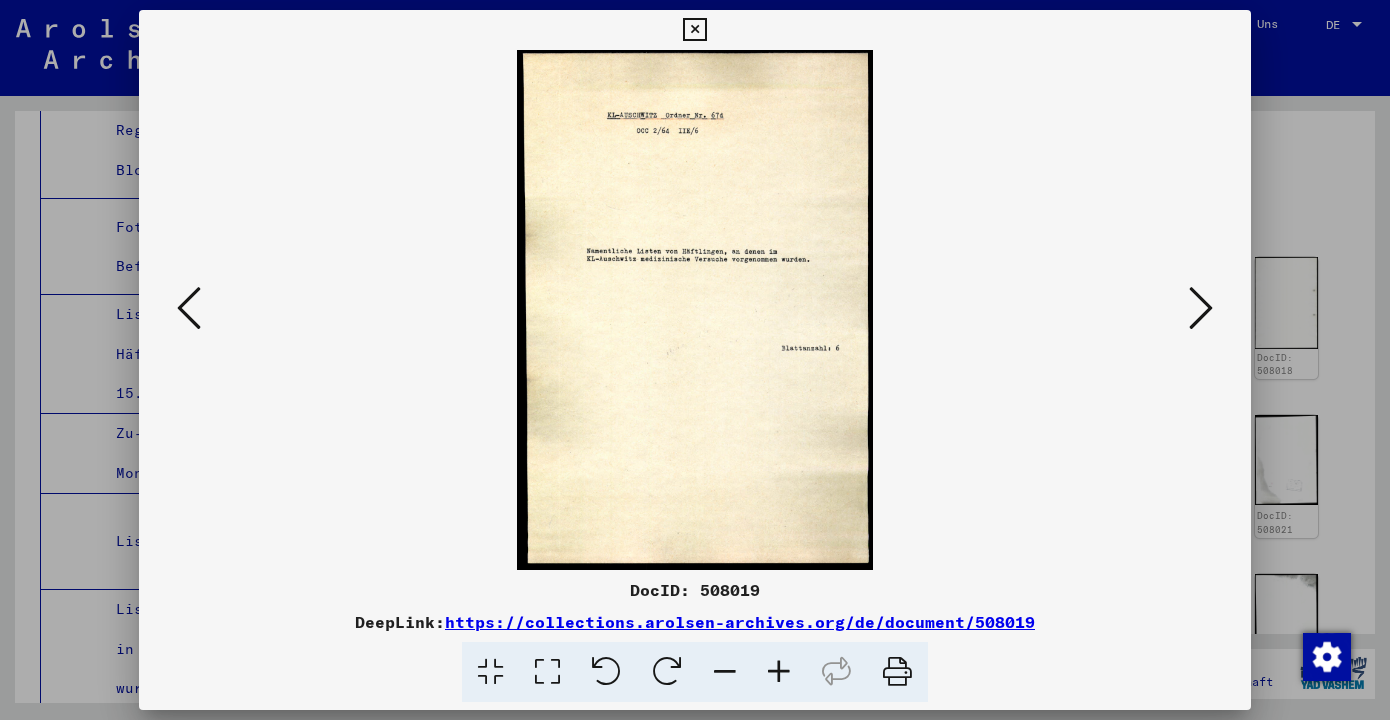 click at bounding box center [1201, 308] 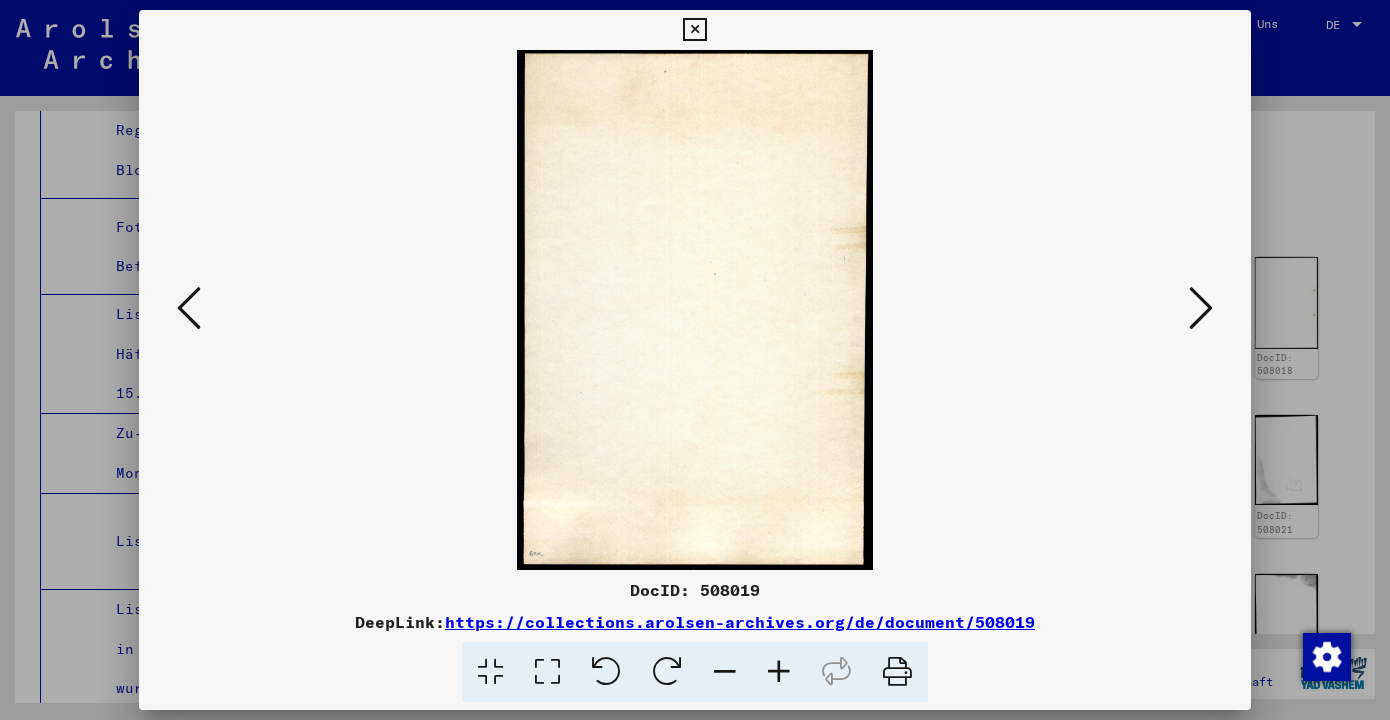 click at bounding box center [1201, 308] 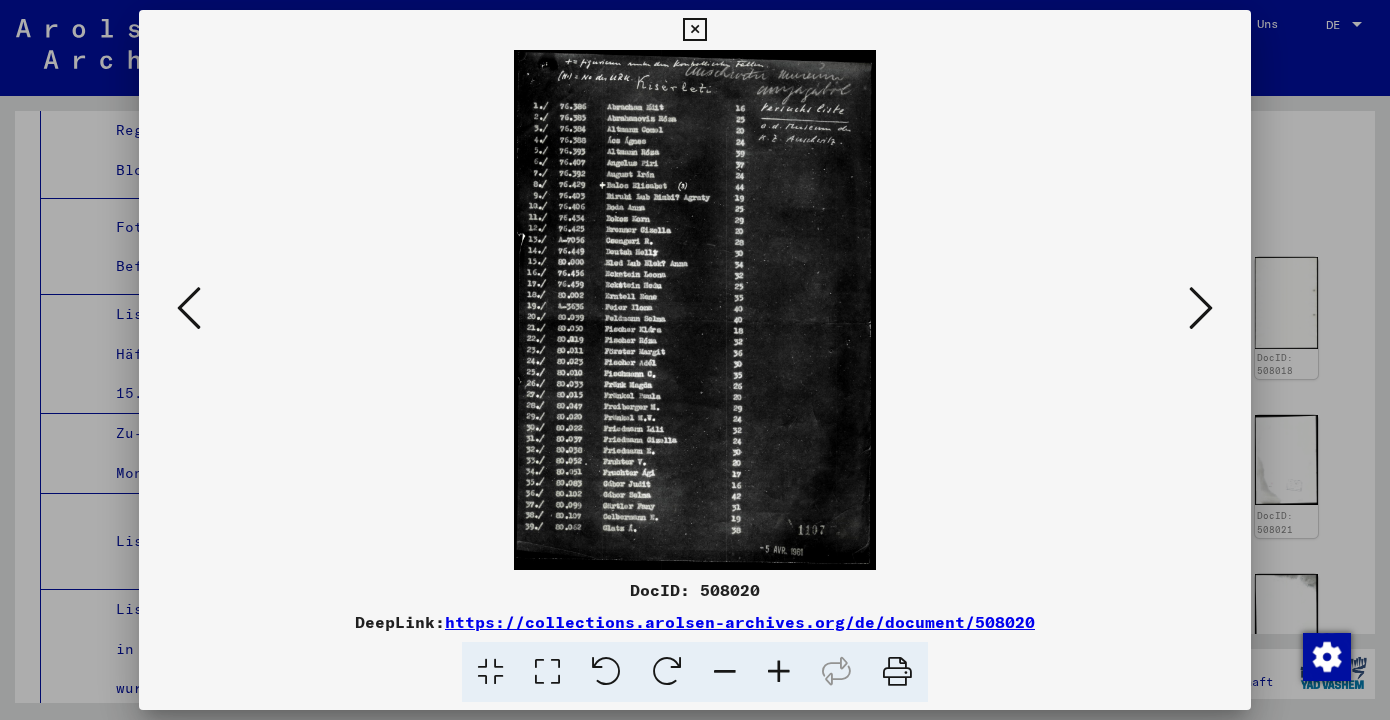 click at bounding box center [779, 672] 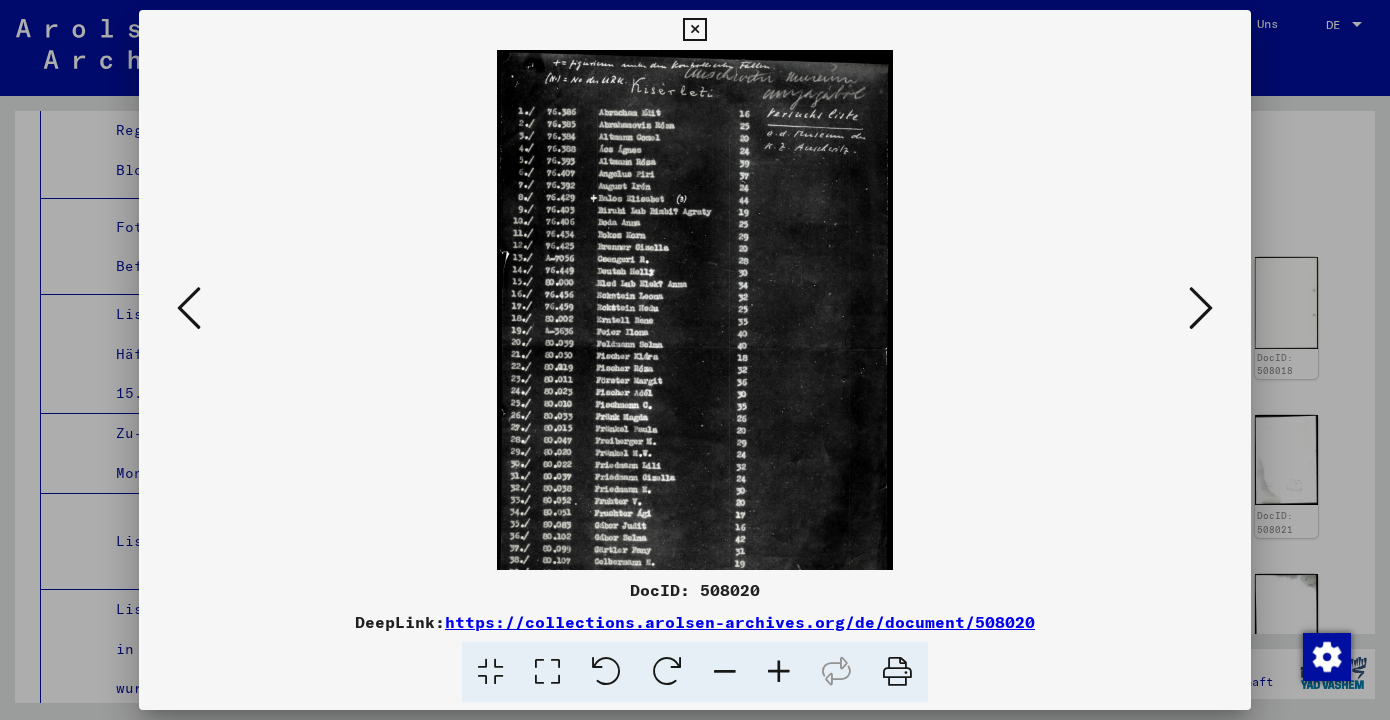 click at bounding box center (779, 672) 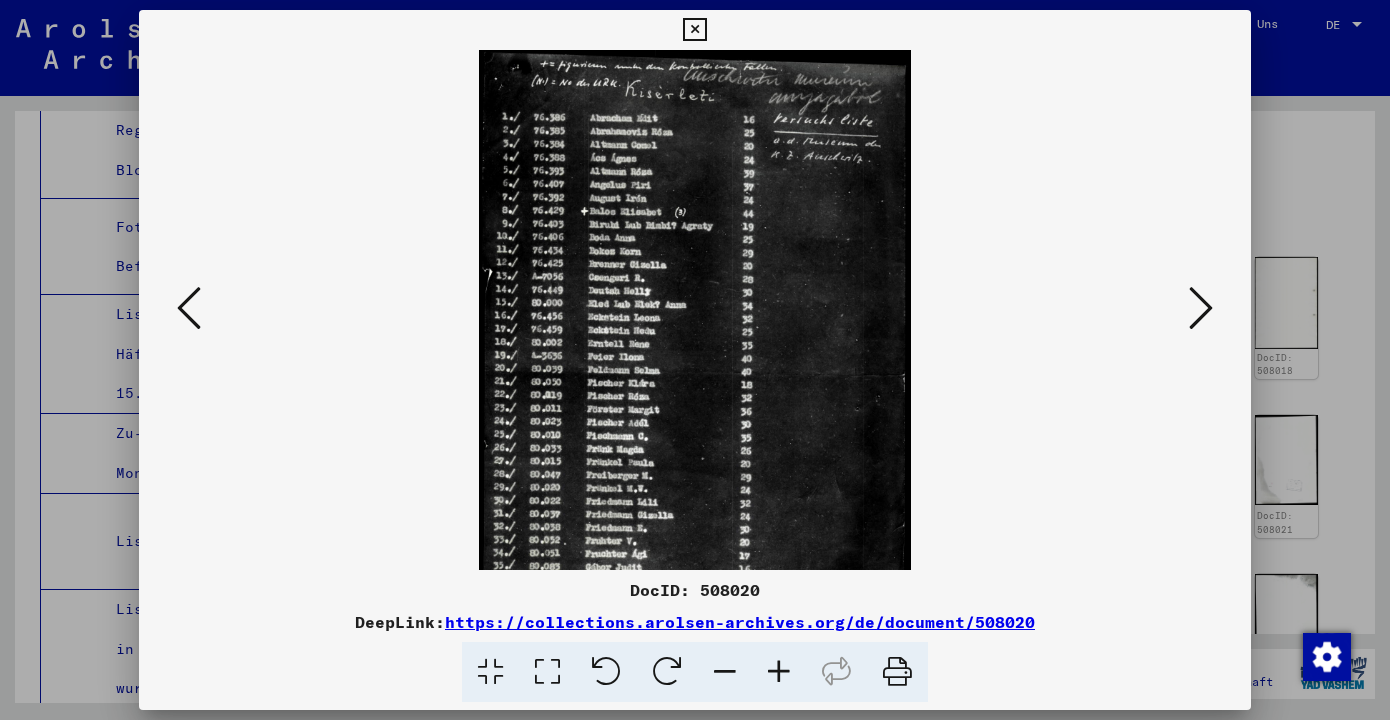 click at bounding box center (779, 672) 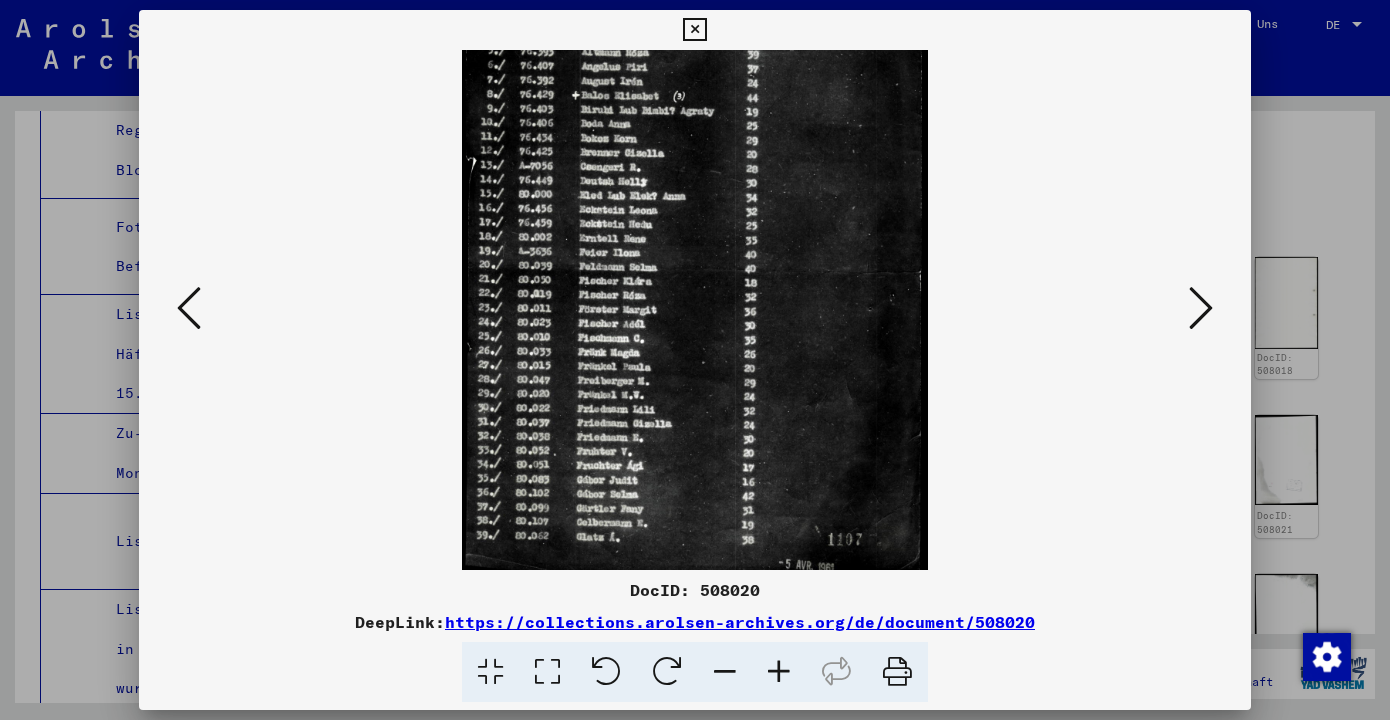scroll, scrollTop: 132, scrollLeft: 0, axis: vertical 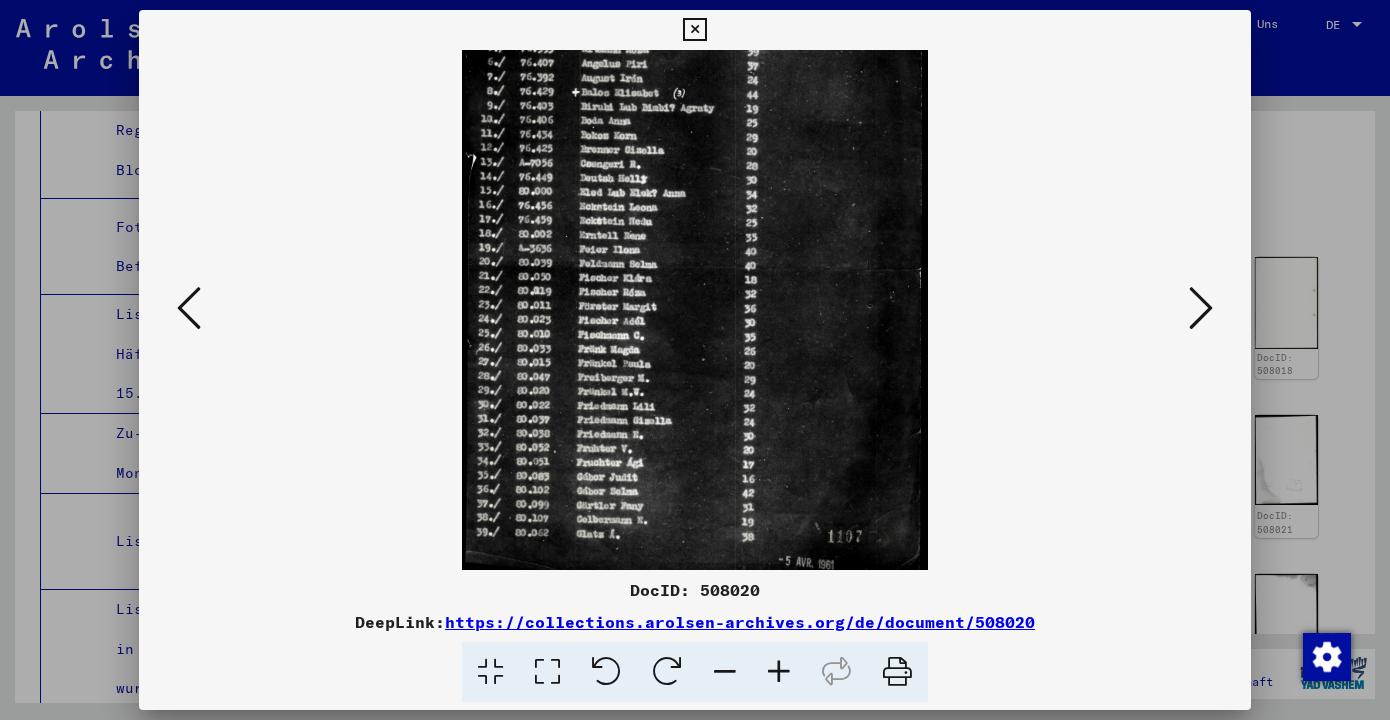 drag, startPoint x: 777, startPoint y: 532, endPoint x: 756, endPoint y: 400, distance: 133.66002 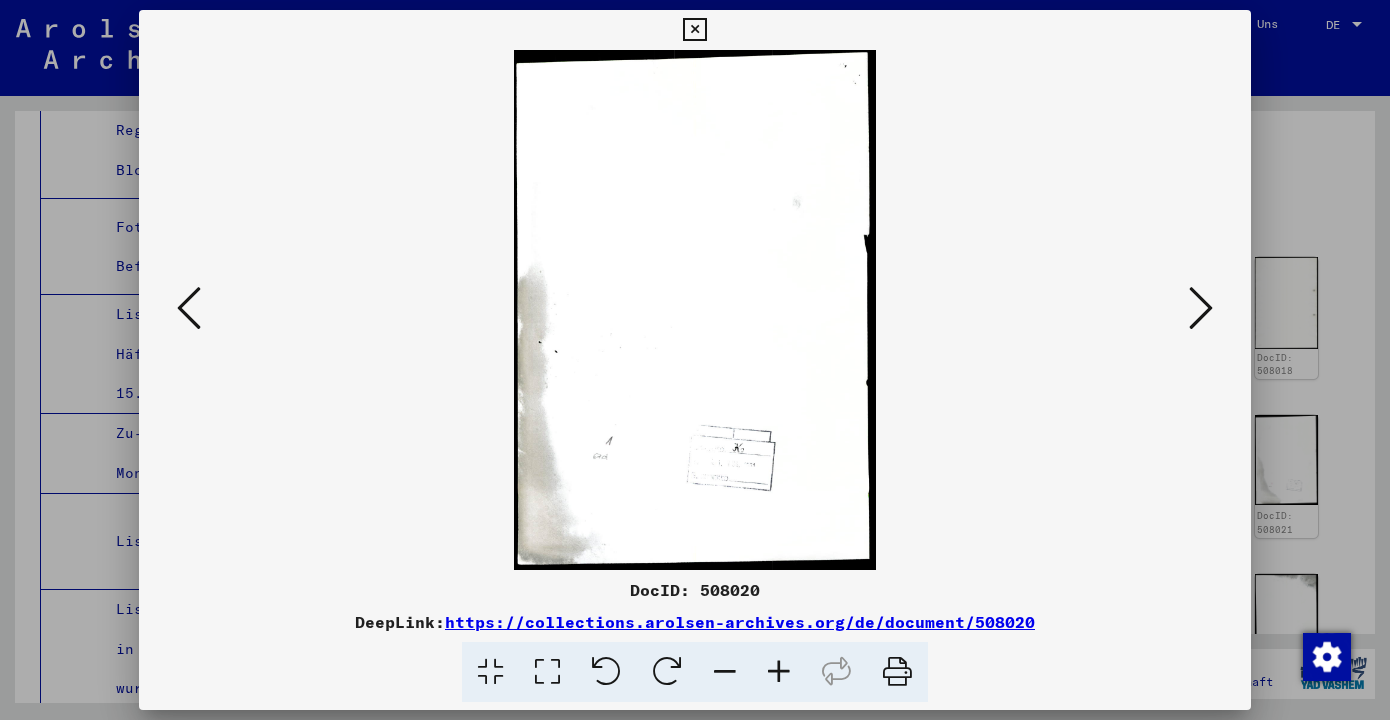 click at bounding box center (1201, 308) 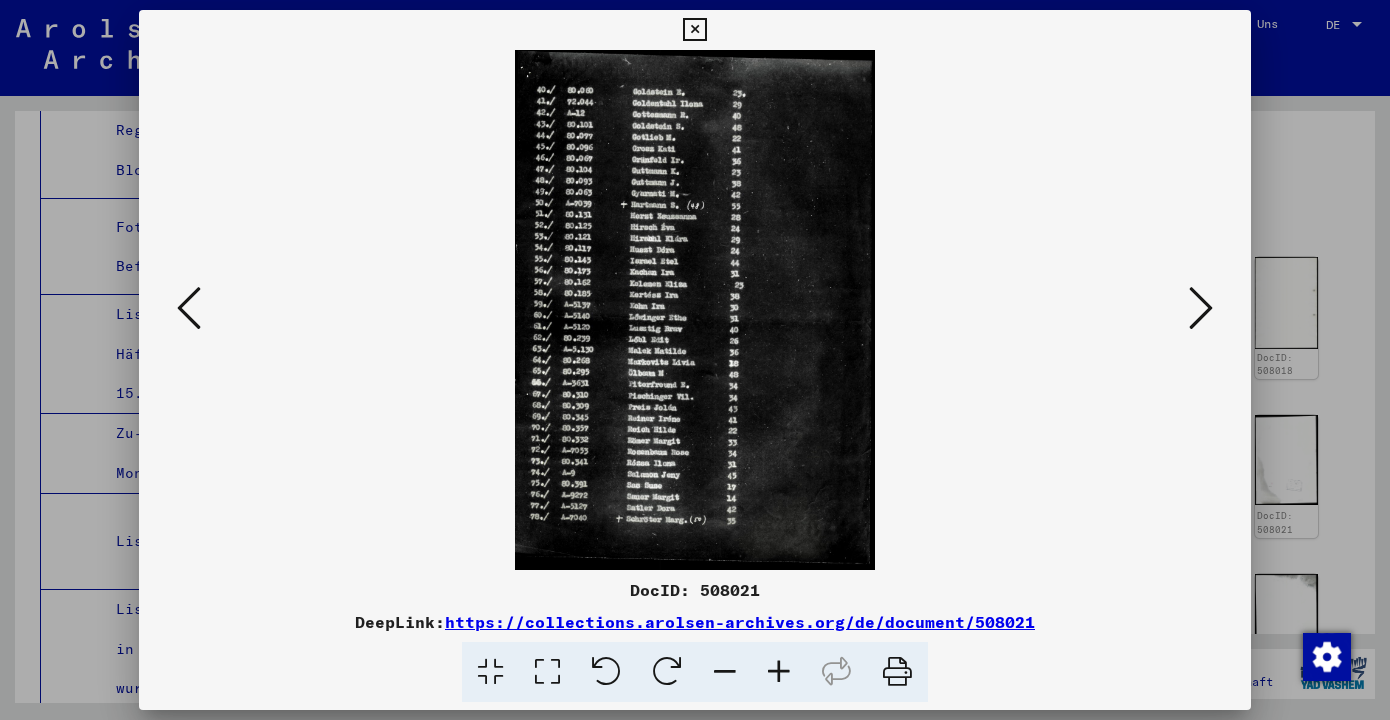 click at bounding box center (779, 672) 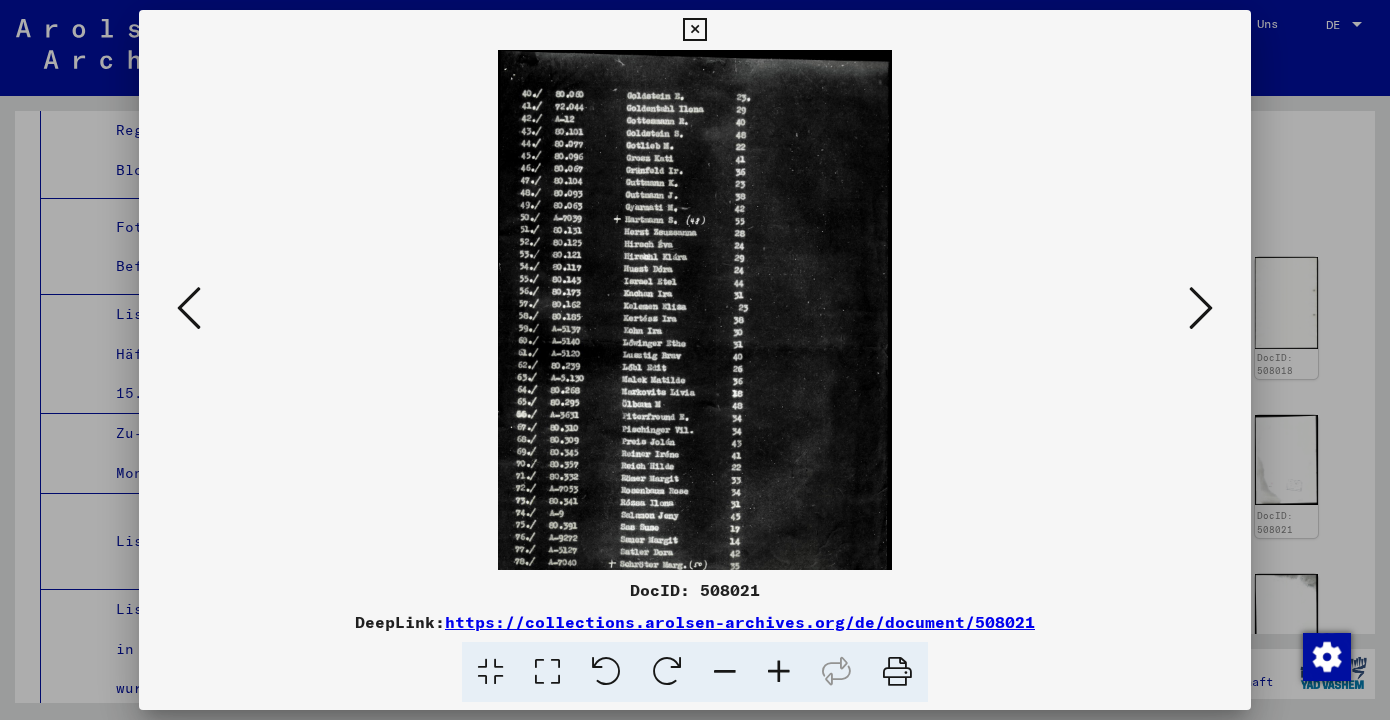 click at bounding box center (779, 672) 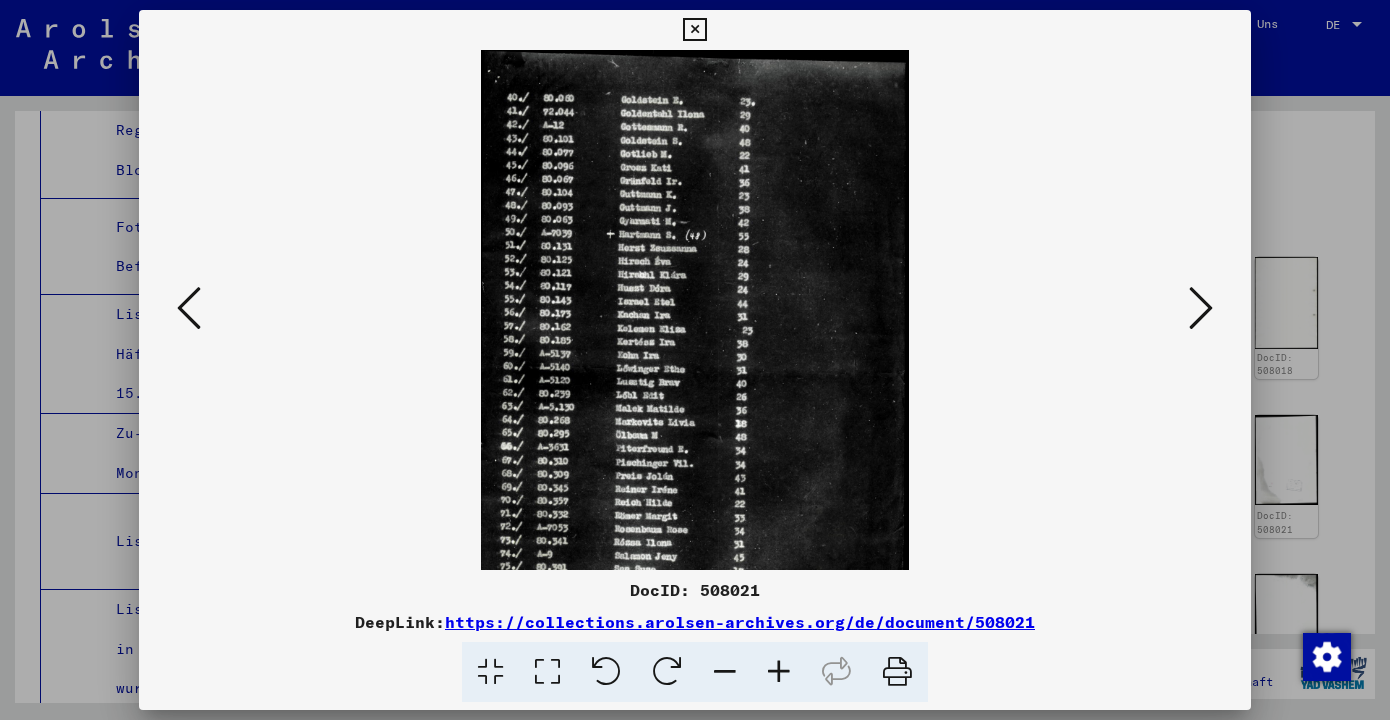 click at bounding box center (779, 672) 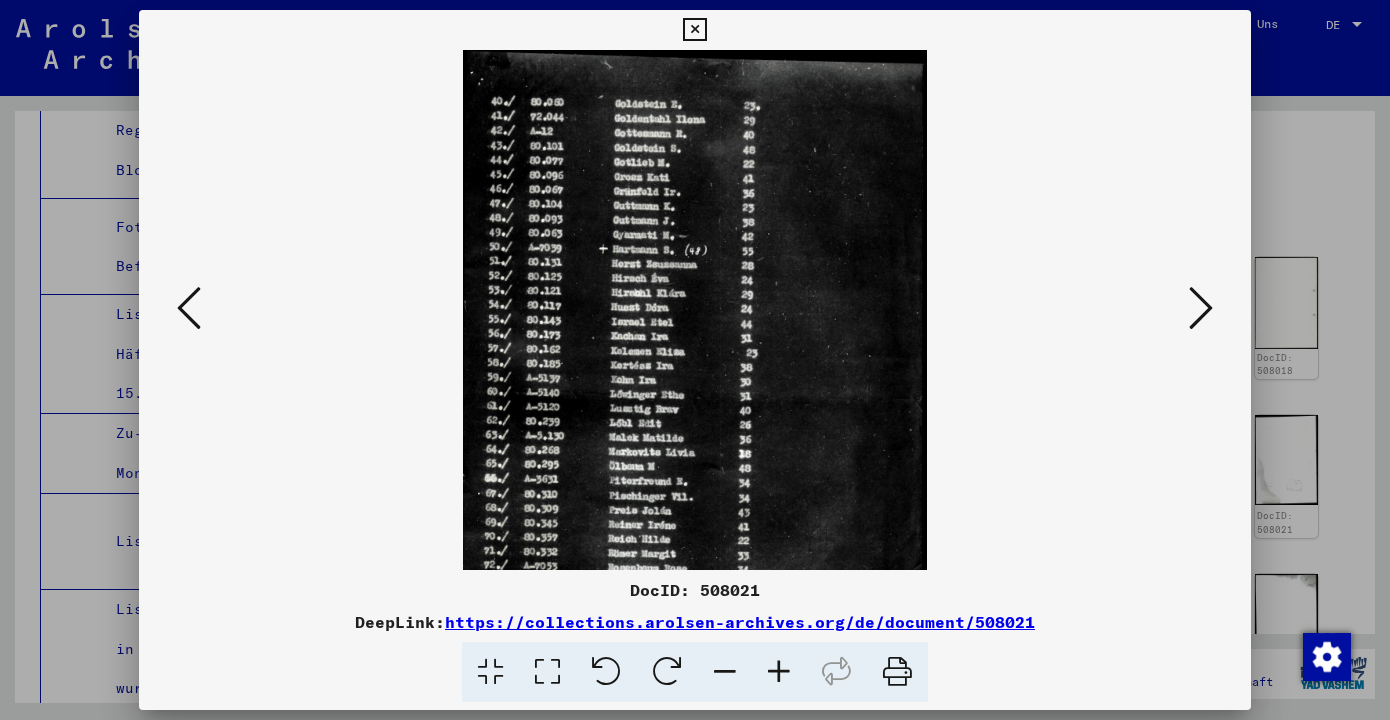 click at bounding box center [1201, 308] 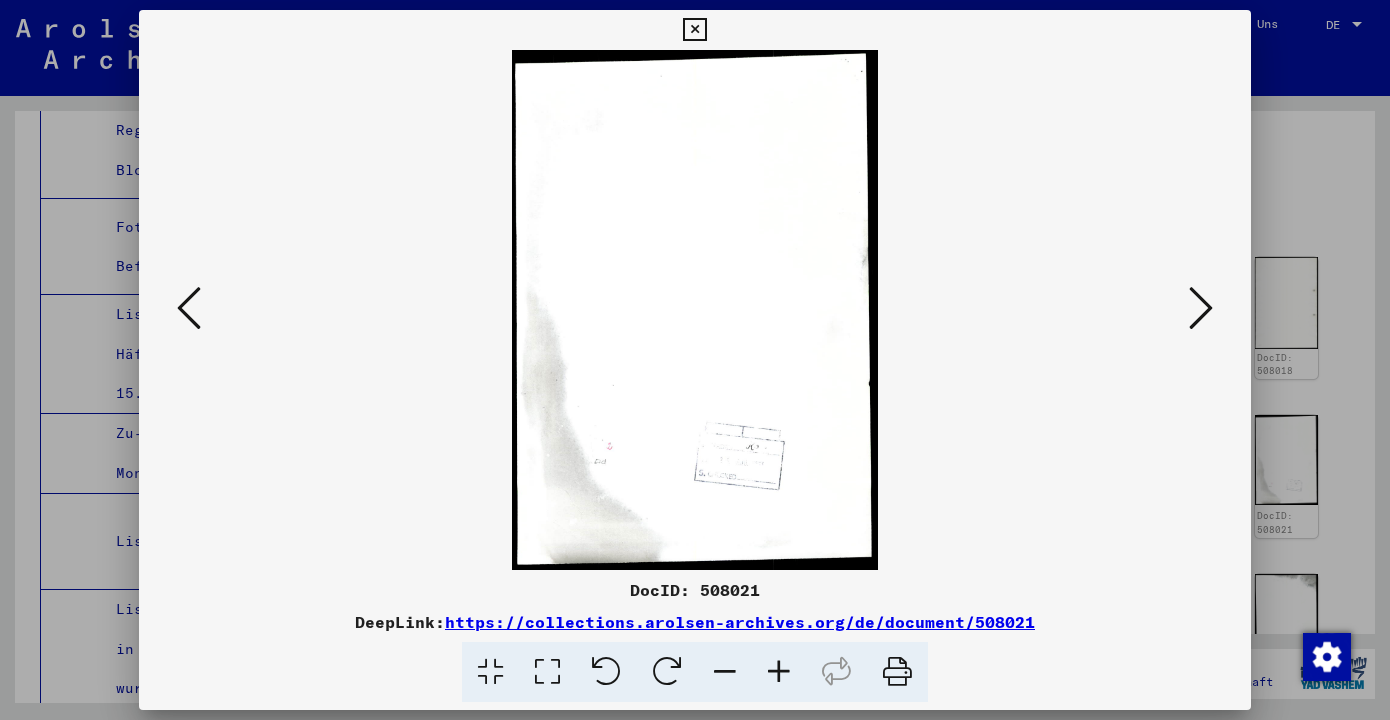 click at bounding box center (1201, 308) 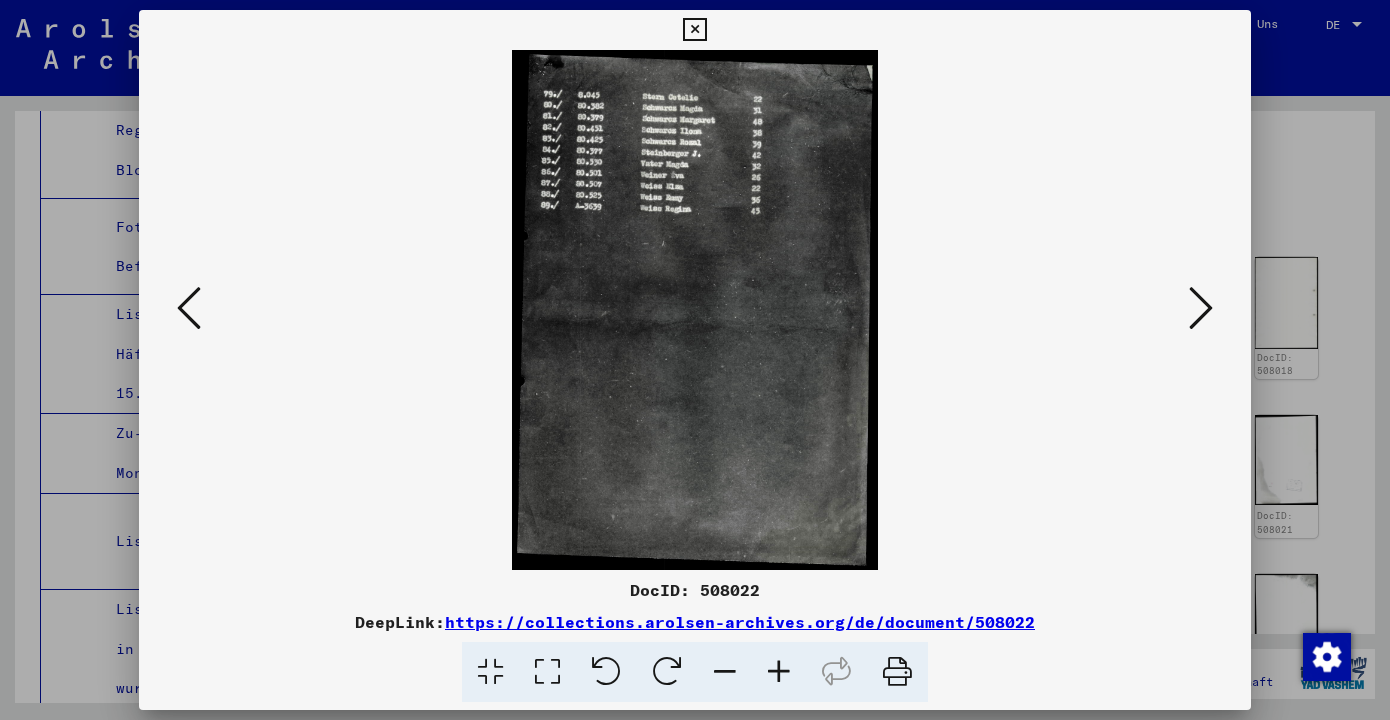click at bounding box center [1201, 308] 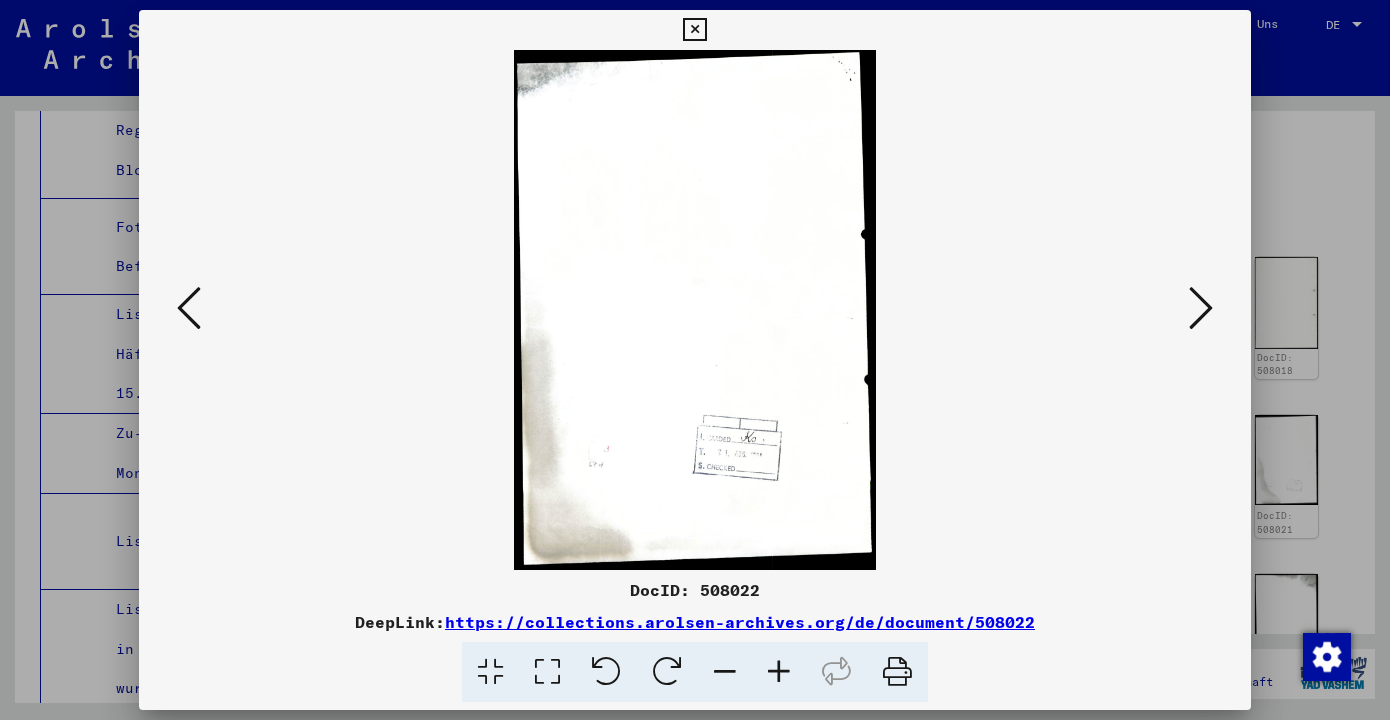 click at bounding box center (1201, 308) 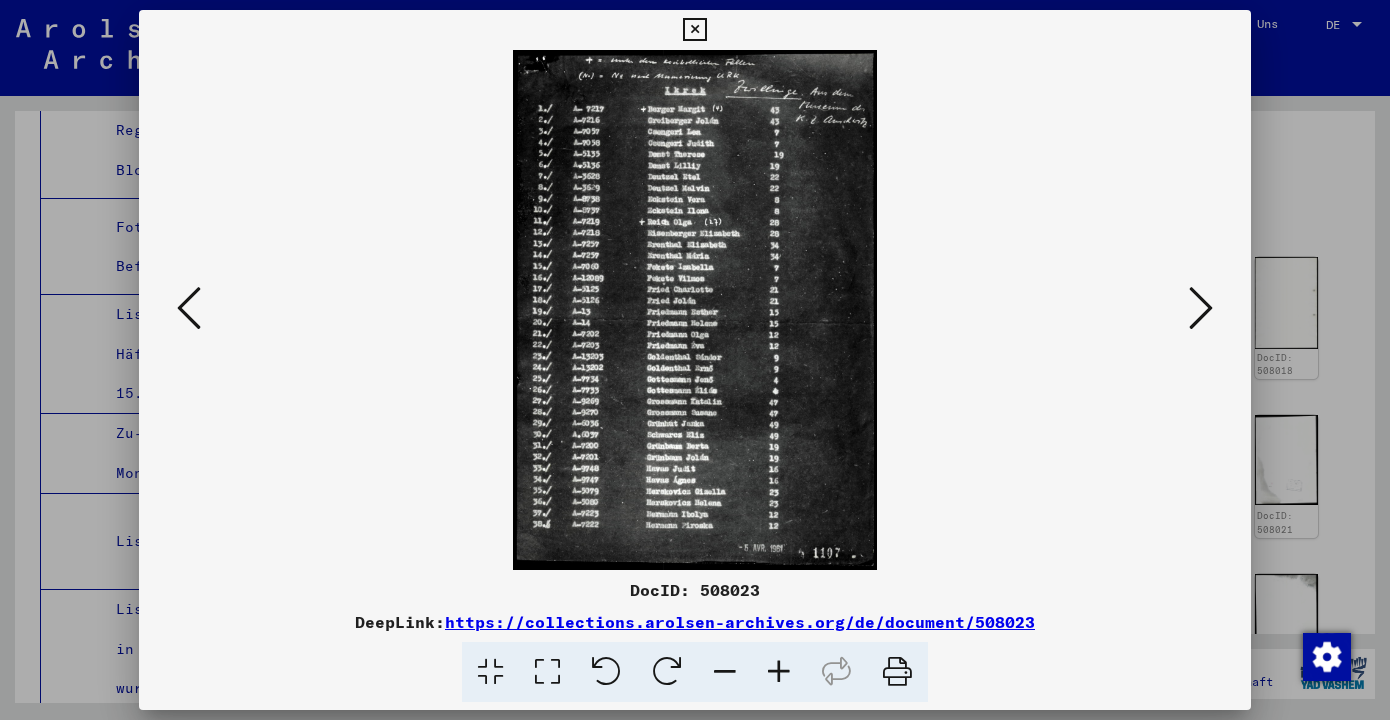 click at bounding box center (779, 672) 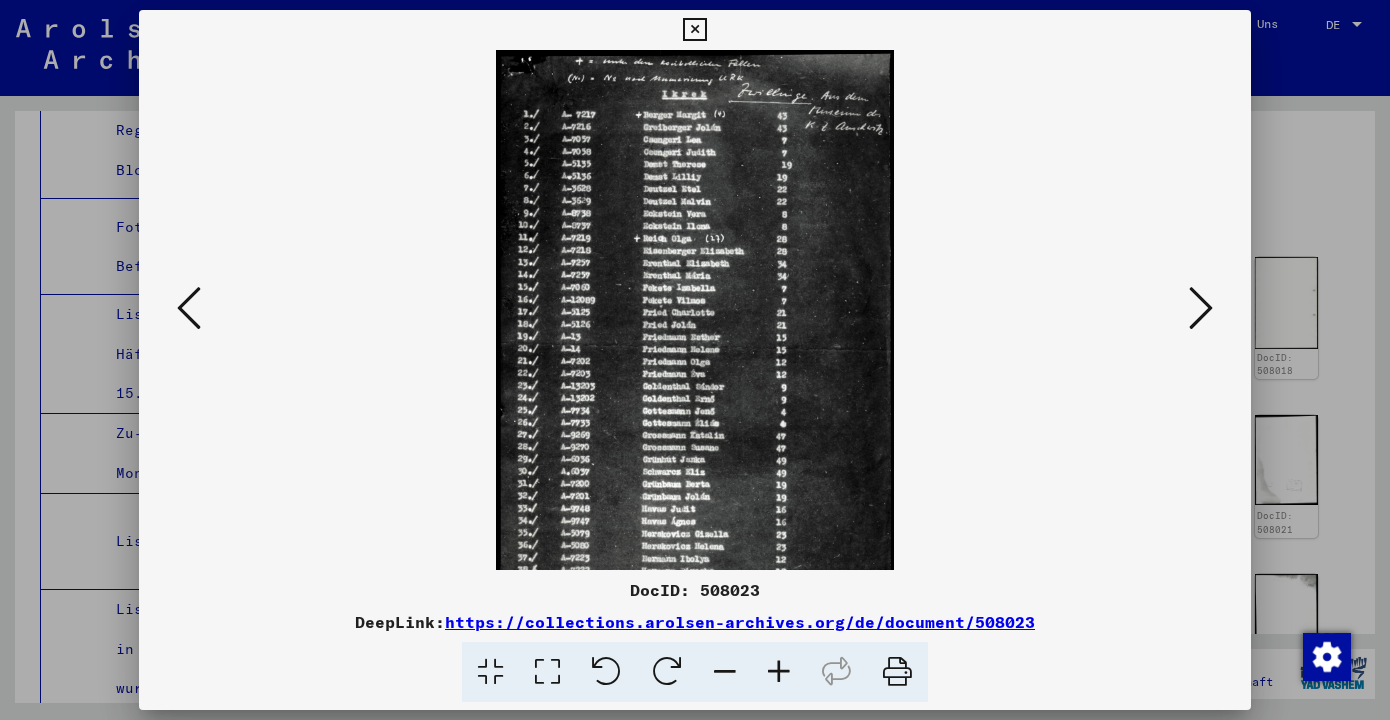 click at bounding box center (779, 672) 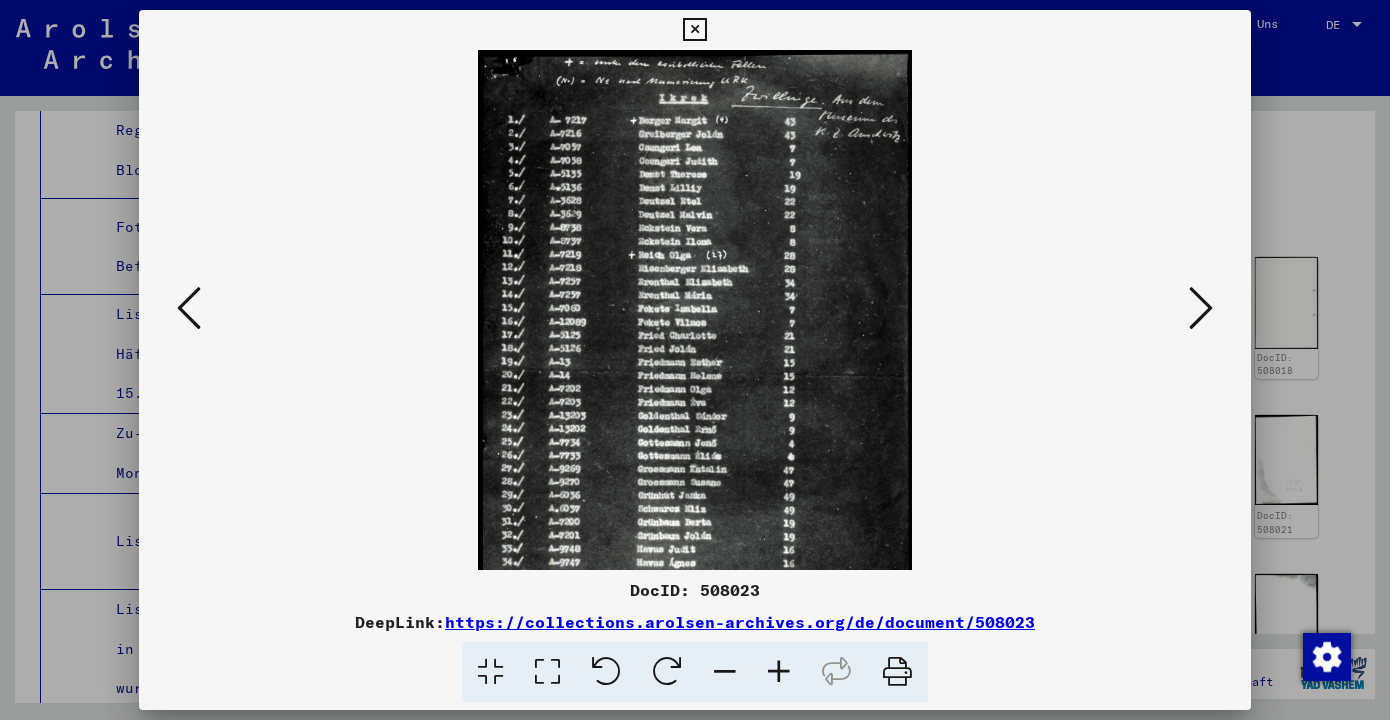 click at bounding box center [779, 672] 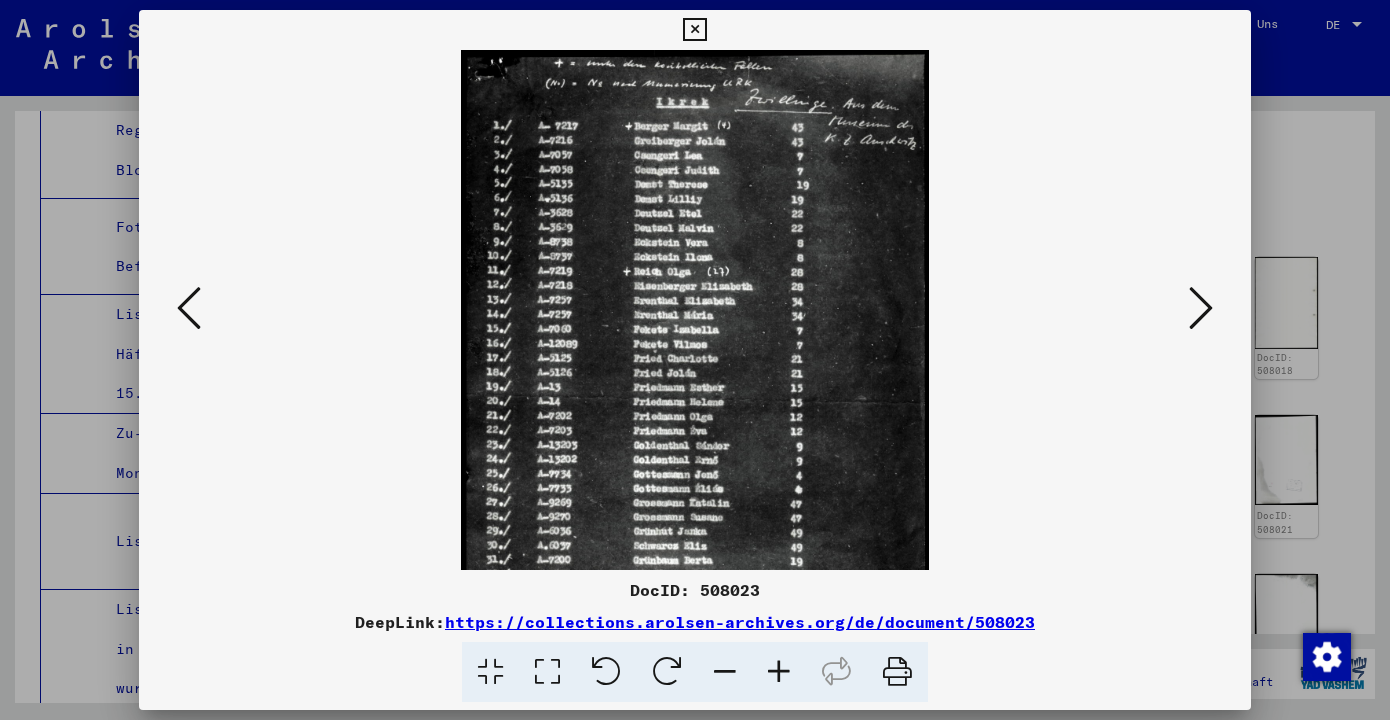 click at bounding box center [779, 672] 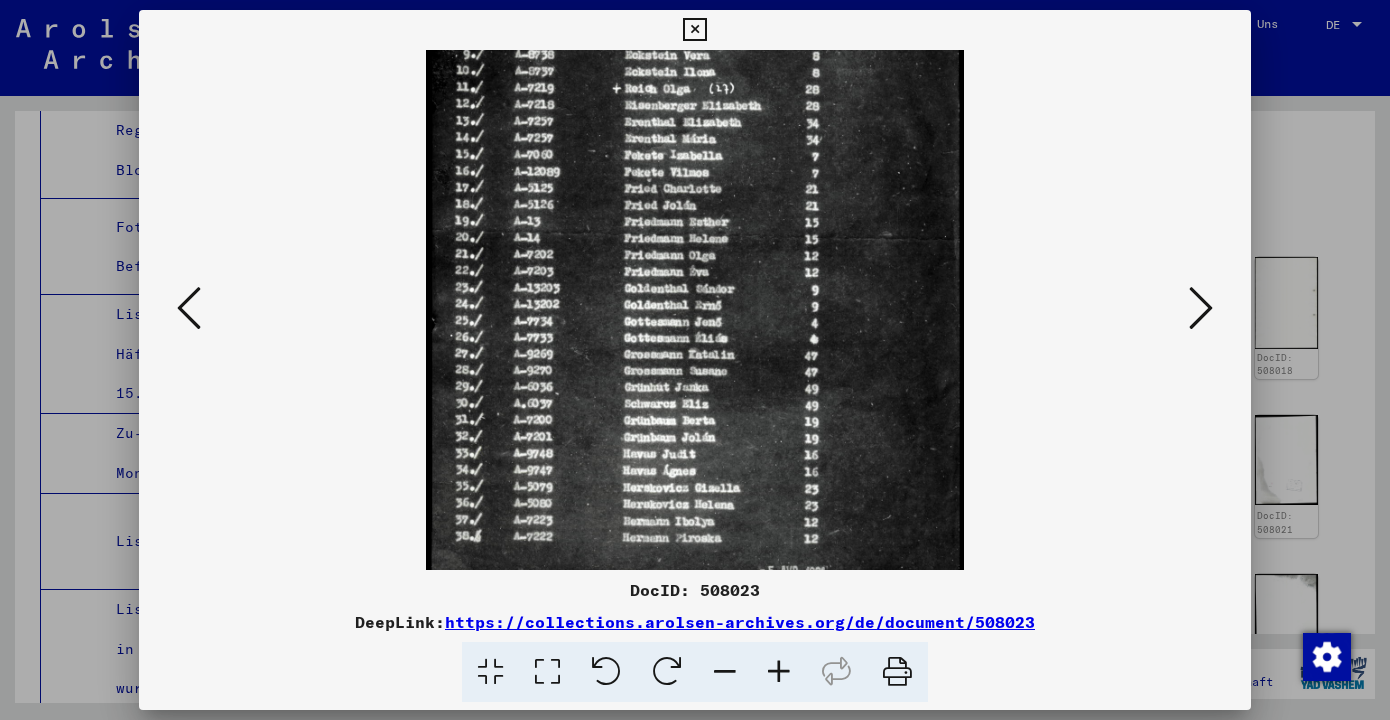 scroll, scrollTop: 217, scrollLeft: 0, axis: vertical 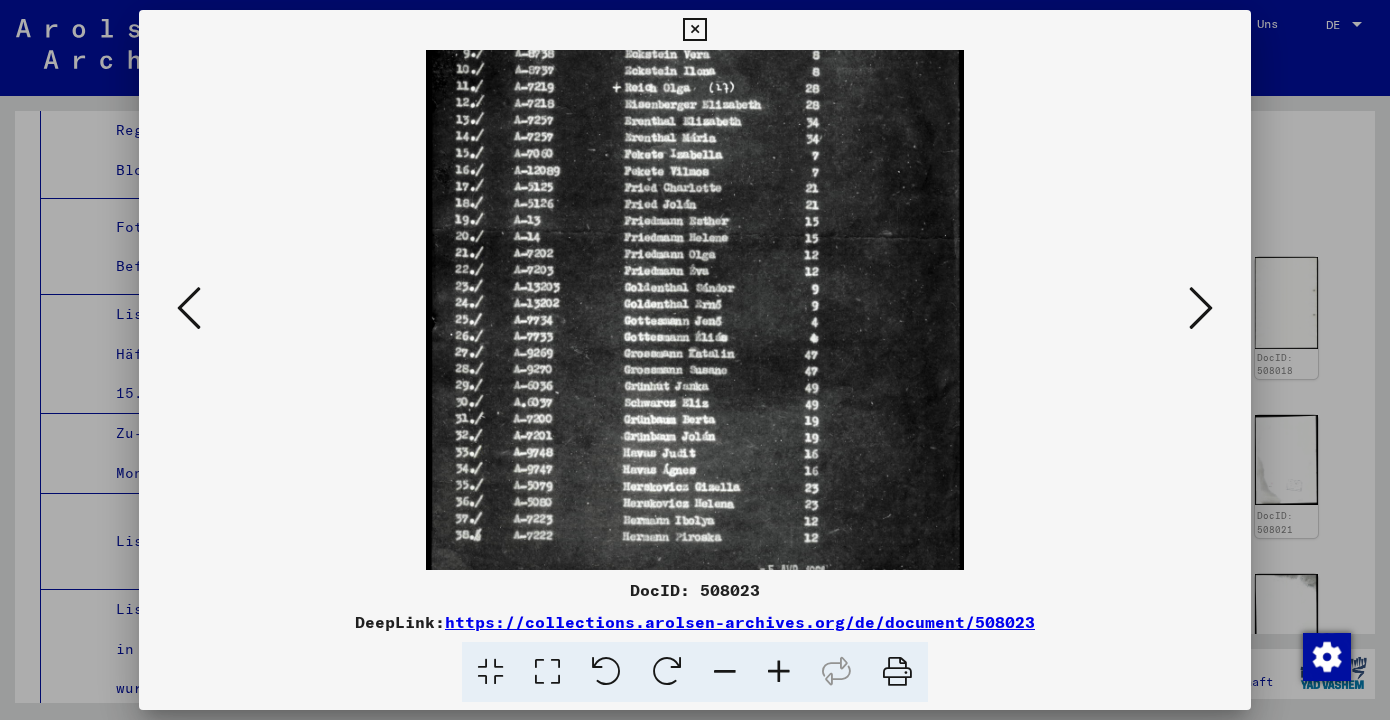 drag, startPoint x: 868, startPoint y: 490, endPoint x: 860, endPoint y: 273, distance: 217.14742 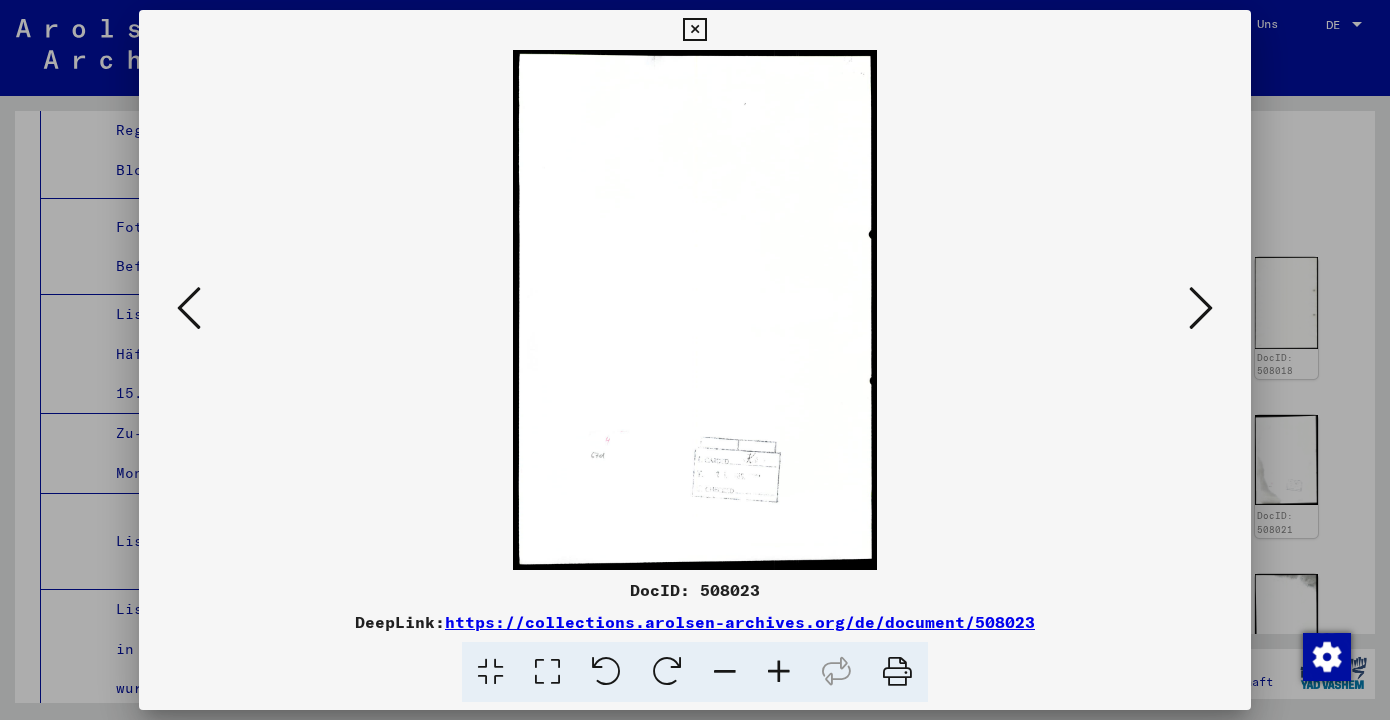 scroll, scrollTop: 0, scrollLeft: 0, axis: both 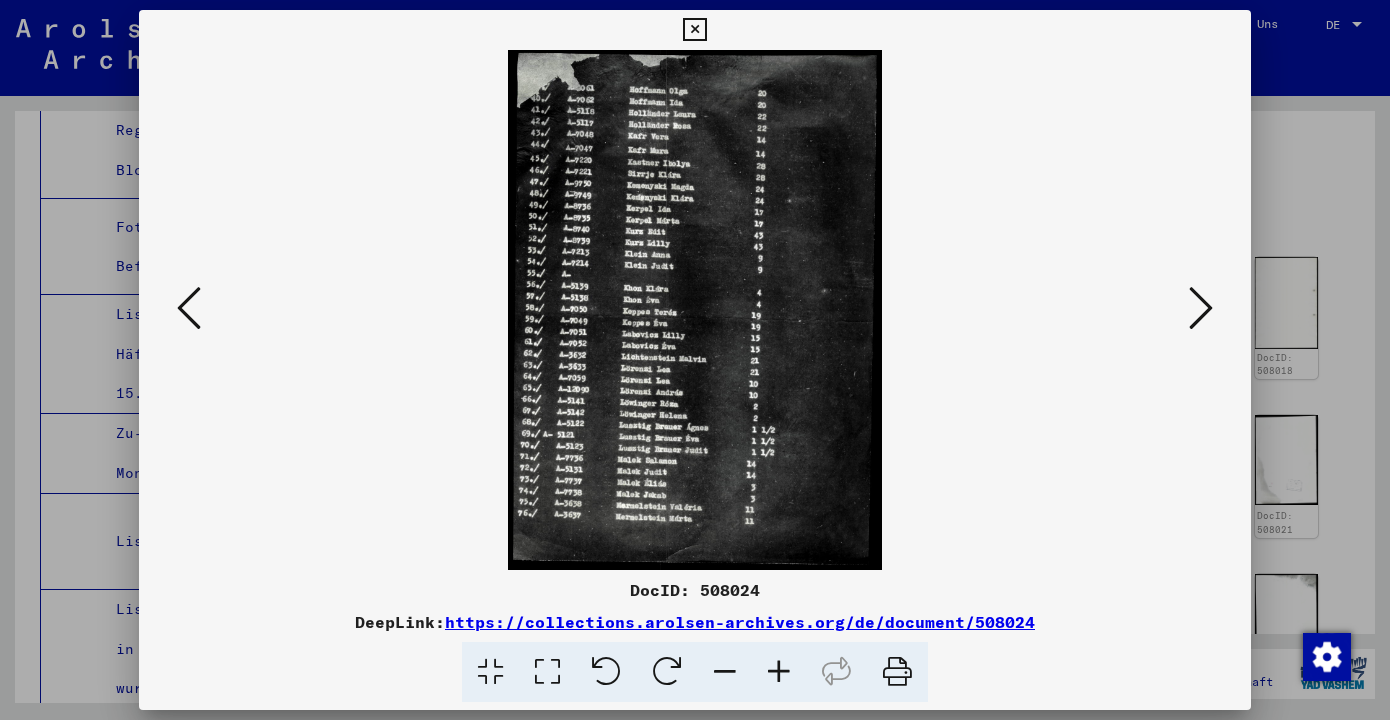 click at bounding box center [779, 672] 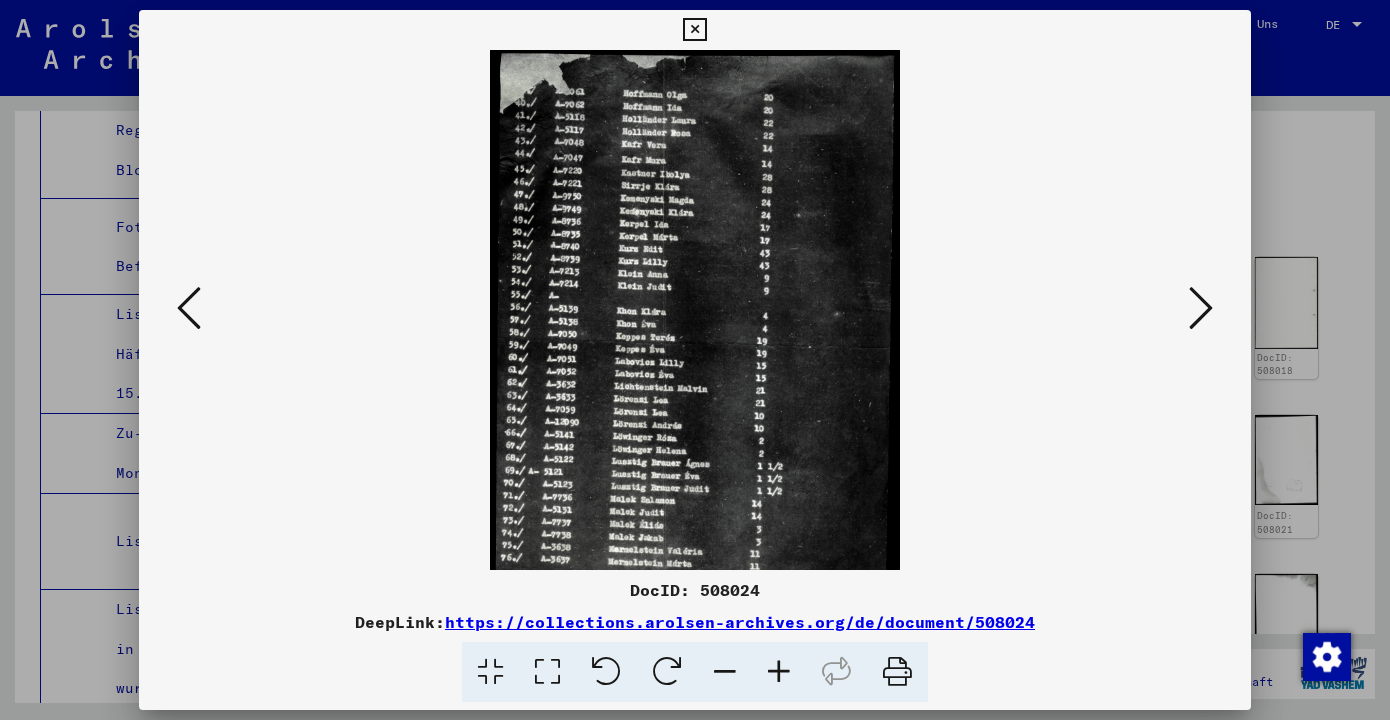 click at bounding box center (779, 672) 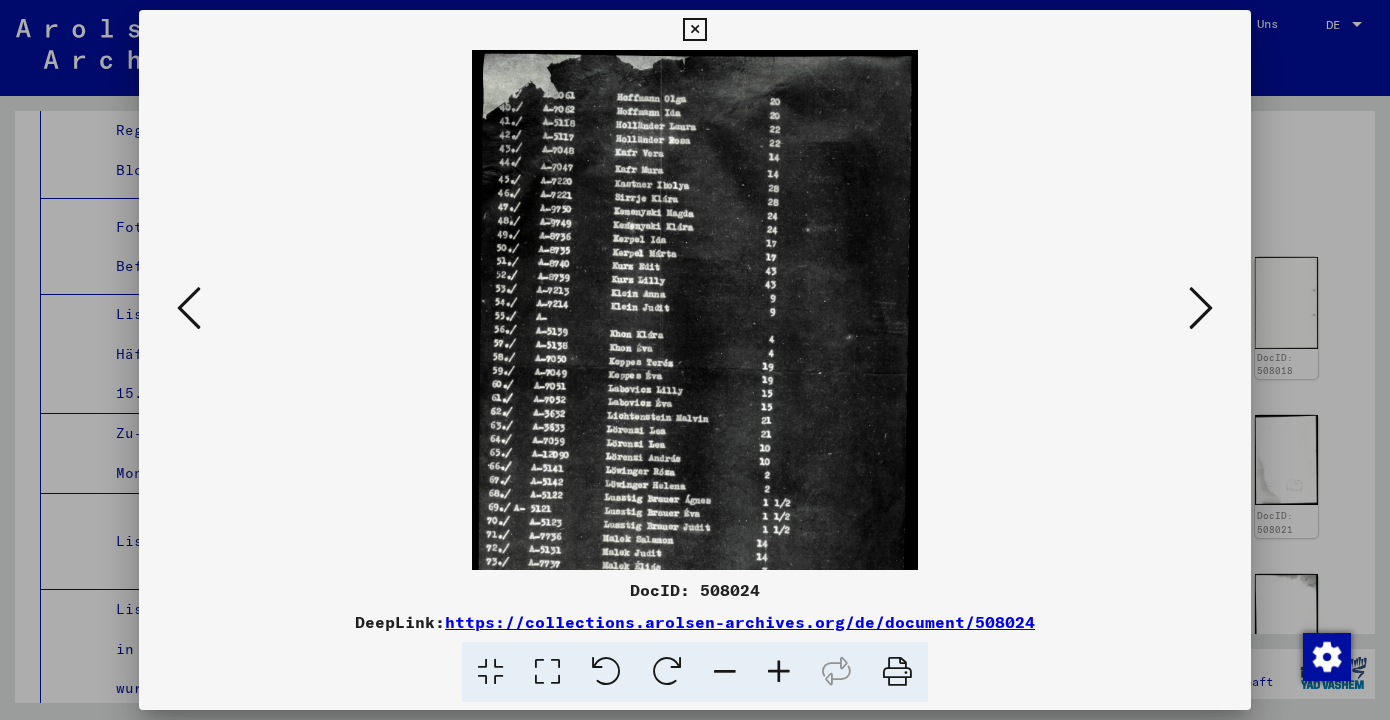 click at bounding box center [779, 672] 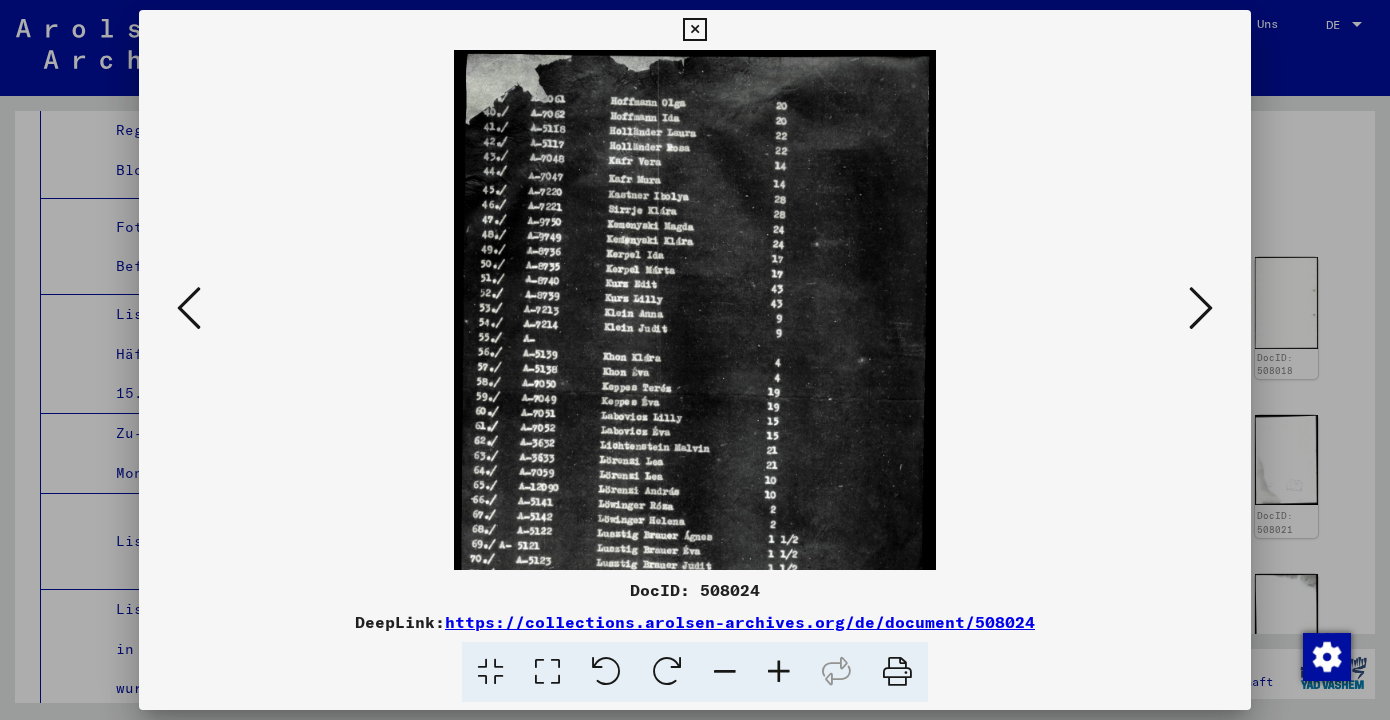 click at bounding box center (779, 672) 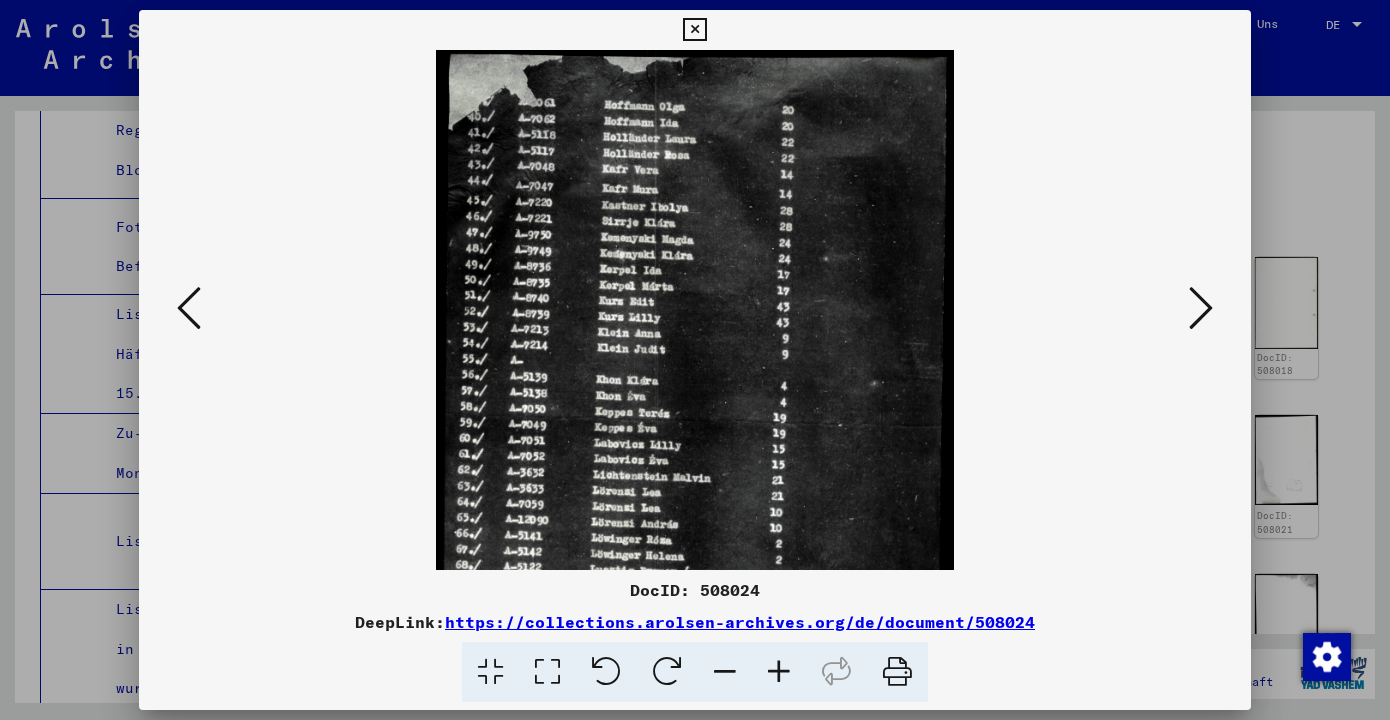 click at bounding box center [779, 672] 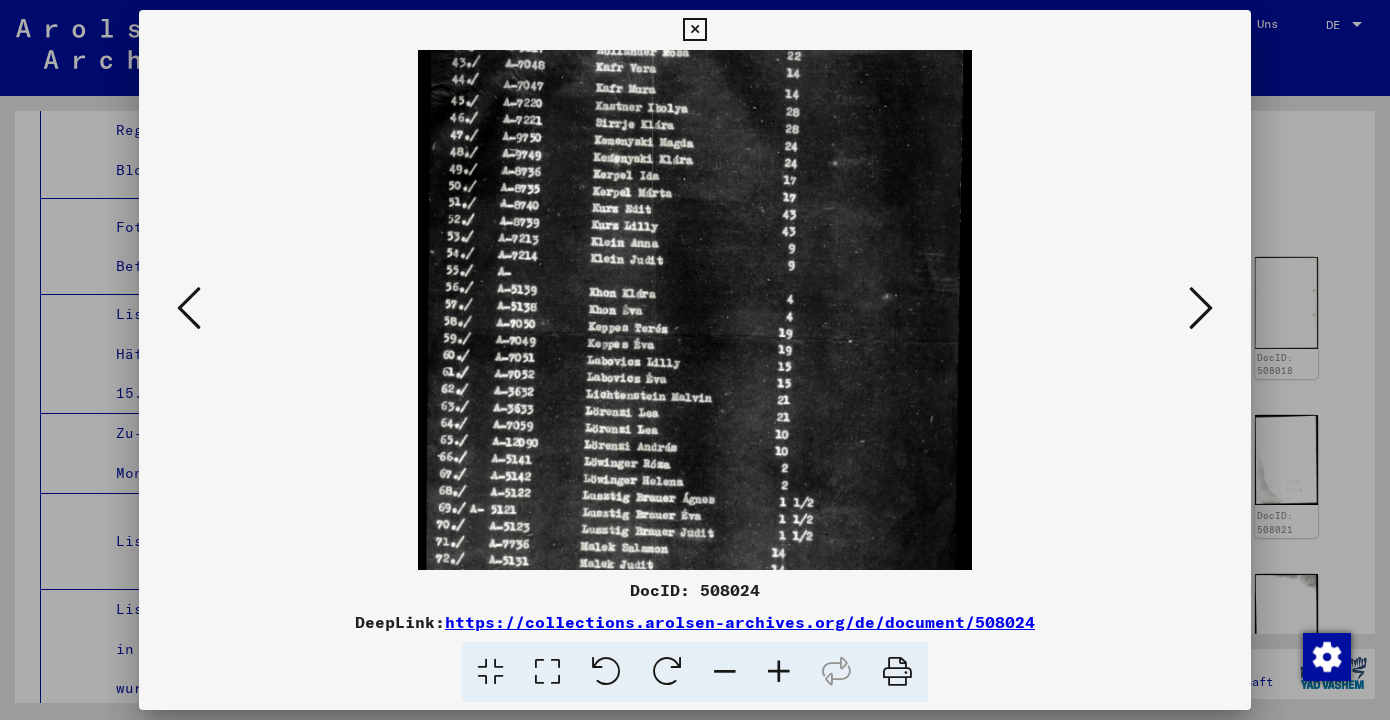 scroll, scrollTop: 115, scrollLeft: 0, axis: vertical 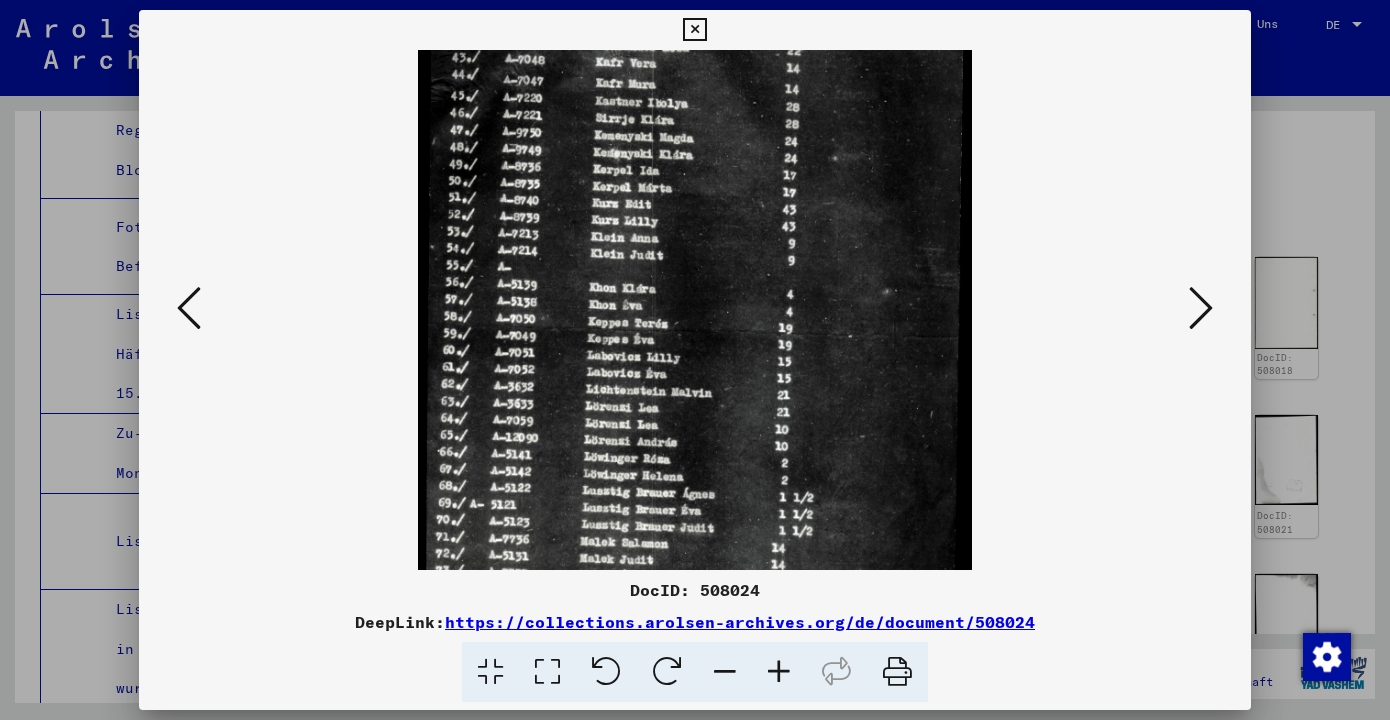 drag, startPoint x: 773, startPoint y: 490, endPoint x: 776, endPoint y: 388, distance: 102.044106 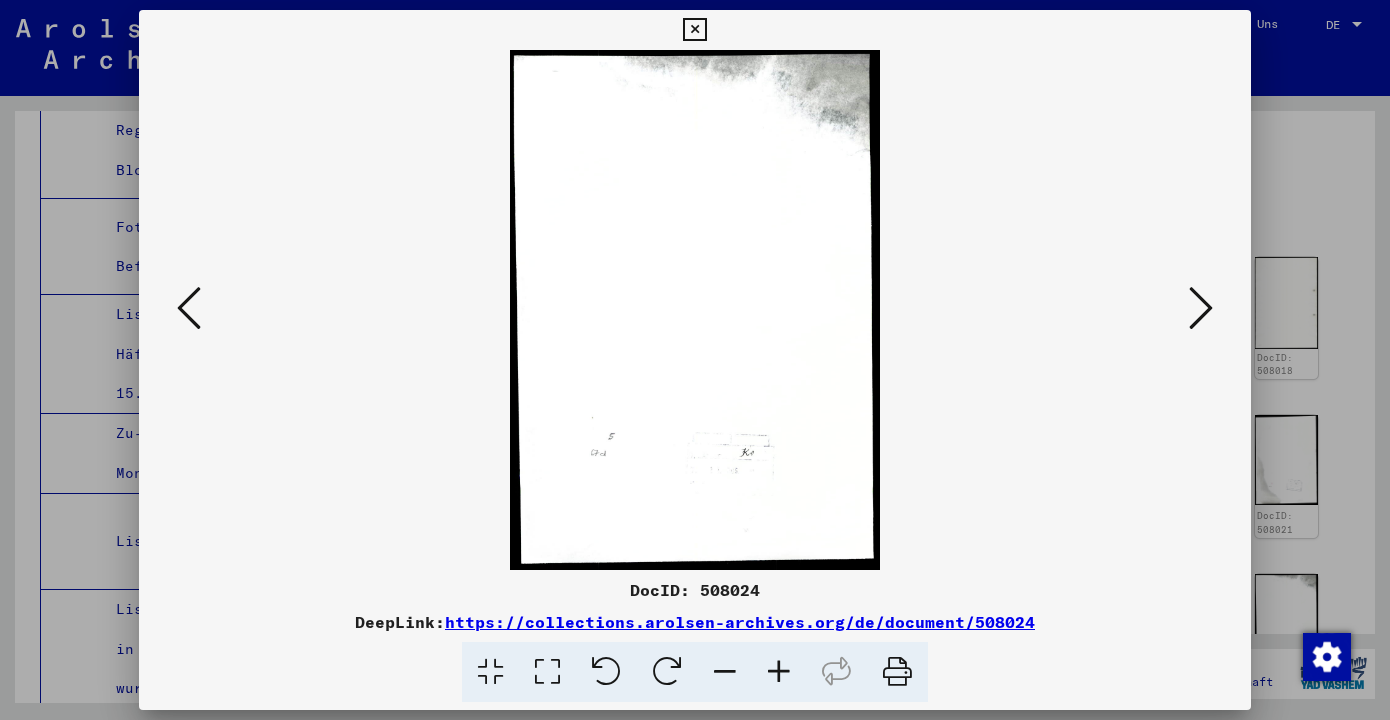 click at bounding box center (1201, 308) 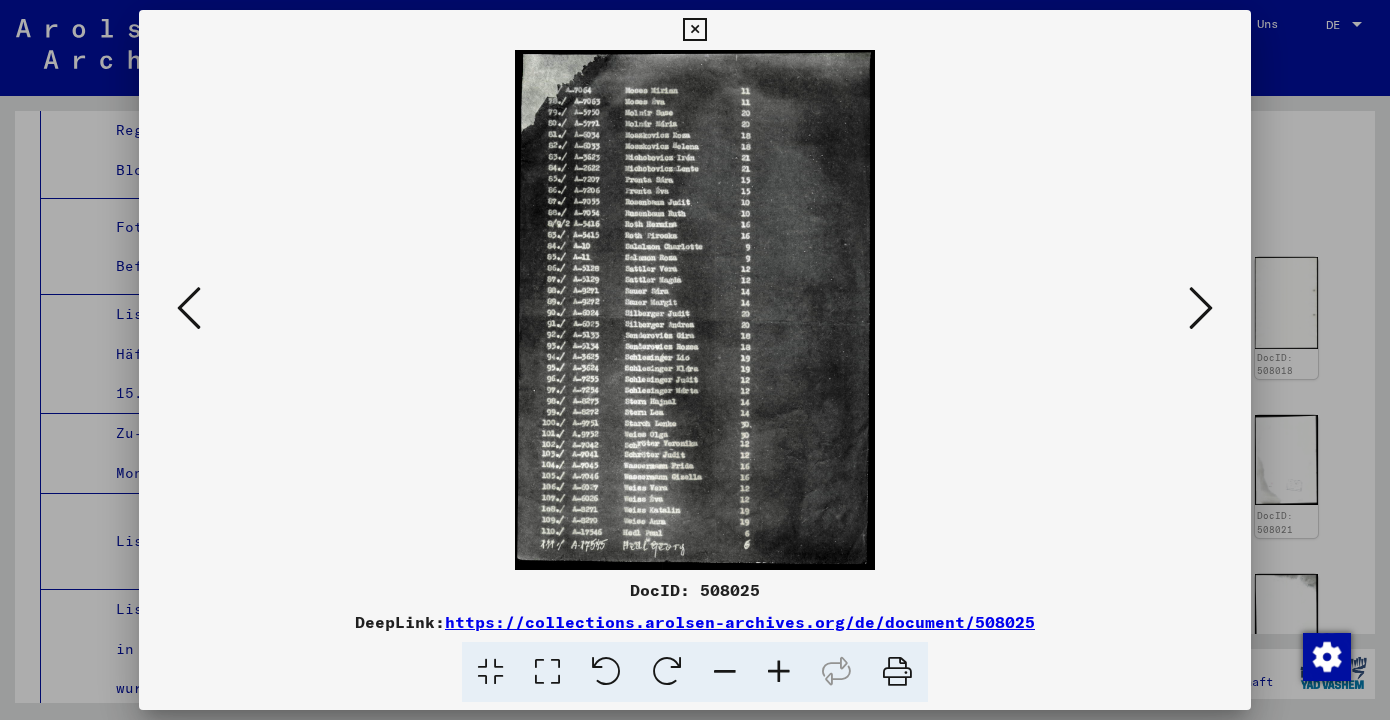 click at bounding box center [1201, 308] 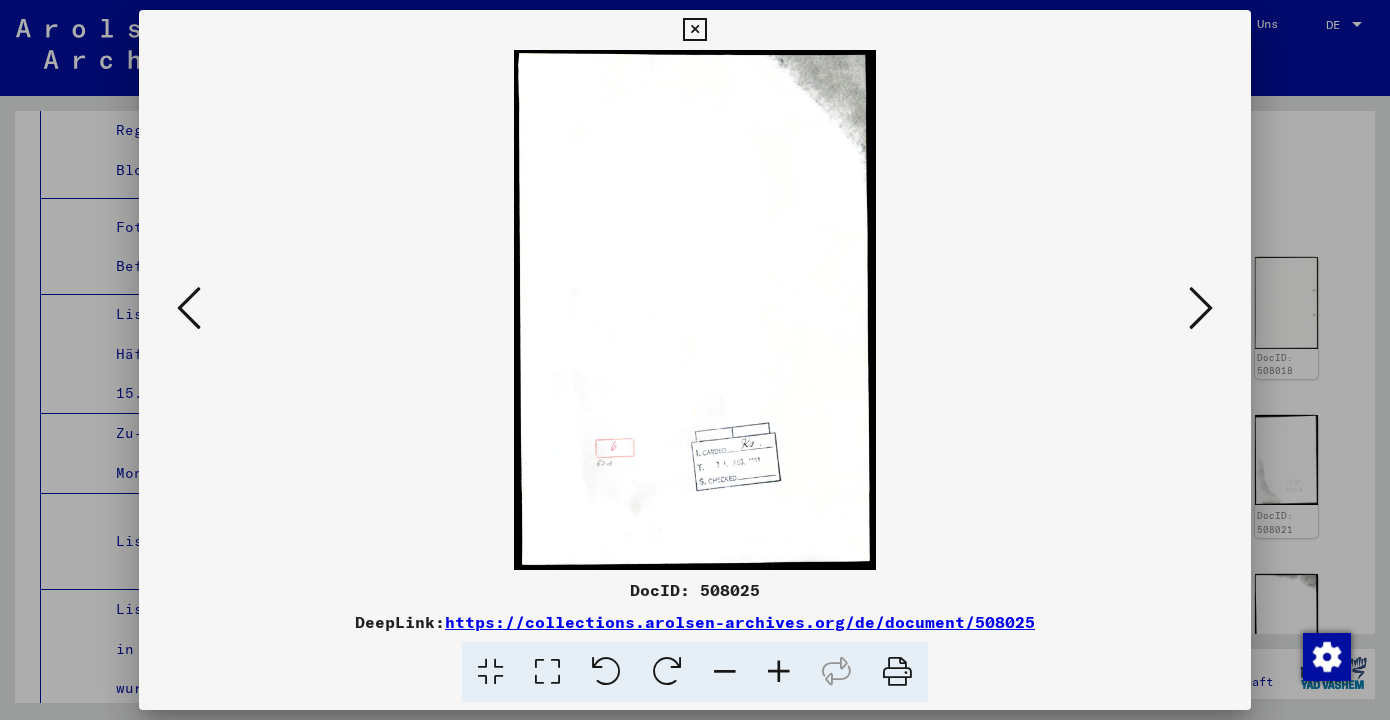 click at bounding box center [1201, 308] 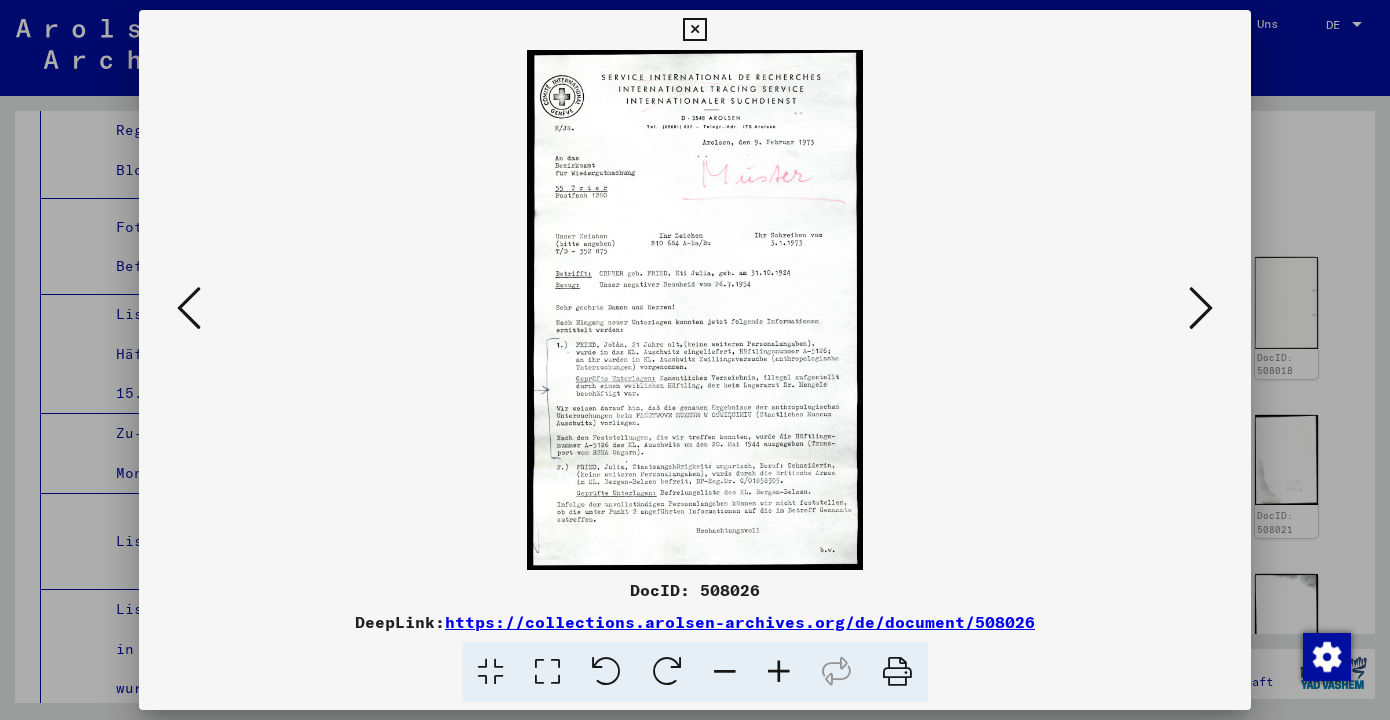click at bounding box center [779, 672] 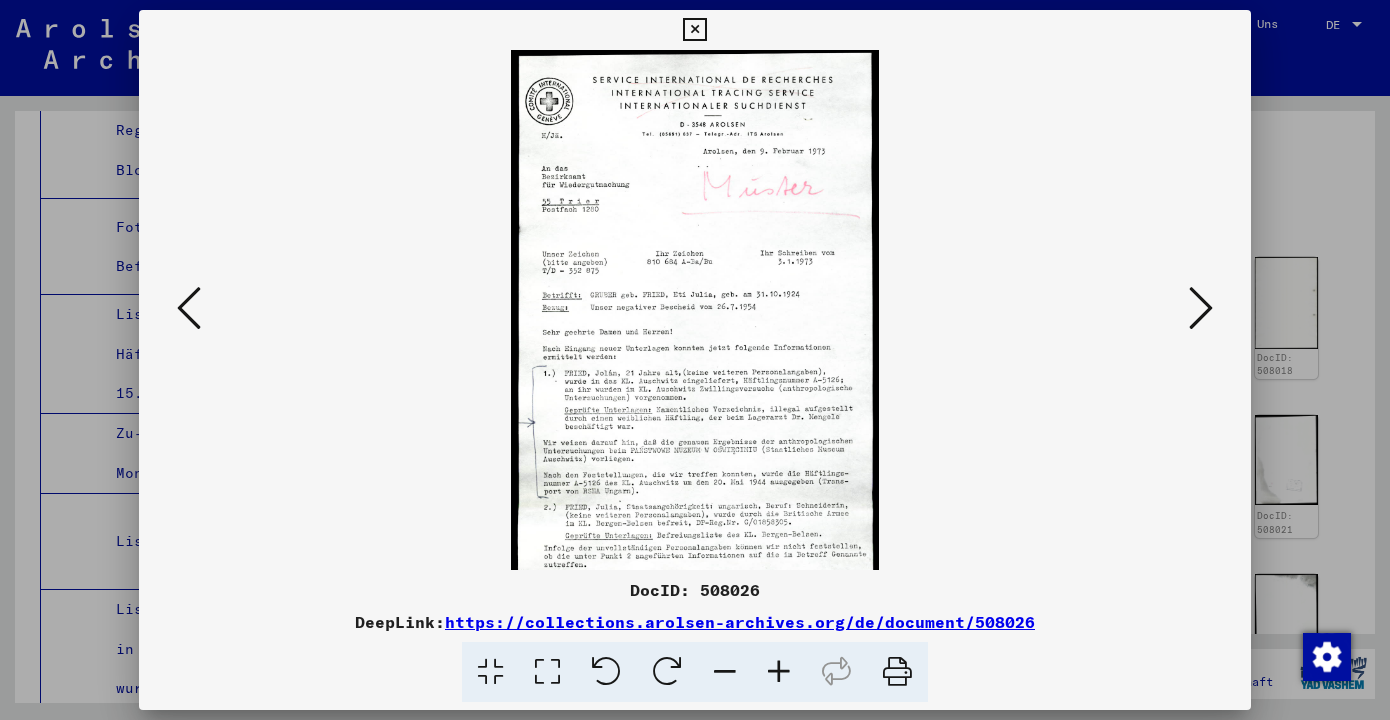 click at bounding box center (779, 672) 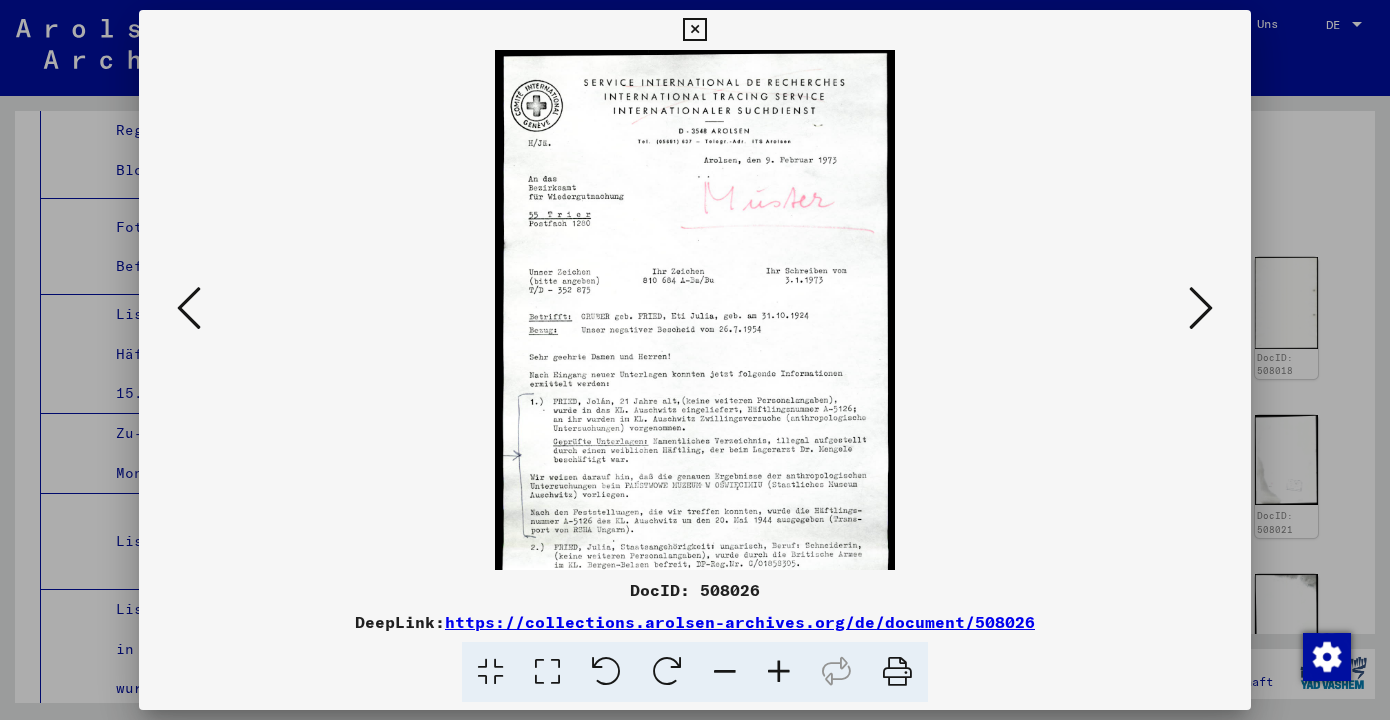 click at bounding box center (779, 672) 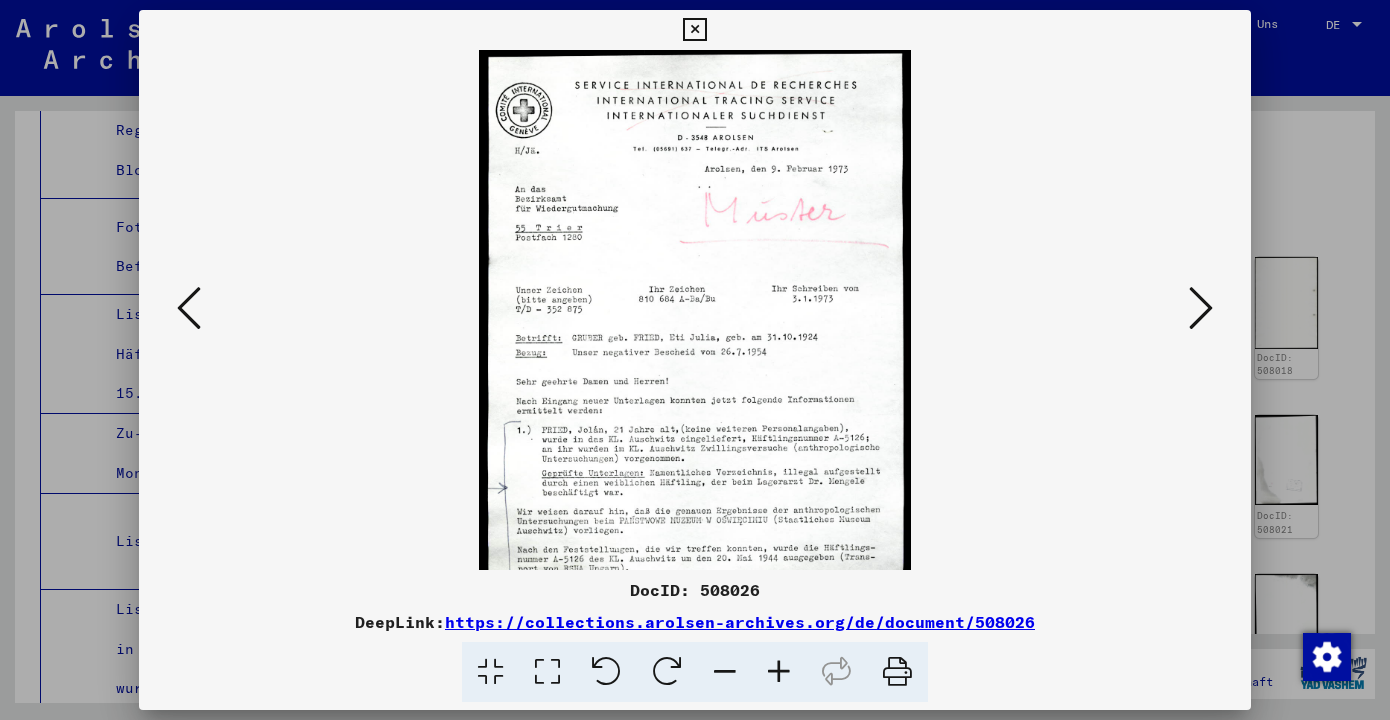 click at bounding box center [779, 672] 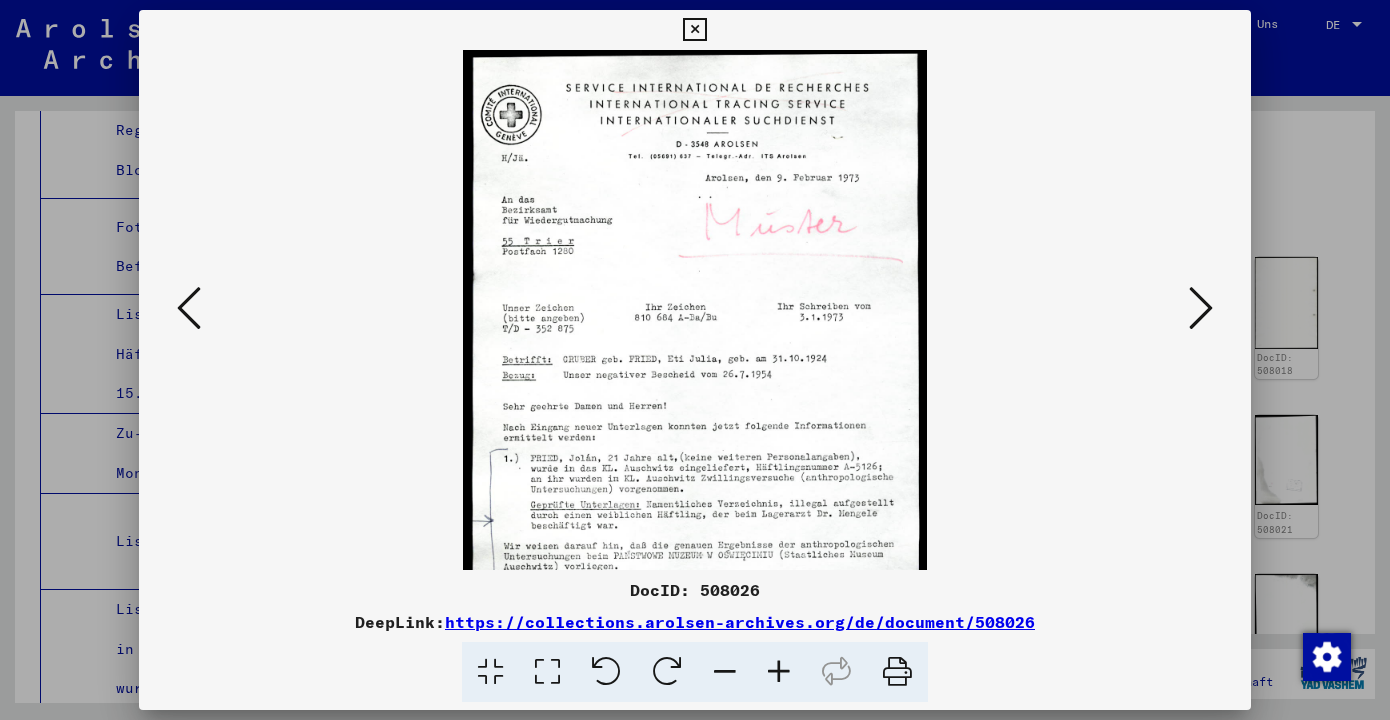 click at bounding box center [695, 410] 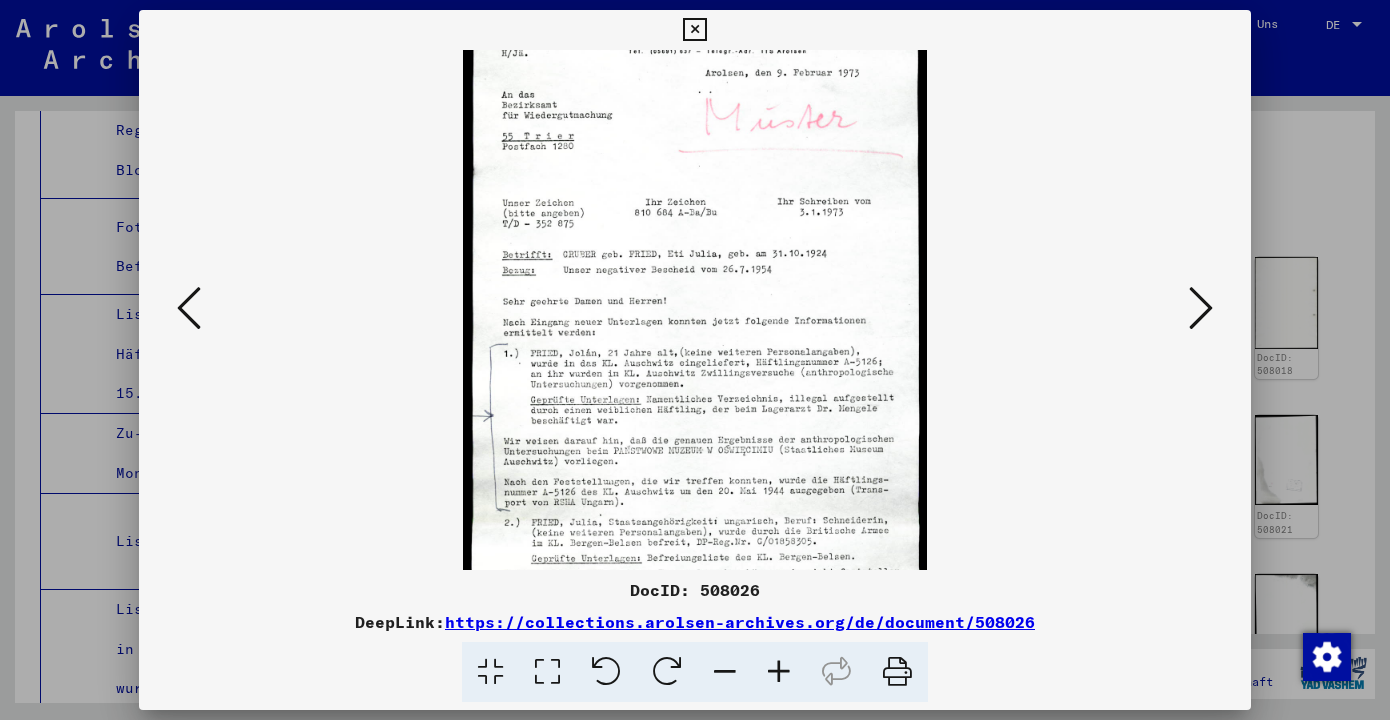 scroll, scrollTop: 200, scrollLeft: 0, axis: vertical 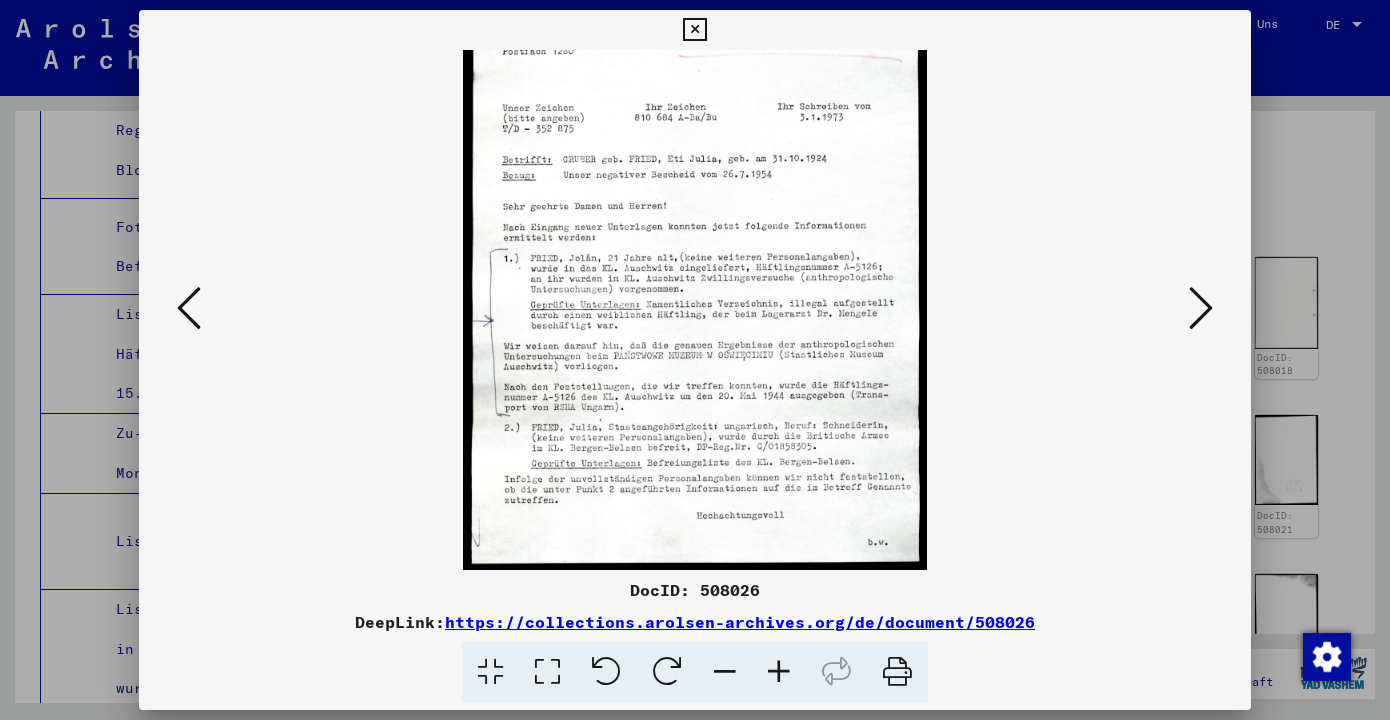 drag, startPoint x: 817, startPoint y: 507, endPoint x: 792, endPoint y: 300, distance: 208.5042 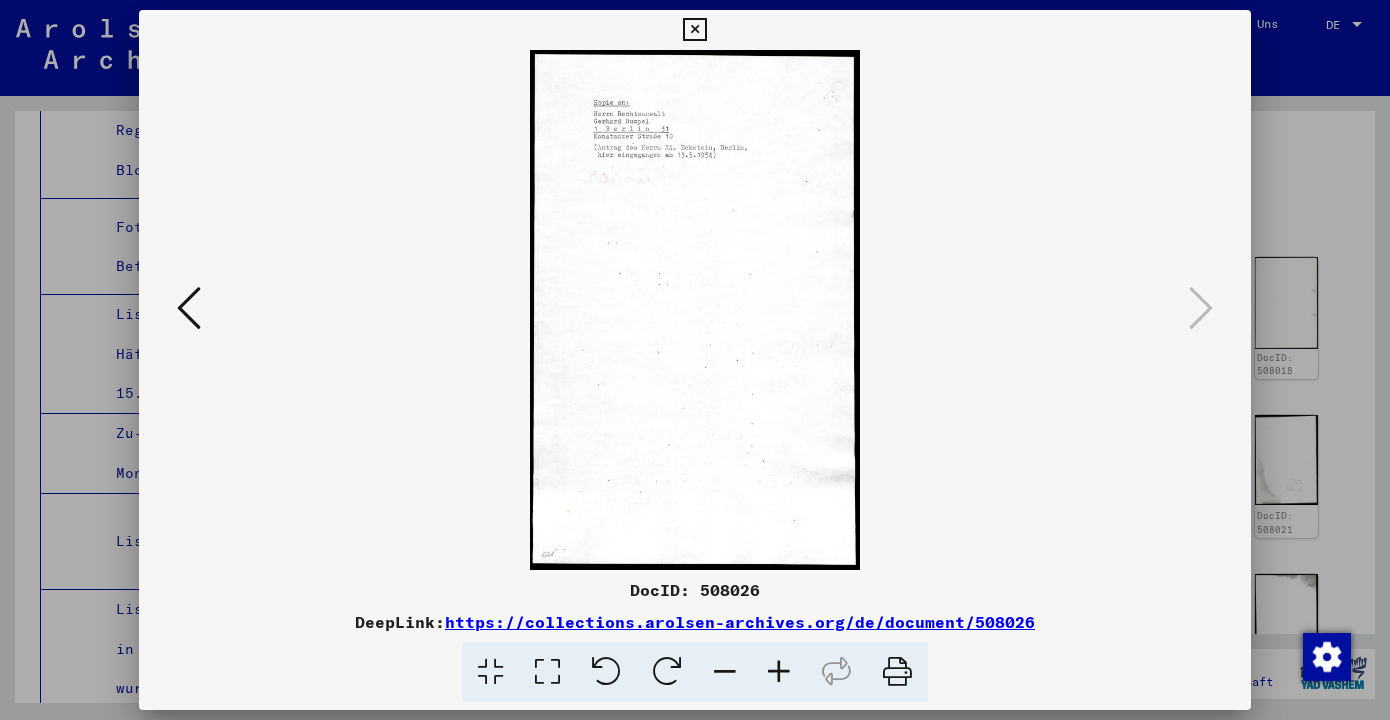 click at bounding box center (694, 30) 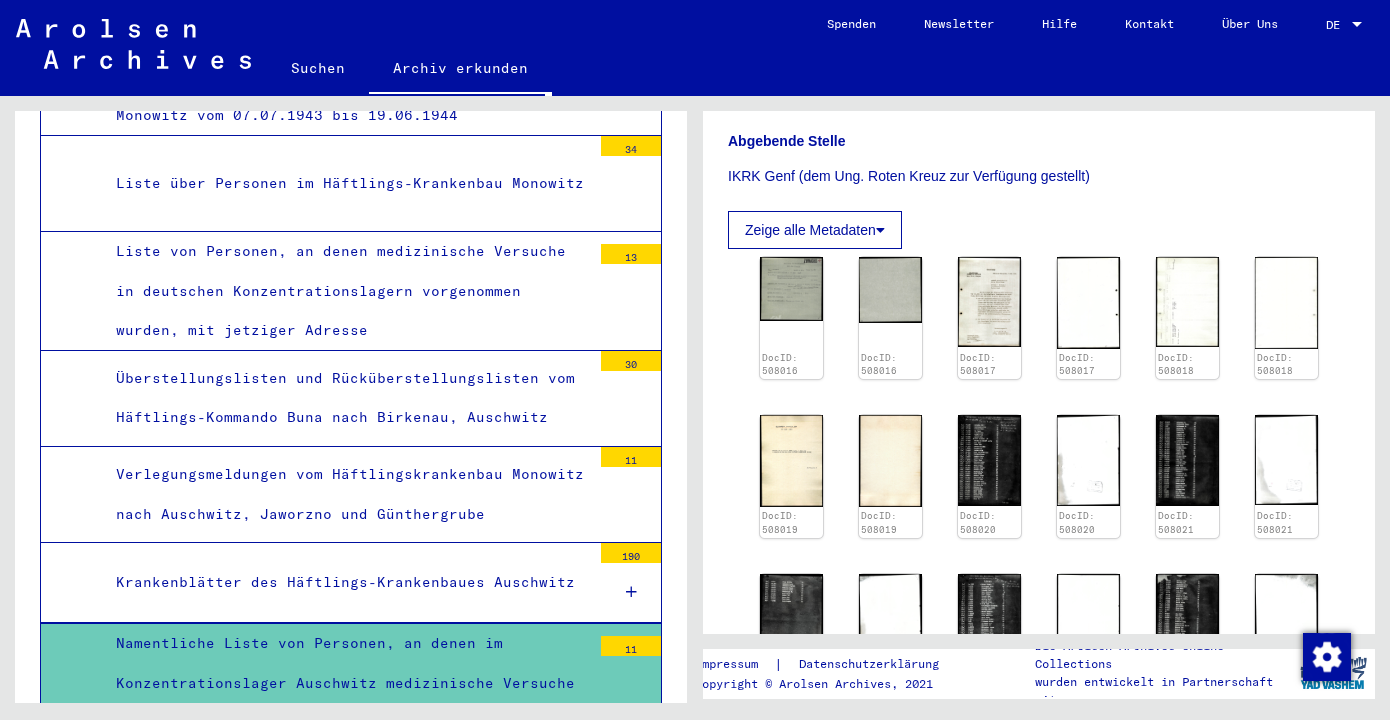 scroll, scrollTop: 5236, scrollLeft: 0, axis: vertical 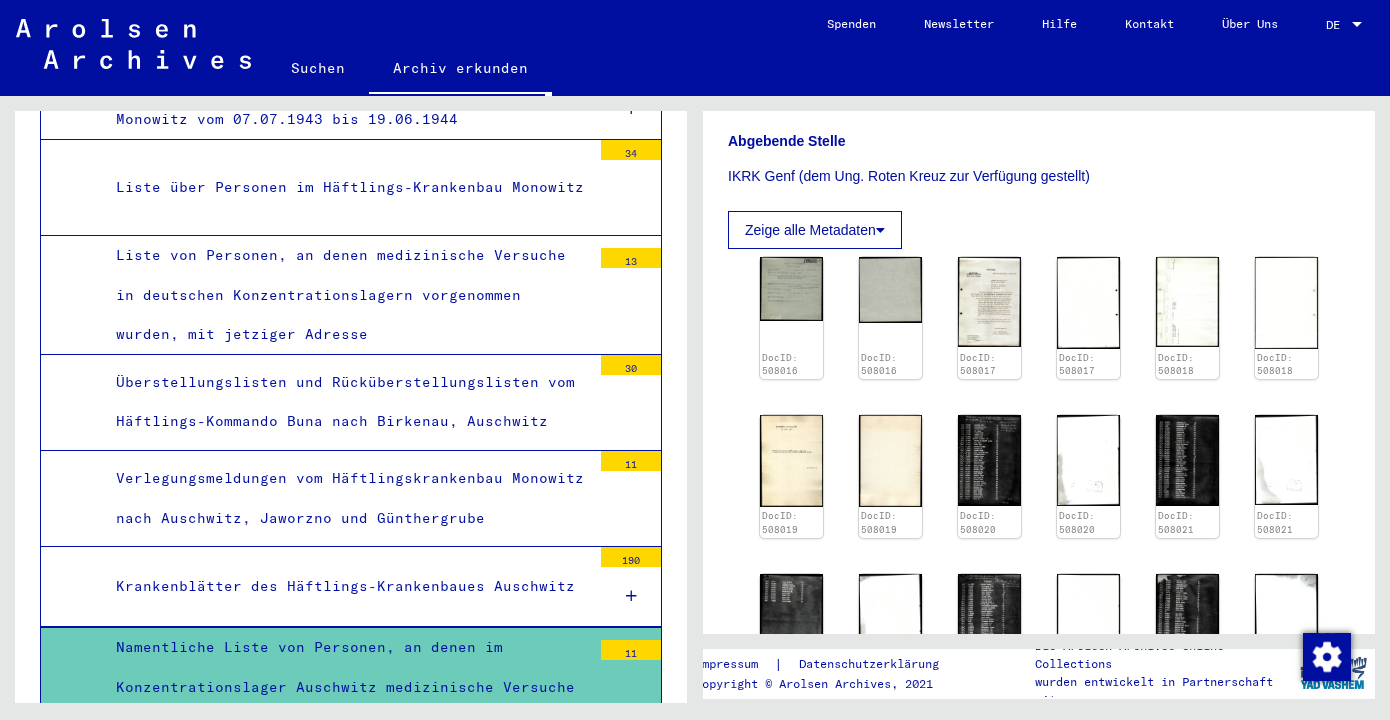 click on "Verschiedene individuelle Unterlagen: Transportzettel für die Gefangenen-Beförderung, Häftlings-Nachweisbogen, "Polizeiarzt-Untersuchungen", Verpflichtungserklärungen" at bounding box center (346, 1024) 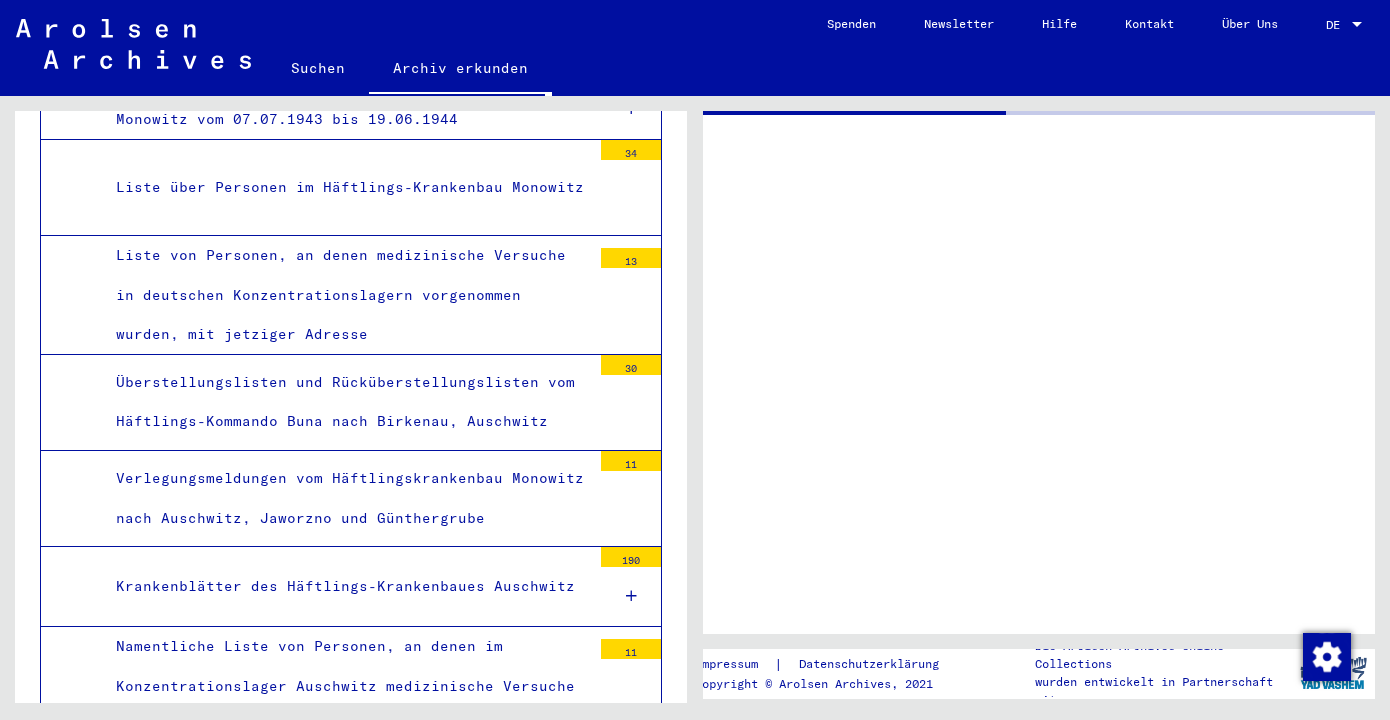 scroll, scrollTop: 5234, scrollLeft: 0, axis: vertical 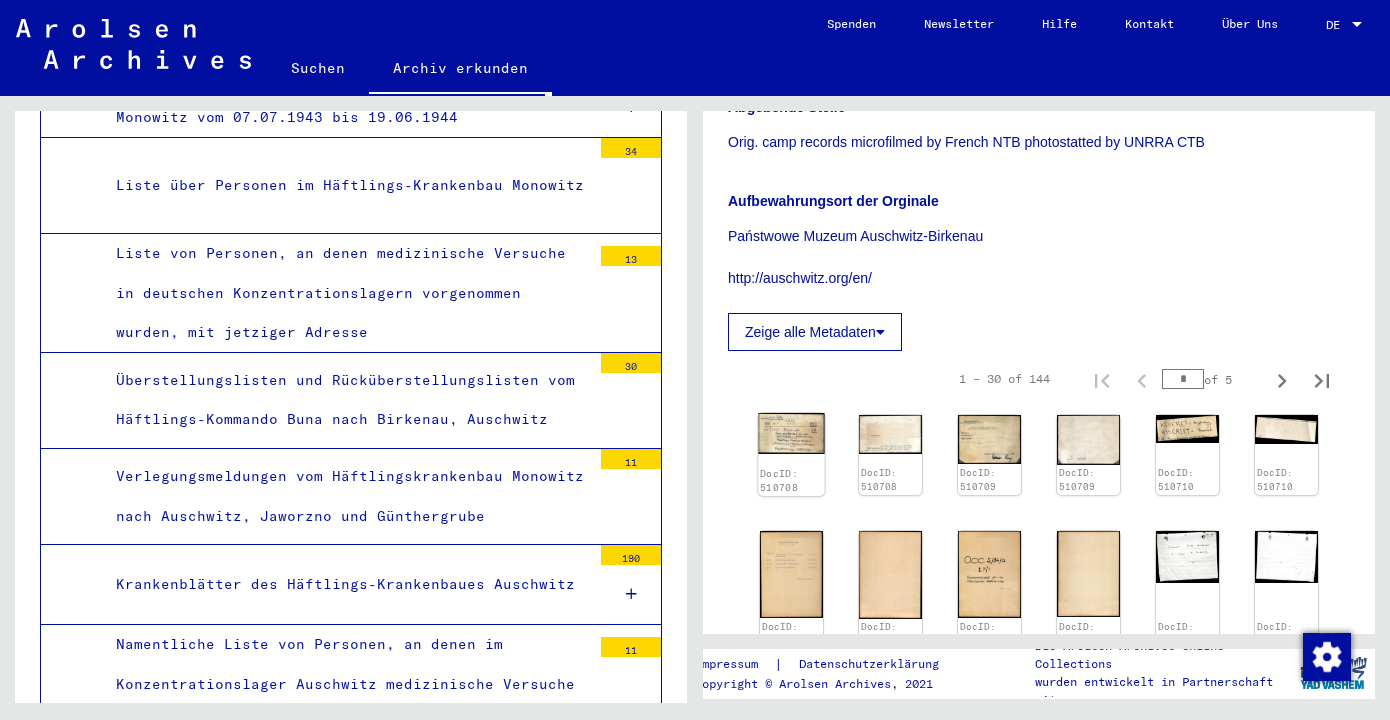 click 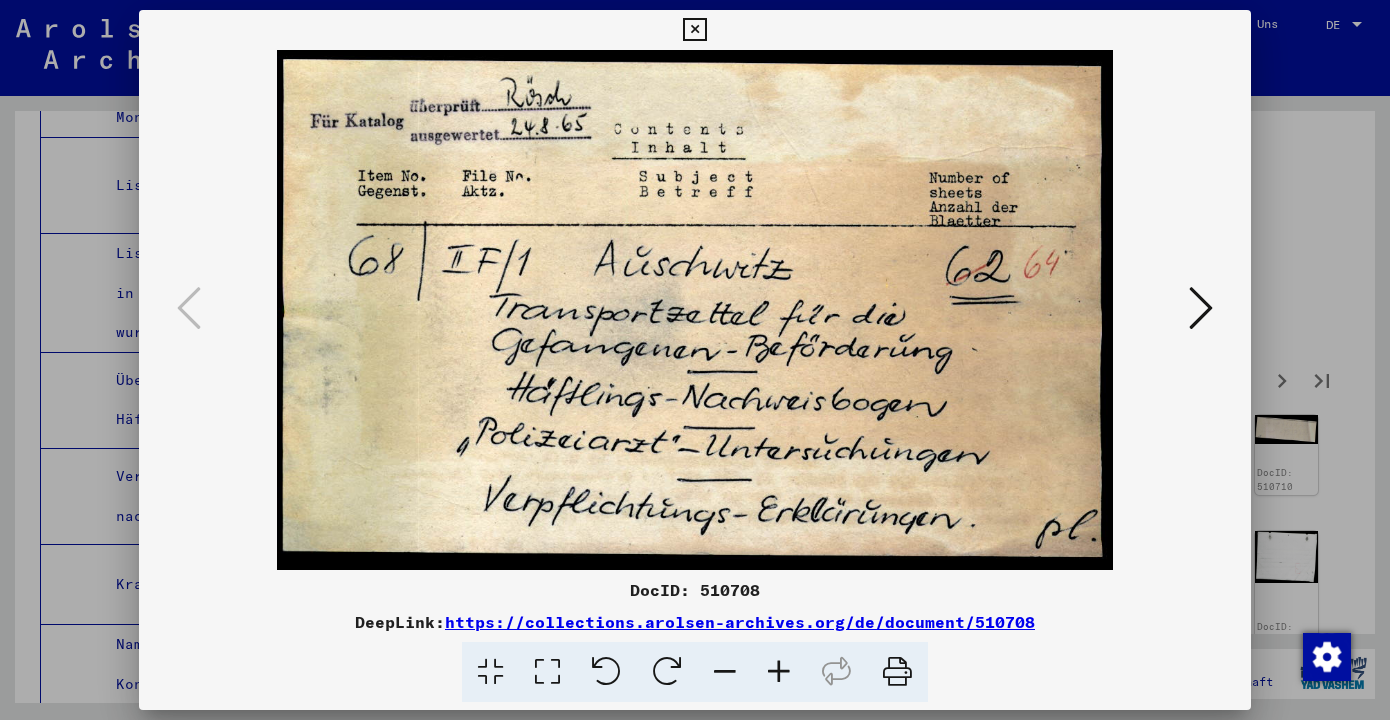 click at bounding box center [1201, 308] 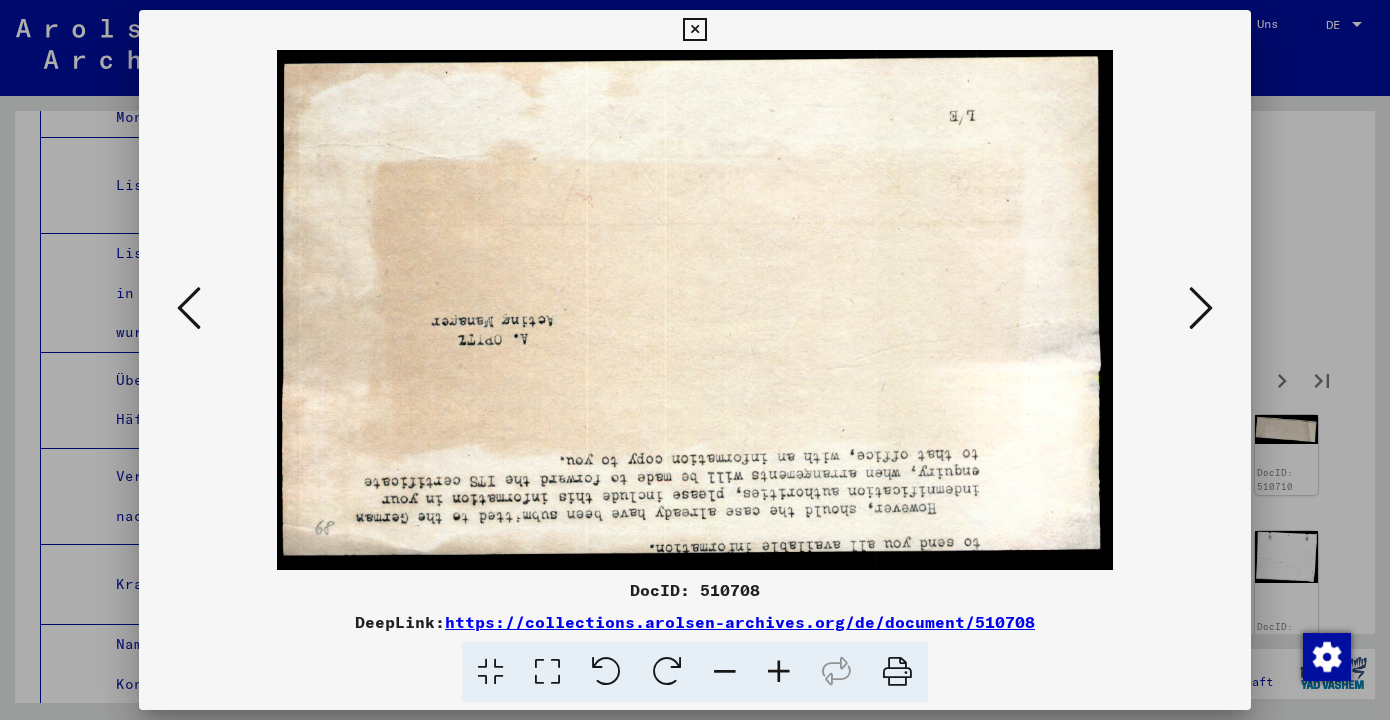 click at bounding box center [1201, 308] 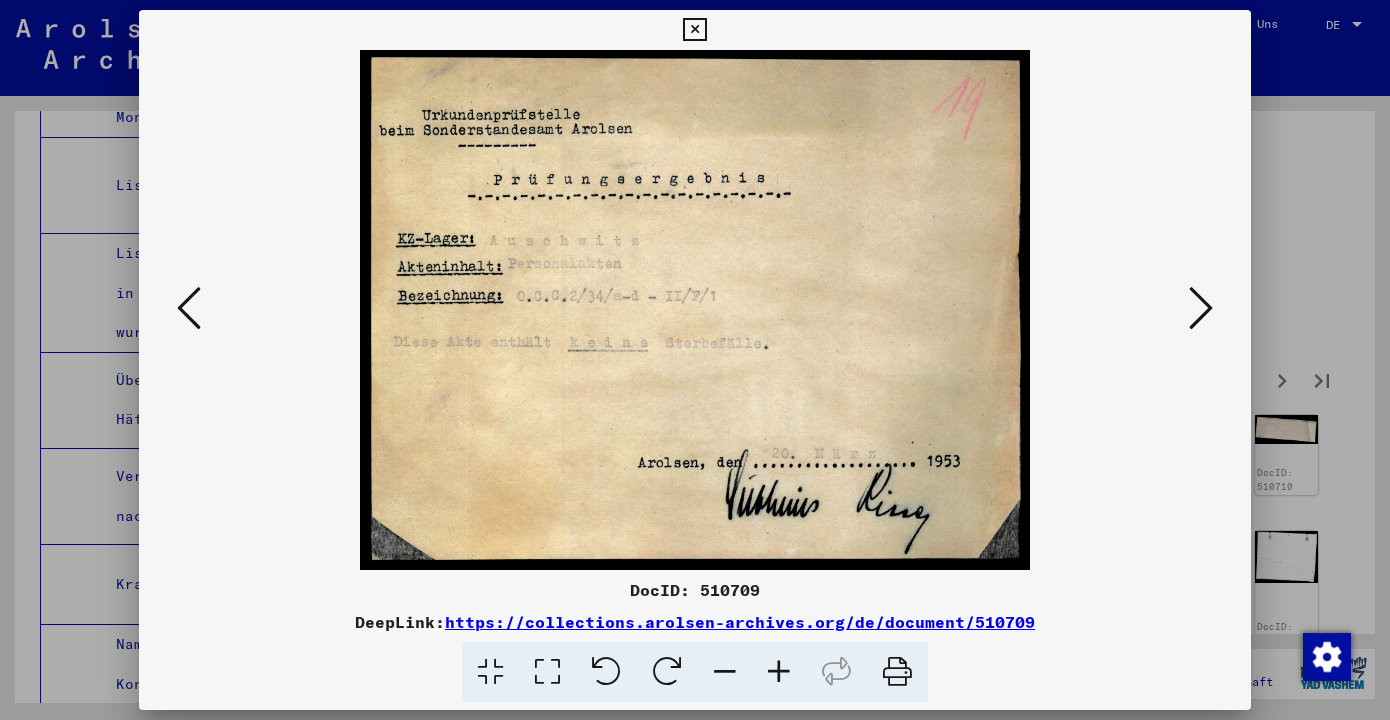 click at bounding box center (1201, 308) 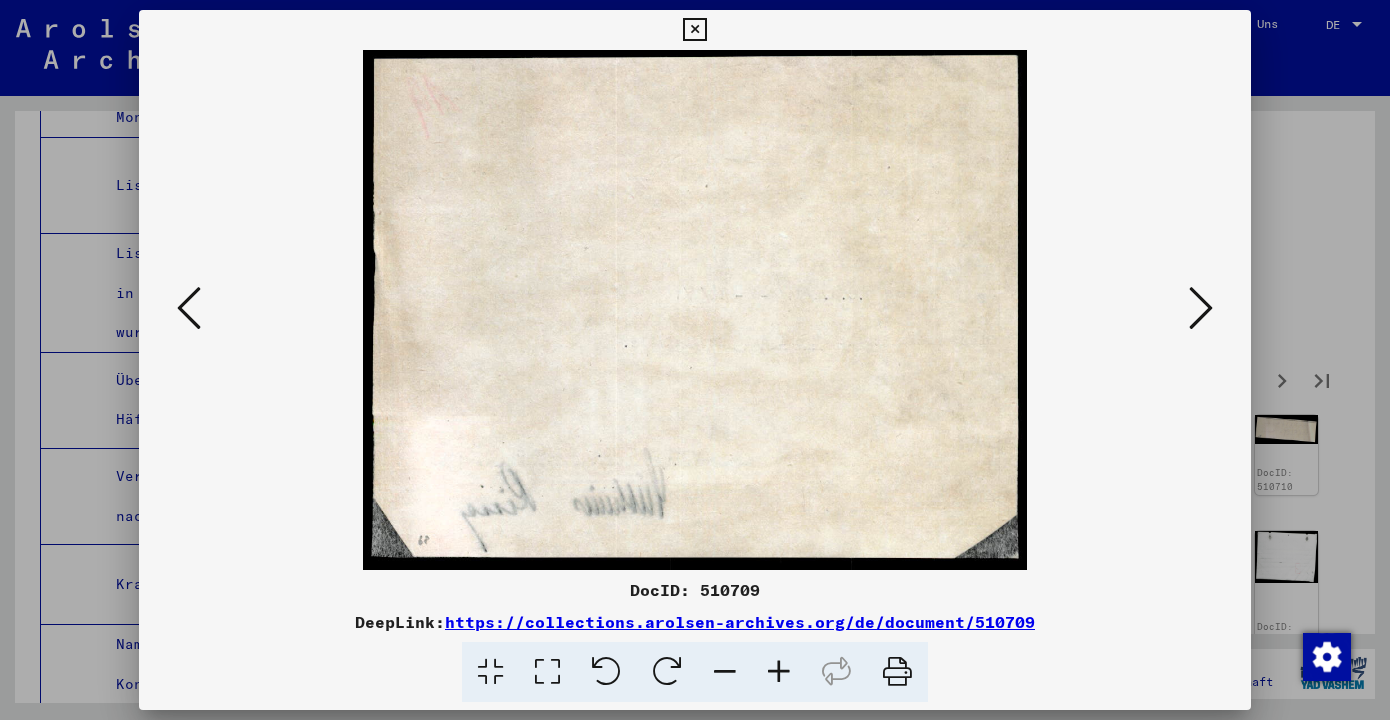 click at bounding box center (1201, 308) 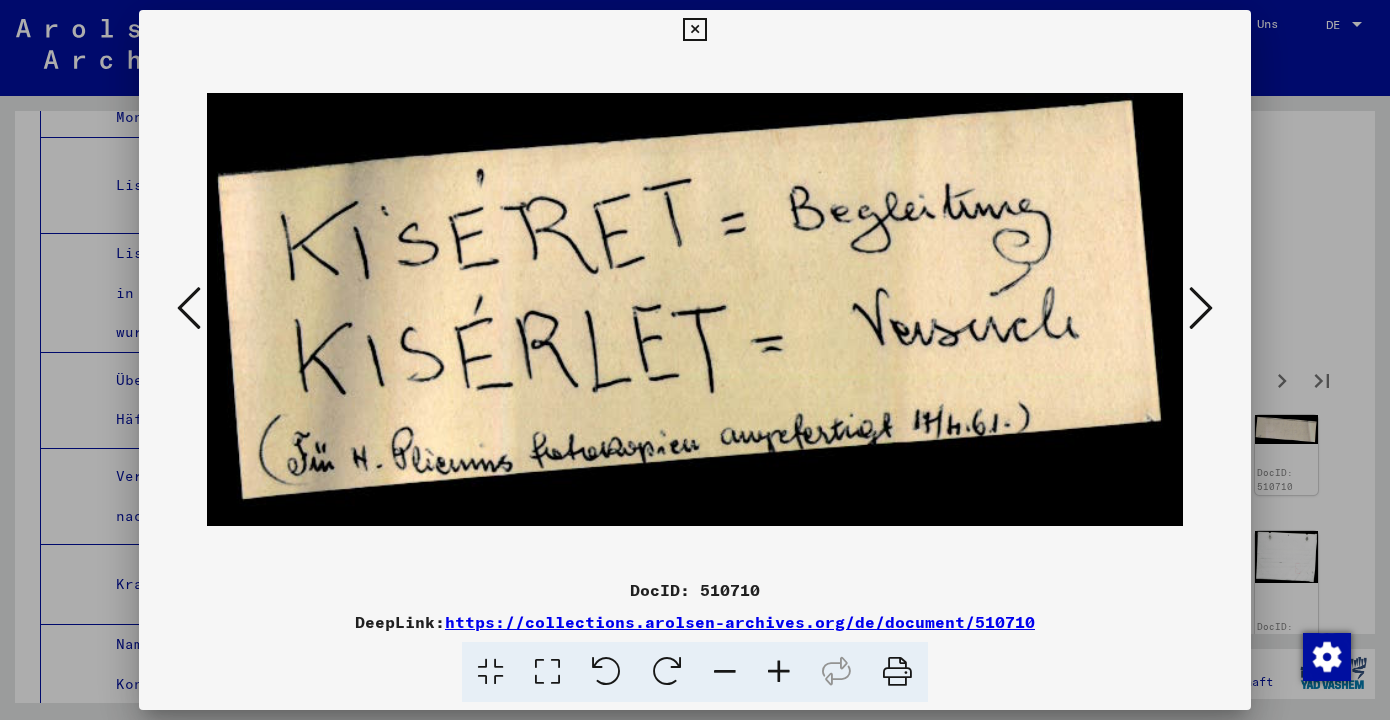 click at bounding box center (1201, 308) 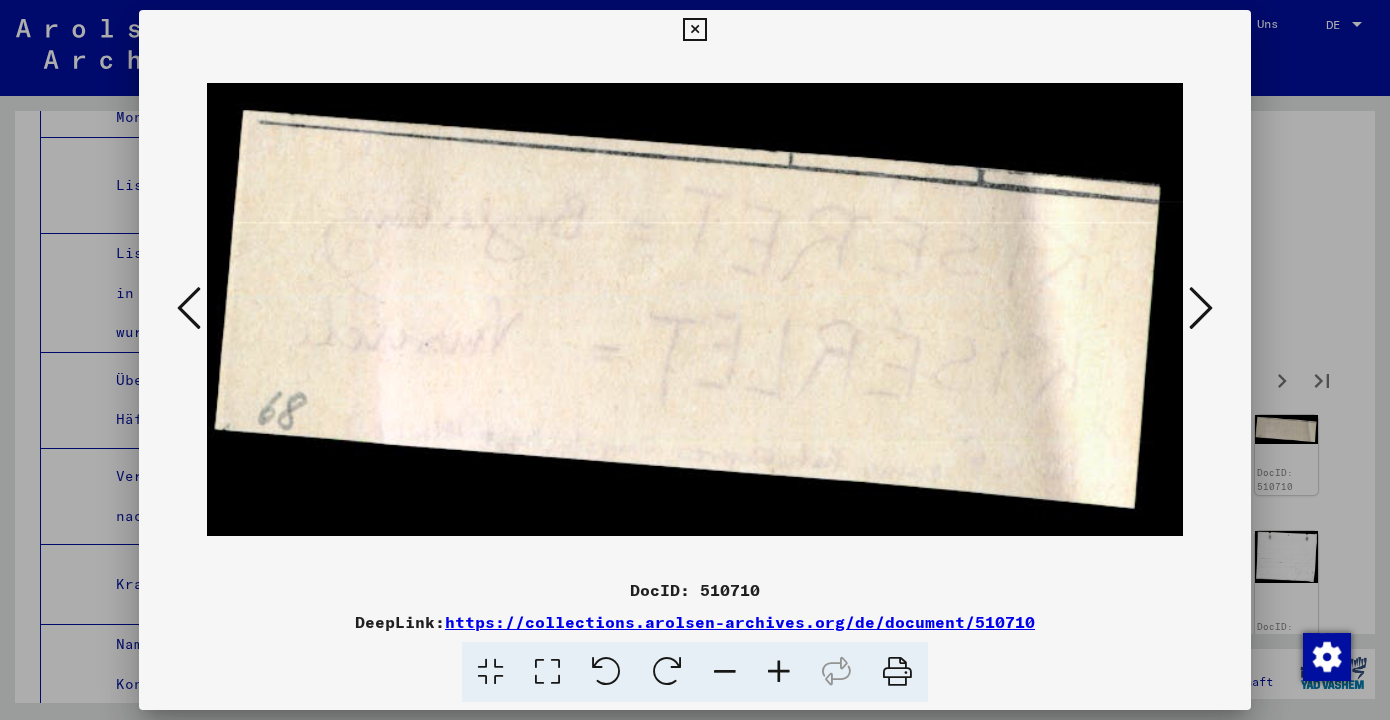 click at bounding box center [1201, 308] 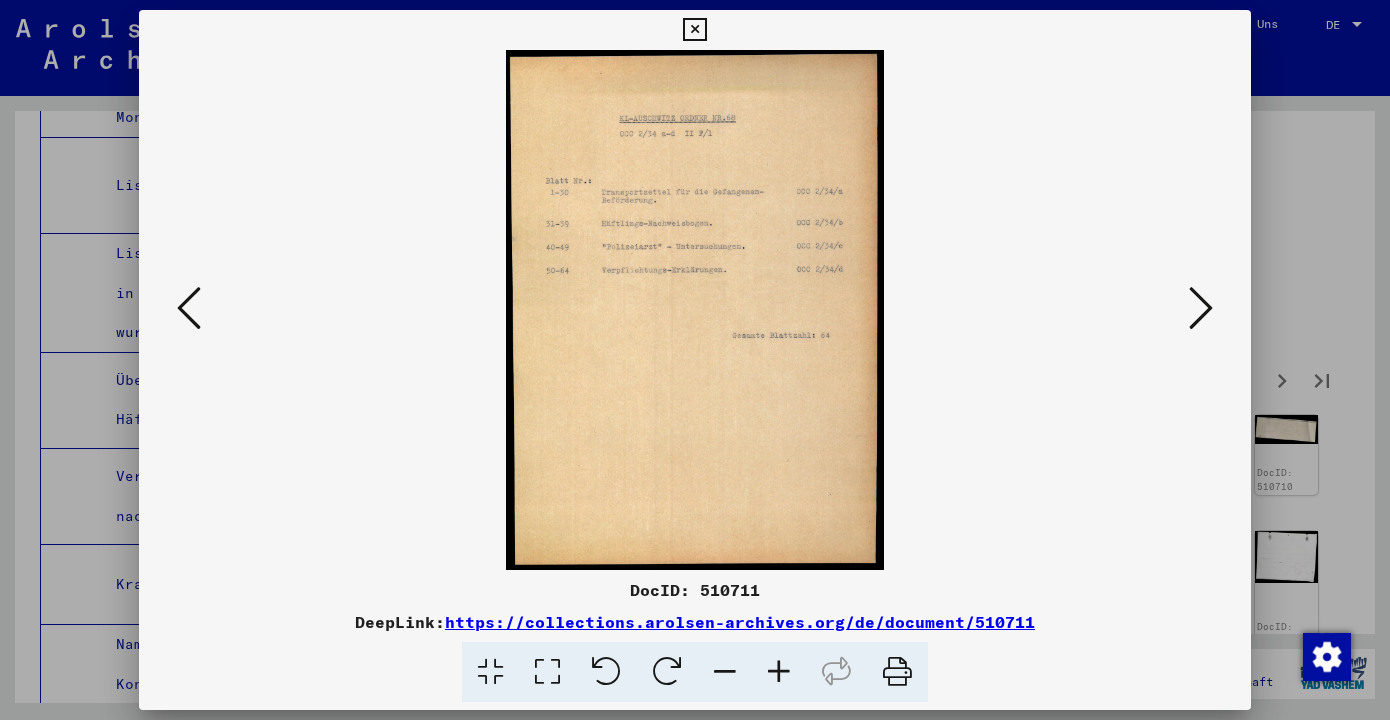 click at bounding box center (1201, 308) 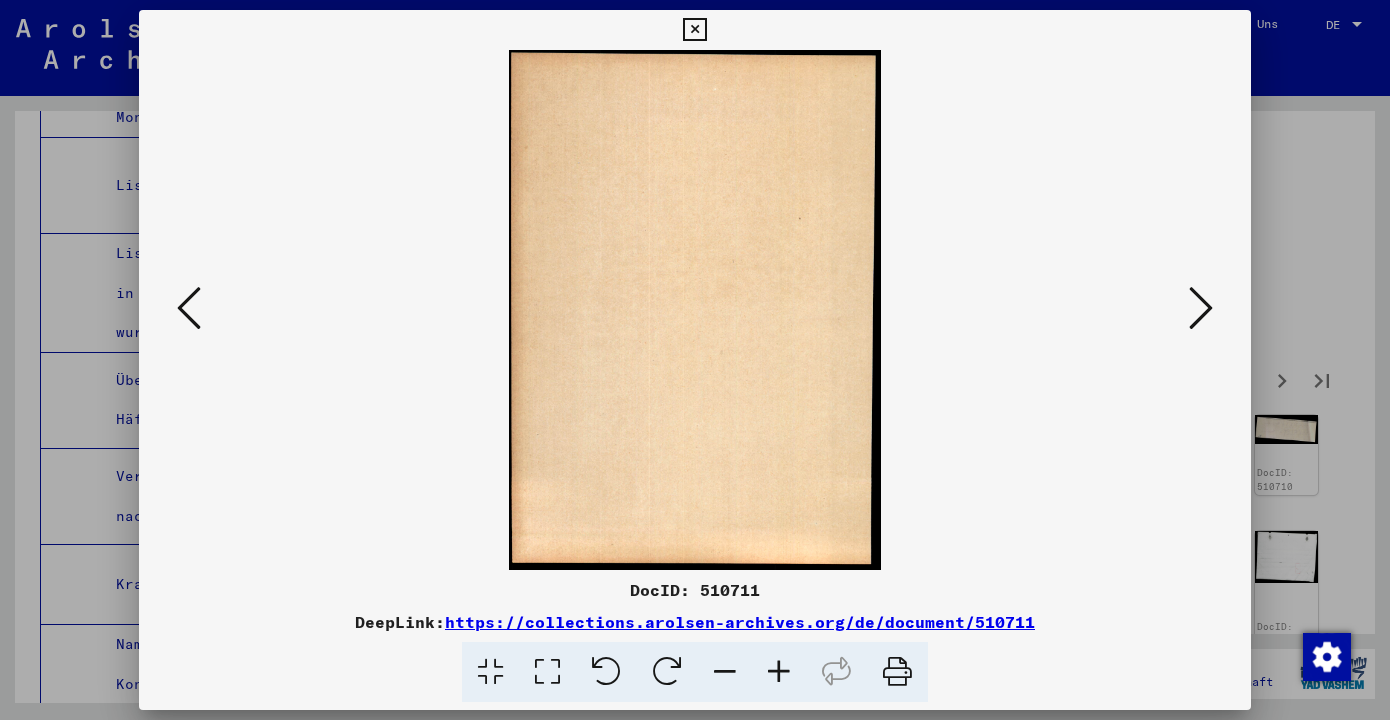 click at bounding box center (1201, 308) 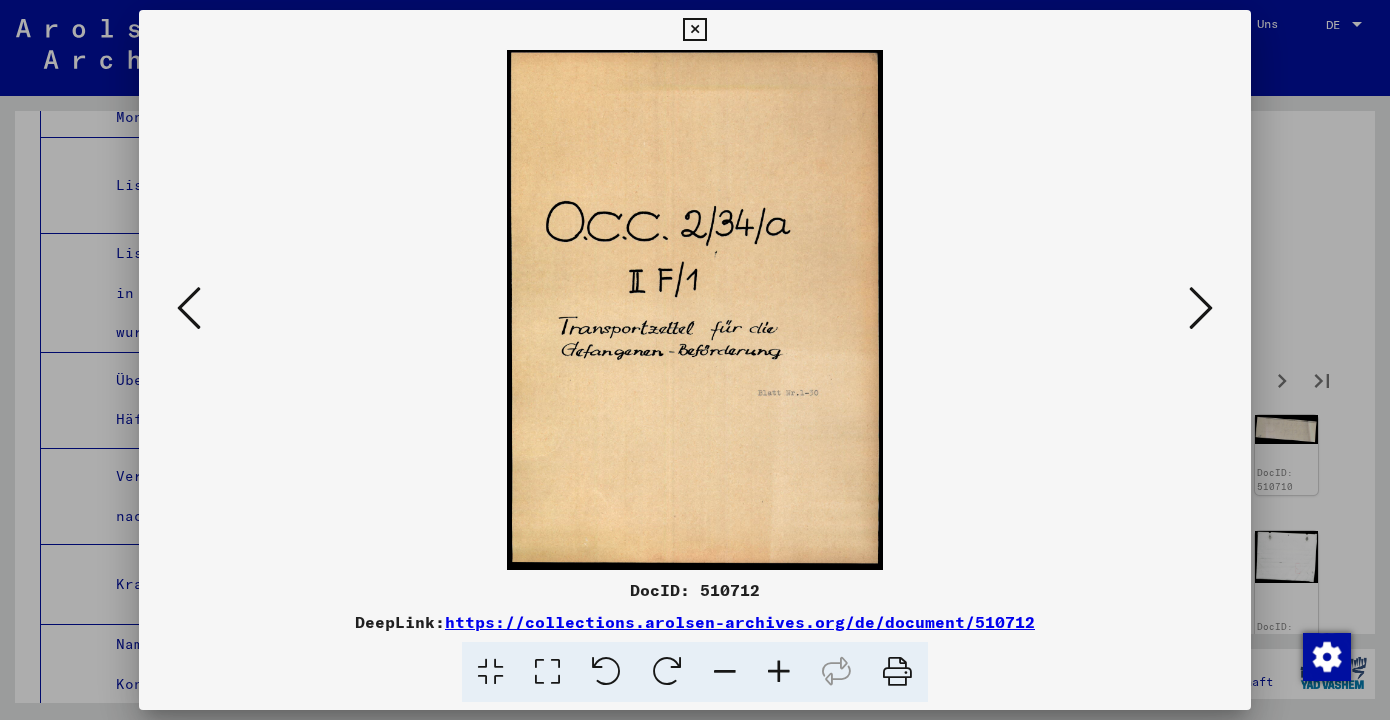 click at bounding box center [1201, 308] 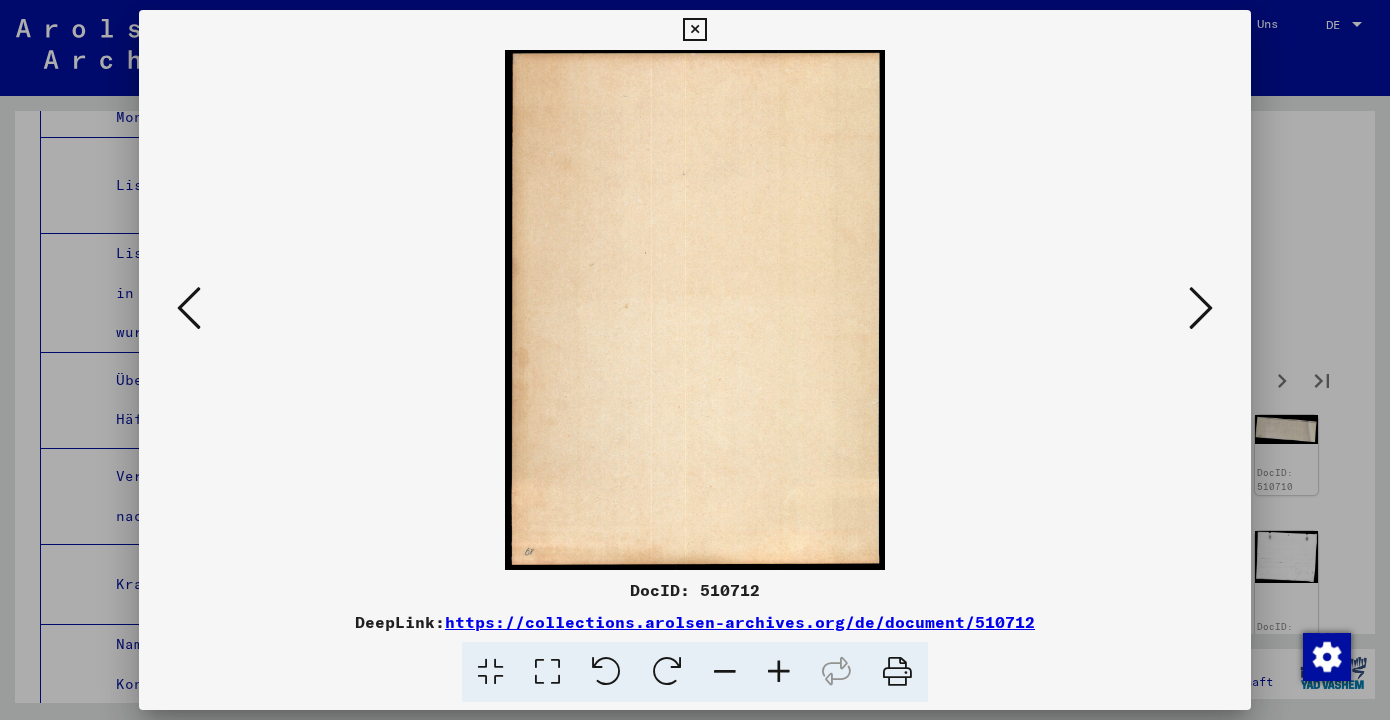 click at bounding box center [1201, 308] 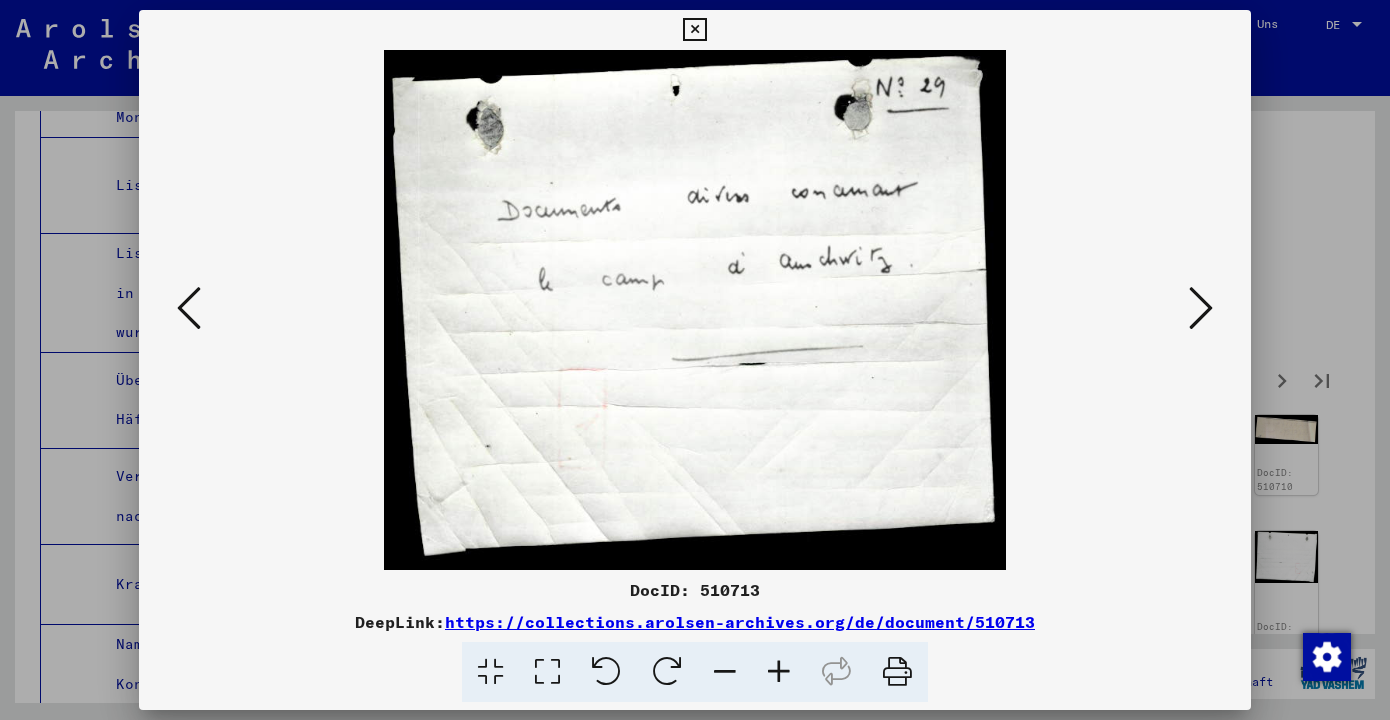 click at bounding box center (1201, 308) 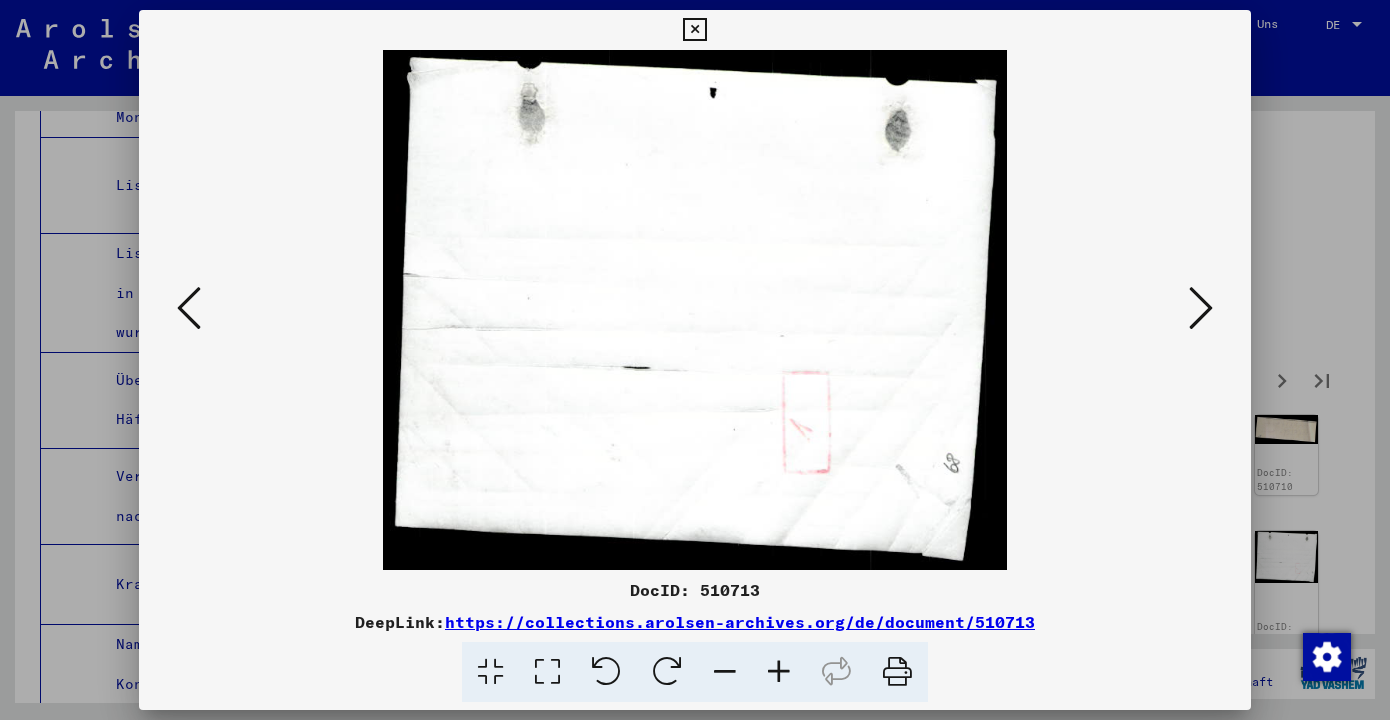 click at bounding box center (1201, 308) 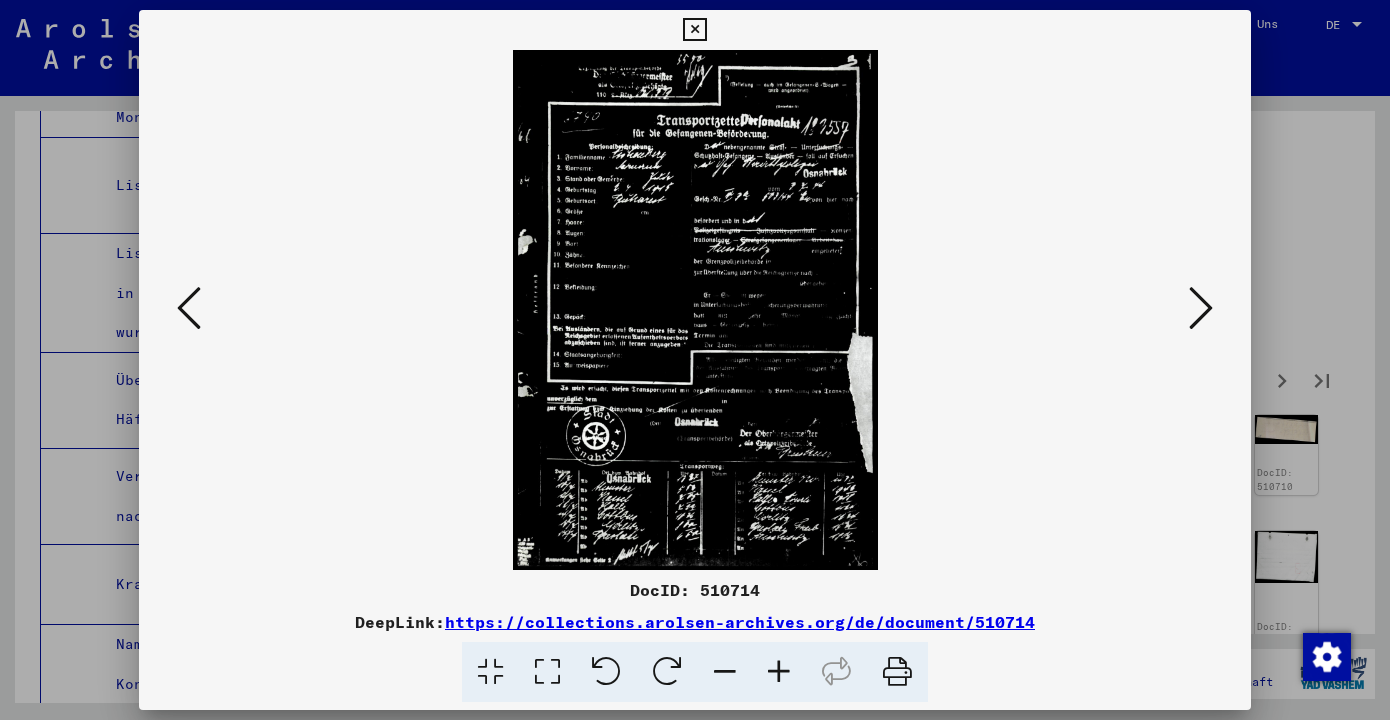 click at bounding box center [1201, 308] 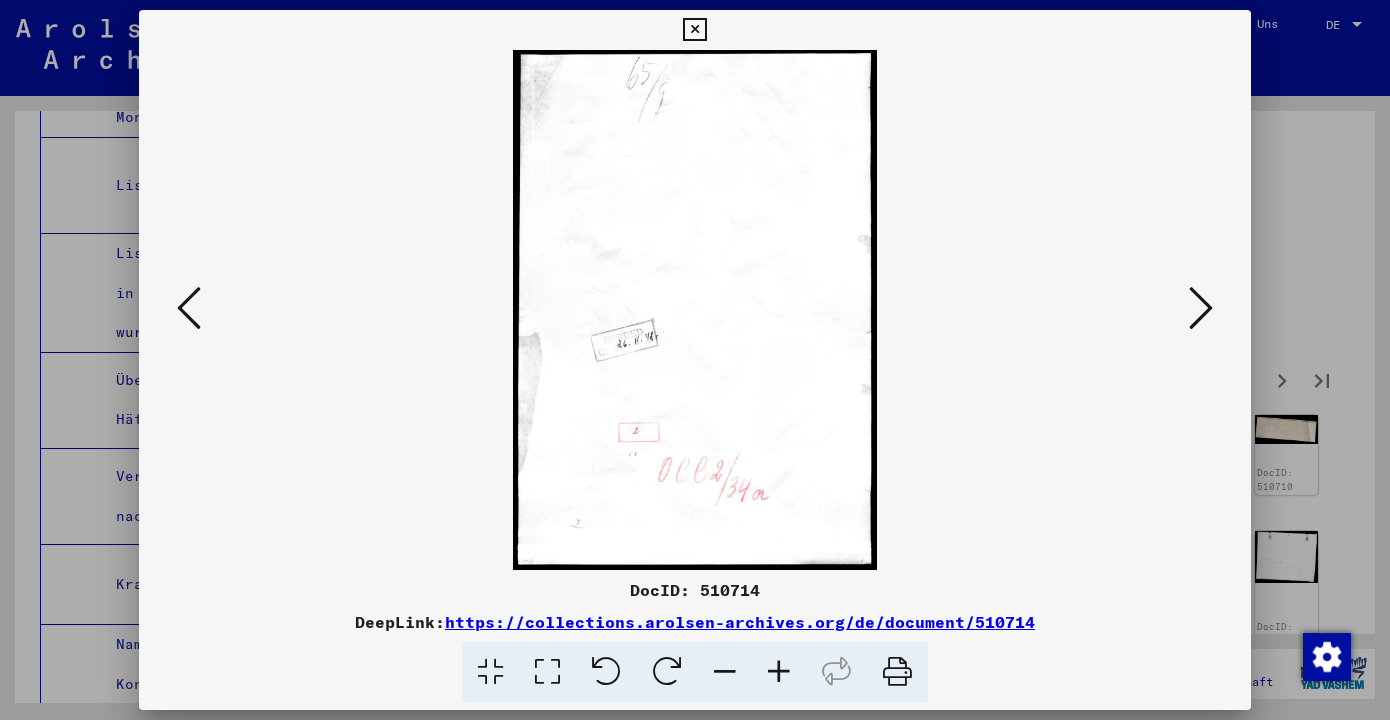 click at bounding box center [1201, 308] 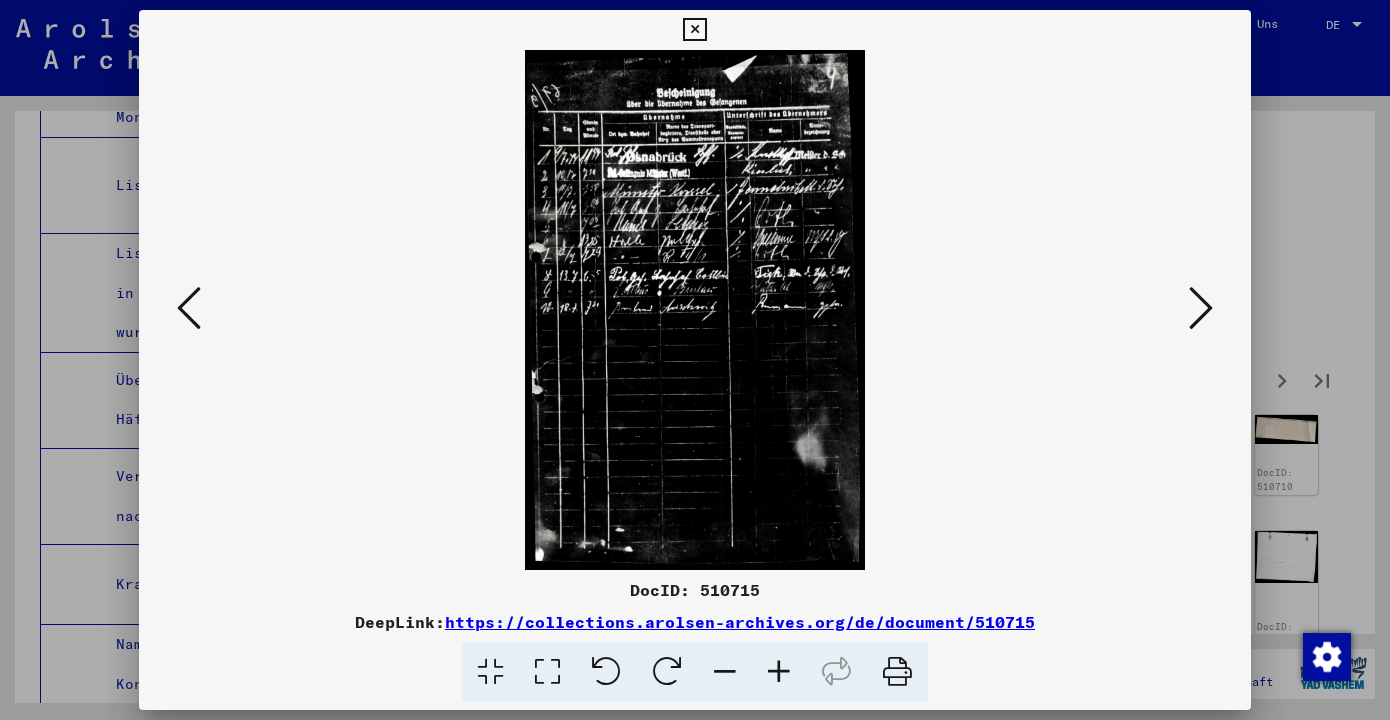 click at bounding box center (1201, 308) 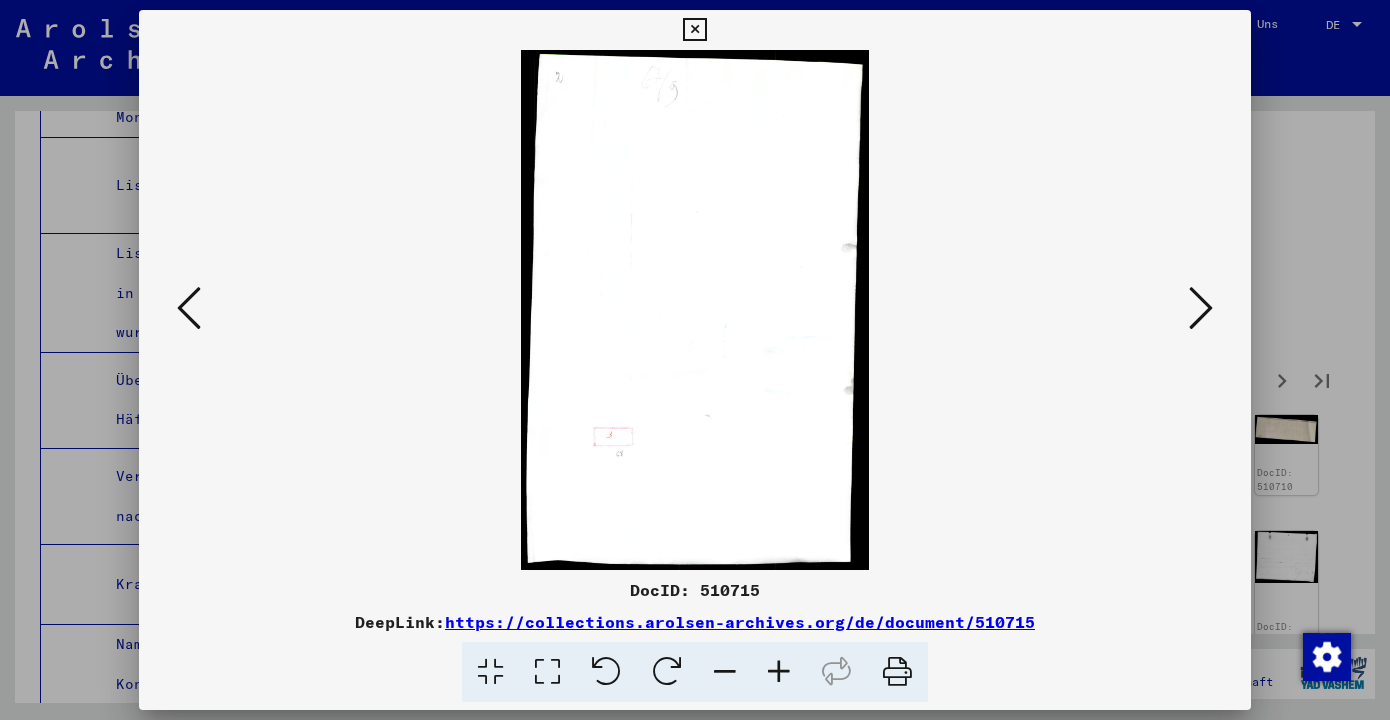 click at bounding box center (1201, 308) 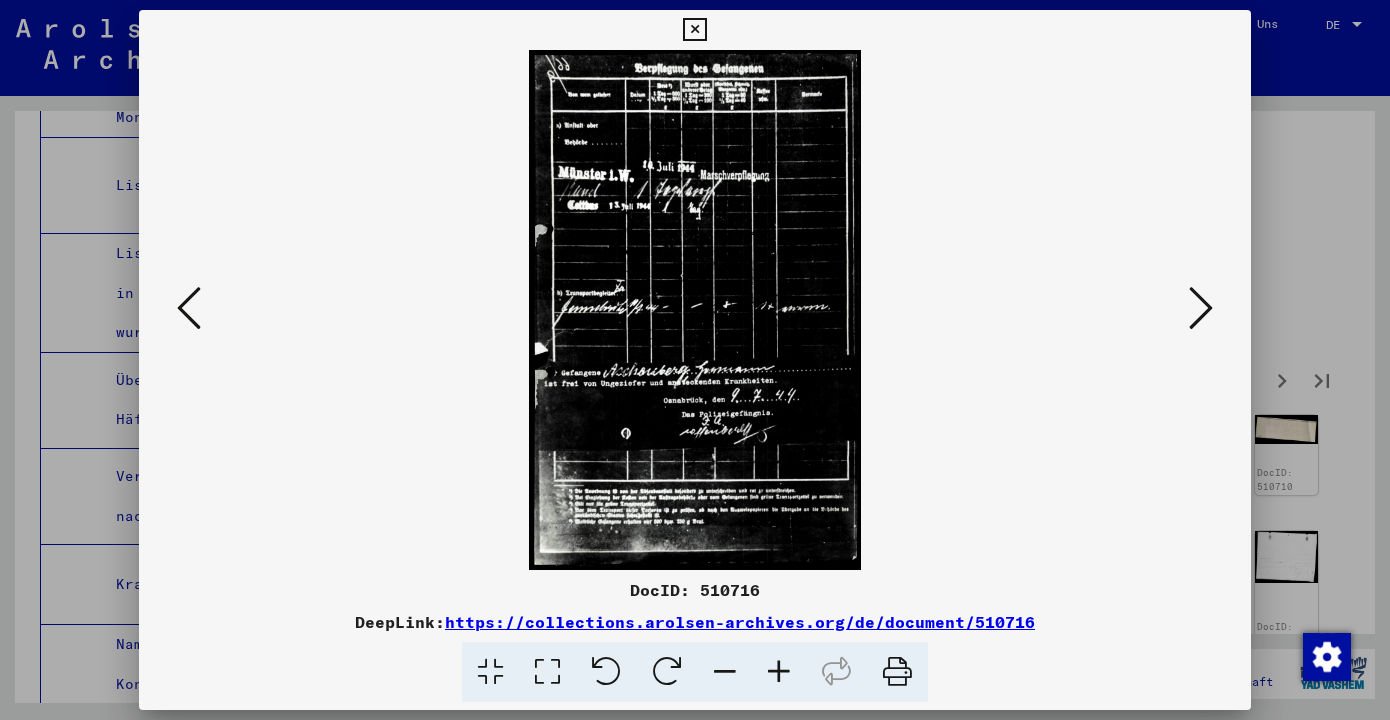 click at bounding box center (1201, 308) 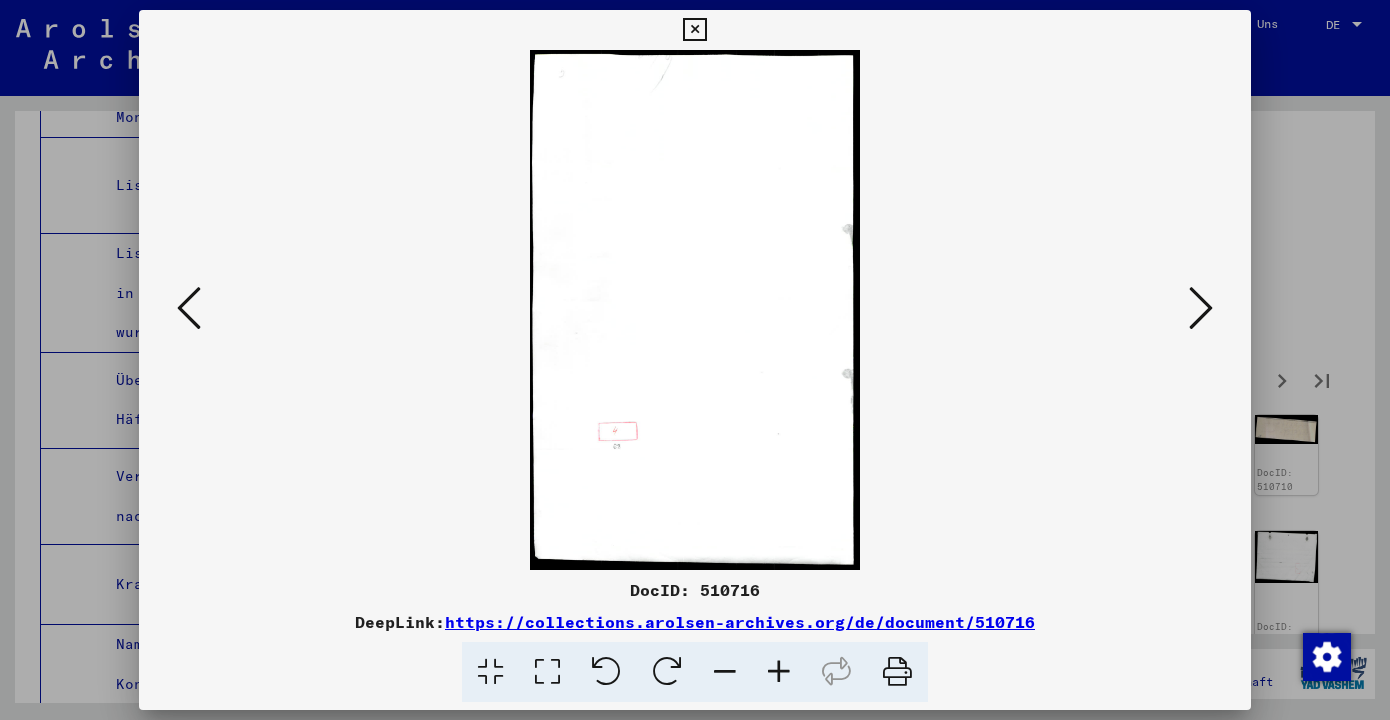click at bounding box center (1201, 308) 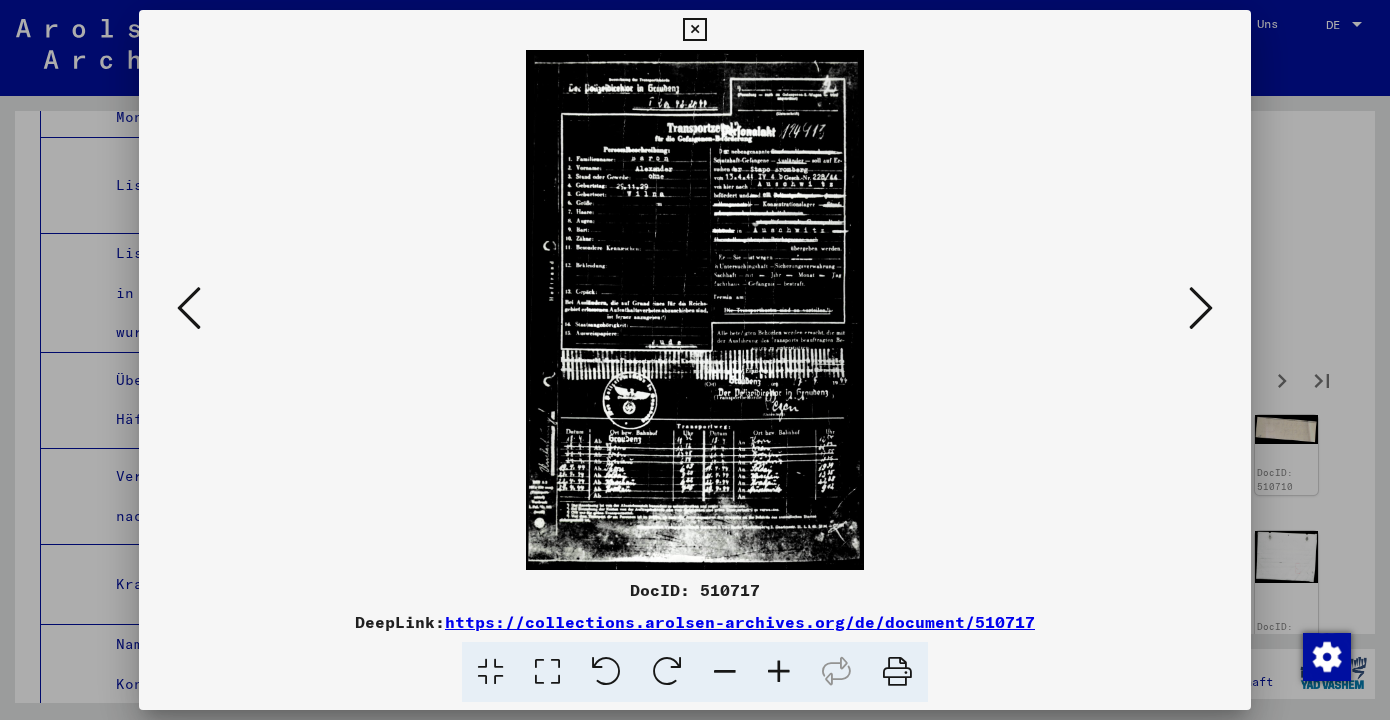 click at bounding box center (1201, 308) 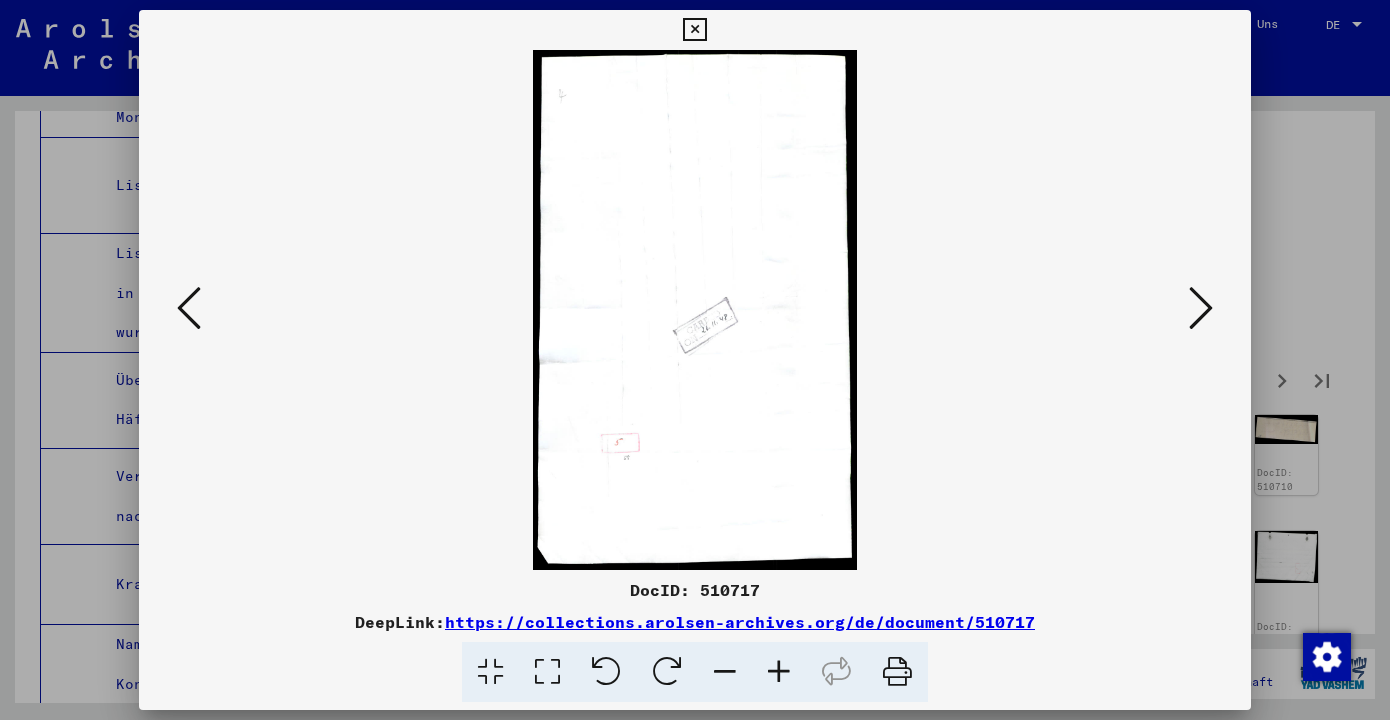 click at bounding box center (1201, 308) 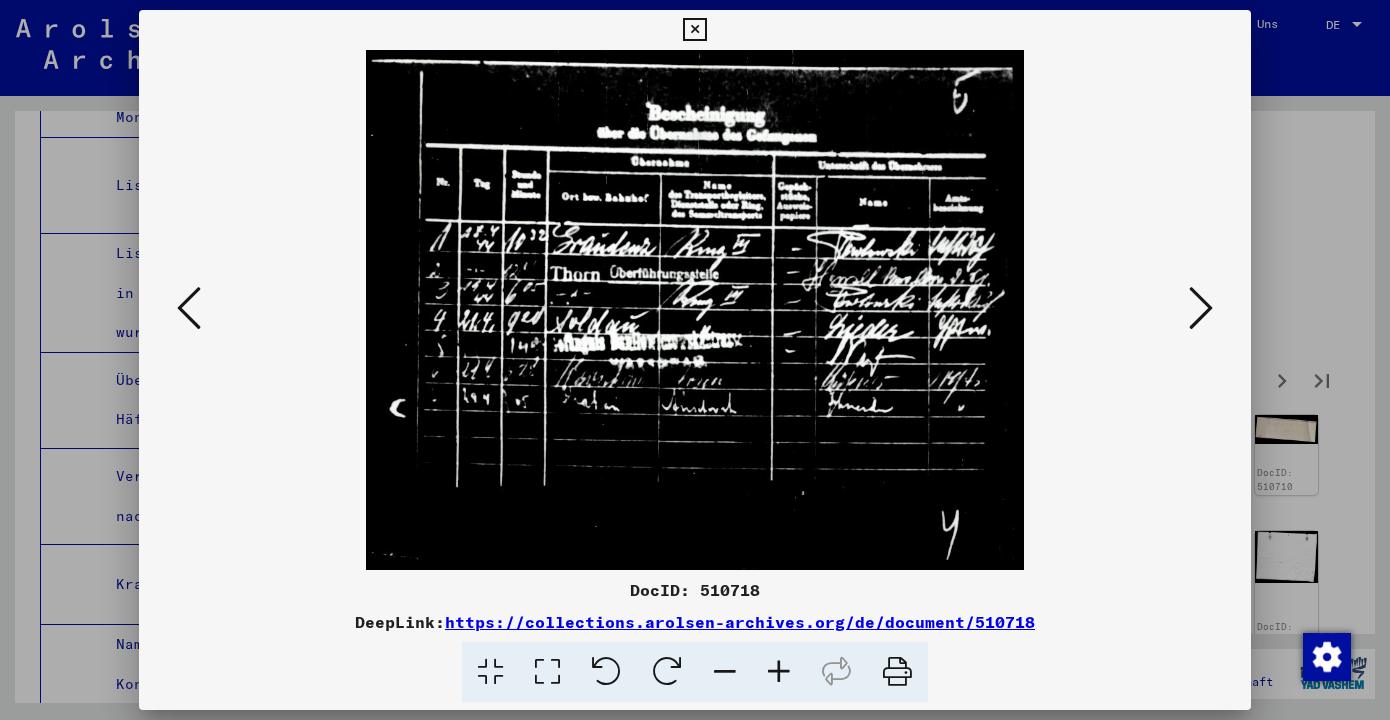 click at bounding box center [694, 30] 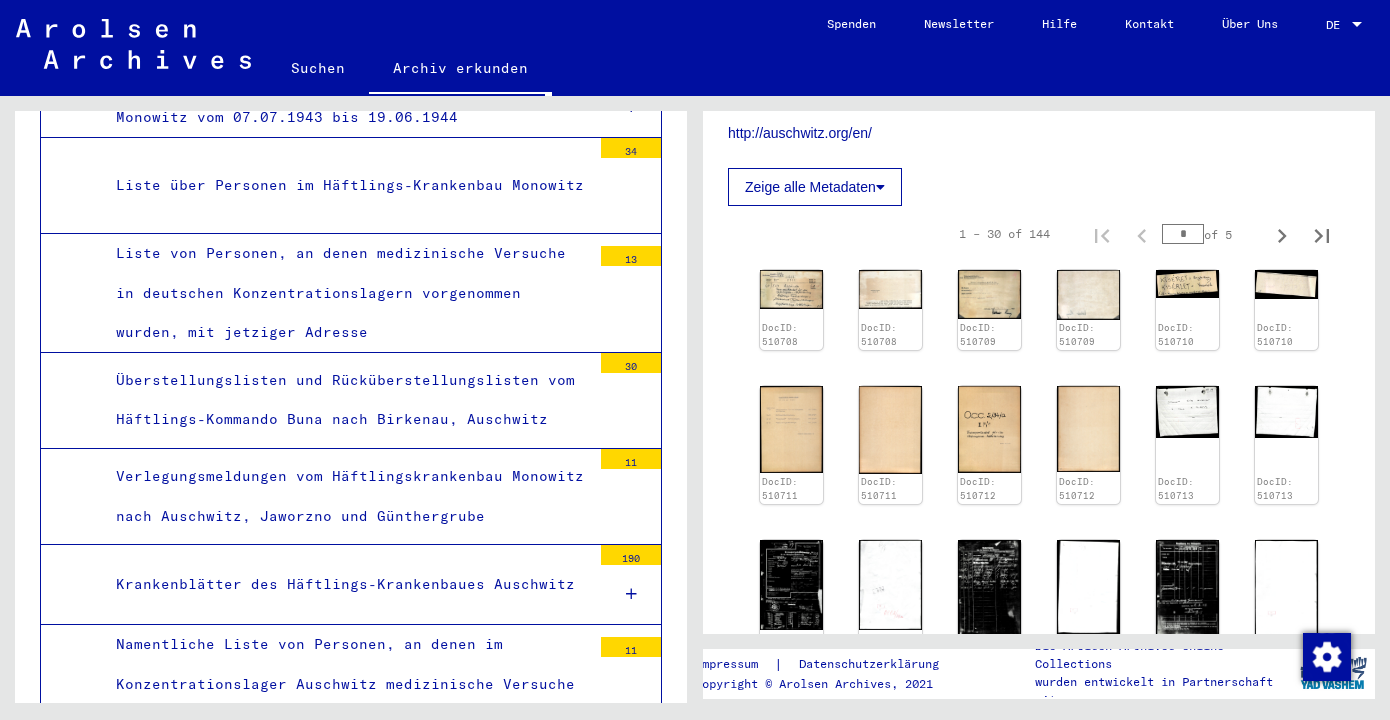 scroll, scrollTop: 746, scrollLeft: 0, axis: vertical 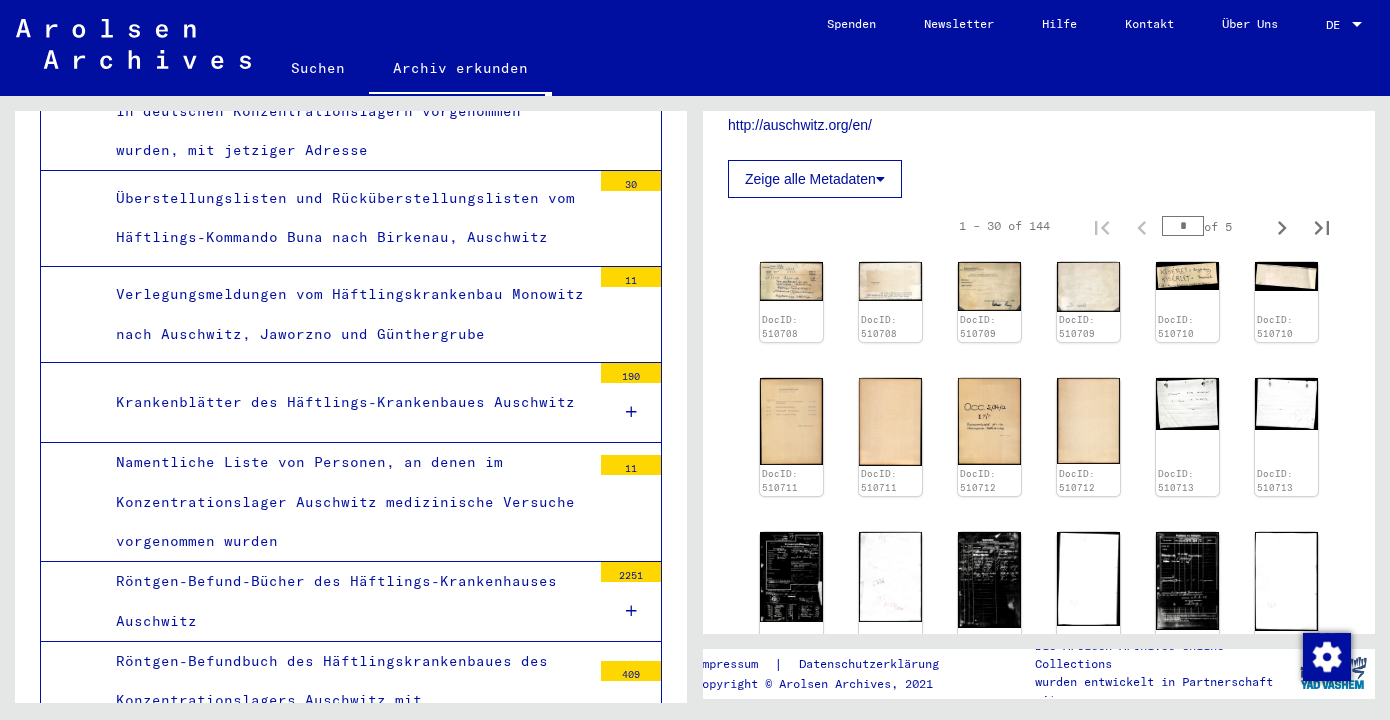 click on "Korrespondenz, verschiedene Berichte und Rapporte, sowie verschiedene individuelle Unterlagen" at bounding box center [346, 967] 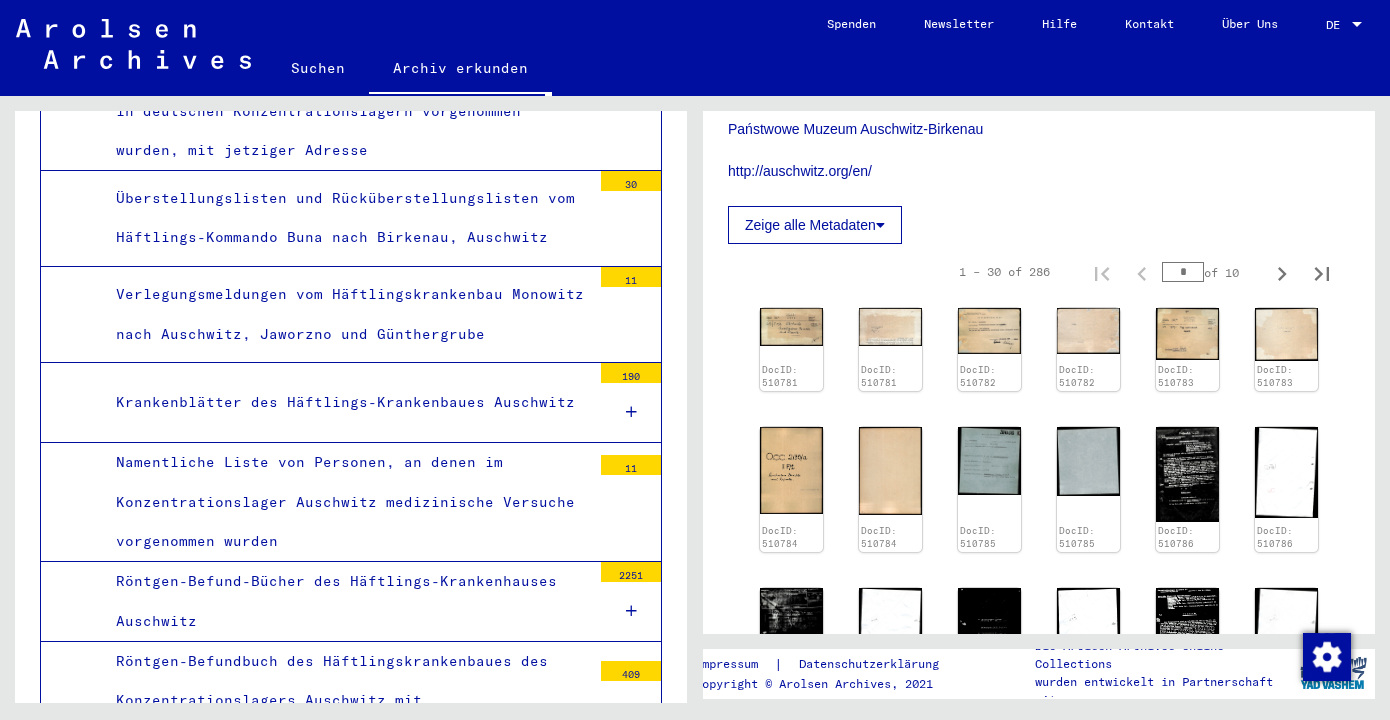 scroll, scrollTop: 709, scrollLeft: 0, axis: vertical 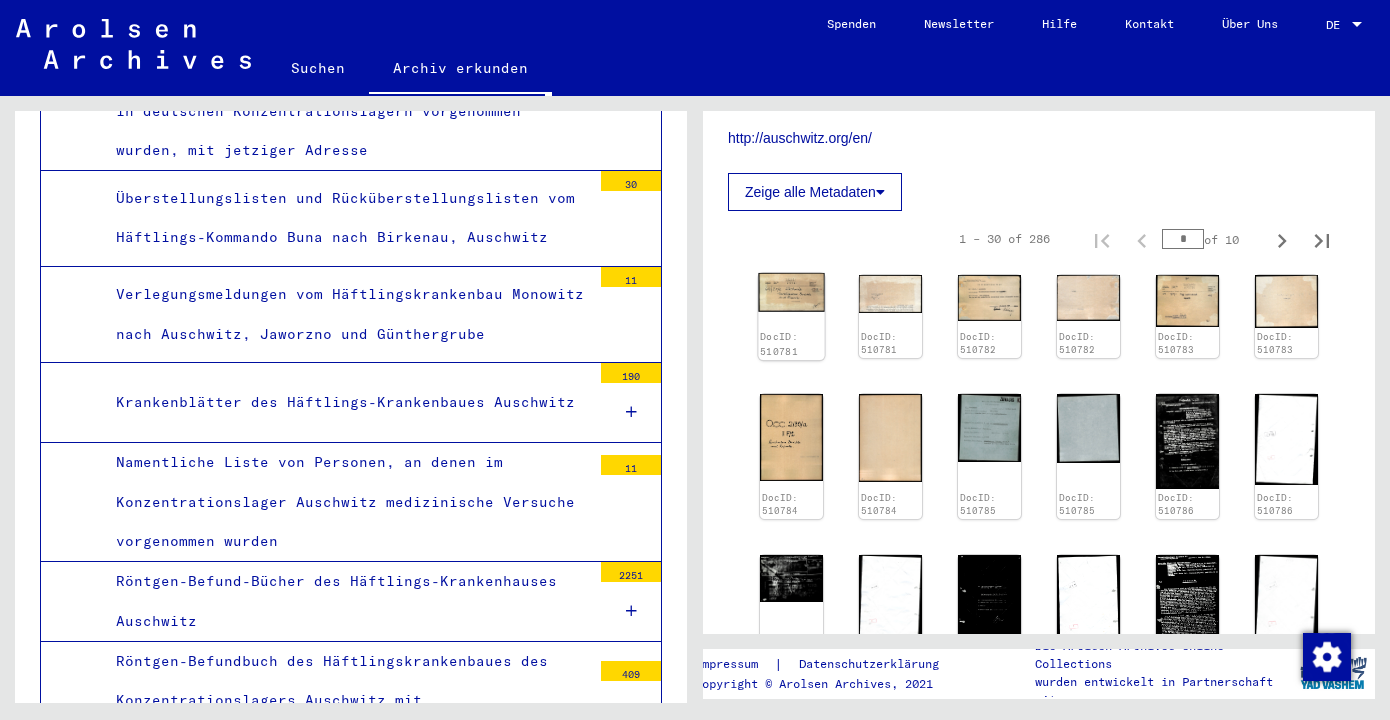 click 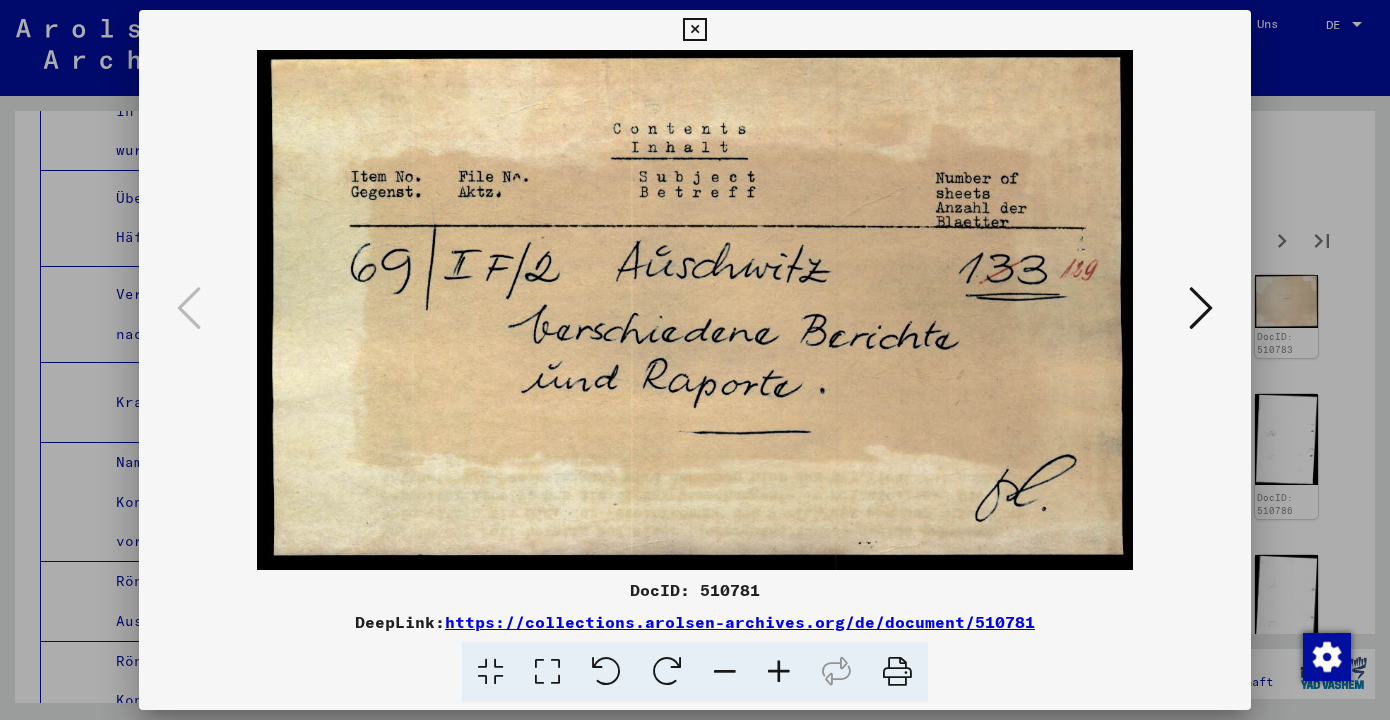 click at bounding box center (1201, 308) 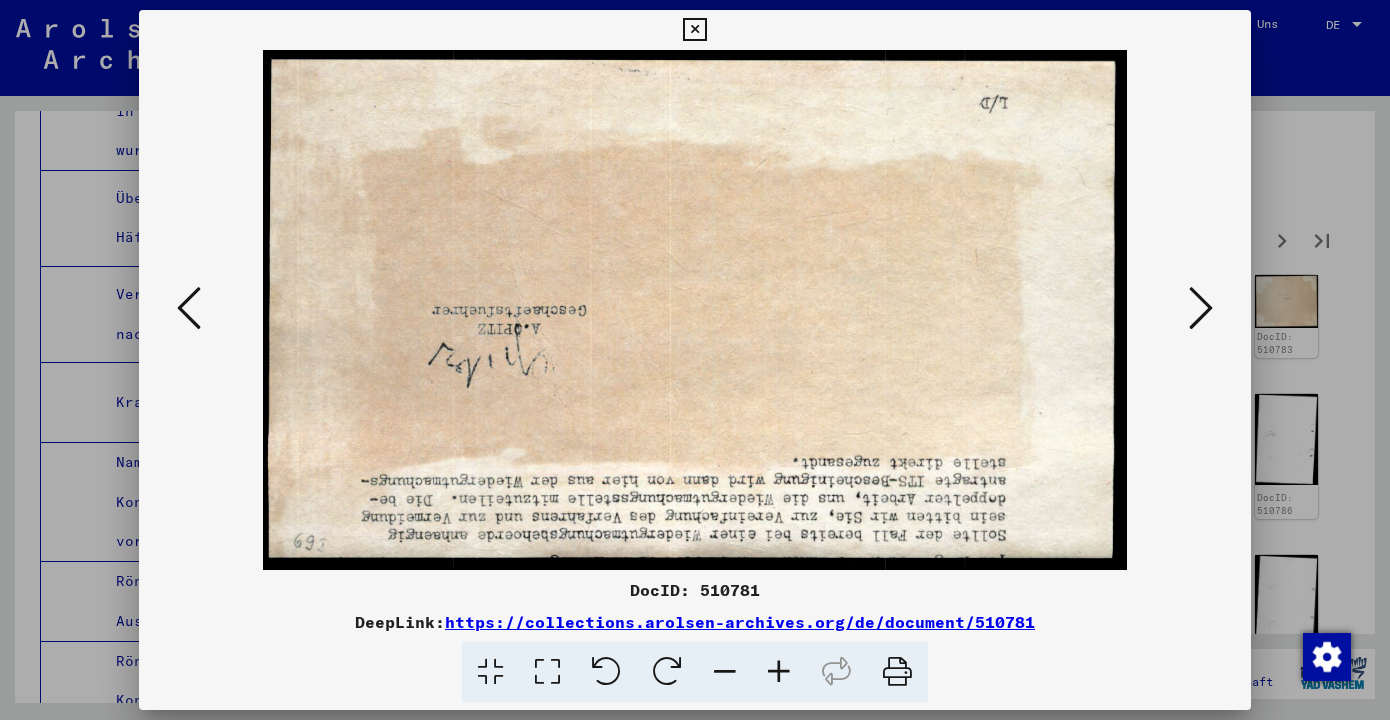 click at bounding box center (1201, 308) 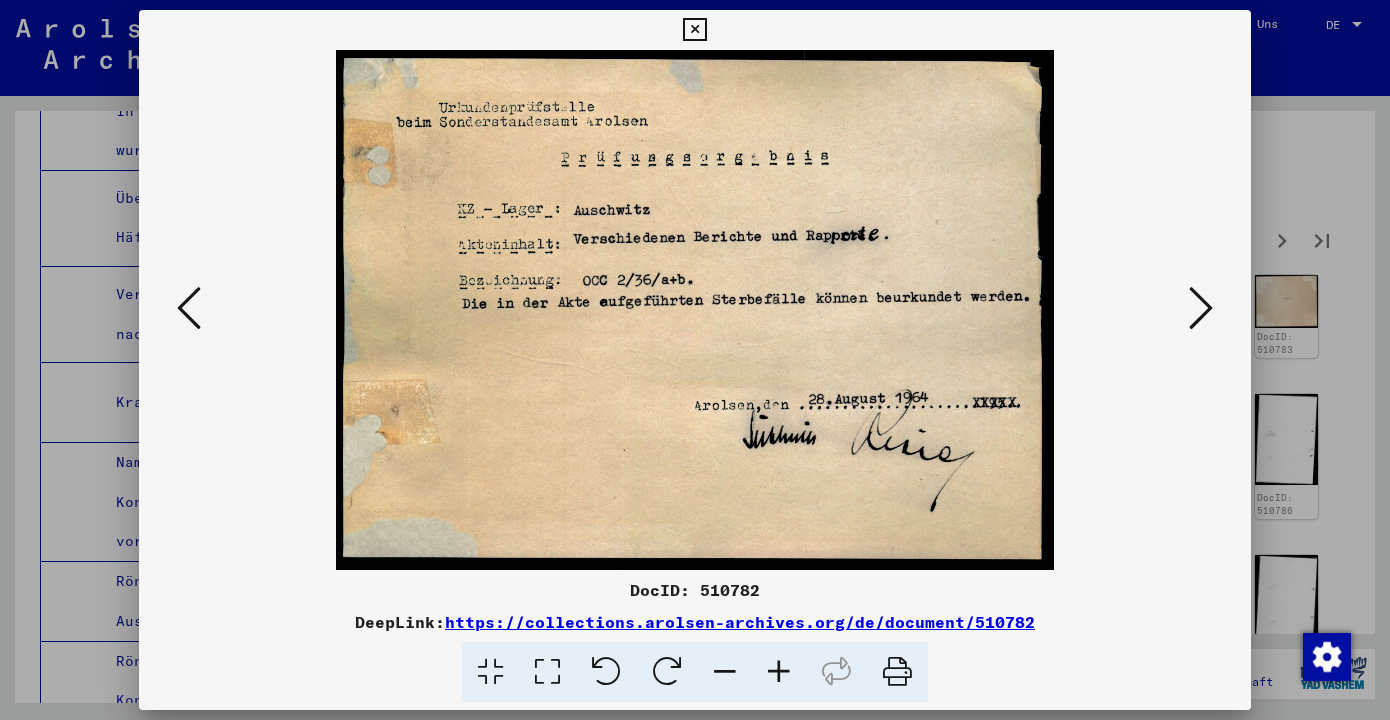click at bounding box center [1201, 308] 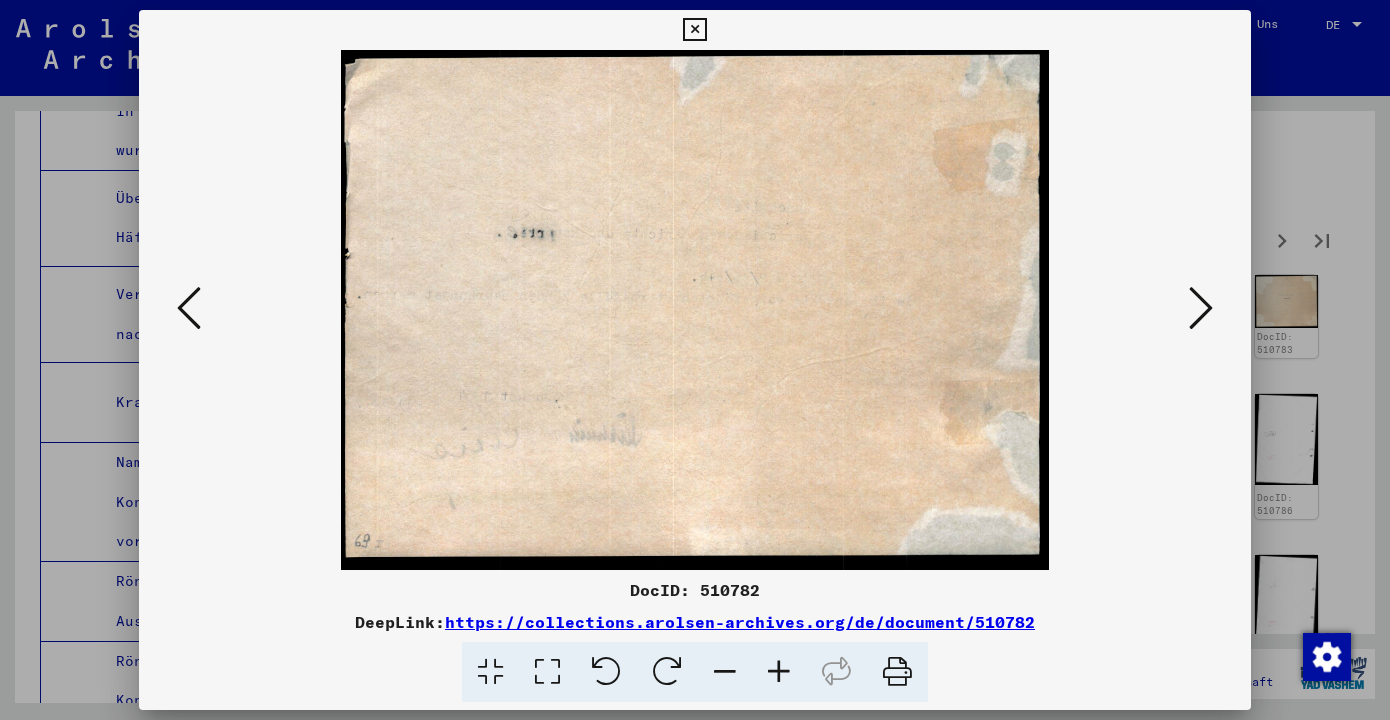 click at bounding box center [1201, 308] 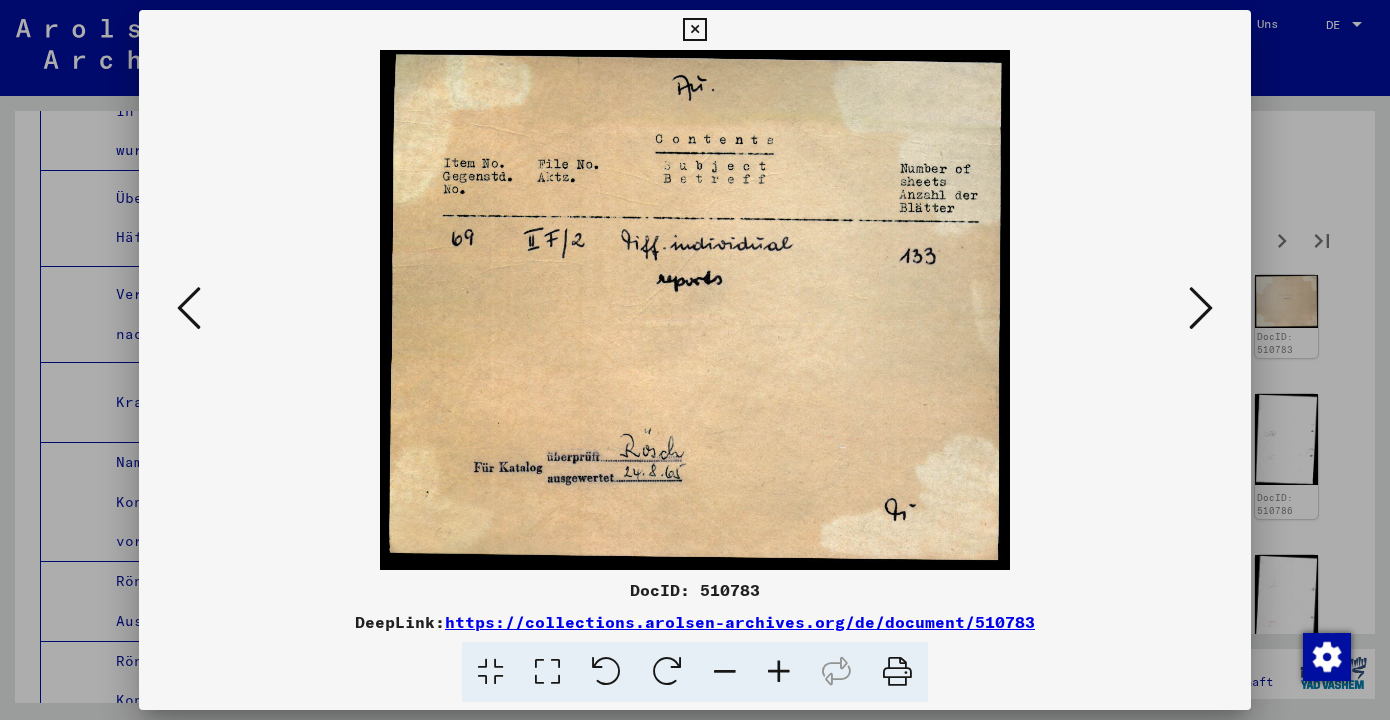 click at bounding box center [1201, 308] 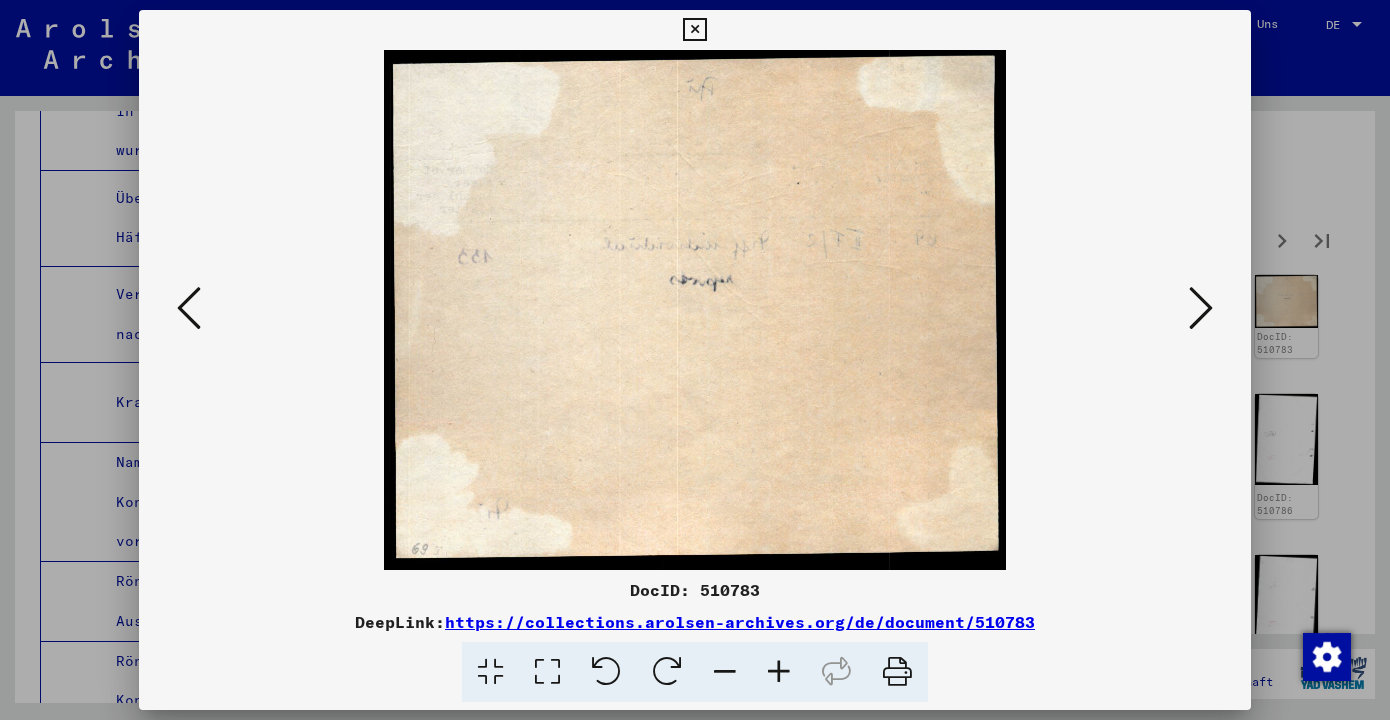 click at bounding box center [1201, 308] 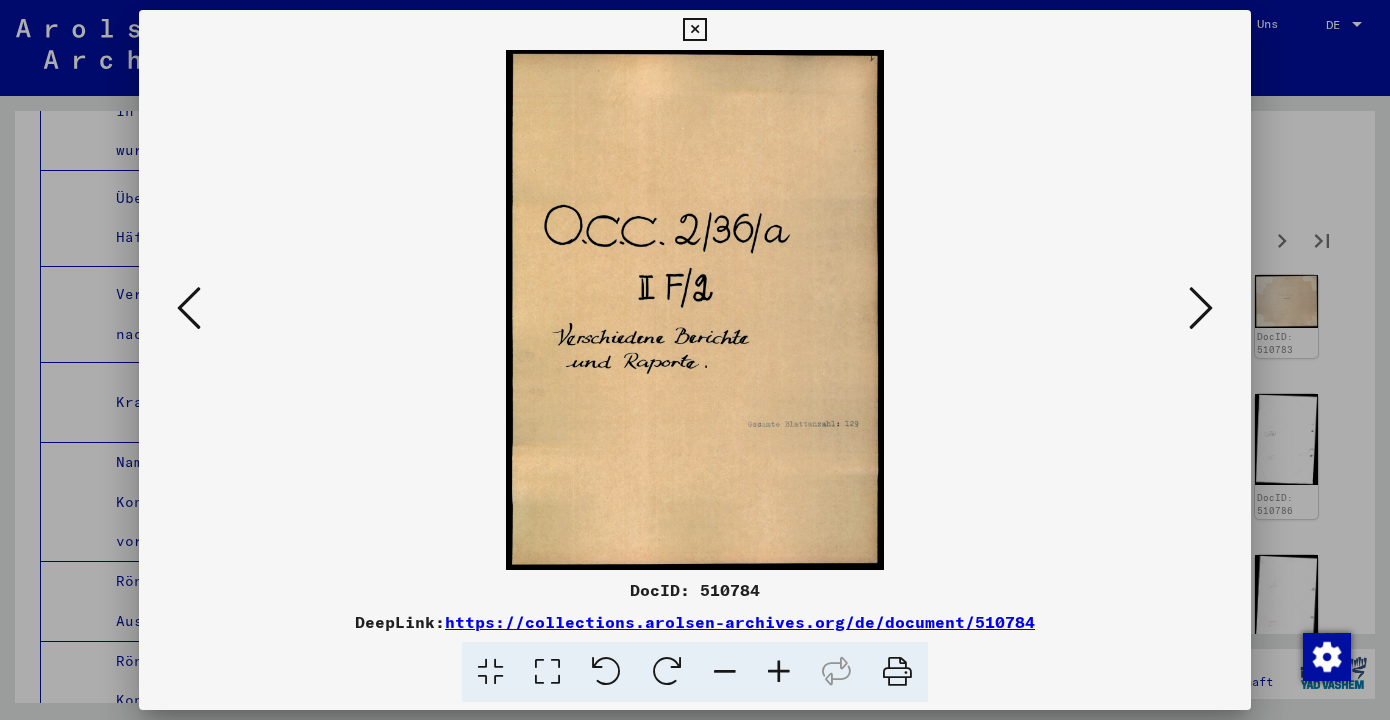 click at bounding box center [1201, 308] 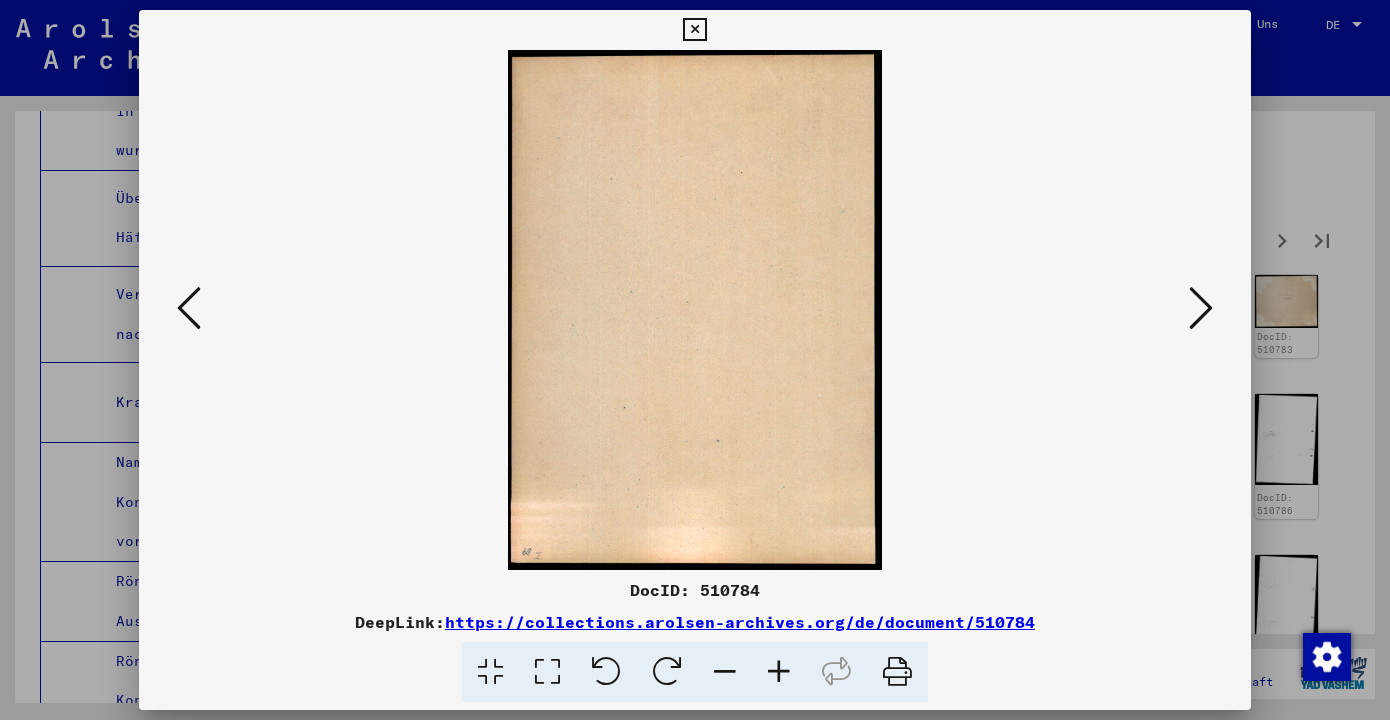 click at bounding box center [1201, 308] 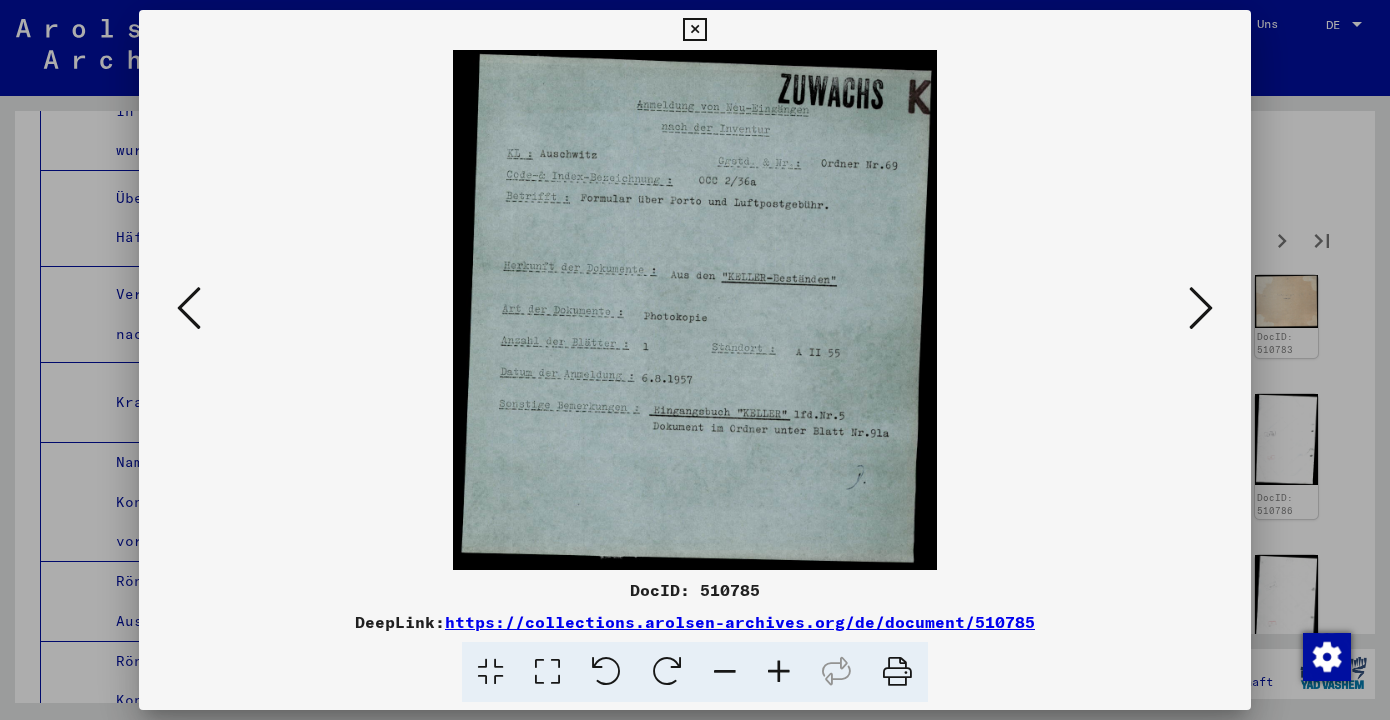 click at bounding box center [1201, 308] 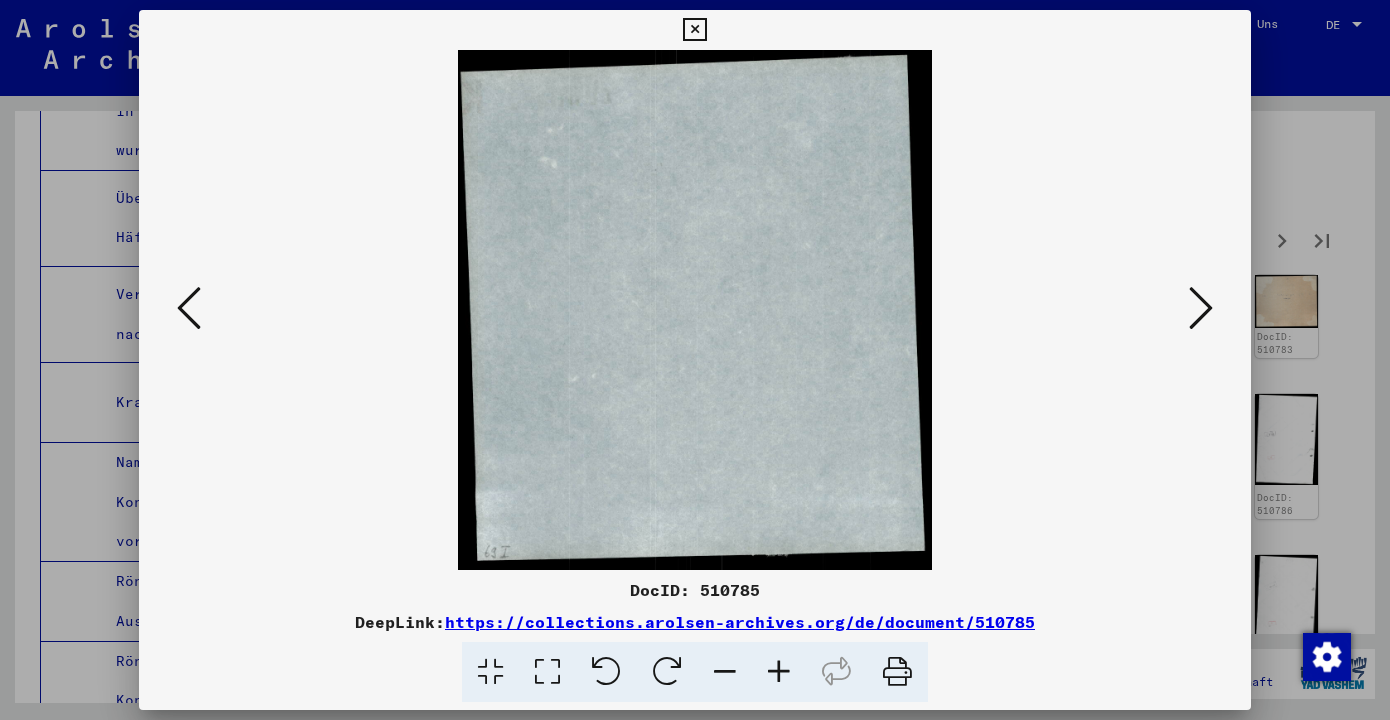 click at bounding box center (1201, 308) 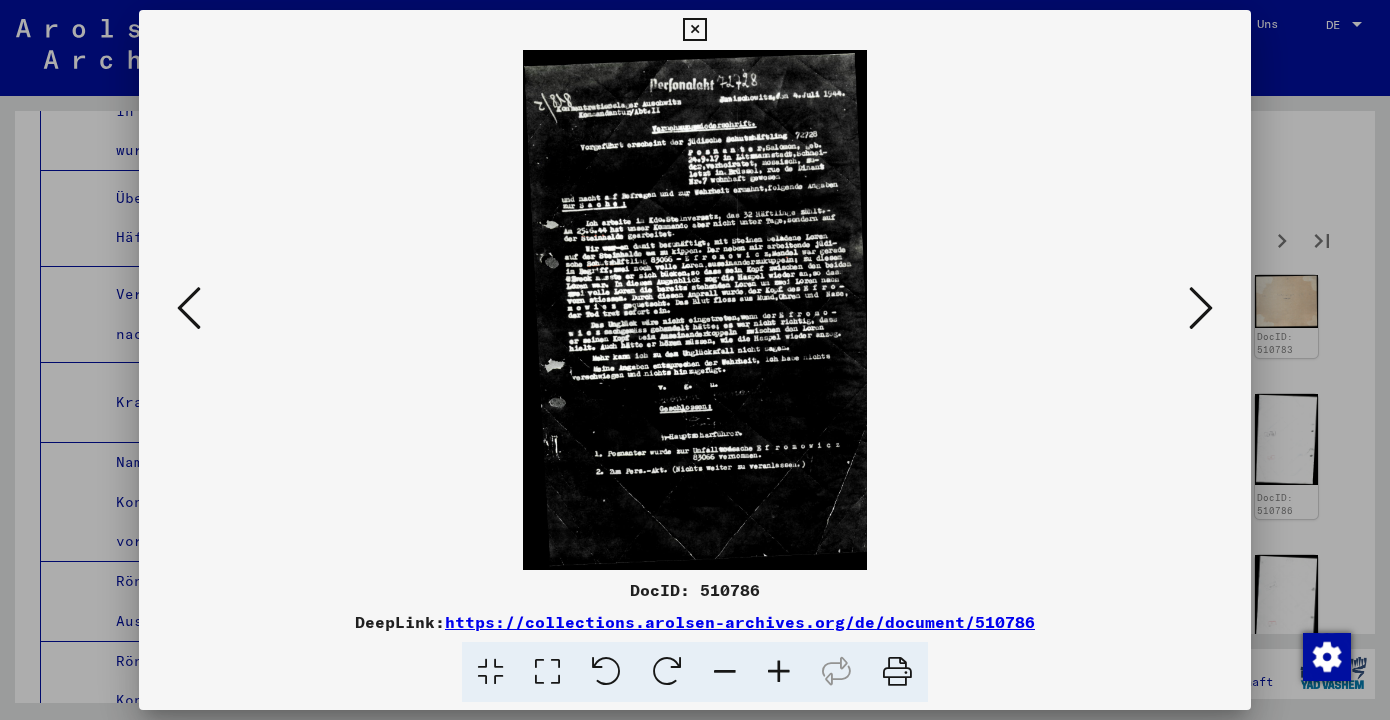 click at bounding box center [1201, 308] 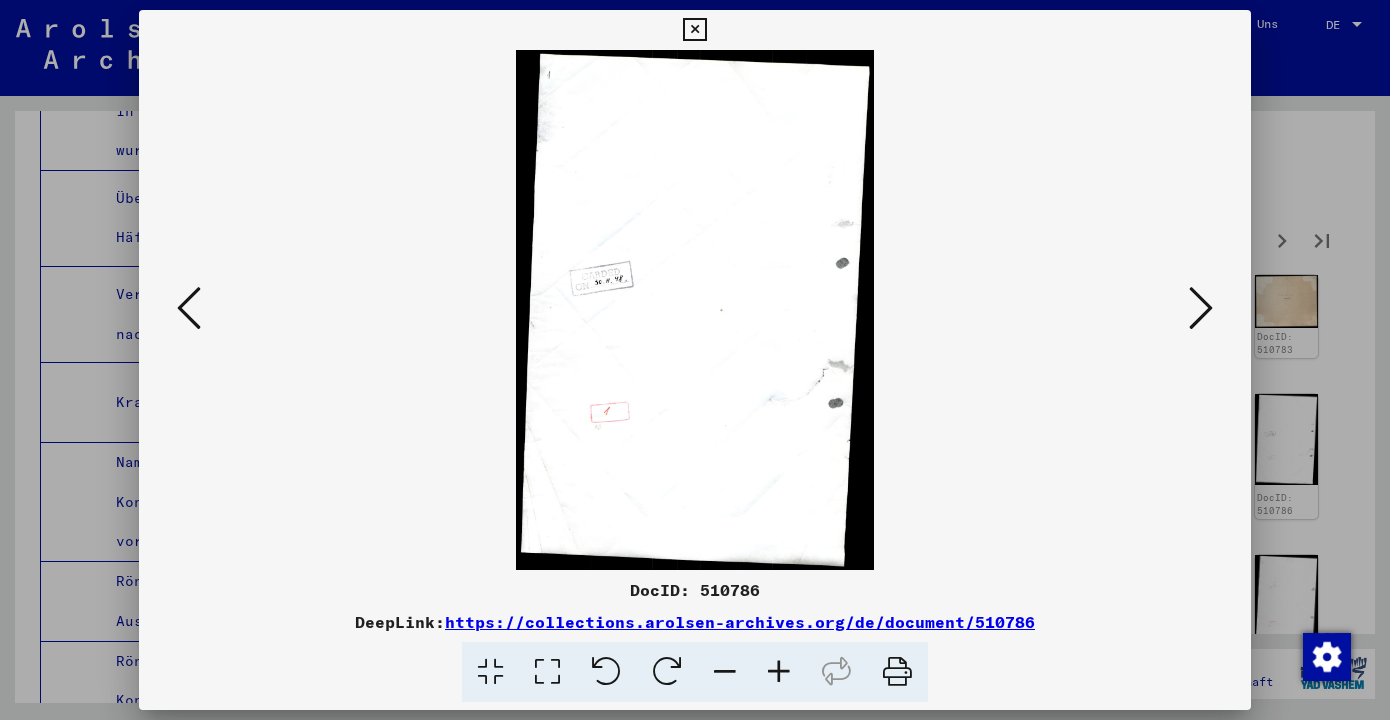 click at bounding box center [1201, 308] 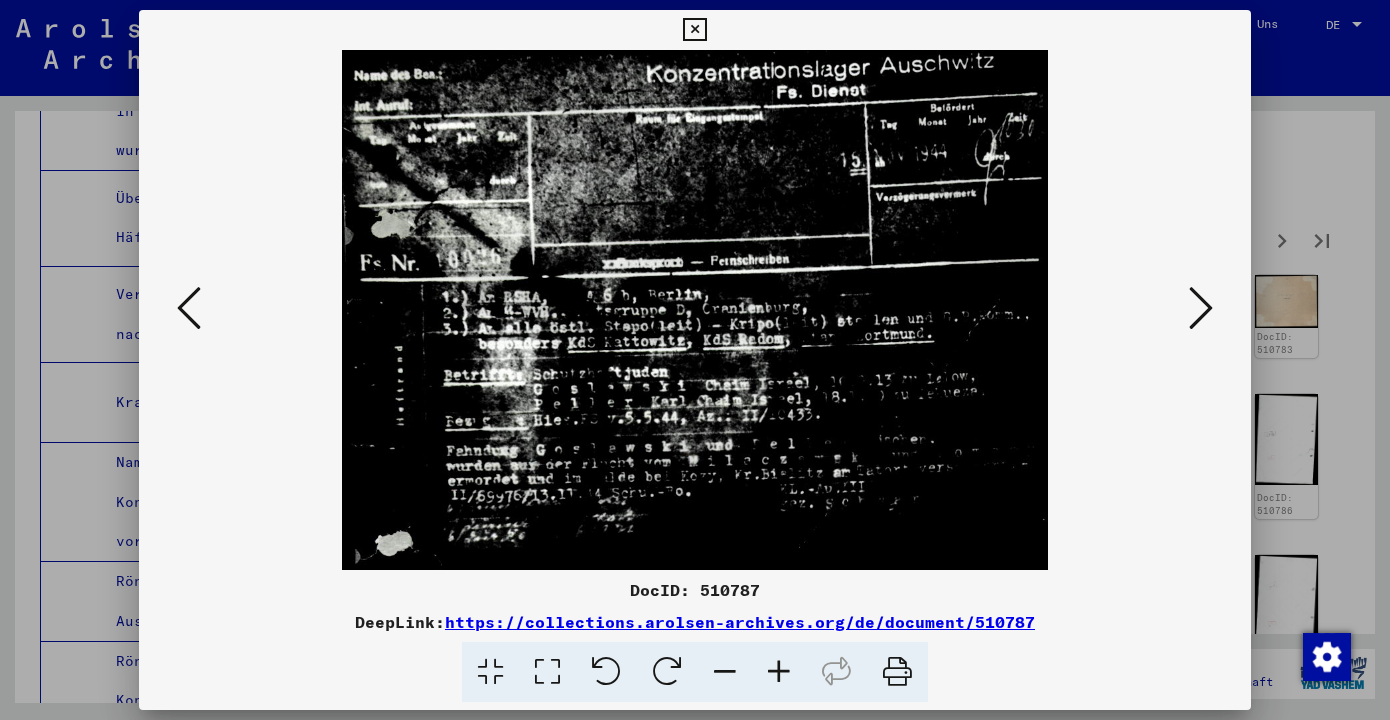 click at bounding box center (1201, 308) 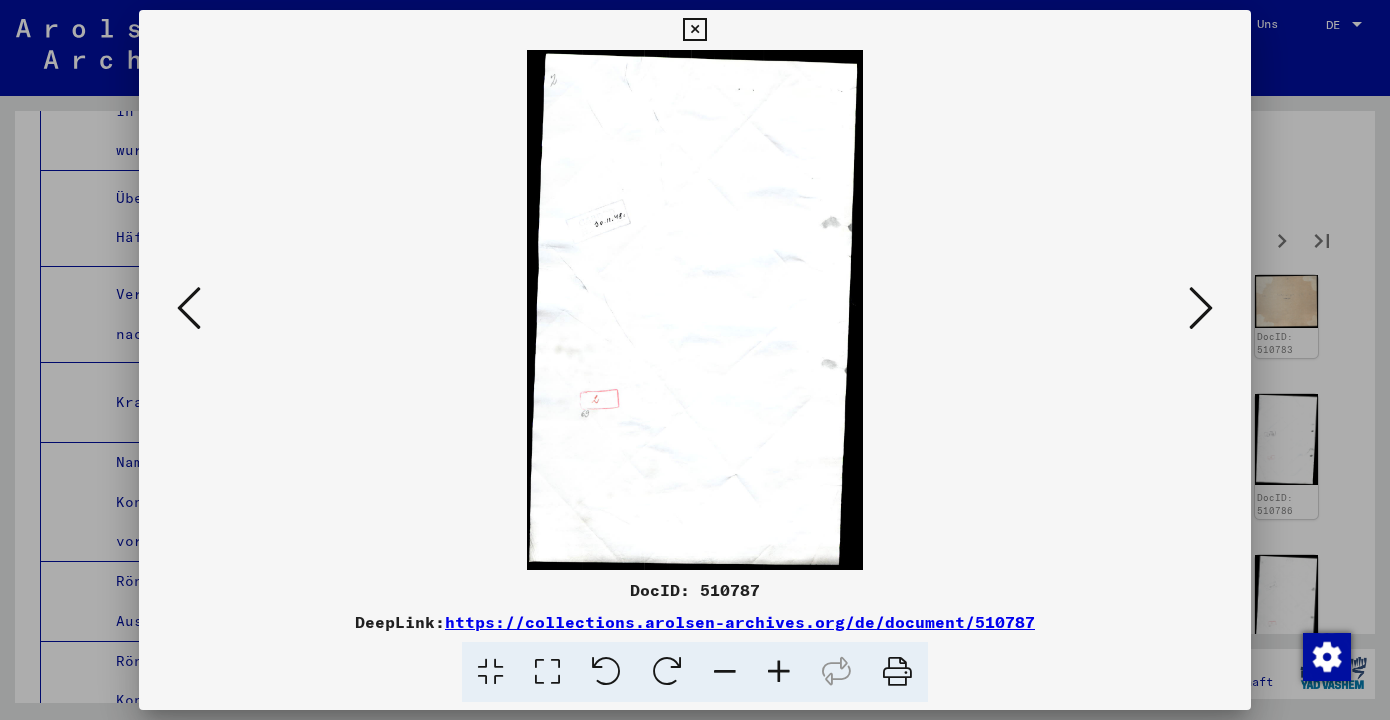 click at bounding box center [1201, 308] 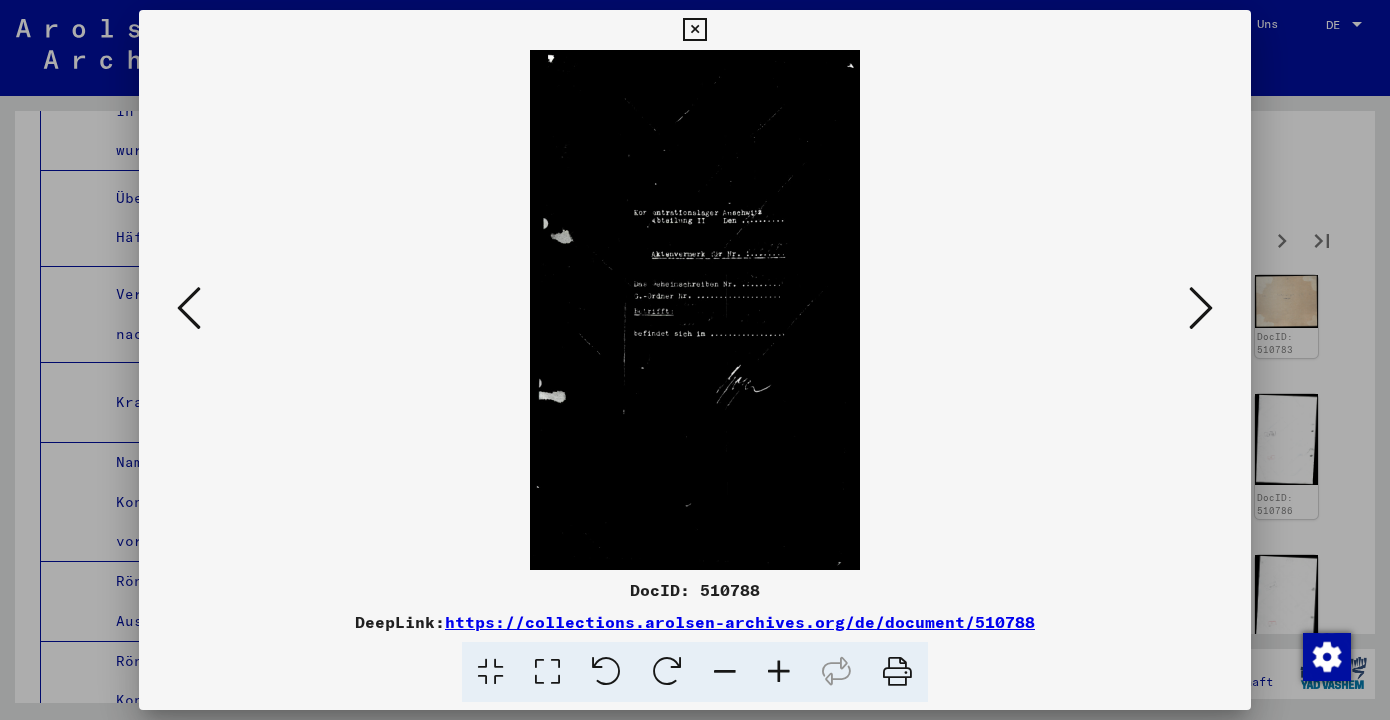 click at bounding box center (1201, 308) 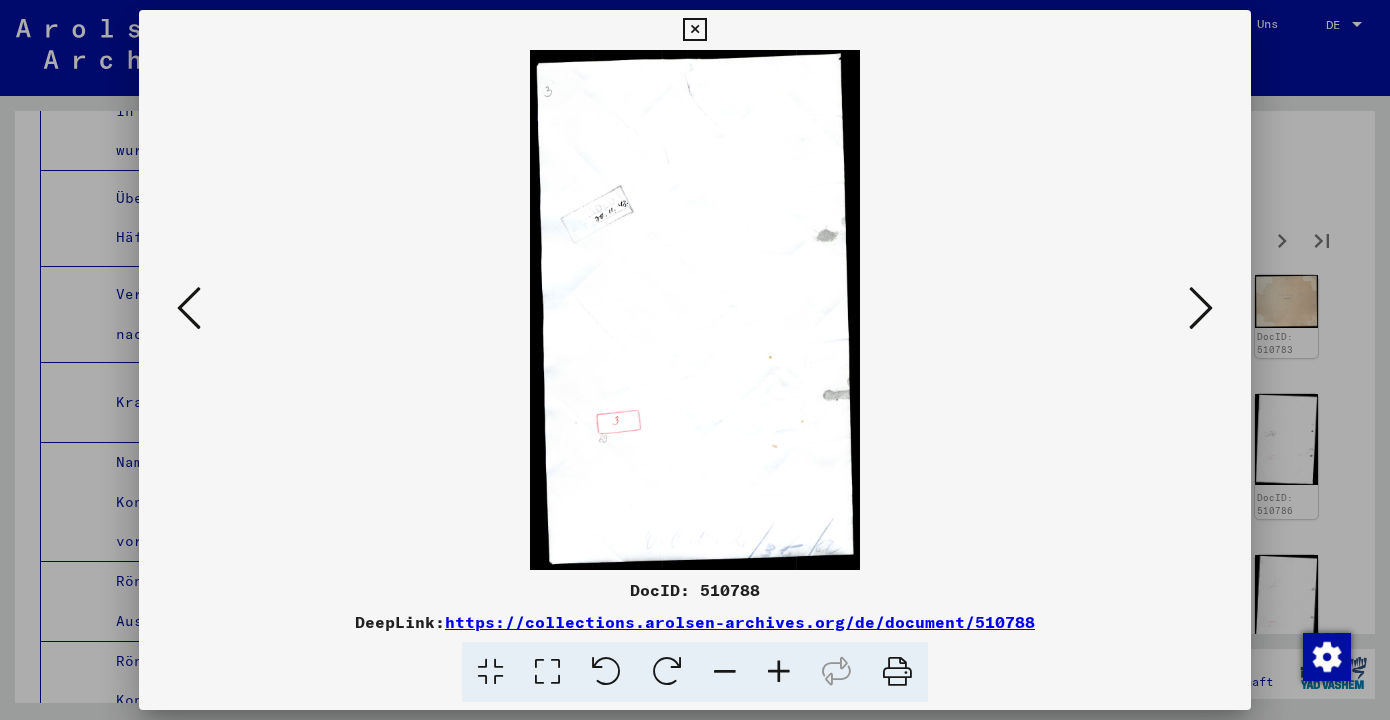 click at bounding box center (1201, 308) 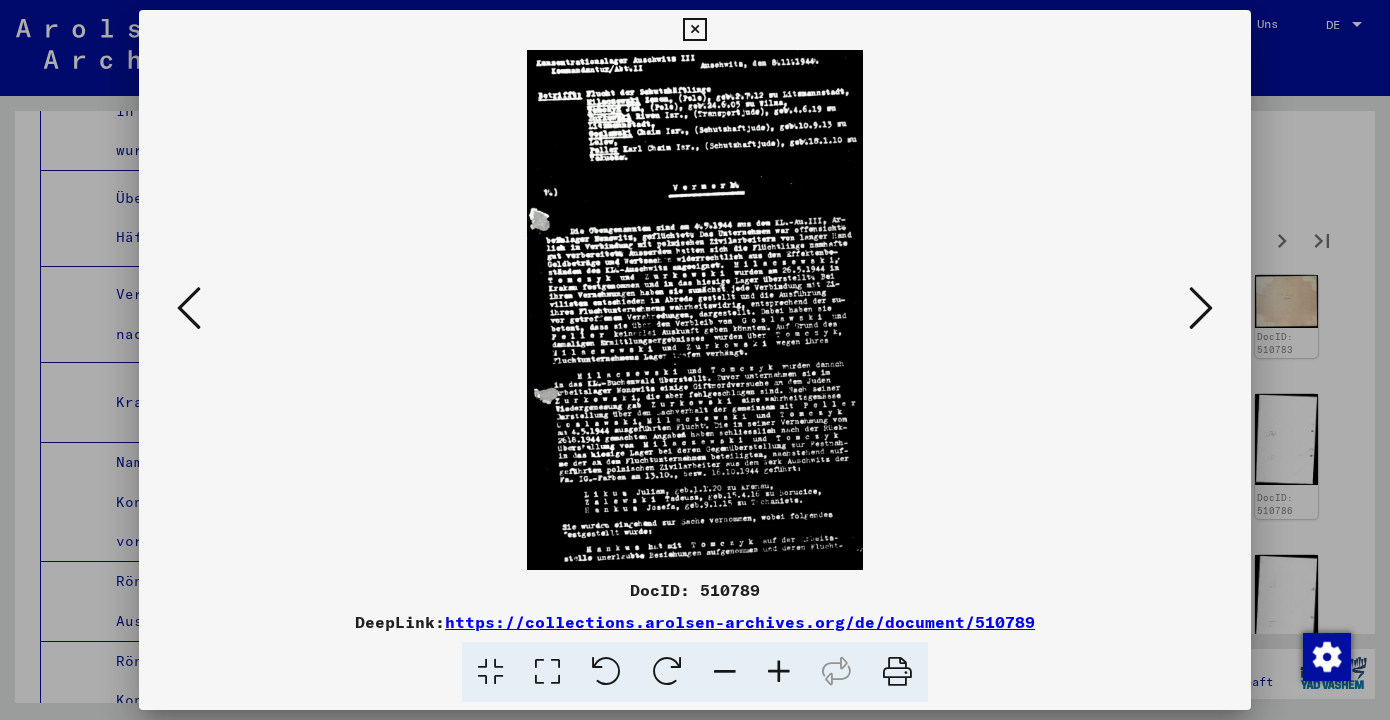 click at bounding box center (1201, 308) 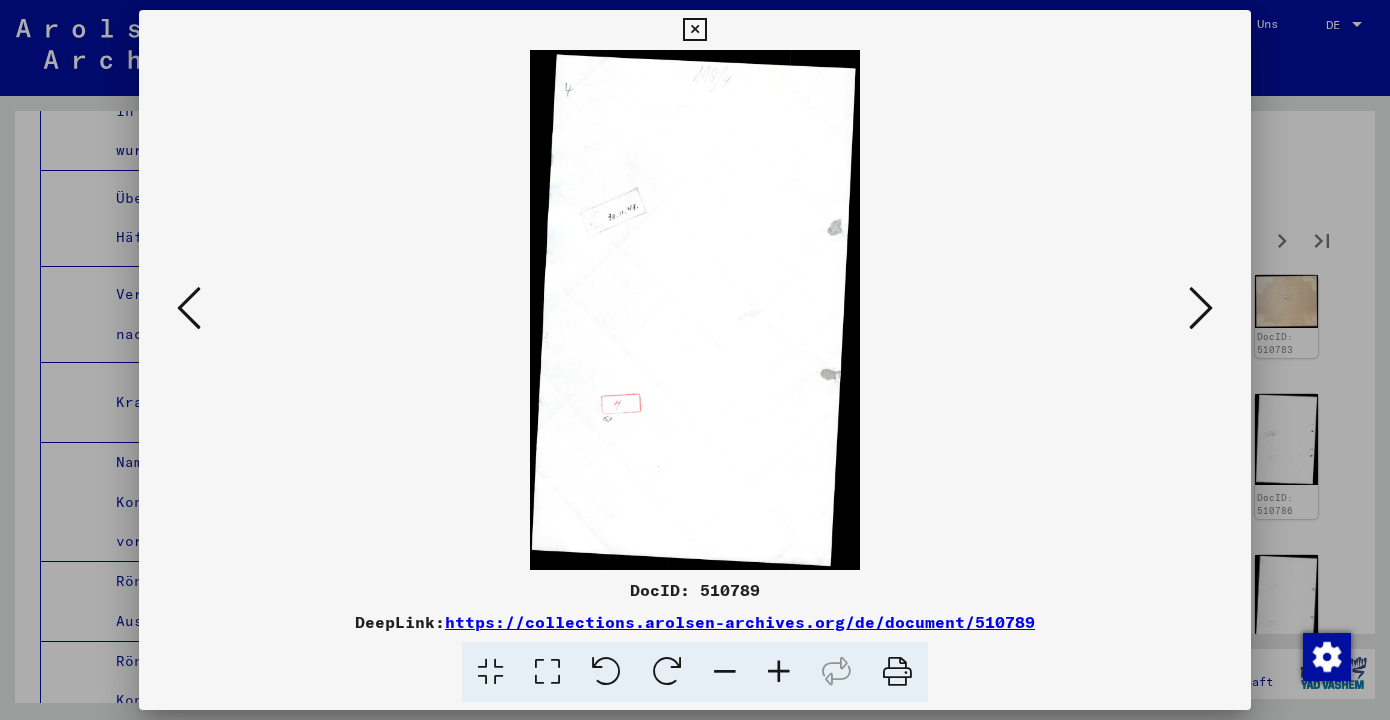 click at bounding box center [1201, 308] 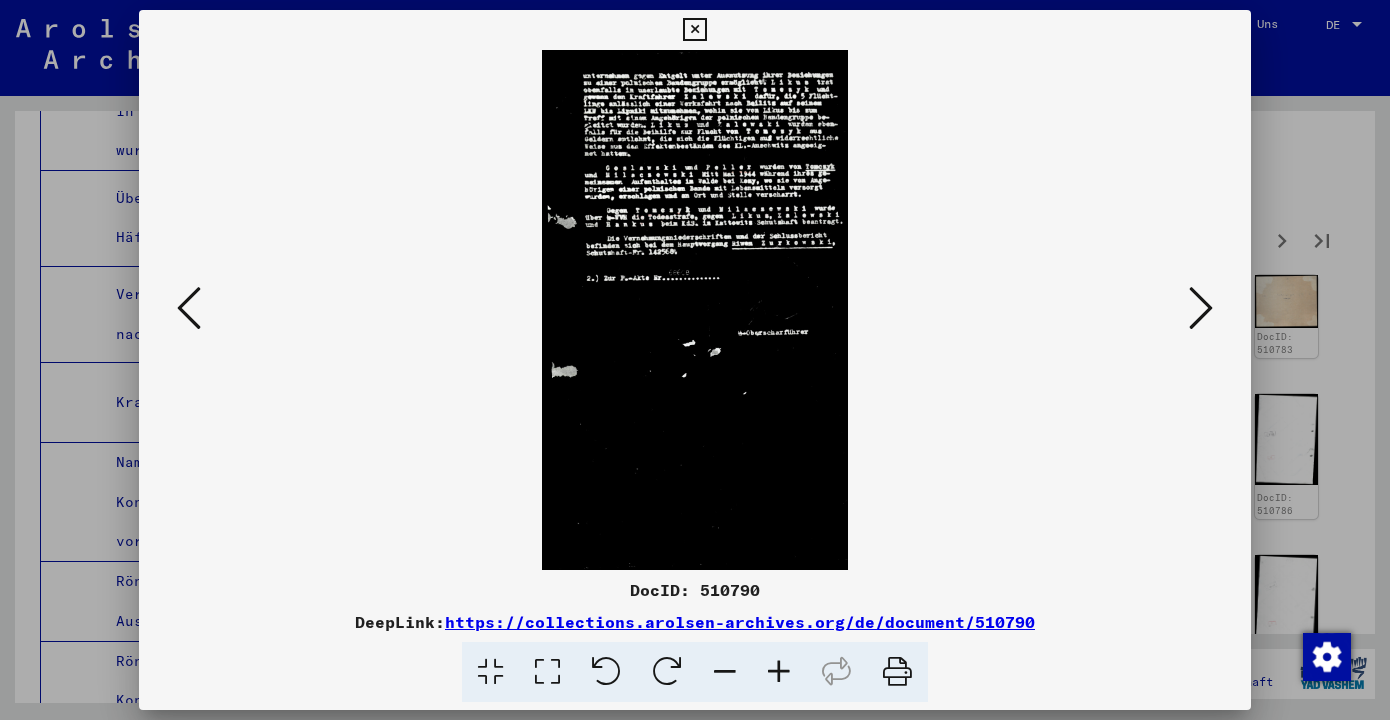 click at bounding box center (1201, 308) 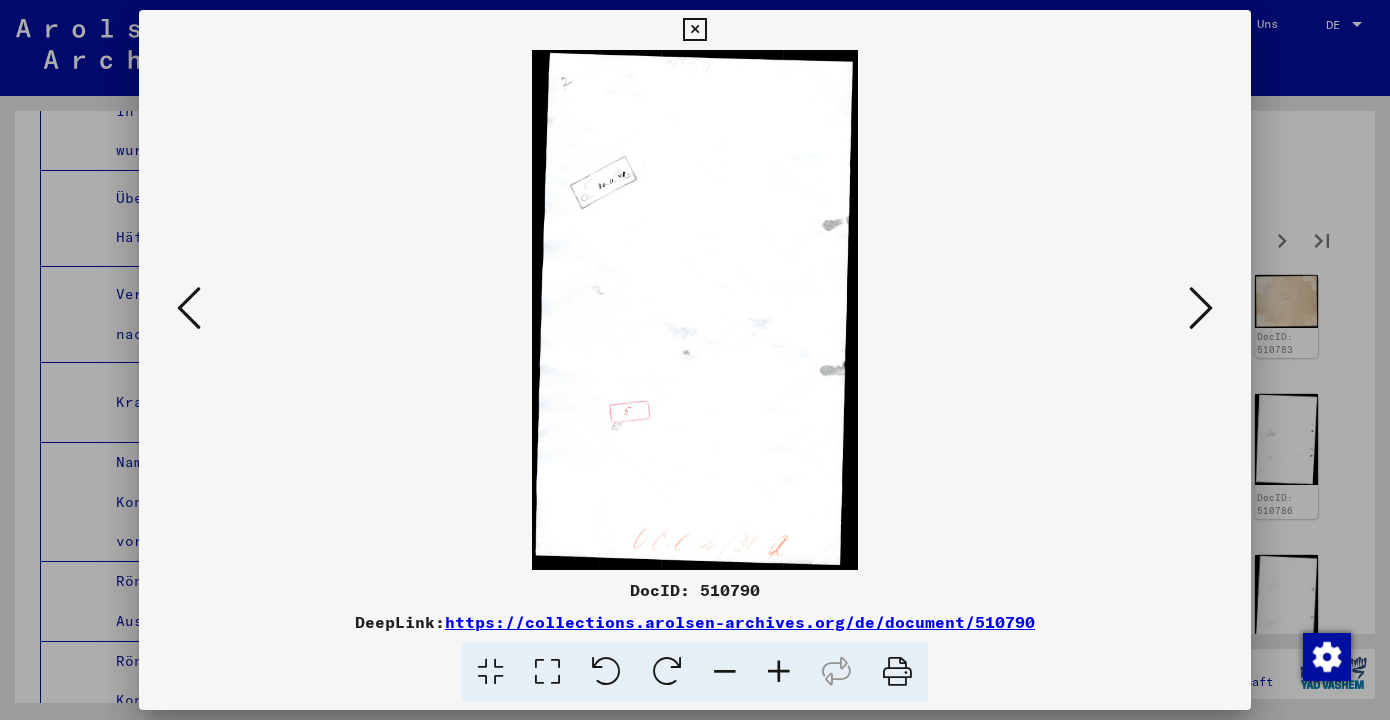 click at bounding box center (1201, 308) 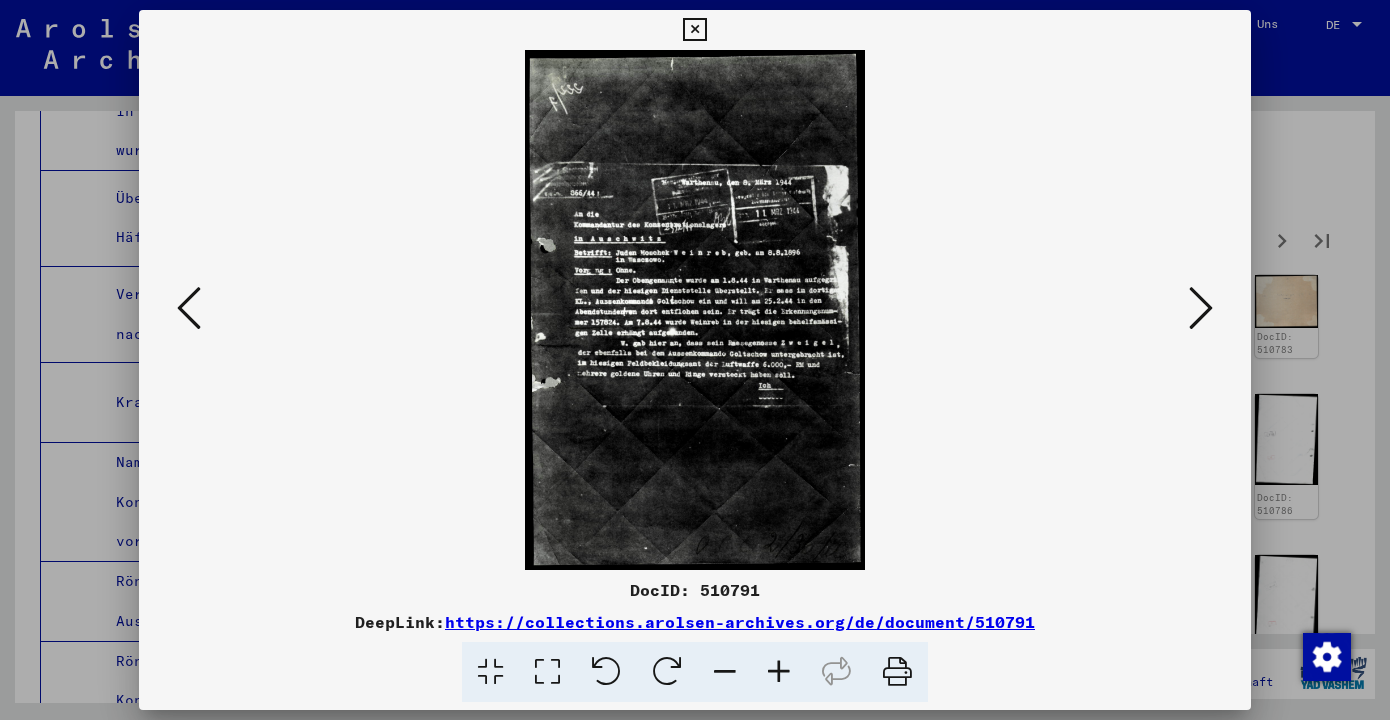 click at bounding box center (1201, 308) 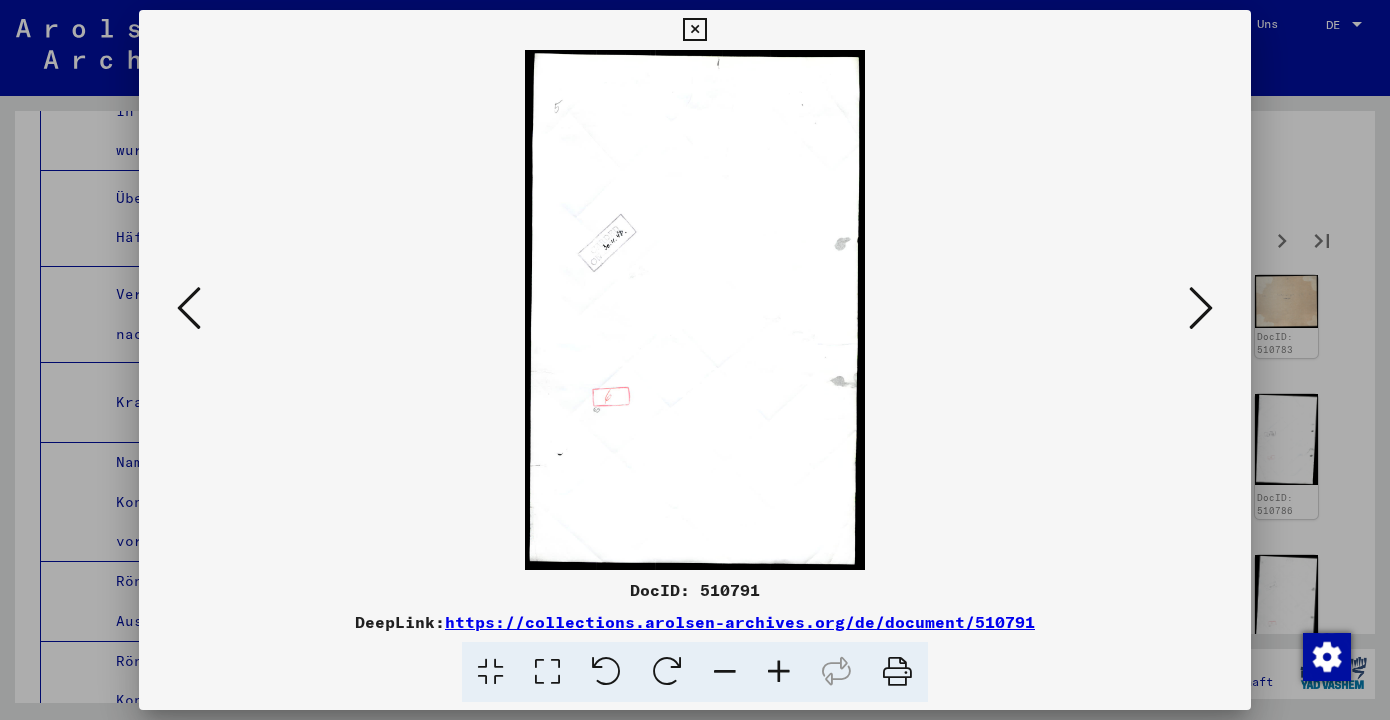 click at bounding box center [1201, 308] 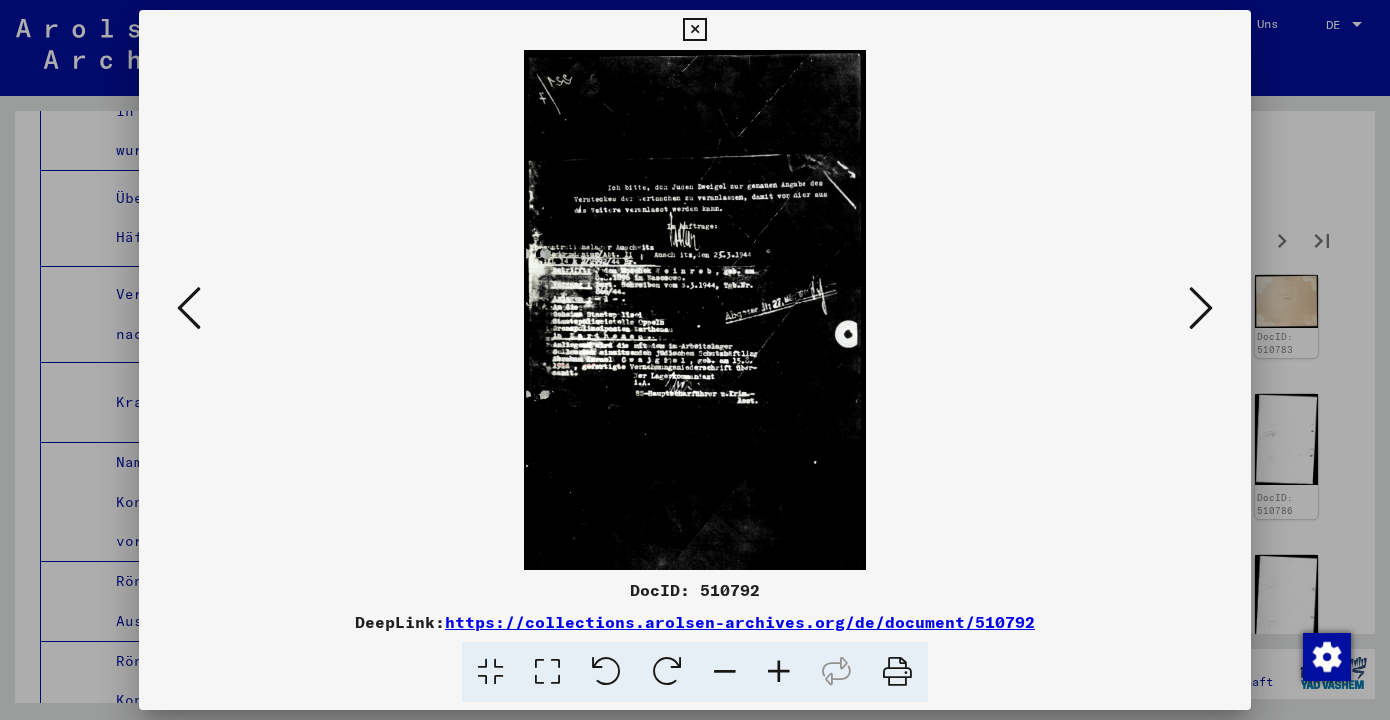 click at bounding box center [1201, 308] 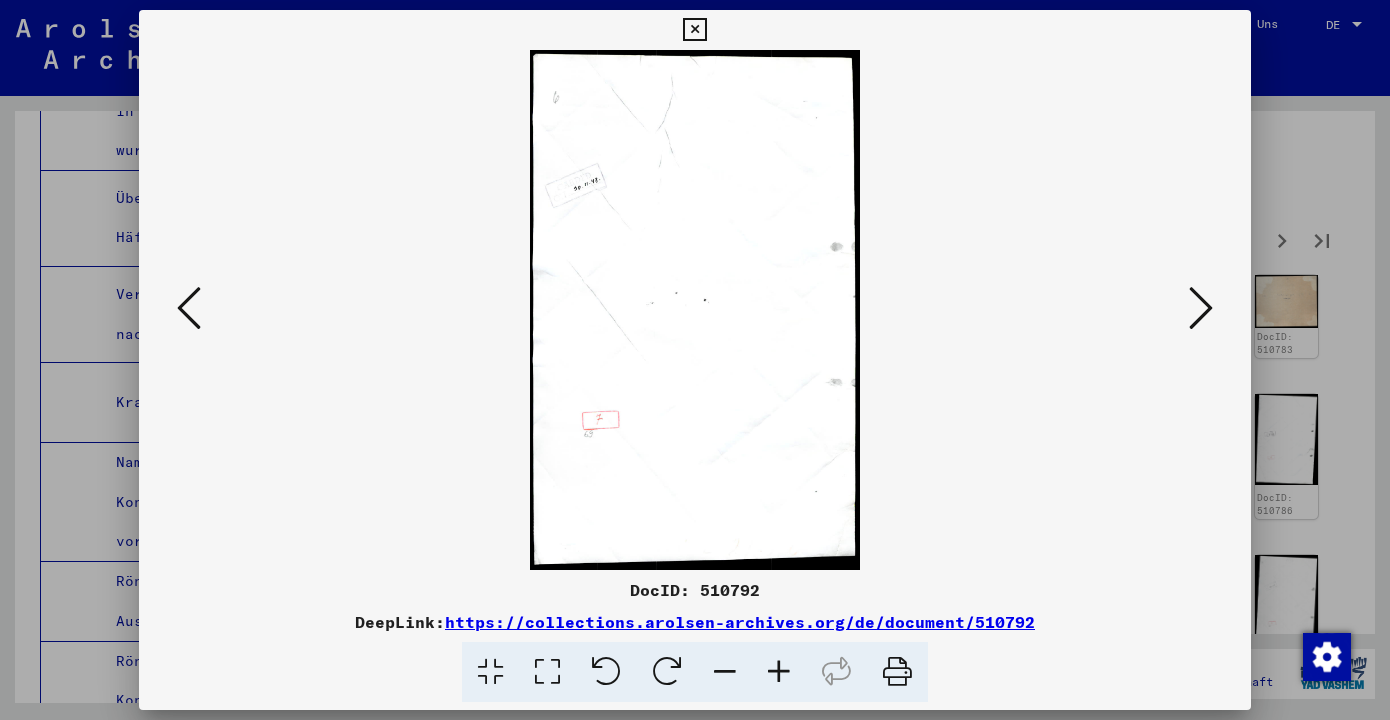 click at bounding box center (1201, 308) 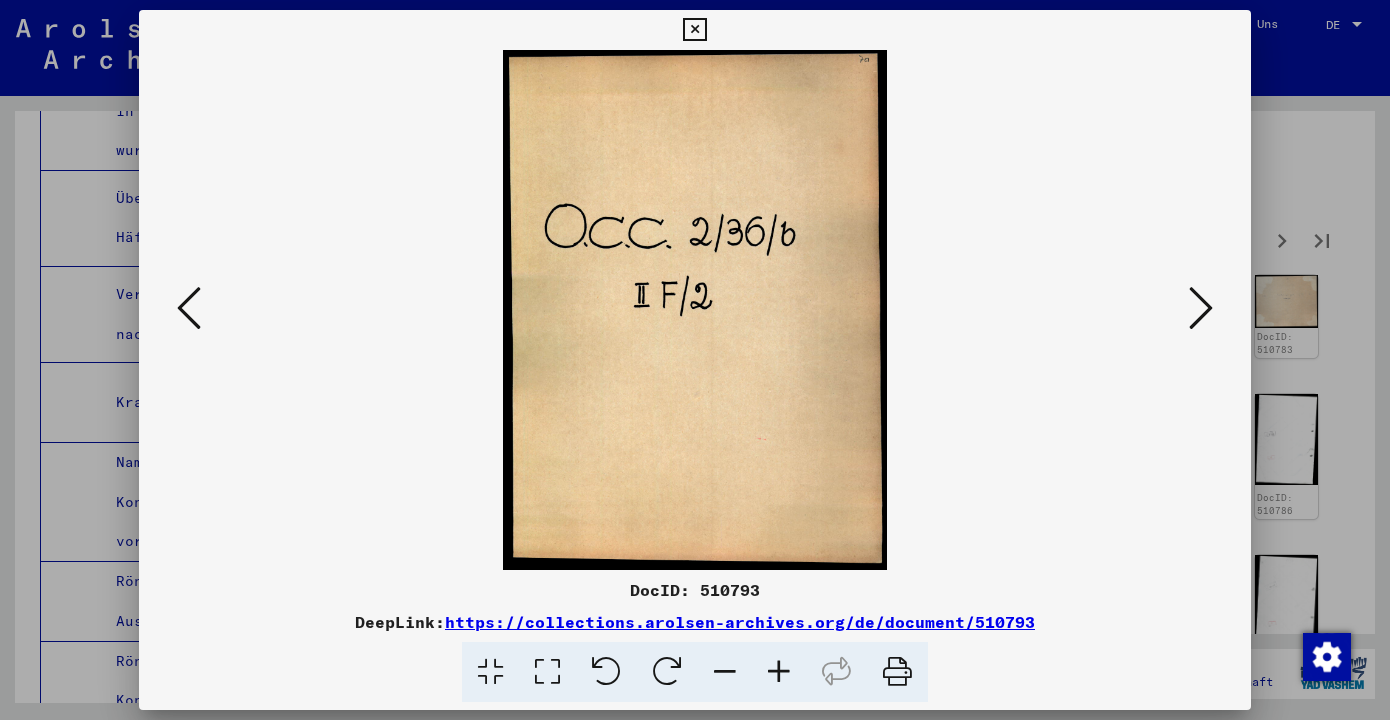 click at bounding box center [1201, 308] 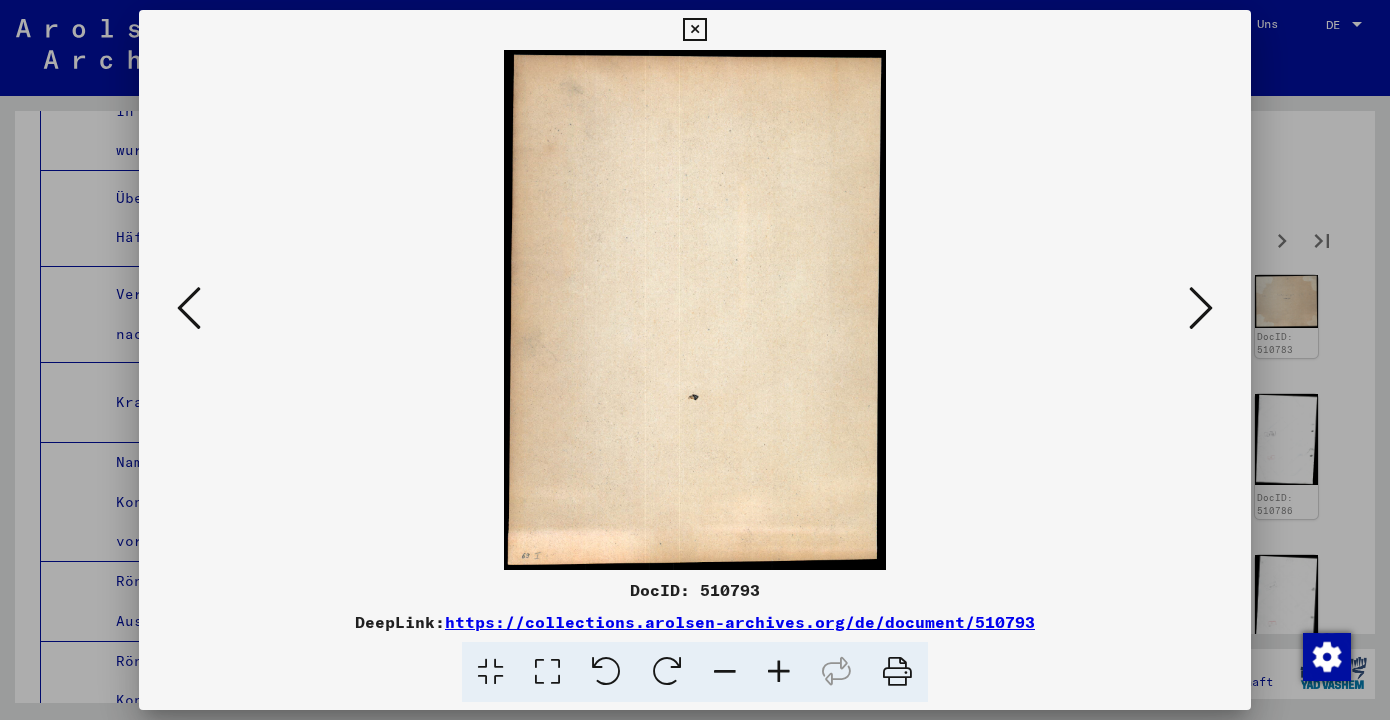click at bounding box center (1201, 308) 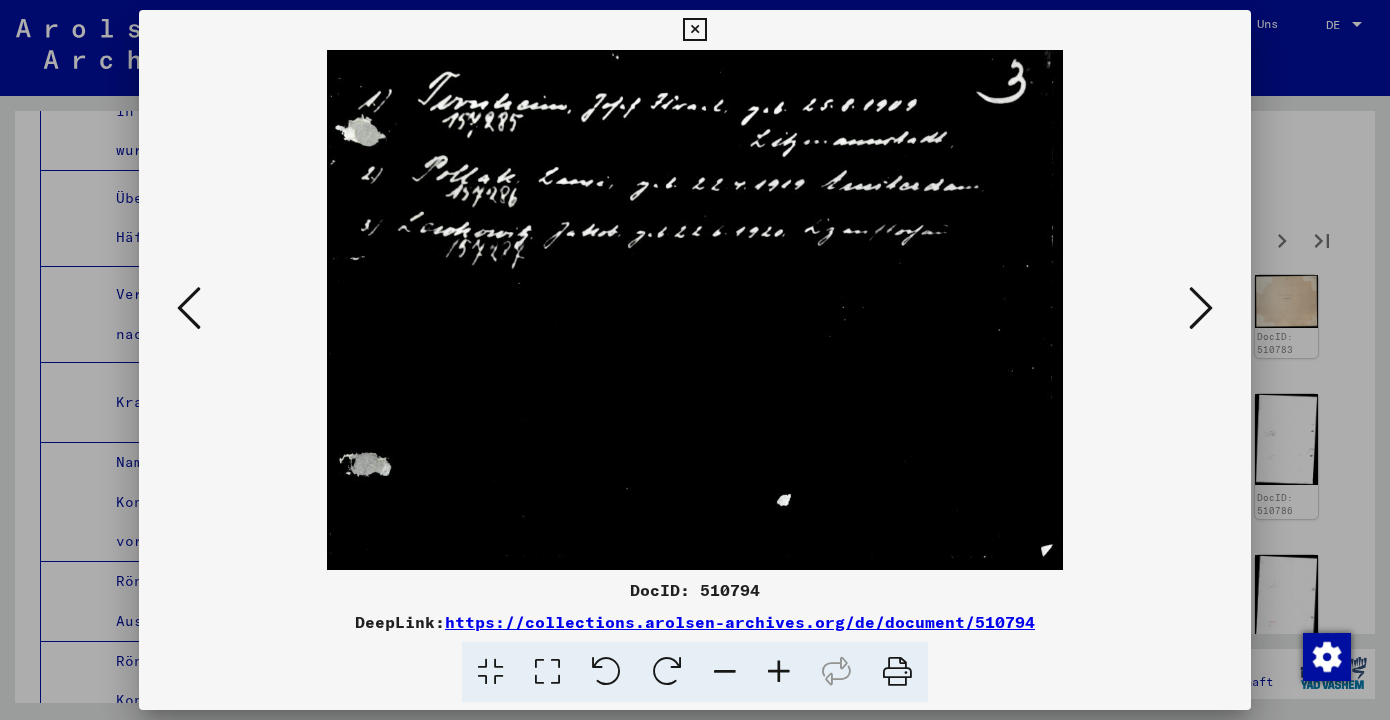 click at bounding box center (1201, 308) 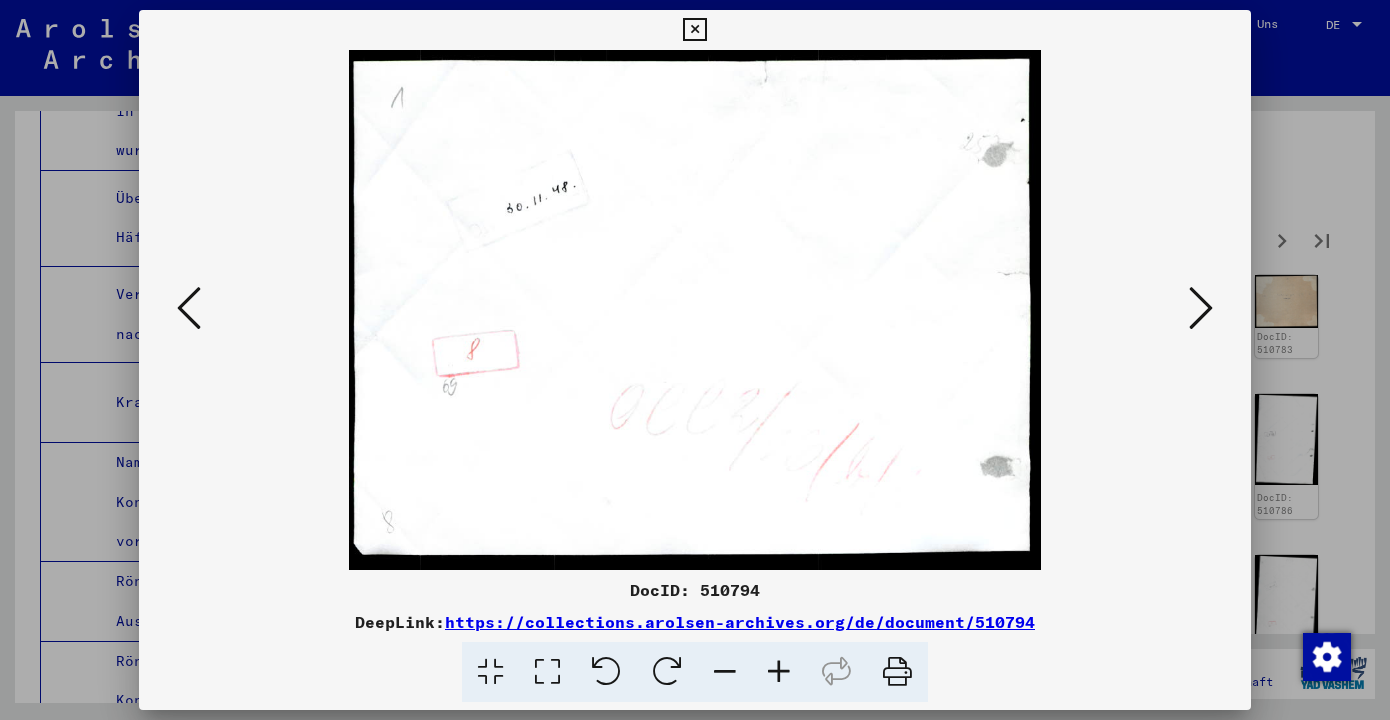 click at bounding box center [1201, 308] 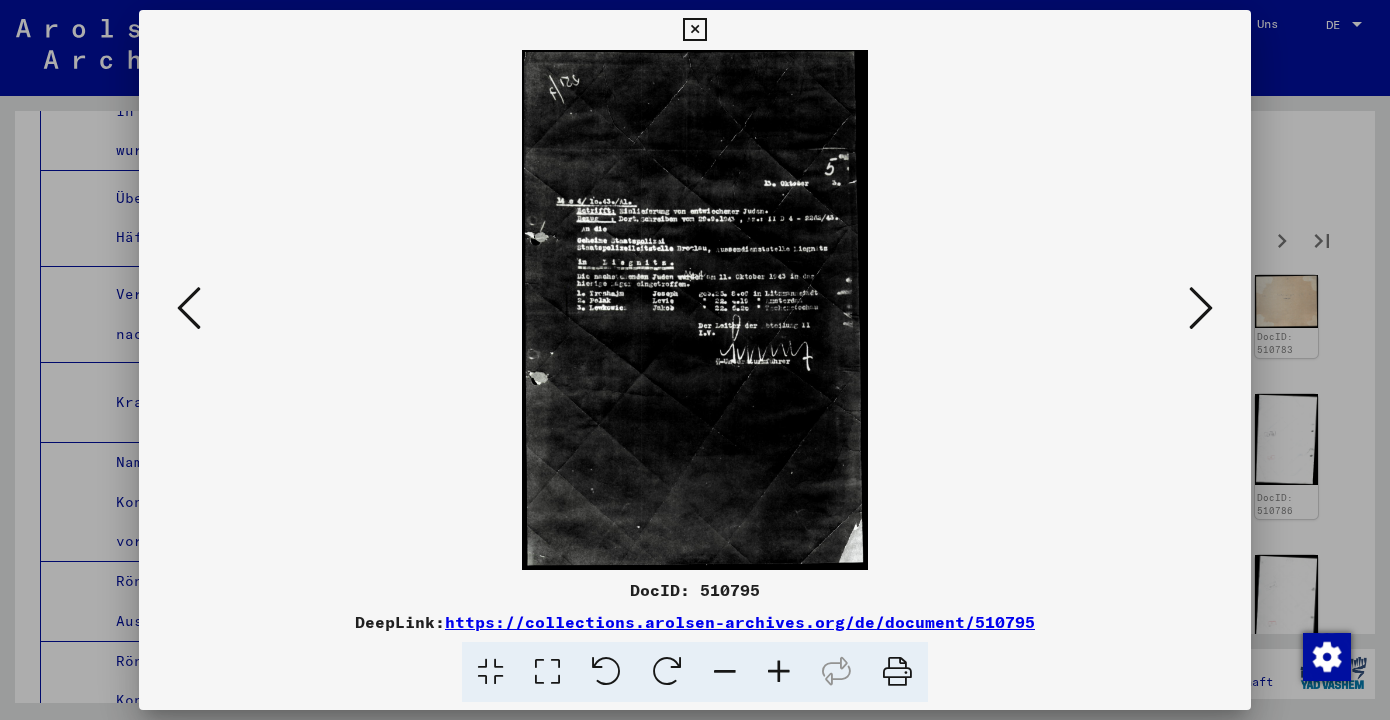click at bounding box center (1201, 308) 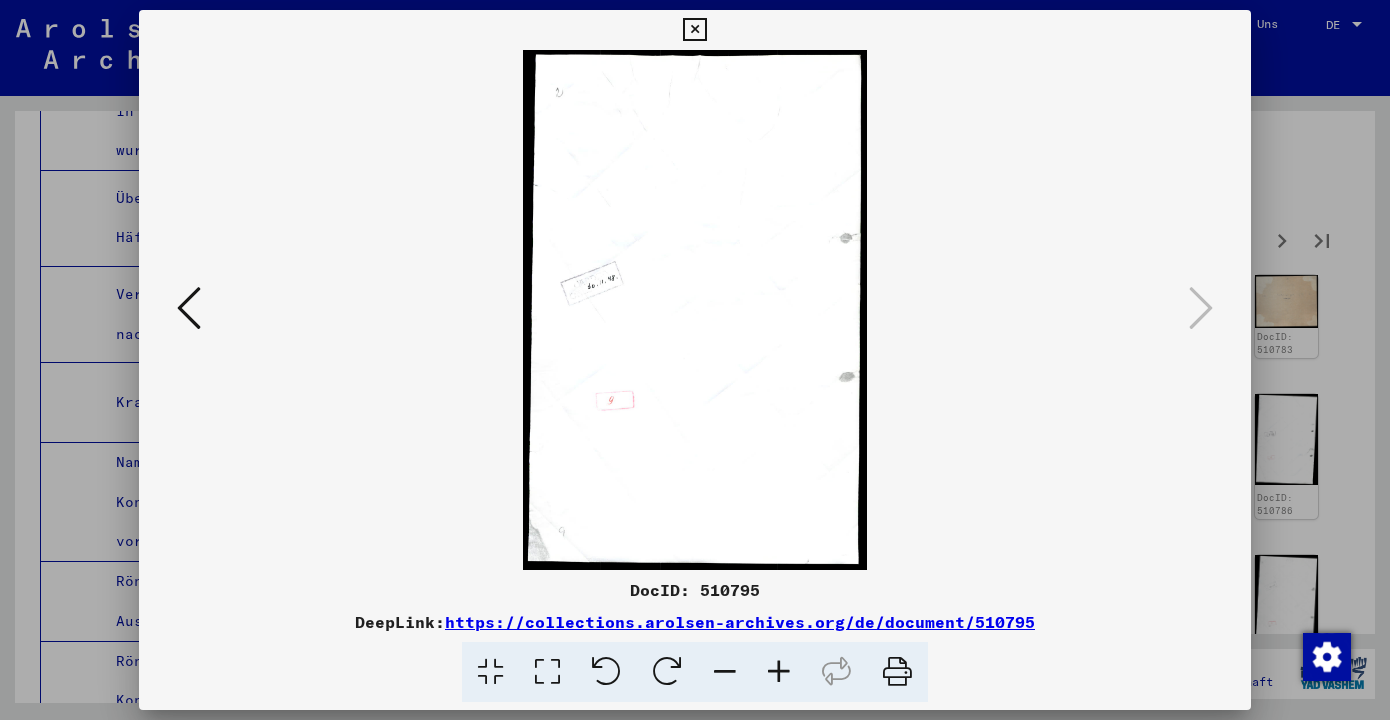 click at bounding box center (694, 30) 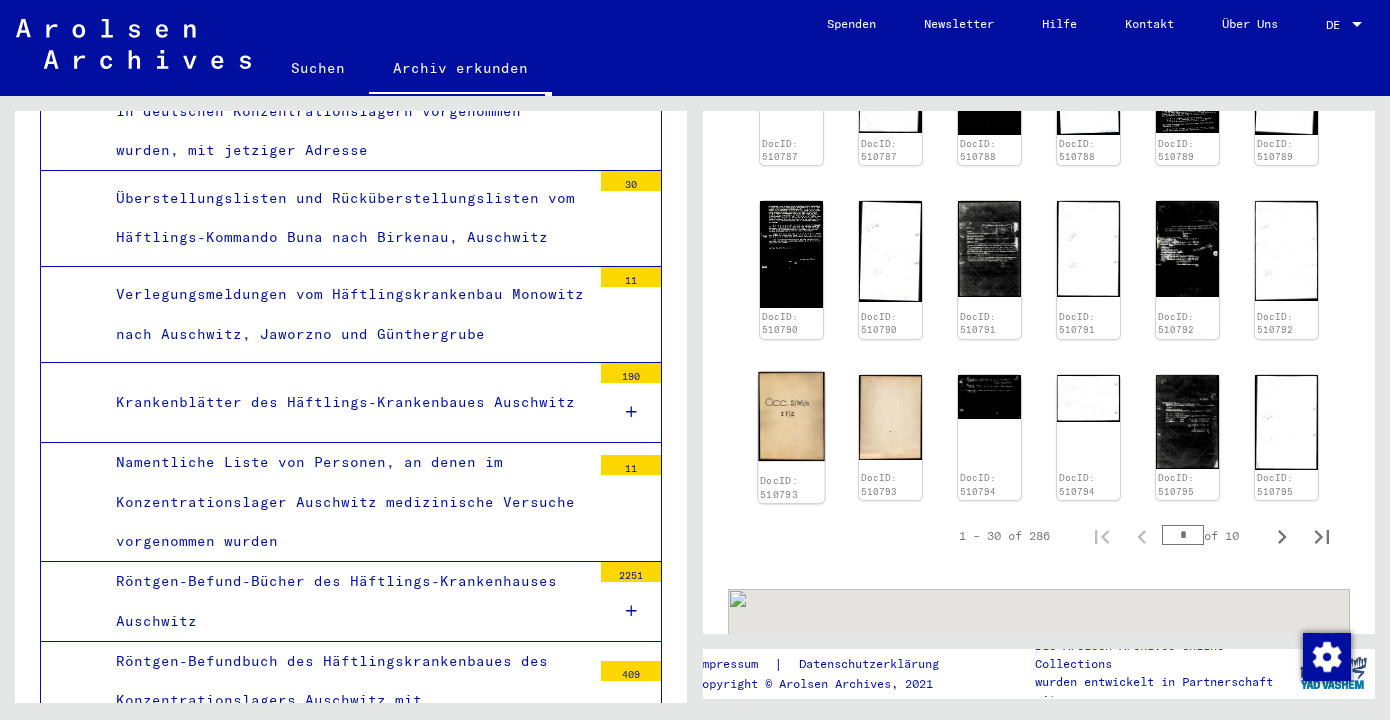 scroll, scrollTop: 1248, scrollLeft: 0, axis: vertical 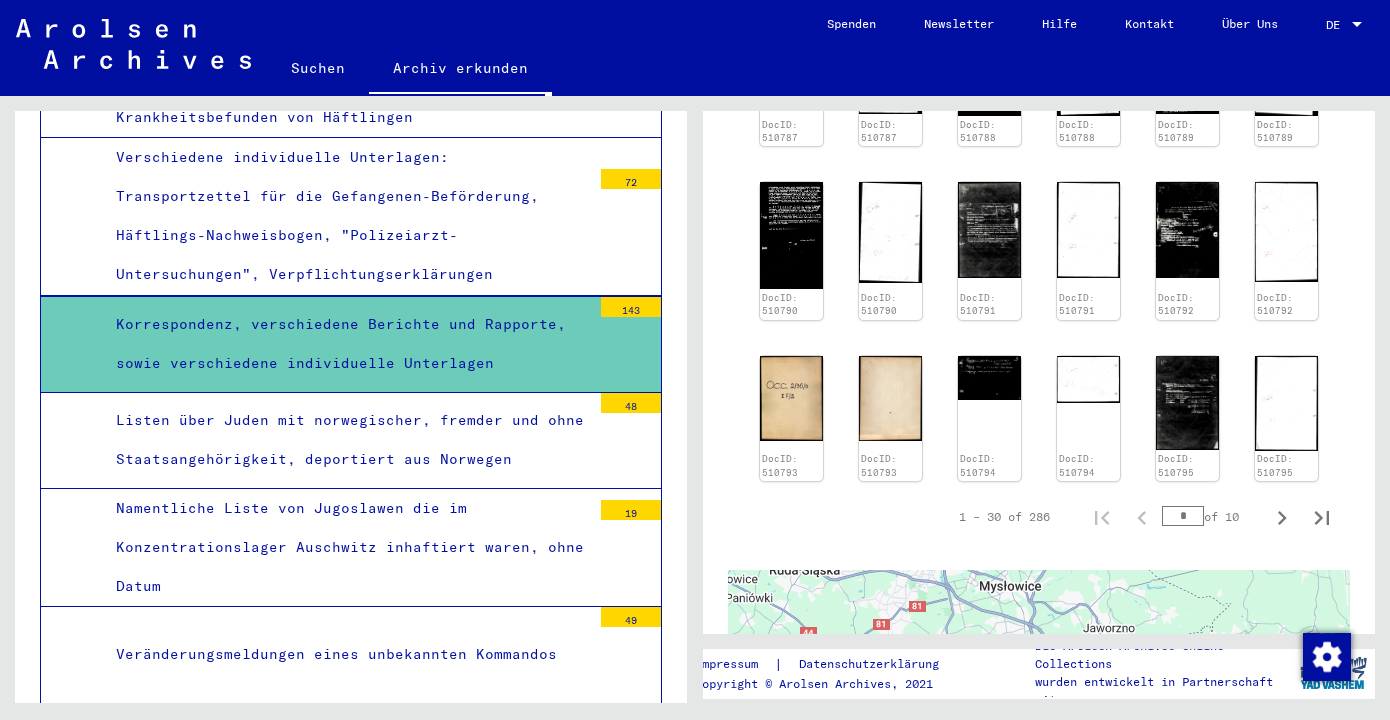 click on "Liste von ehemaligen ungarischen Häftl. des Konzentrationslagers      Auschwitz-Birkenau, die in der Buna und den dazu gehörigen Nebenlagern      gearbeitet hatten. (Nachkriegsaufstellungen)" at bounding box center [346, 1036] 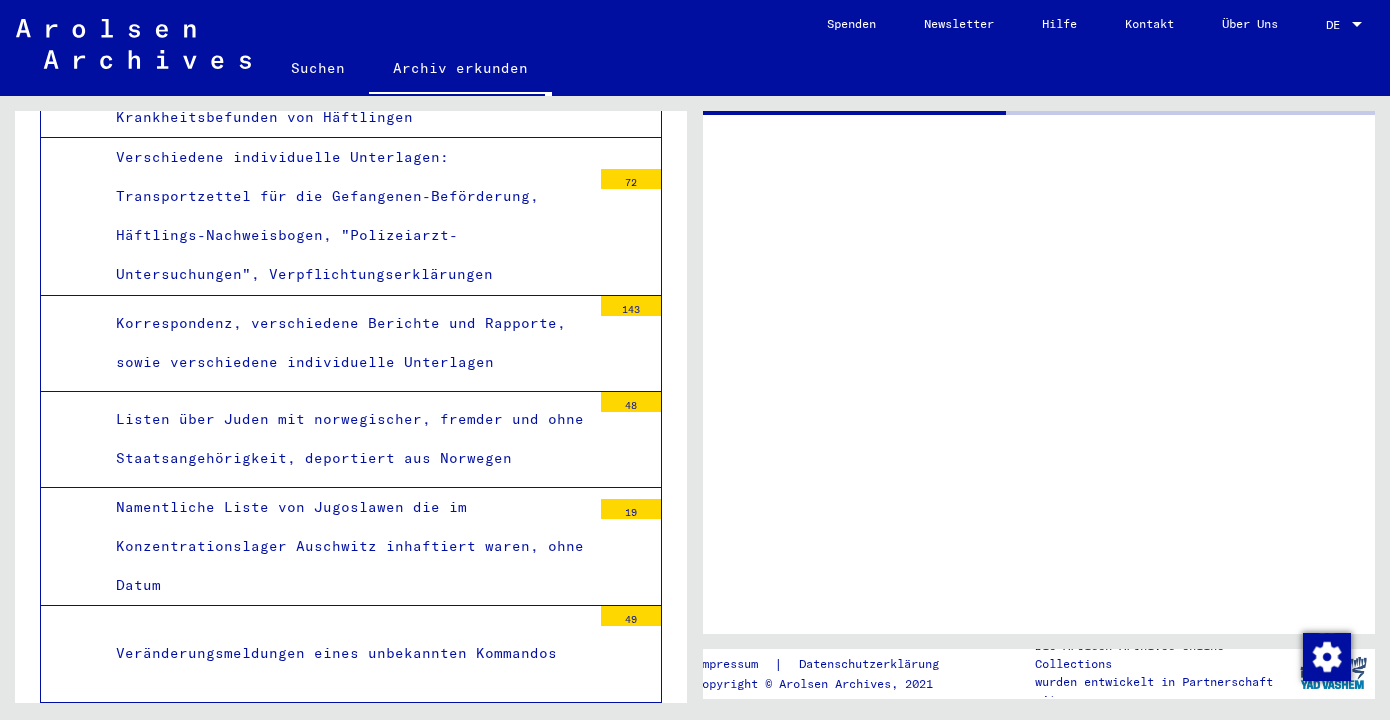 scroll, scrollTop: 6042, scrollLeft: 0, axis: vertical 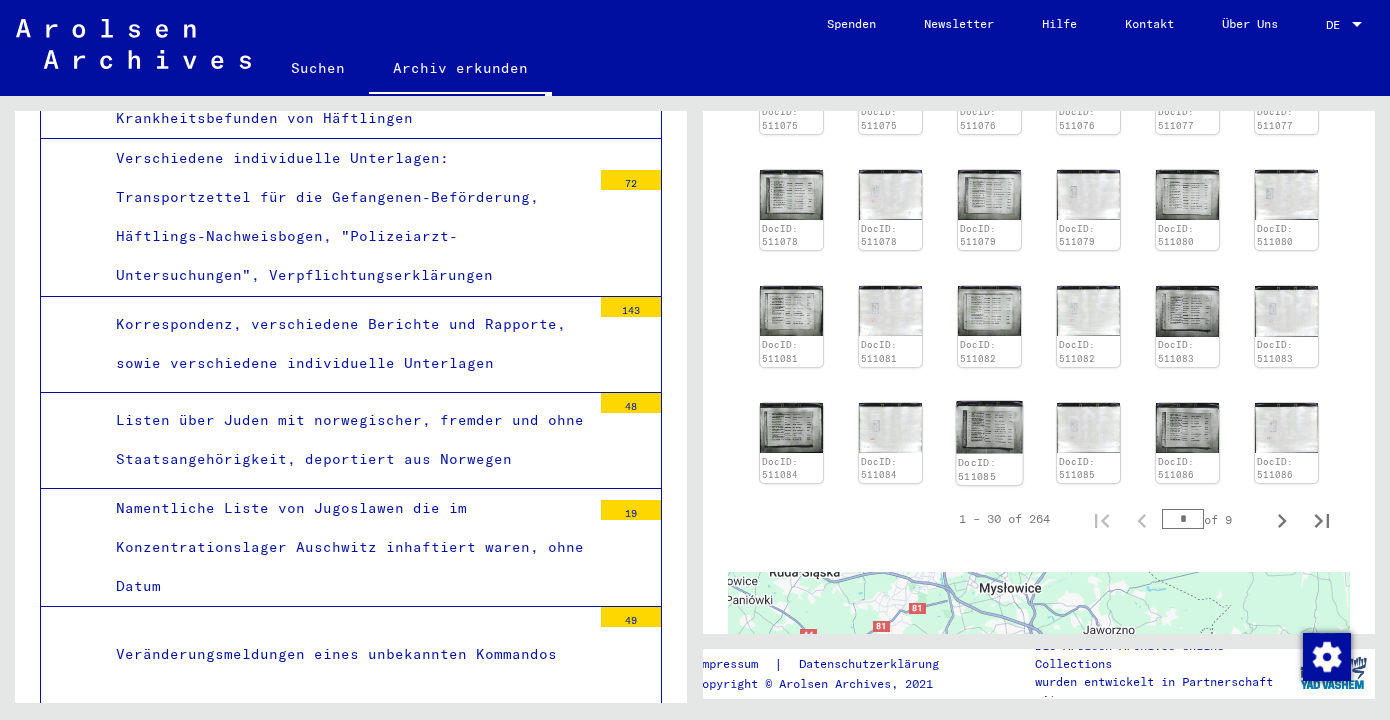 click 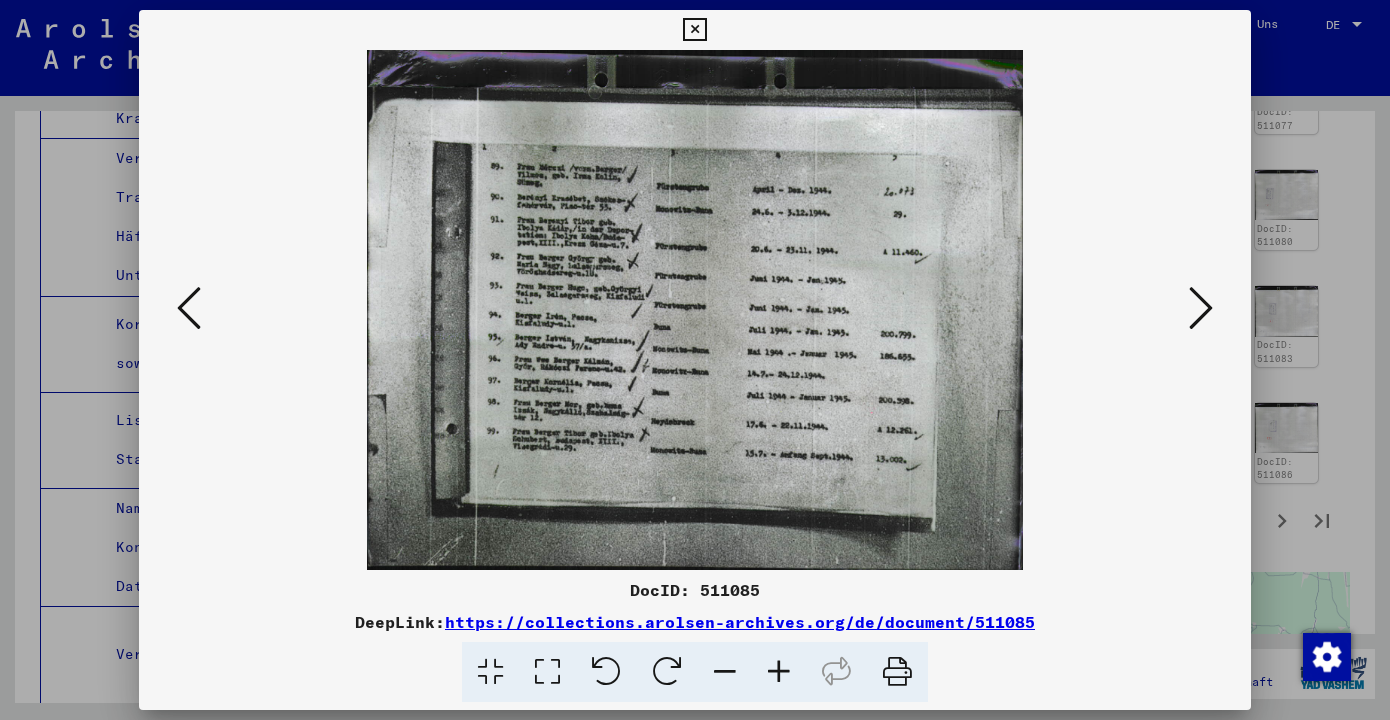 click at bounding box center (1201, 308) 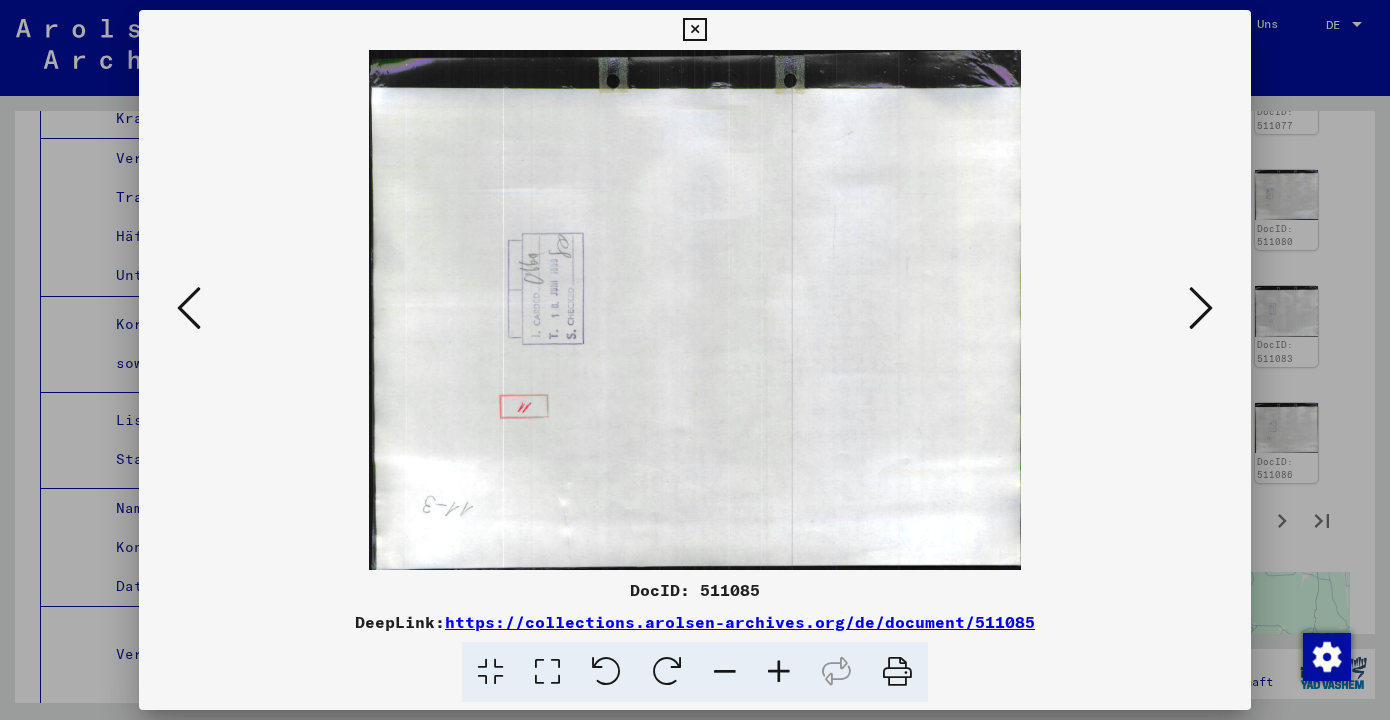 click at bounding box center [1201, 308] 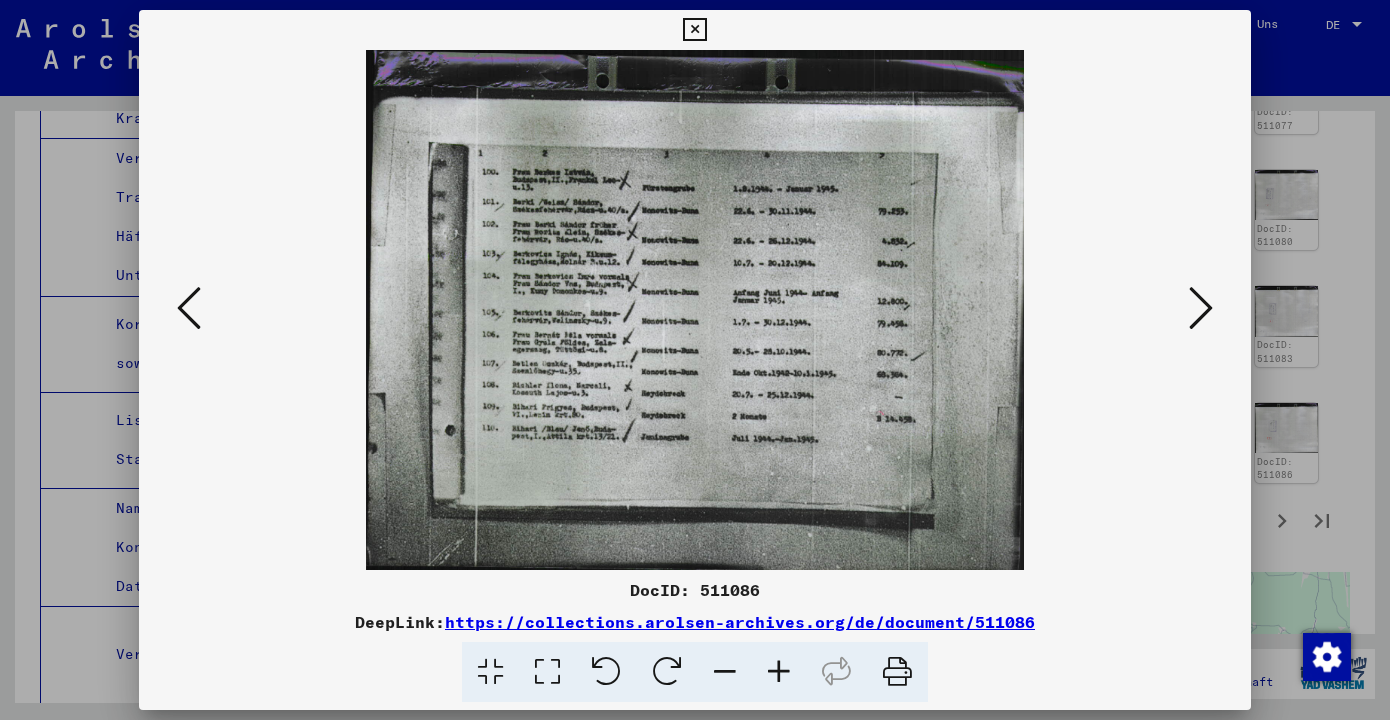 click at bounding box center (779, 672) 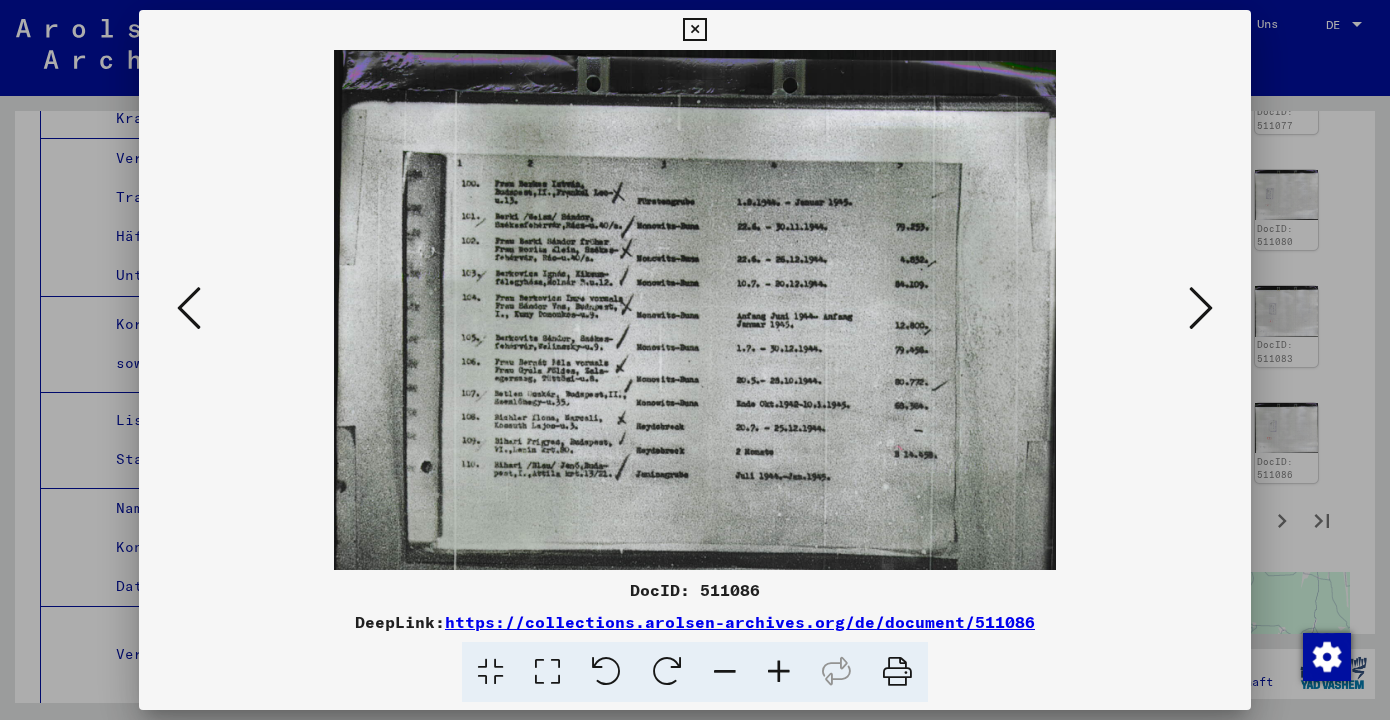 click at bounding box center (779, 672) 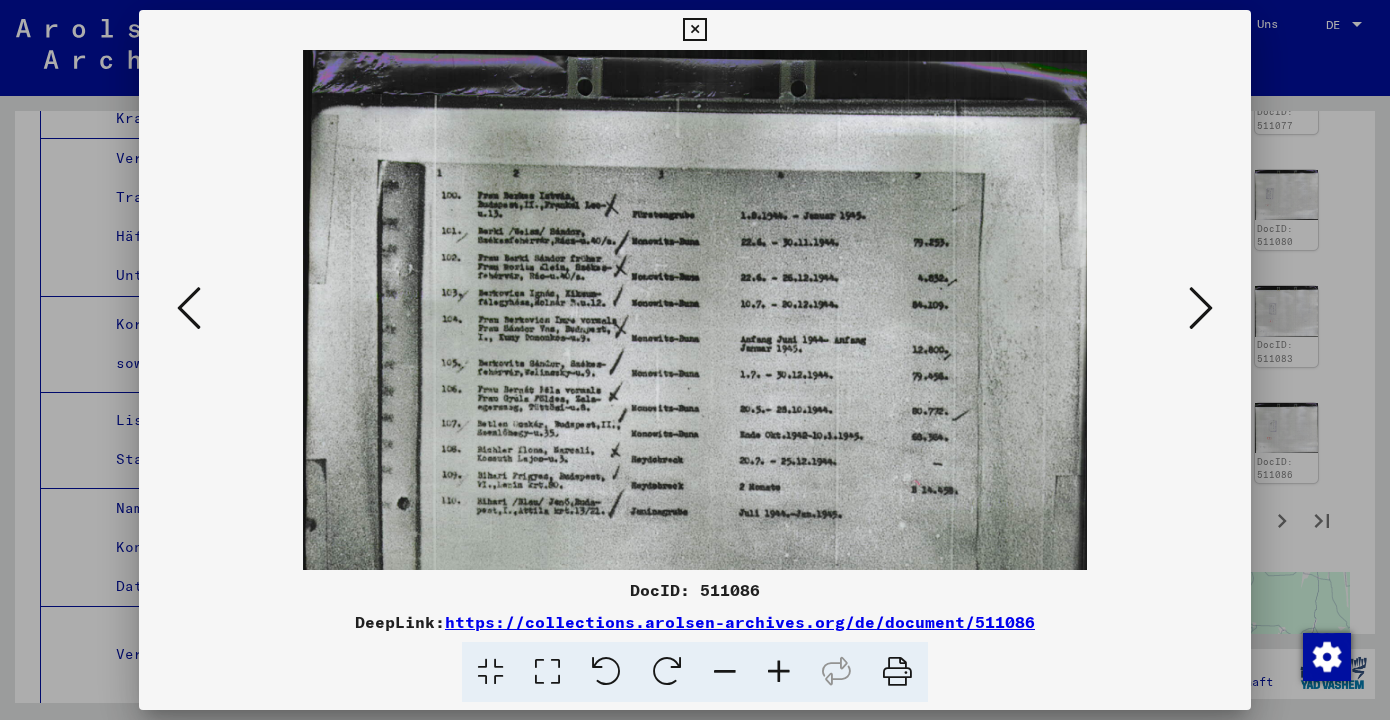 click at bounding box center [1201, 308] 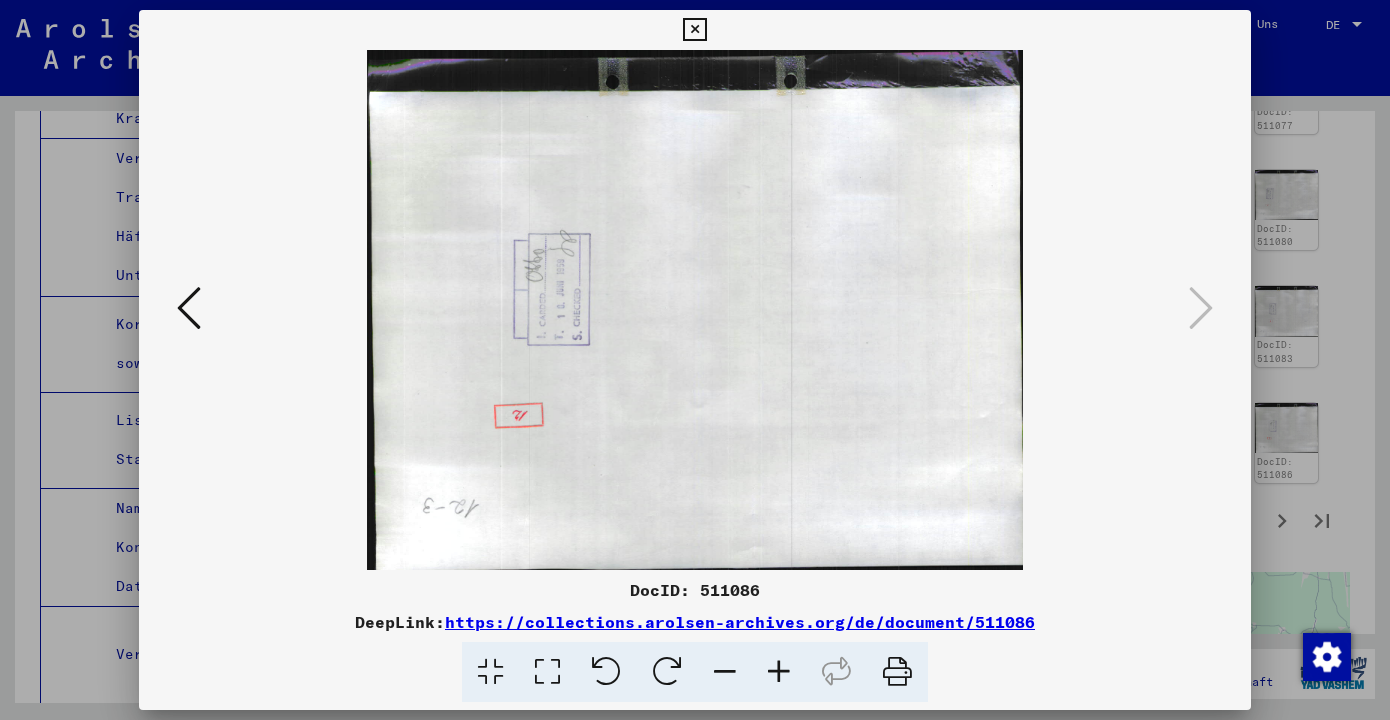 click at bounding box center (694, 30) 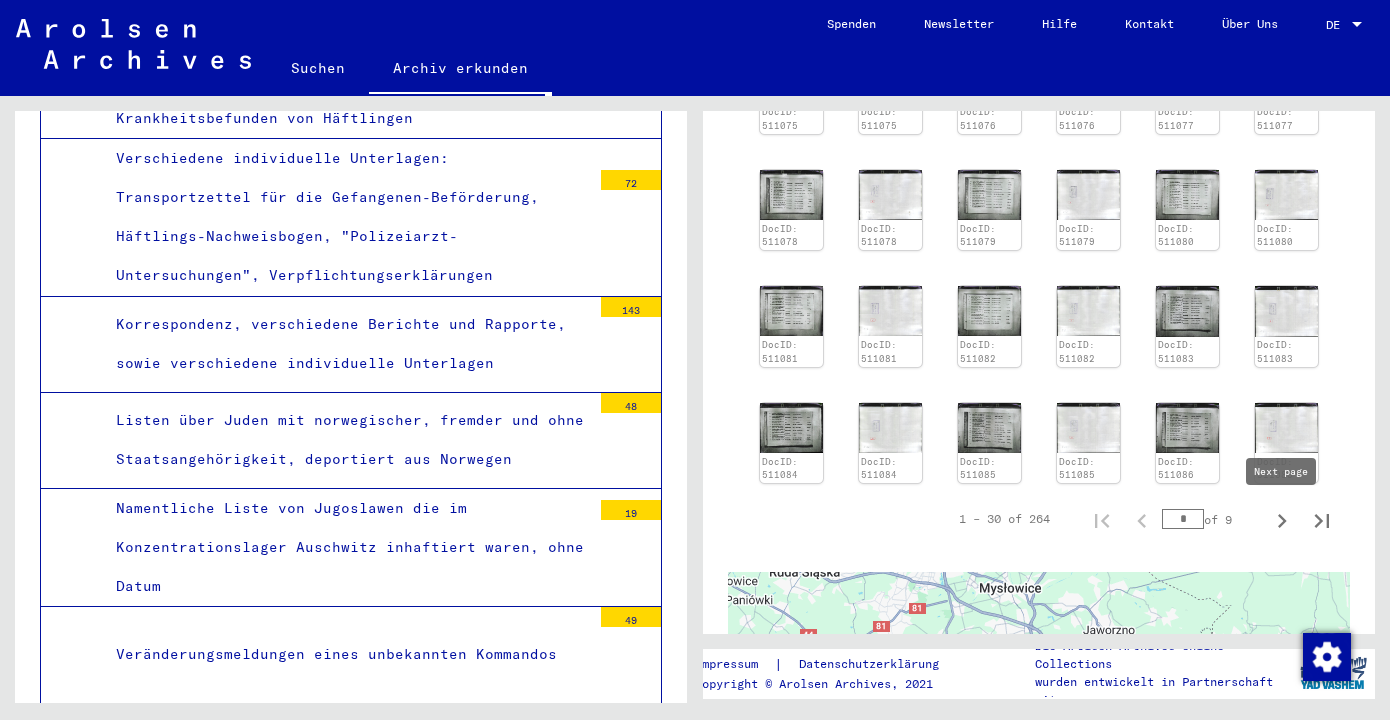 click 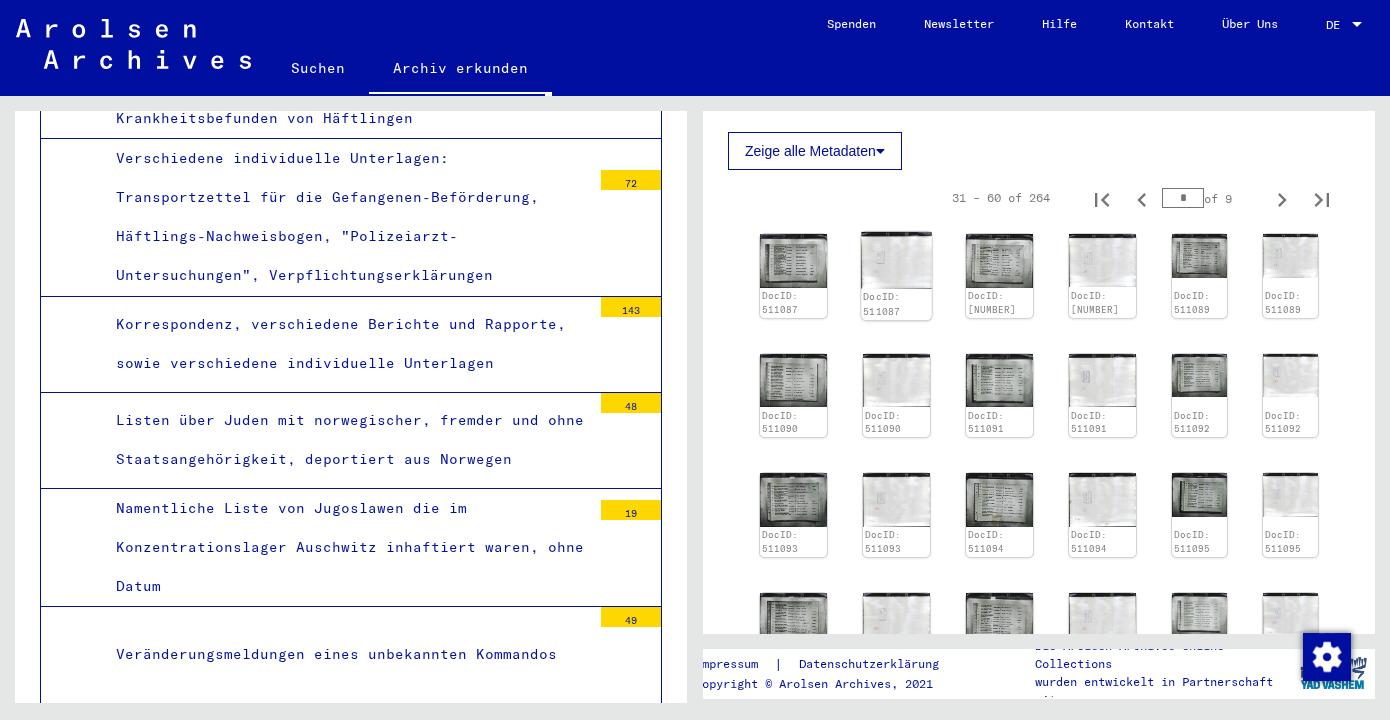 scroll, scrollTop: 779, scrollLeft: 0, axis: vertical 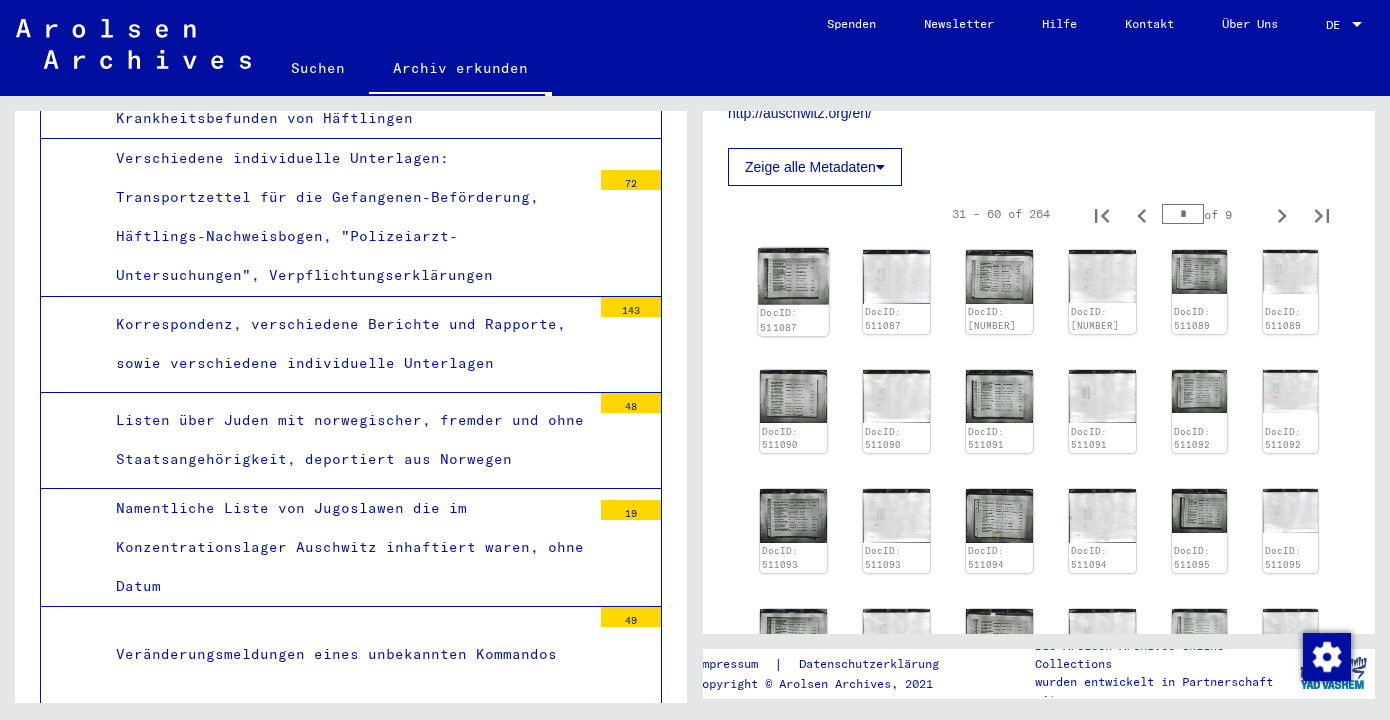click 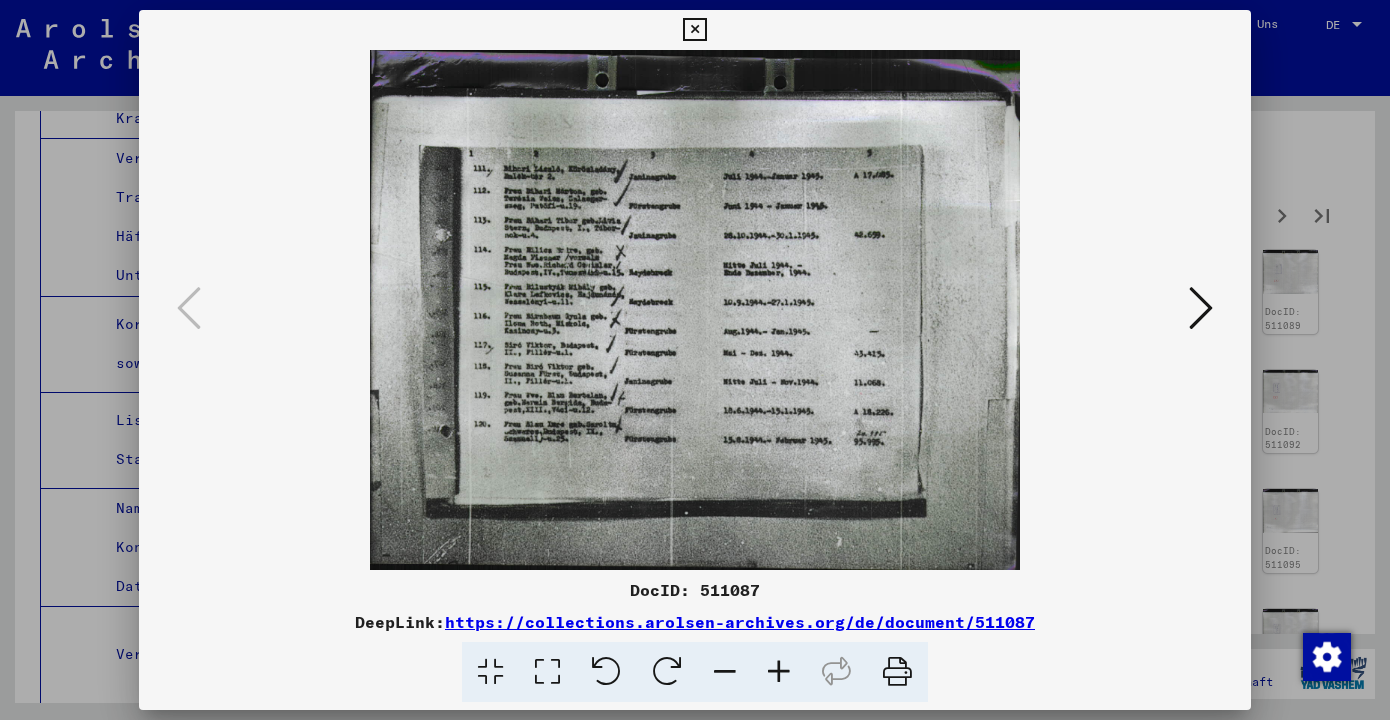 click at bounding box center [1201, 308] 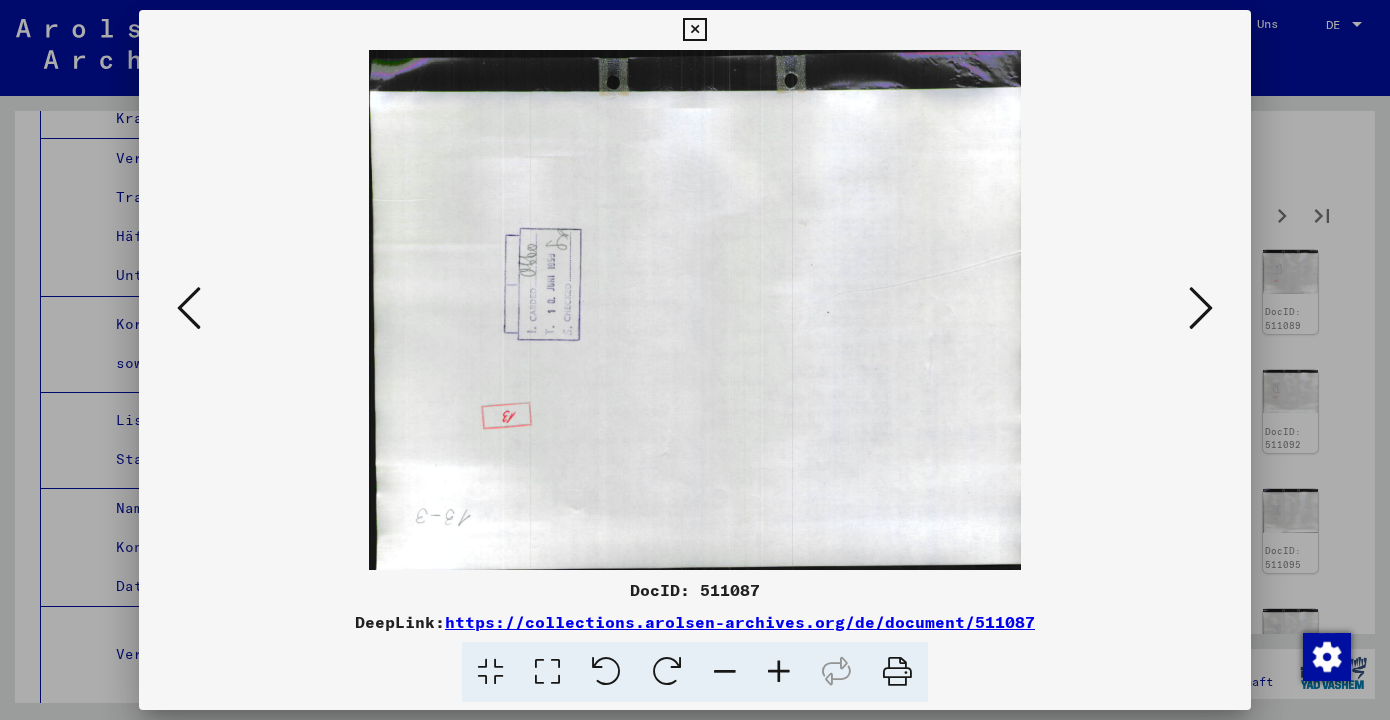 click at bounding box center [1201, 308] 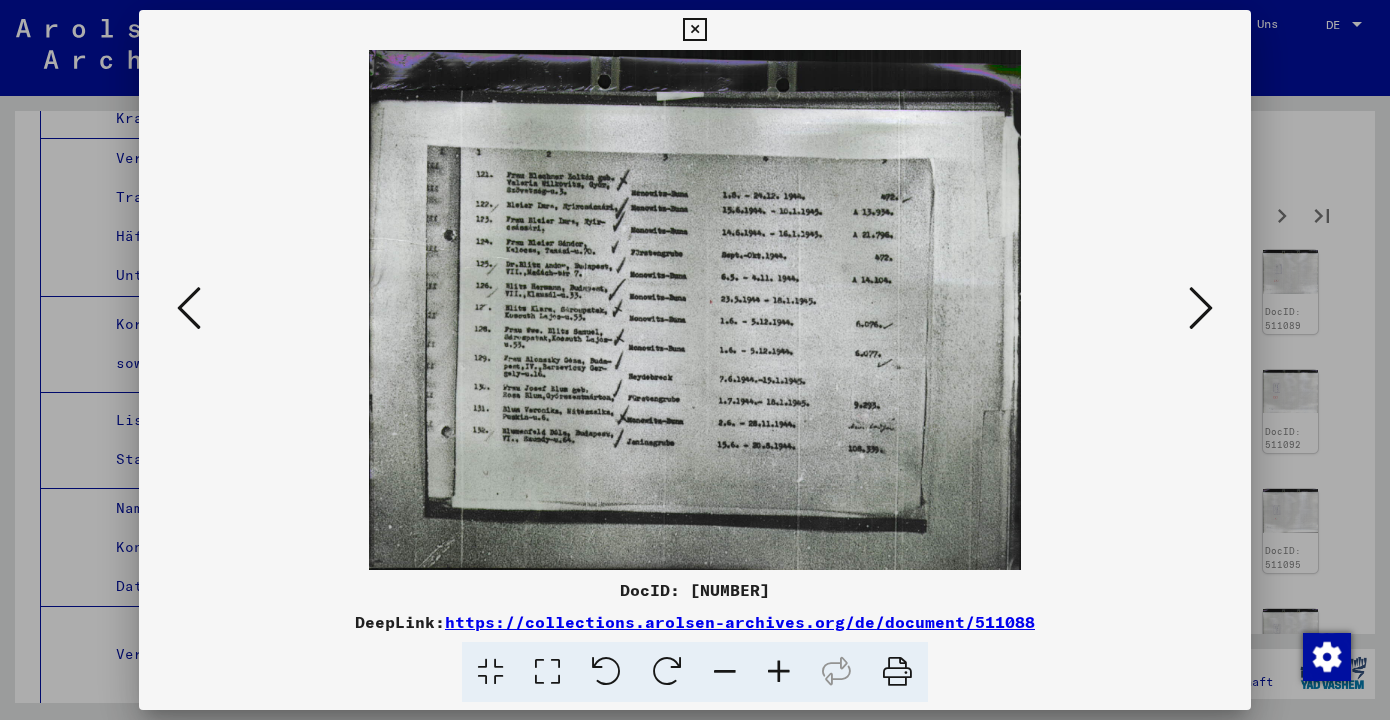 click at bounding box center [1201, 308] 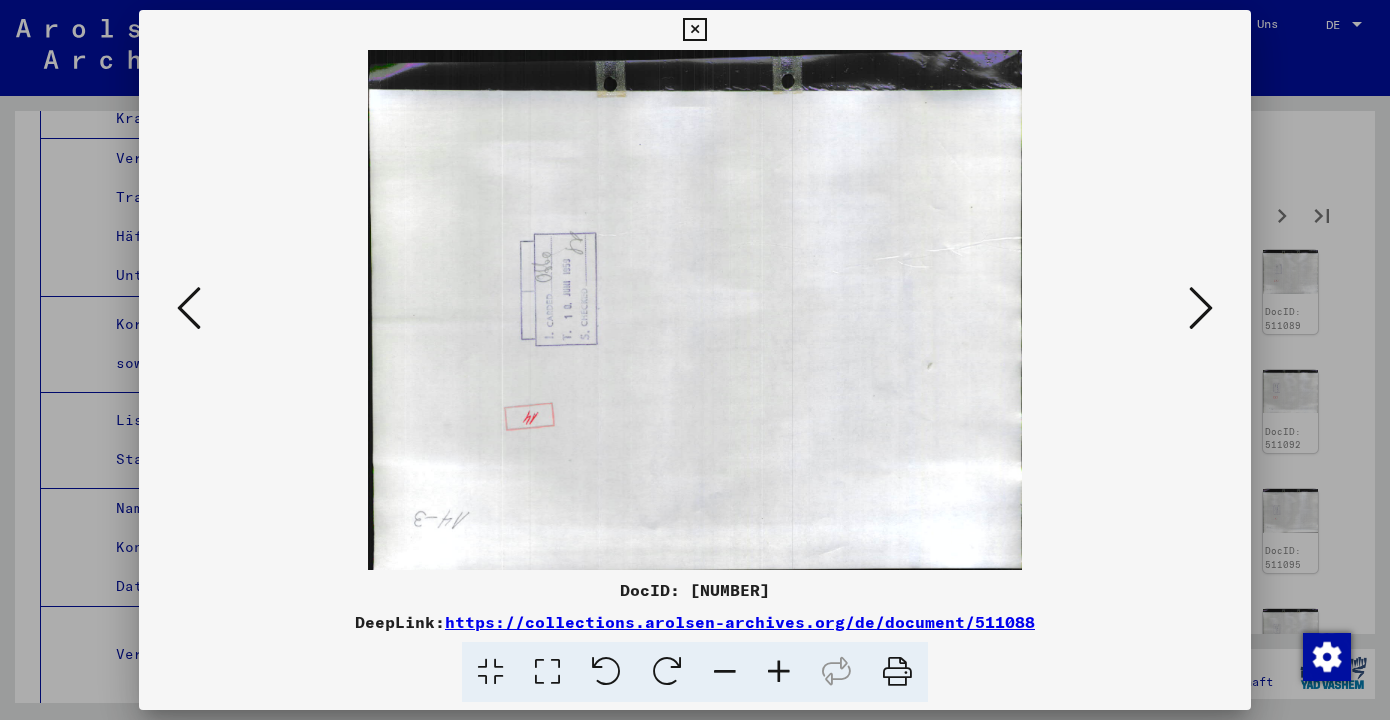 click at bounding box center [1201, 308] 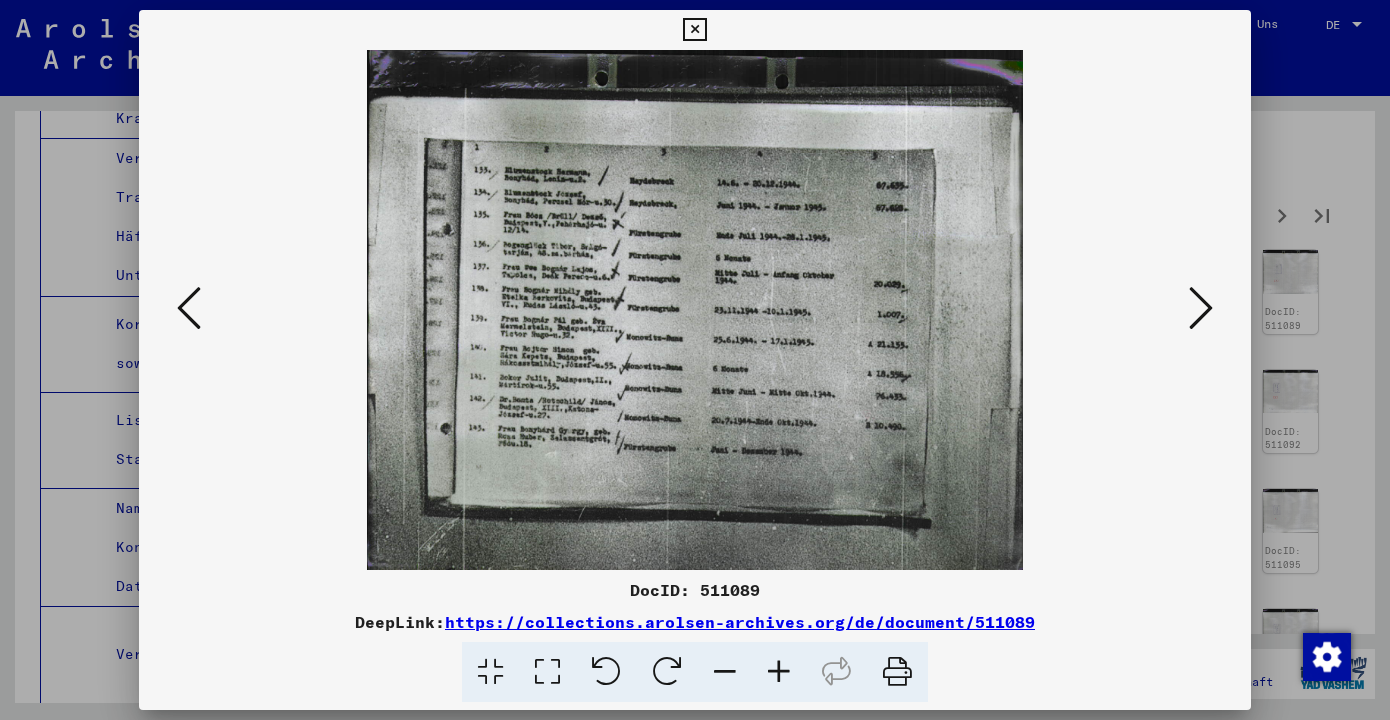 click at bounding box center [1201, 308] 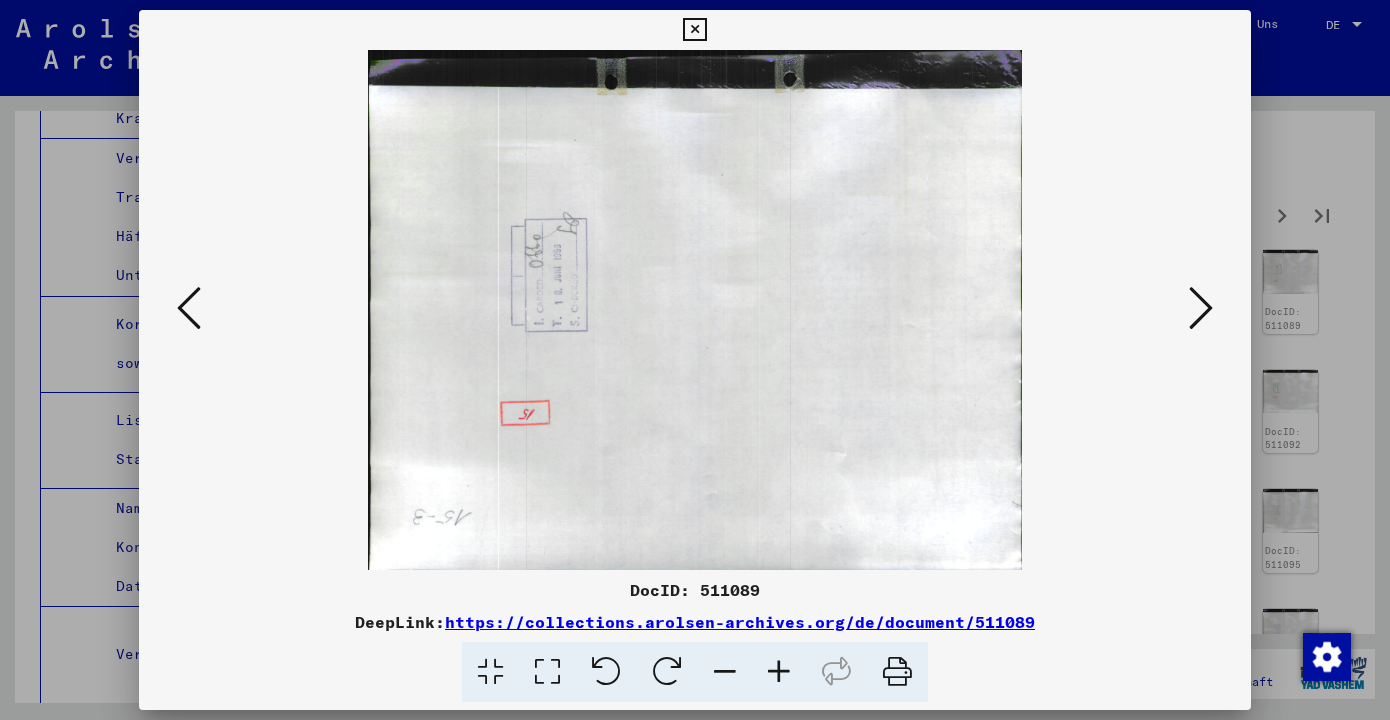 click at bounding box center (1201, 308) 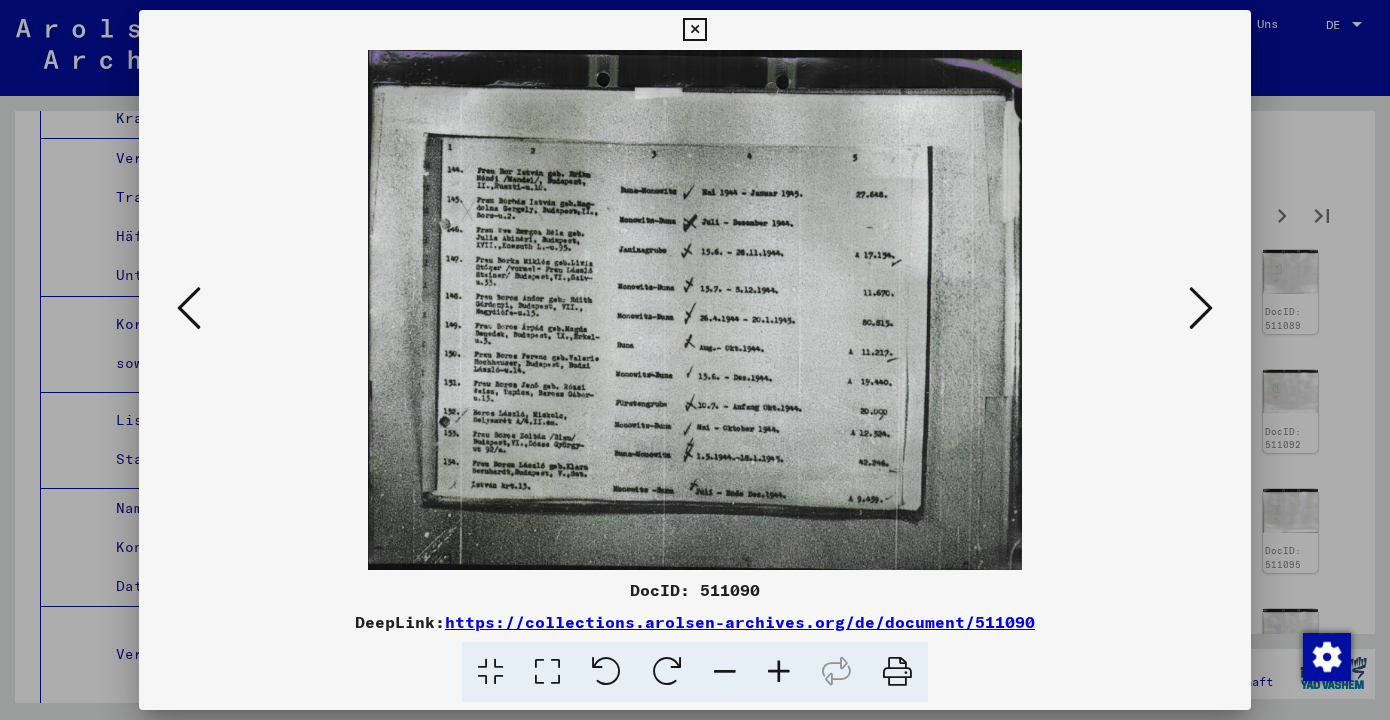 click at bounding box center [1201, 308] 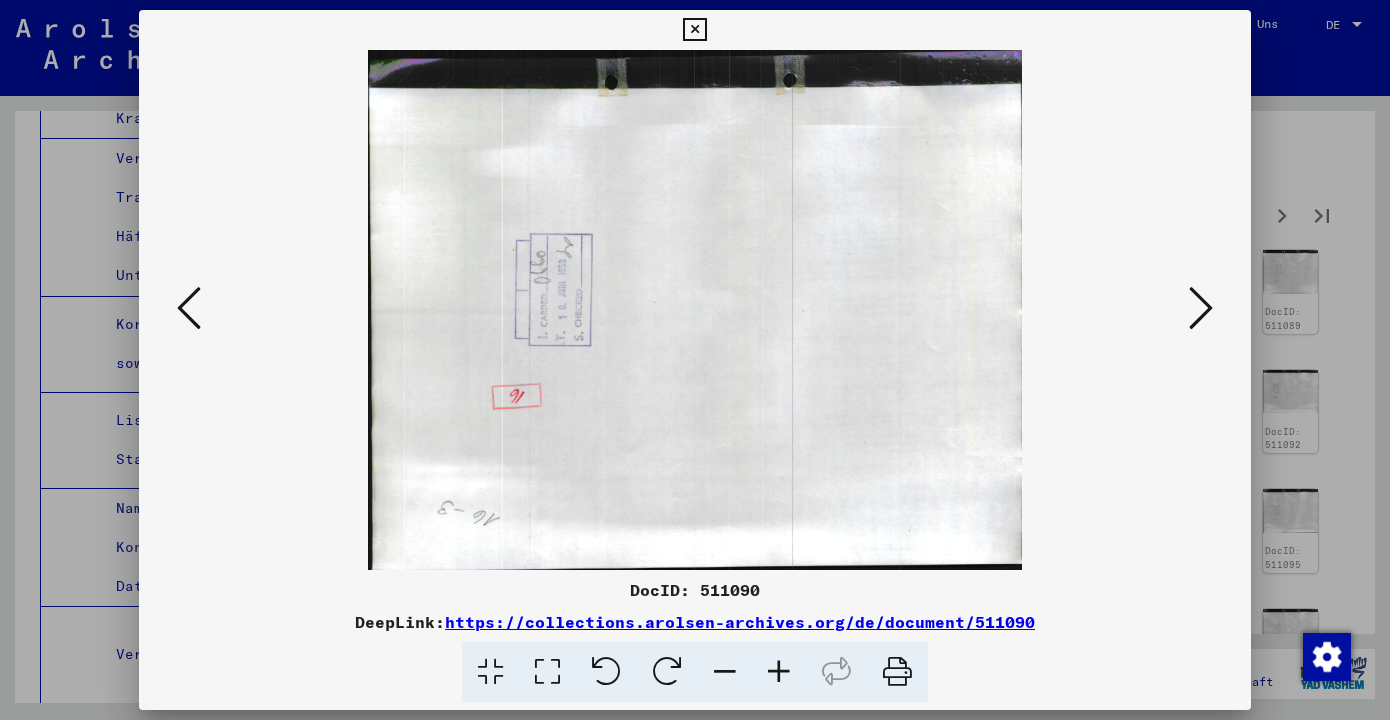 click at bounding box center [1201, 308] 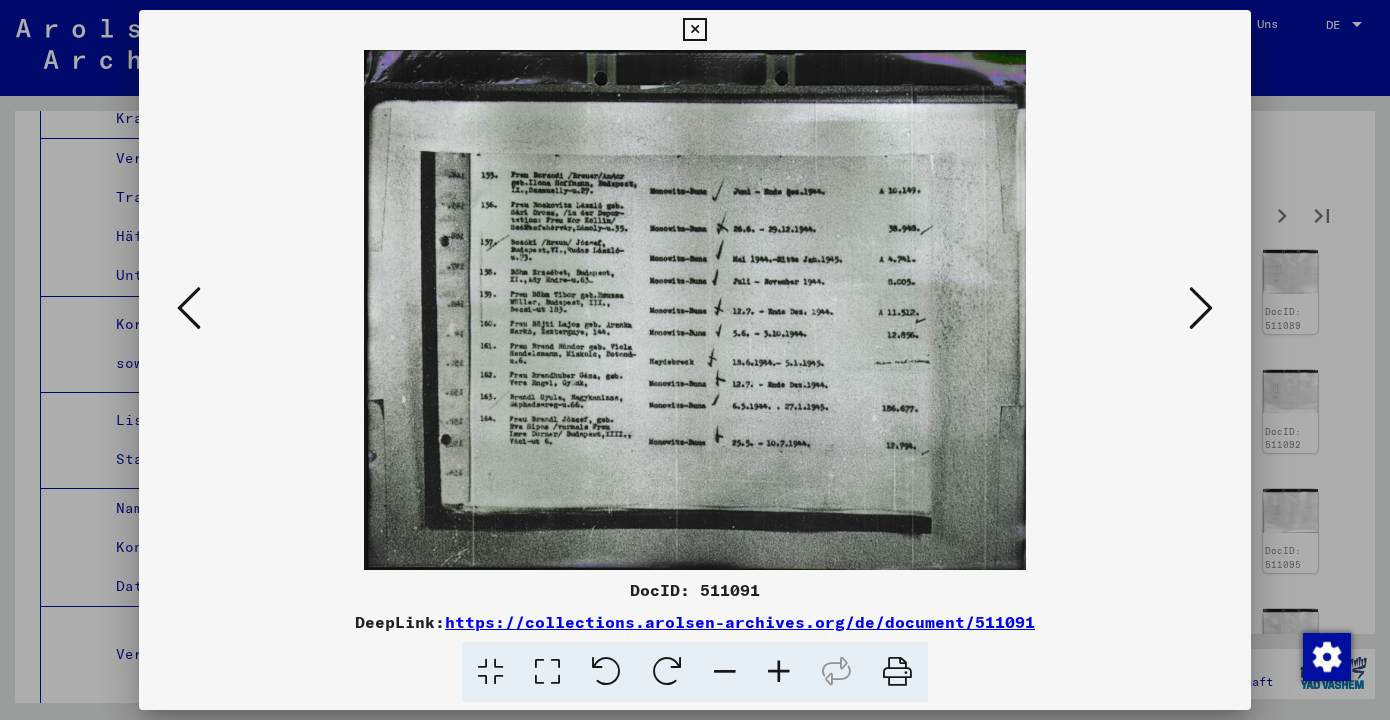 click at bounding box center (1201, 308) 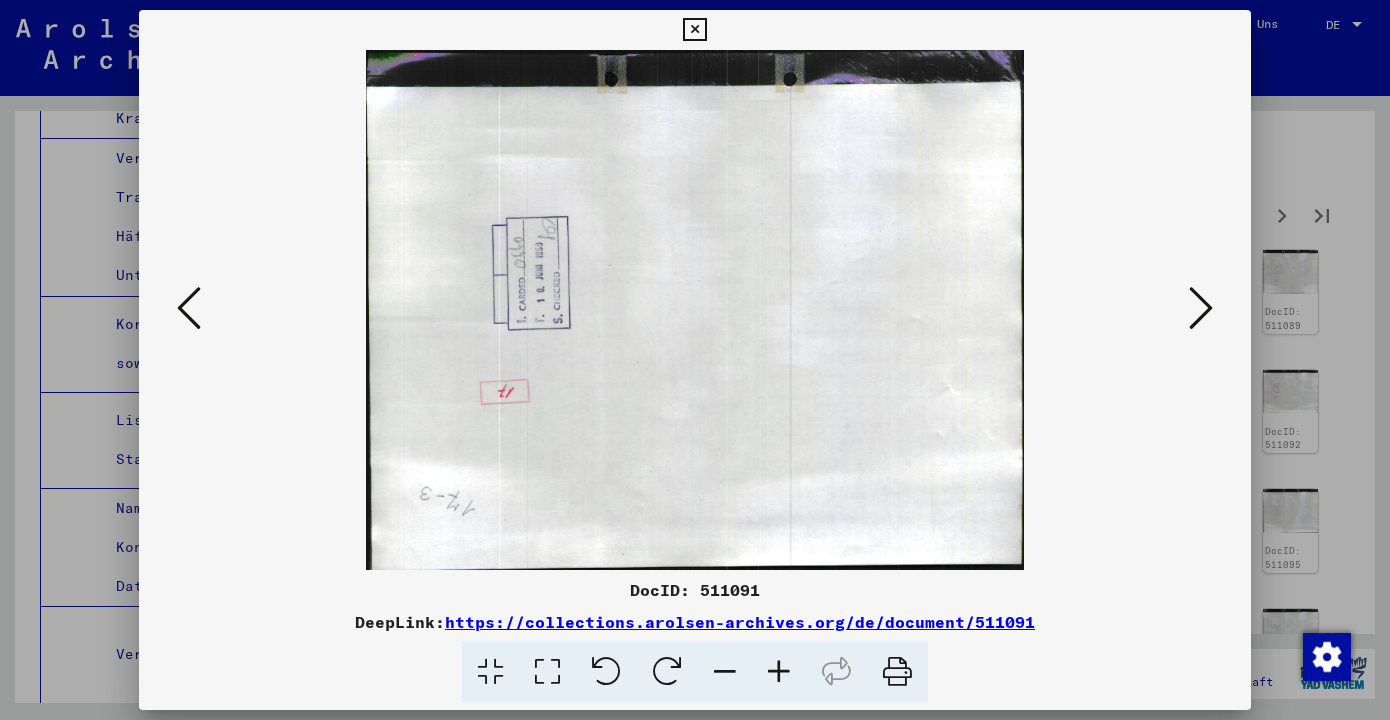 click at bounding box center [1201, 308] 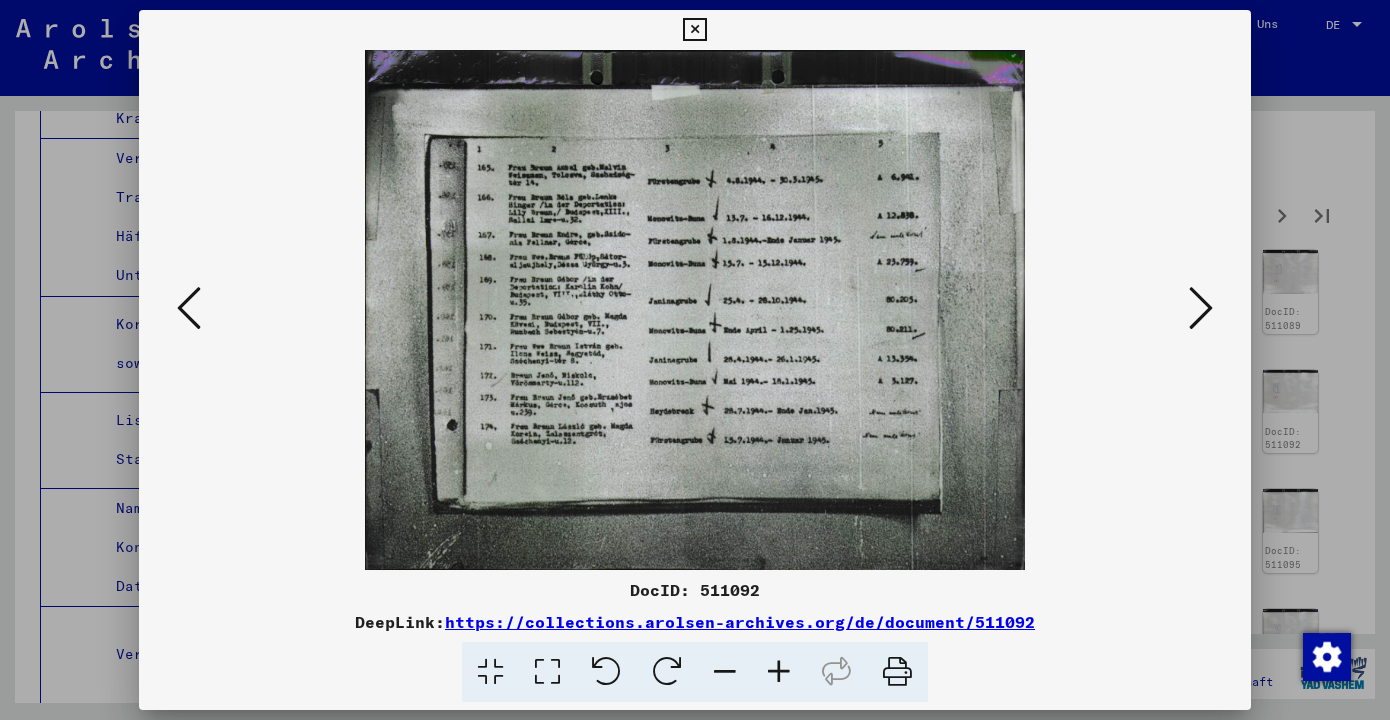 click at bounding box center [779, 672] 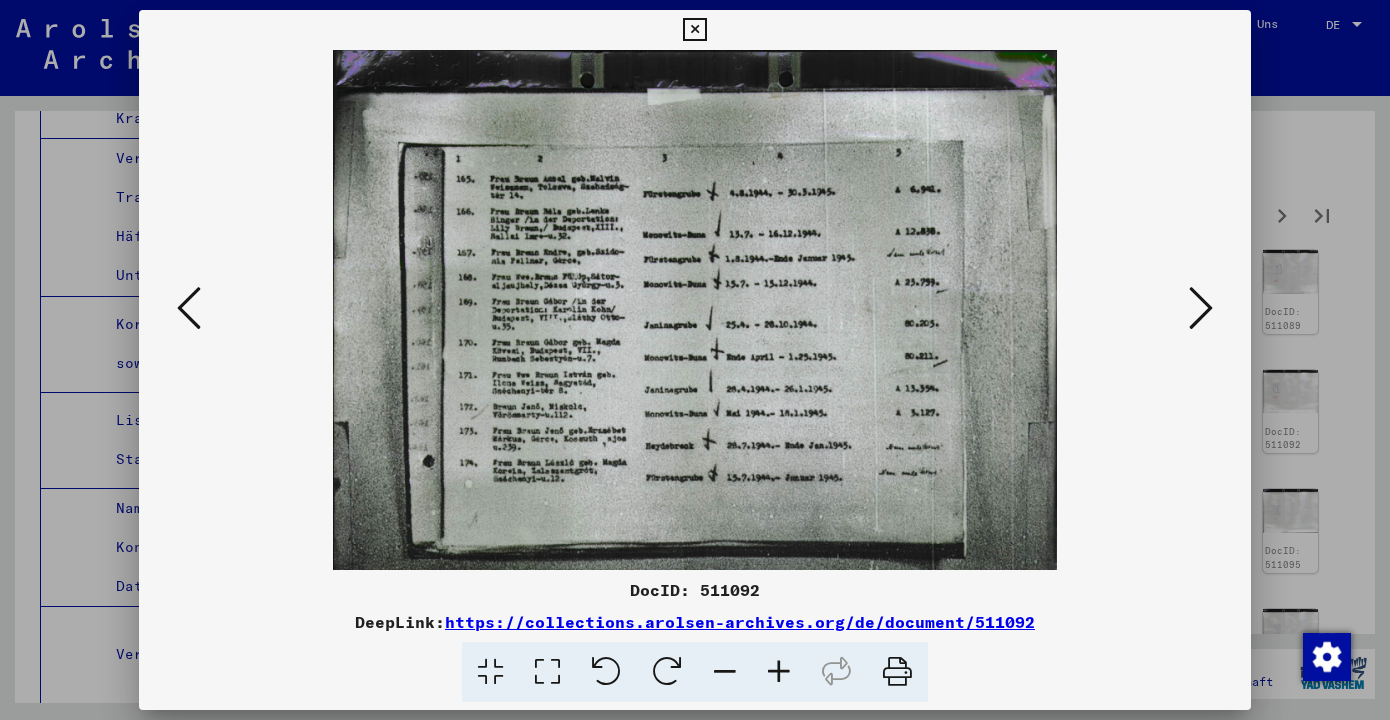 click at bounding box center [779, 672] 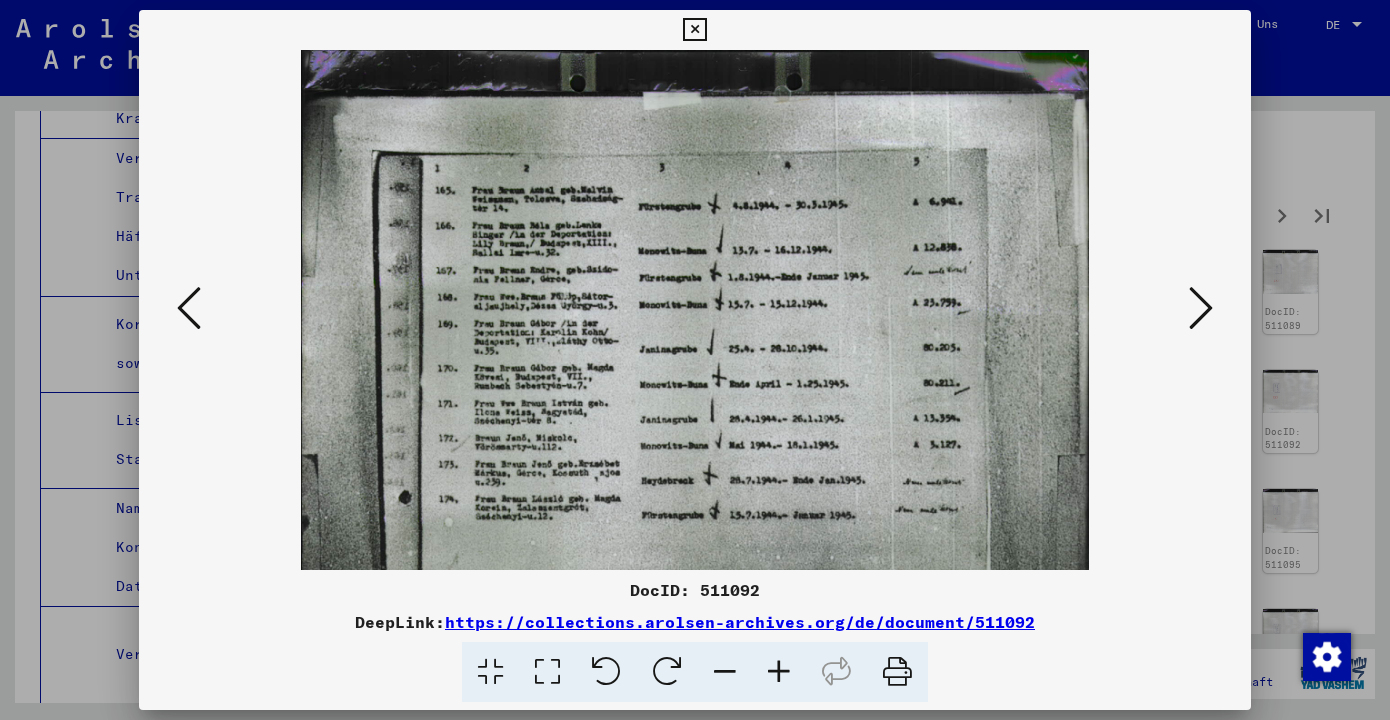 click at bounding box center [779, 672] 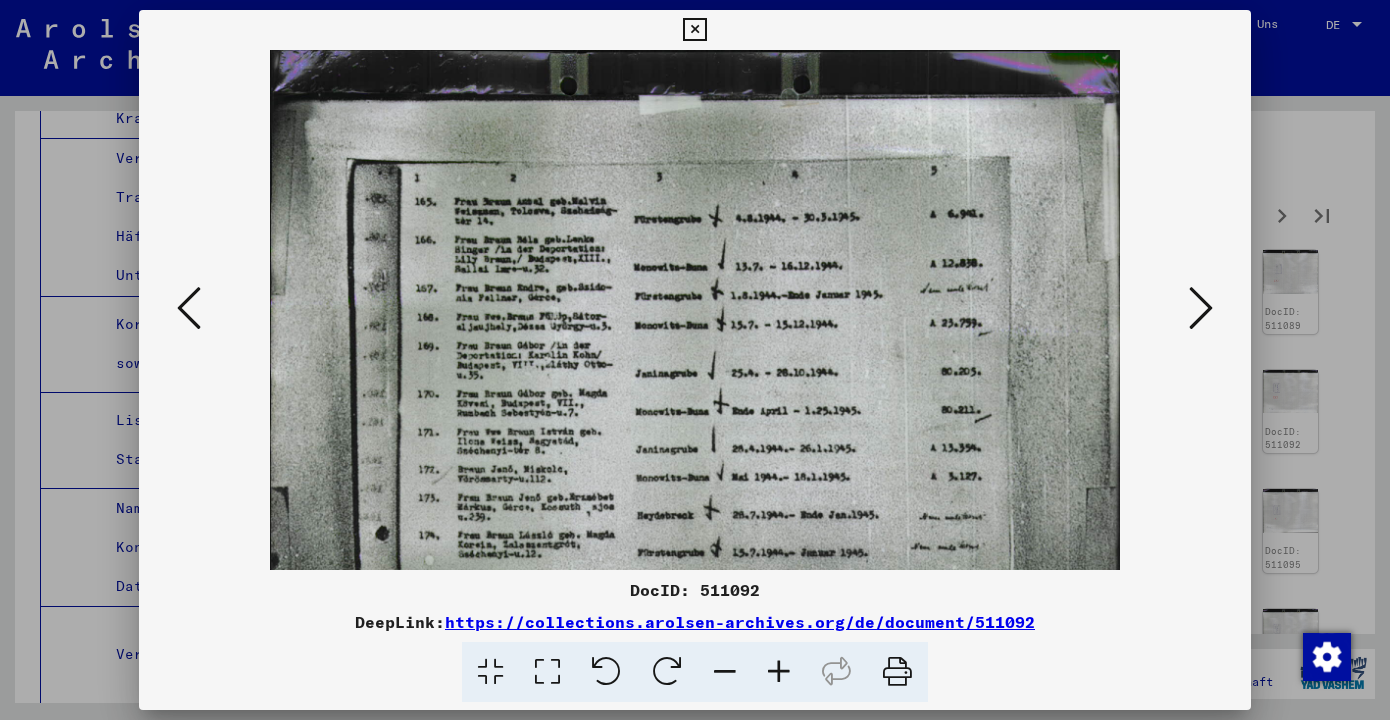 click at bounding box center [1201, 308] 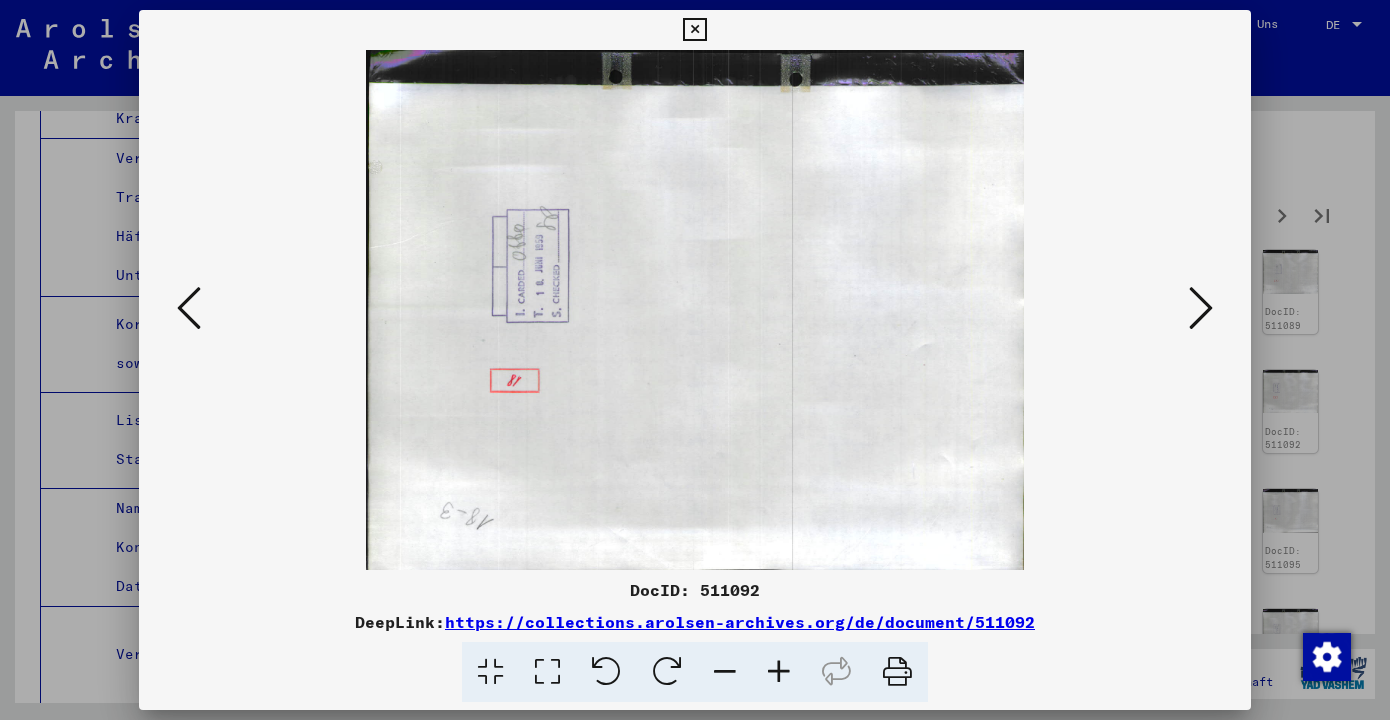 click at bounding box center [1201, 308] 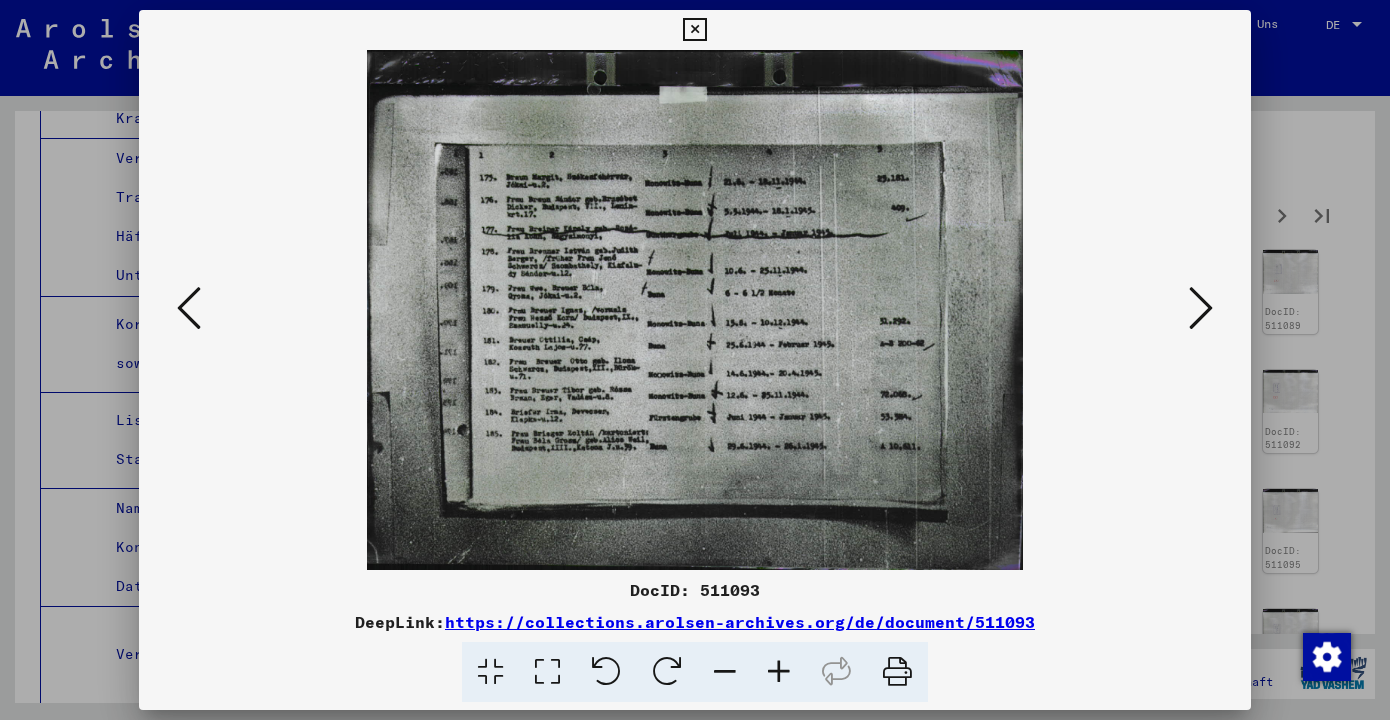 click at bounding box center [1201, 308] 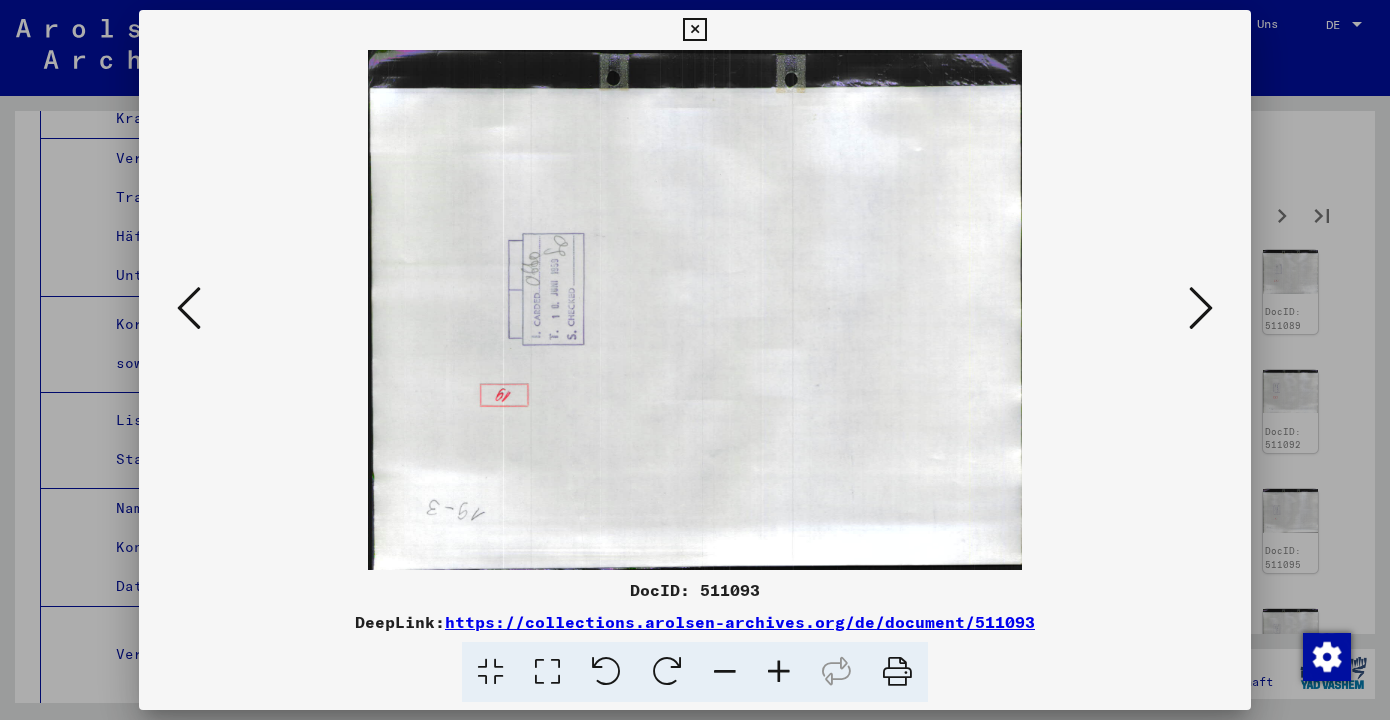 click at bounding box center (1201, 308) 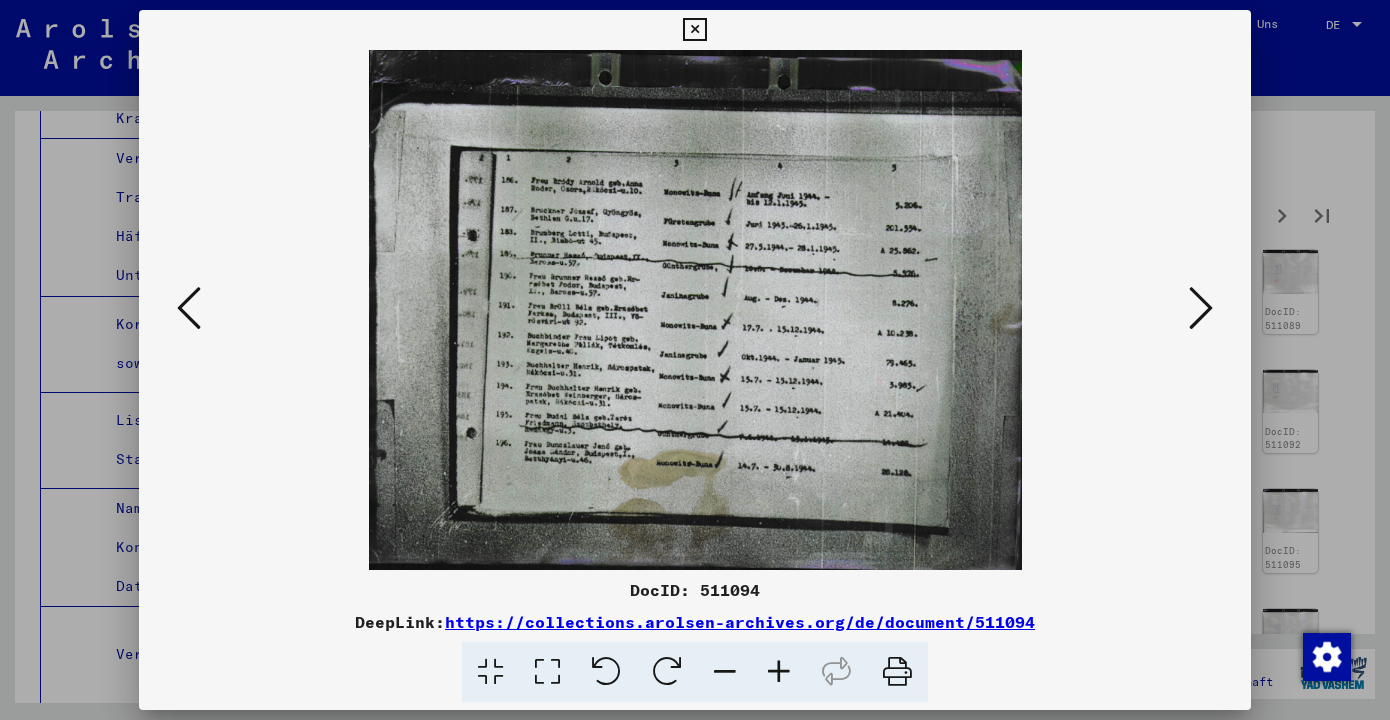 click at bounding box center [1201, 308] 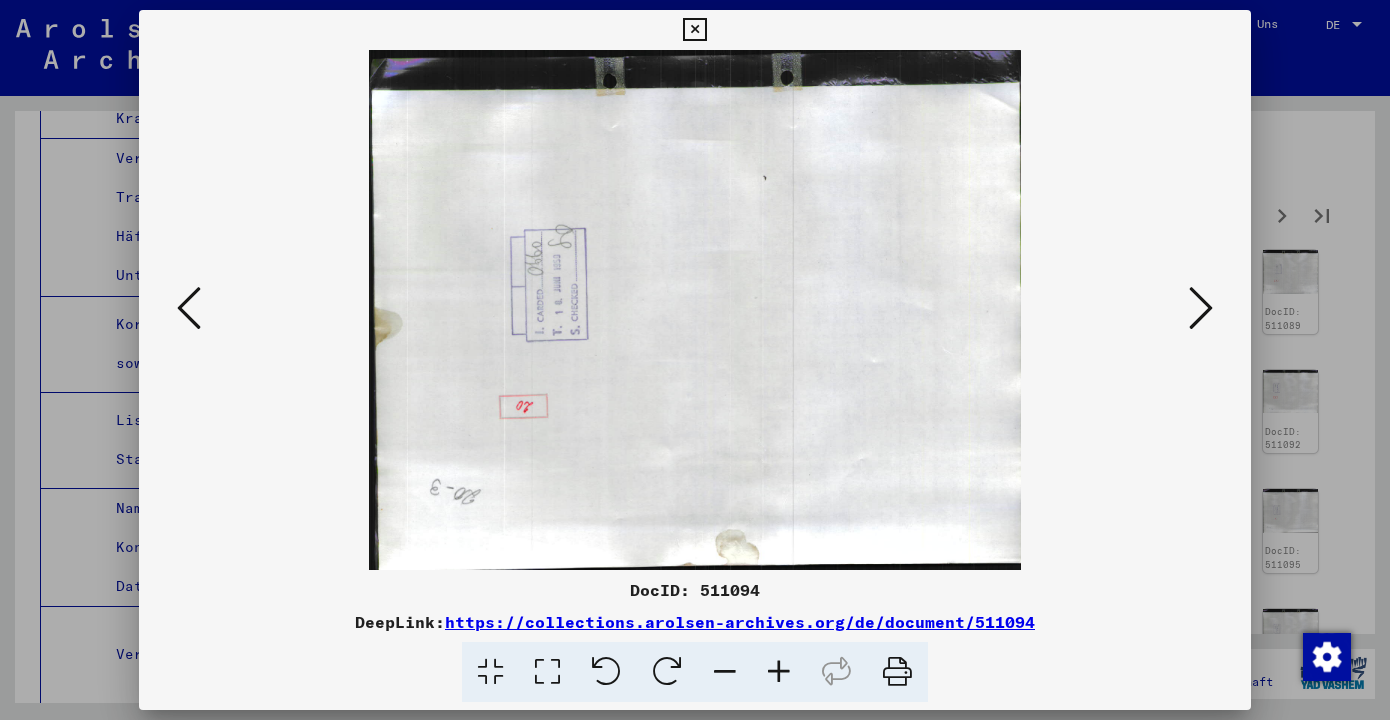click at bounding box center (1201, 308) 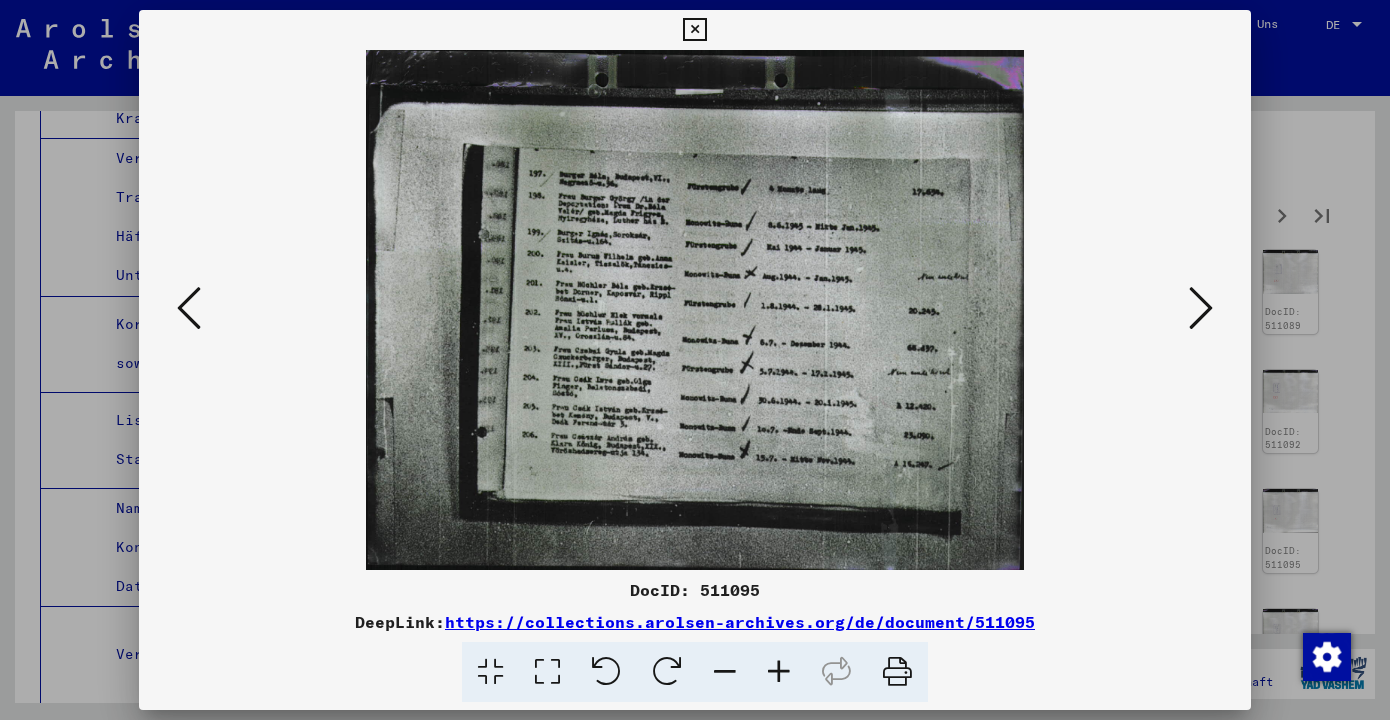 click at bounding box center (1201, 308) 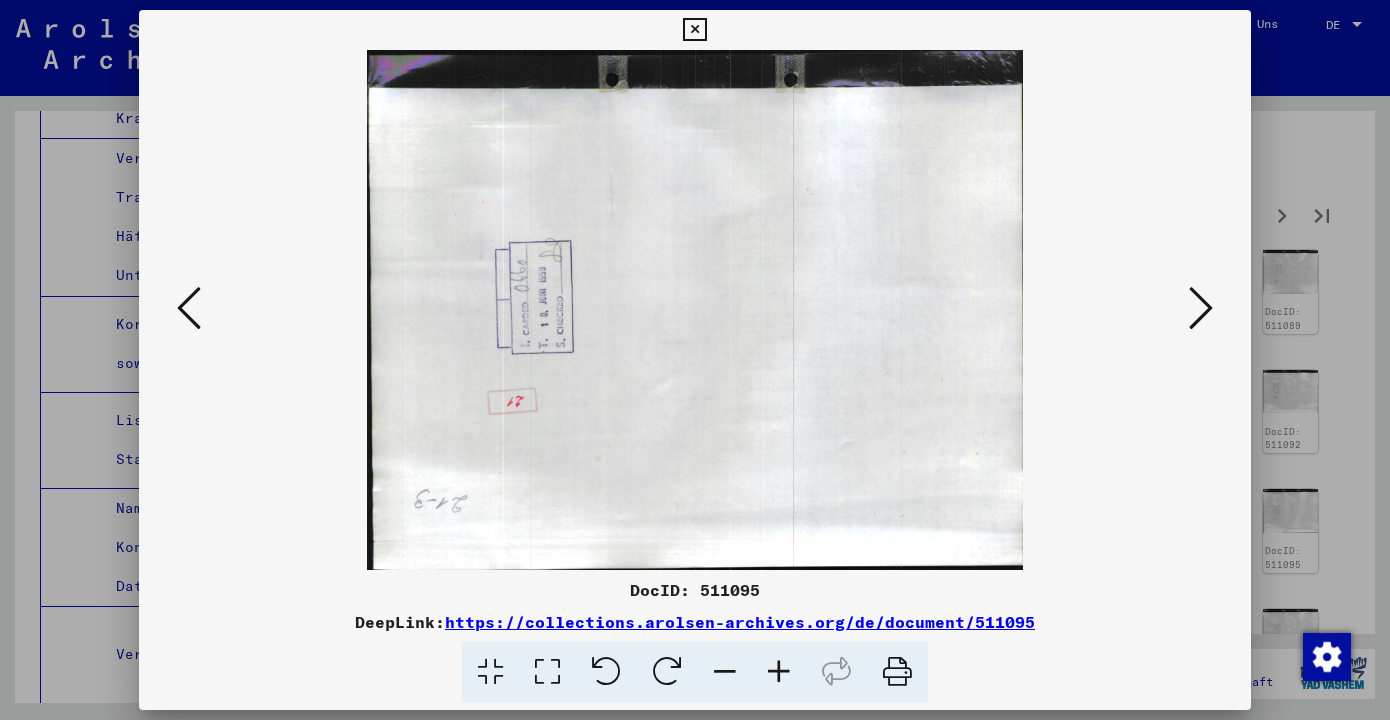 click at bounding box center (1201, 308) 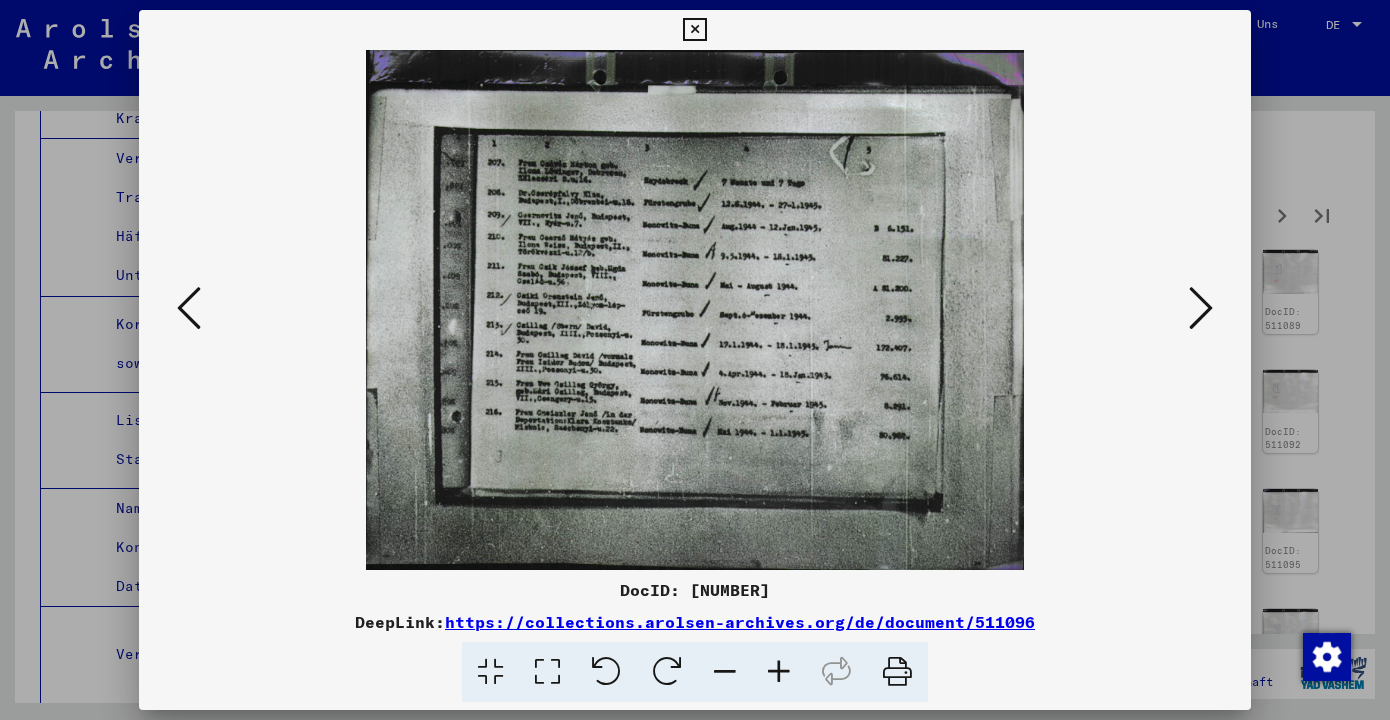 click at bounding box center [694, 30] 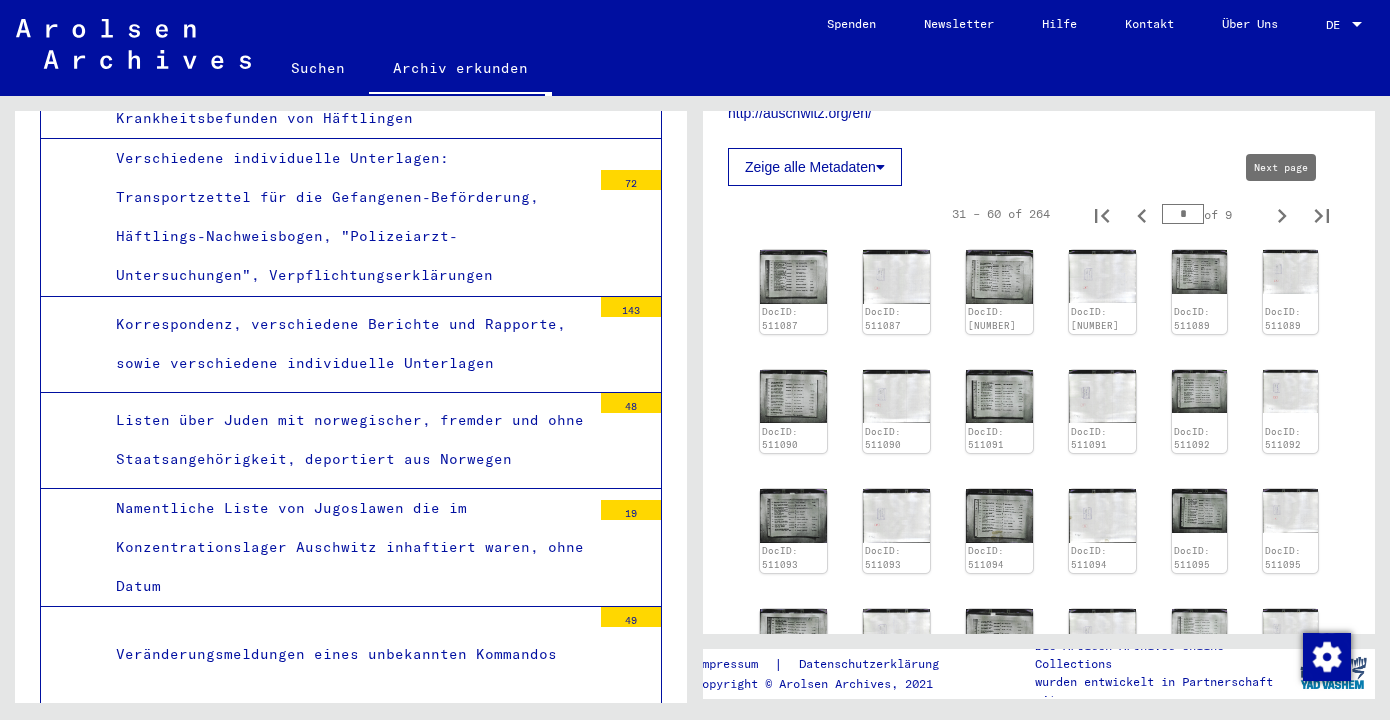 click 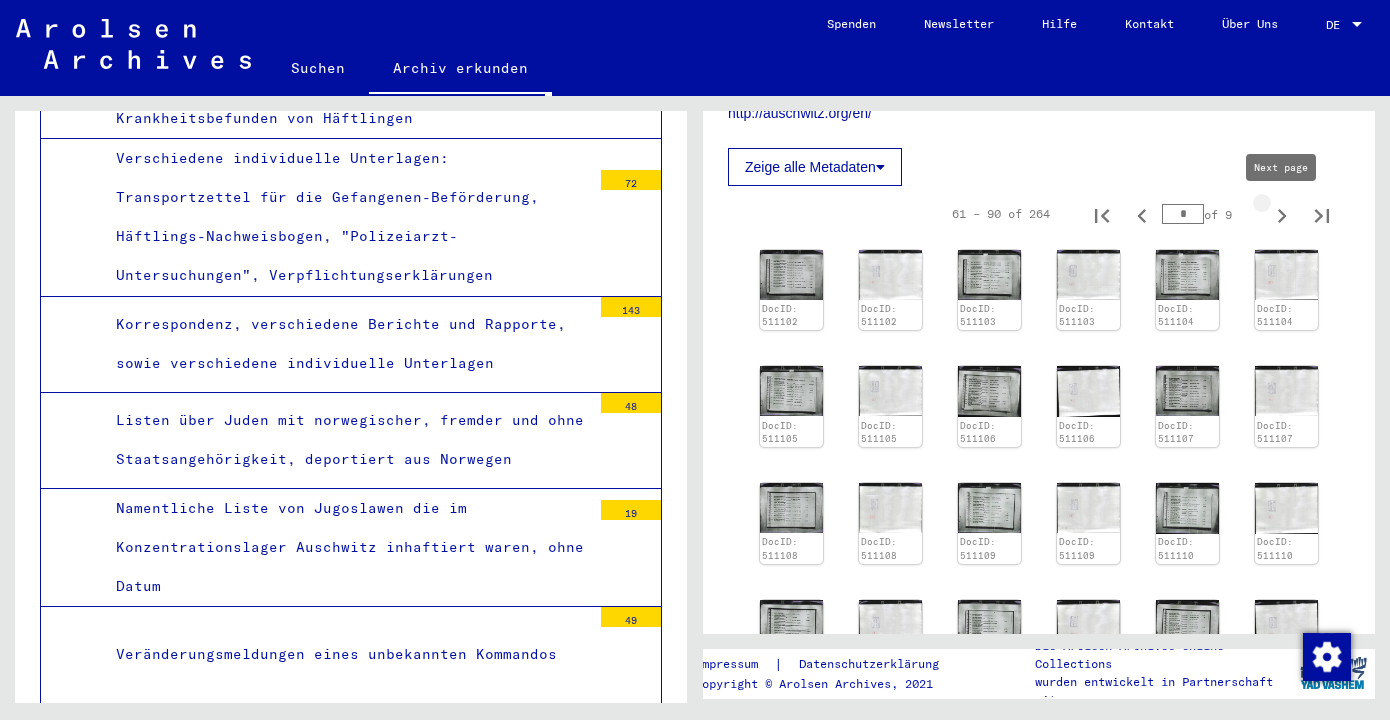 type on "*" 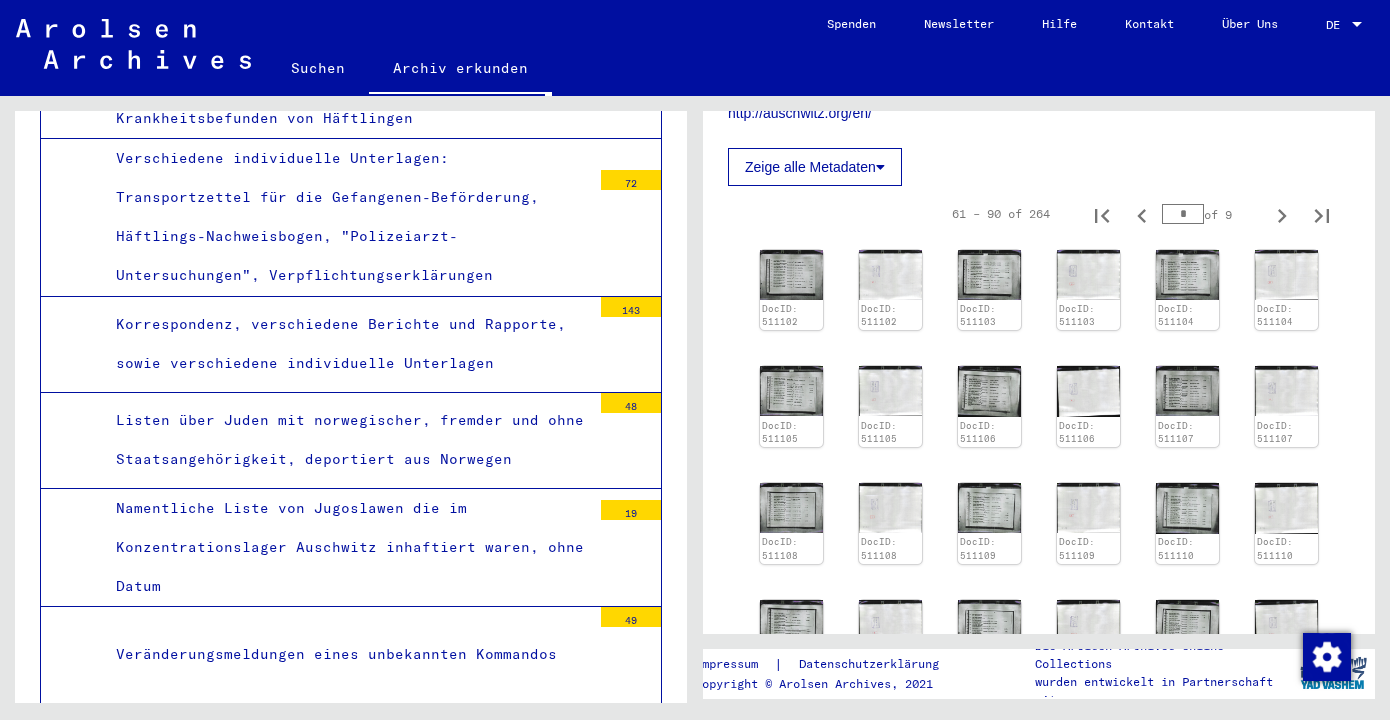 click 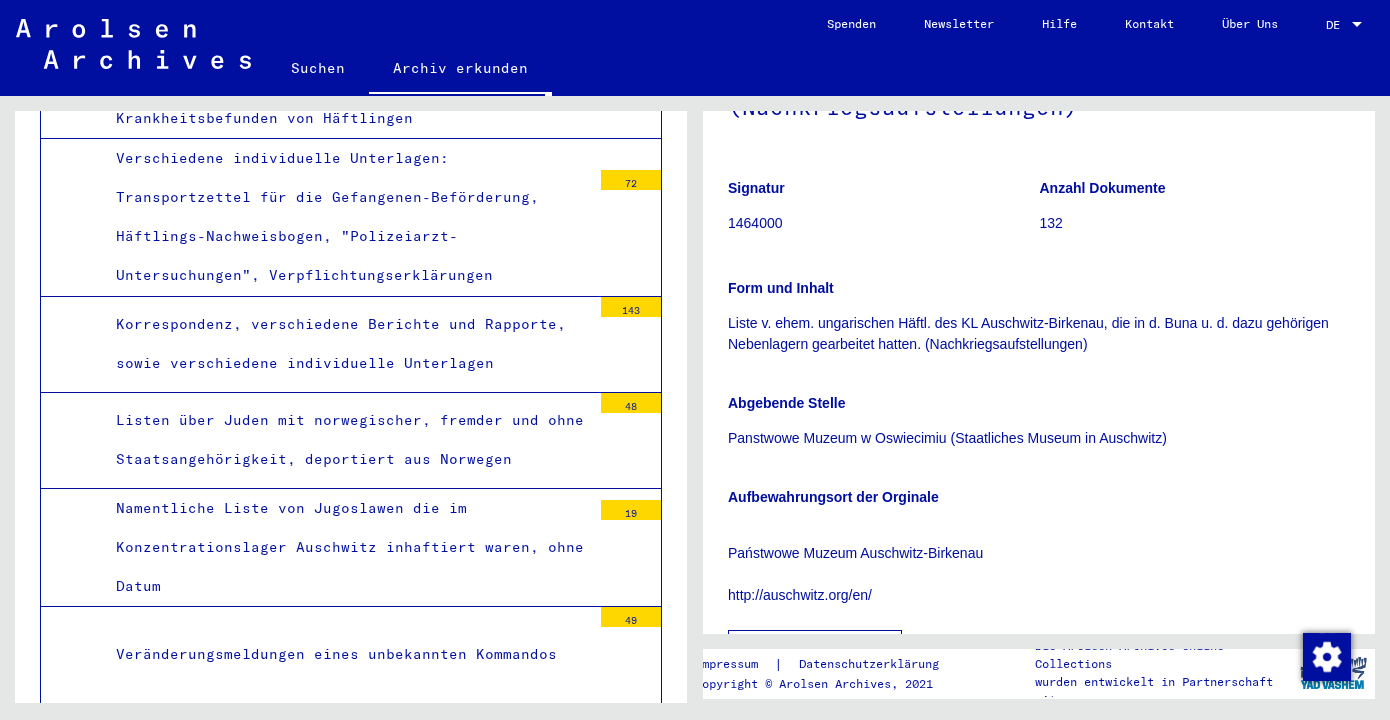 scroll, scrollTop: 353, scrollLeft: 0, axis: vertical 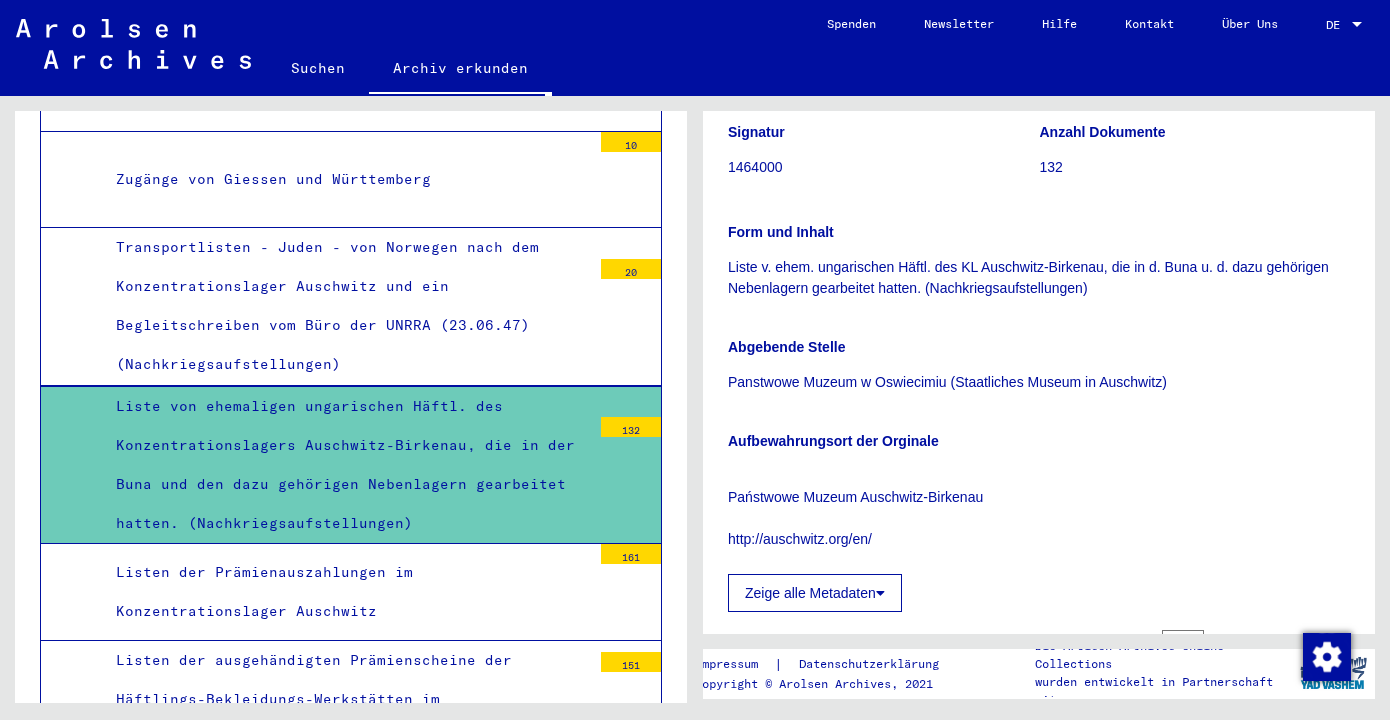 click on "Standesamt Auschwitz Sterbeerstbücher" at bounding box center (346, 974) 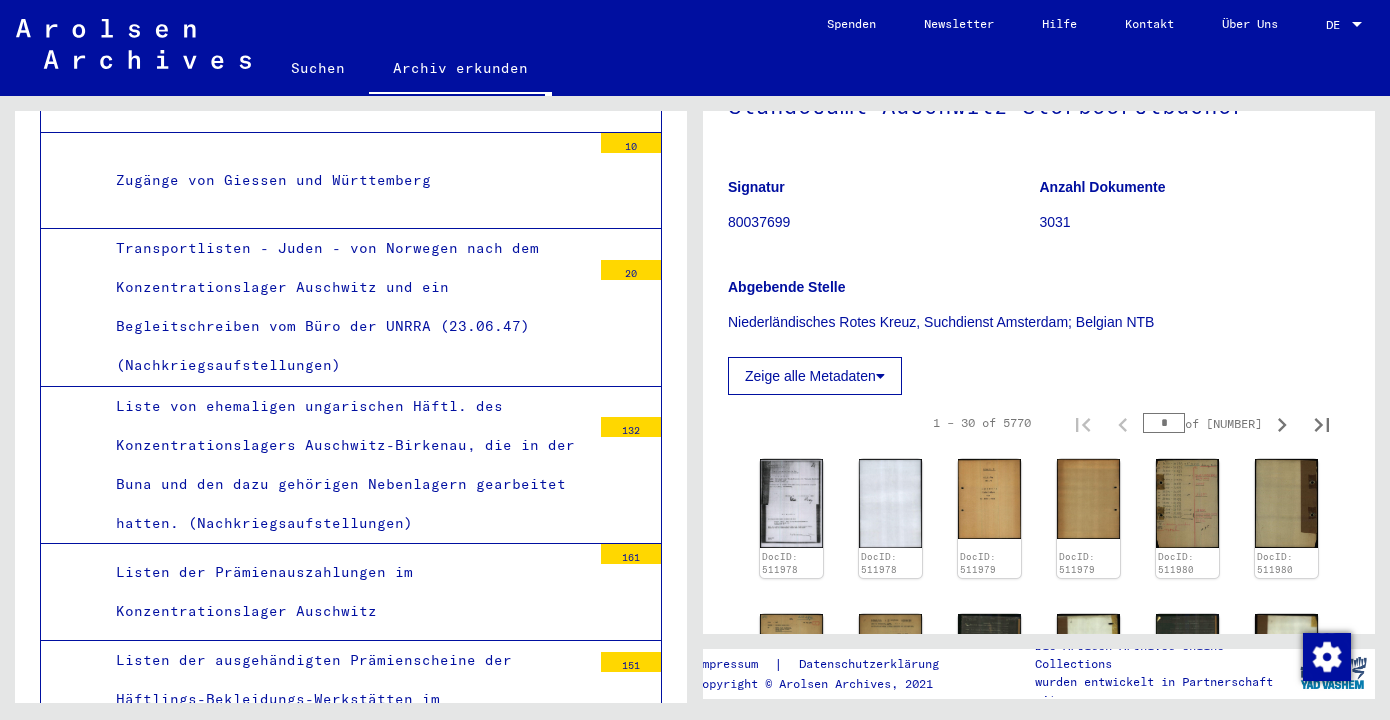 scroll, scrollTop: 189, scrollLeft: 0, axis: vertical 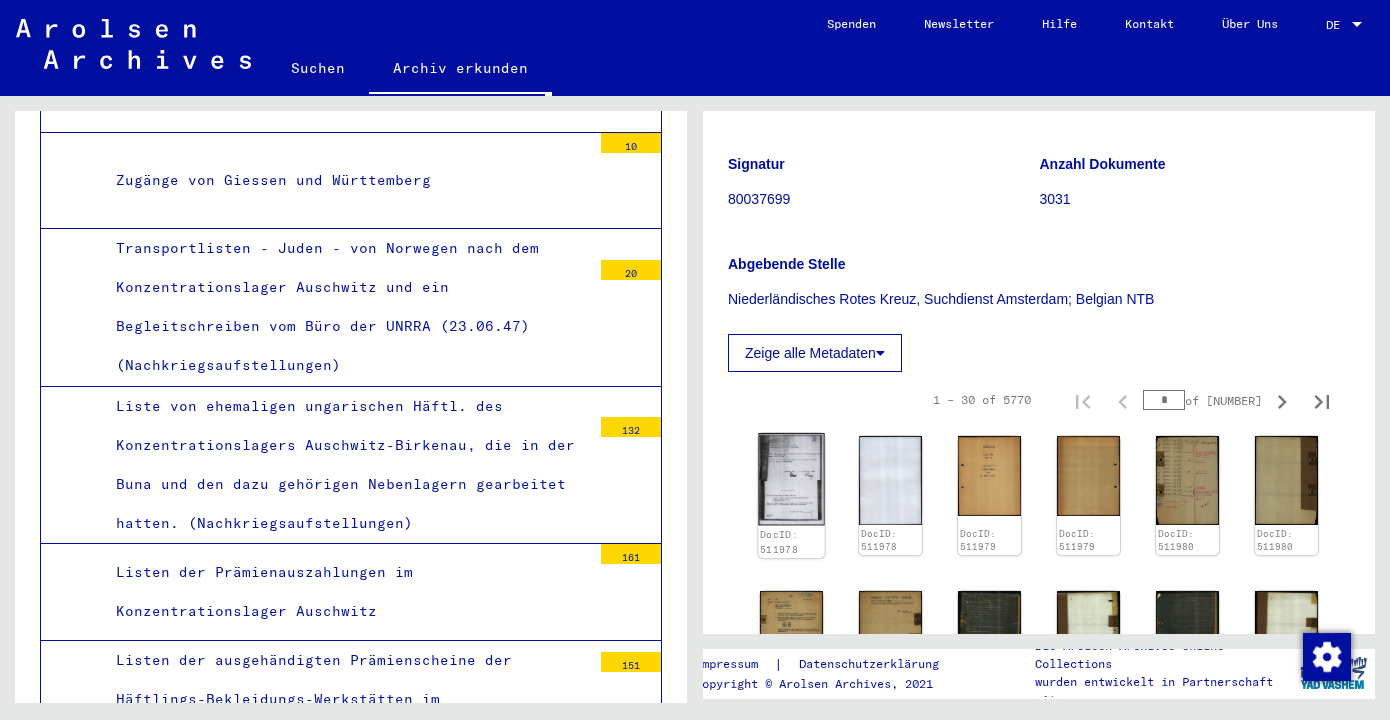 click 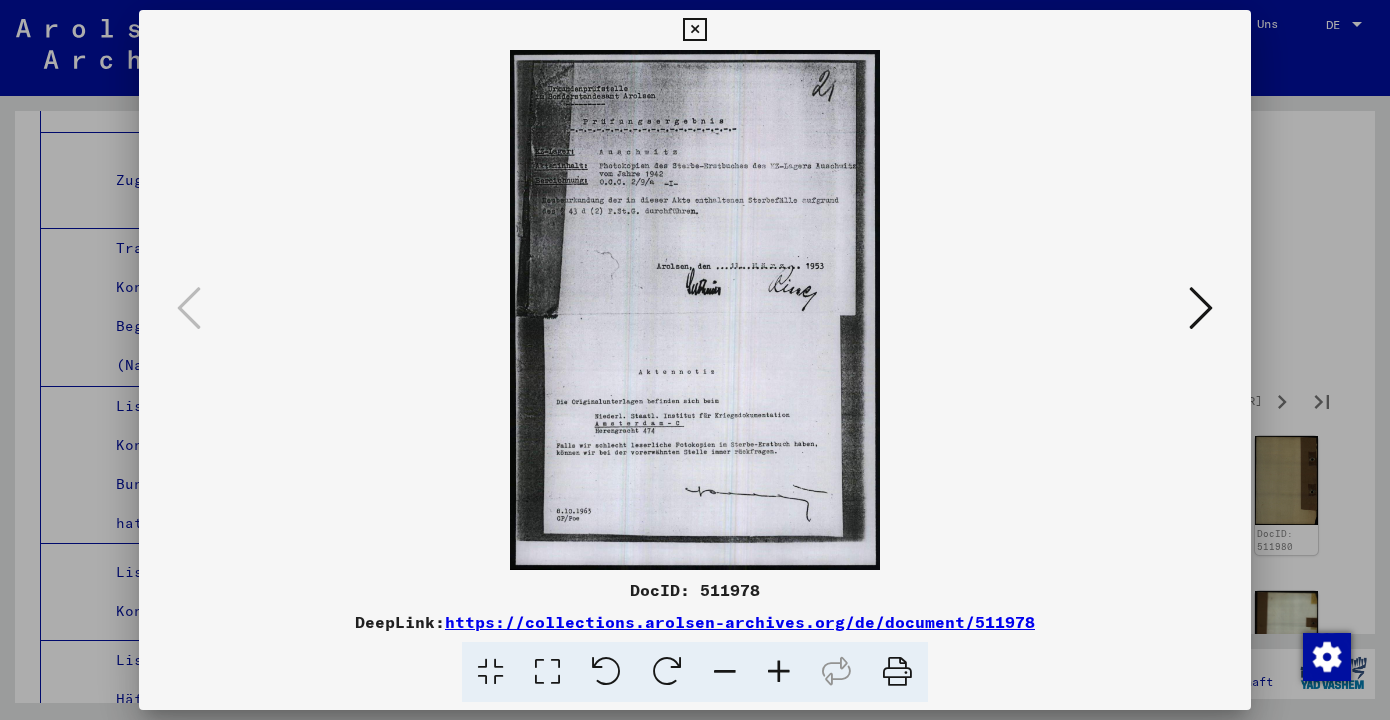click at bounding box center [779, 672] 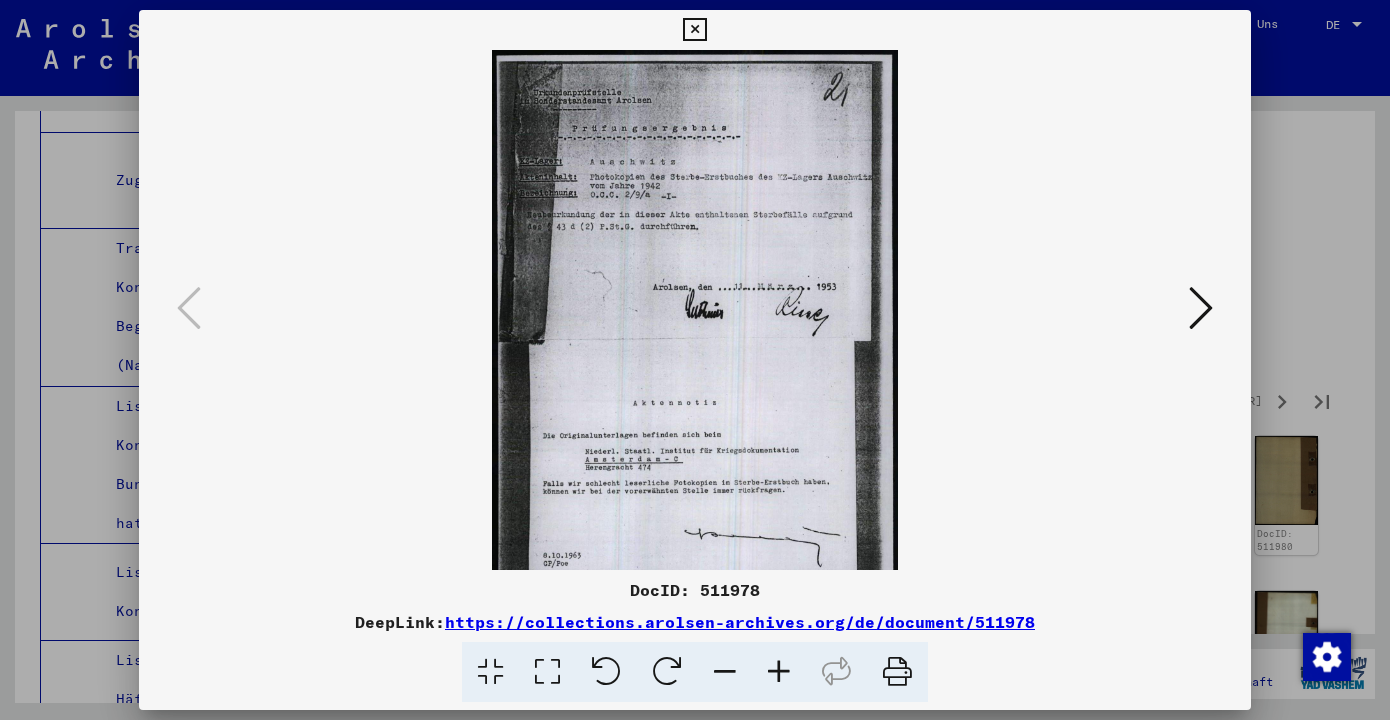 click at bounding box center [779, 672] 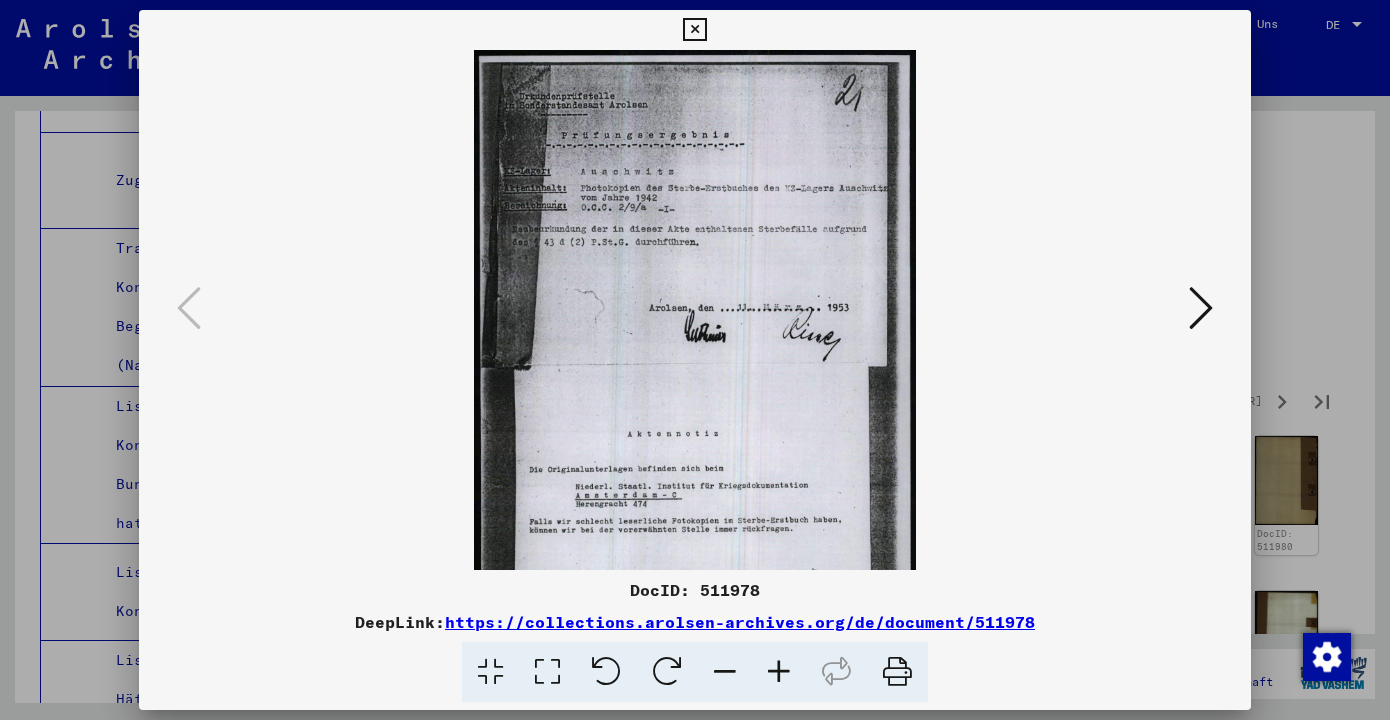 click at bounding box center [779, 672] 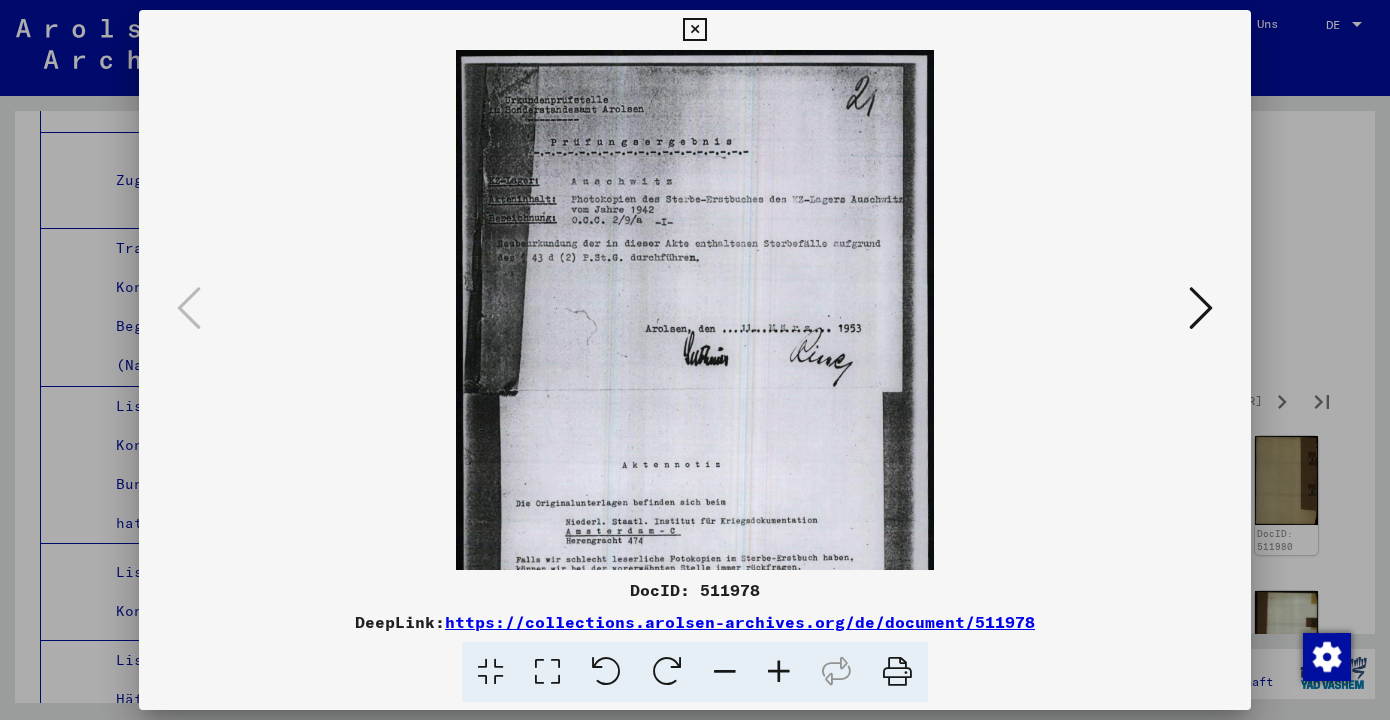 click at bounding box center (779, 672) 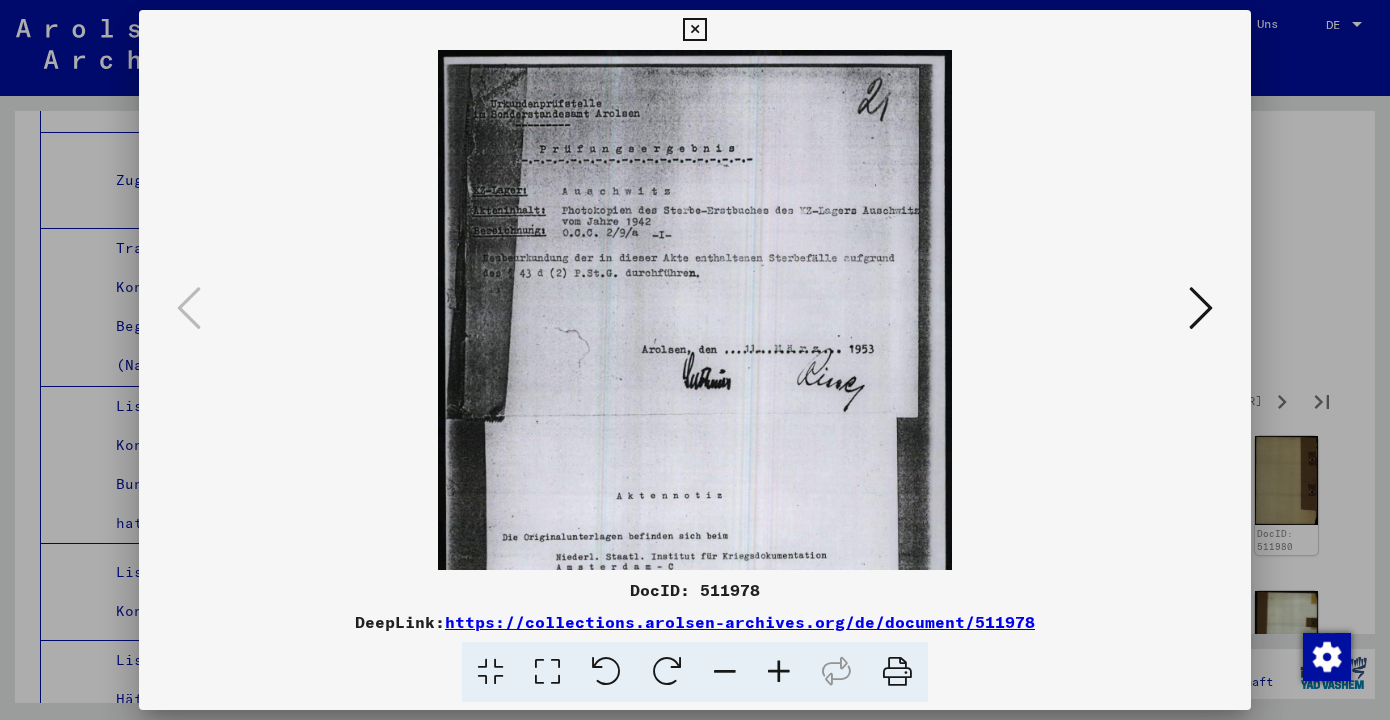 click at bounding box center (779, 672) 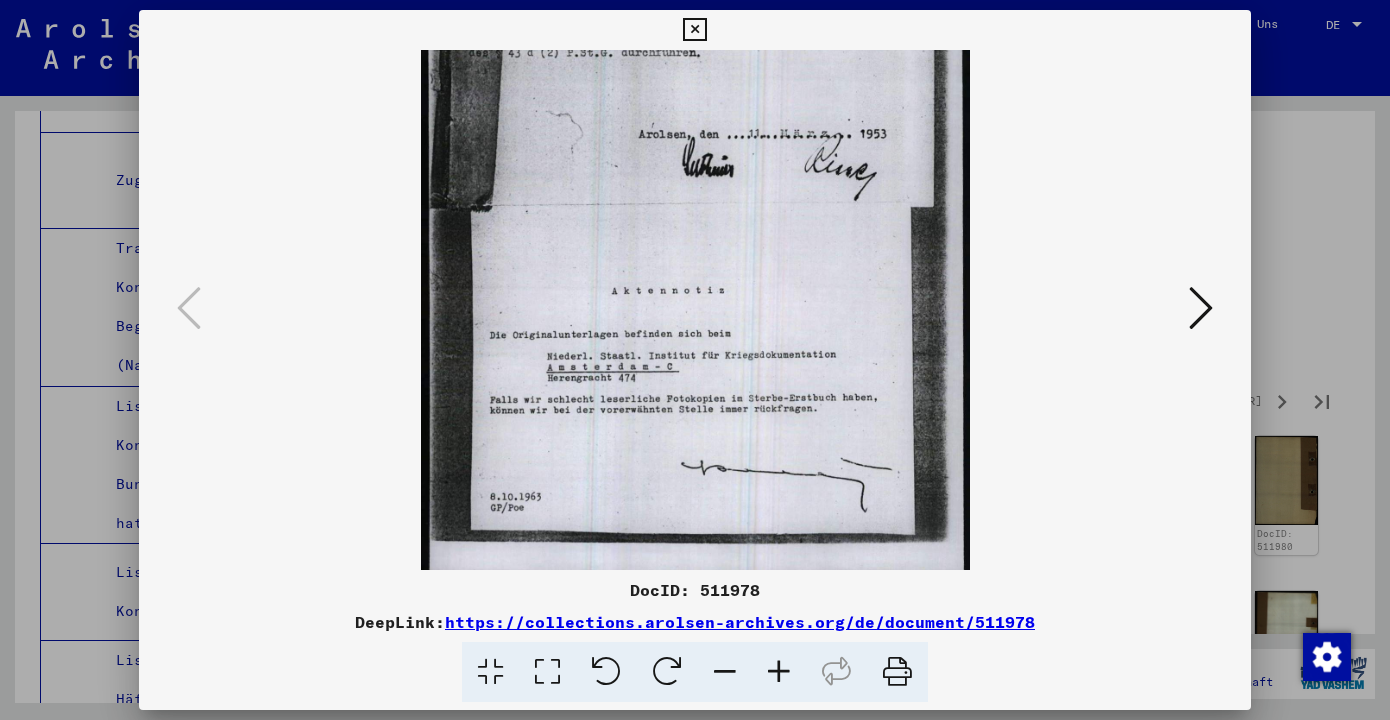 scroll, scrollTop: 250, scrollLeft: 0, axis: vertical 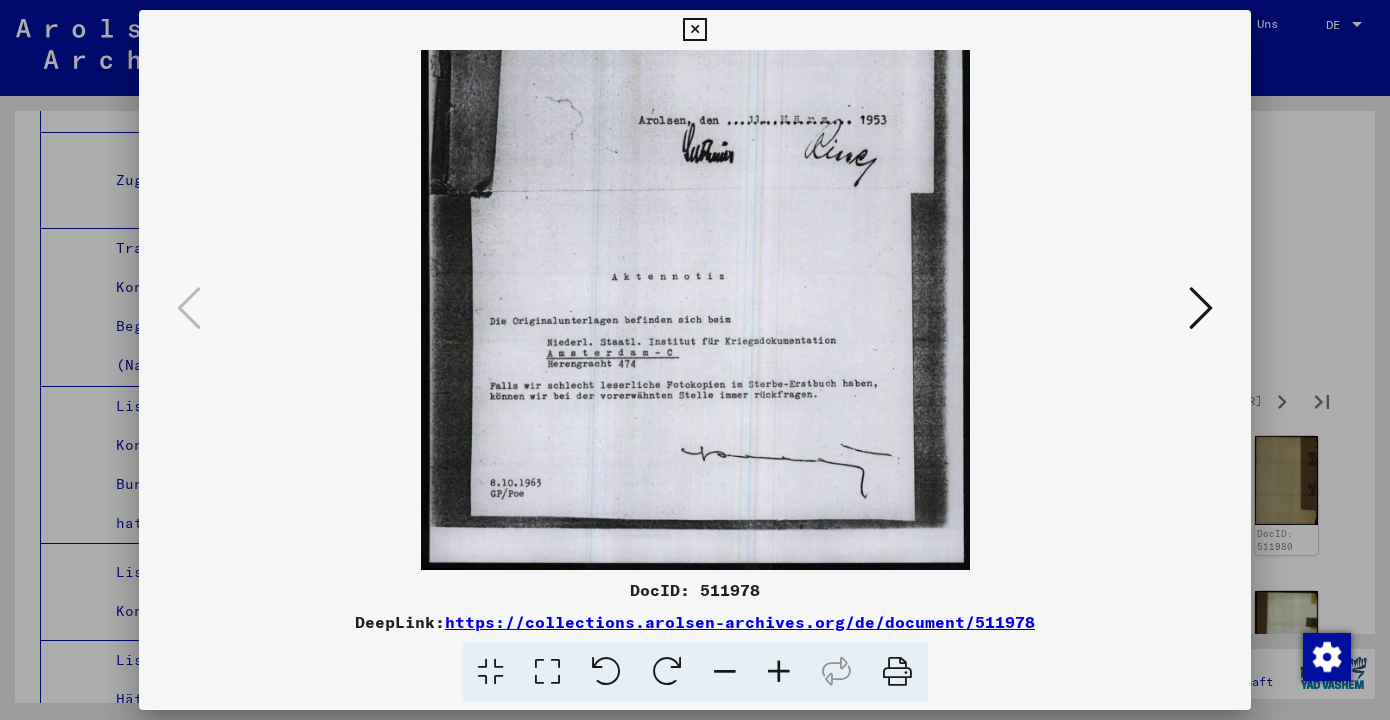 drag, startPoint x: 783, startPoint y: 522, endPoint x: 782, endPoint y: 272, distance: 250.002 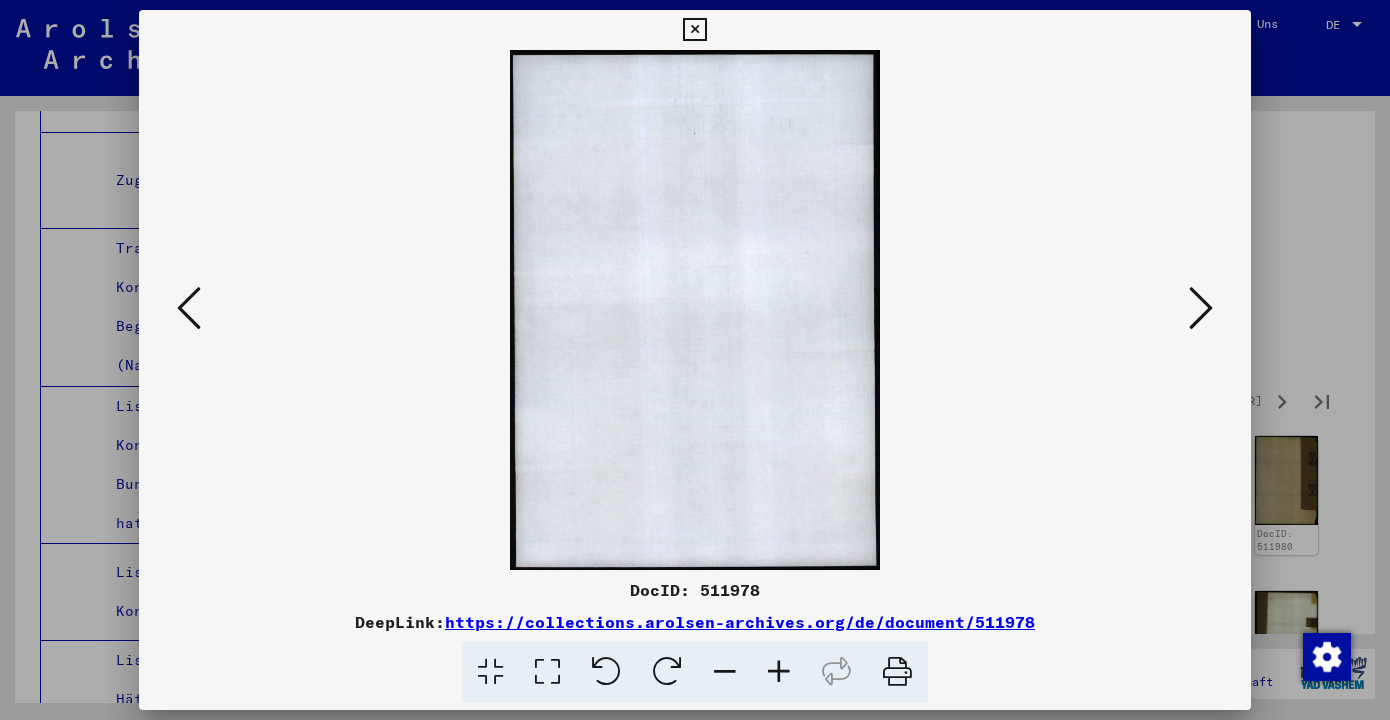 click at bounding box center [1201, 308] 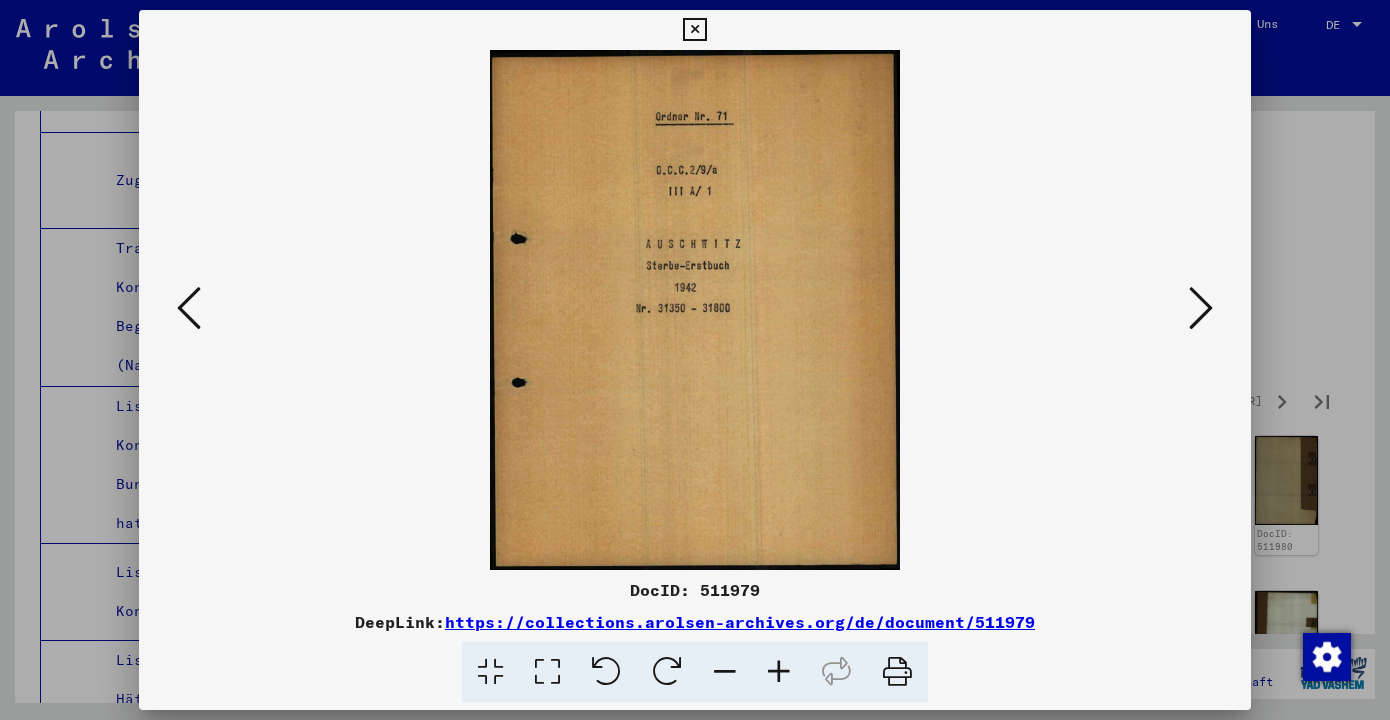 click at bounding box center [1201, 308] 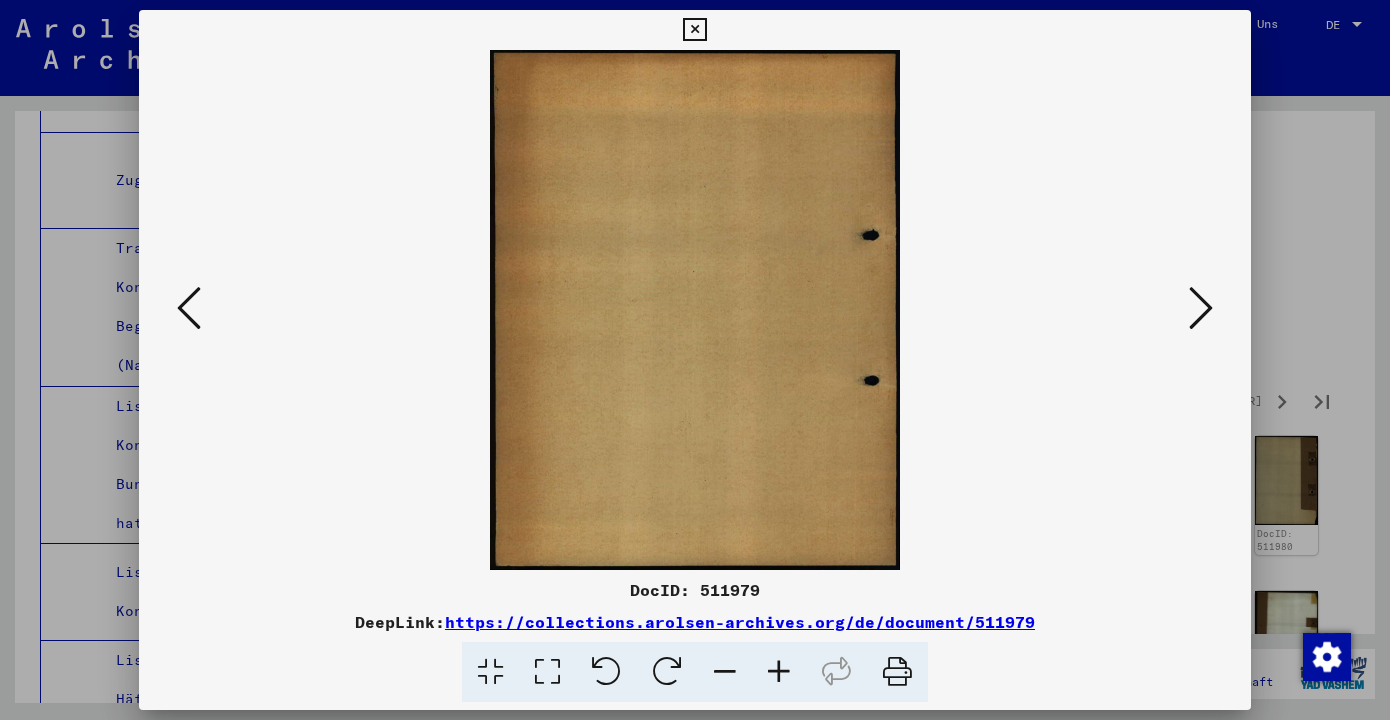 click at bounding box center (1201, 308) 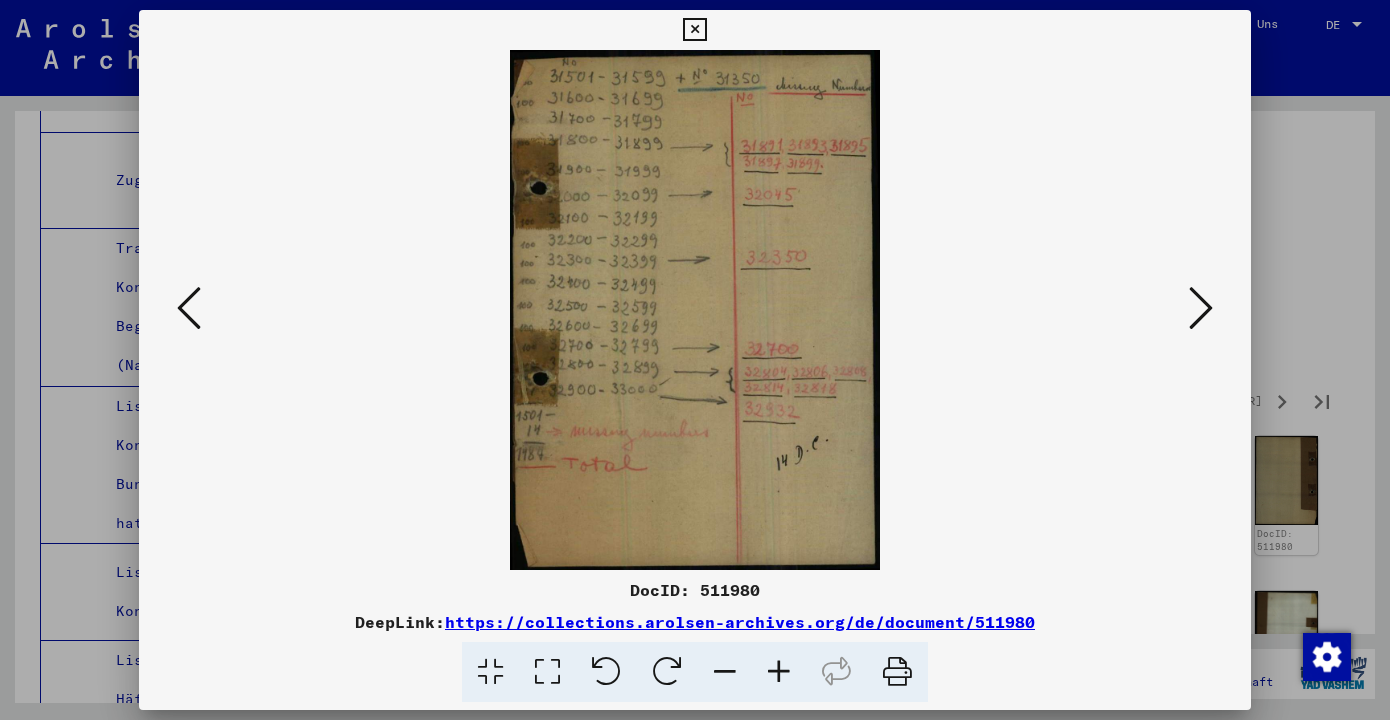 click at bounding box center (1201, 308) 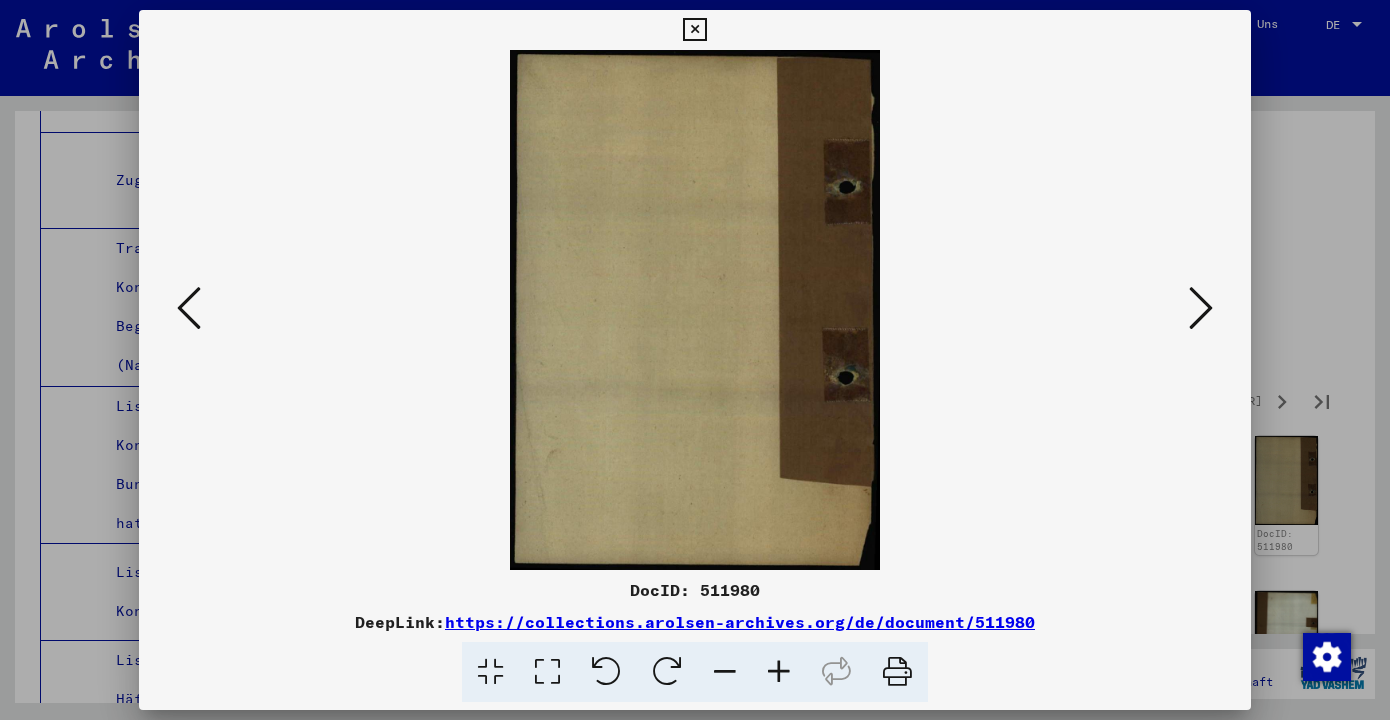 click at bounding box center [1201, 308] 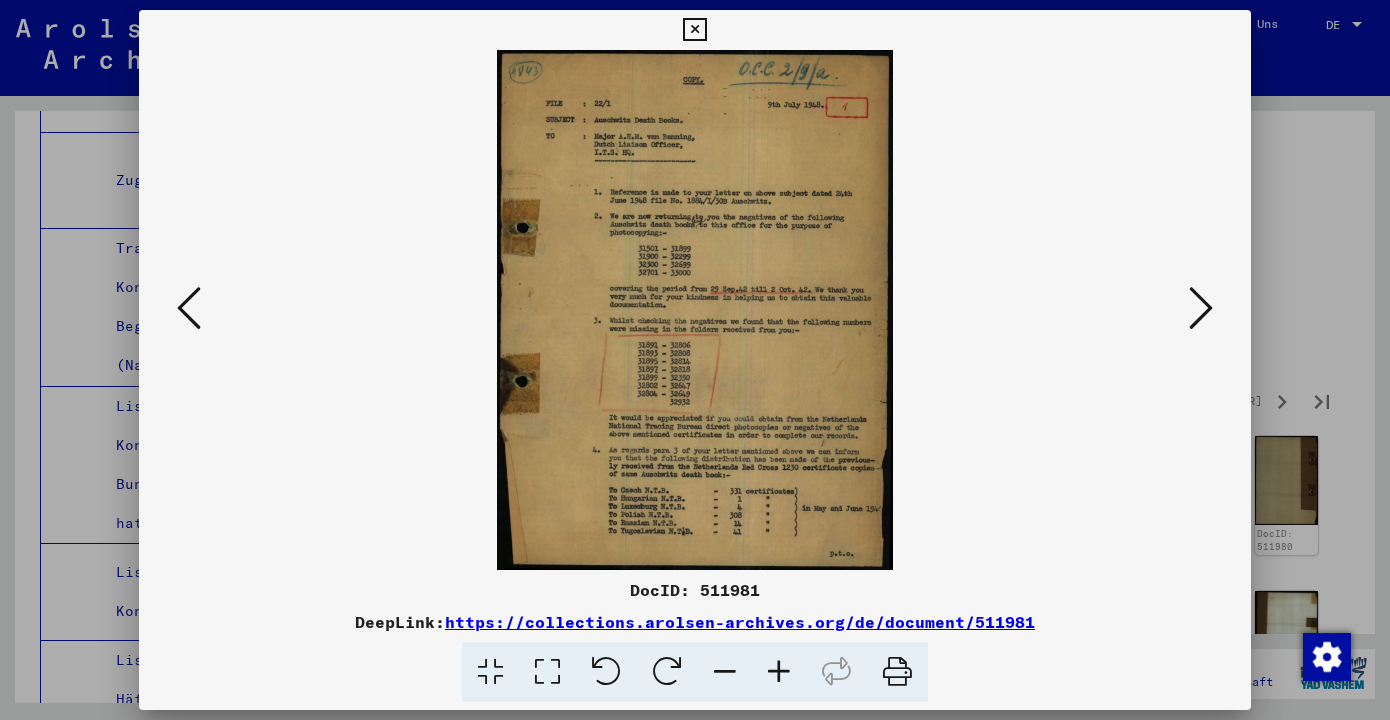 click at bounding box center (1201, 308) 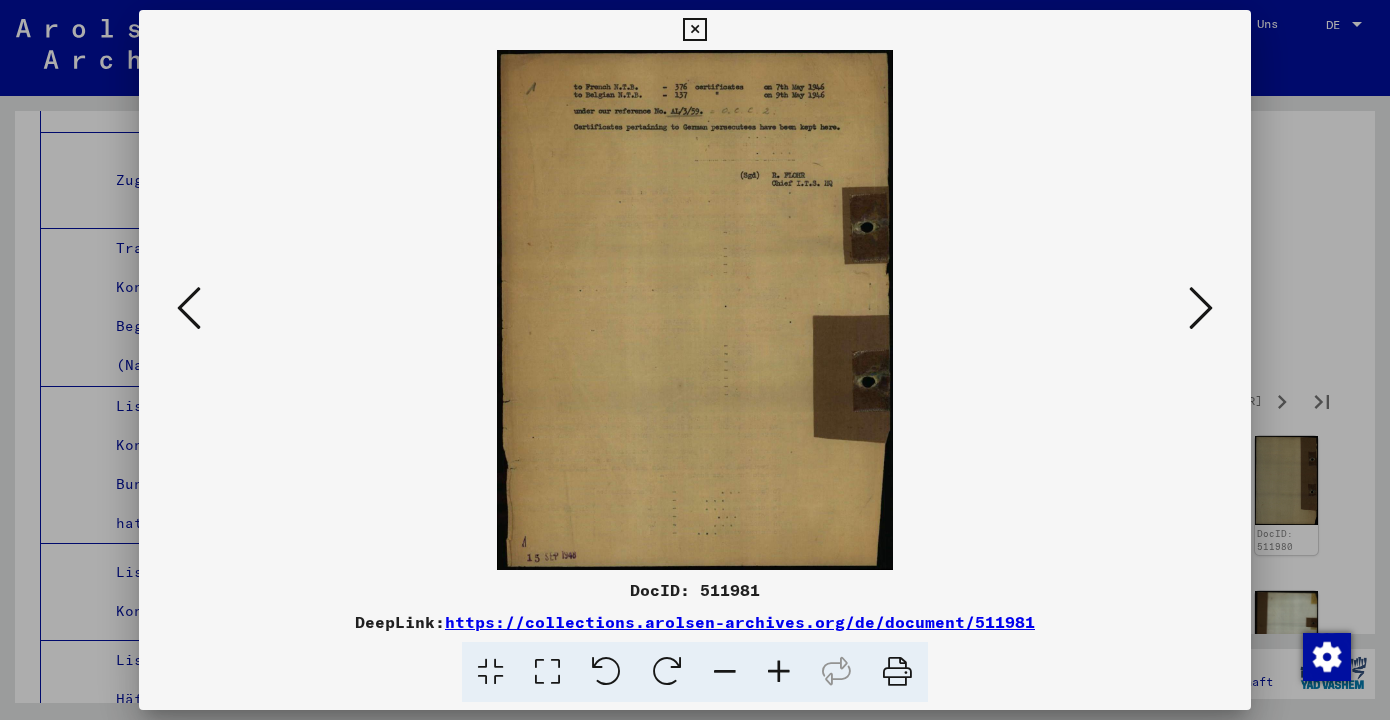 click at bounding box center [1201, 308] 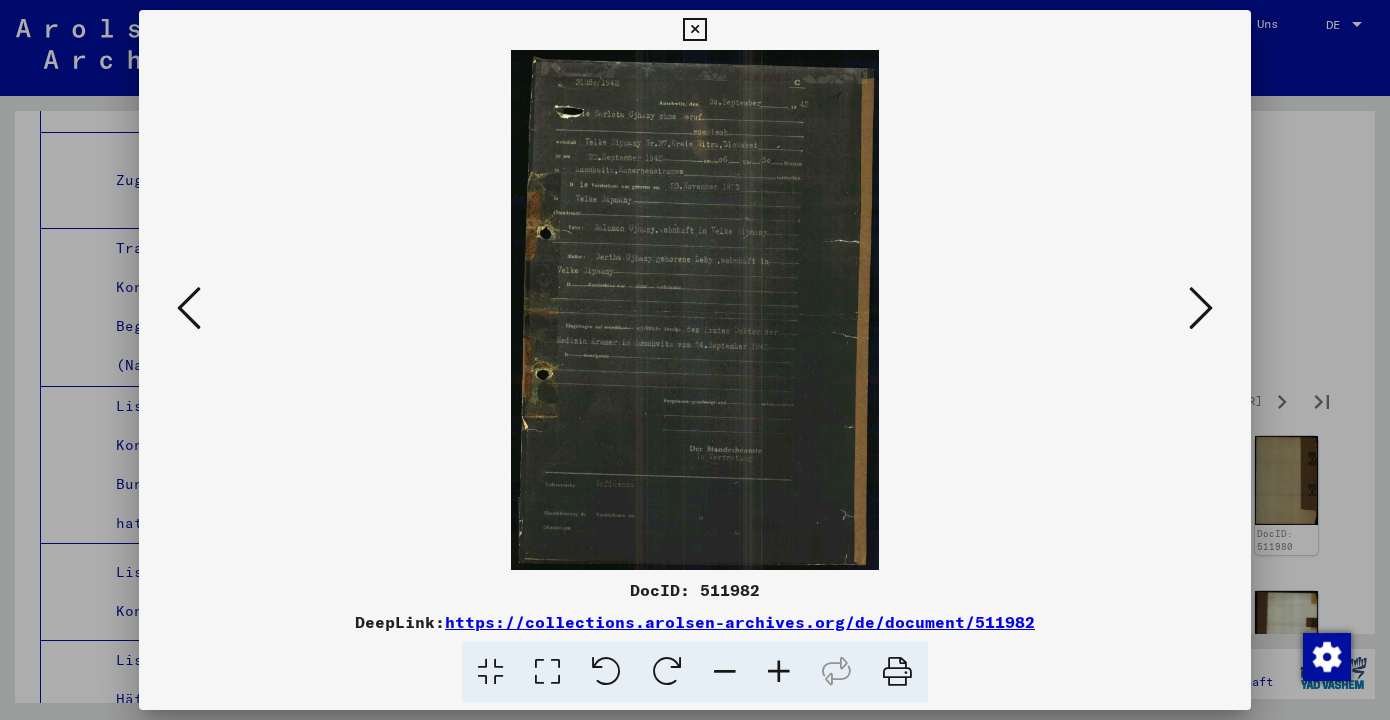 click at bounding box center [1201, 308] 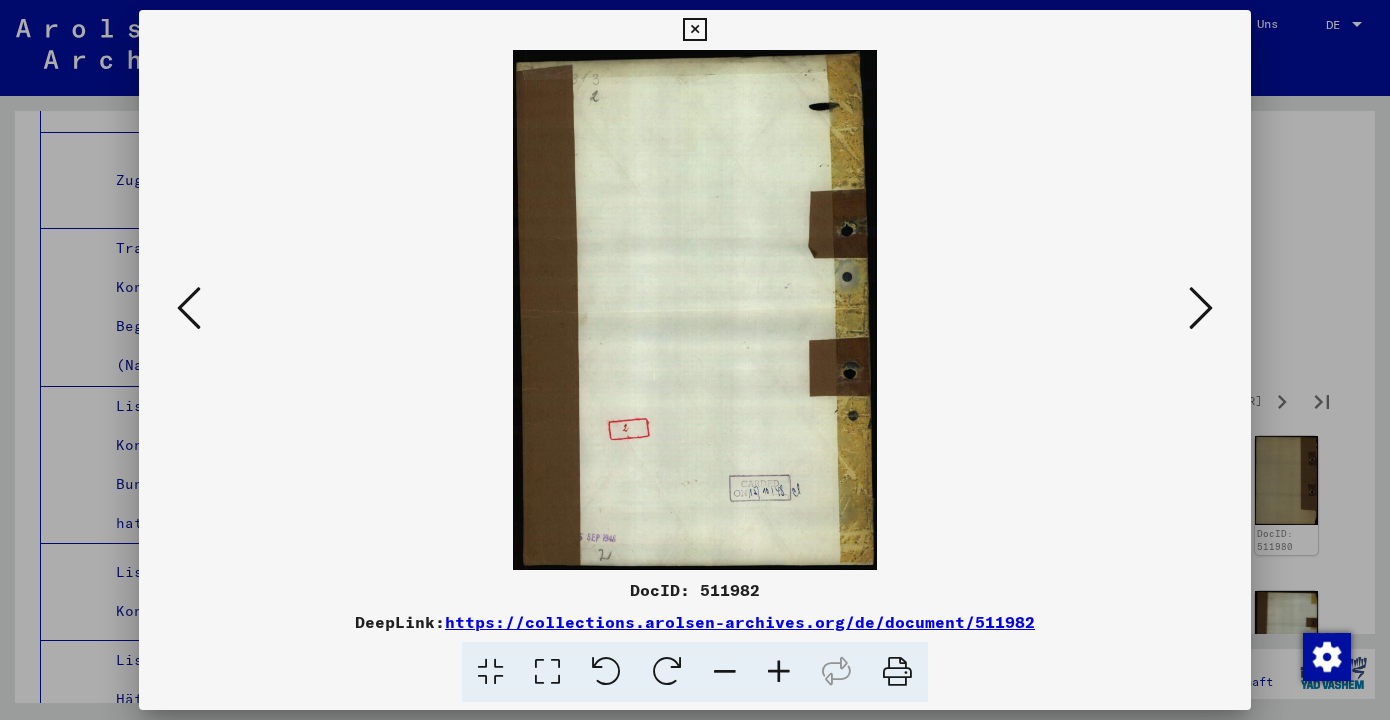 click at bounding box center (1201, 308) 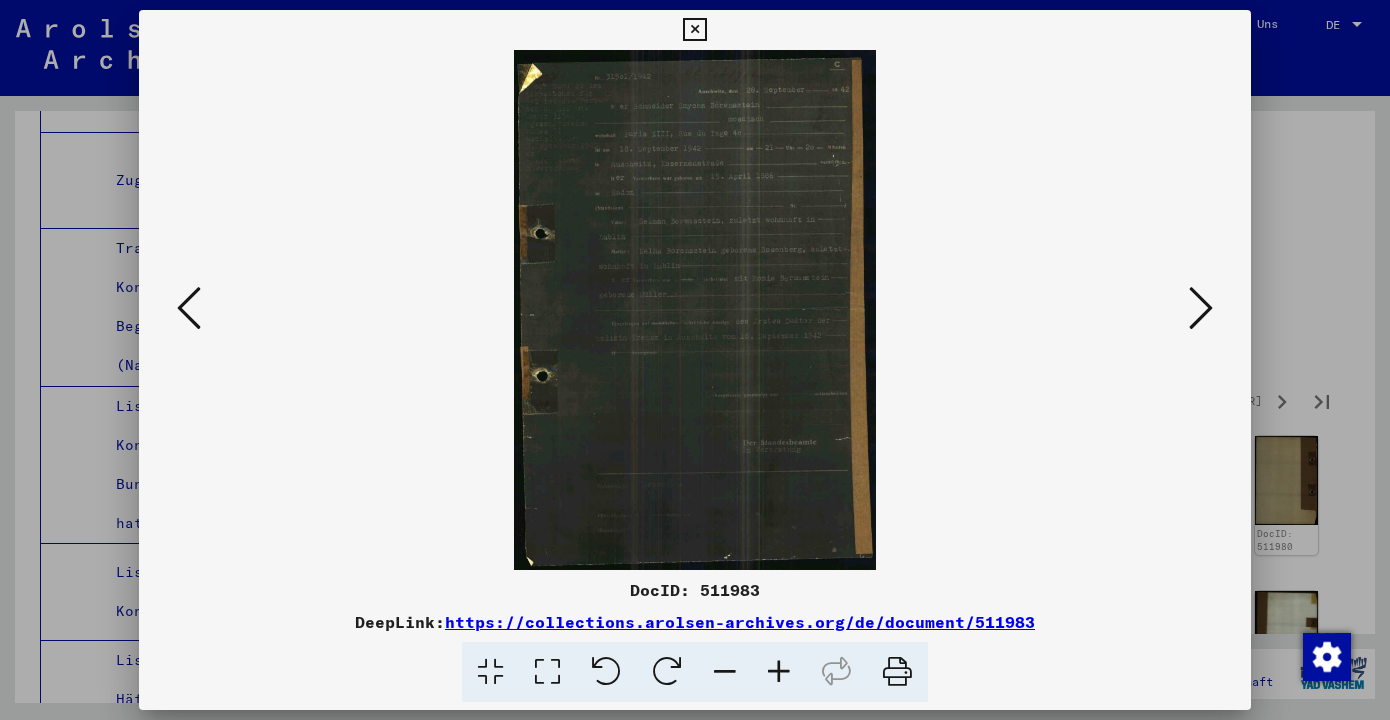 click at bounding box center [1201, 308] 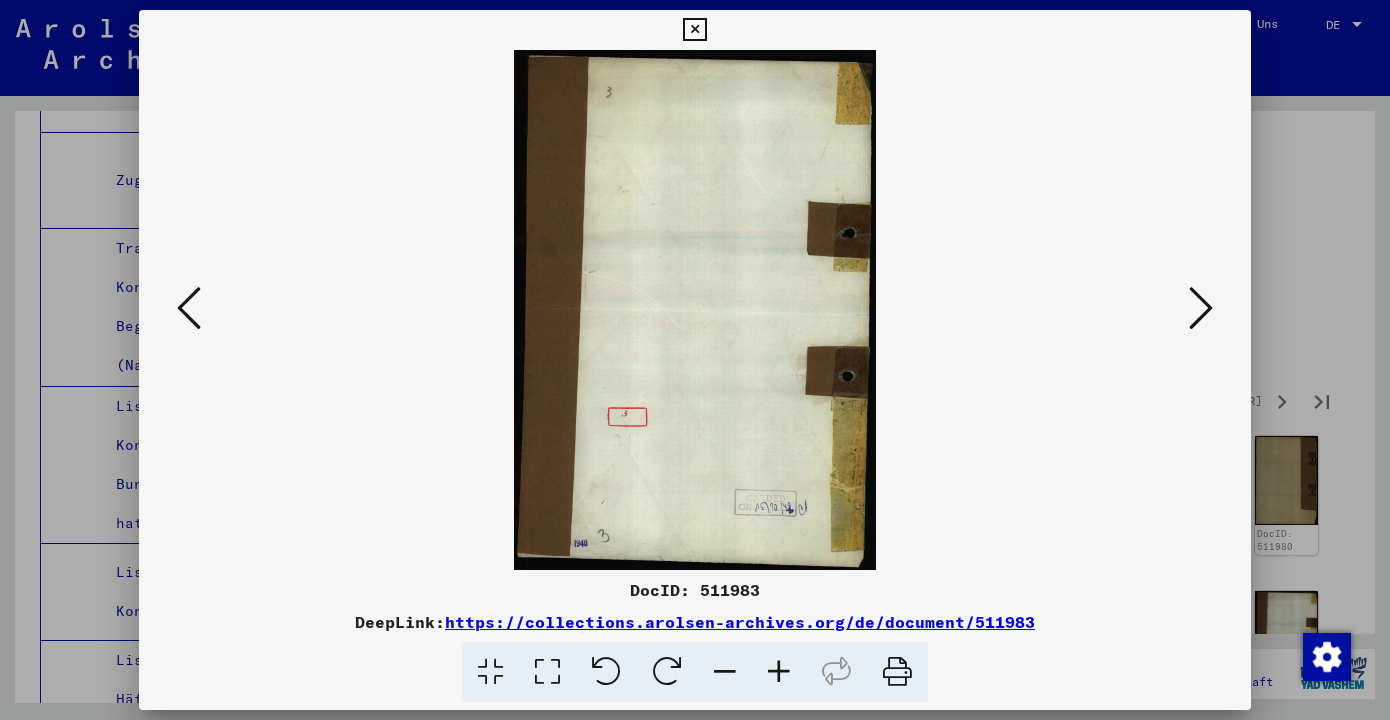 click at bounding box center [1201, 308] 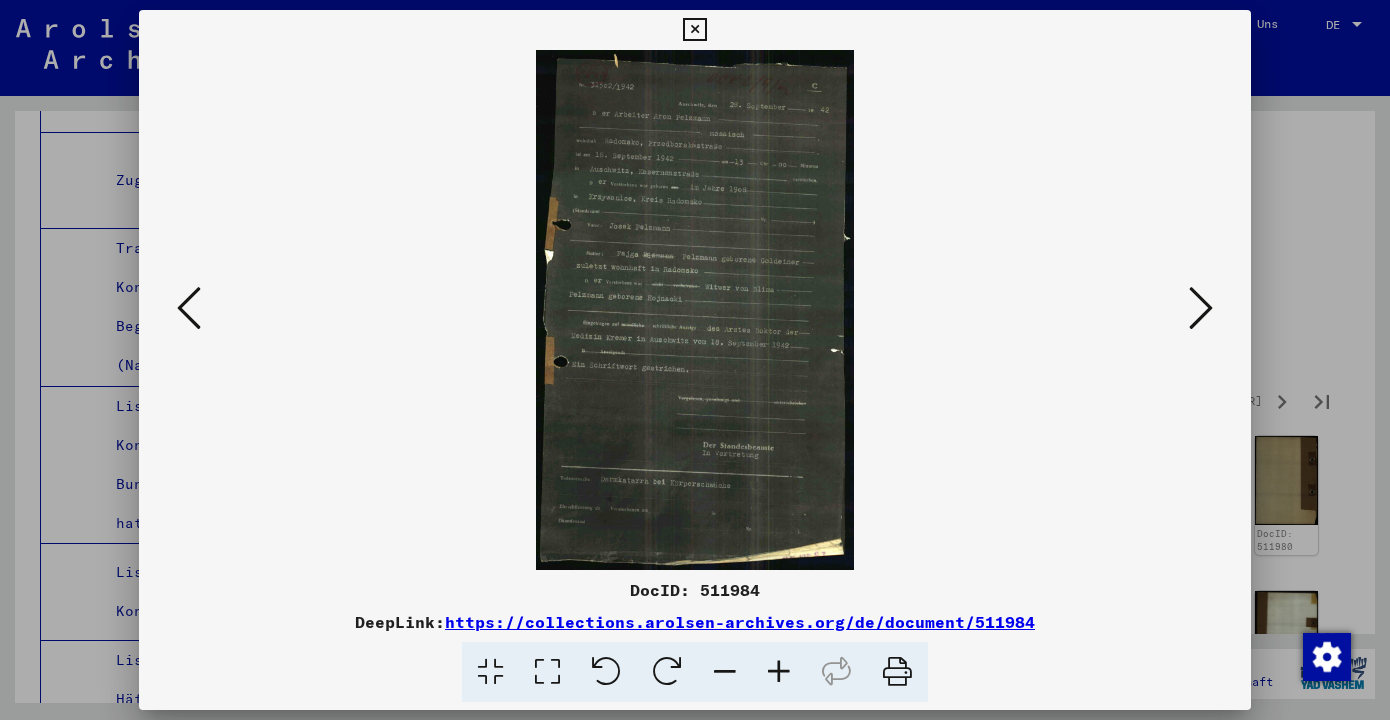 click at bounding box center (1201, 308) 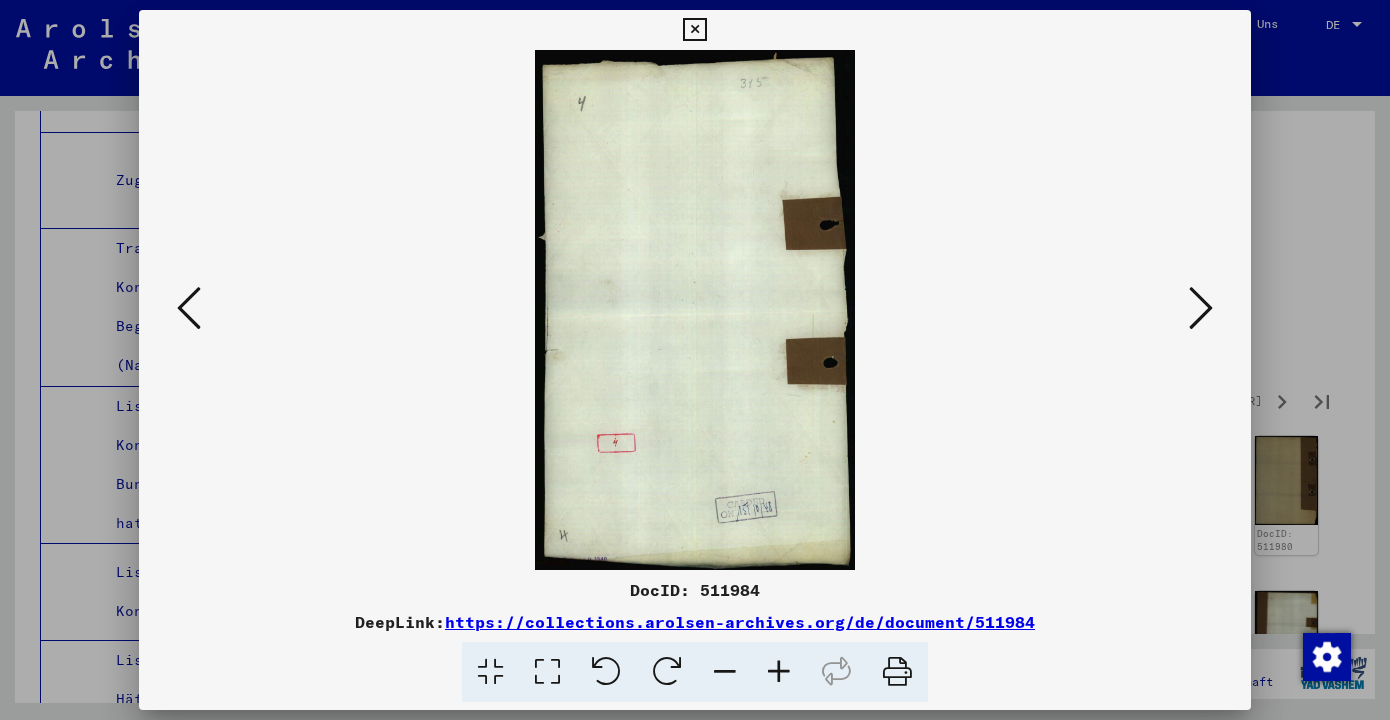 click at bounding box center [1201, 308] 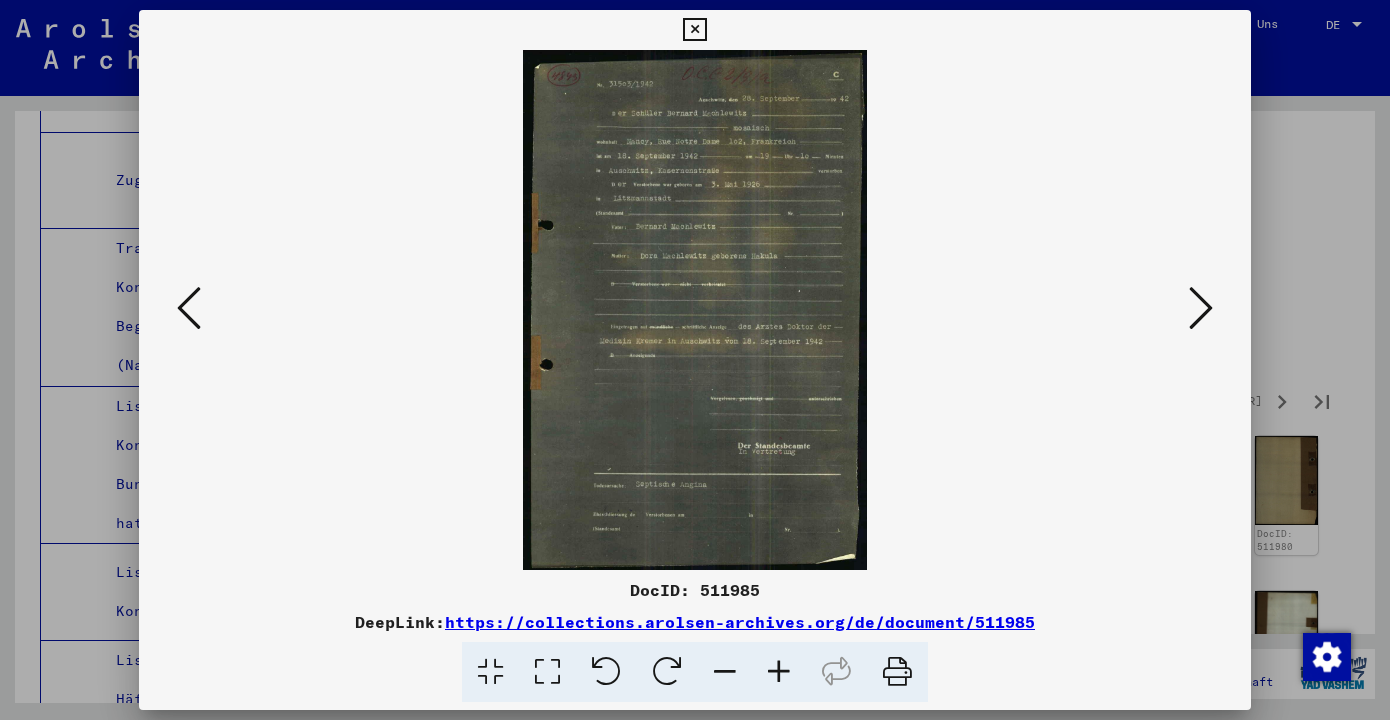 click at bounding box center (1201, 308) 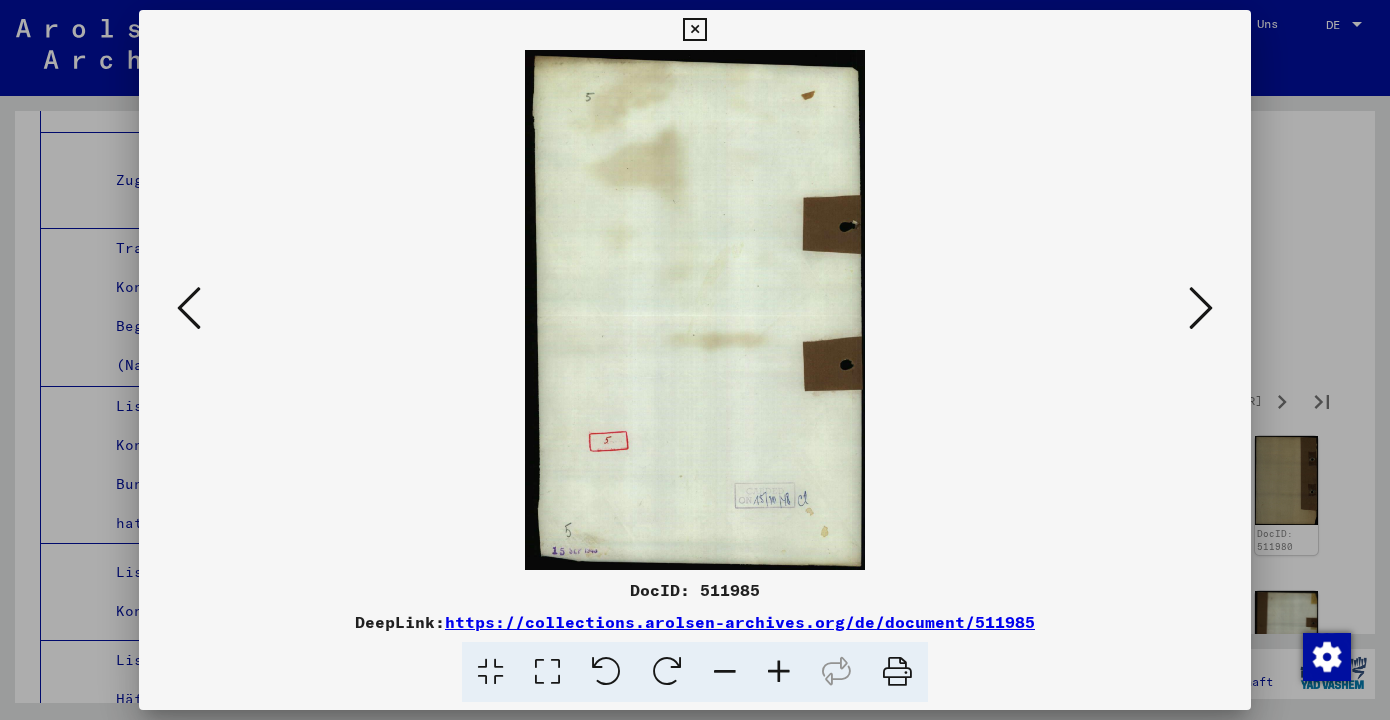 click at bounding box center (1201, 308) 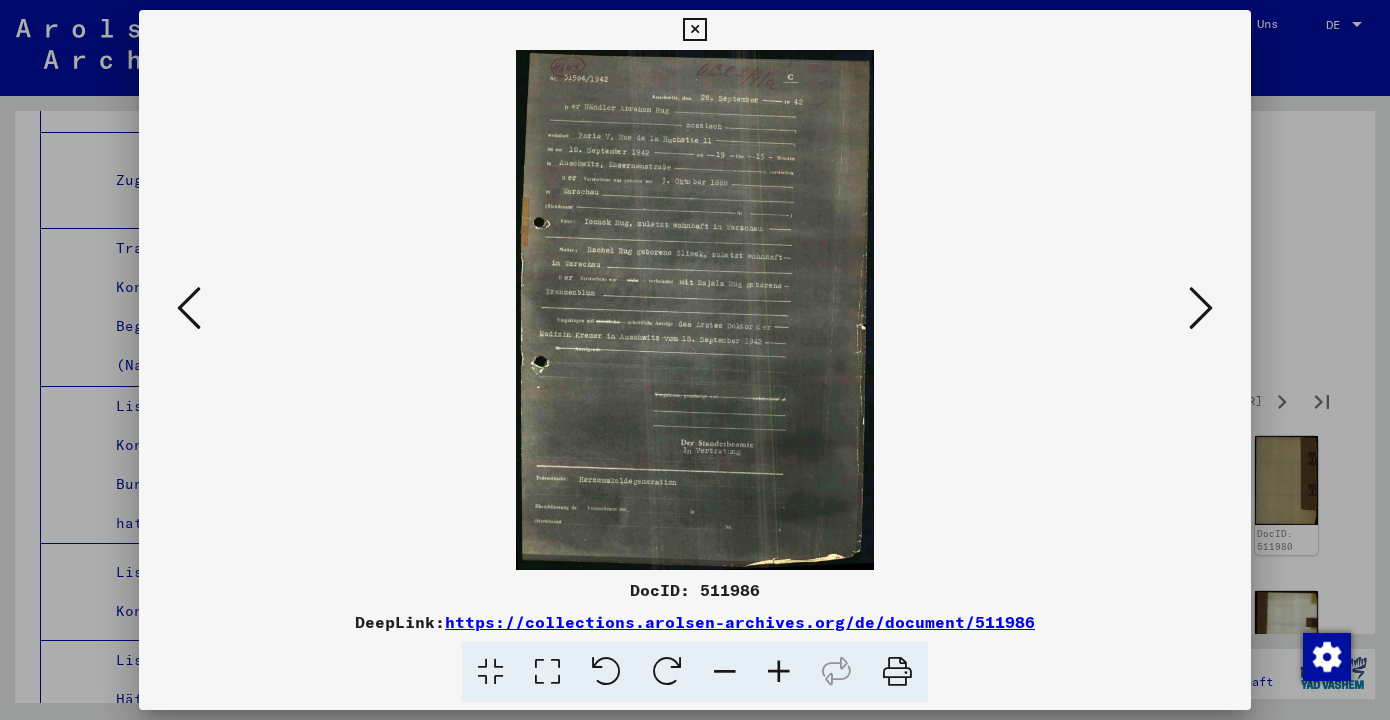 click at bounding box center (1201, 308) 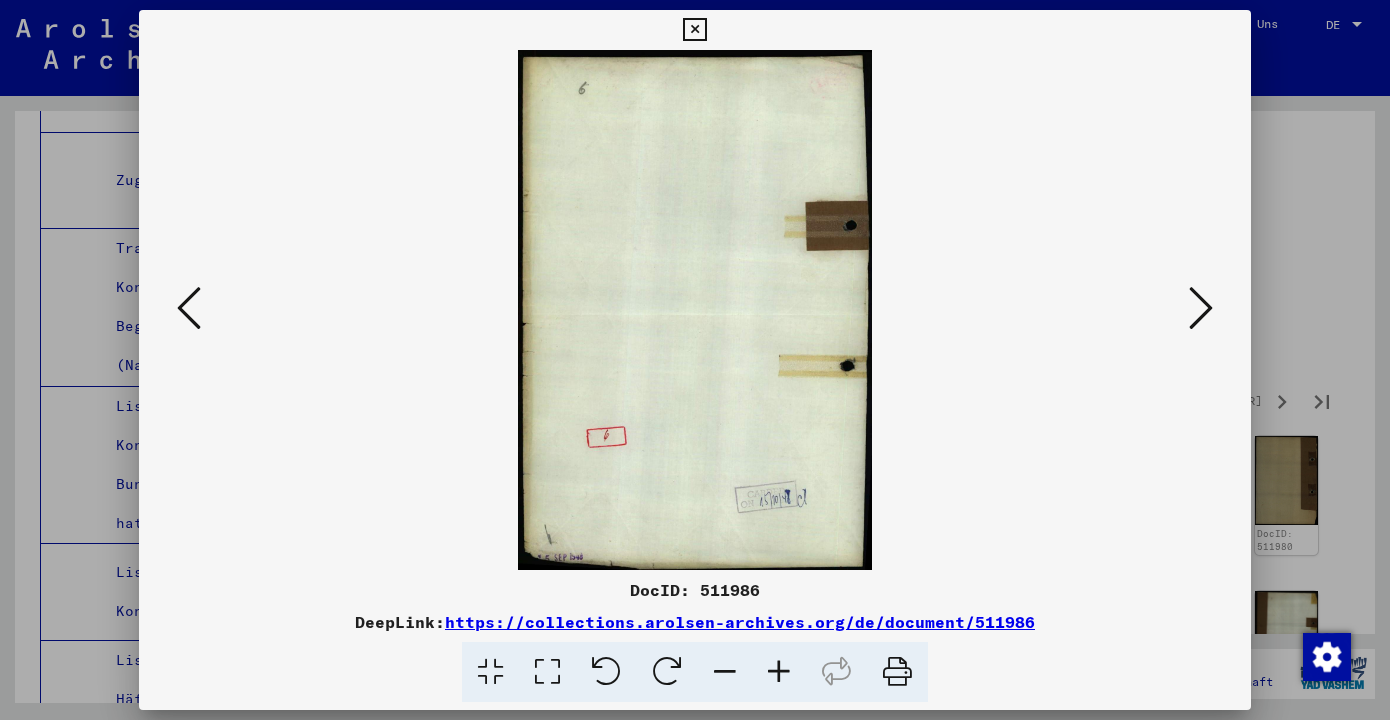click at bounding box center [1201, 308] 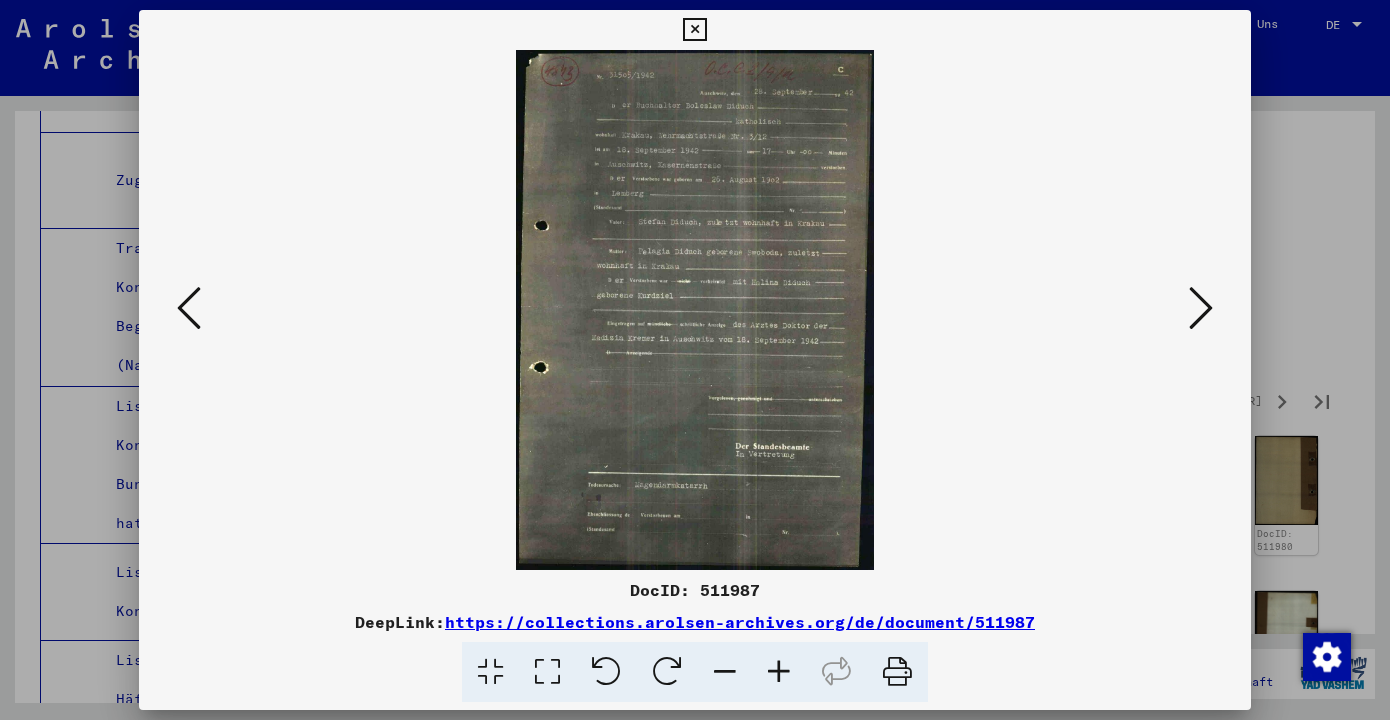 click at bounding box center (1201, 308) 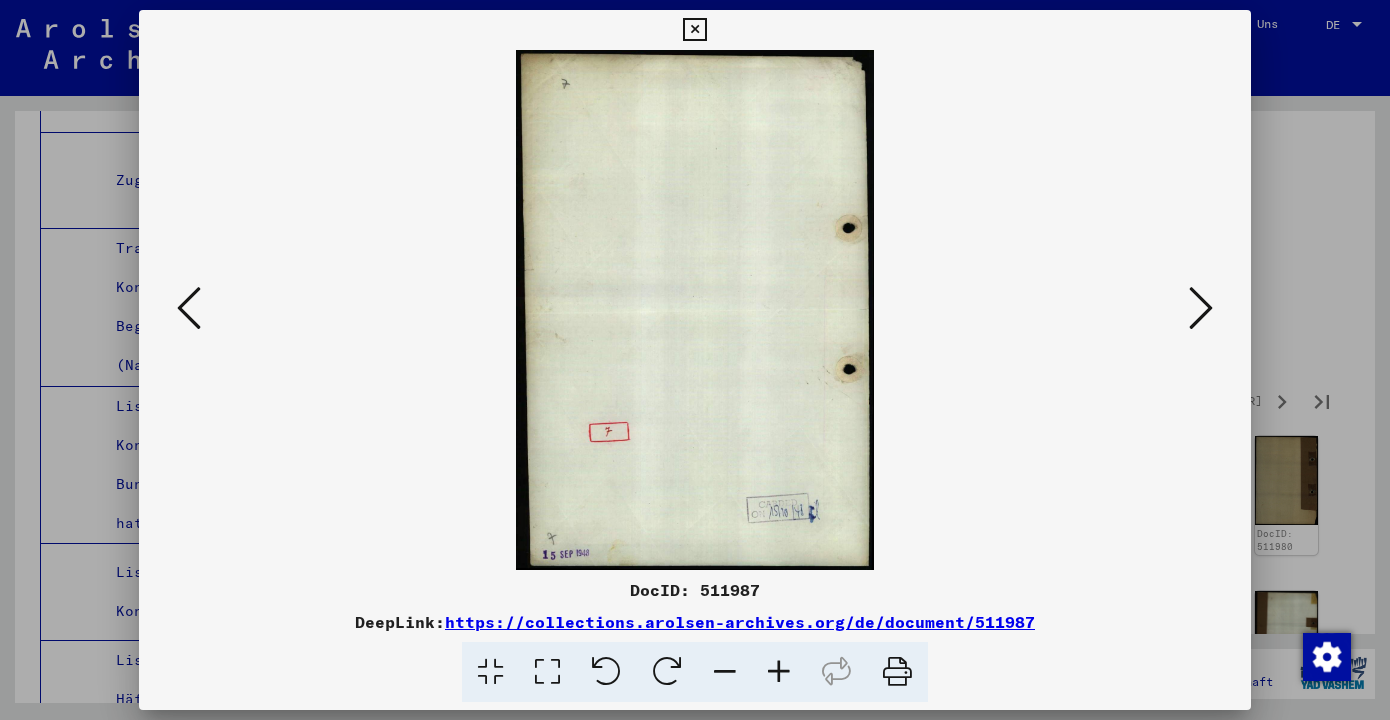 click at bounding box center [1201, 308] 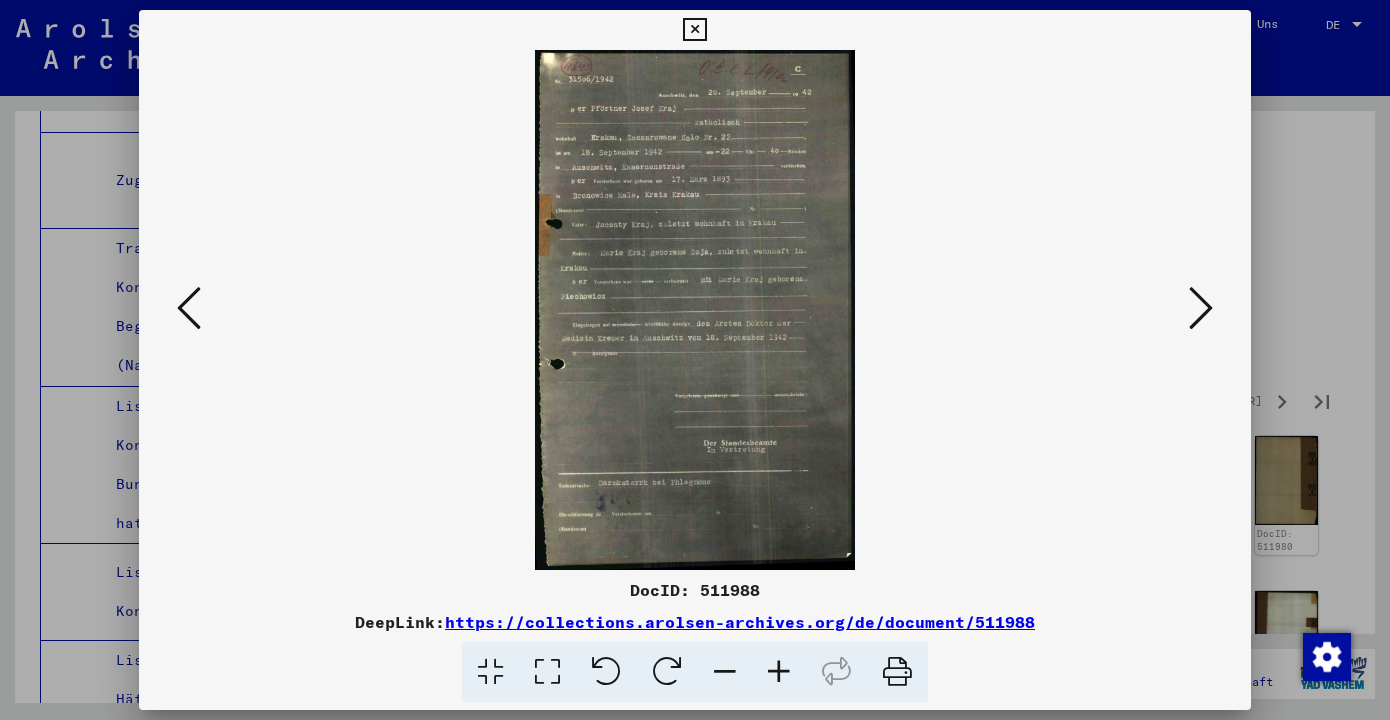 click at bounding box center [1201, 308] 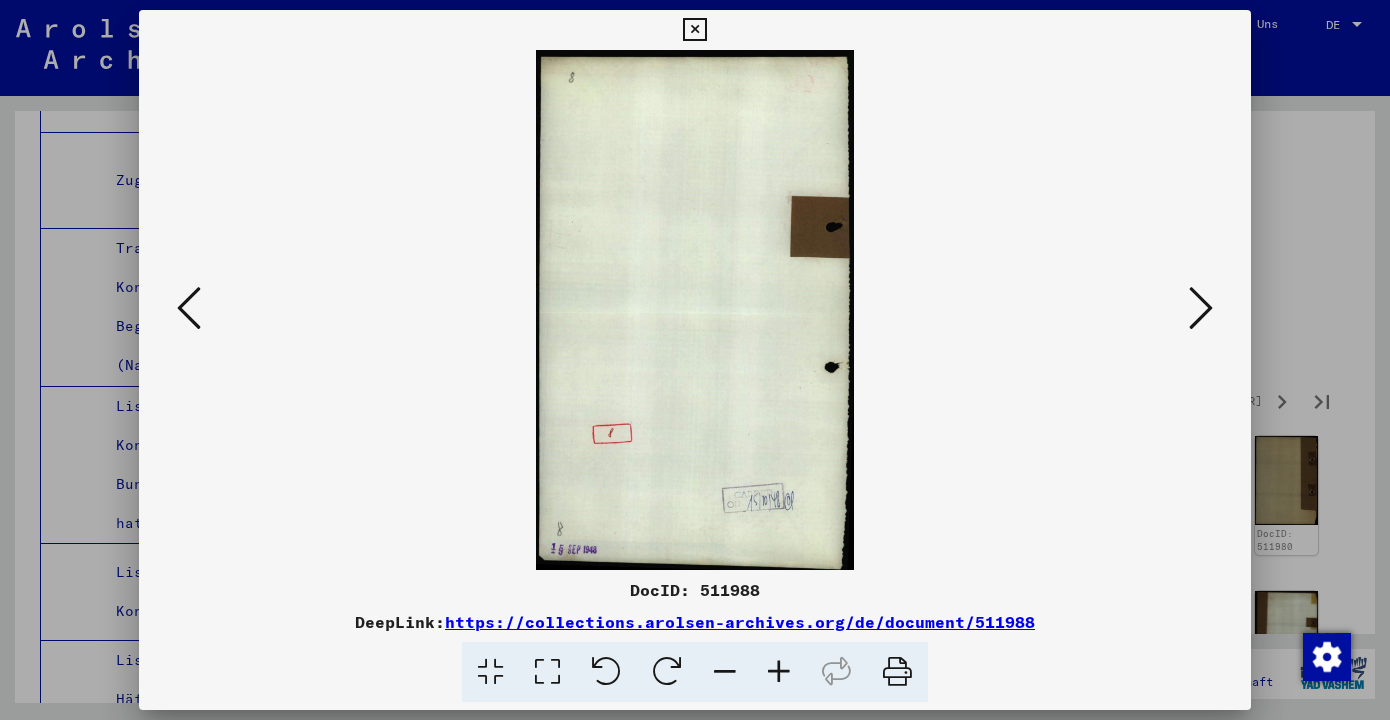 click at bounding box center (1201, 308) 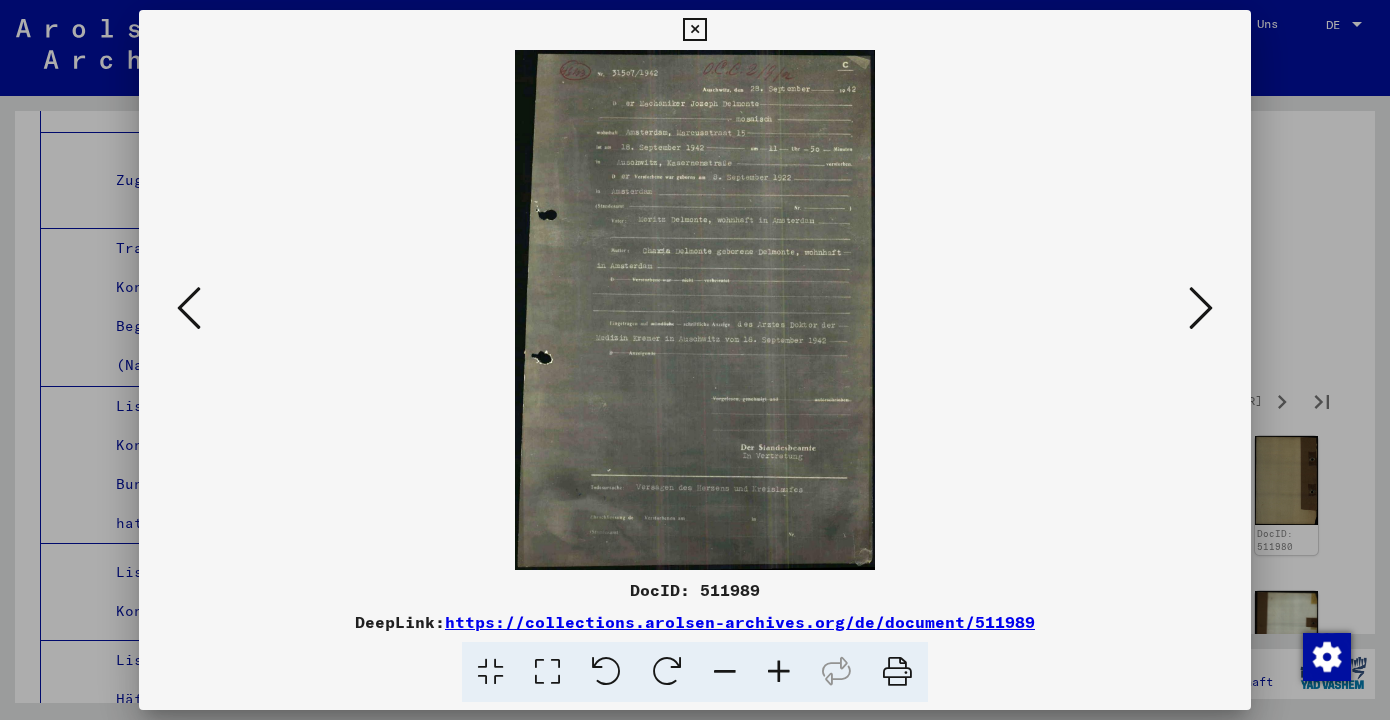 click at bounding box center [1201, 308] 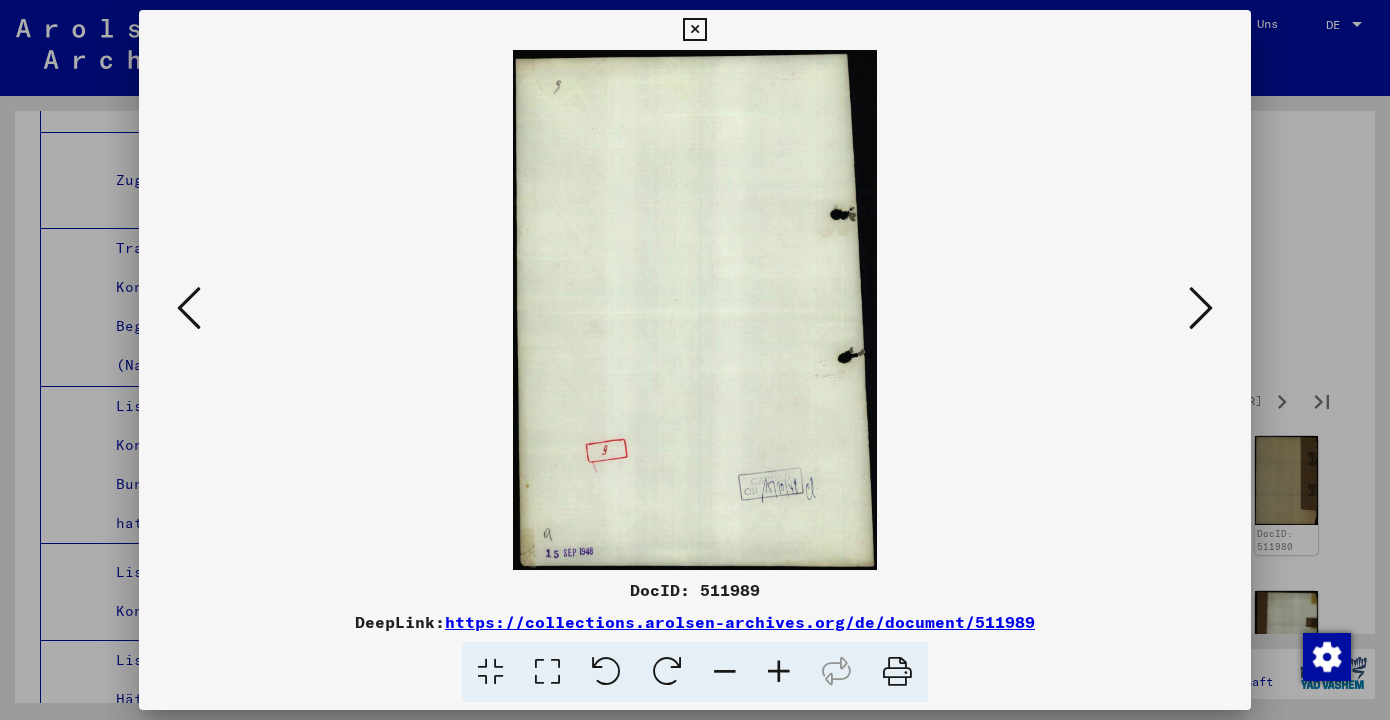 click at bounding box center [1201, 308] 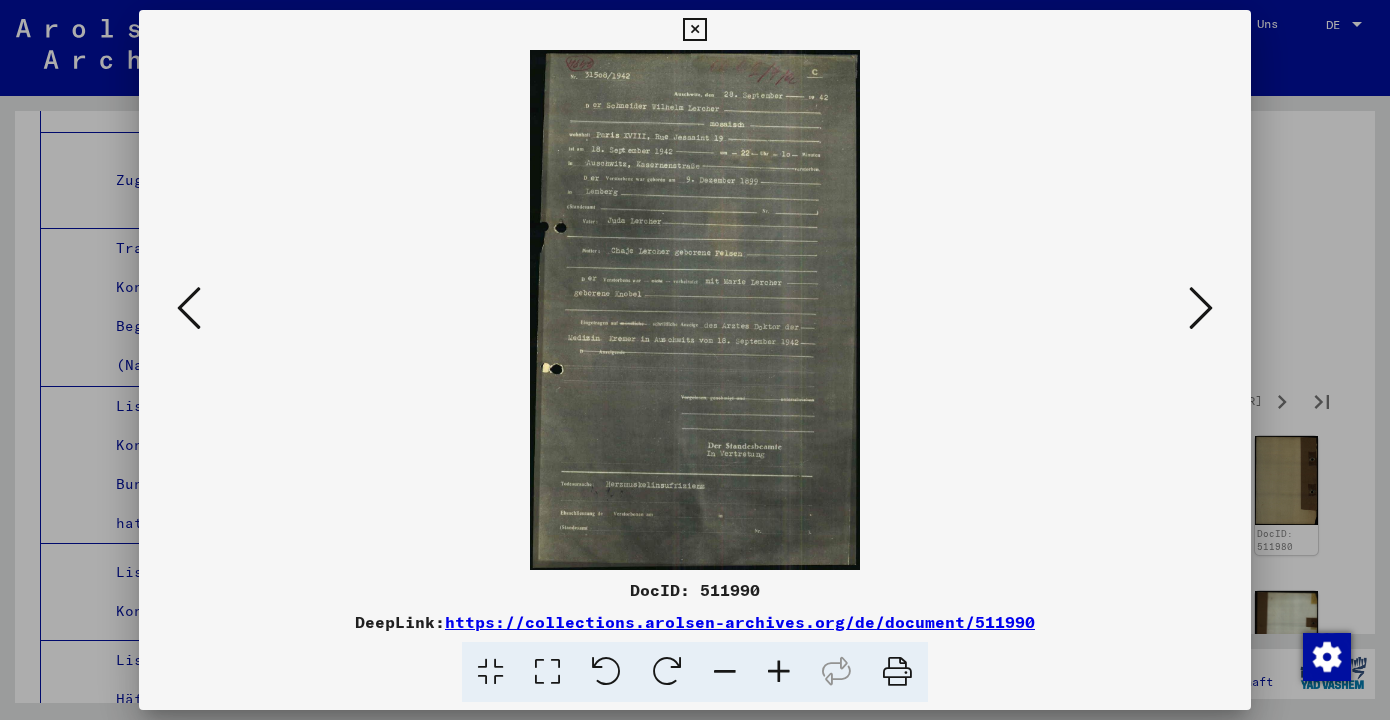 click at bounding box center (1201, 308) 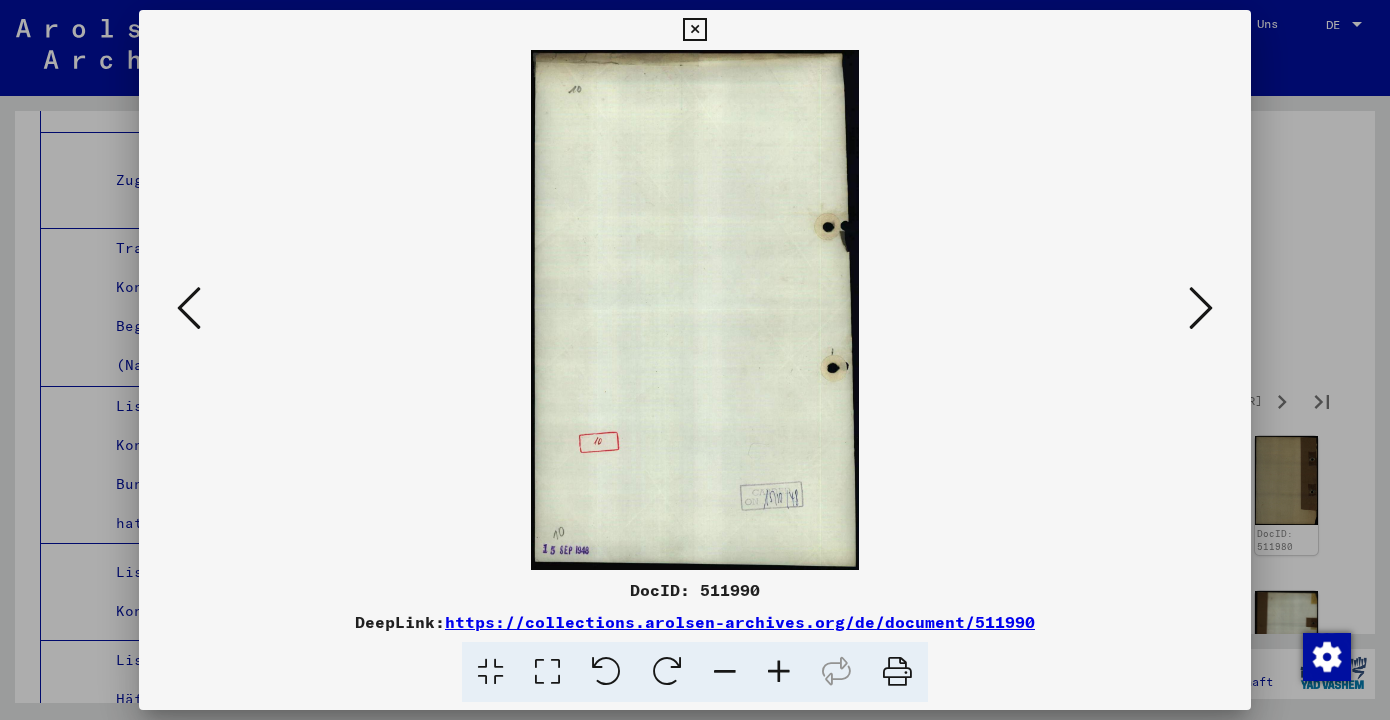 click at bounding box center [1201, 308] 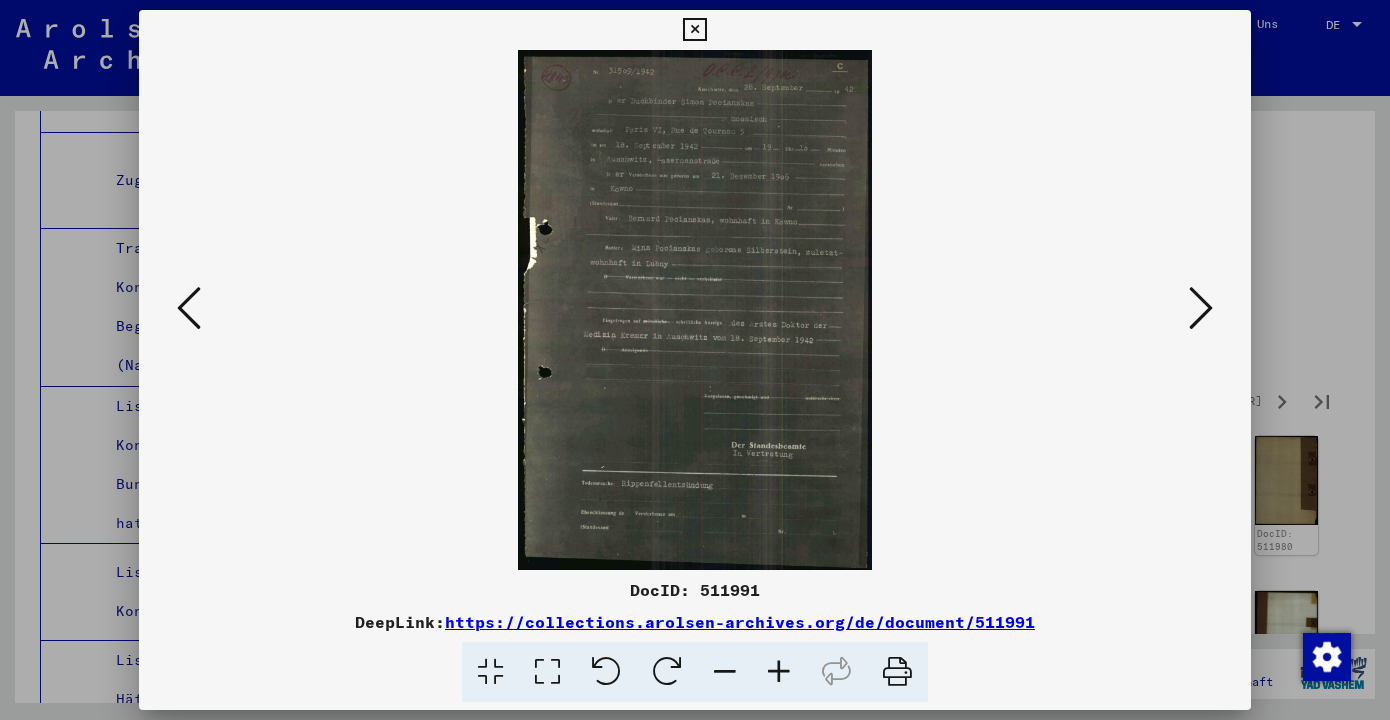 click at bounding box center [694, 30] 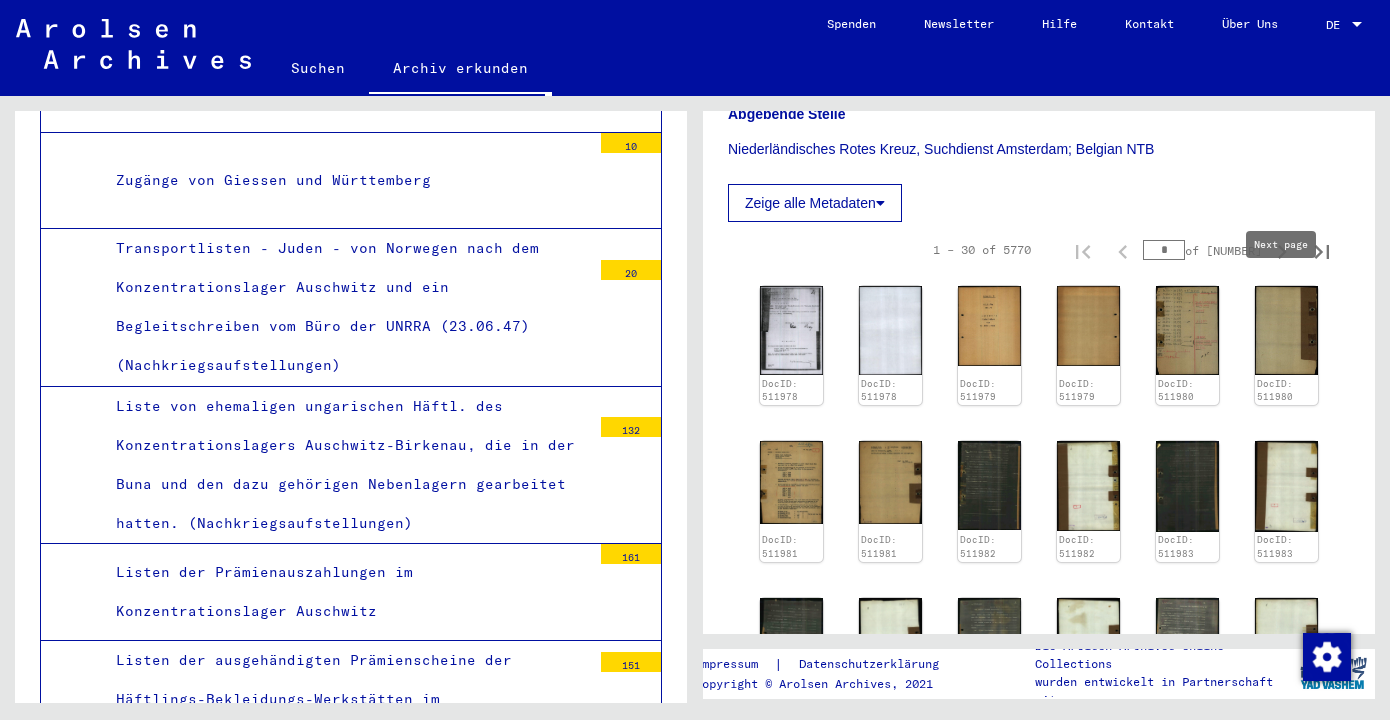scroll, scrollTop: 293, scrollLeft: 0, axis: vertical 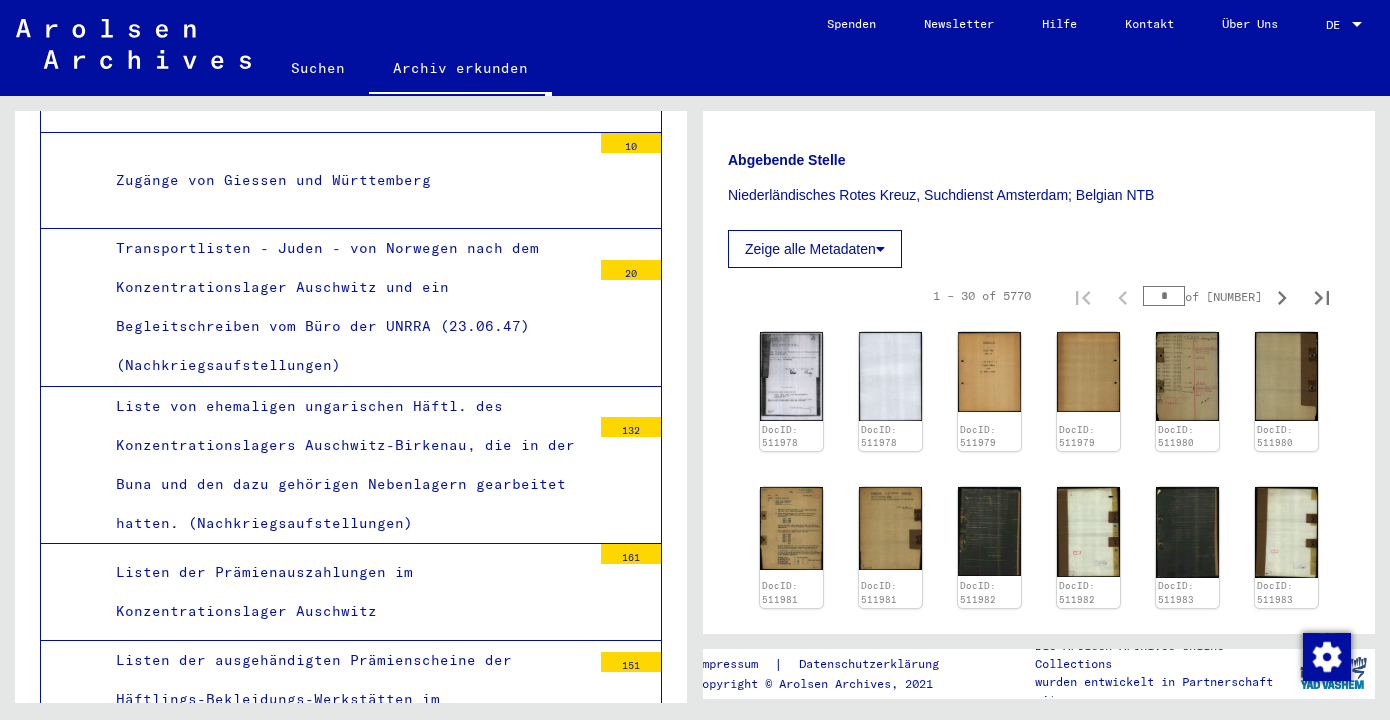 click on "*" at bounding box center (1164, 296) 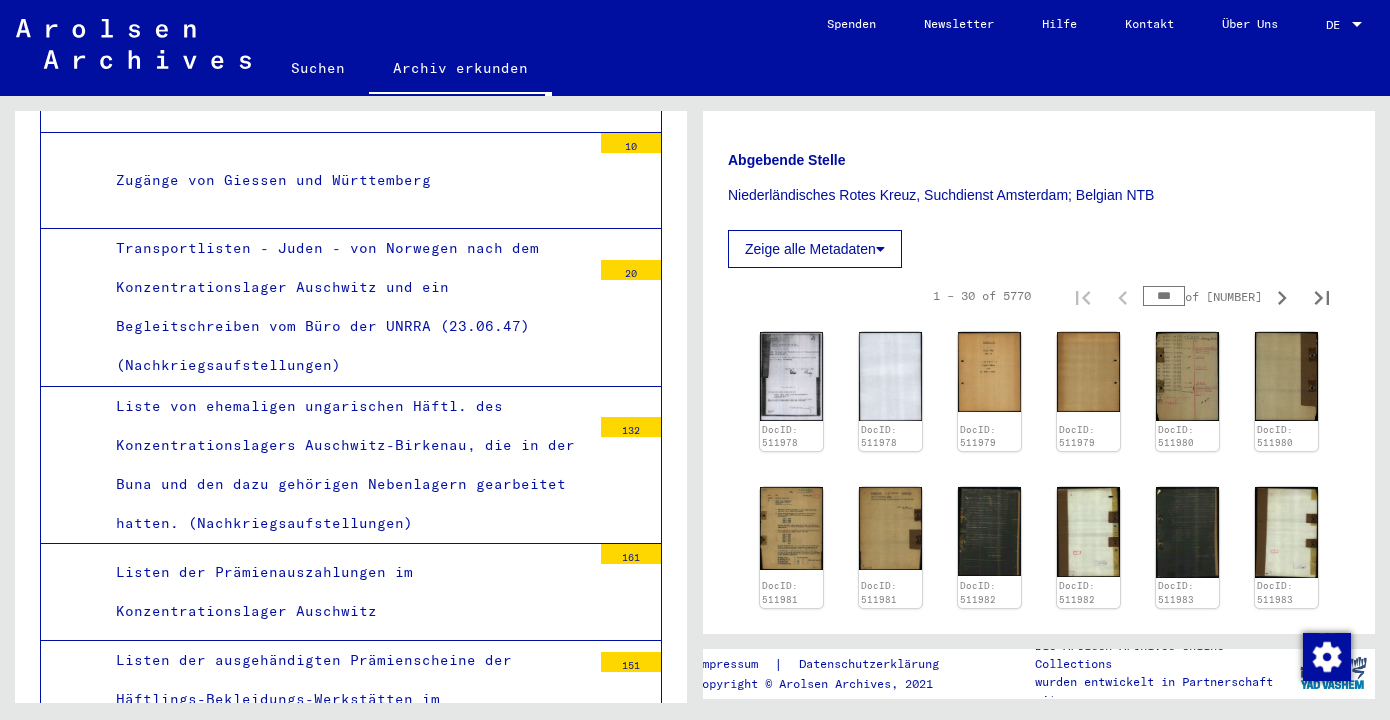 type on "***" 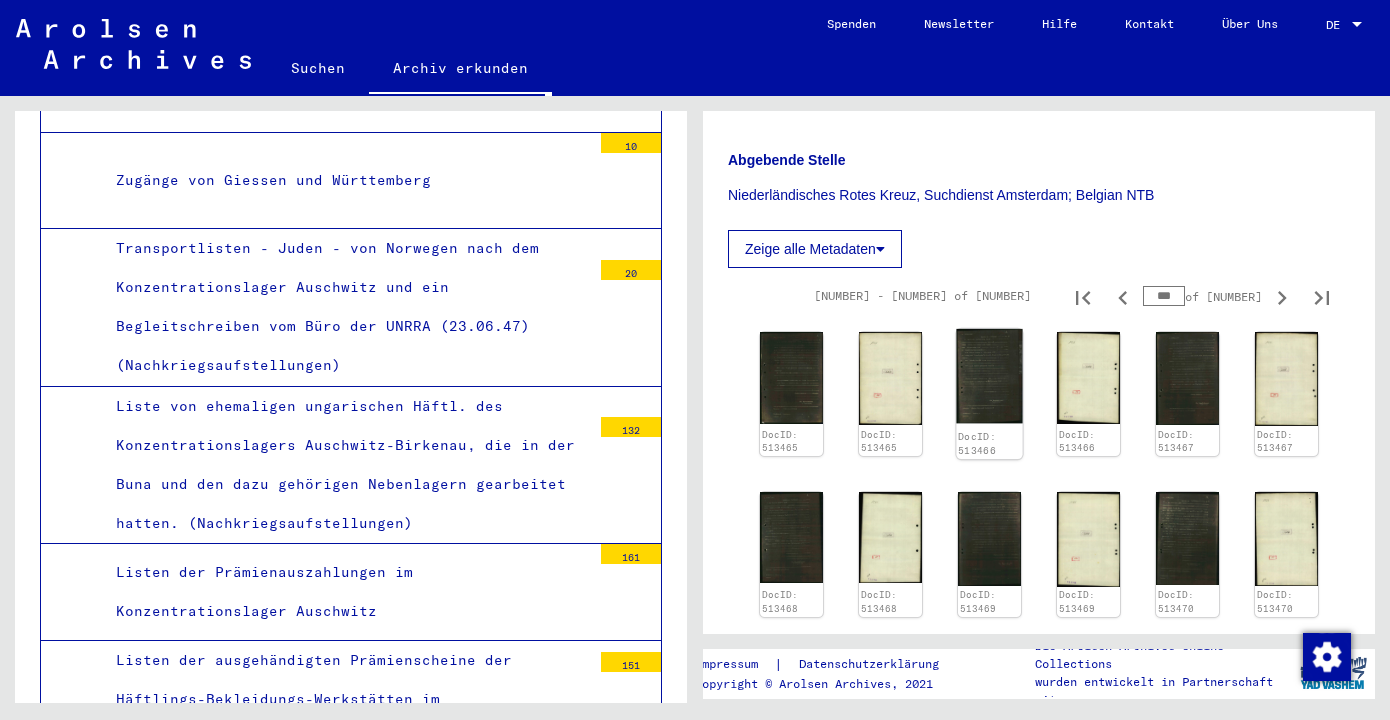 click 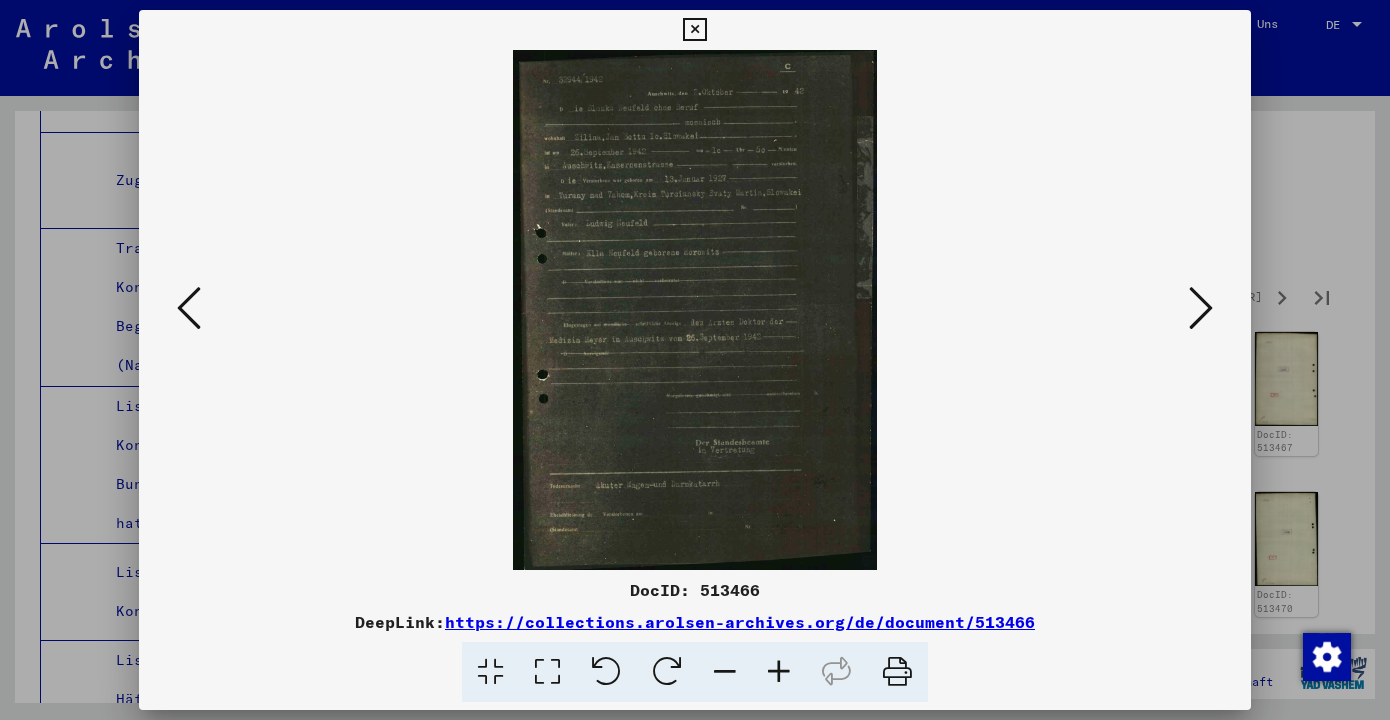 click at bounding box center (779, 672) 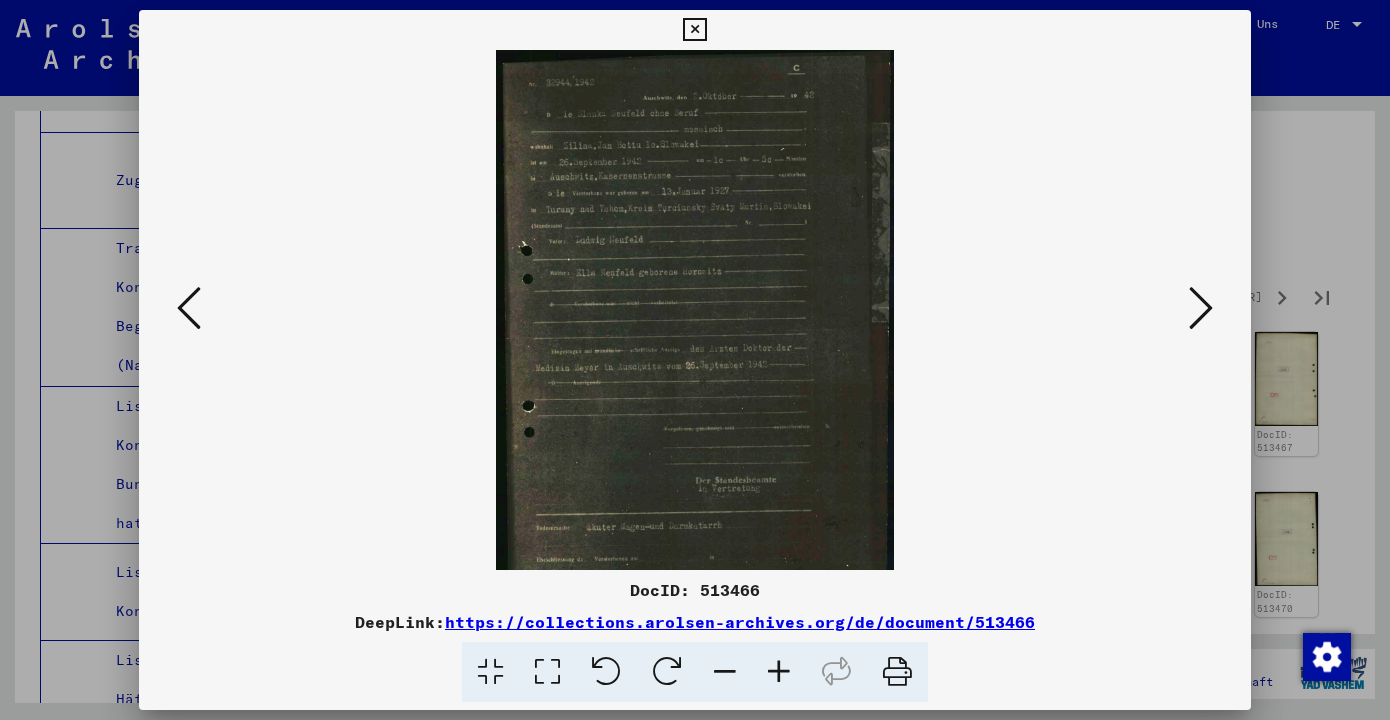 click at bounding box center [779, 672] 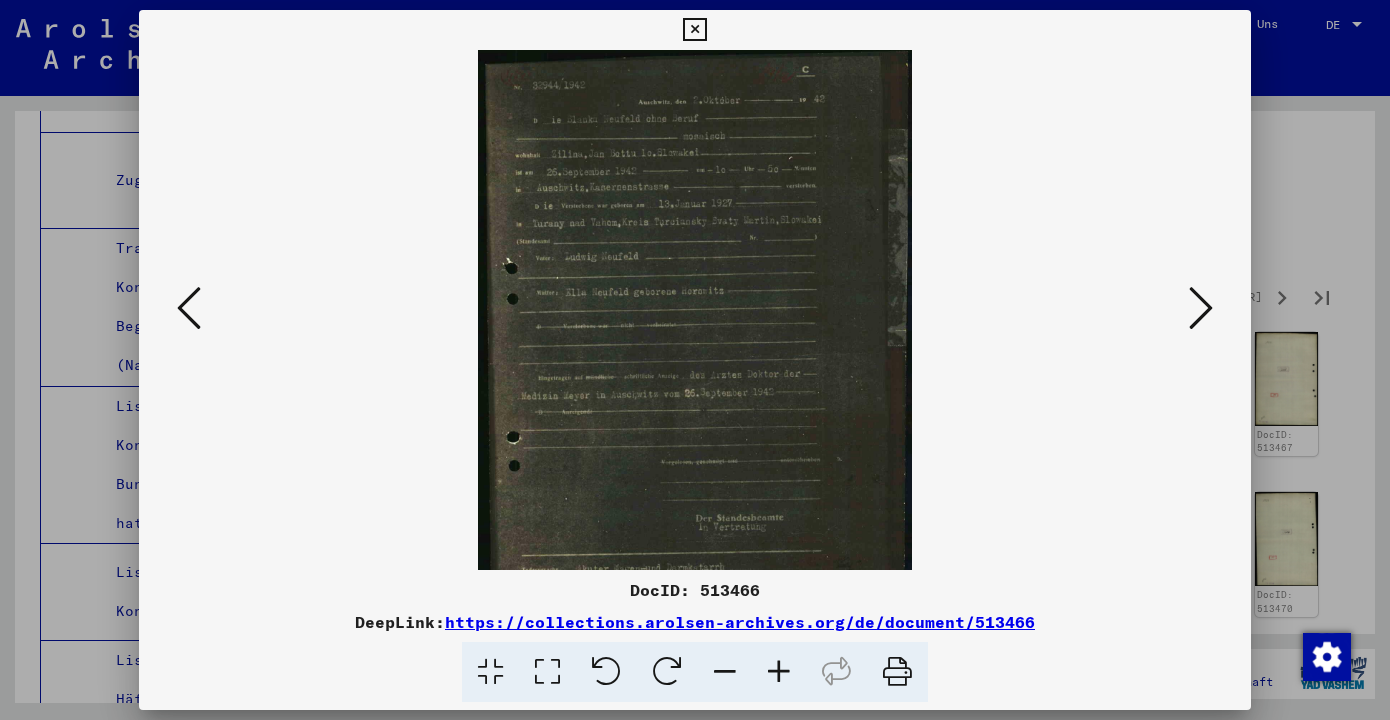 click at bounding box center [779, 672] 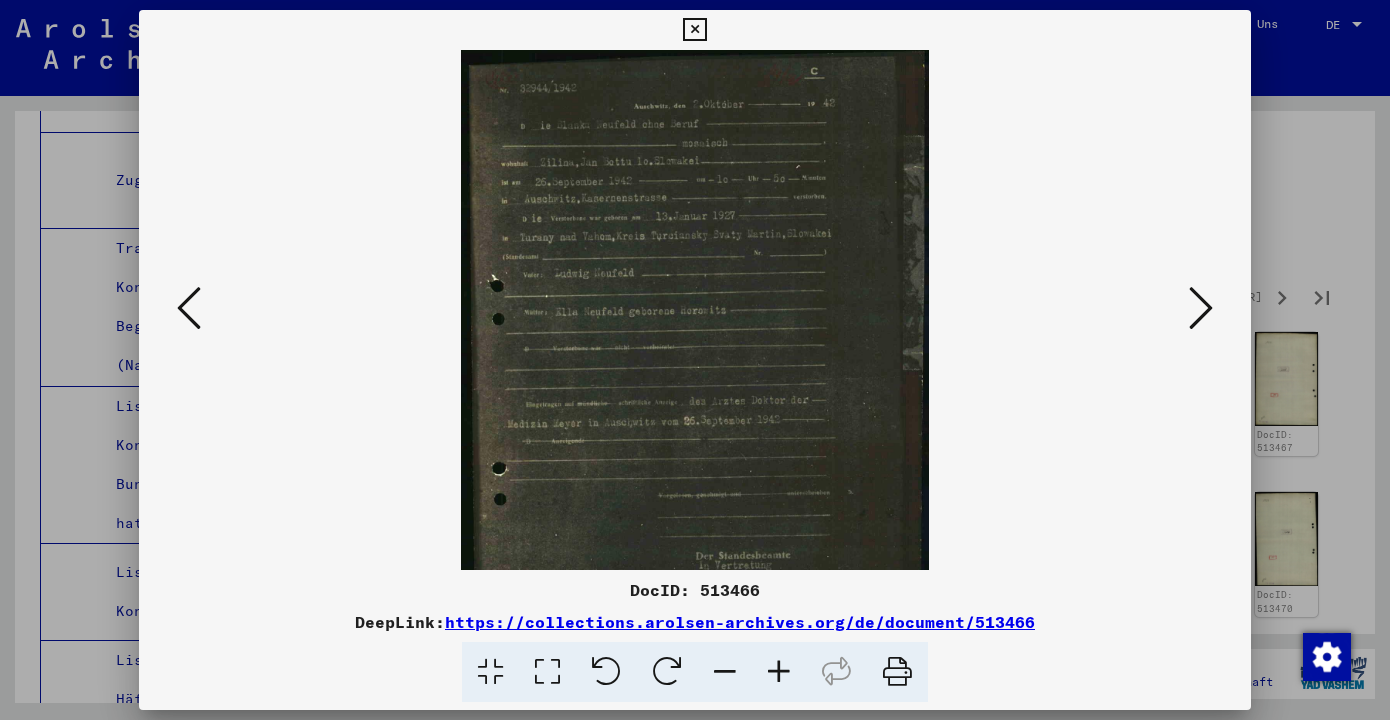 click at bounding box center [779, 672] 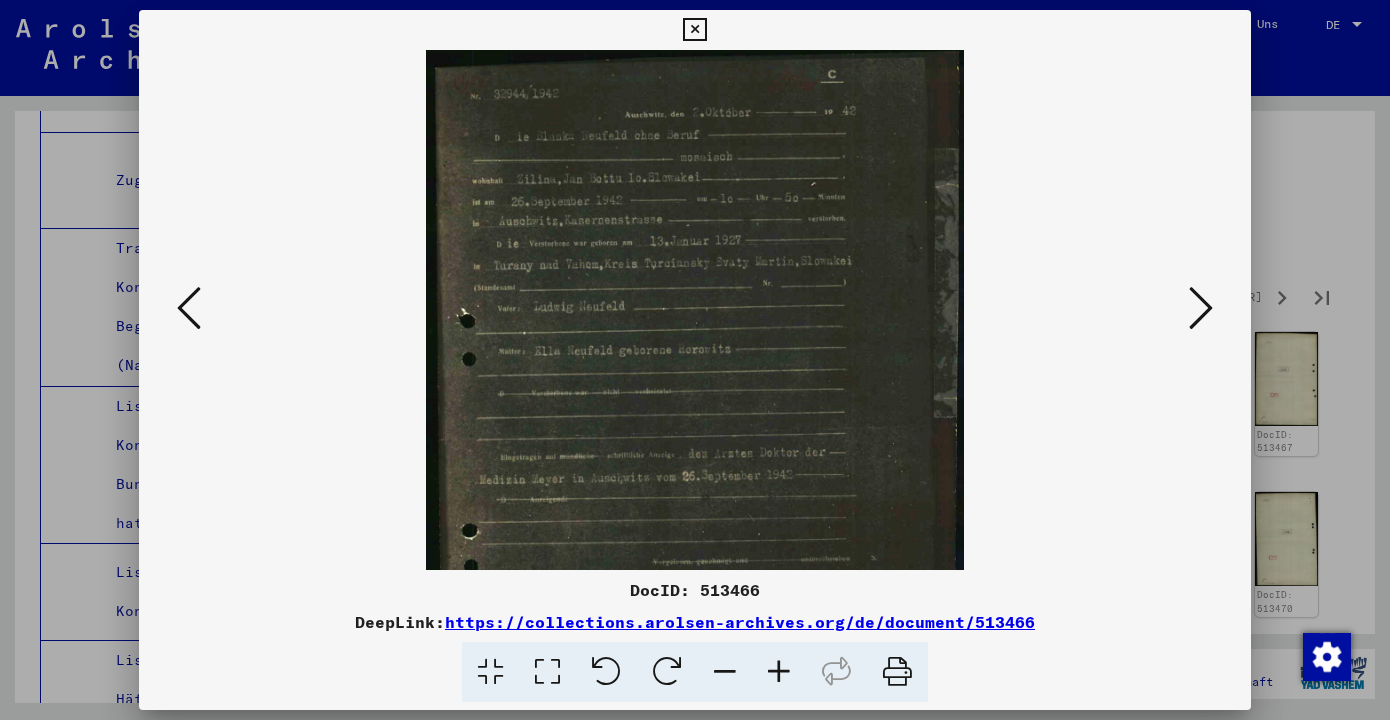 click at bounding box center [779, 672] 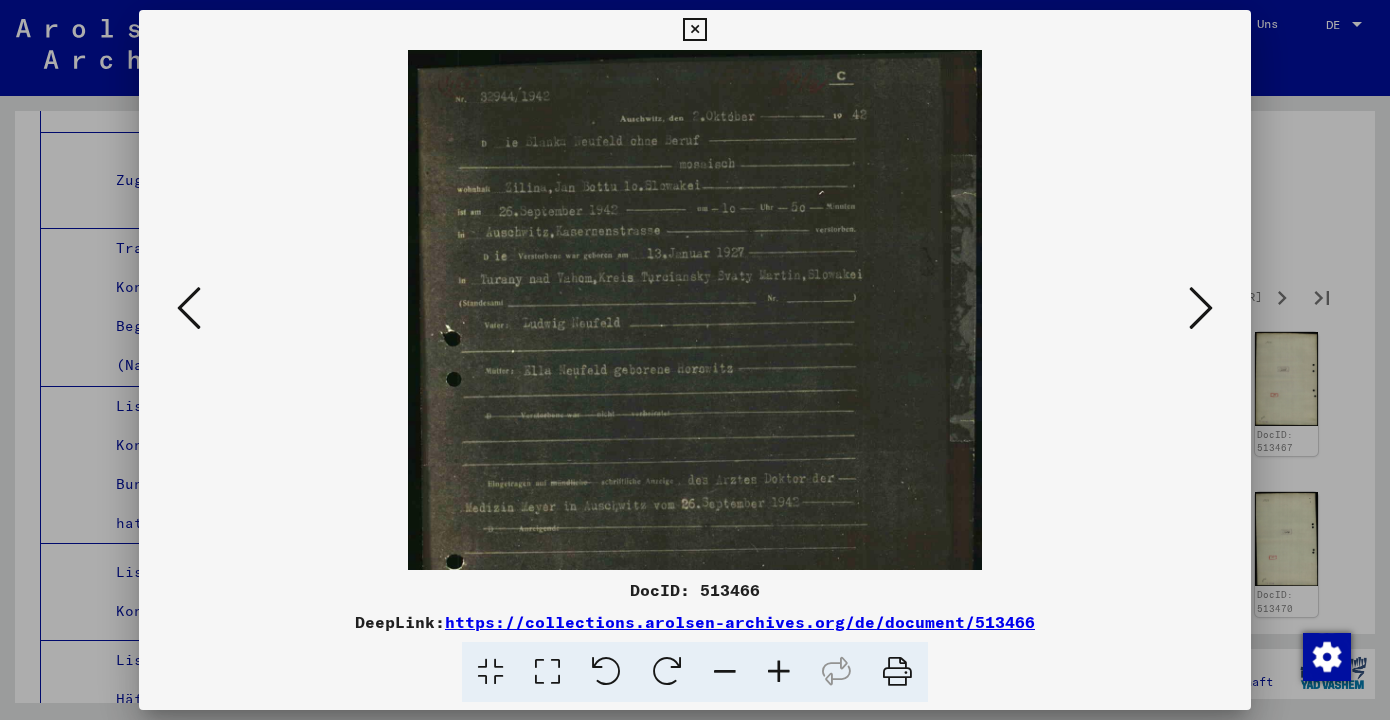 click at bounding box center [779, 672] 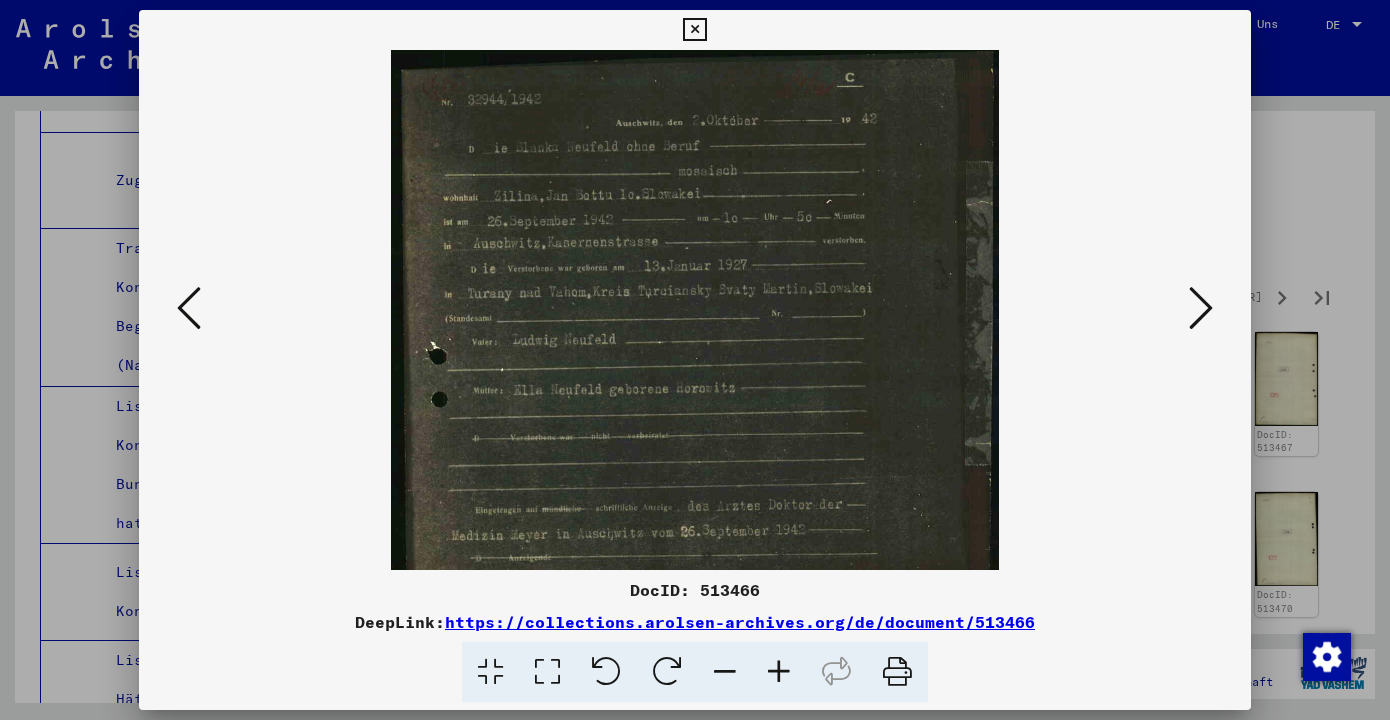 drag, startPoint x: 710, startPoint y: 367, endPoint x: 706, endPoint y: 461, distance: 94.08507 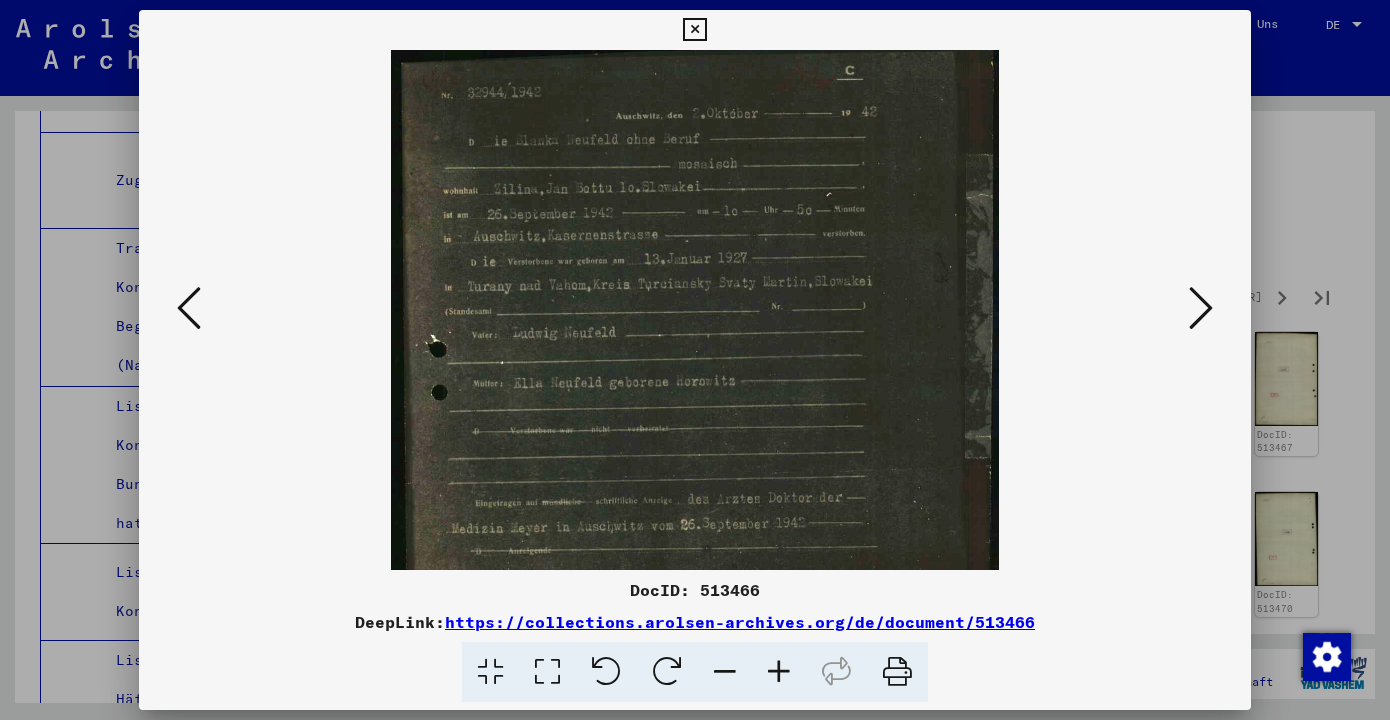 scroll, scrollTop: 0, scrollLeft: 0, axis: both 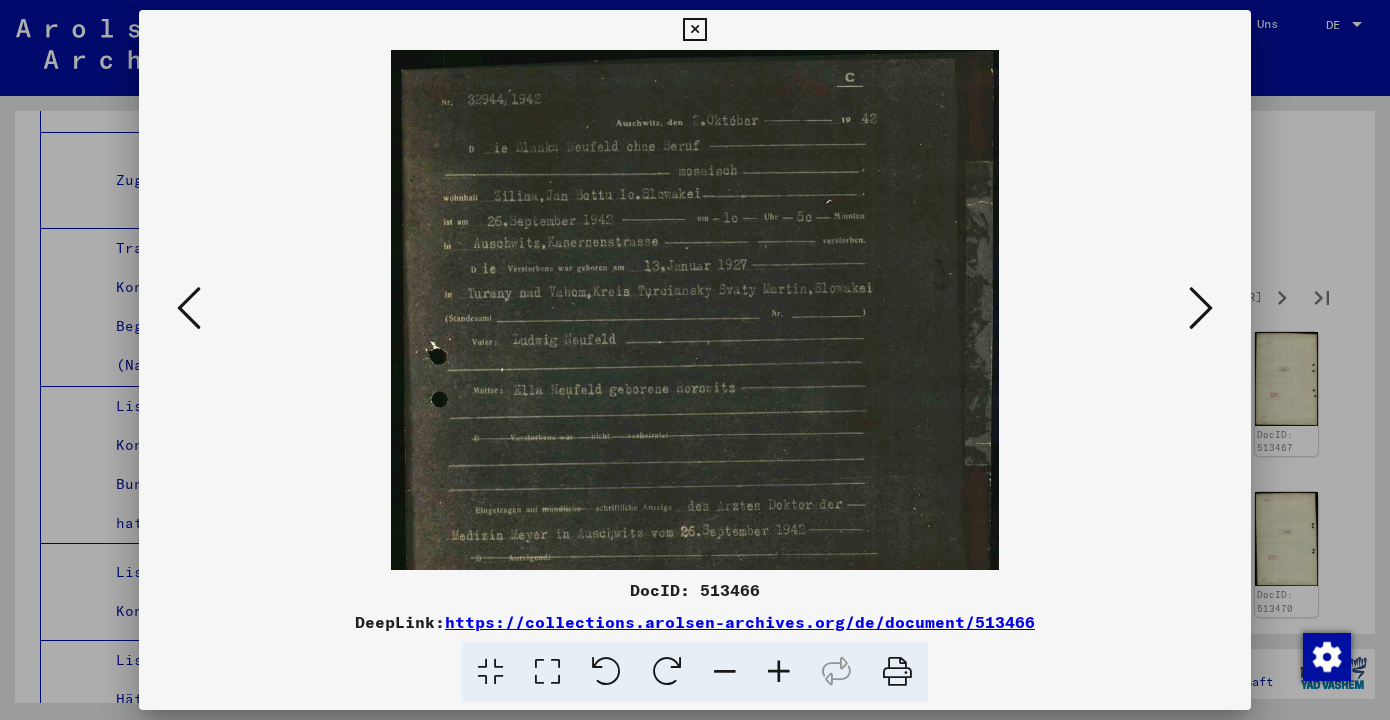 drag, startPoint x: 776, startPoint y: 472, endPoint x: 763, endPoint y: 484, distance: 17.691807 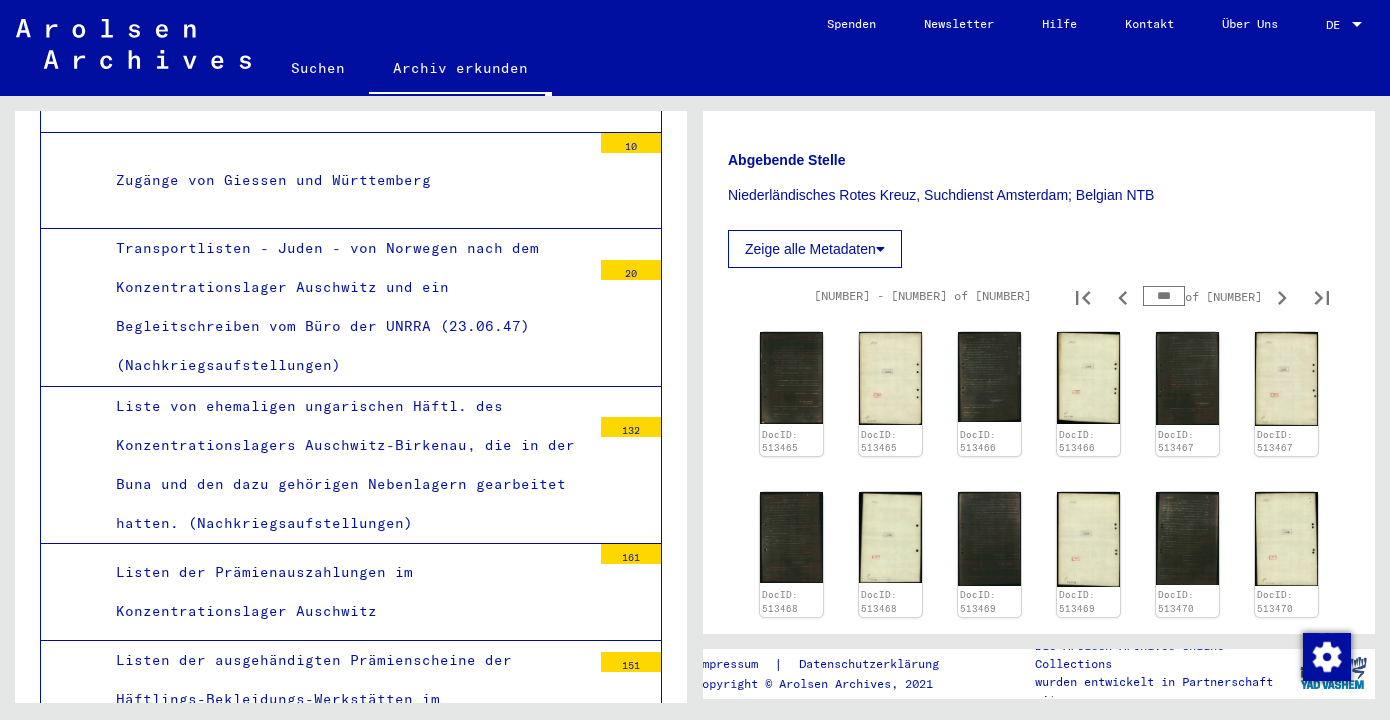 click on "***" at bounding box center [1164, 296] 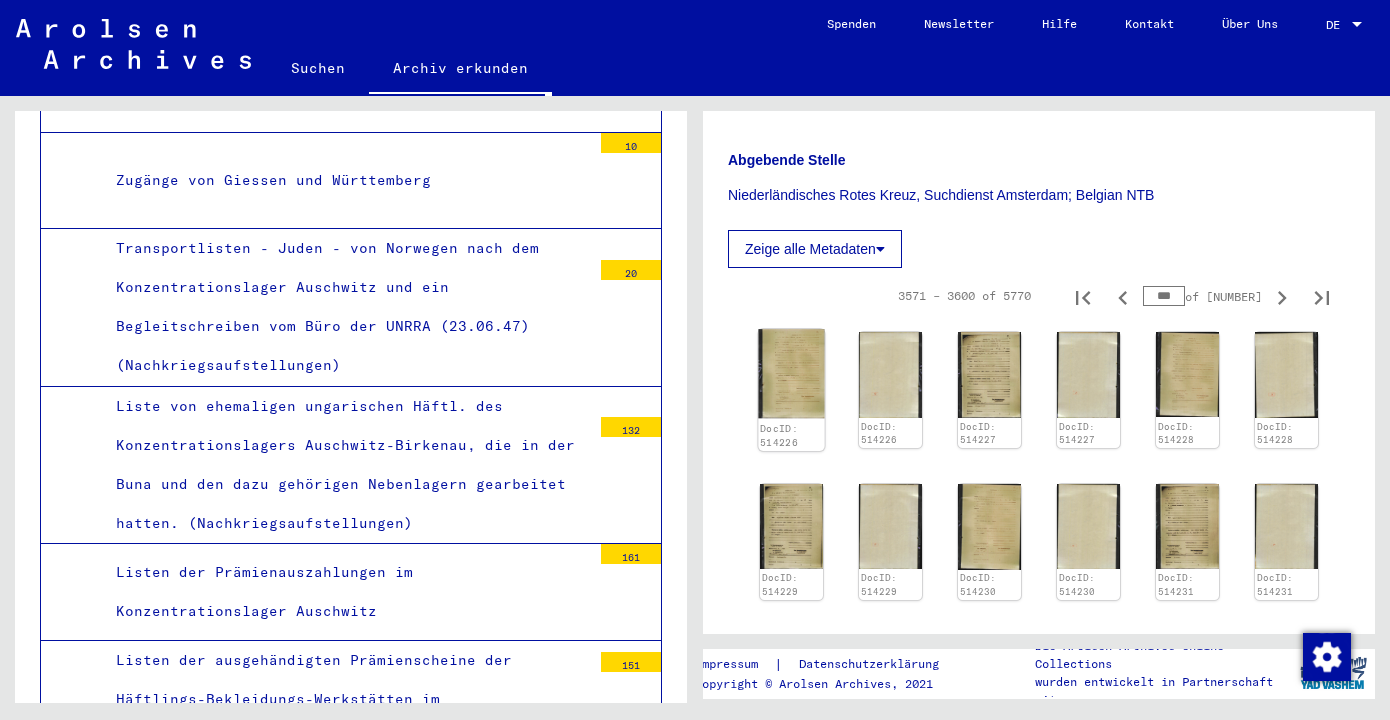 click 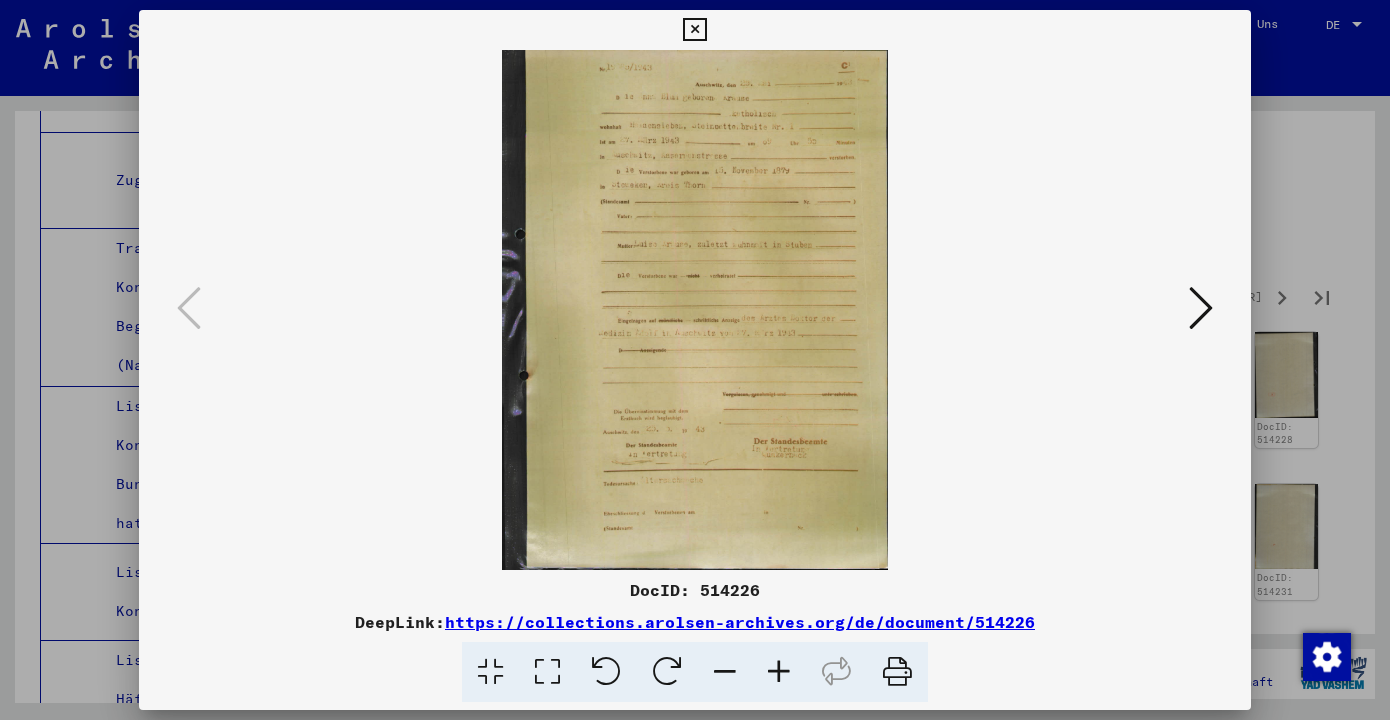 click at bounding box center [779, 672] 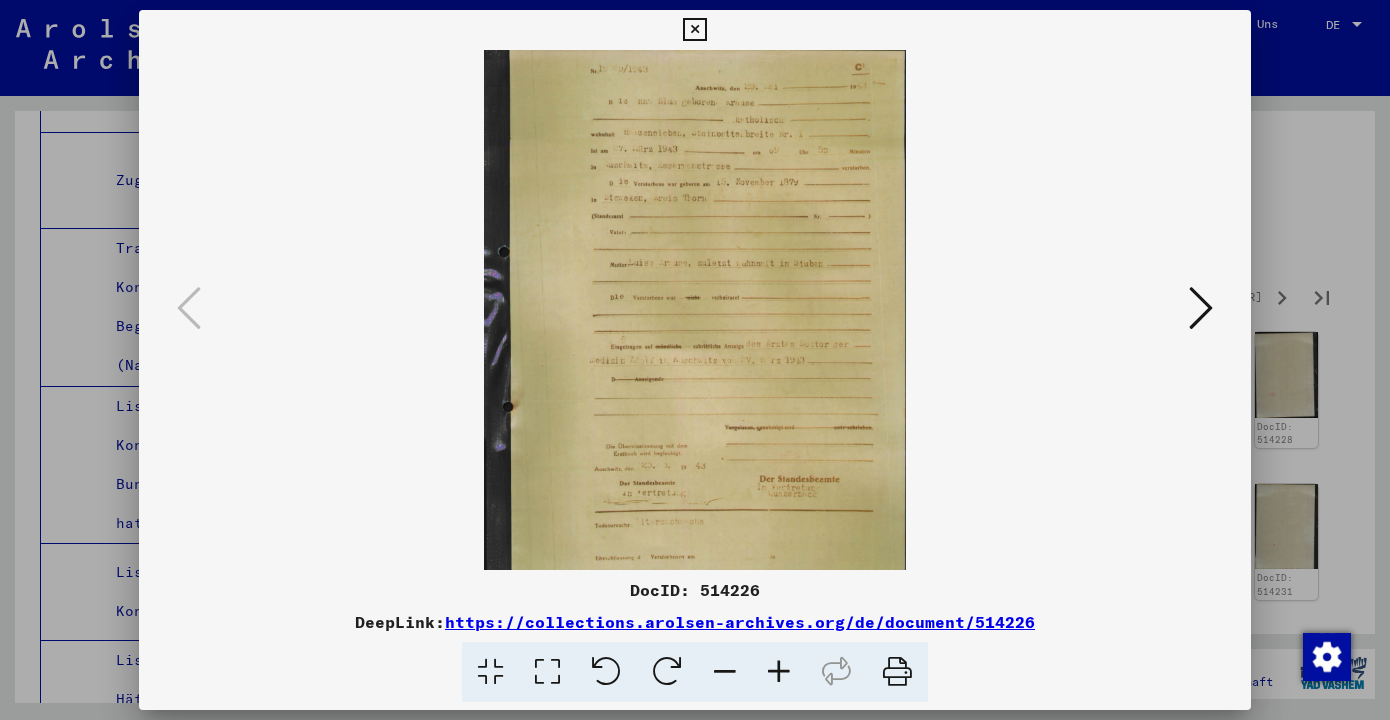 click at bounding box center (779, 672) 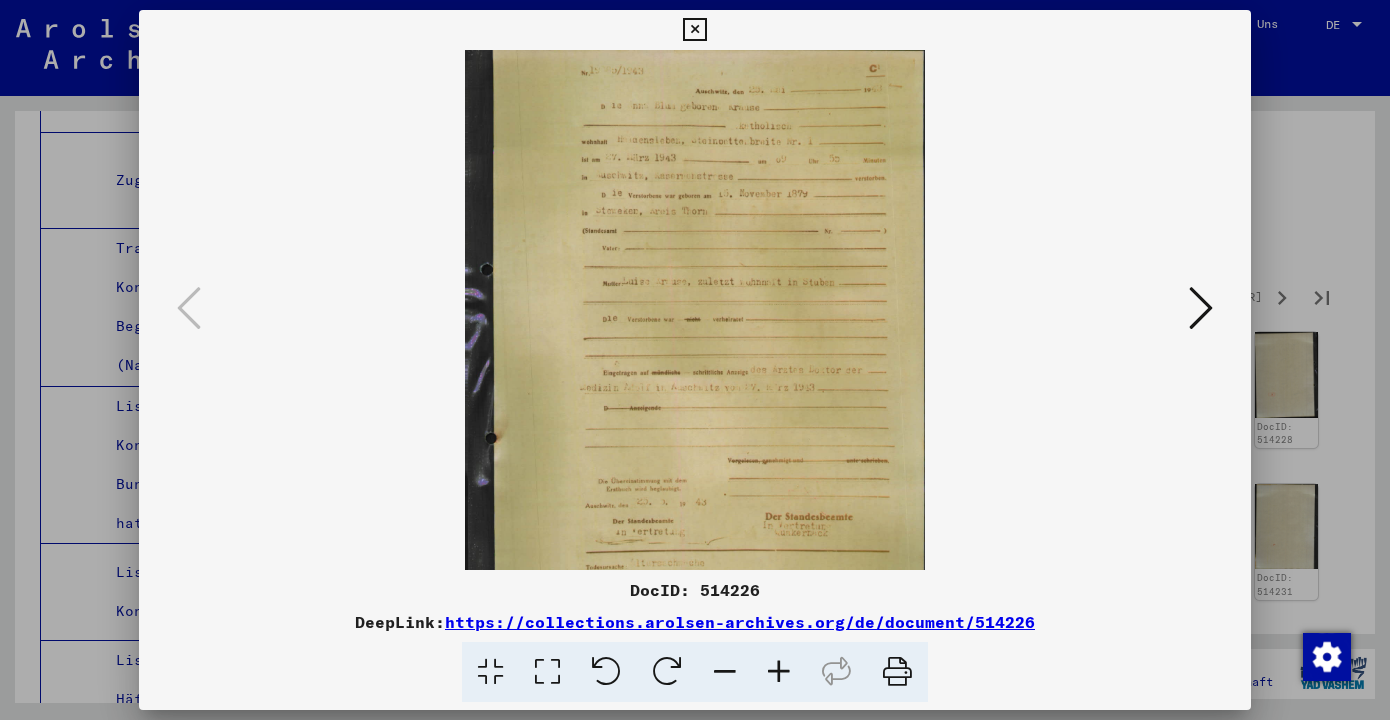 click at bounding box center [779, 672] 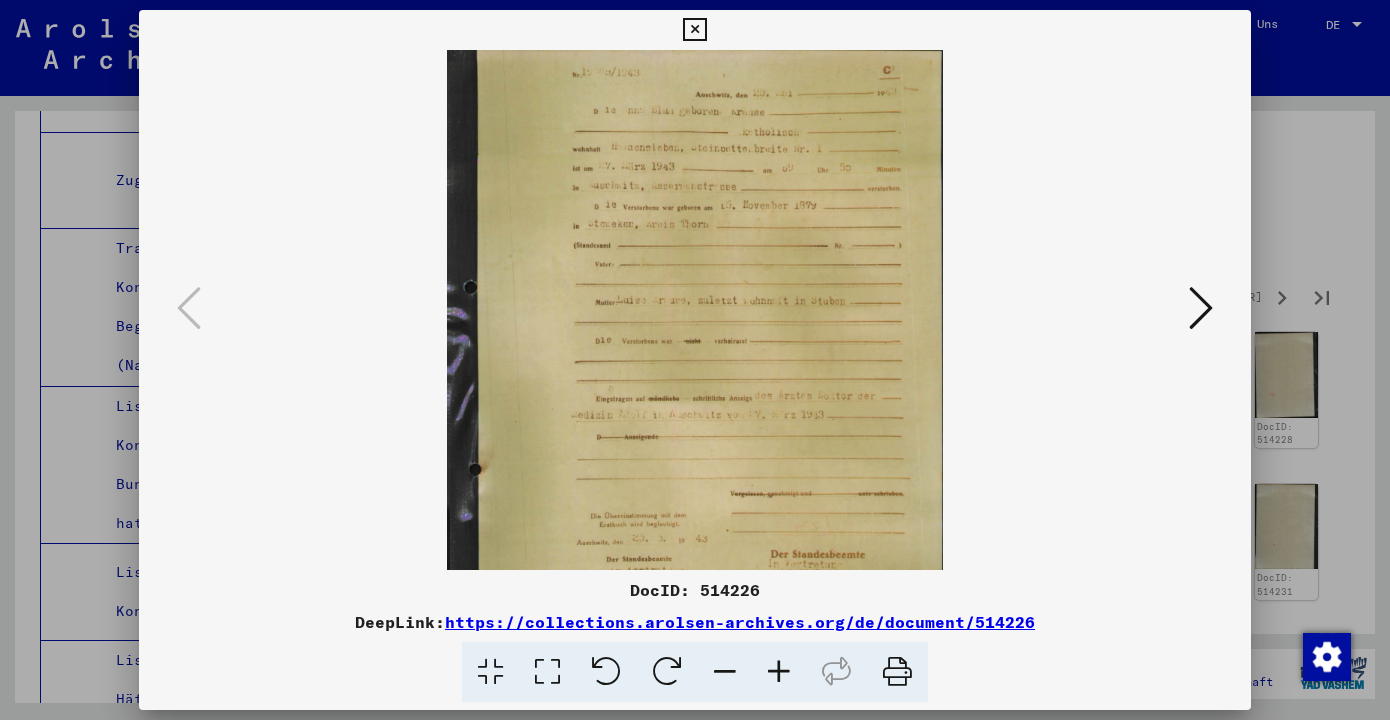 click at bounding box center (779, 672) 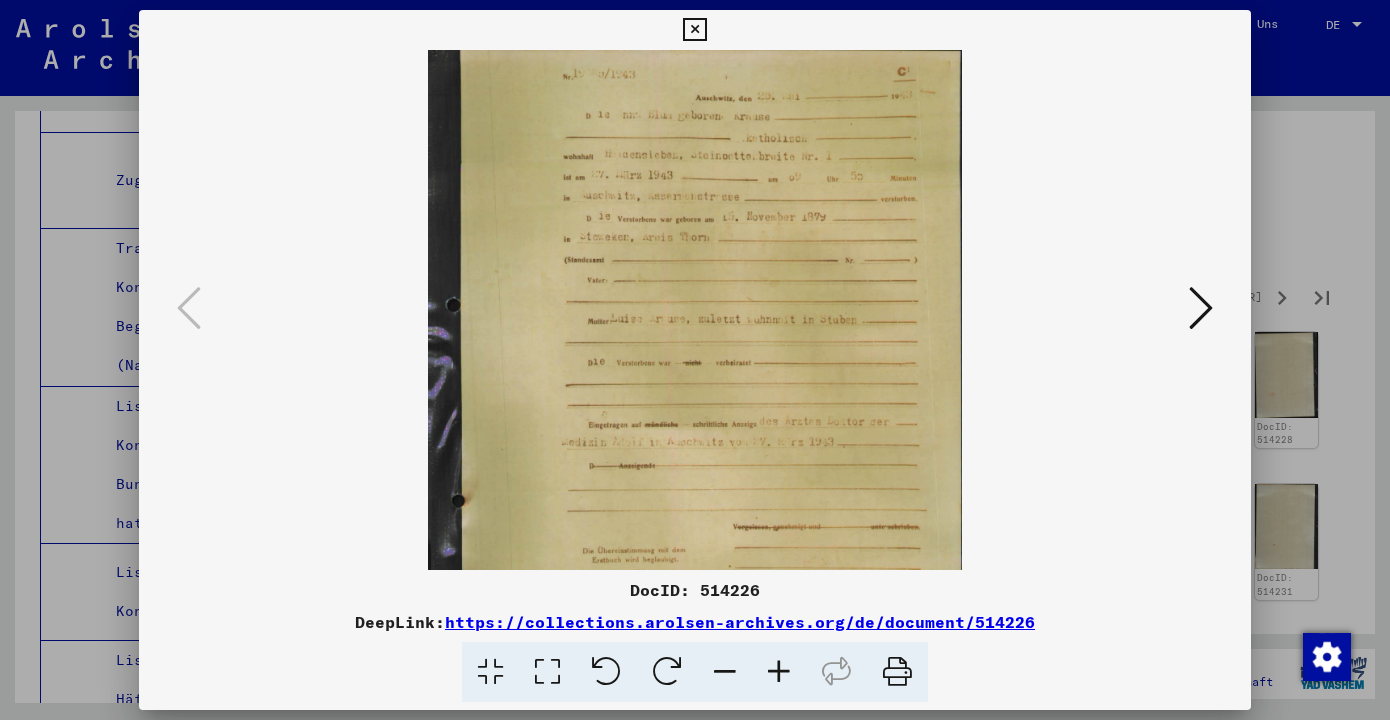 click at bounding box center [779, 672] 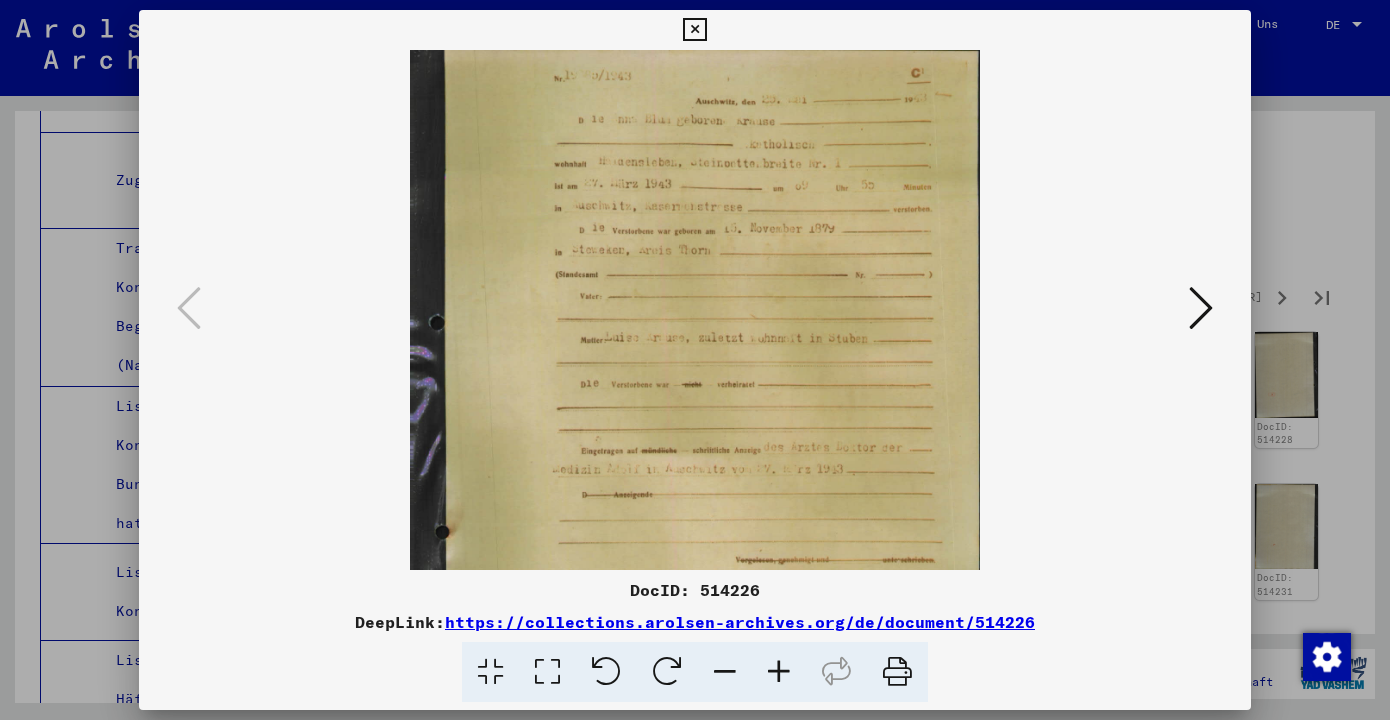 click at bounding box center [779, 672] 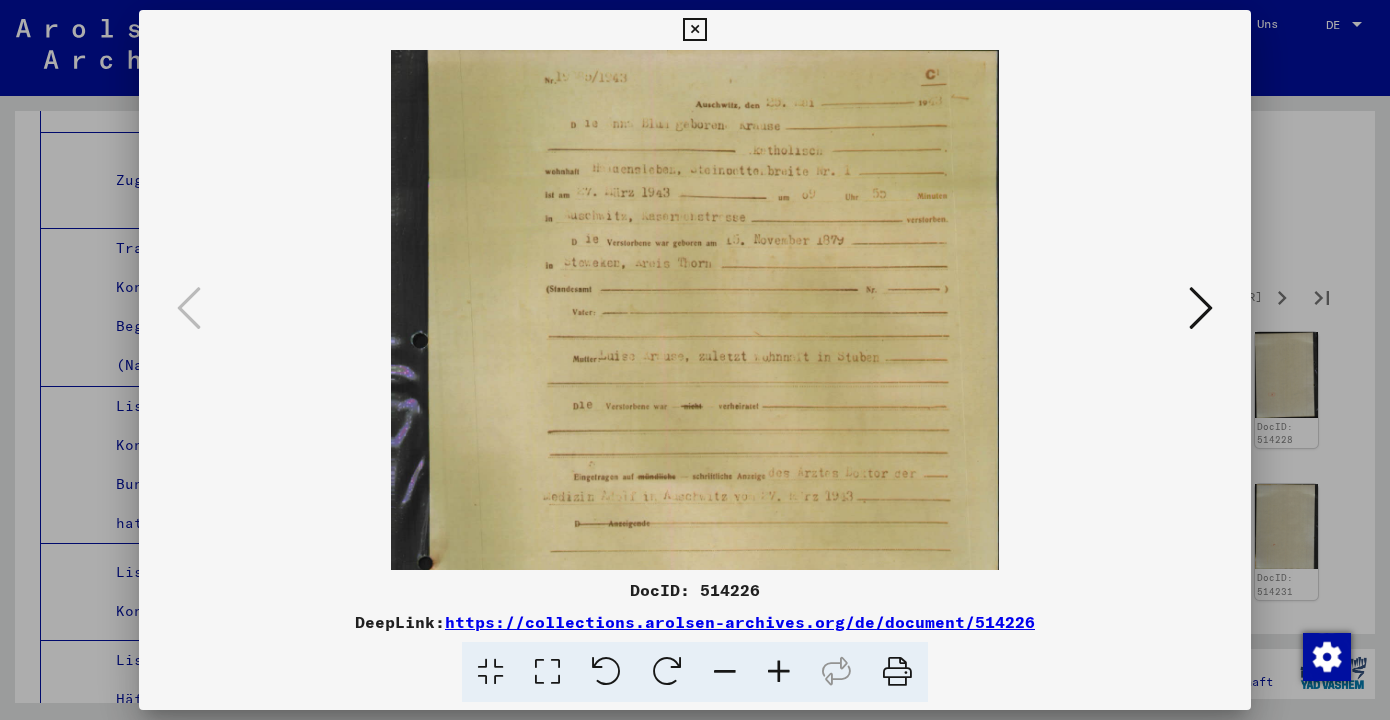 click at bounding box center [1201, 308] 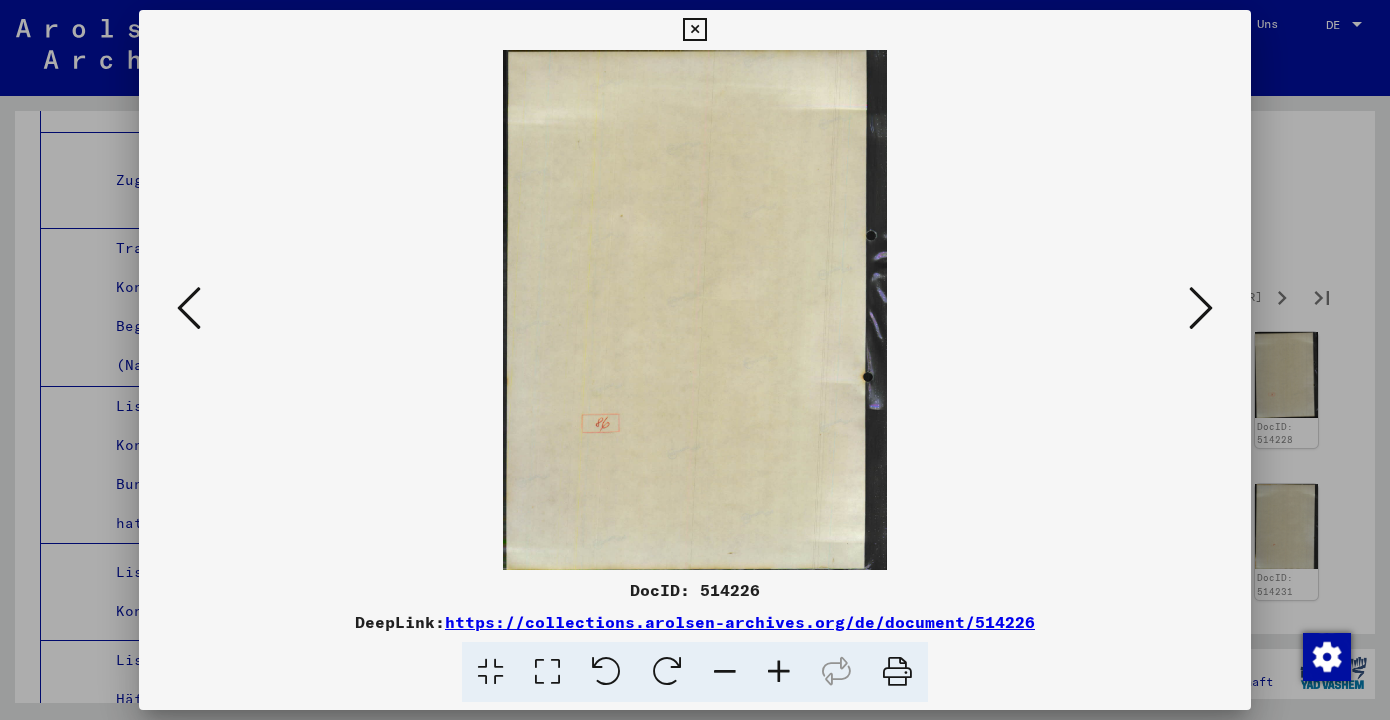 click at bounding box center (1201, 308) 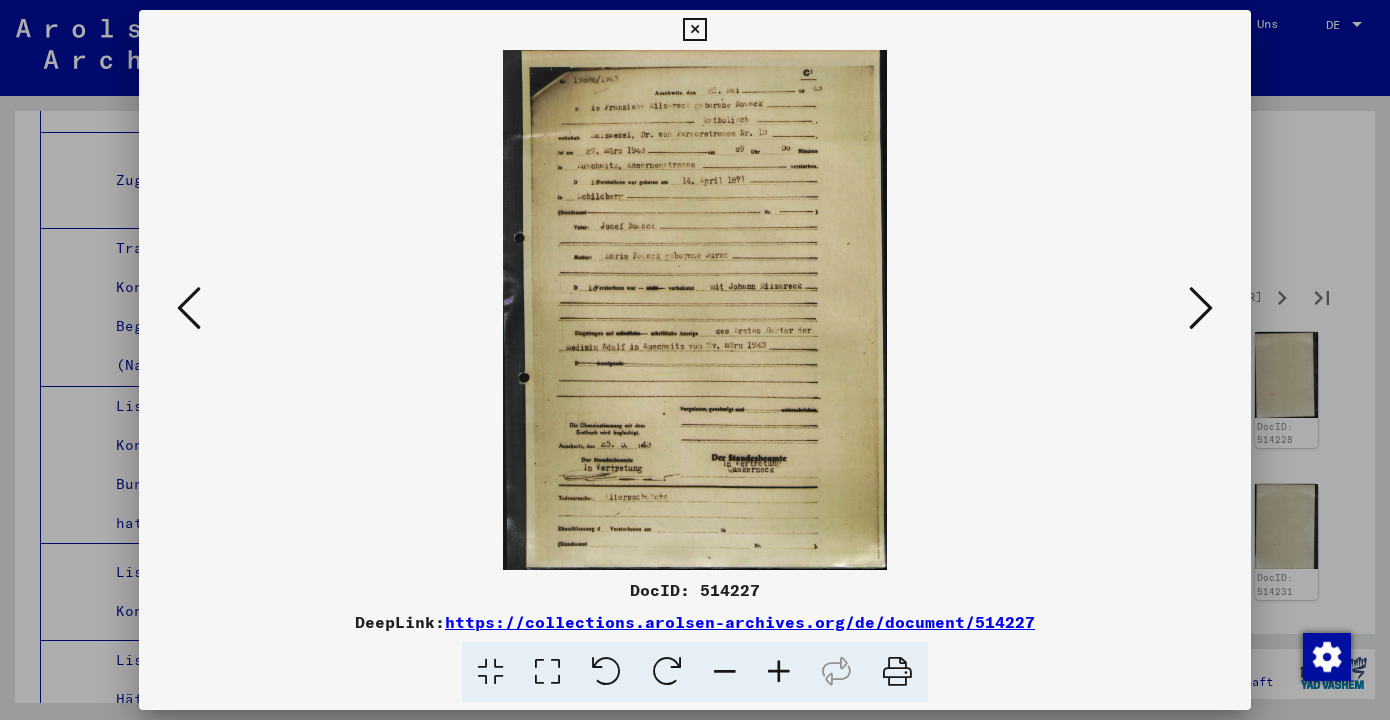 click at bounding box center [779, 672] 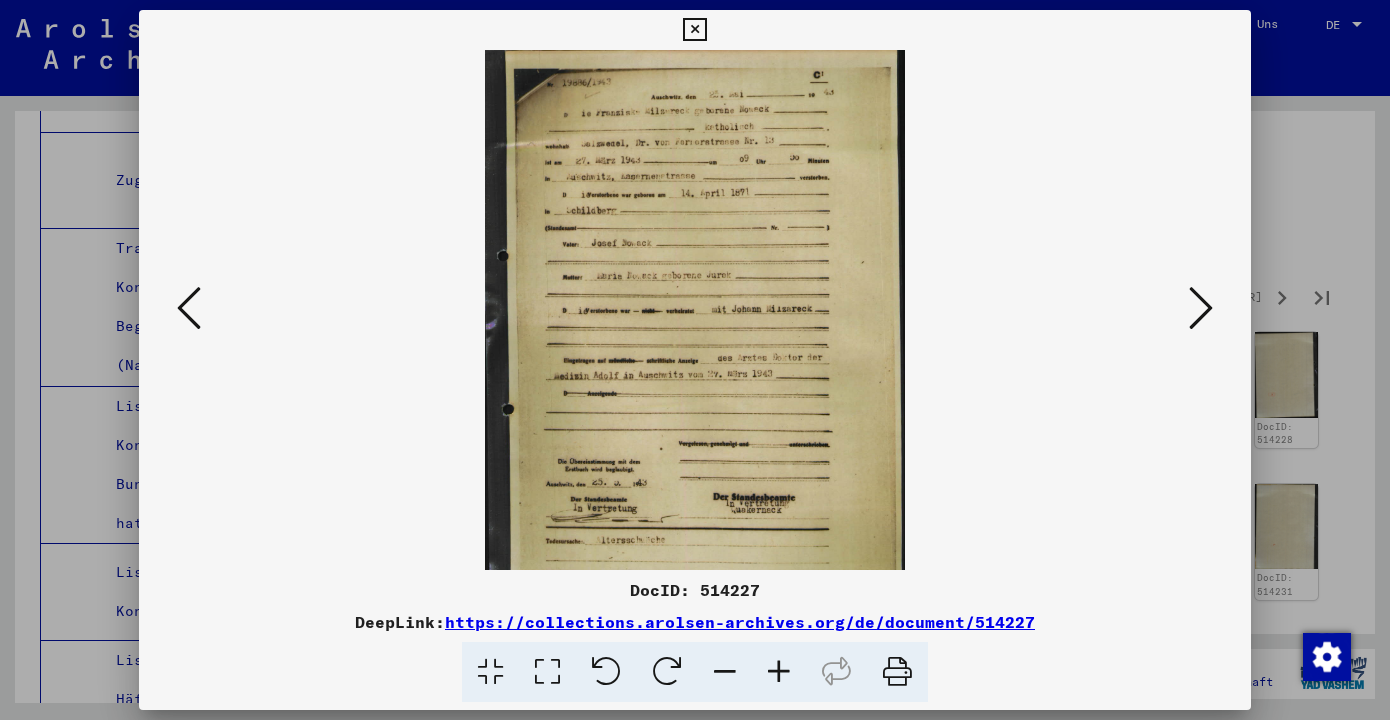 click at bounding box center (779, 672) 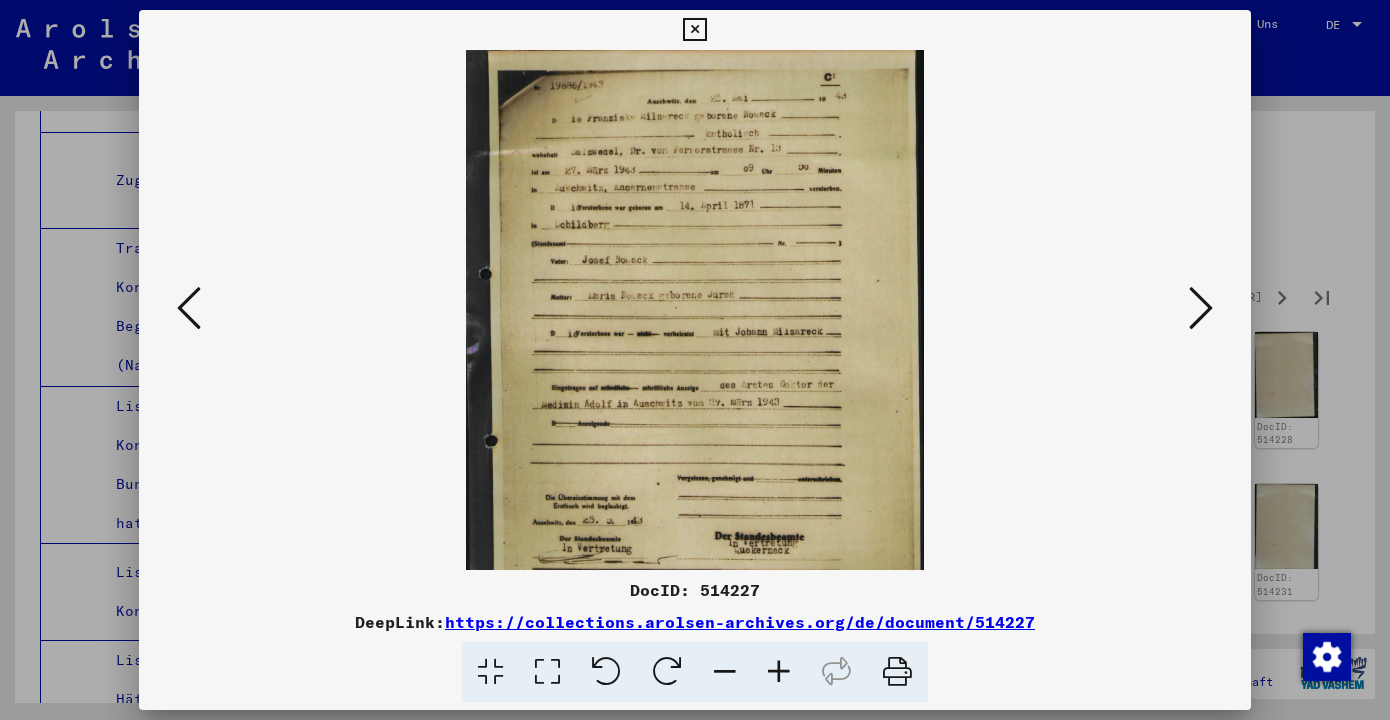 click at bounding box center (779, 672) 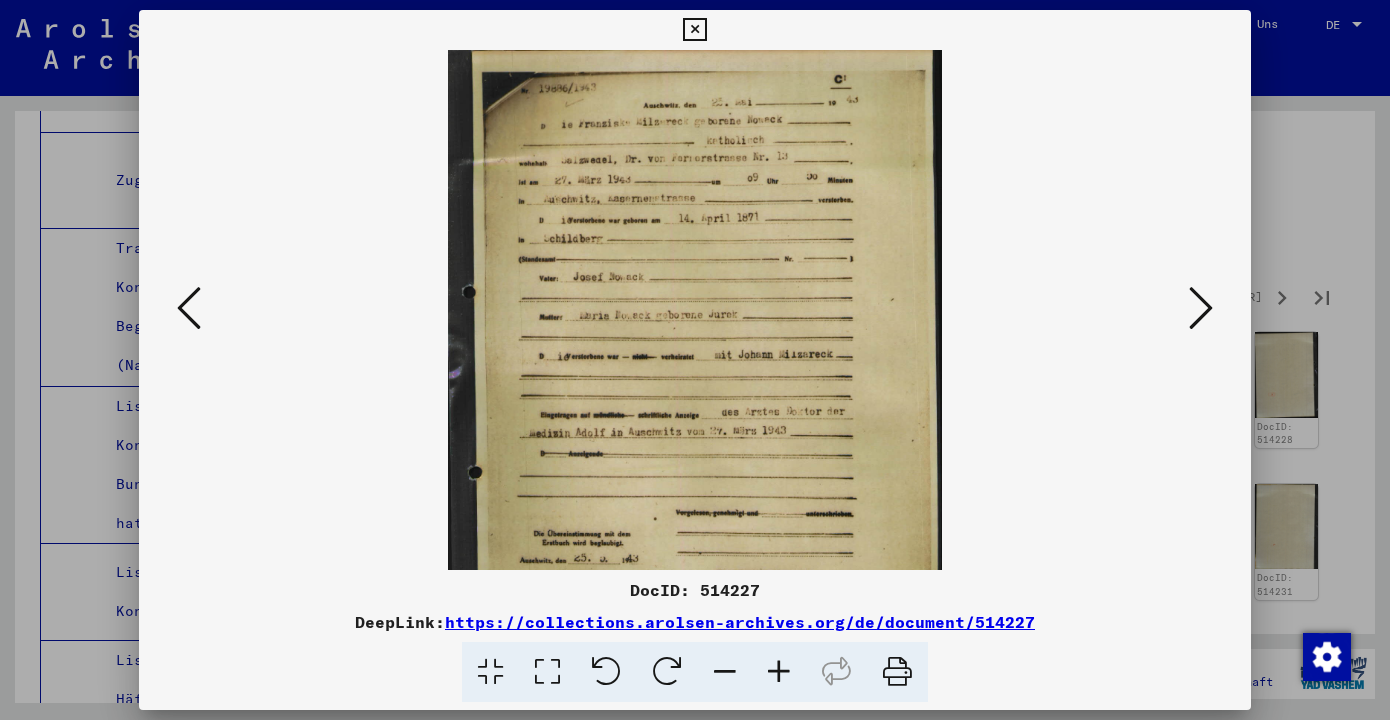click at bounding box center (779, 672) 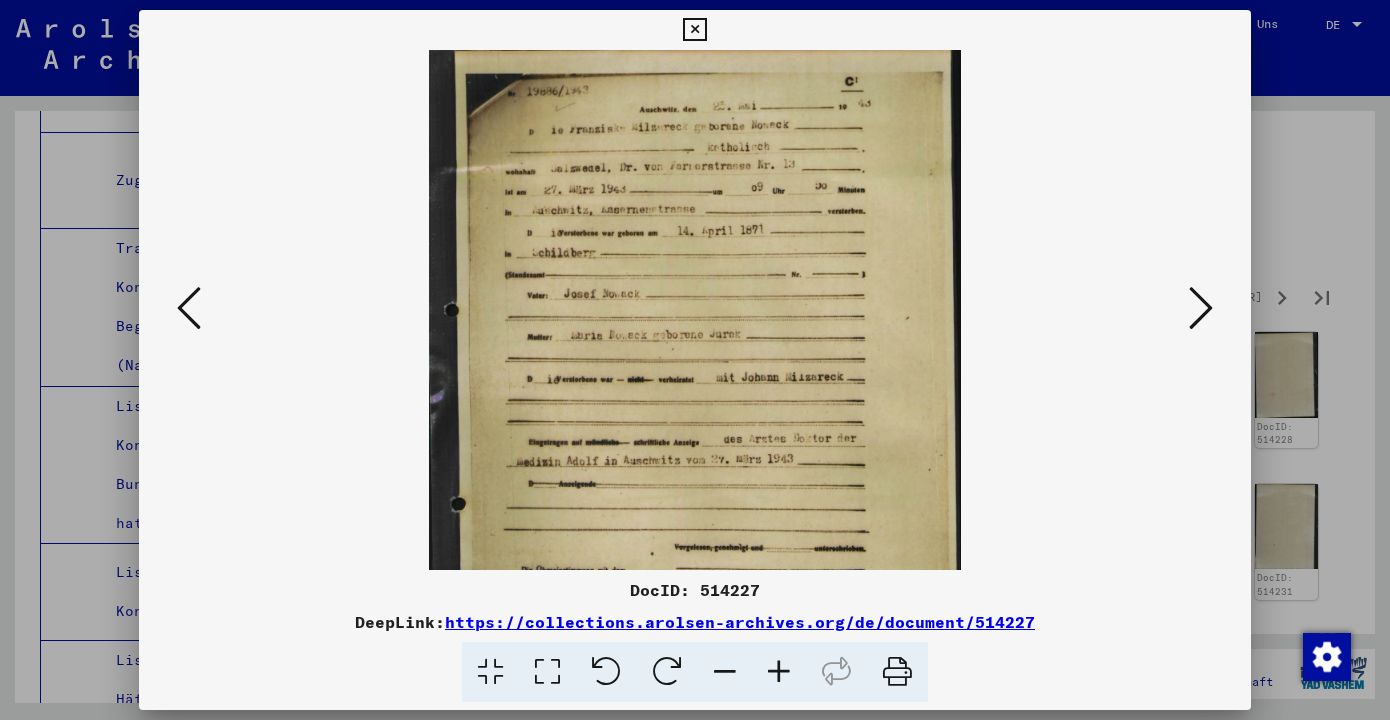click at bounding box center (779, 672) 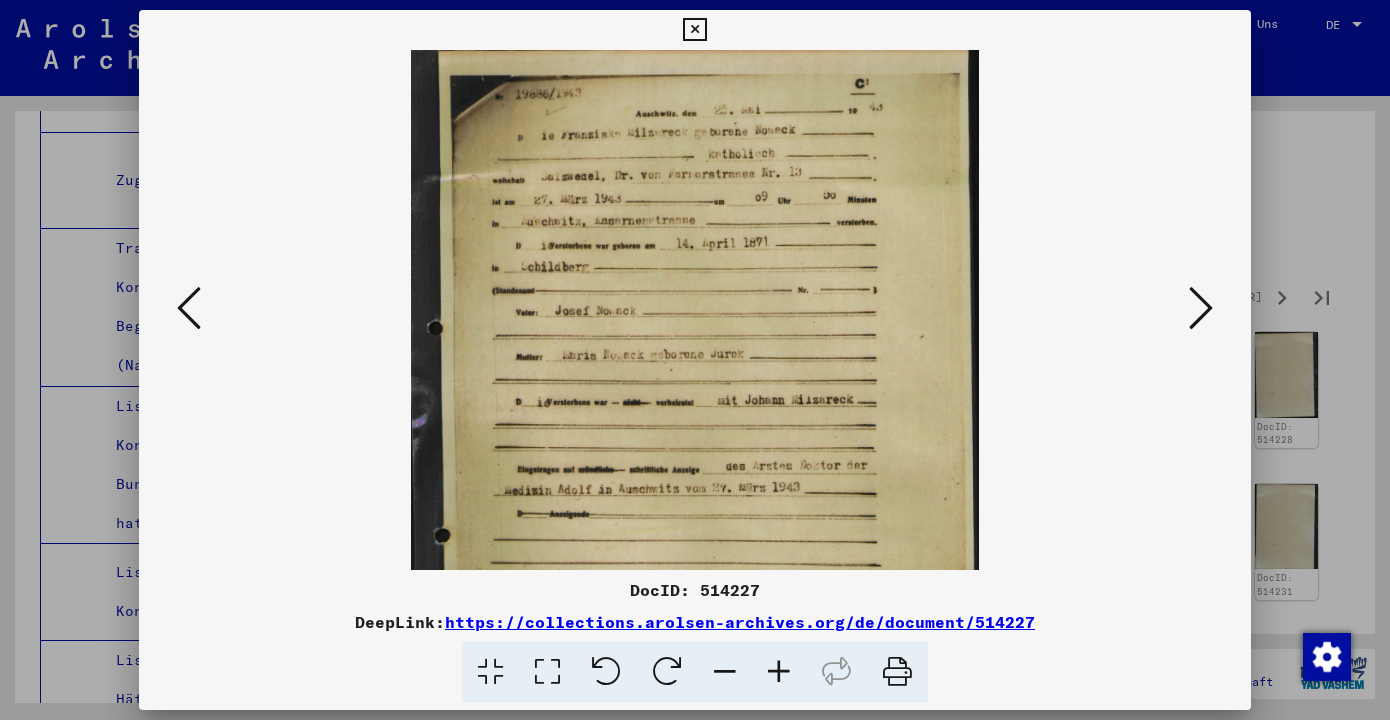 click at bounding box center [779, 672] 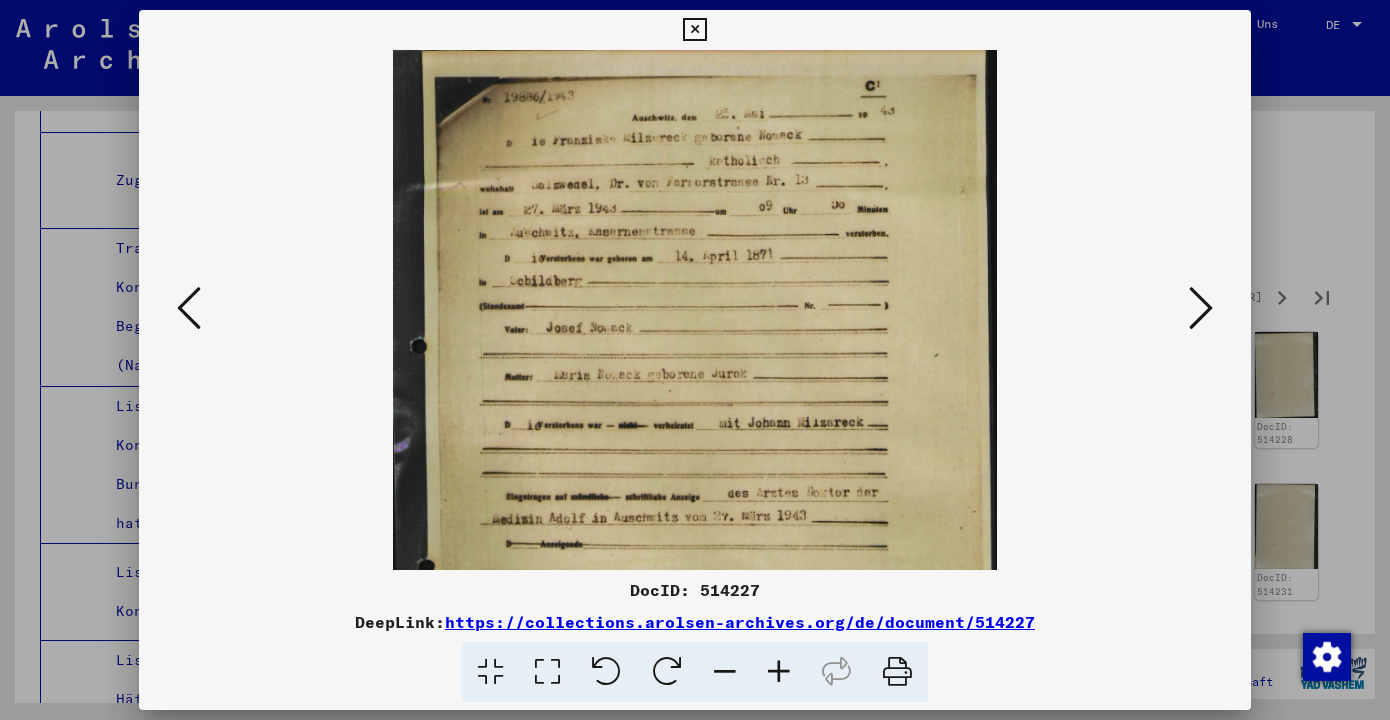 click at bounding box center (1201, 308) 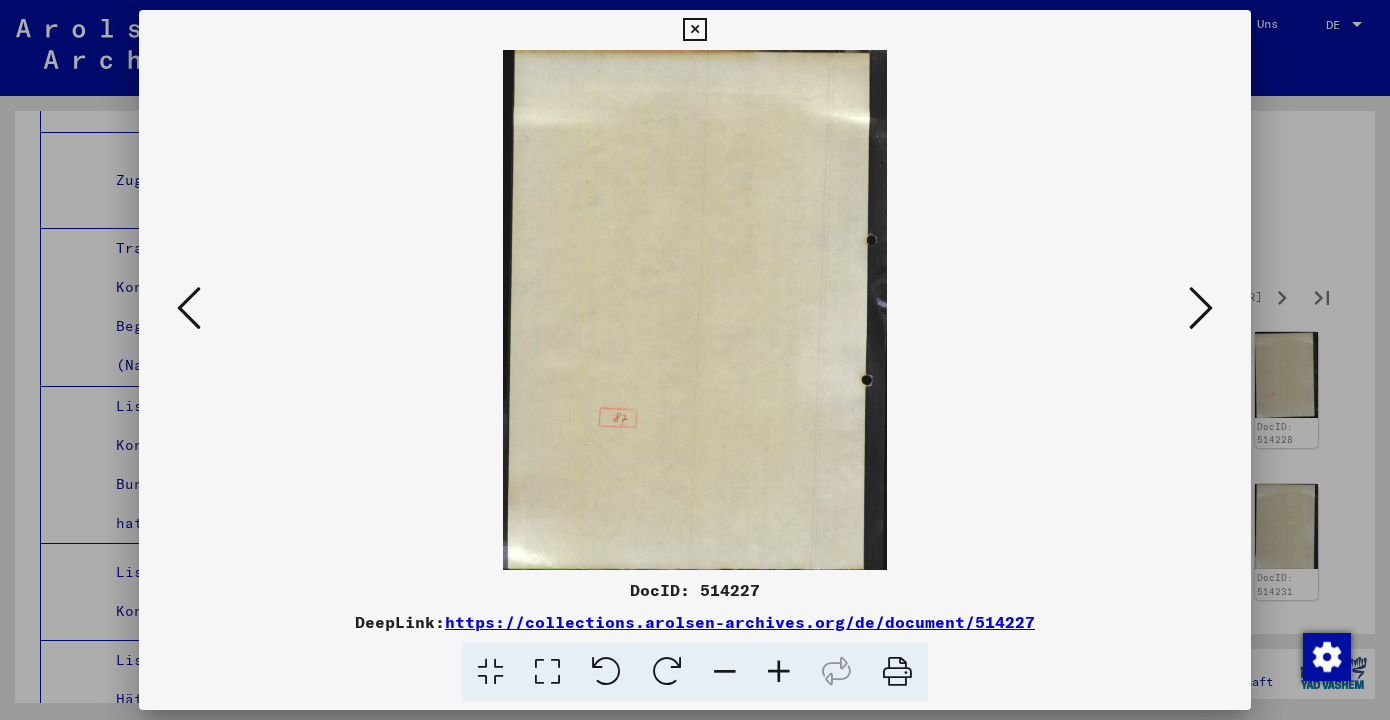 click at bounding box center [1201, 308] 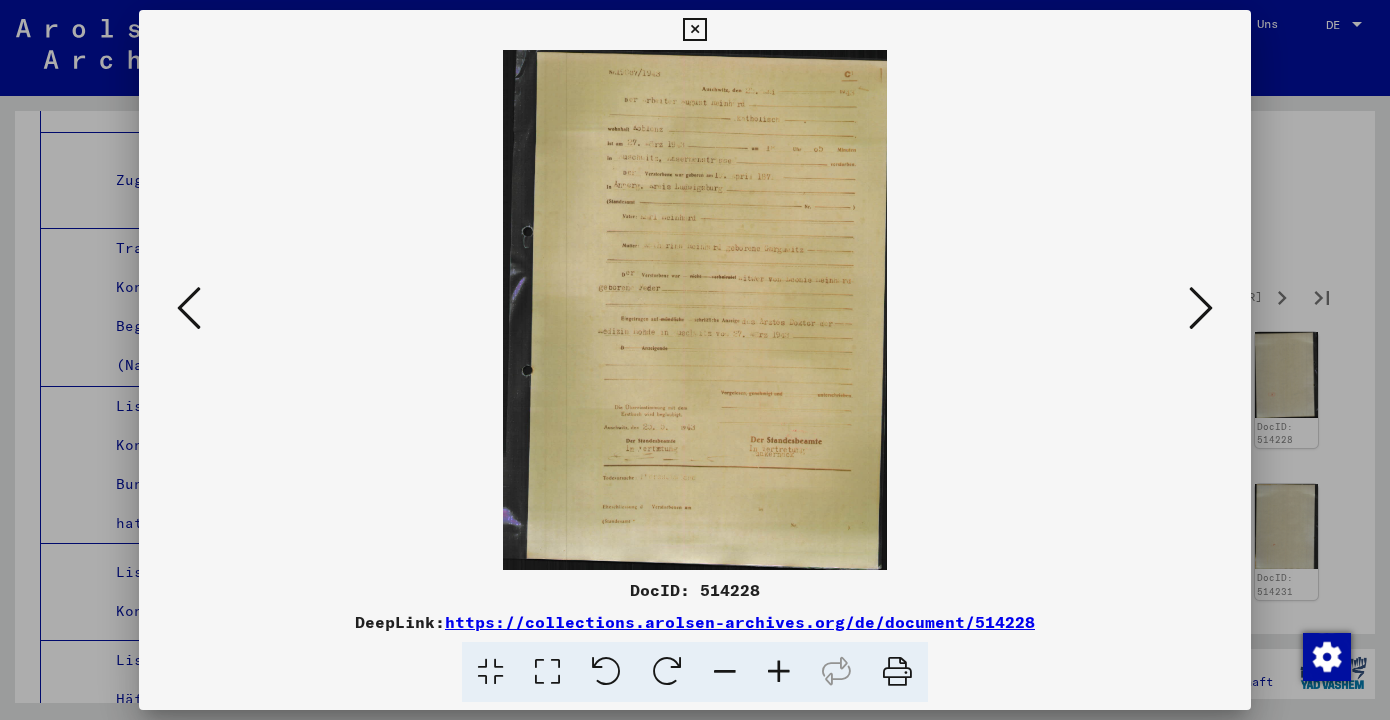 click at bounding box center [779, 672] 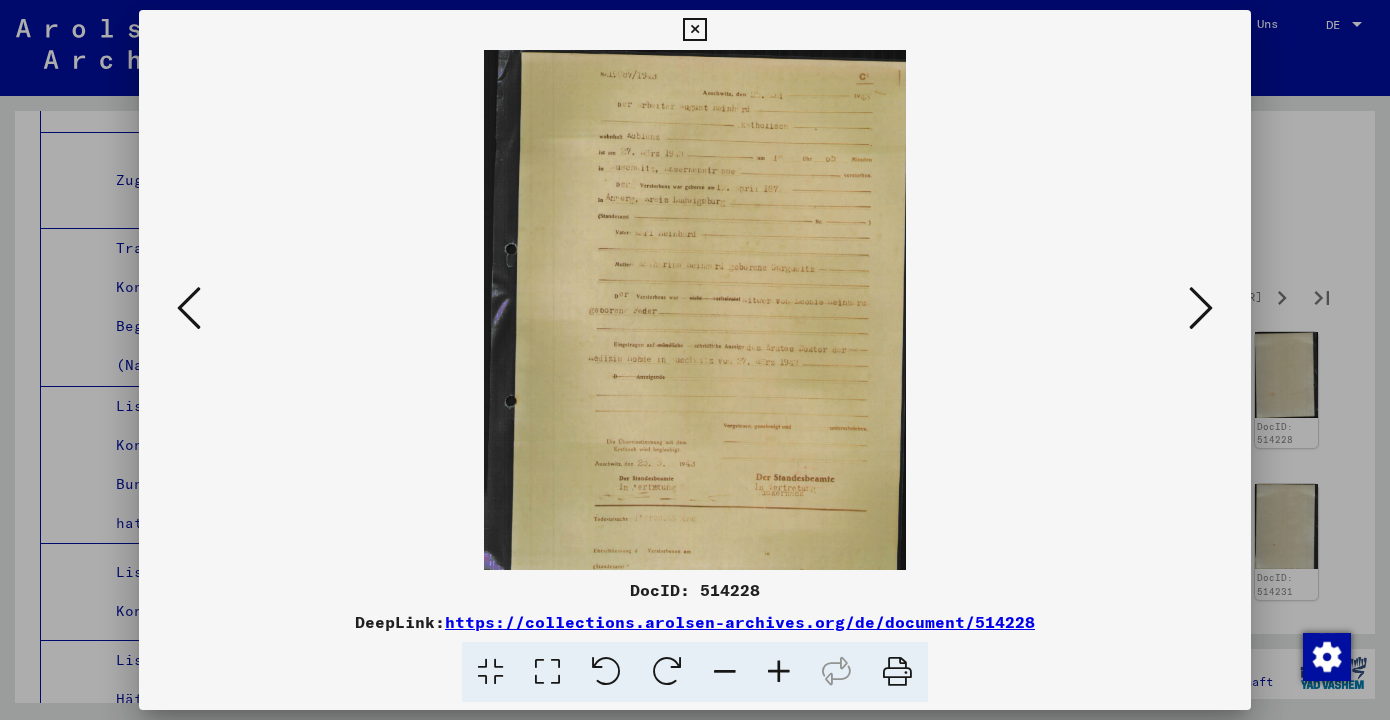 click at bounding box center [779, 672] 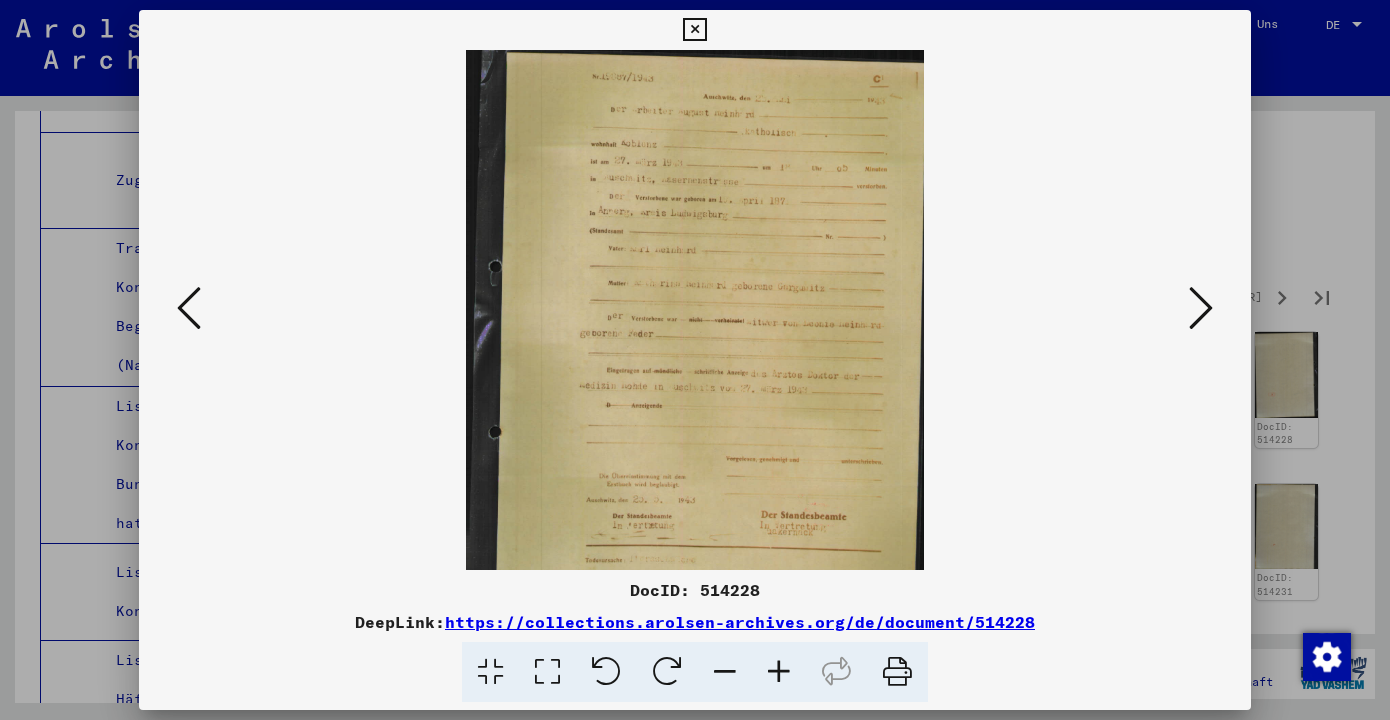 click at bounding box center [779, 672] 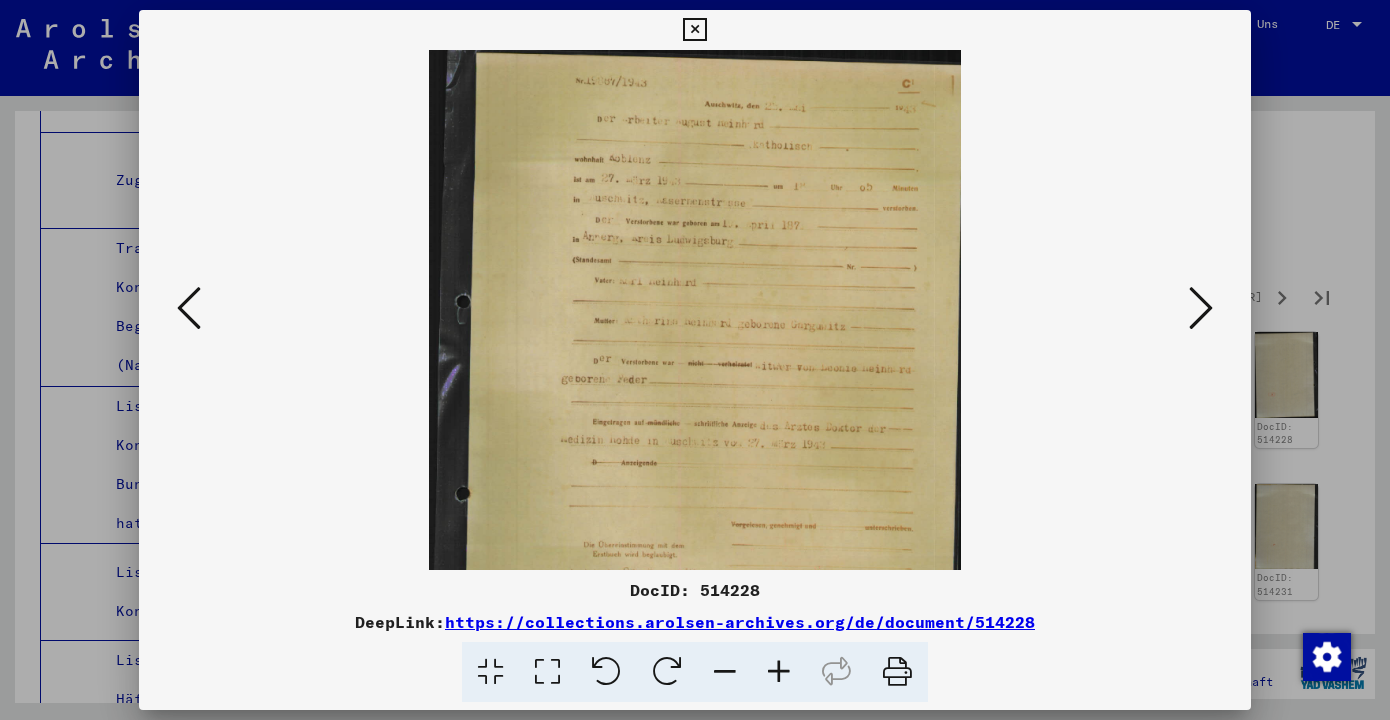 click at bounding box center (779, 672) 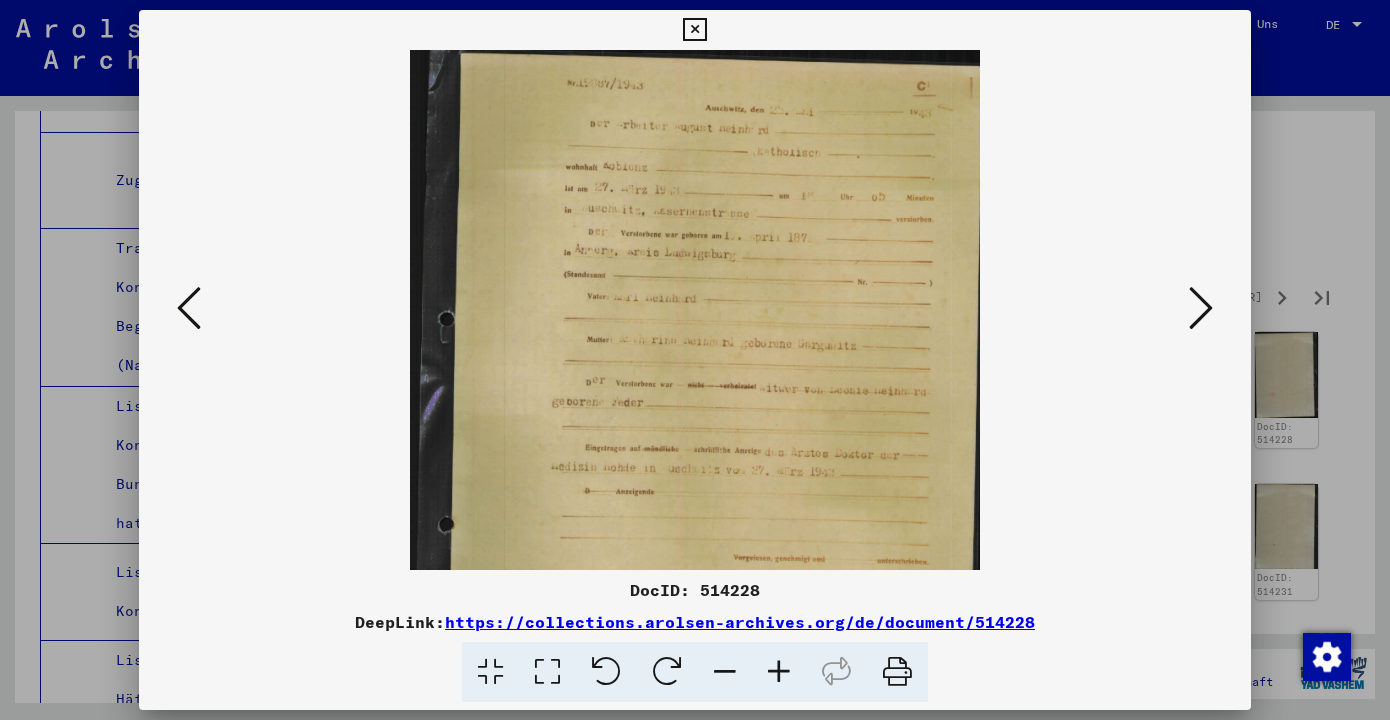 click at bounding box center [779, 672] 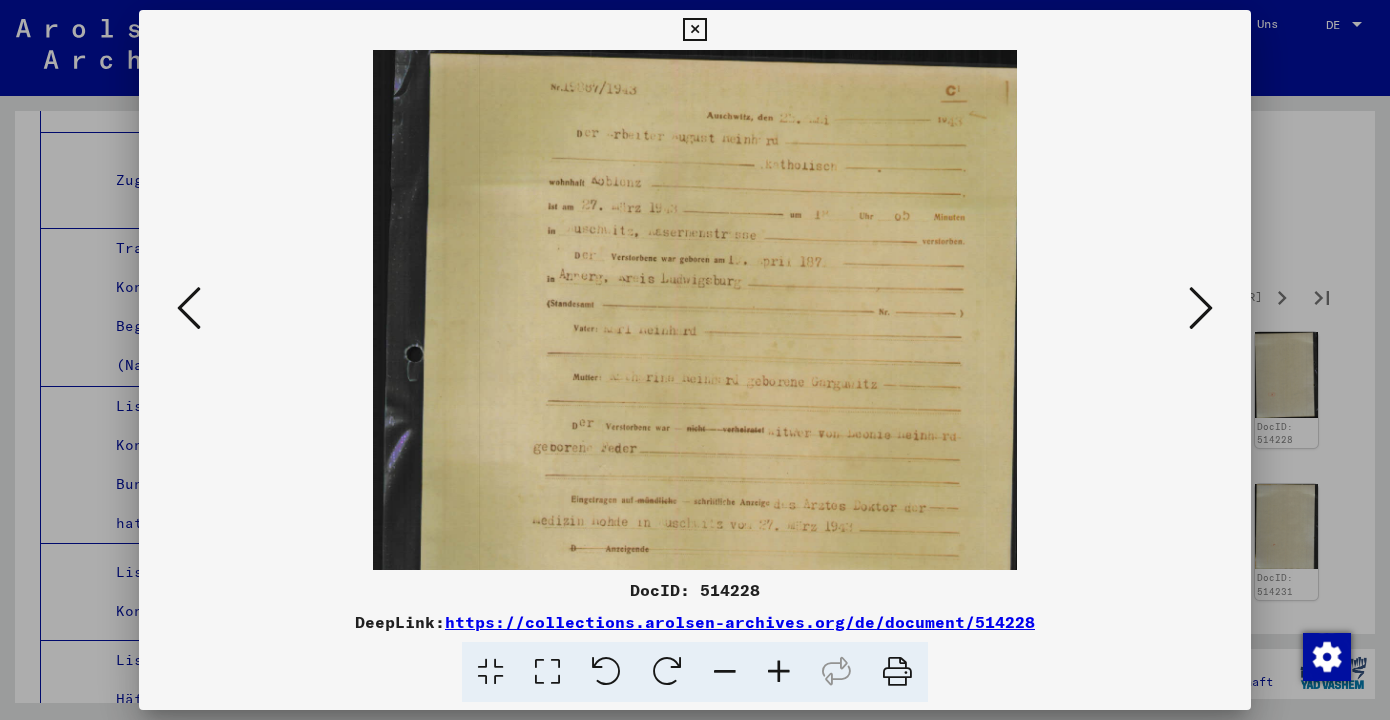 click at bounding box center (1201, 308) 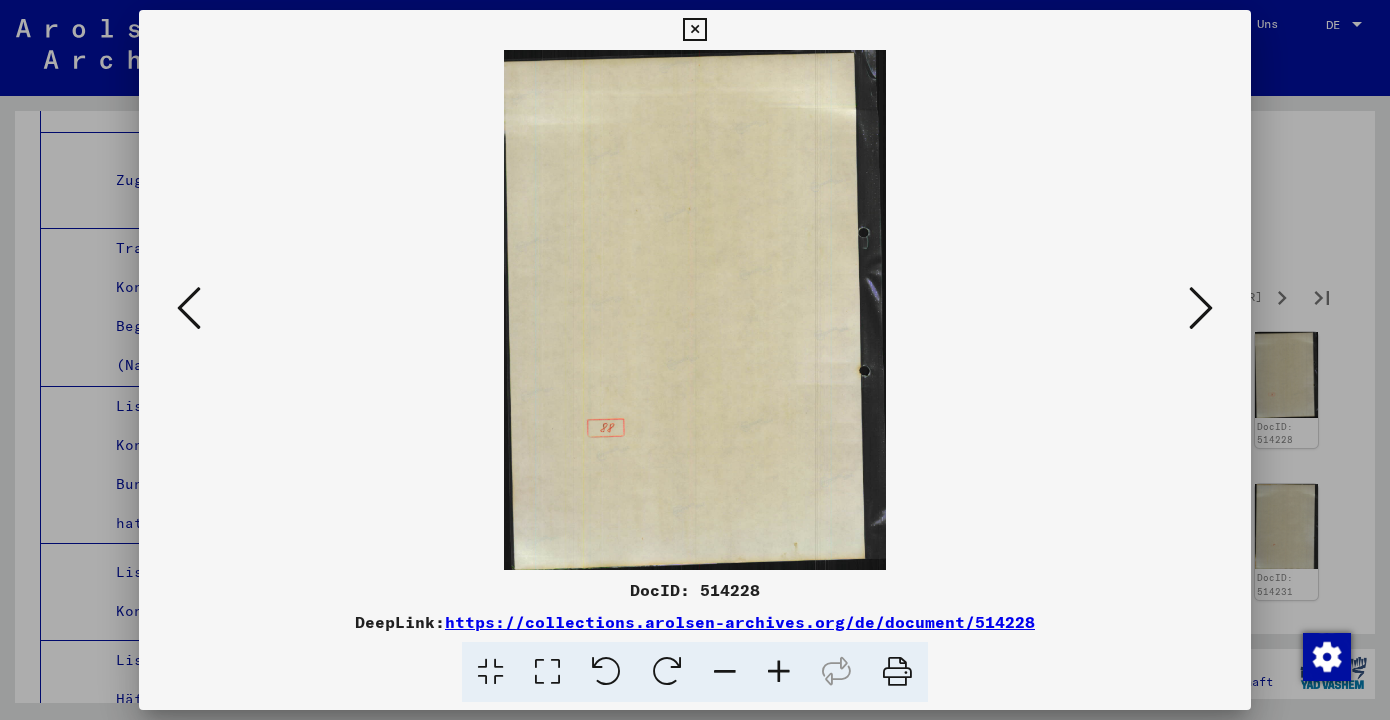 click at bounding box center [1201, 308] 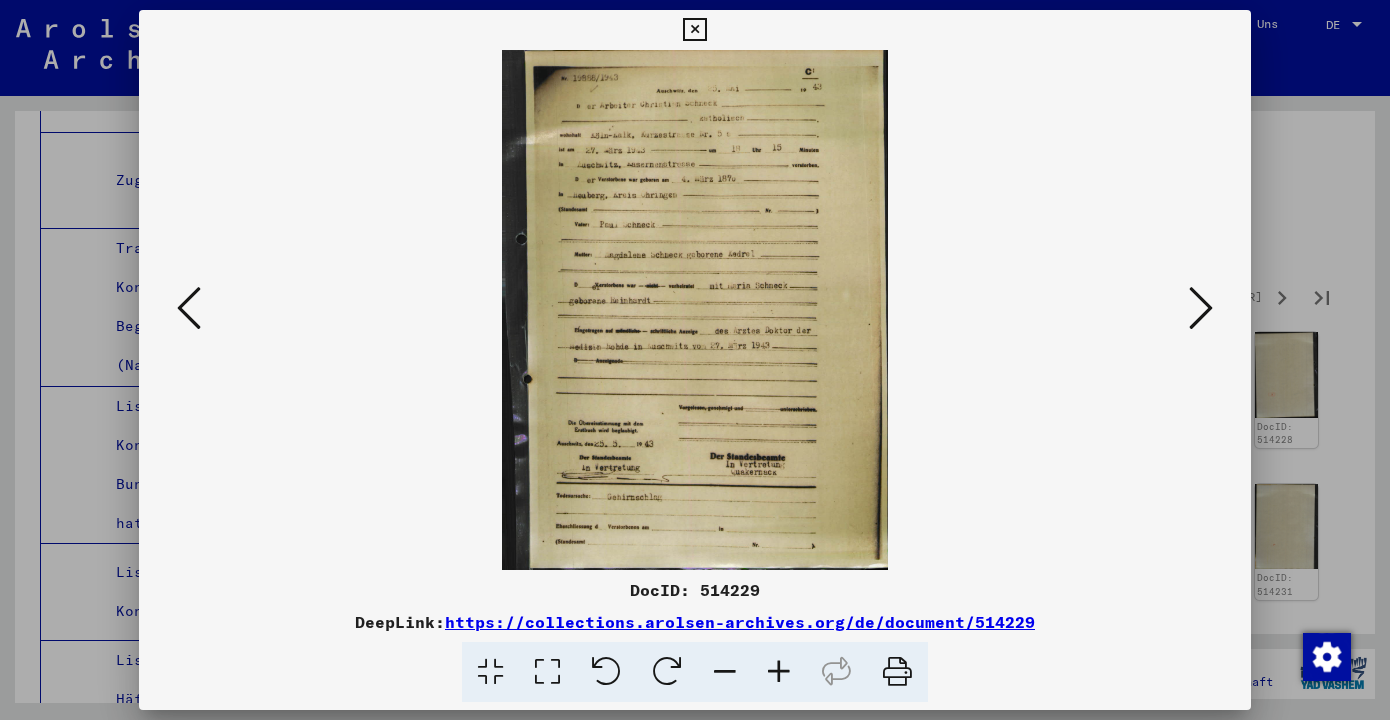 click at bounding box center [779, 672] 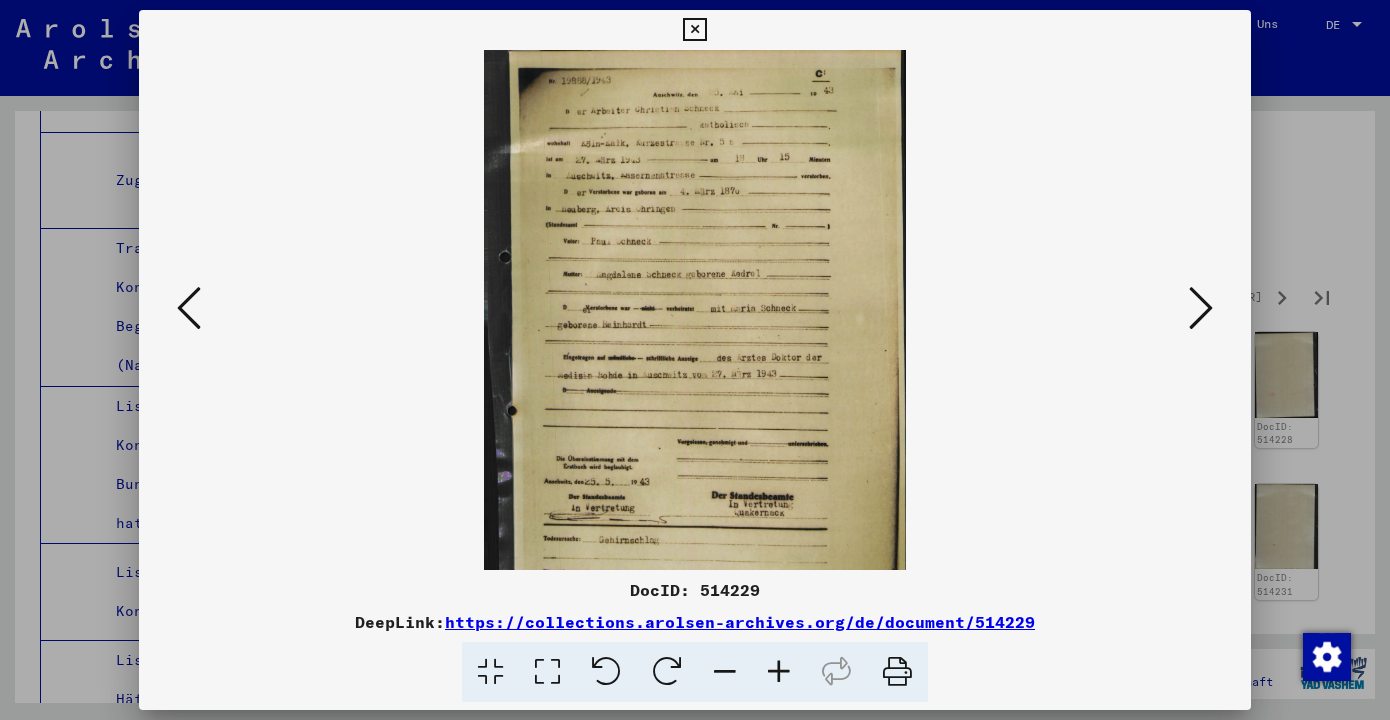 click at bounding box center [779, 672] 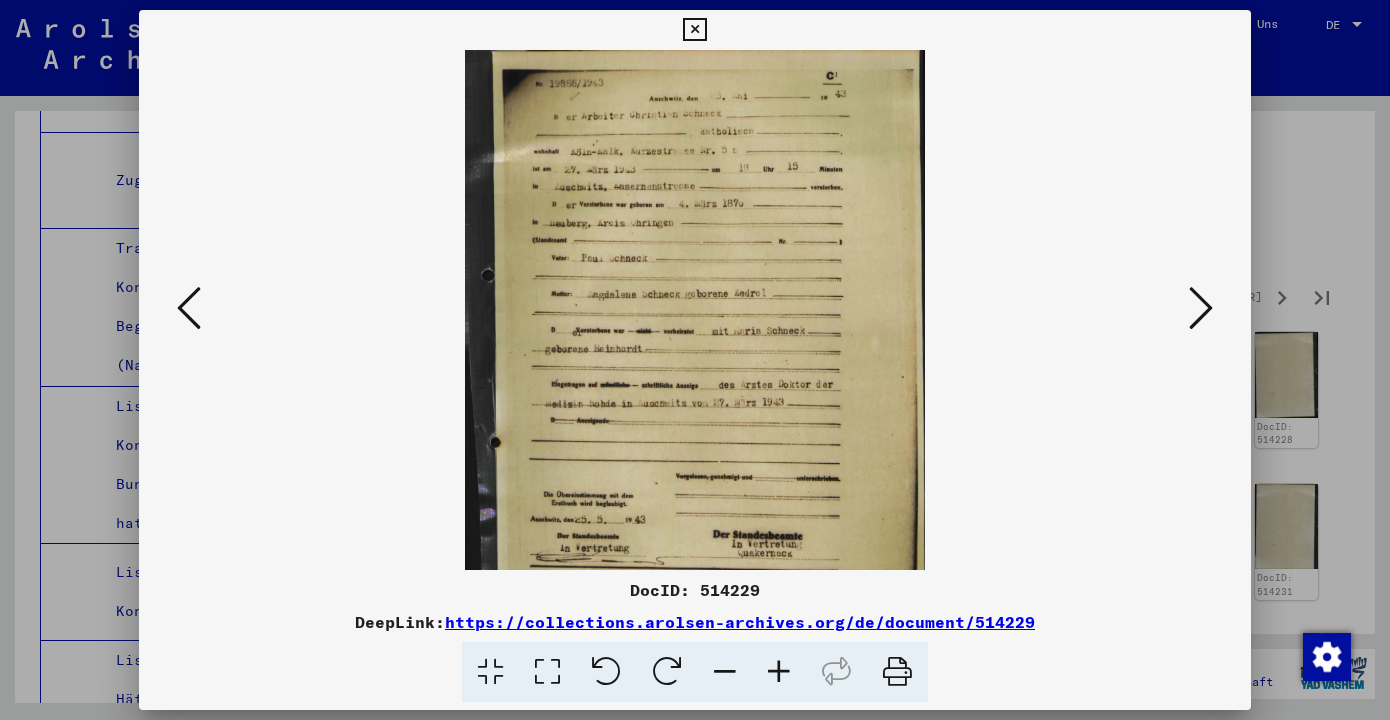 click at bounding box center [779, 672] 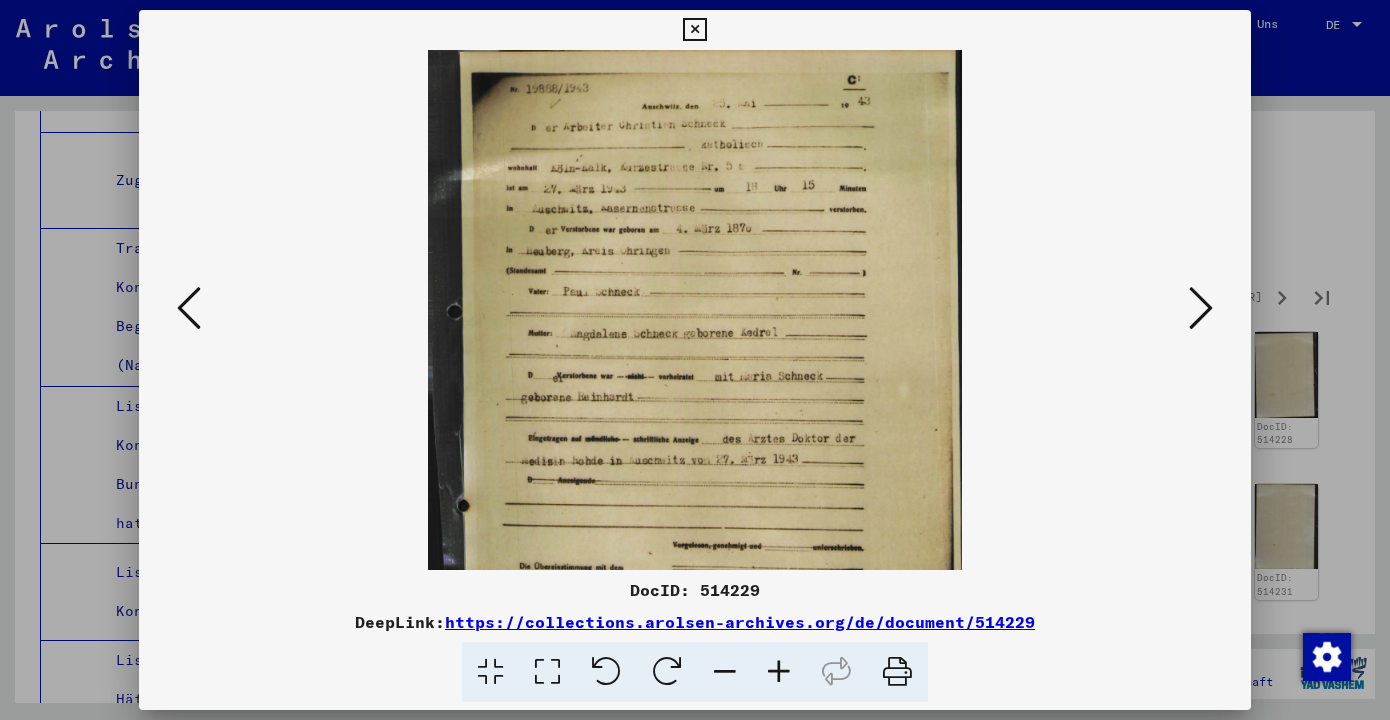 click at bounding box center [779, 672] 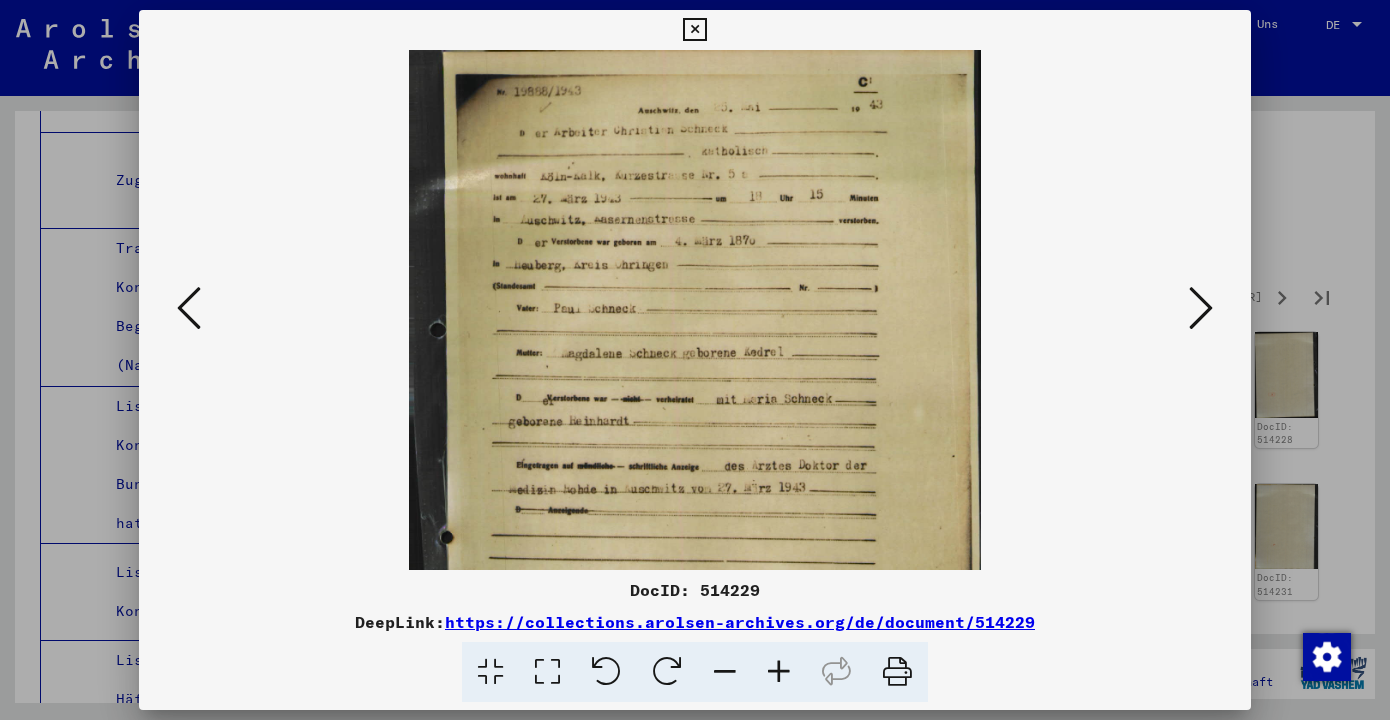 click at bounding box center (779, 672) 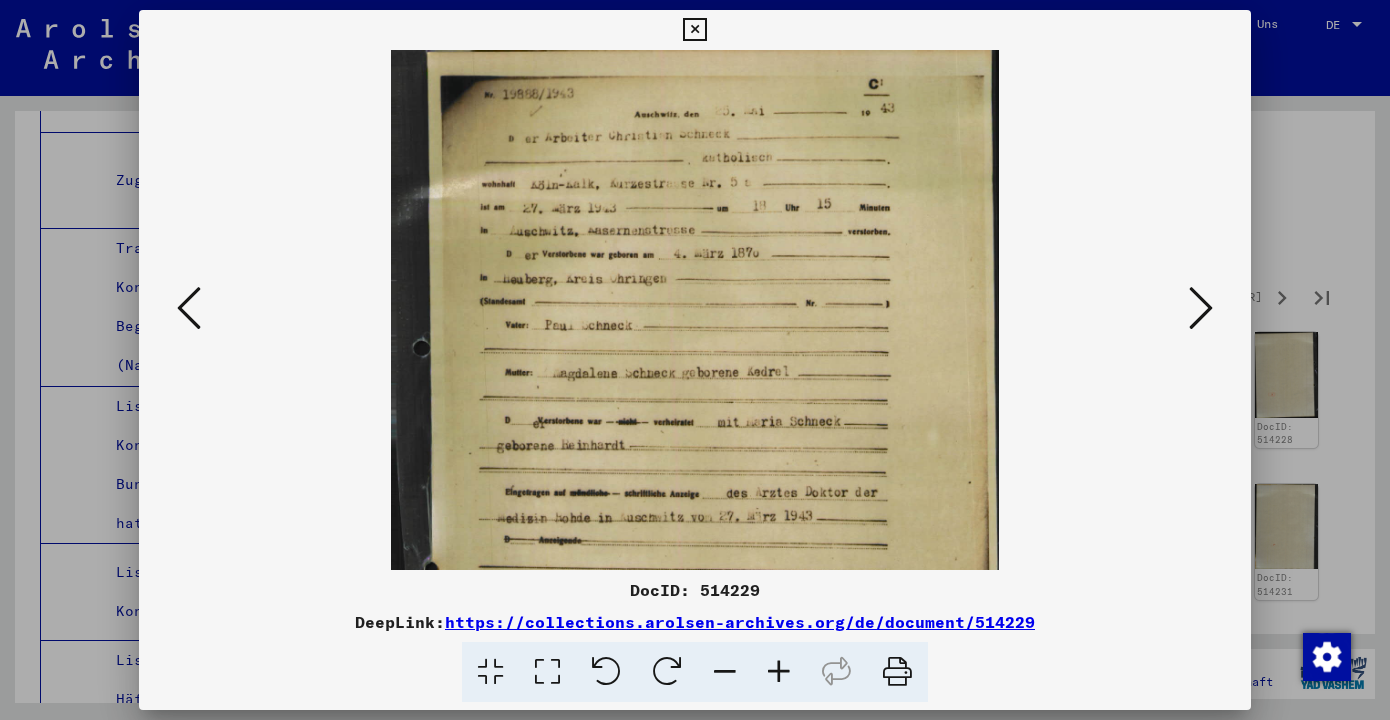 click at bounding box center (694, 30) 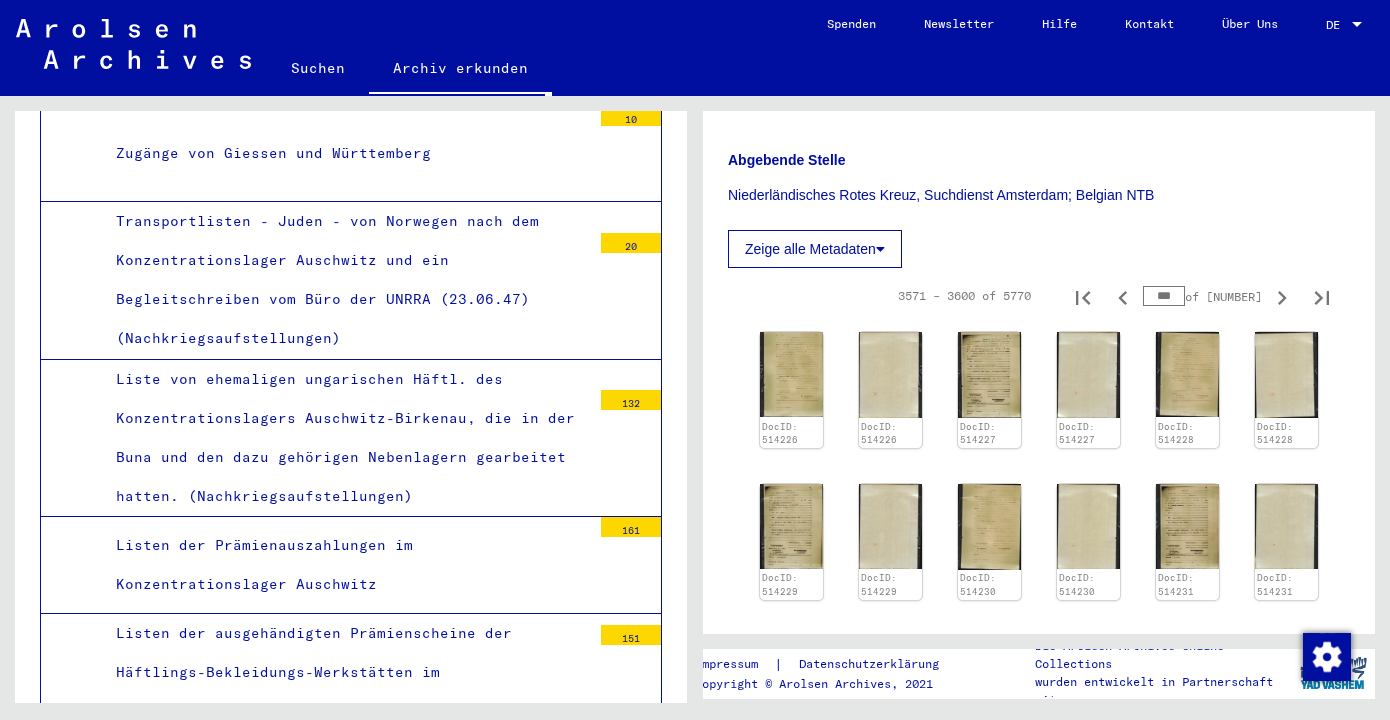 scroll, scrollTop: 6665, scrollLeft: 0, axis: vertical 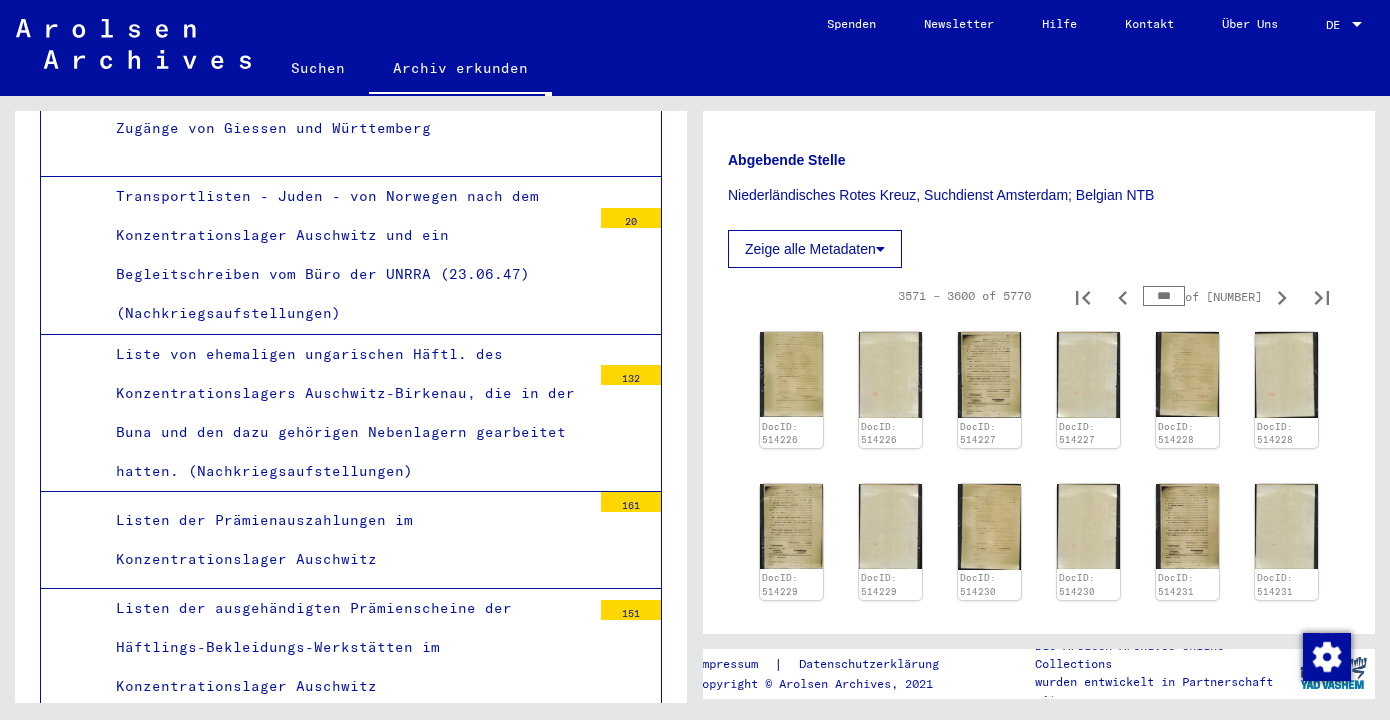 click on "Sterbeerstbuch Band I, 1942, 31350 - 31800, Abschriften: Blatt Nr. 1+117" at bounding box center (353, 1012) 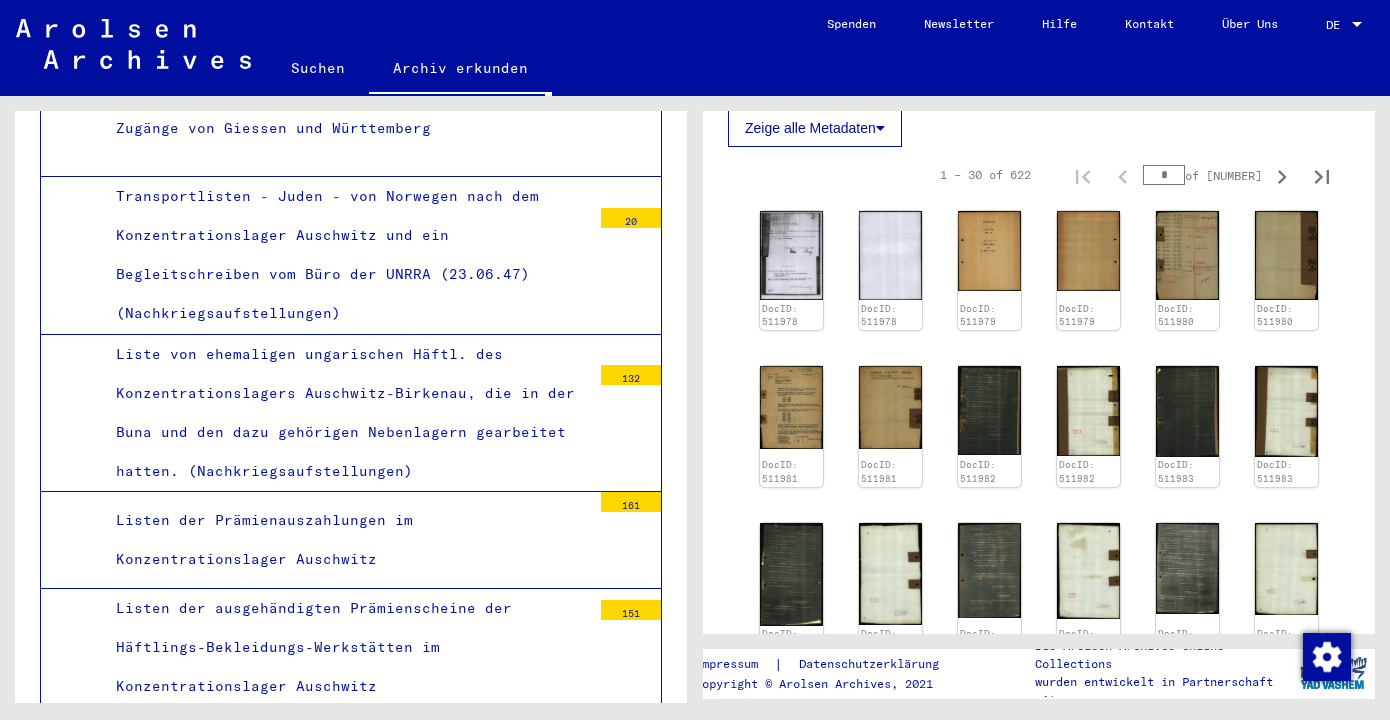 scroll, scrollTop: 547, scrollLeft: 0, axis: vertical 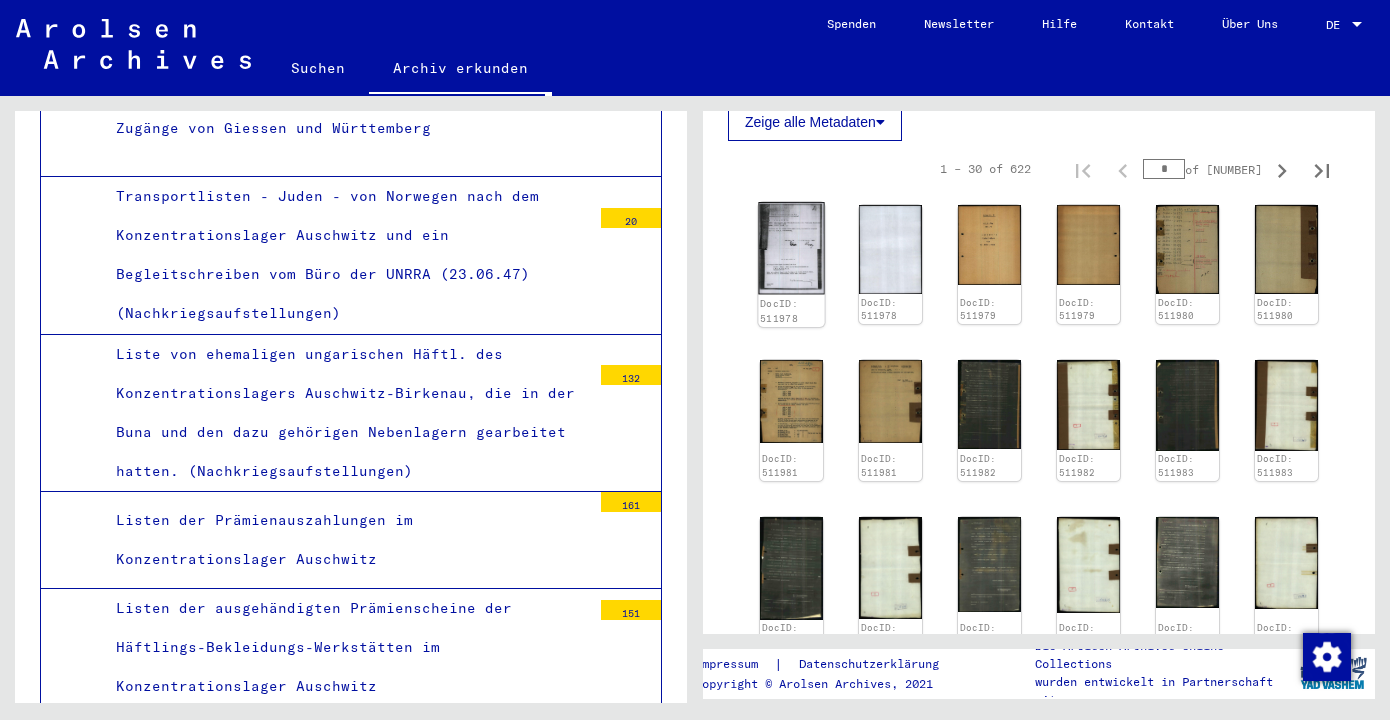 click 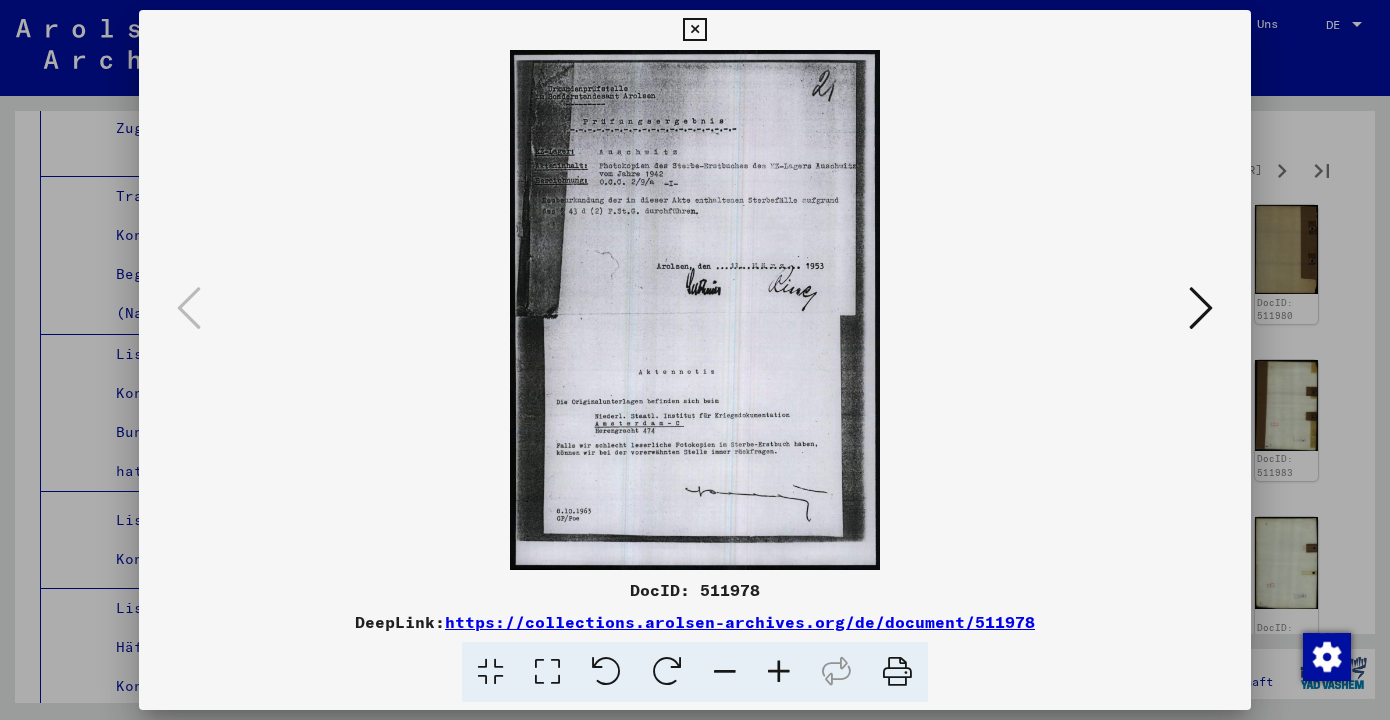 click at bounding box center (1201, 308) 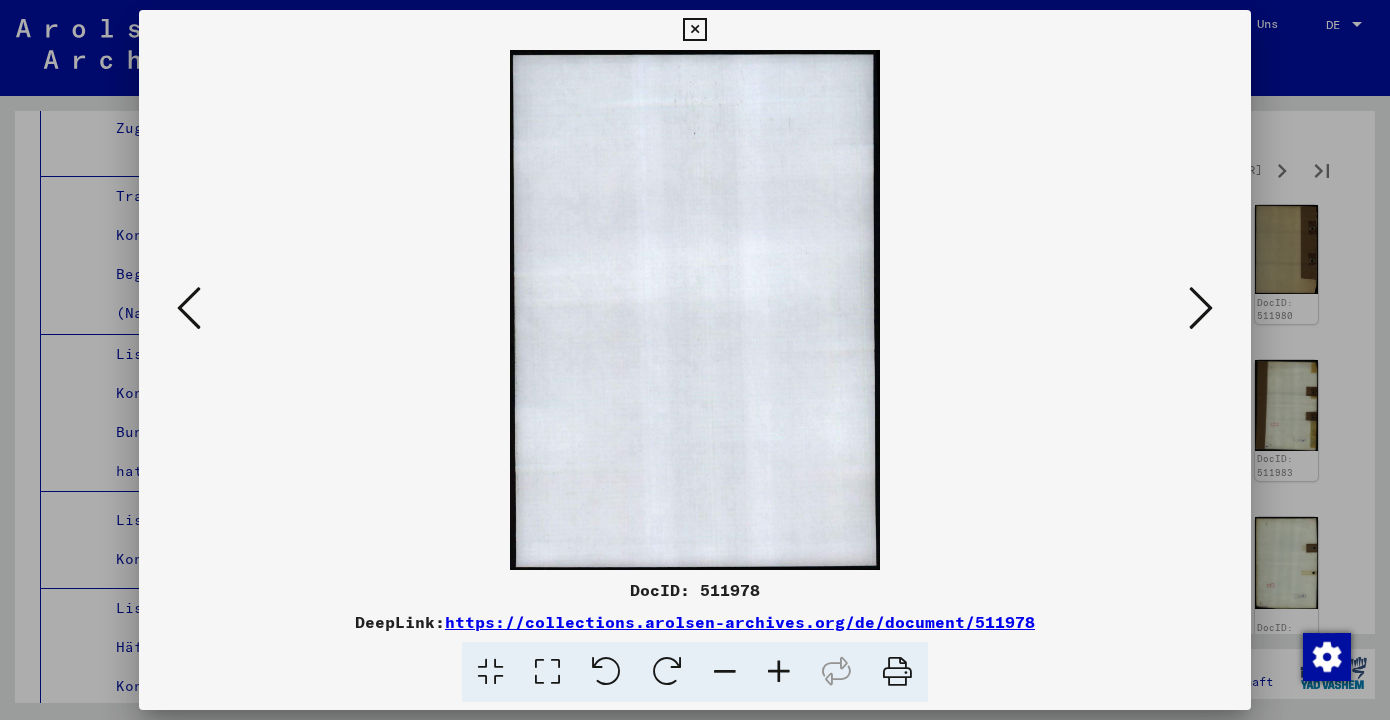 click at bounding box center [1201, 308] 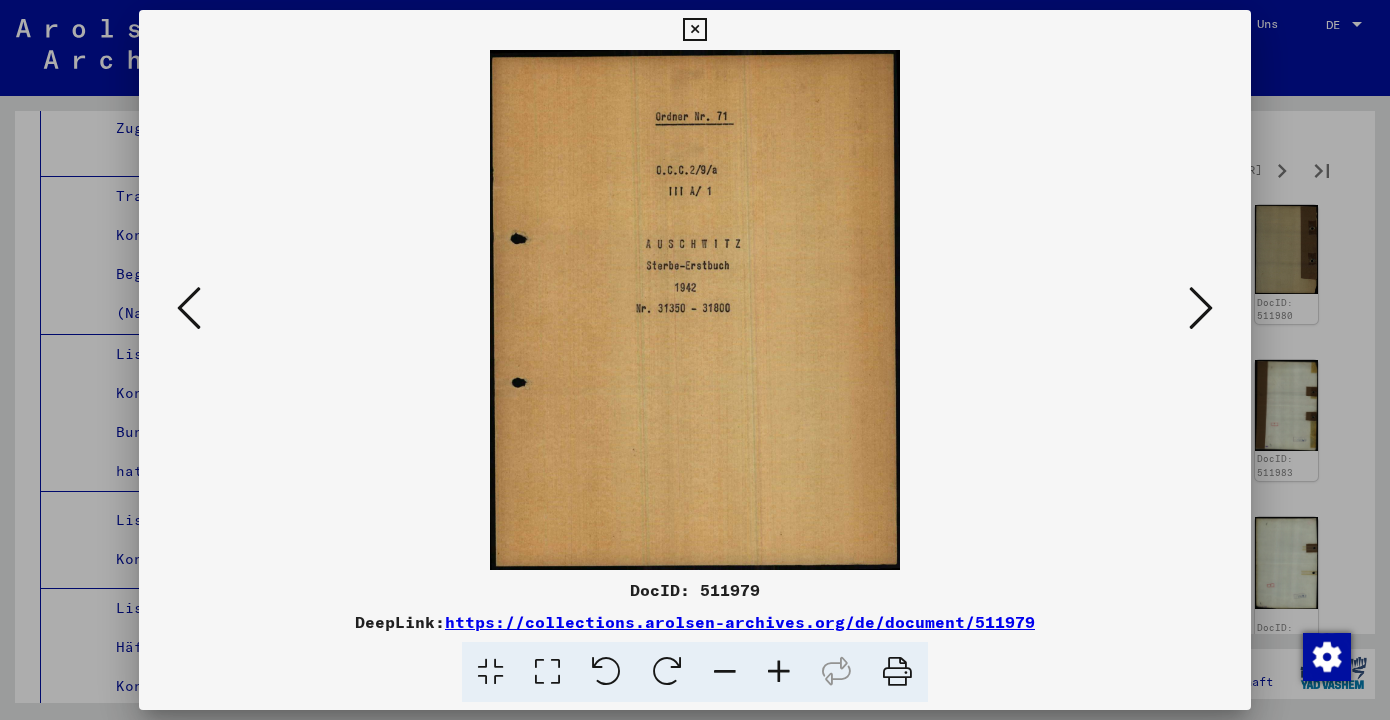click at bounding box center (1201, 308) 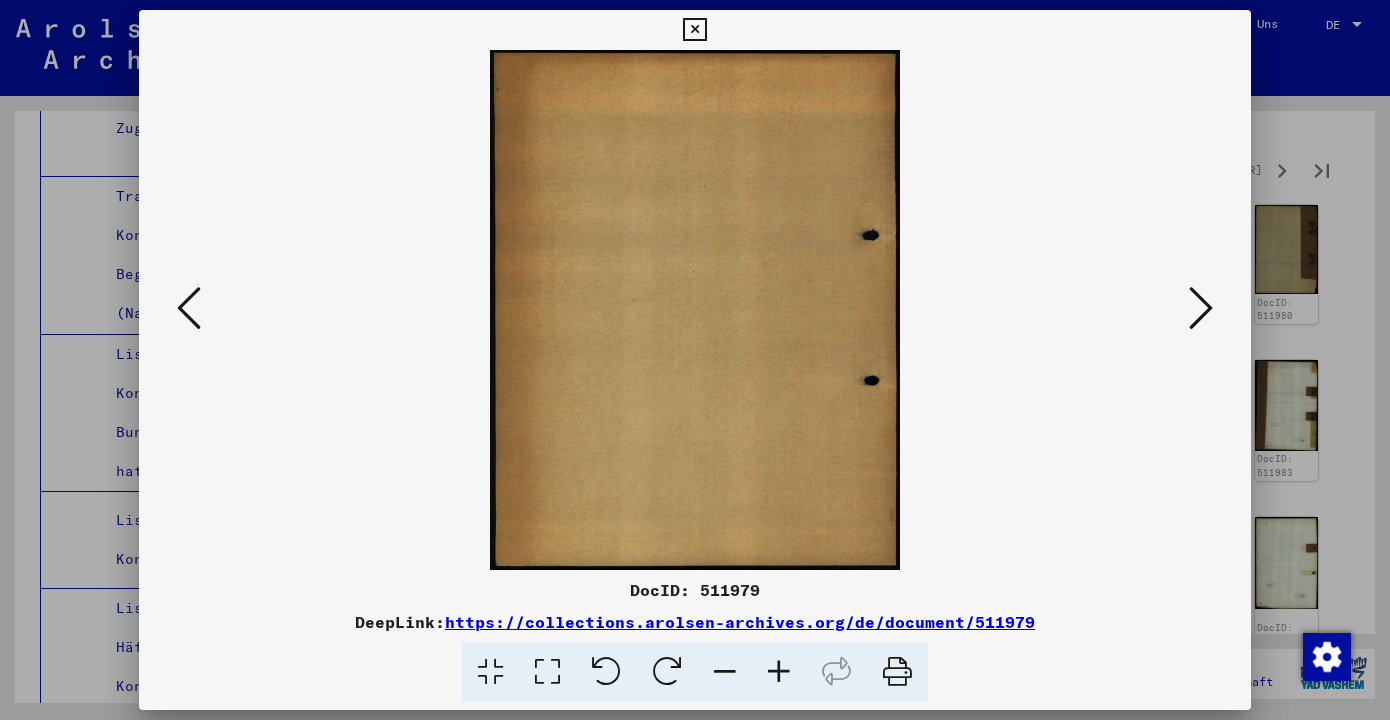 click at bounding box center (1201, 308) 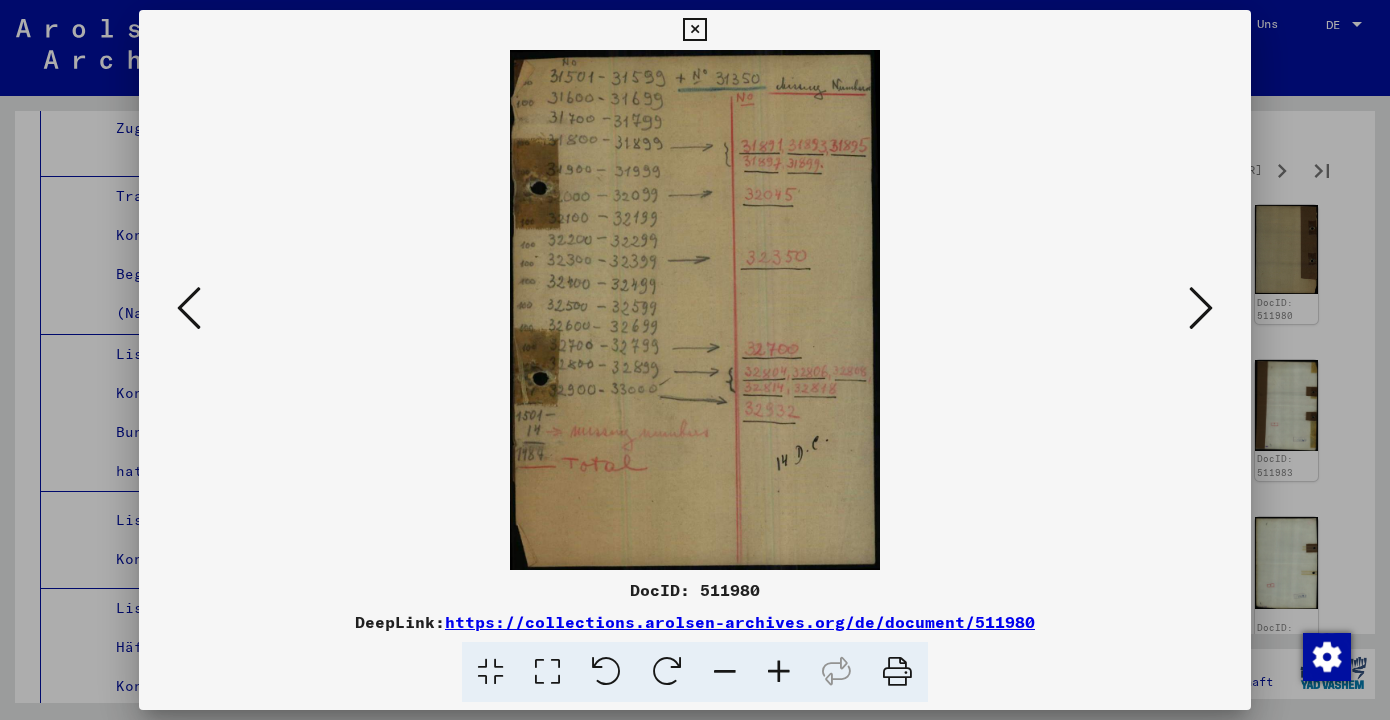 click at bounding box center [1201, 308] 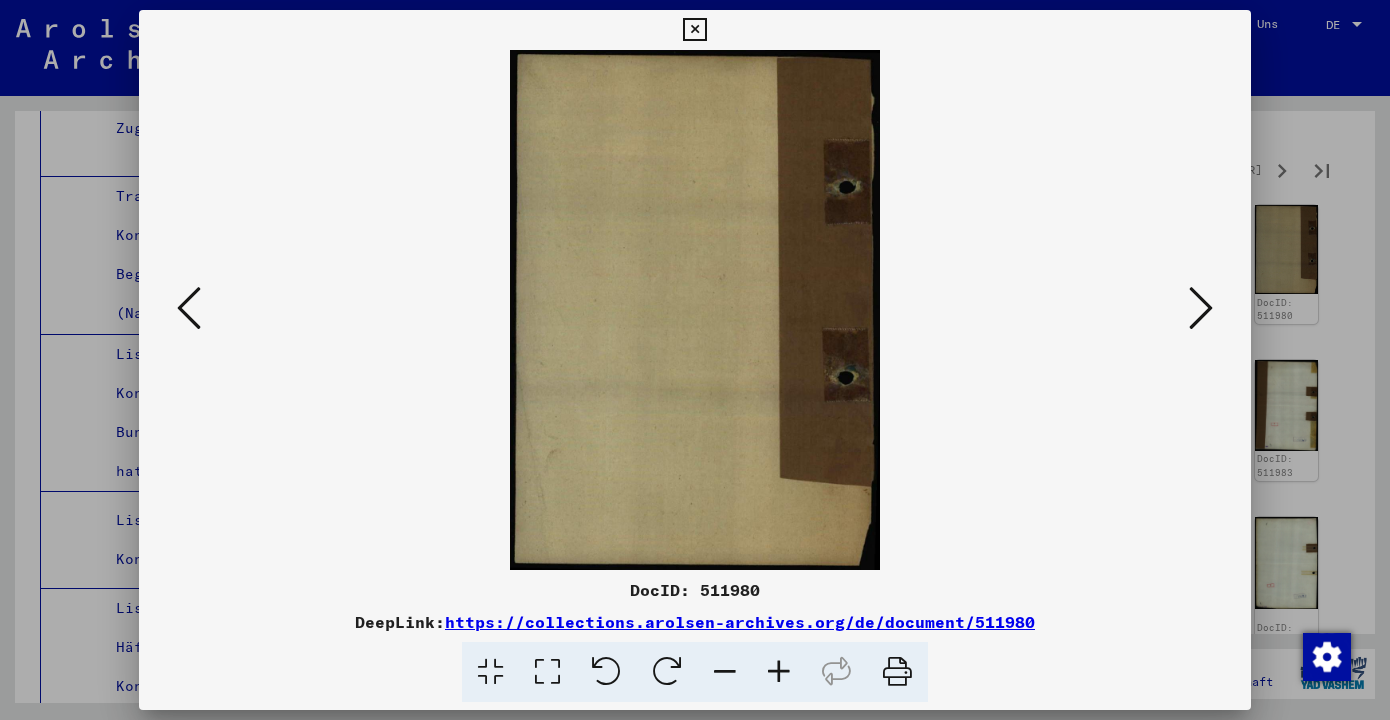 click at bounding box center [1201, 308] 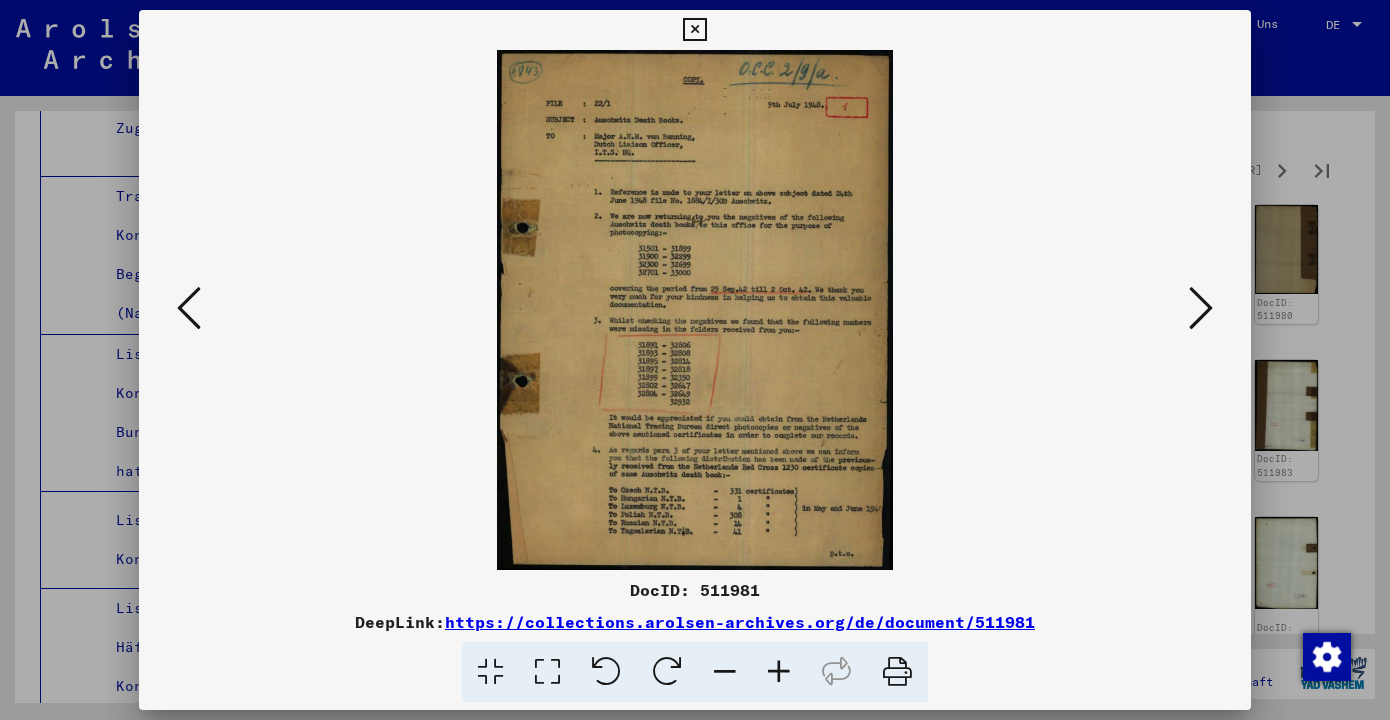 click at bounding box center [694, 30] 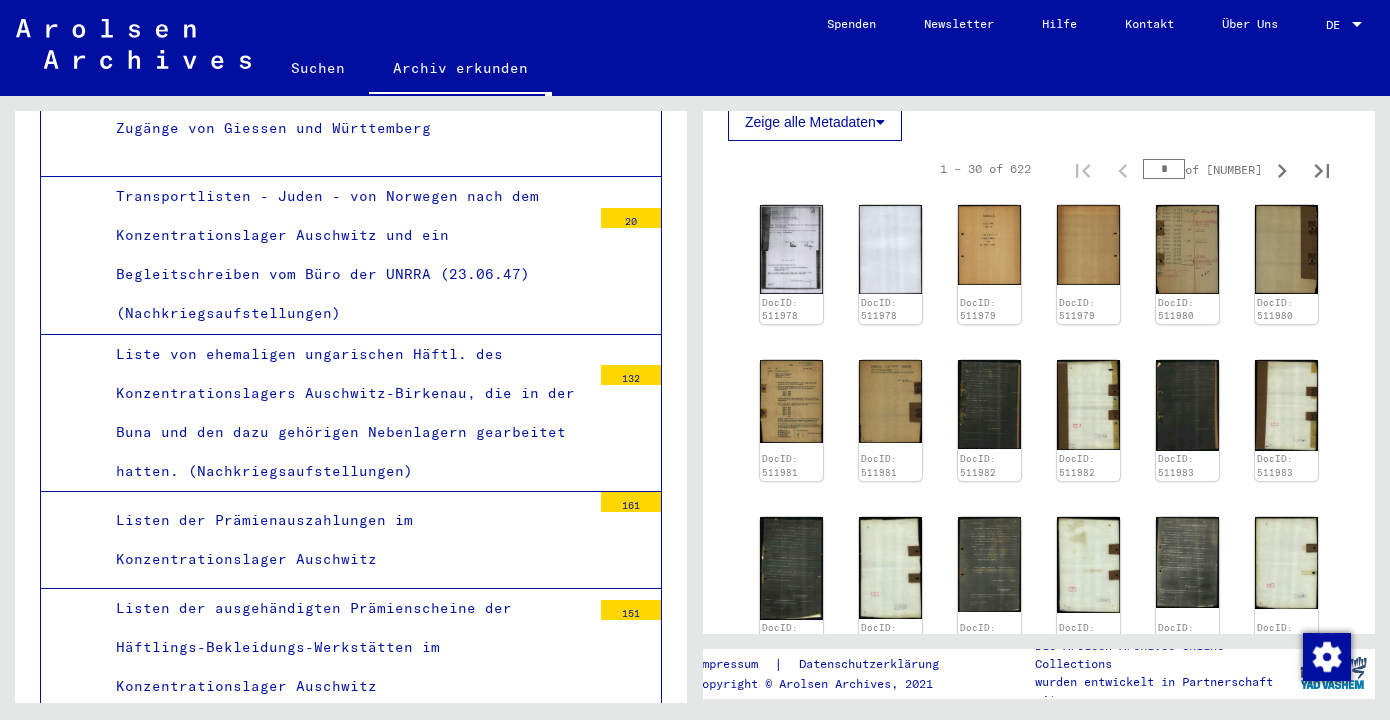 click on "Sterbeerstbuch Band II, 1942, 31801 - 32050" at bounding box center (353, 1108) 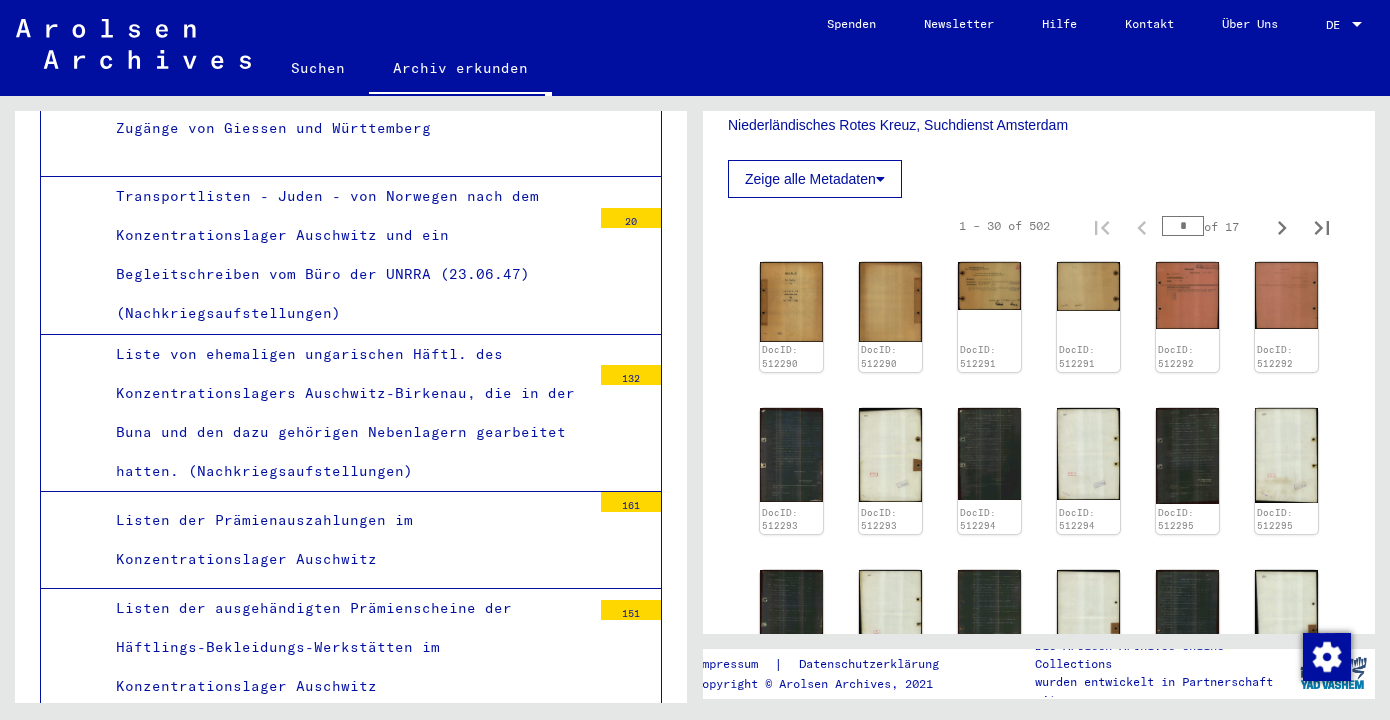 scroll, scrollTop: 462, scrollLeft: 0, axis: vertical 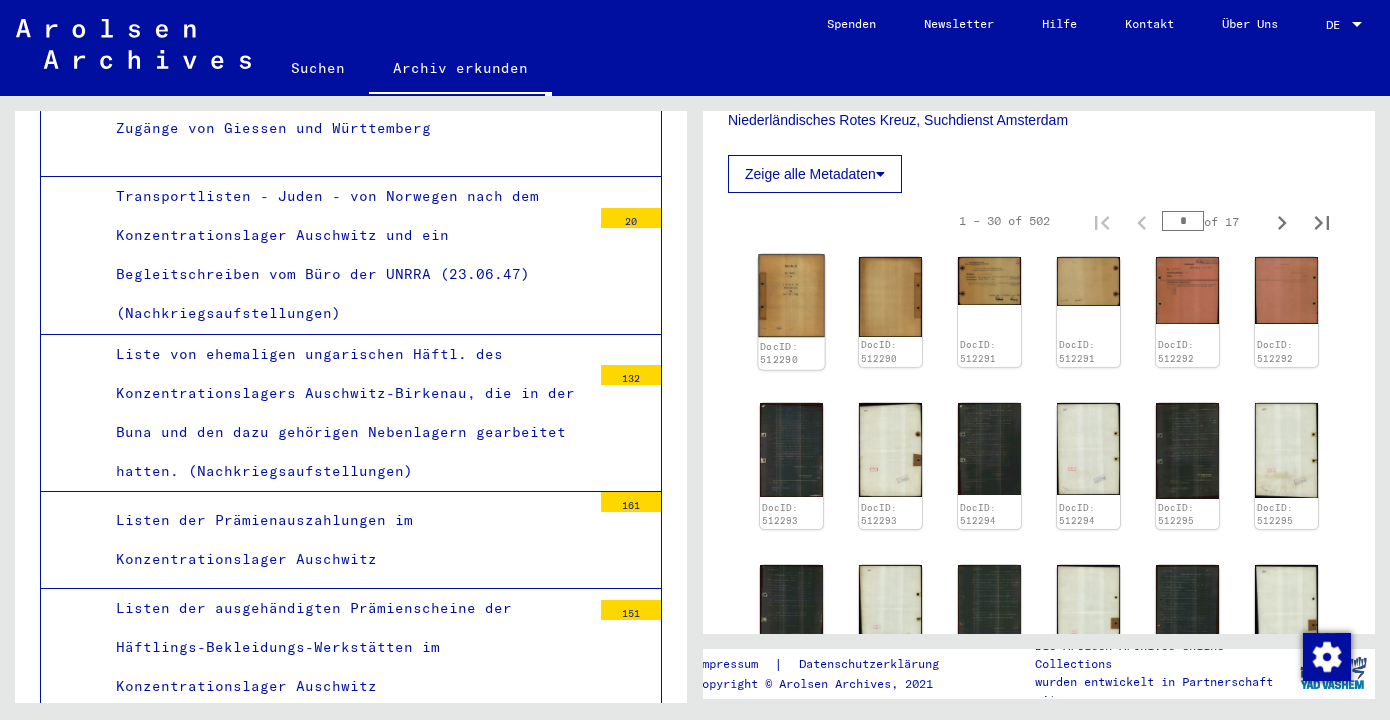 click 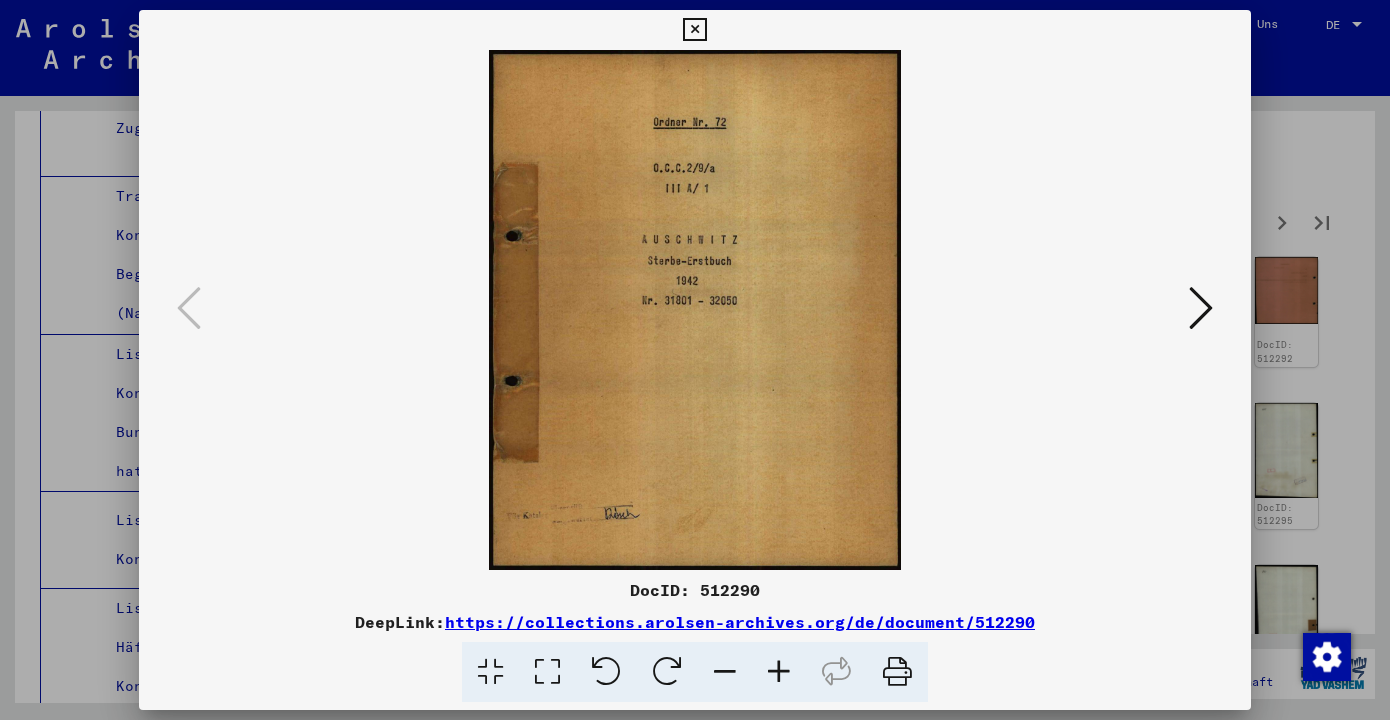 click at bounding box center (1201, 308) 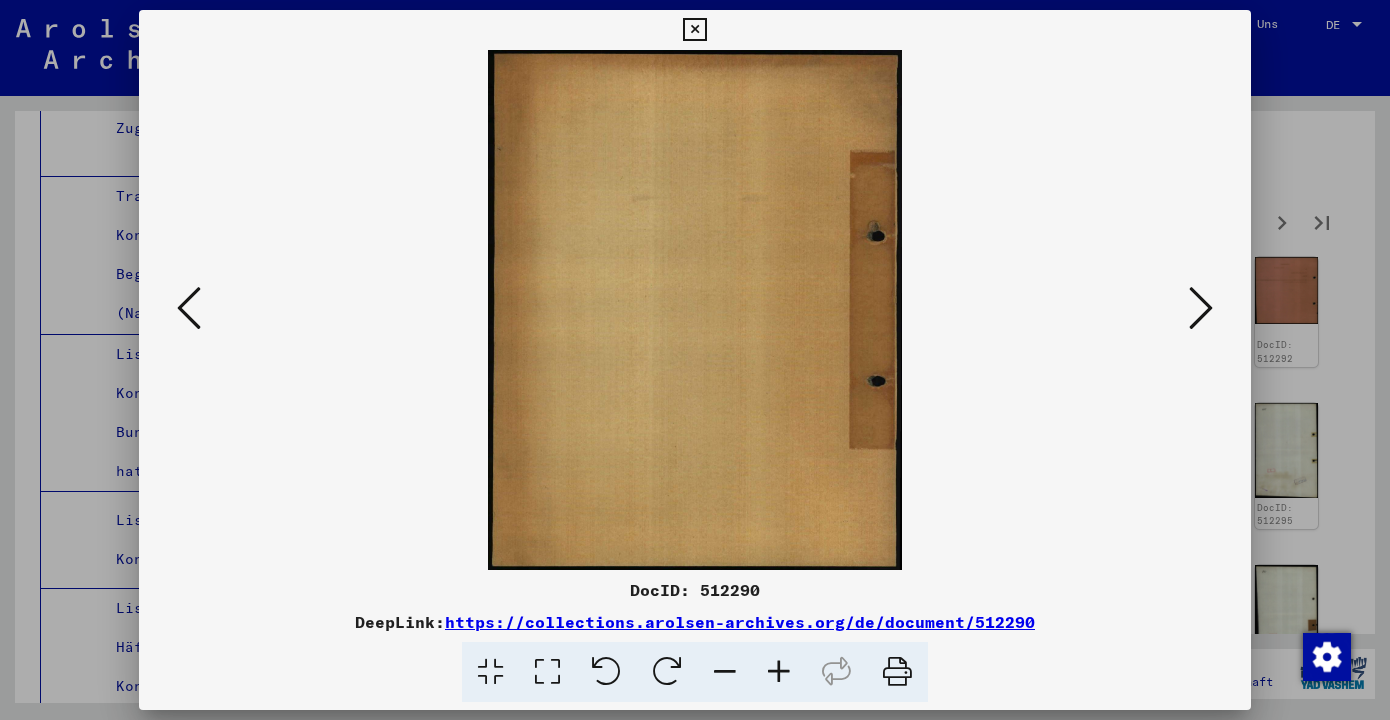 click at bounding box center (1201, 308) 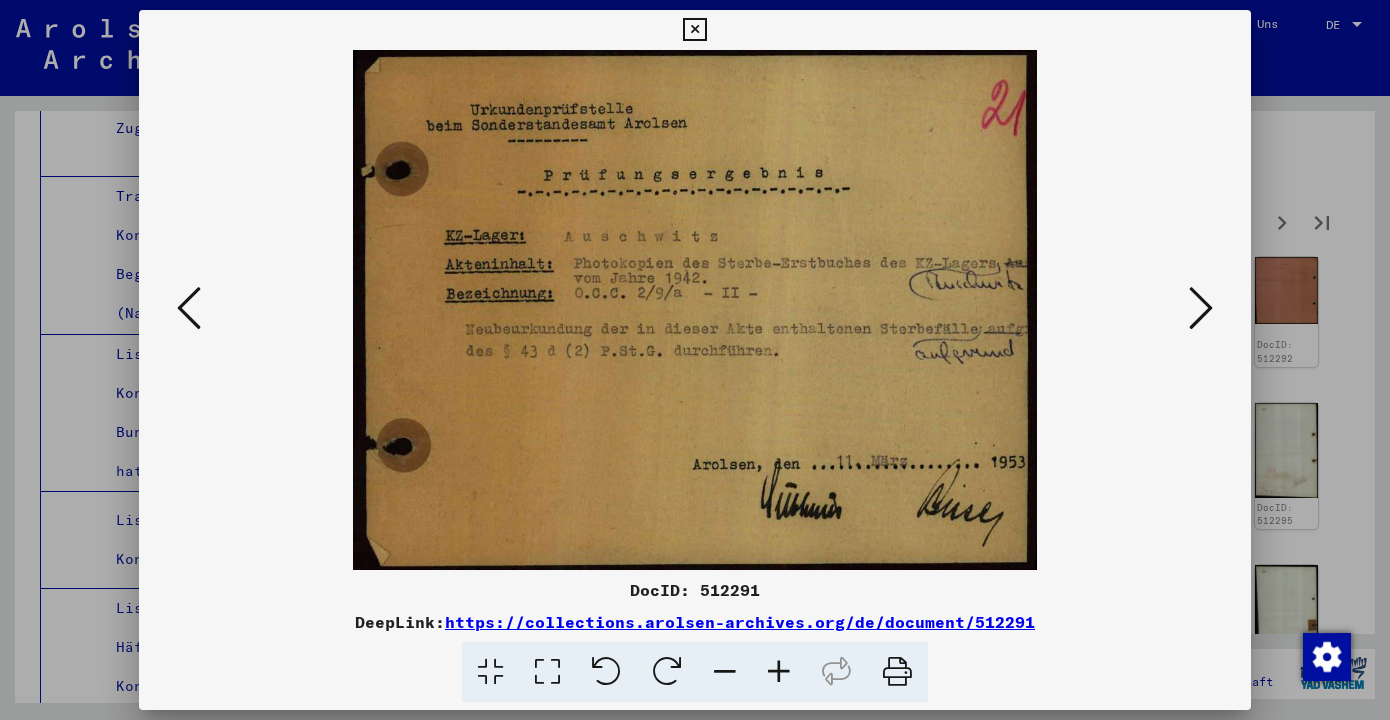 click at bounding box center [1201, 308] 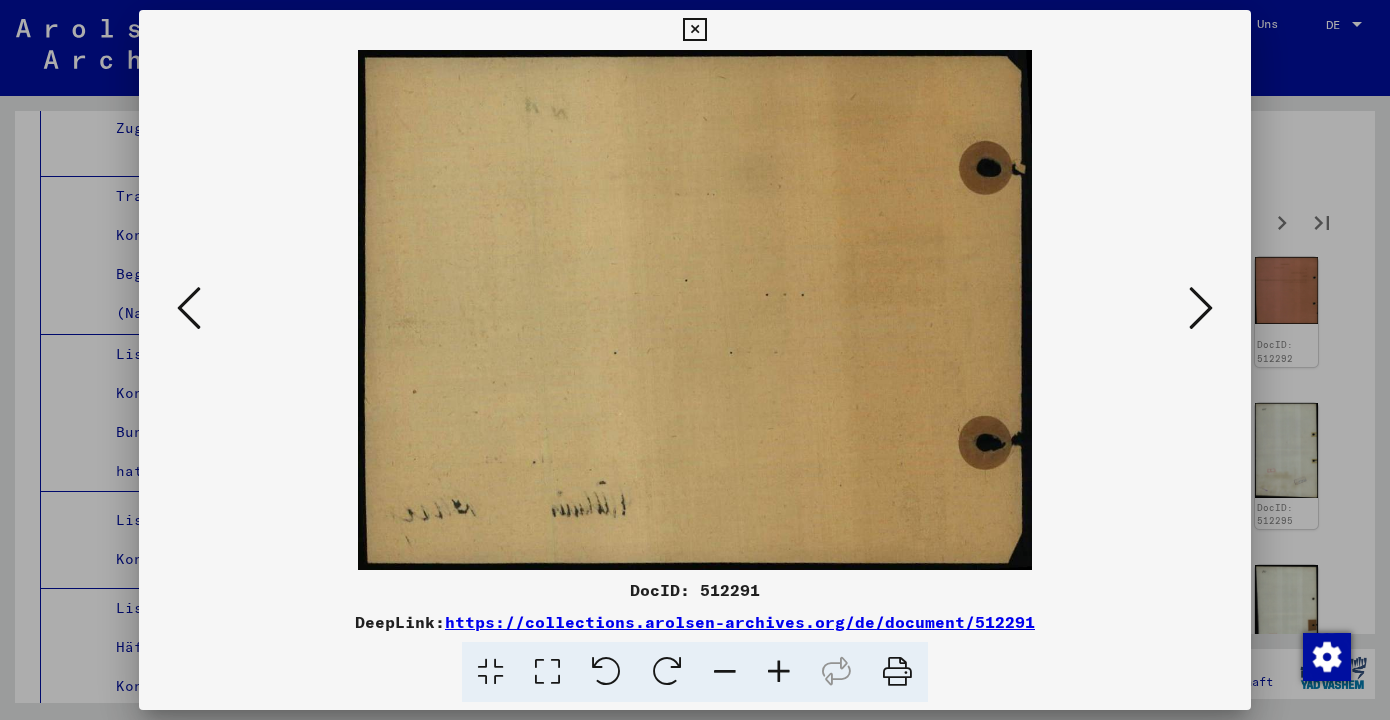 click at bounding box center [1201, 308] 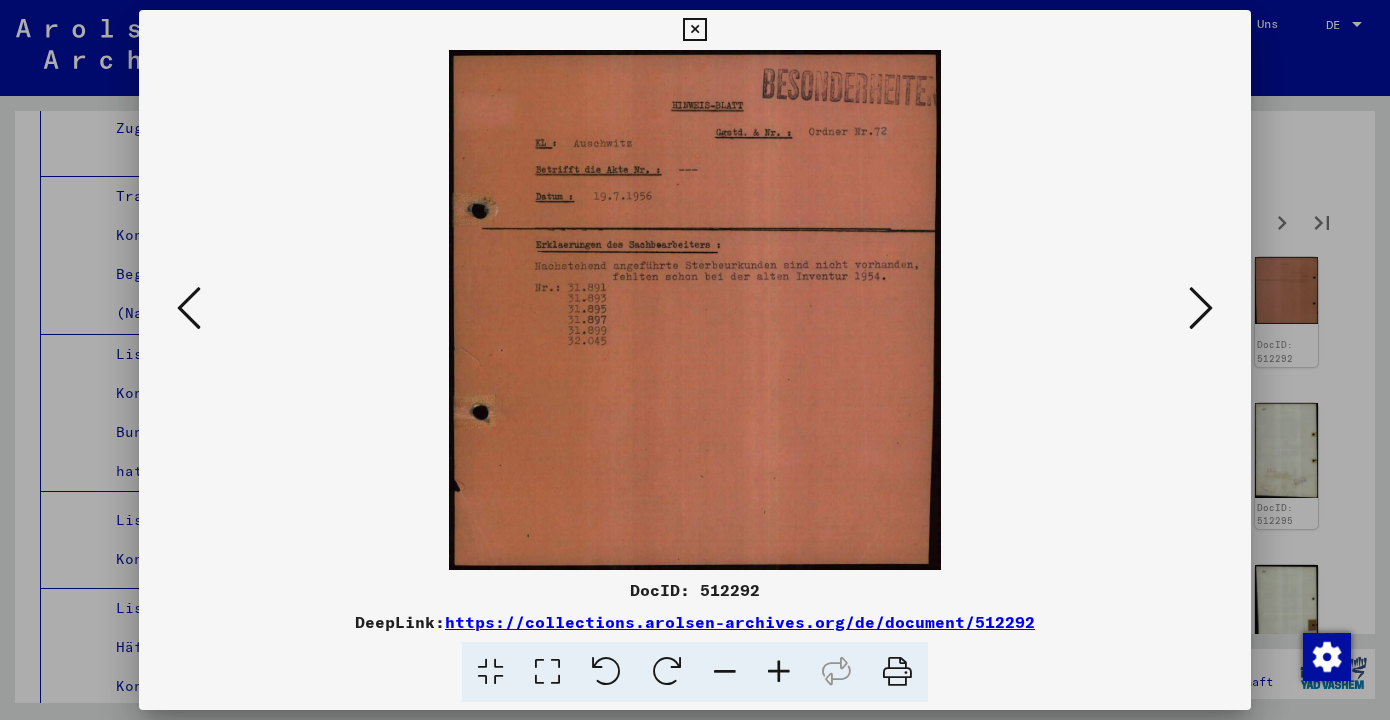 click at bounding box center [1201, 308] 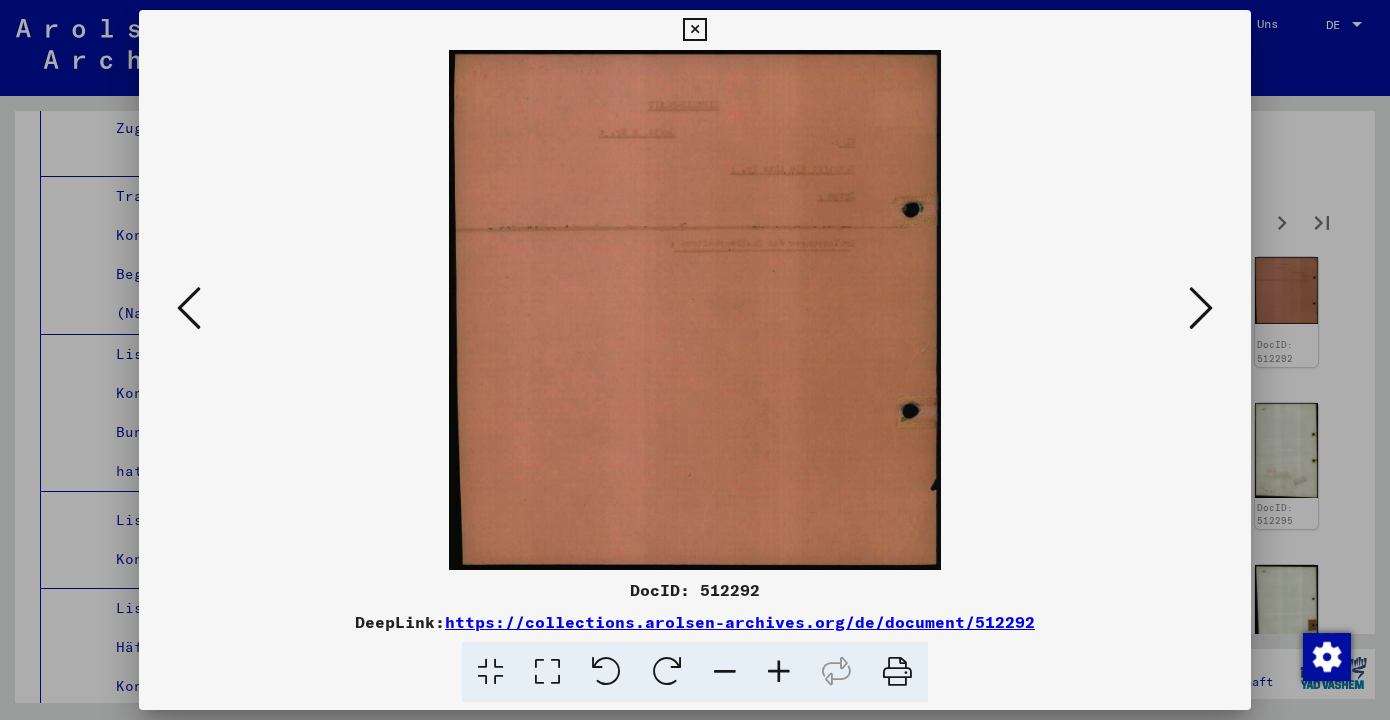 click at bounding box center (1201, 308) 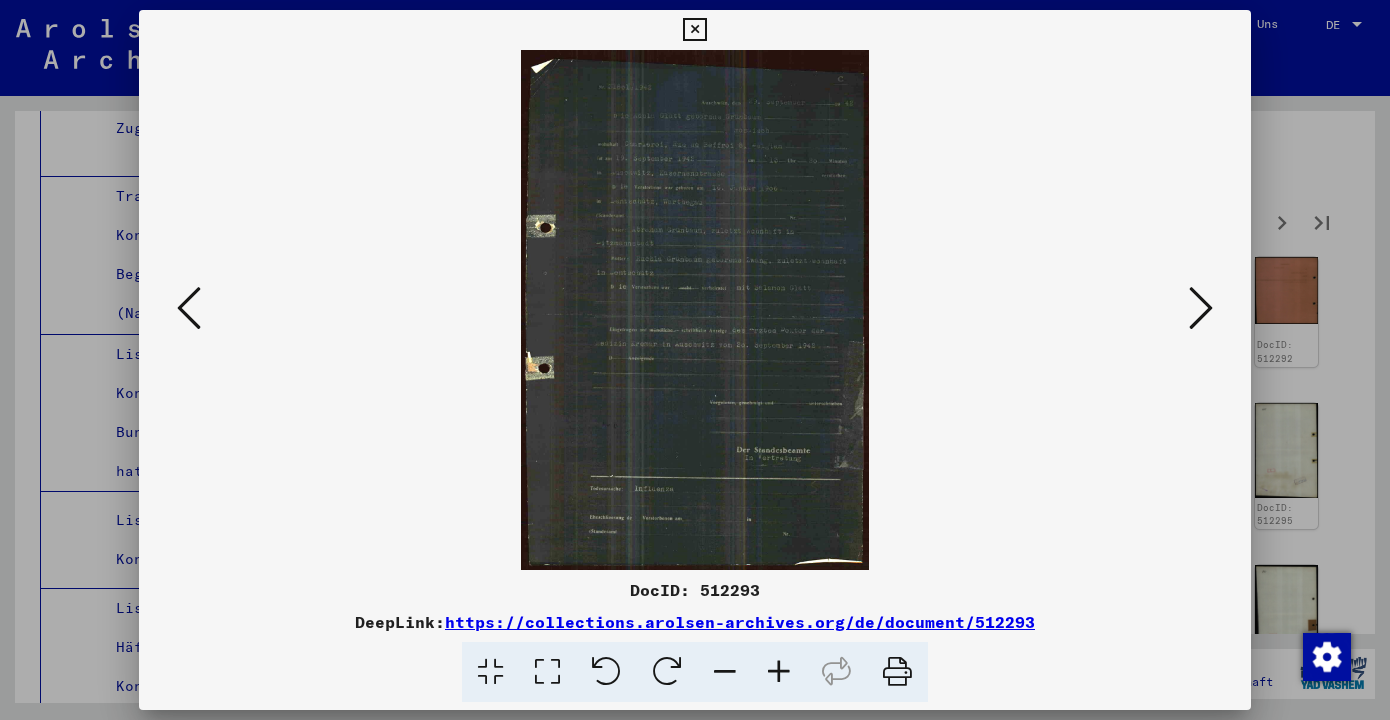 click at bounding box center [1201, 308] 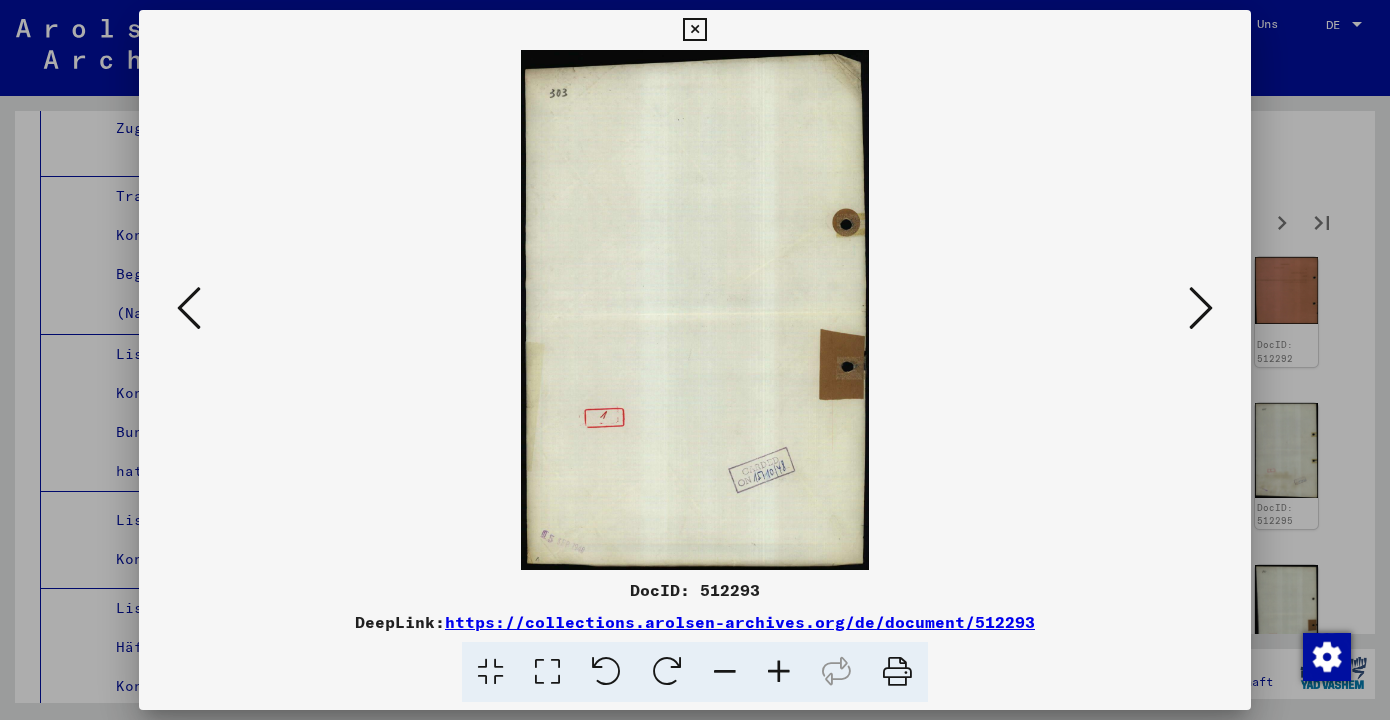 click at bounding box center (1201, 308) 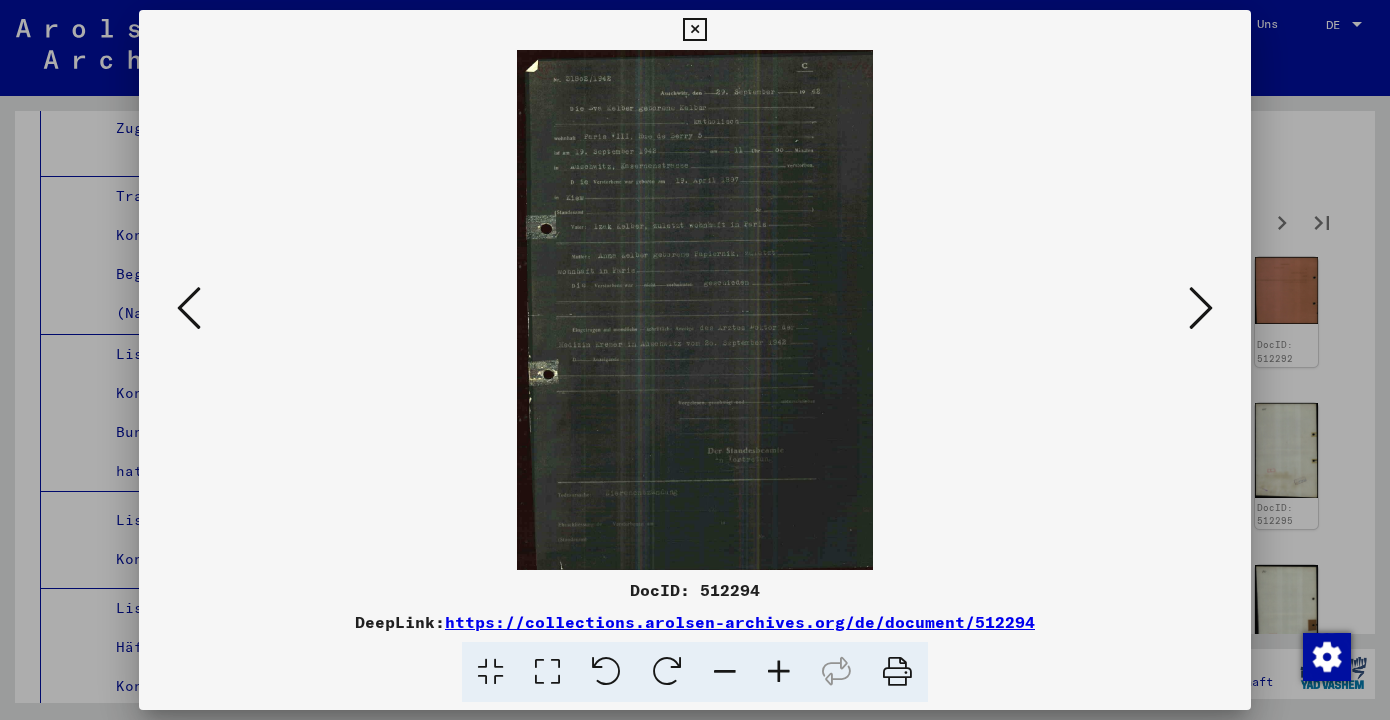 click at bounding box center (1201, 308) 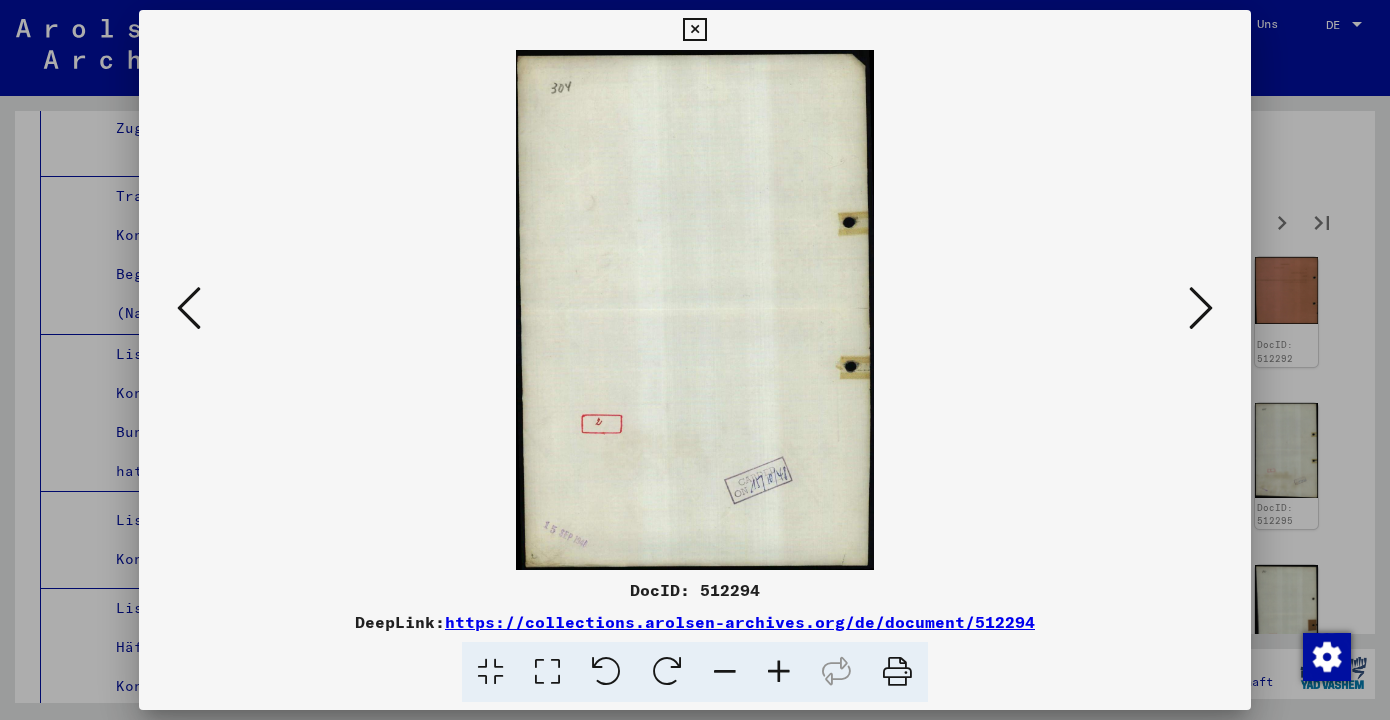 click at bounding box center [1201, 308] 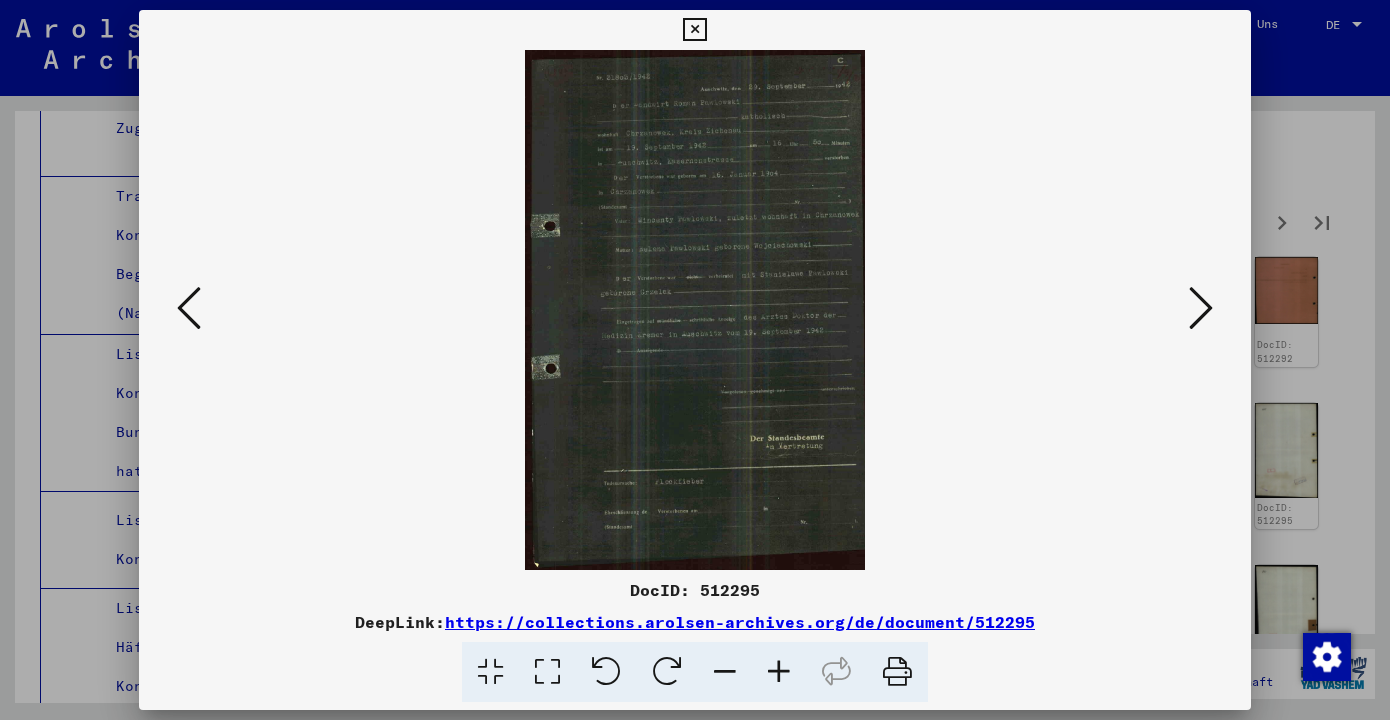 click at bounding box center [779, 672] 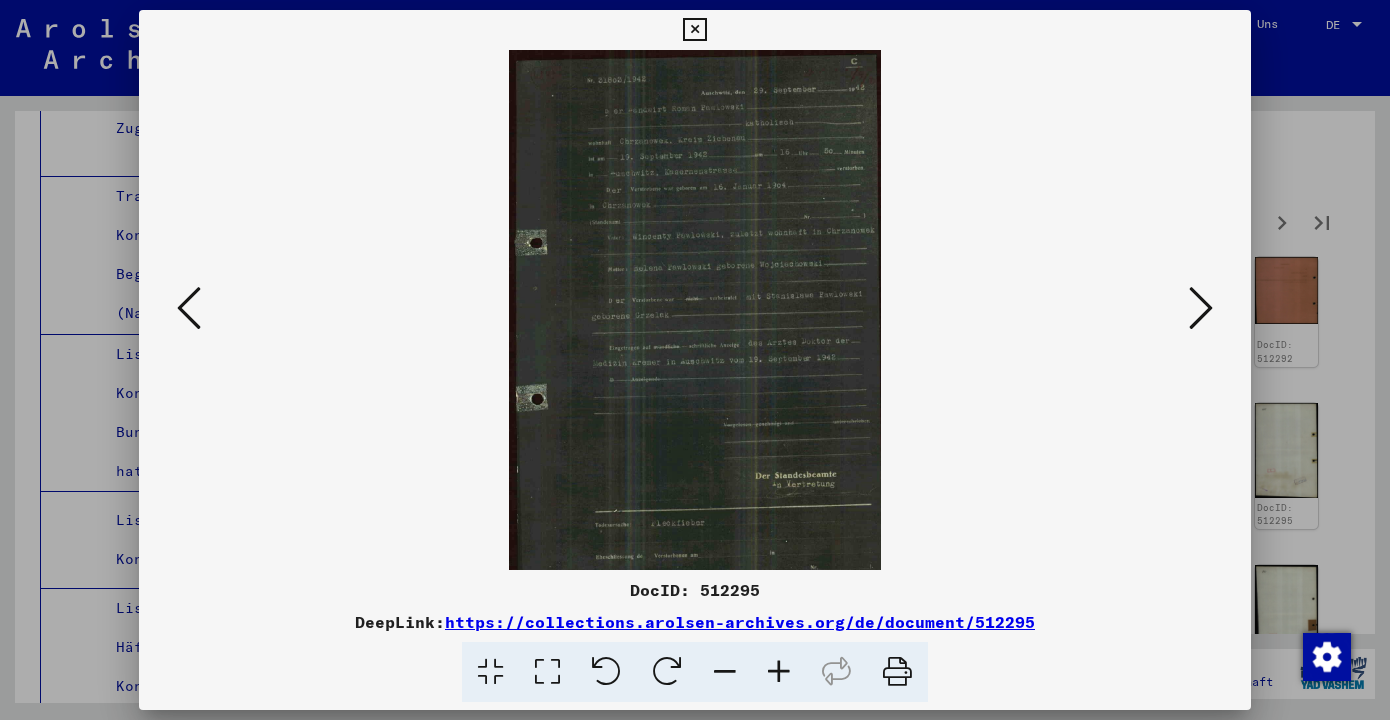 click at bounding box center (779, 672) 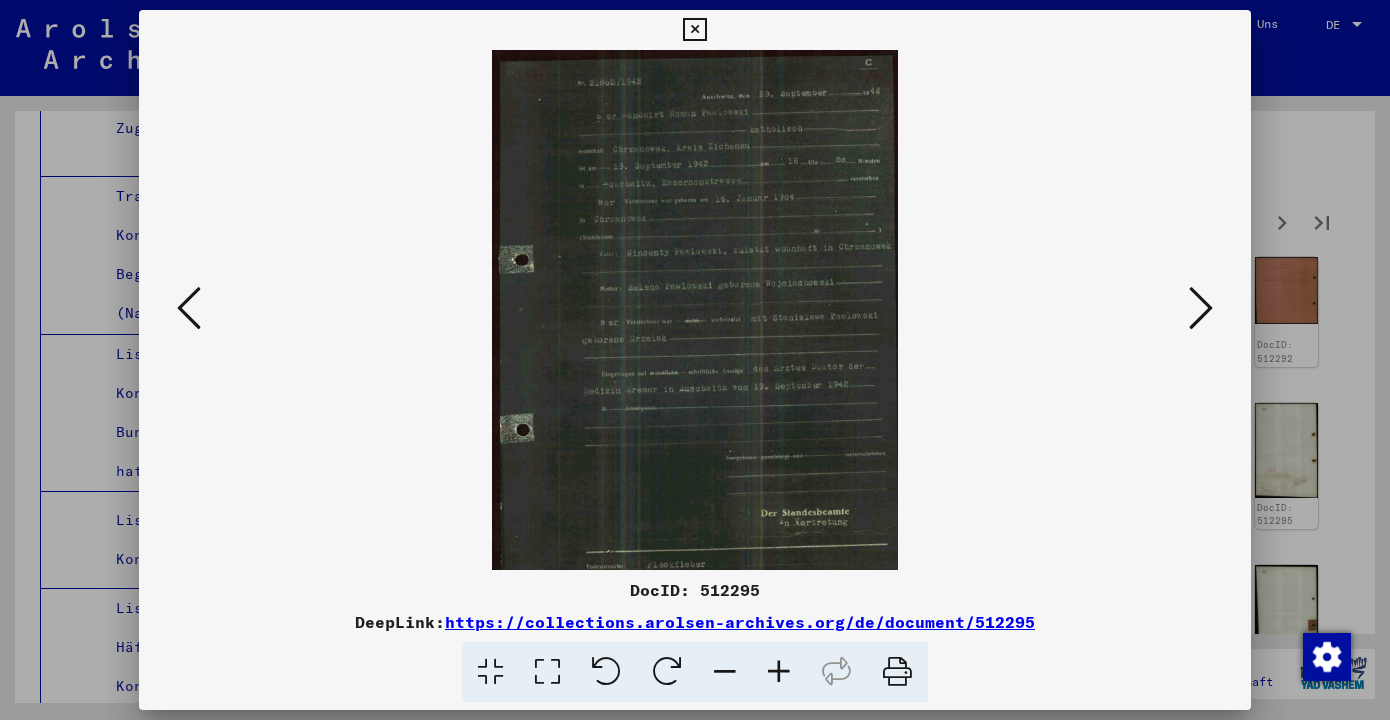 click at bounding box center [779, 672] 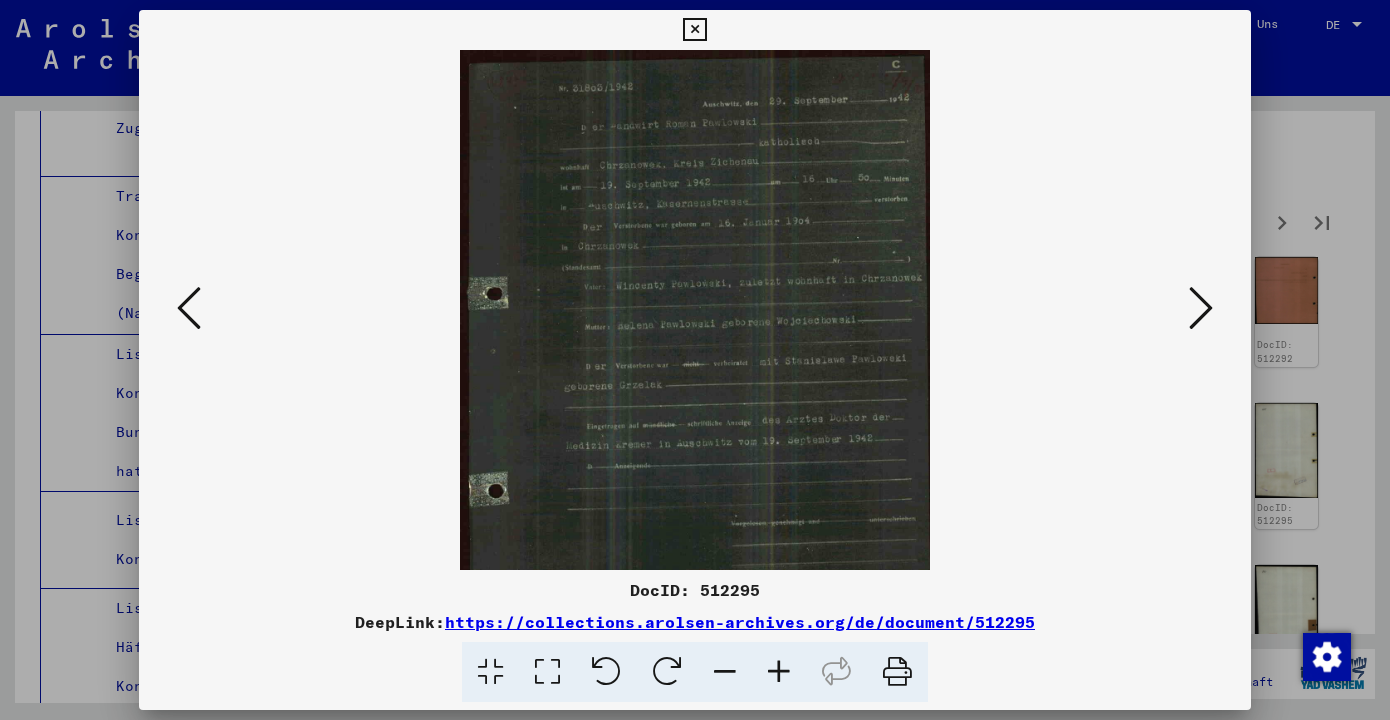 click at bounding box center (779, 672) 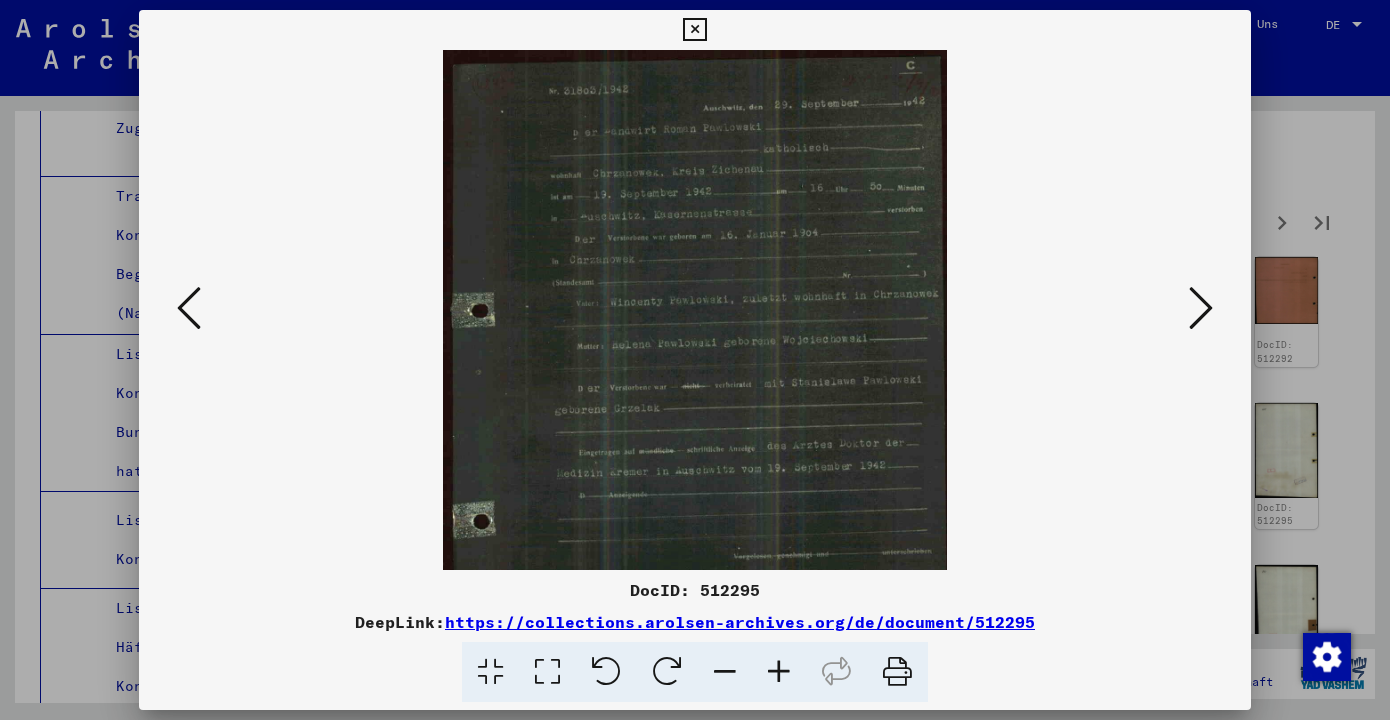click at bounding box center [779, 672] 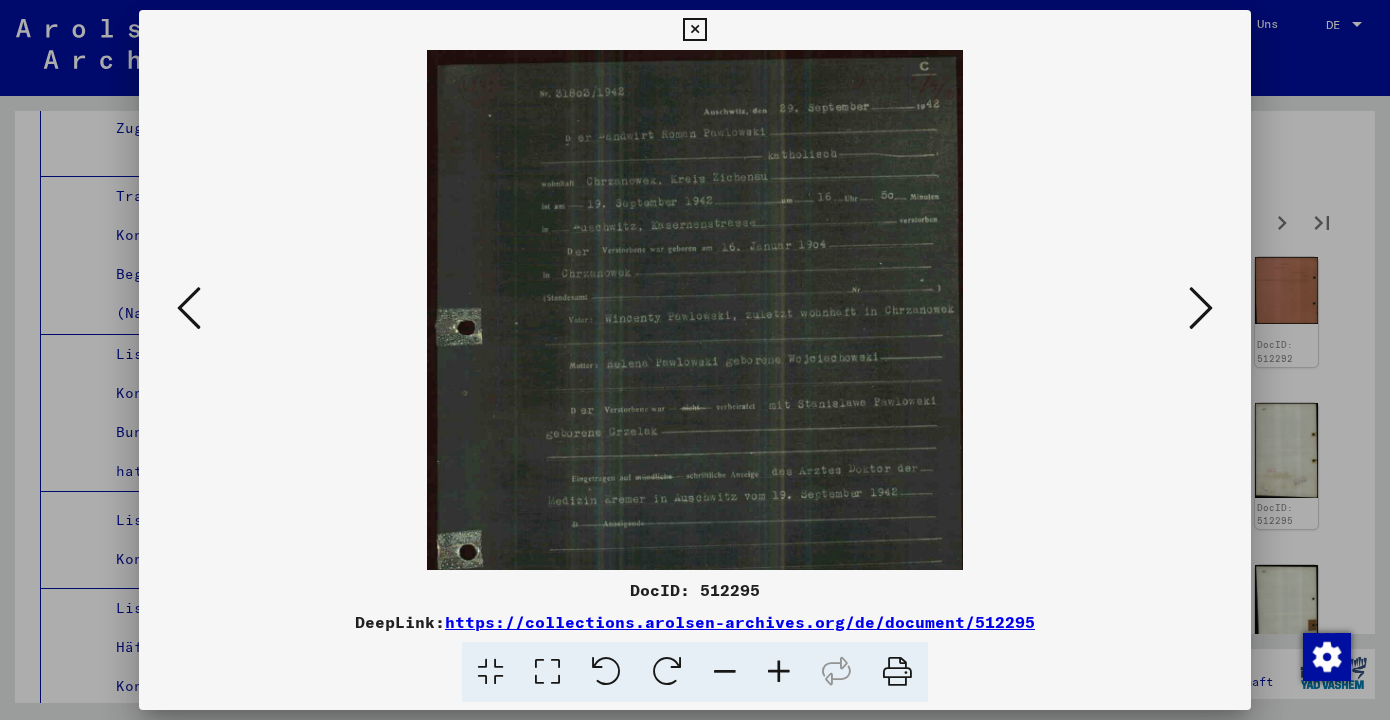 drag, startPoint x: 705, startPoint y: 340, endPoint x: 702, endPoint y: 484, distance: 144.03125 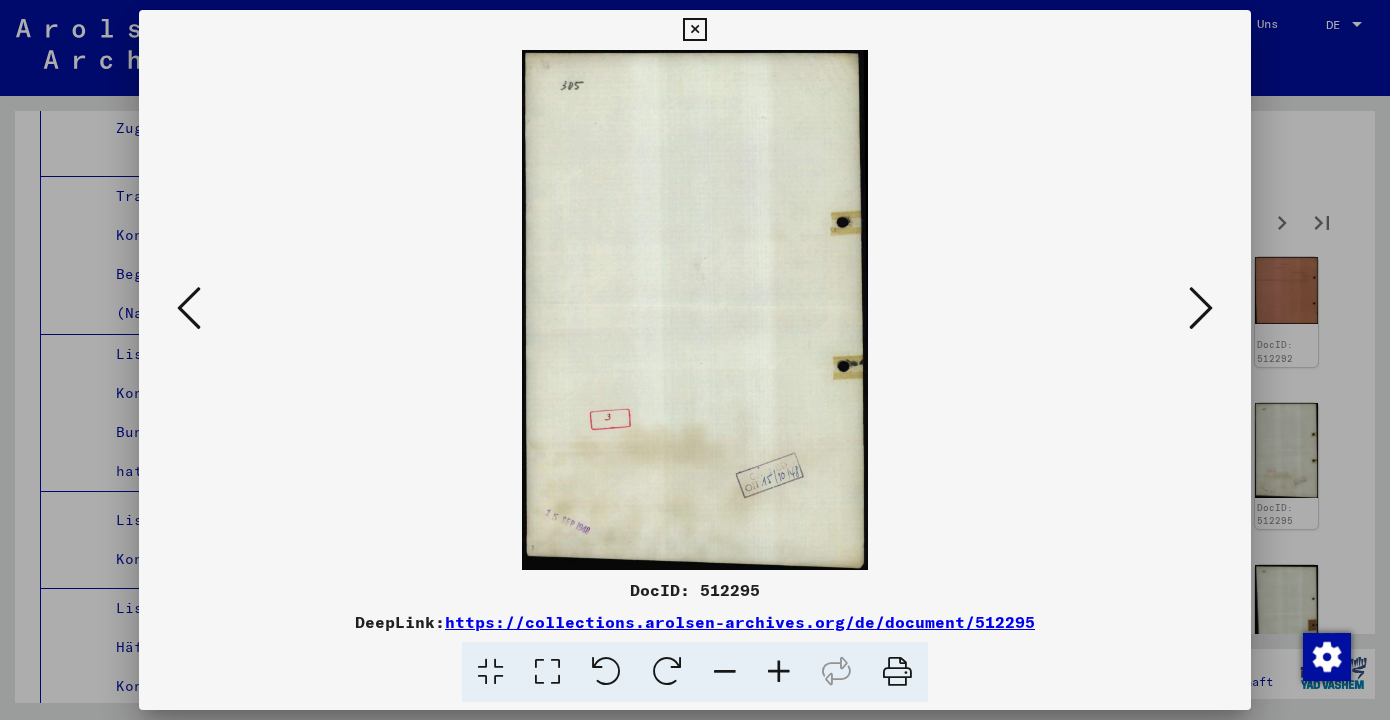 click at bounding box center (1201, 308) 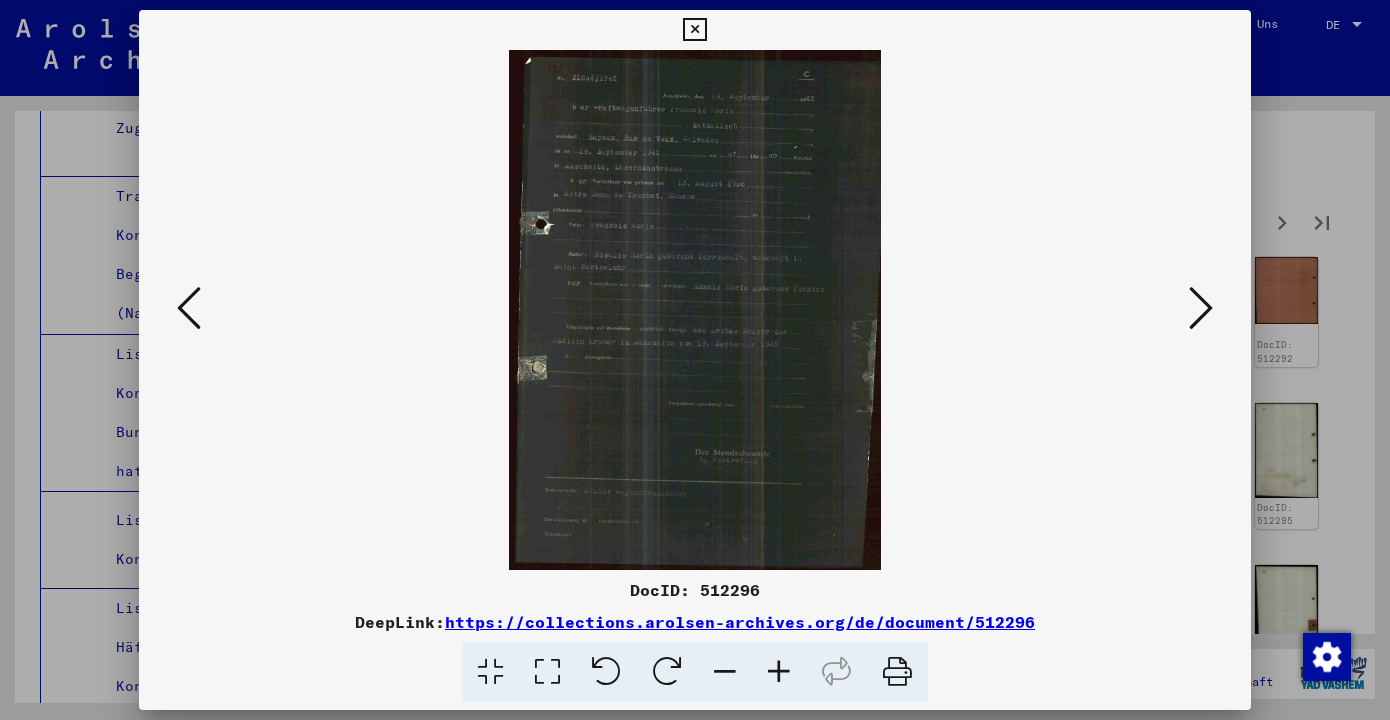 click at bounding box center [779, 672] 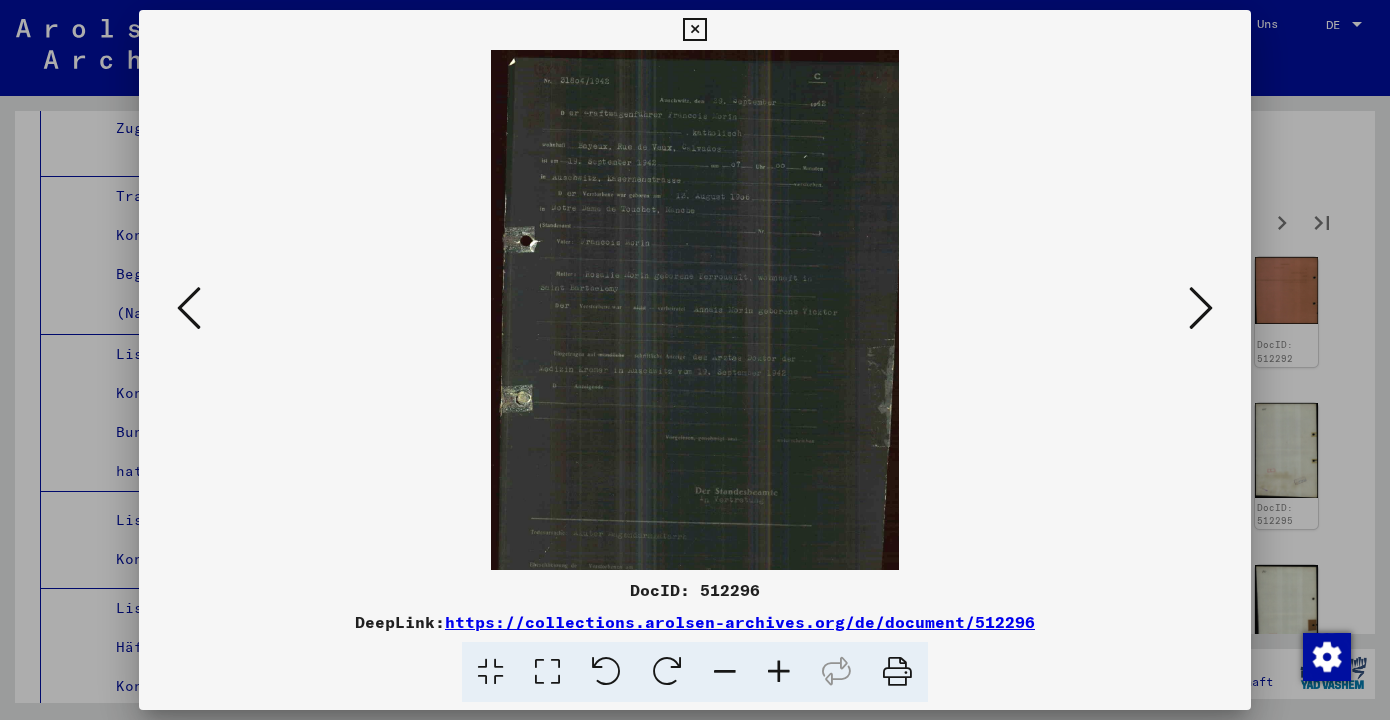 click at bounding box center (779, 672) 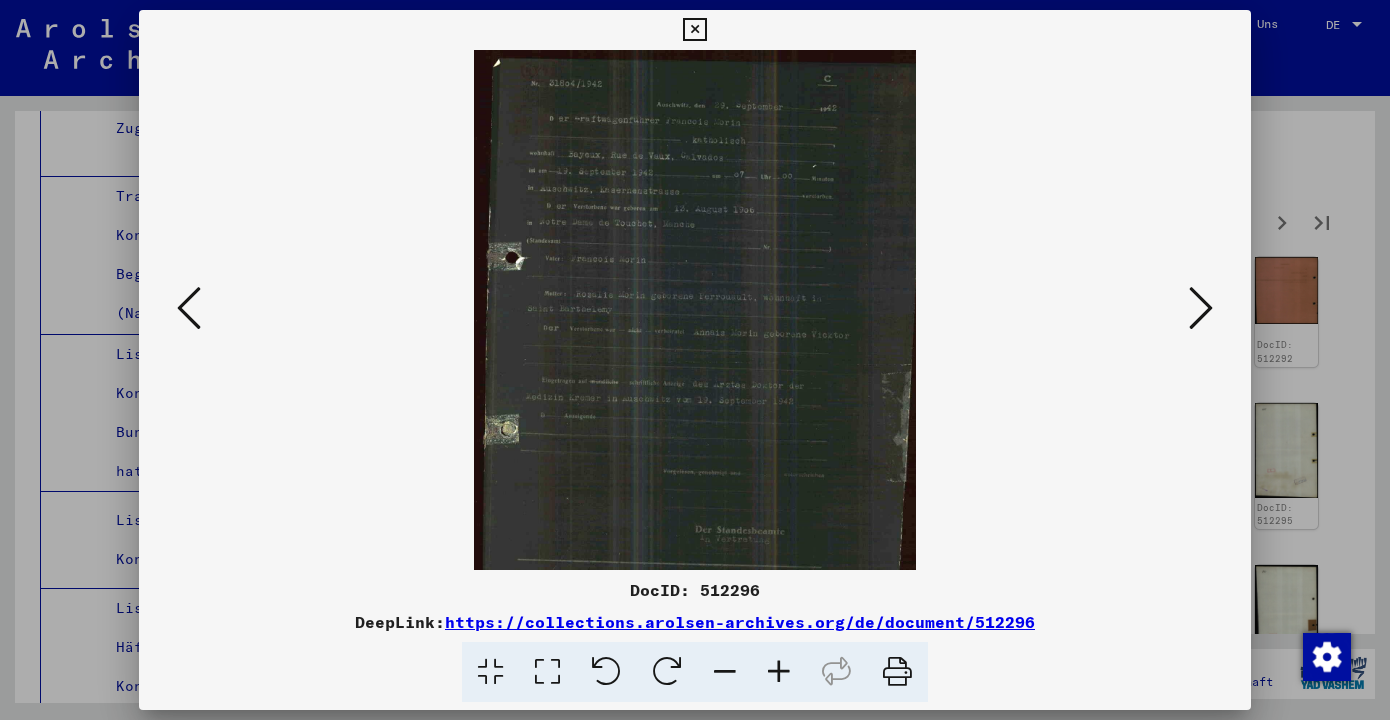 click at bounding box center [779, 672] 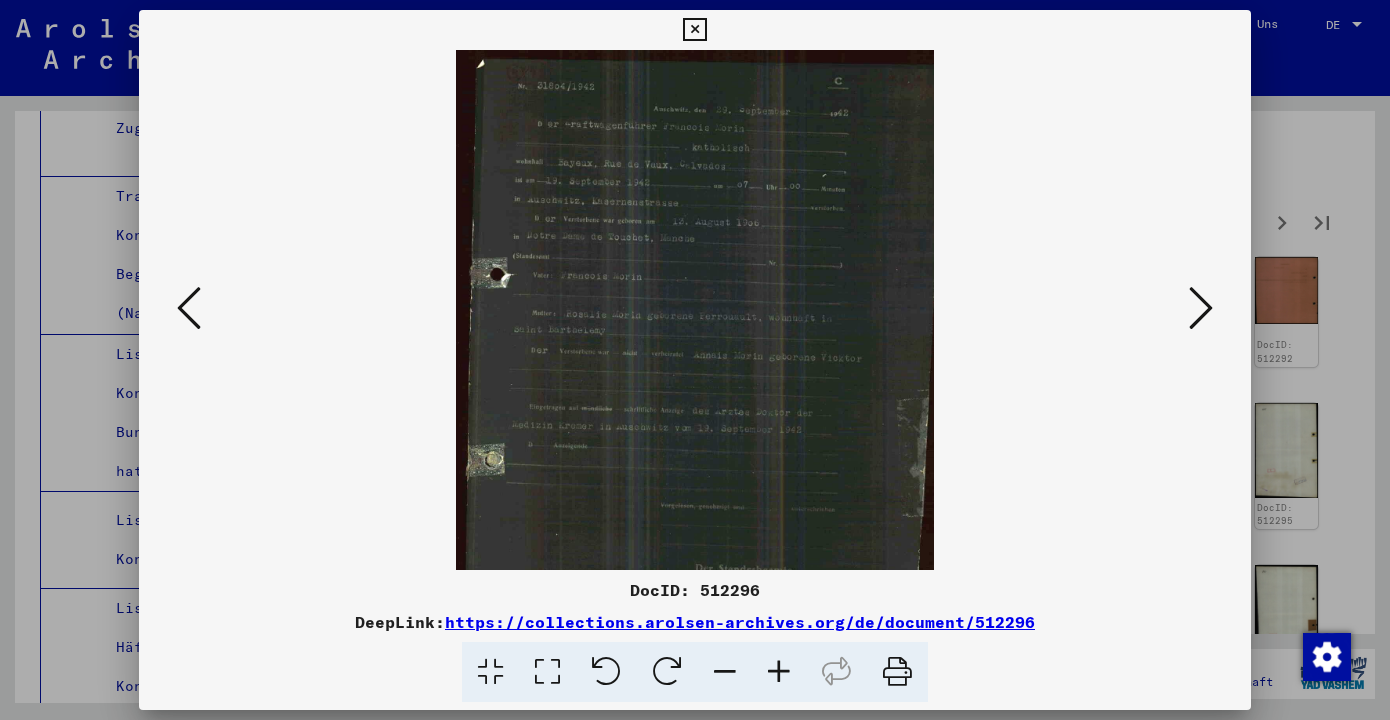 click at bounding box center [779, 672] 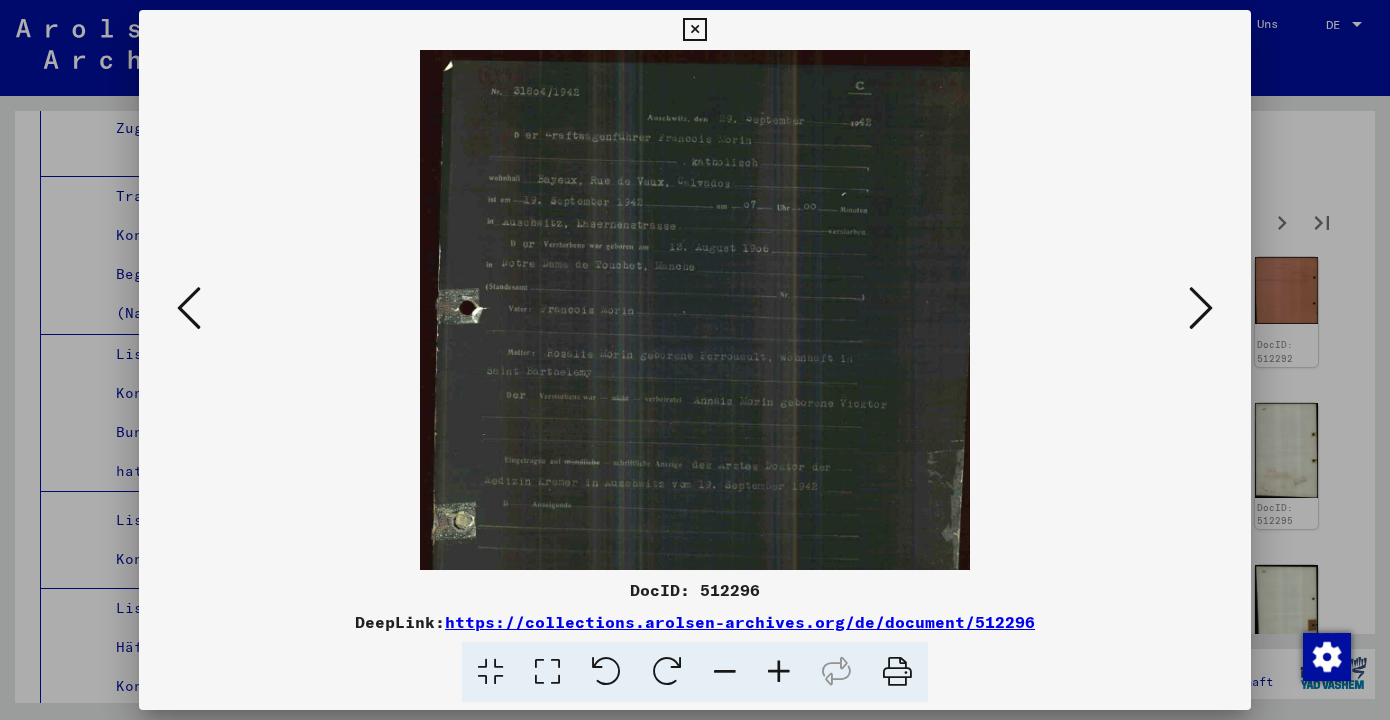 click at bounding box center [779, 672] 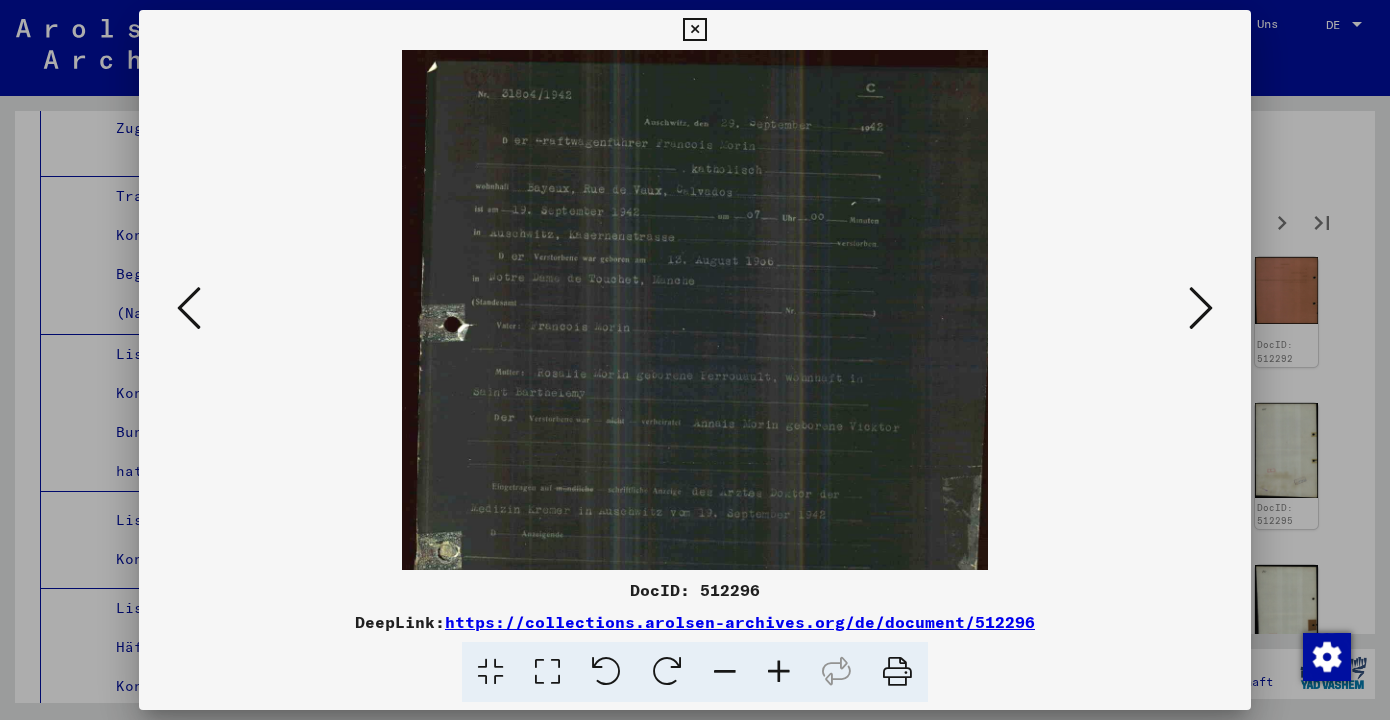 click at bounding box center [779, 672] 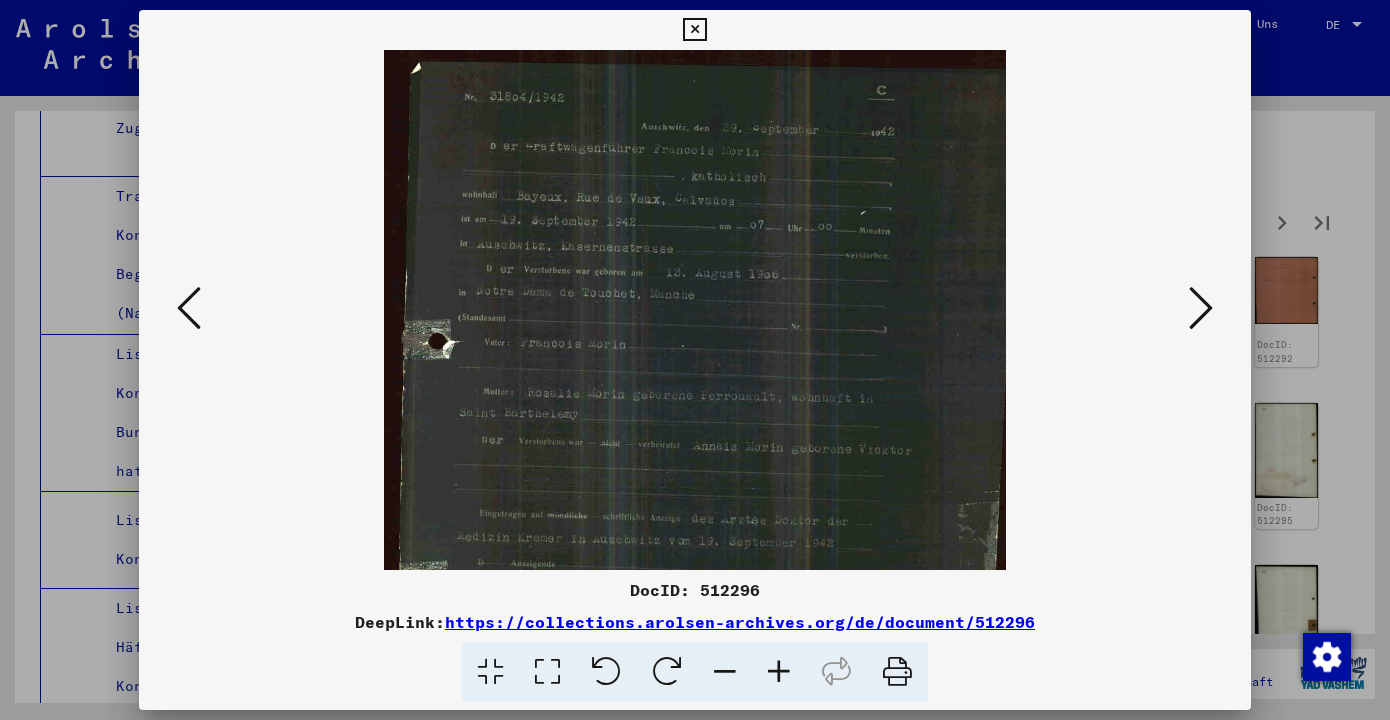 click at bounding box center [1201, 308] 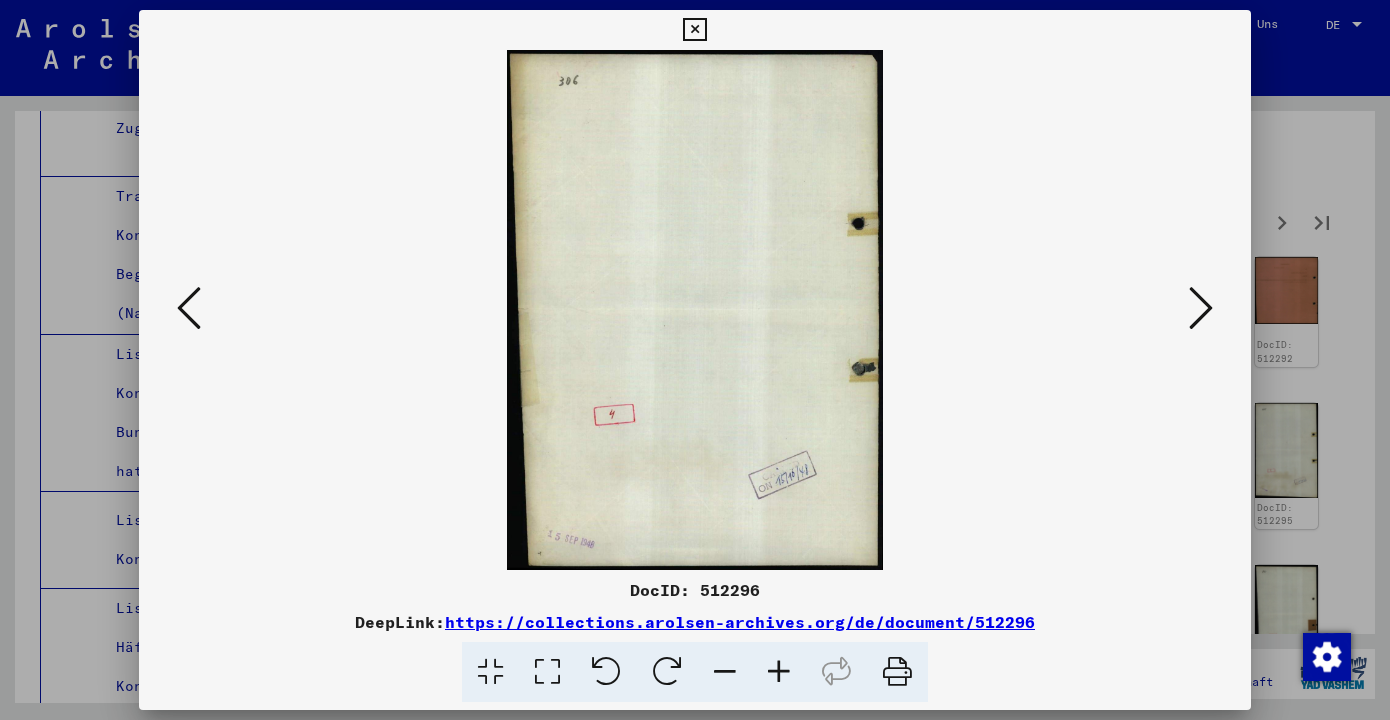 click at bounding box center (1201, 308) 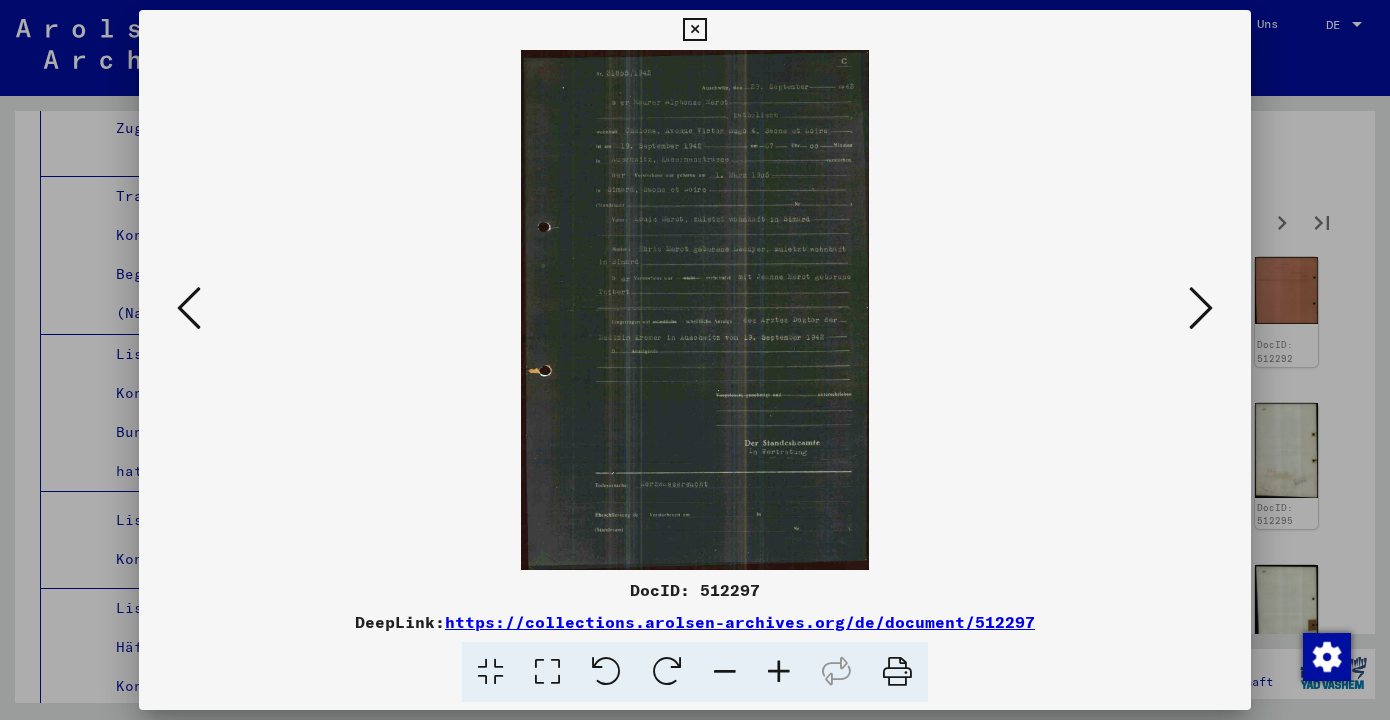 click at bounding box center [779, 672] 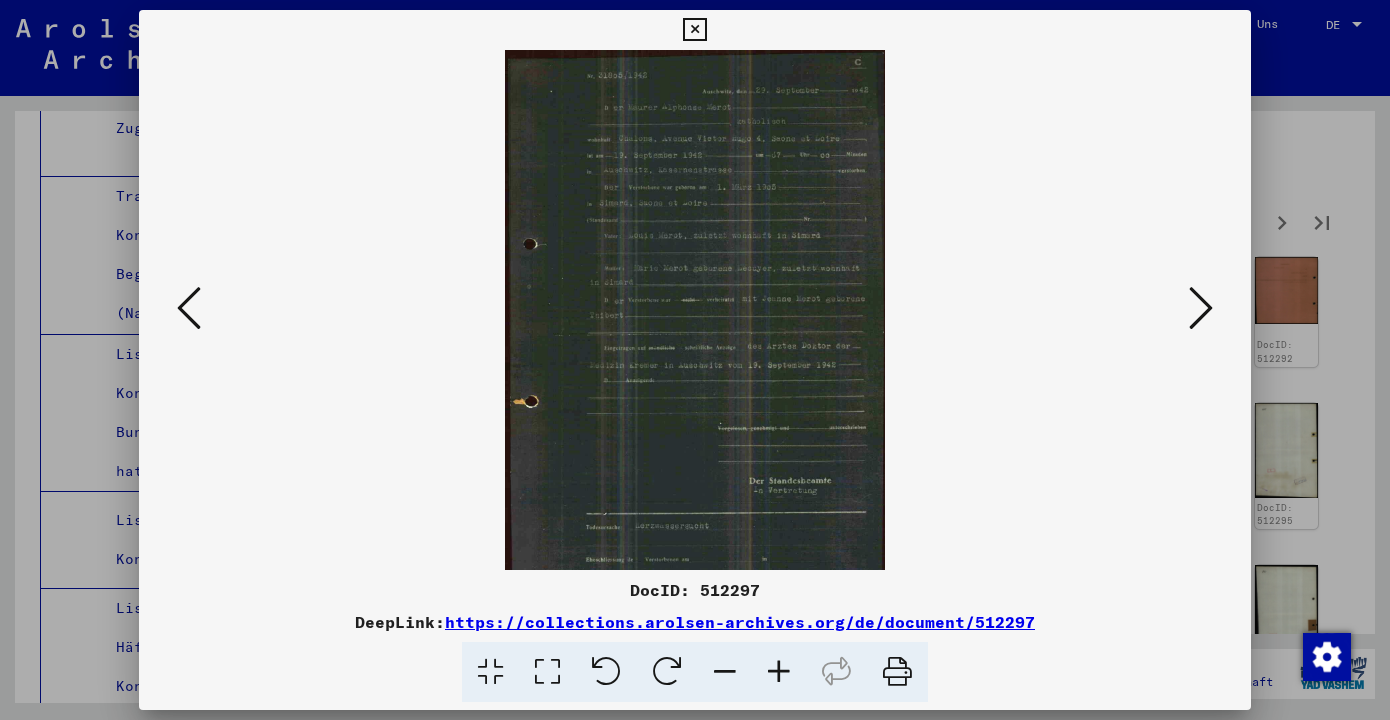 click at bounding box center (779, 672) 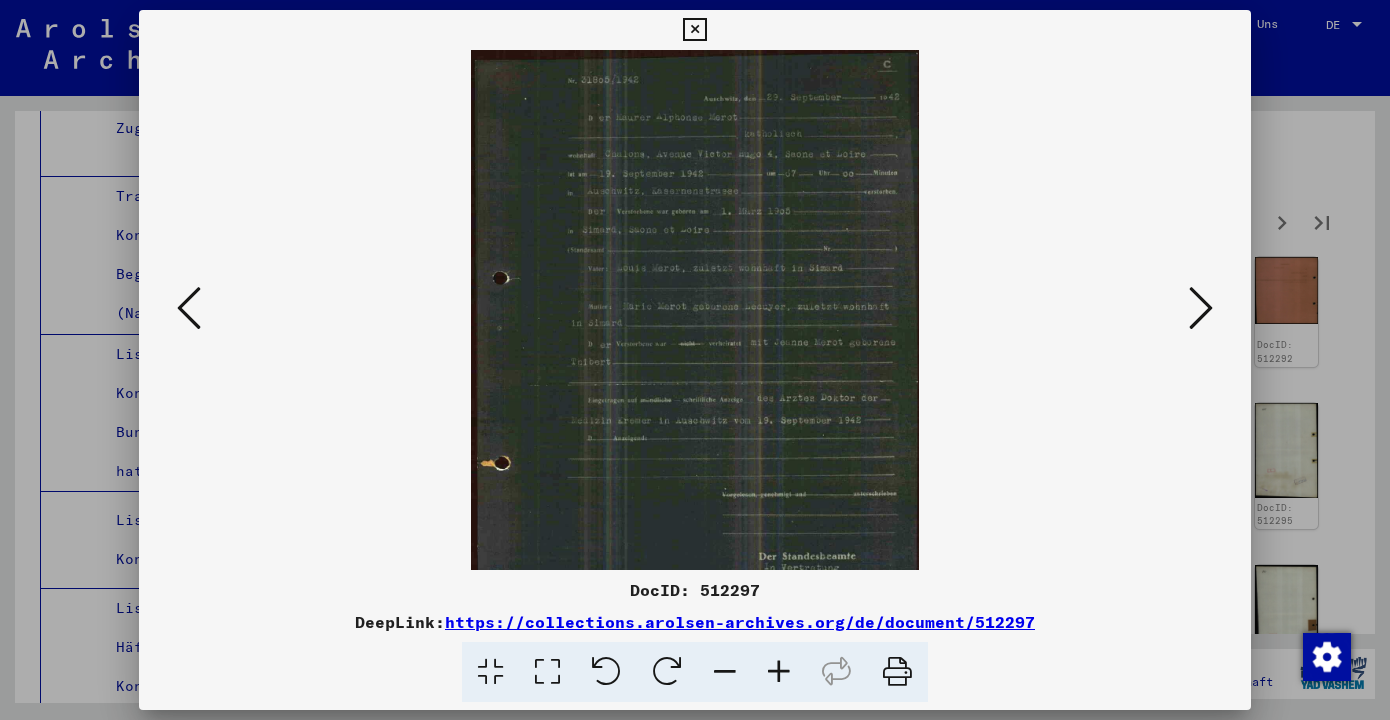 click at bounding box center (779, 672) 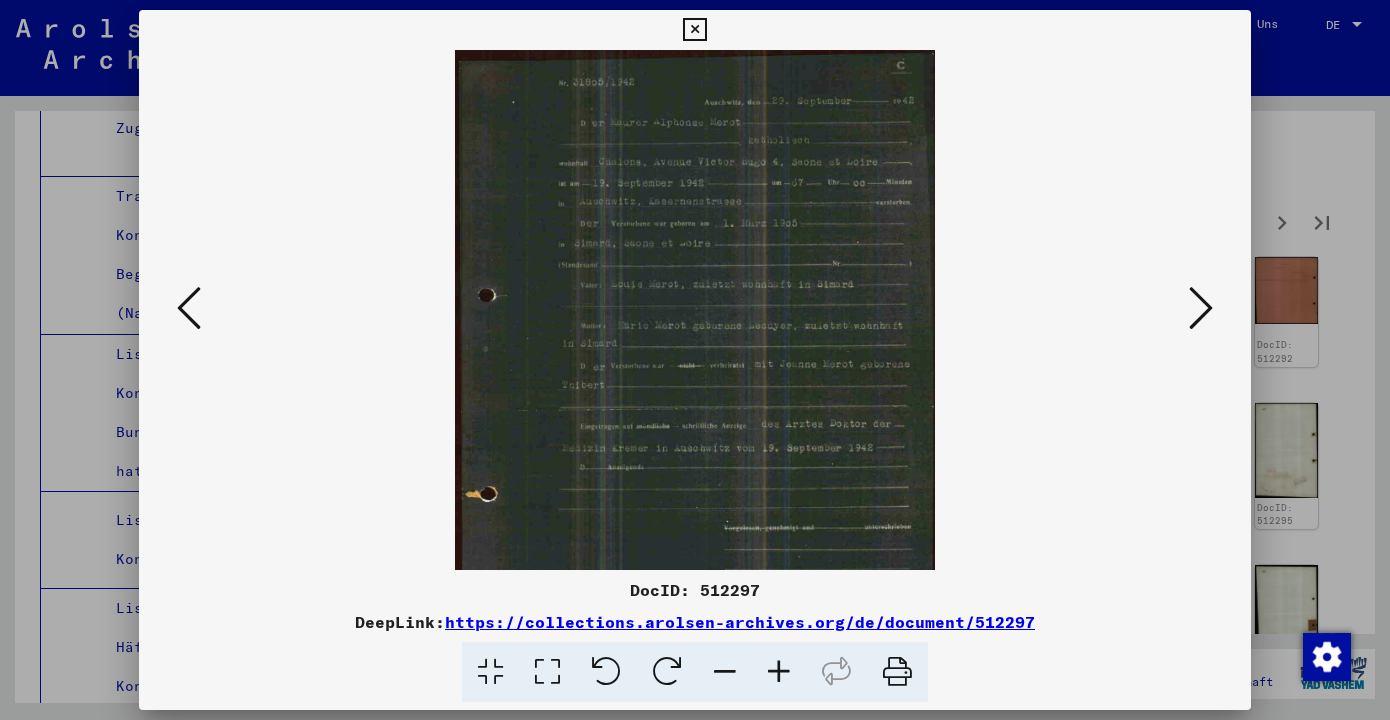 click at bounding box center (779, 672) 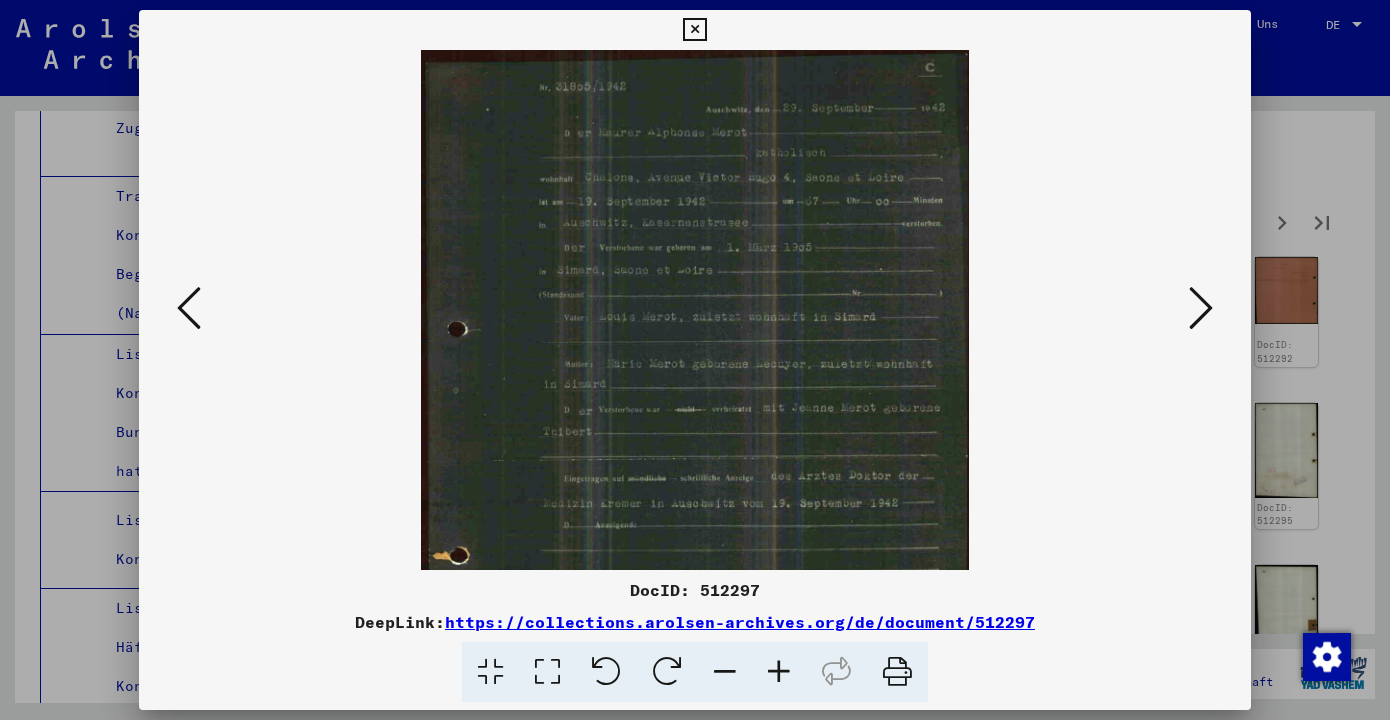 click at bounding box center [779, 672] 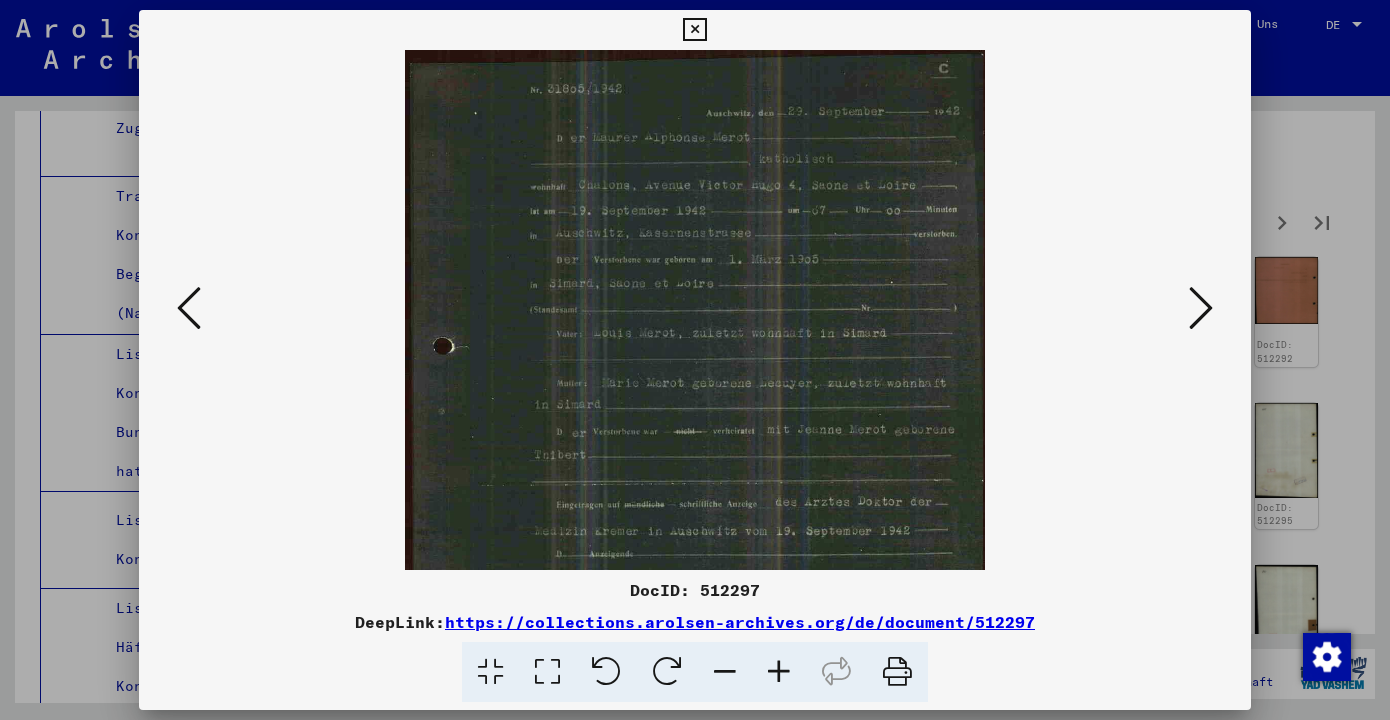 click at bounding box center [779, 672] 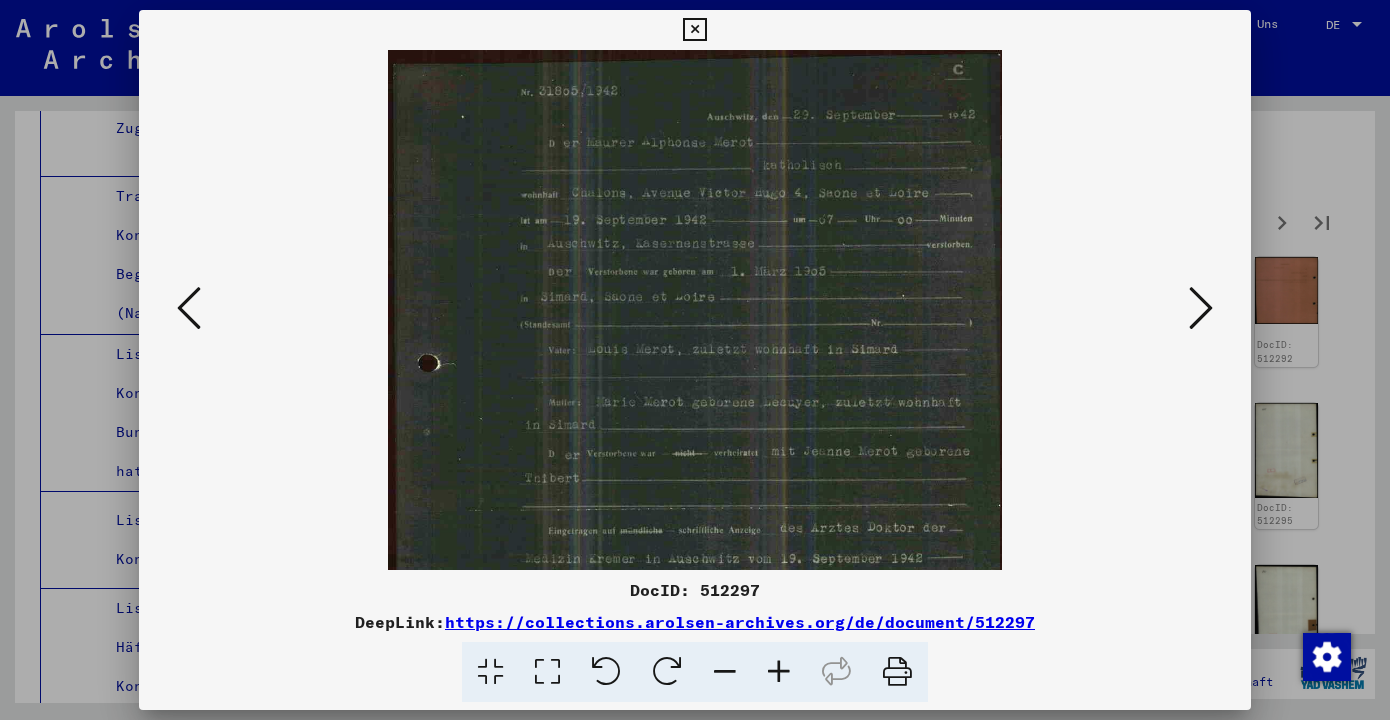 drag, startPoint x: 759, startPoint y: 305, endPoint x: 718, endPoint y: 356, distance: 65.43699 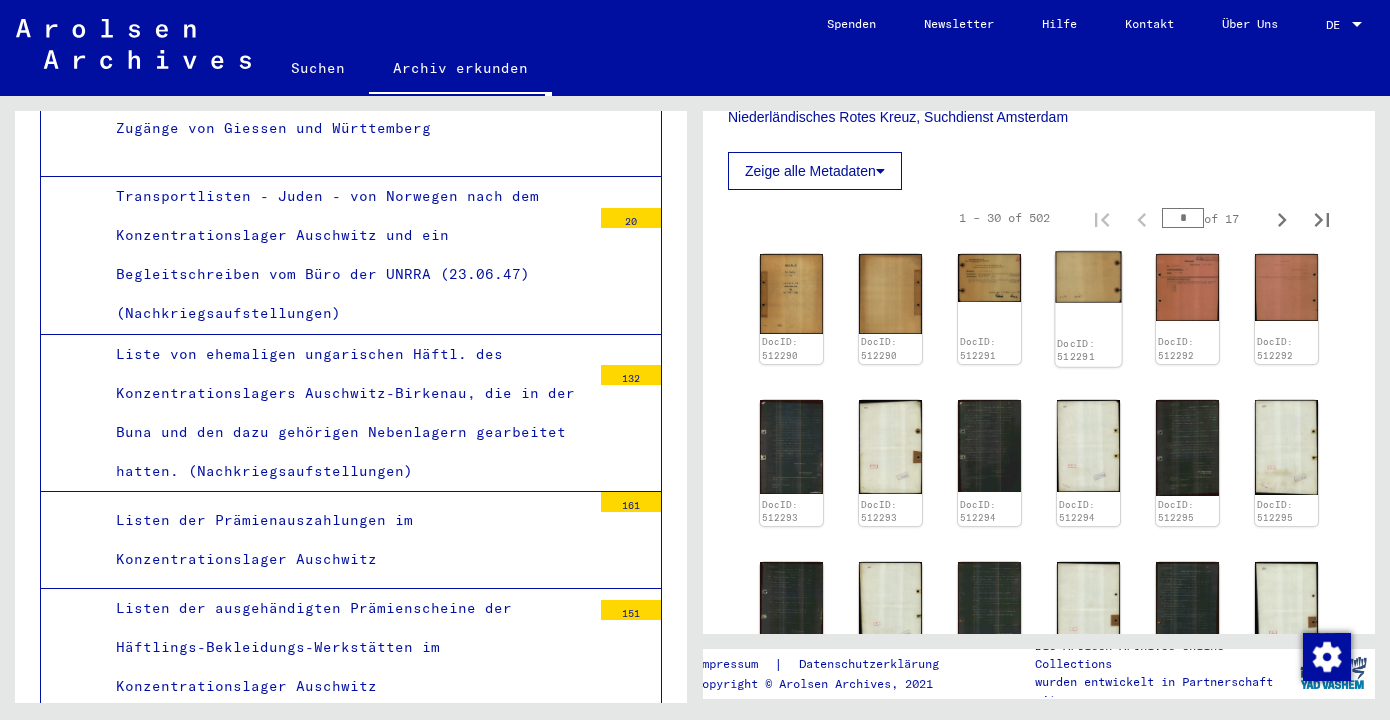 scroll, scrollTop: 467, scrollLeft: 0, axis: vertical 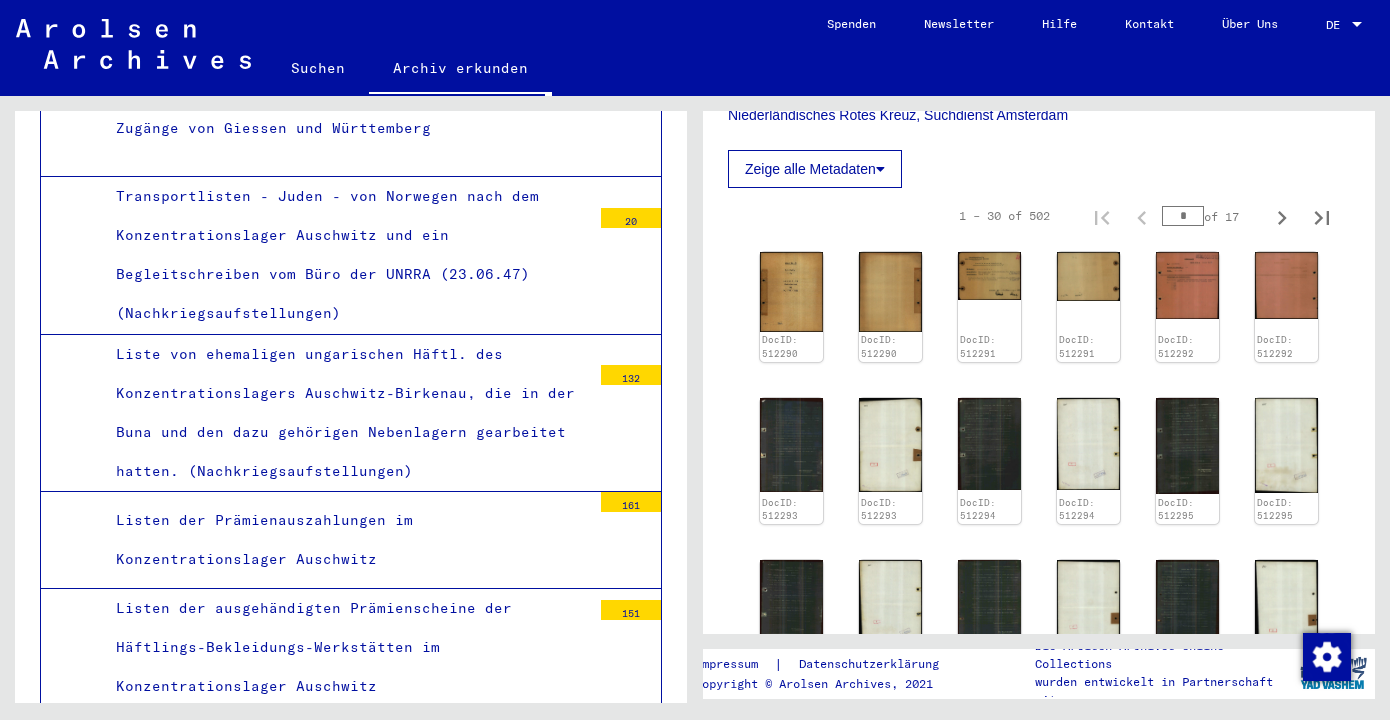click on "Sterbeerstbuch Band I, 1942, 31350 - 31800, Abschriften: Blatt Nr. 1+117" at bounding box center (353, 1011) 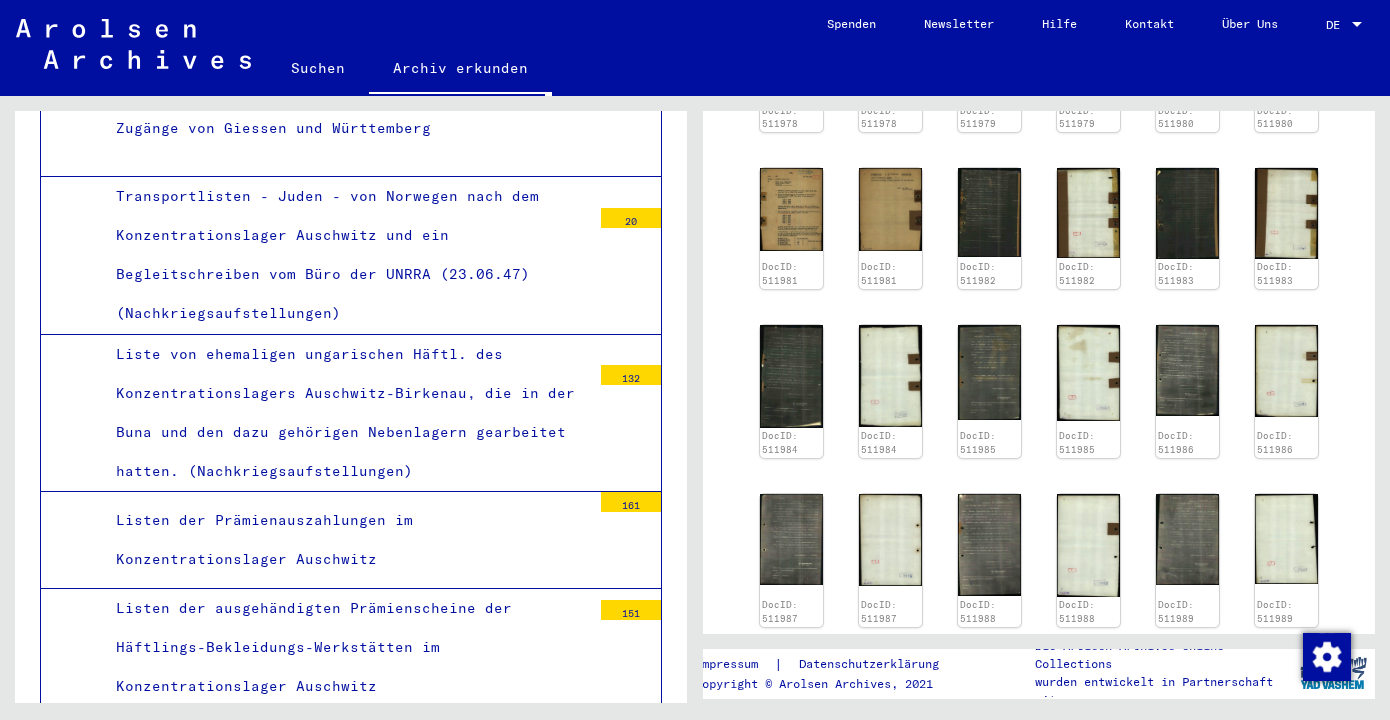 scroll, scrollTop: 464, scrollLeft: 0, axis: vertical 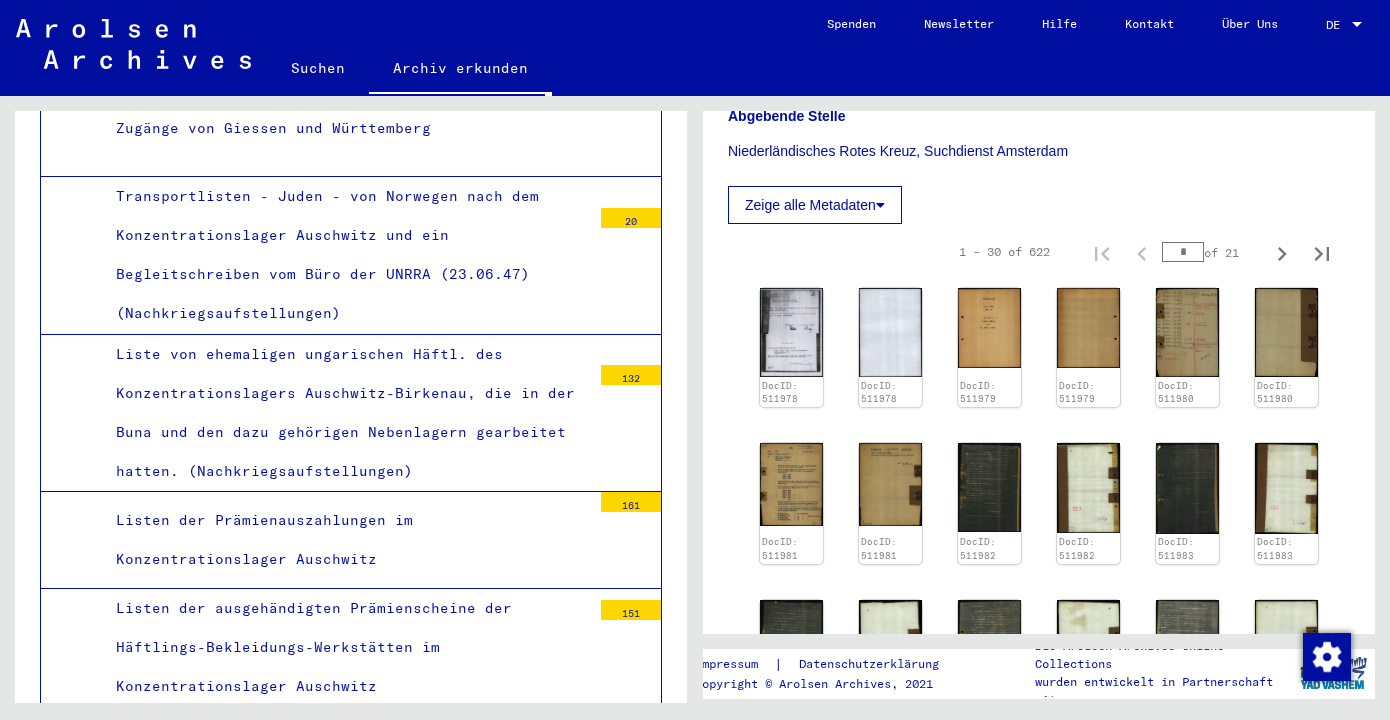 click on "*" at bounding box center [1183, 252] 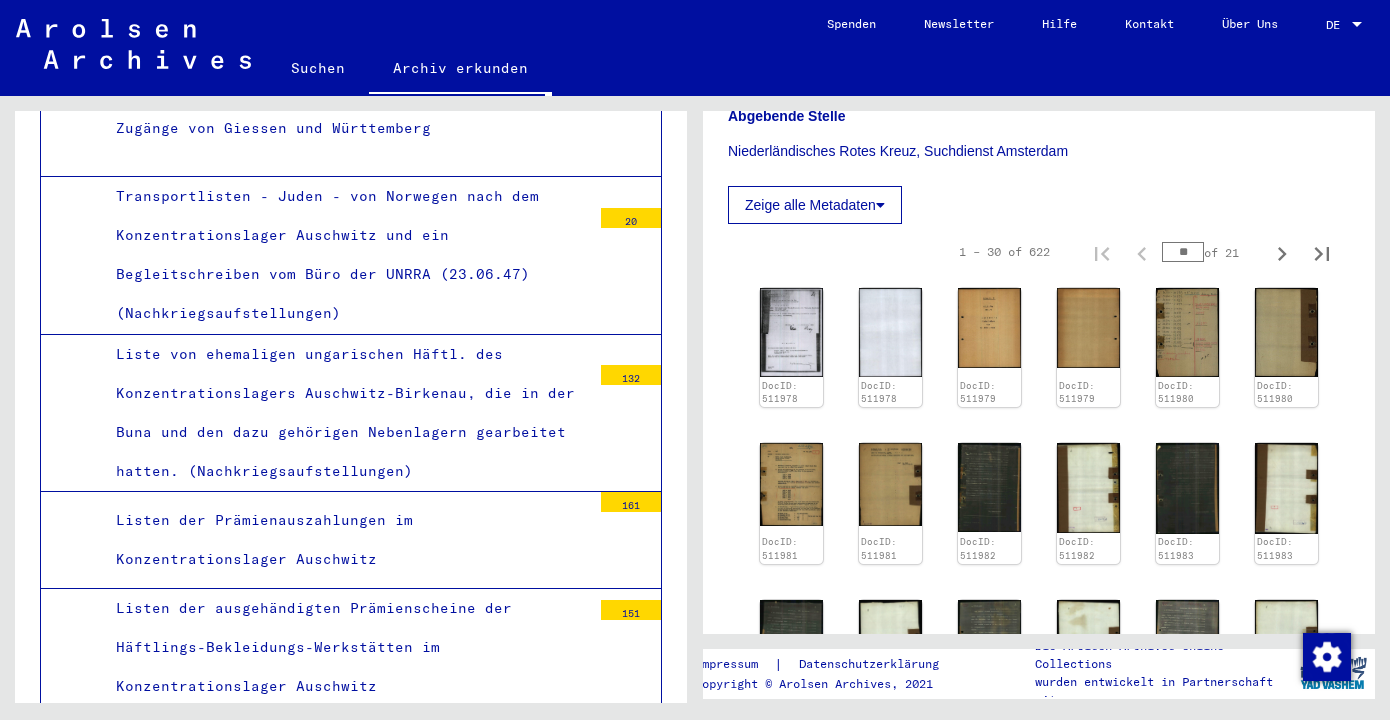 type on "**" 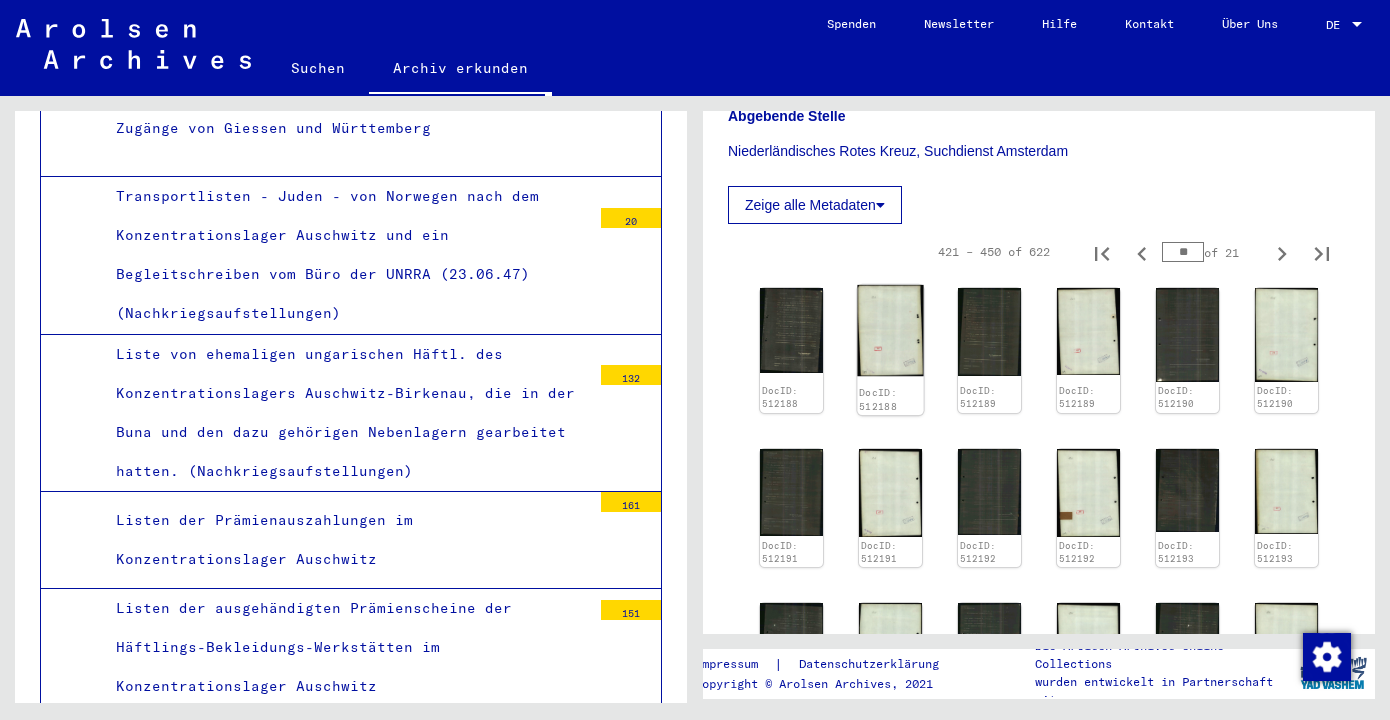 click 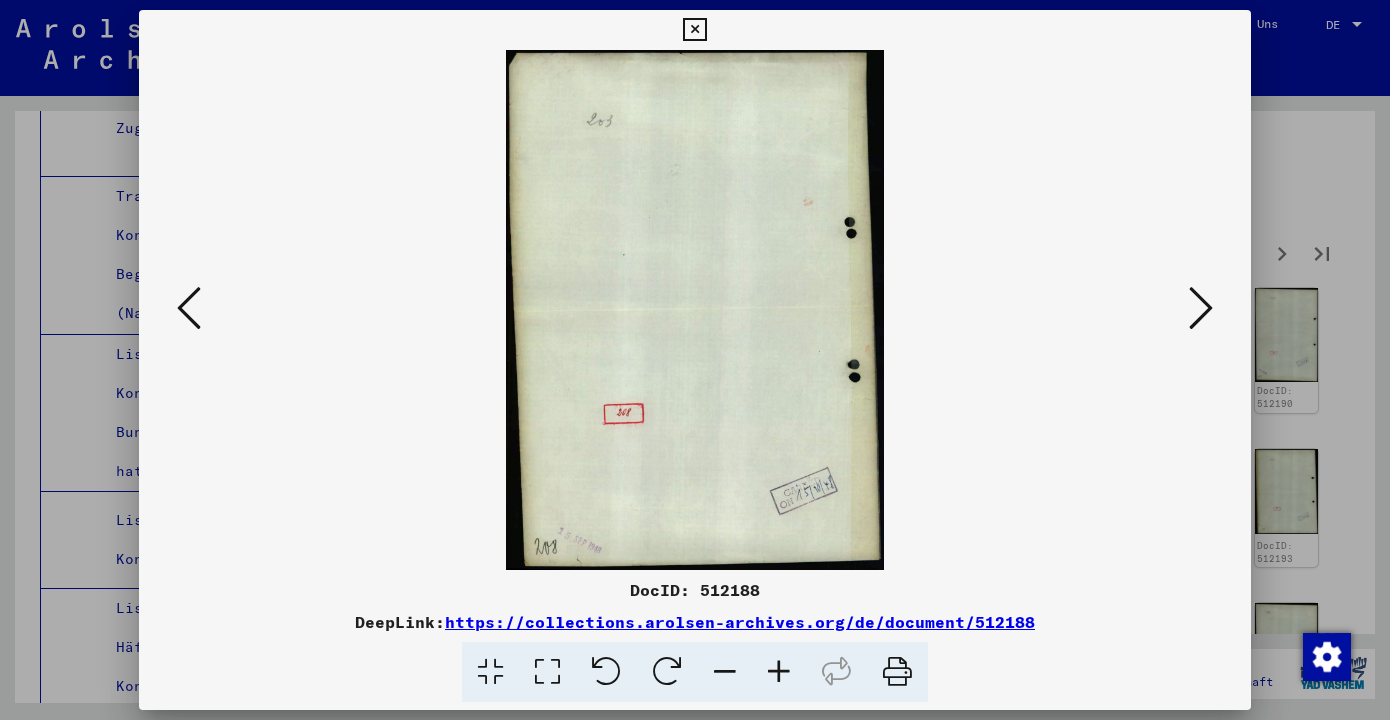 click at bounding box center [695, 310] 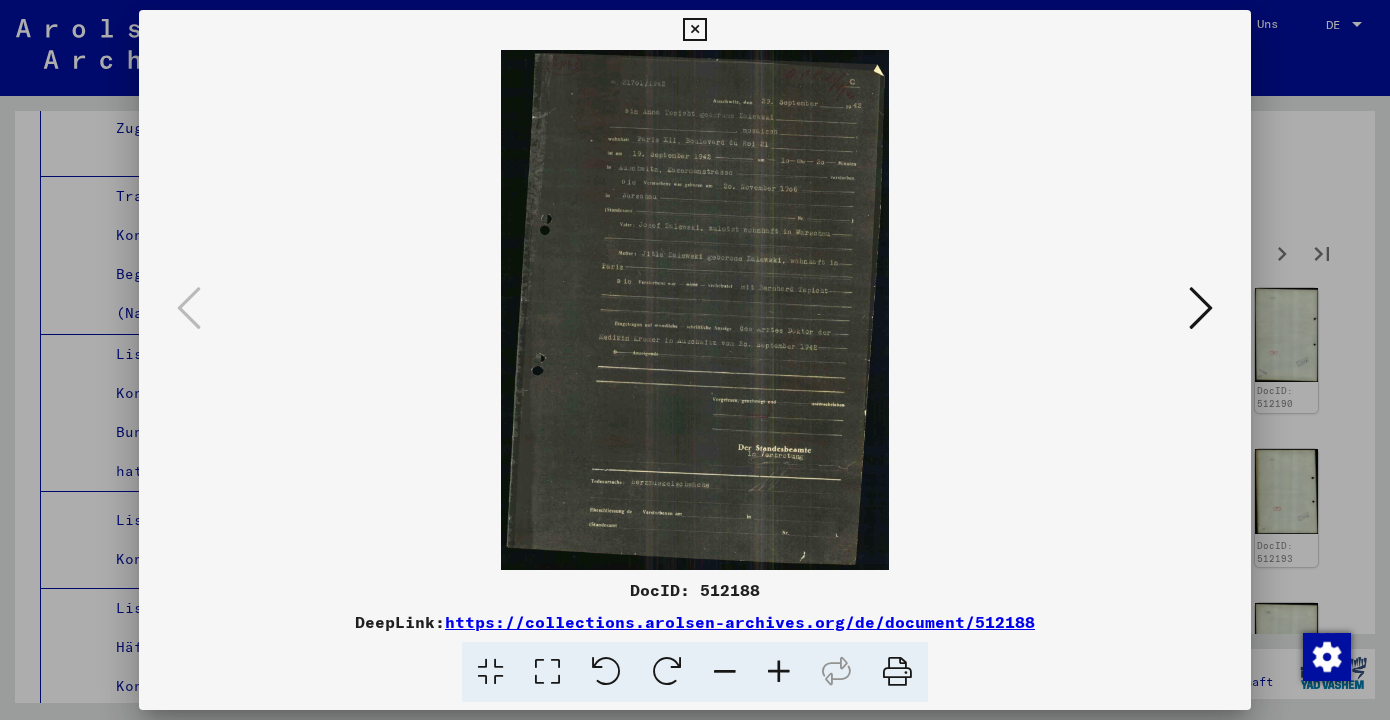click at bounding box center (779, 672) 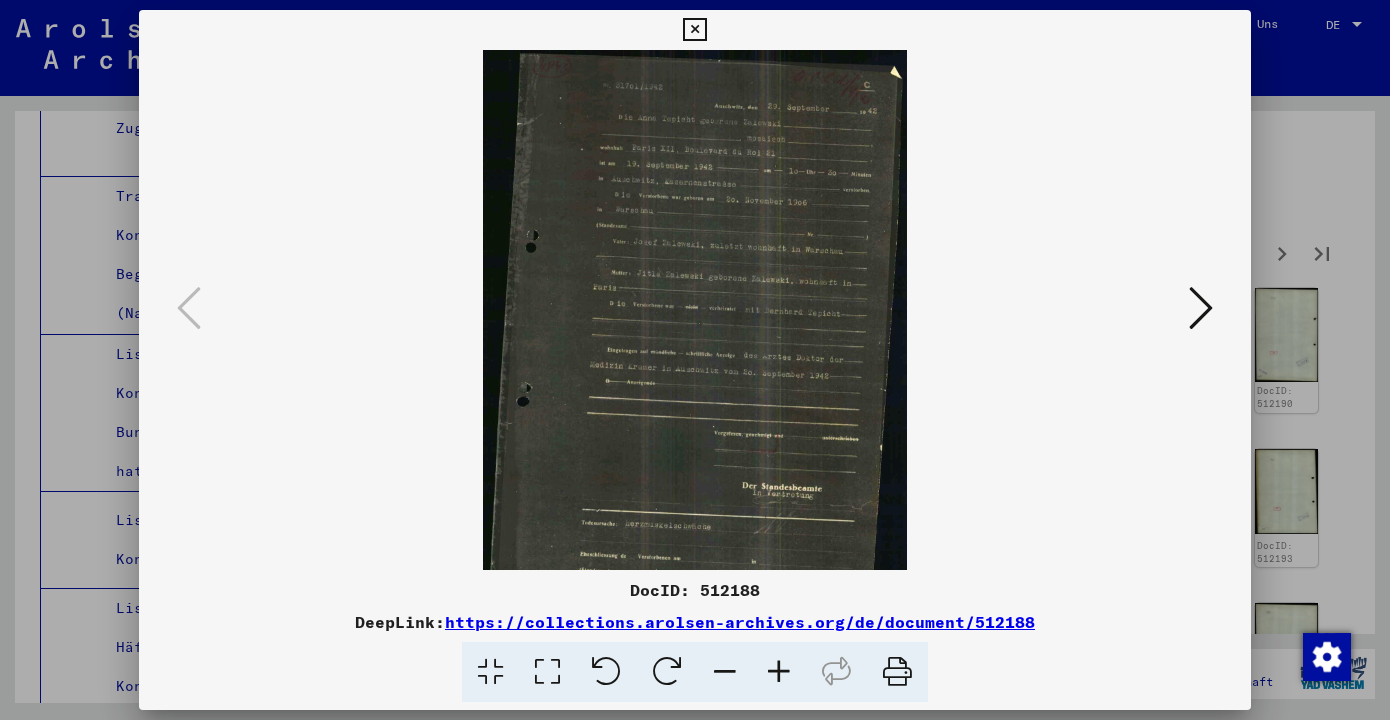 click at bounding box center (779, 672) 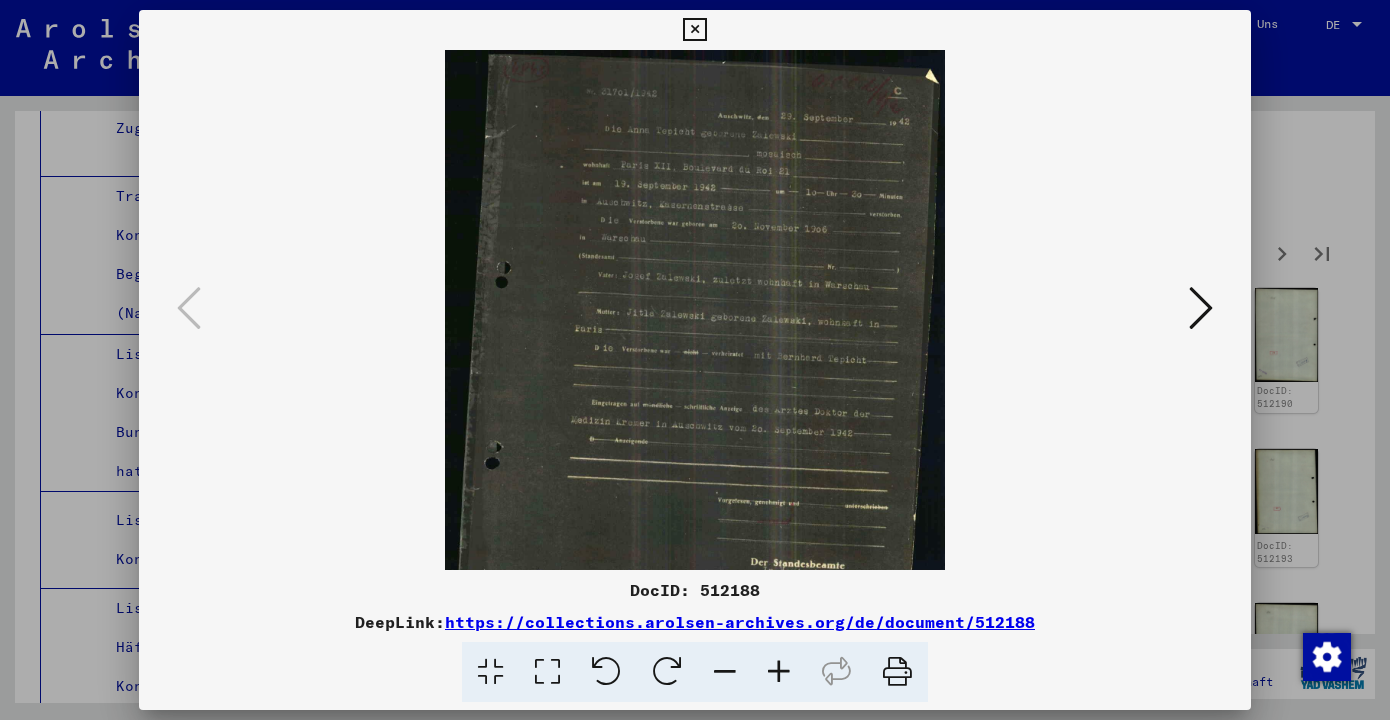 click at bounding box center (779, 672) 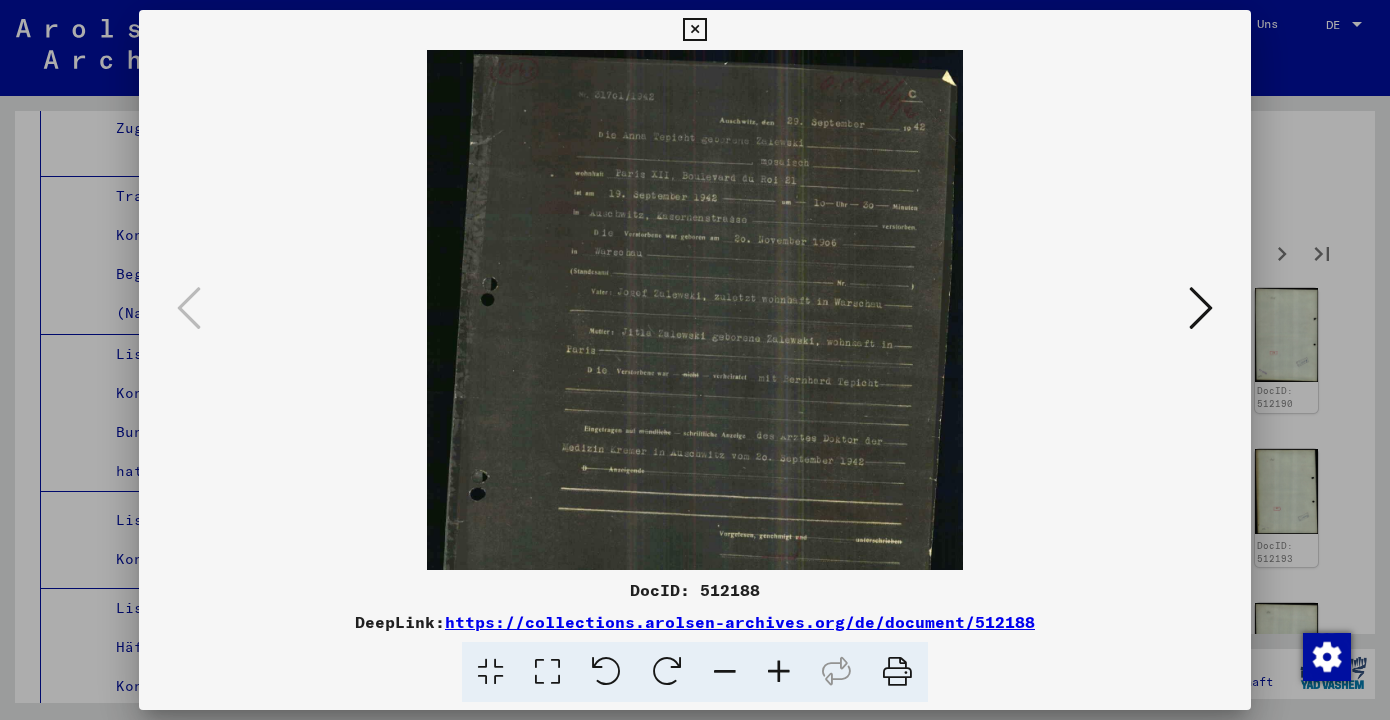 click at bounding box center (779, 672) 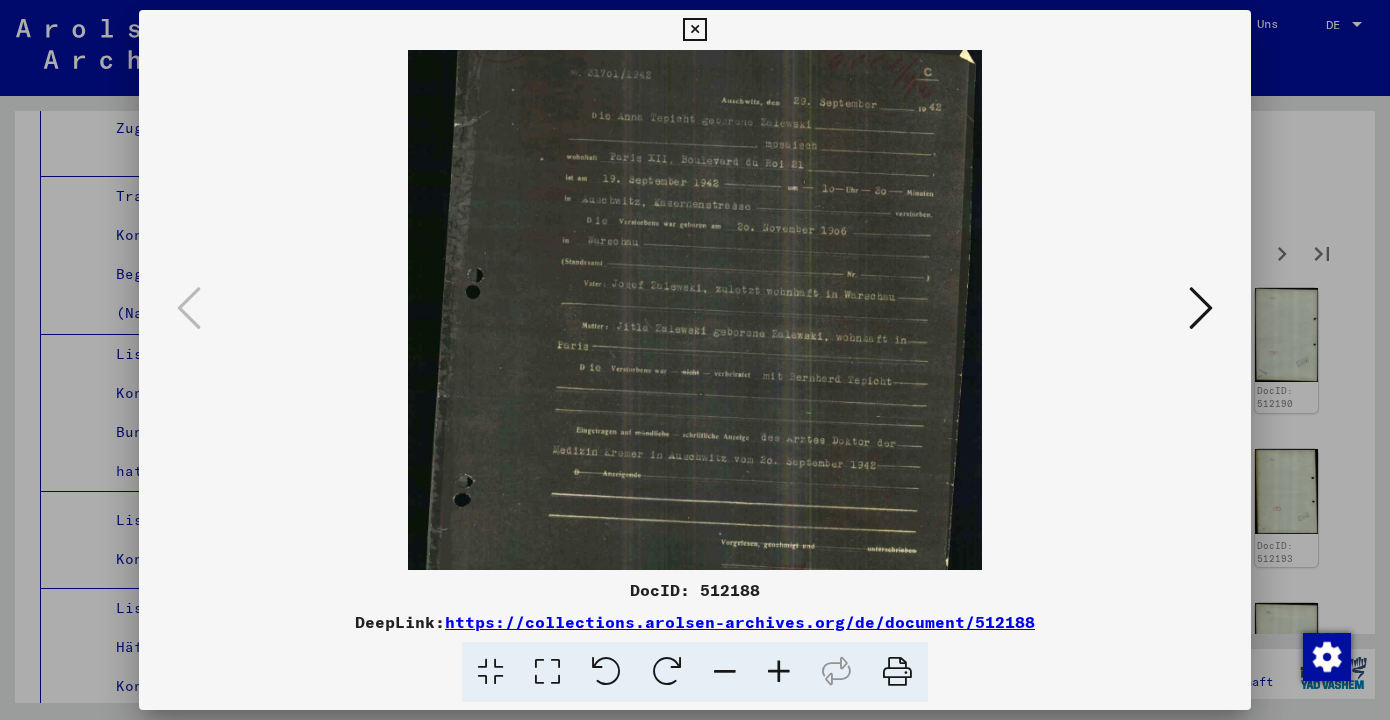 scroll, scrollTop: 33, scrollLeft: 0, axis: vertical 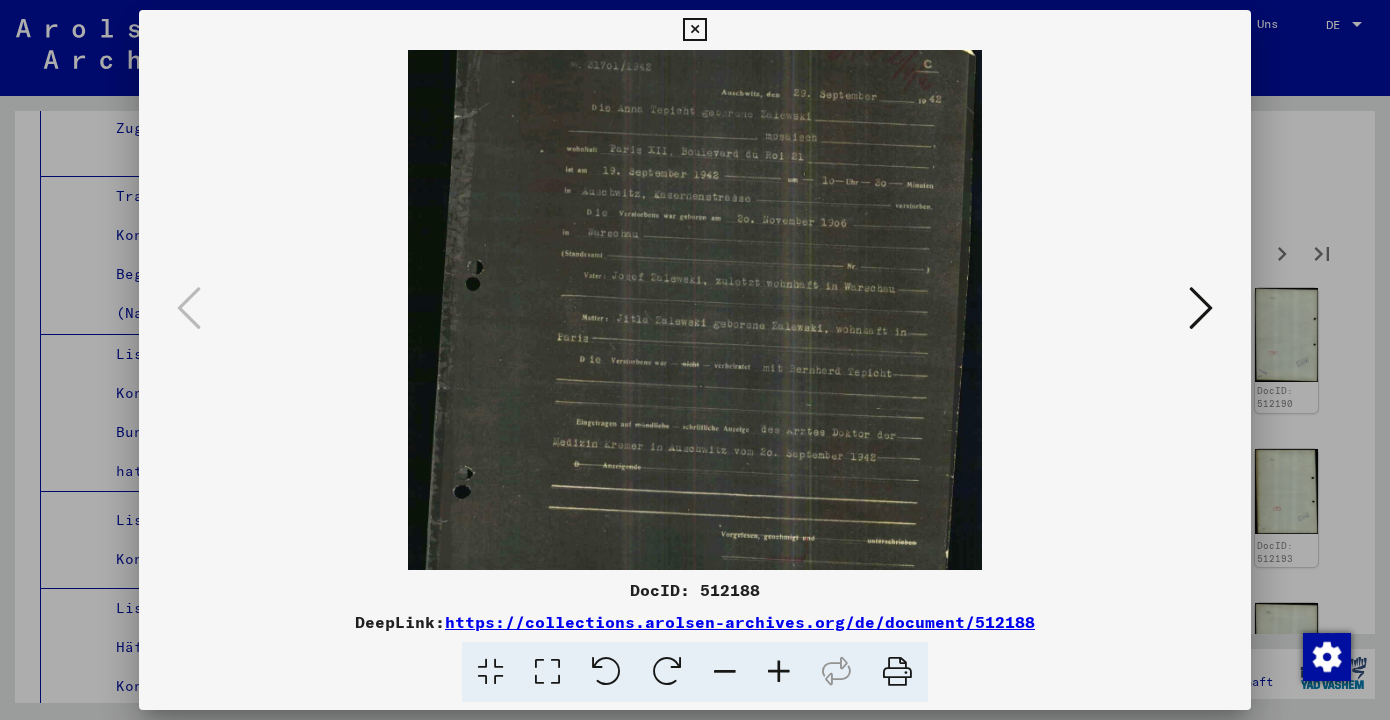 drag, startPoint x: 823, startPoint y: 283, endPoint x: 807, endPoint y: 333, distance: 52.49762 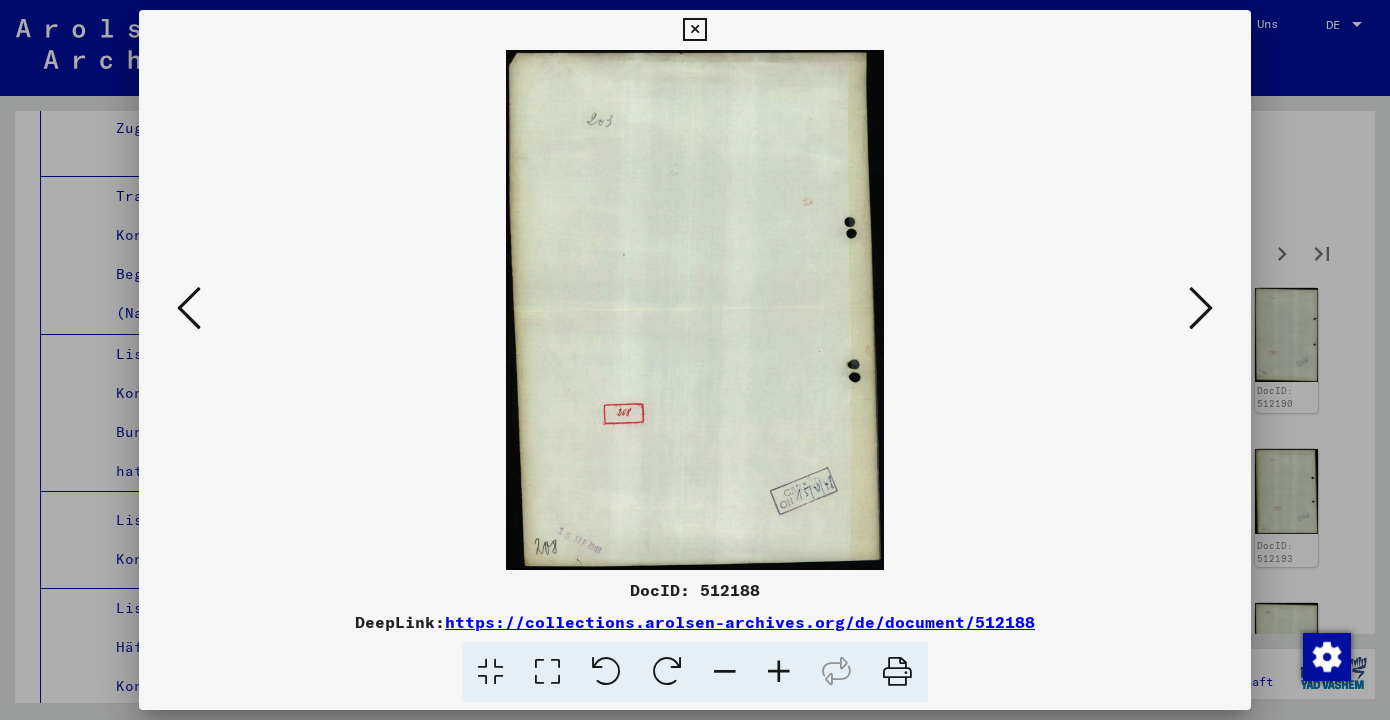 click at bounding box center [1201, 308] 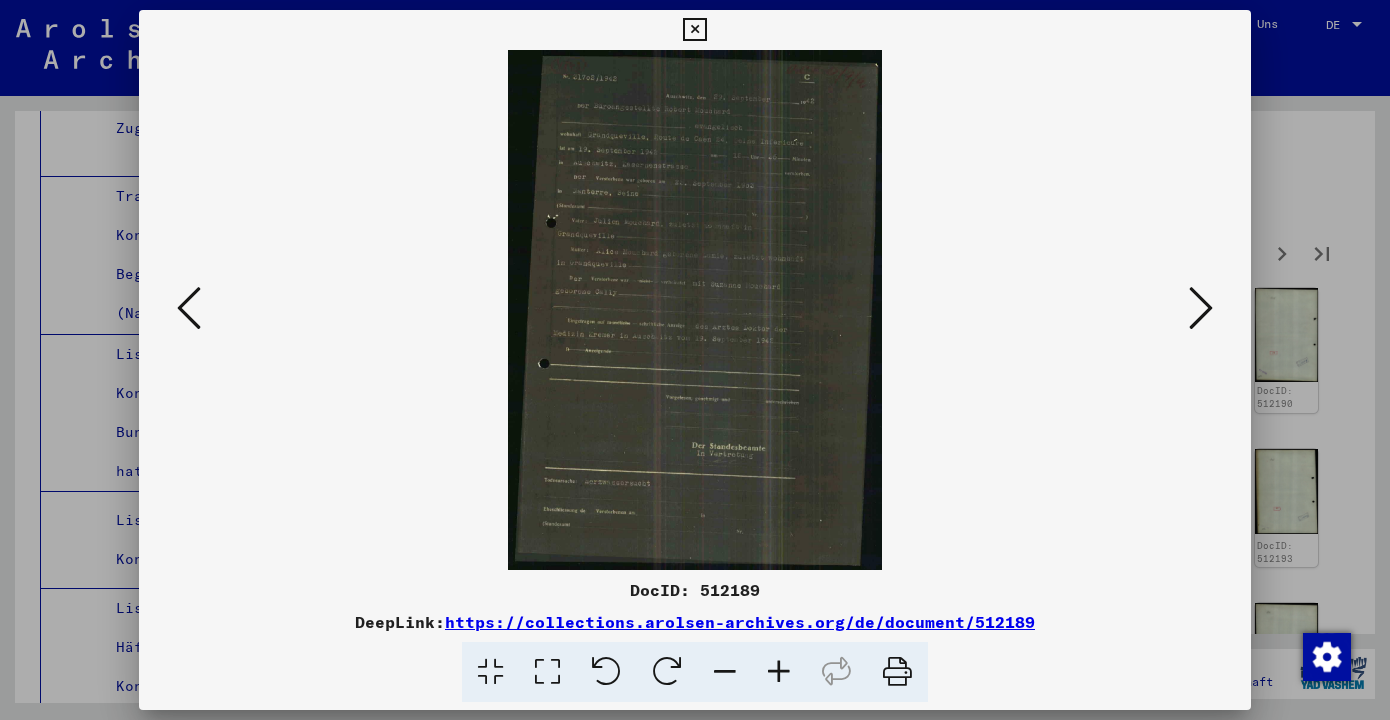 click at bounding box center [779, 672] 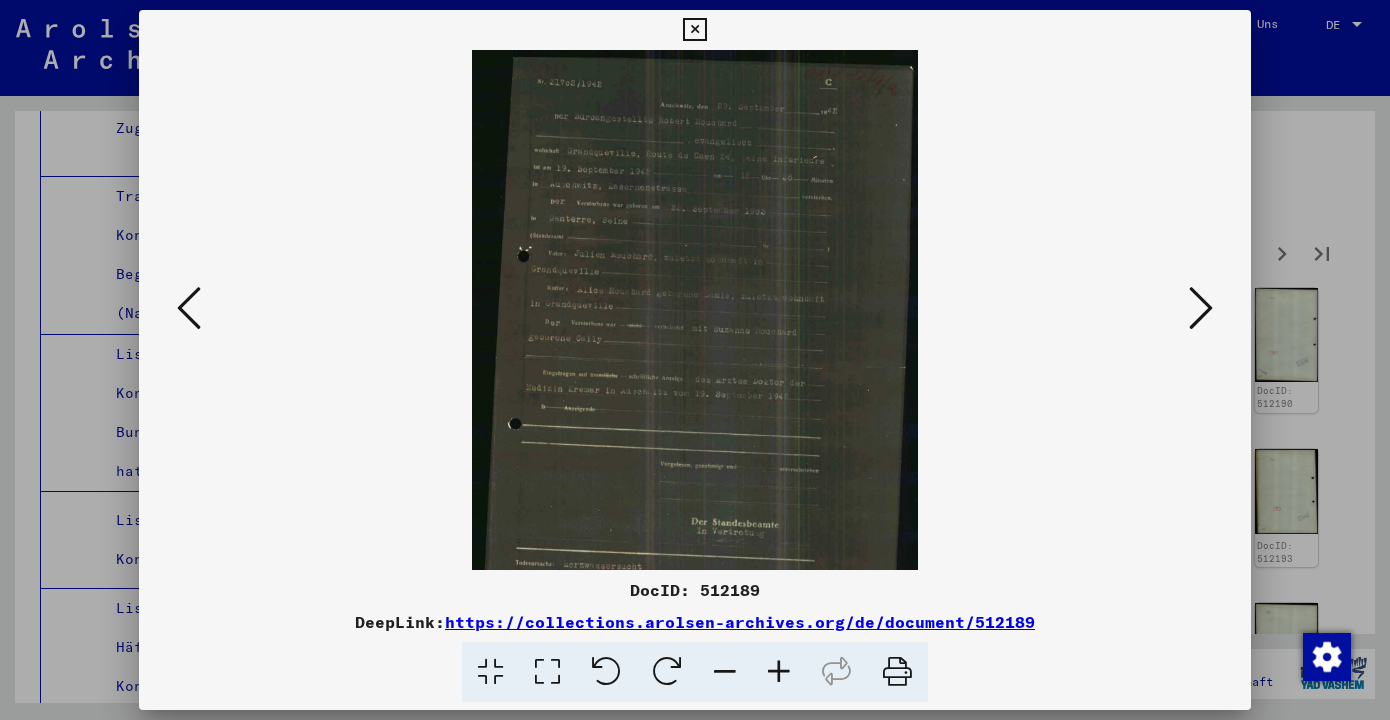 click at bounding box center [779, 672] 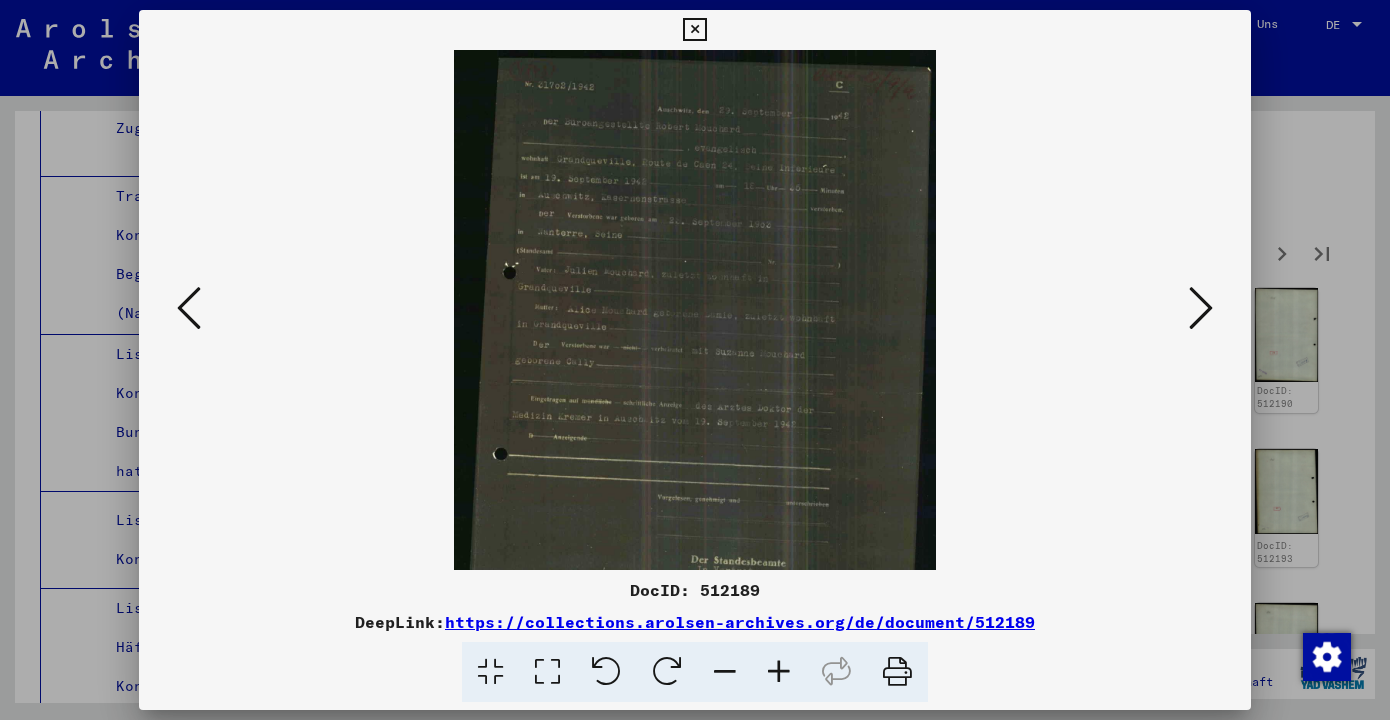 click at bounding box center [779, 672] 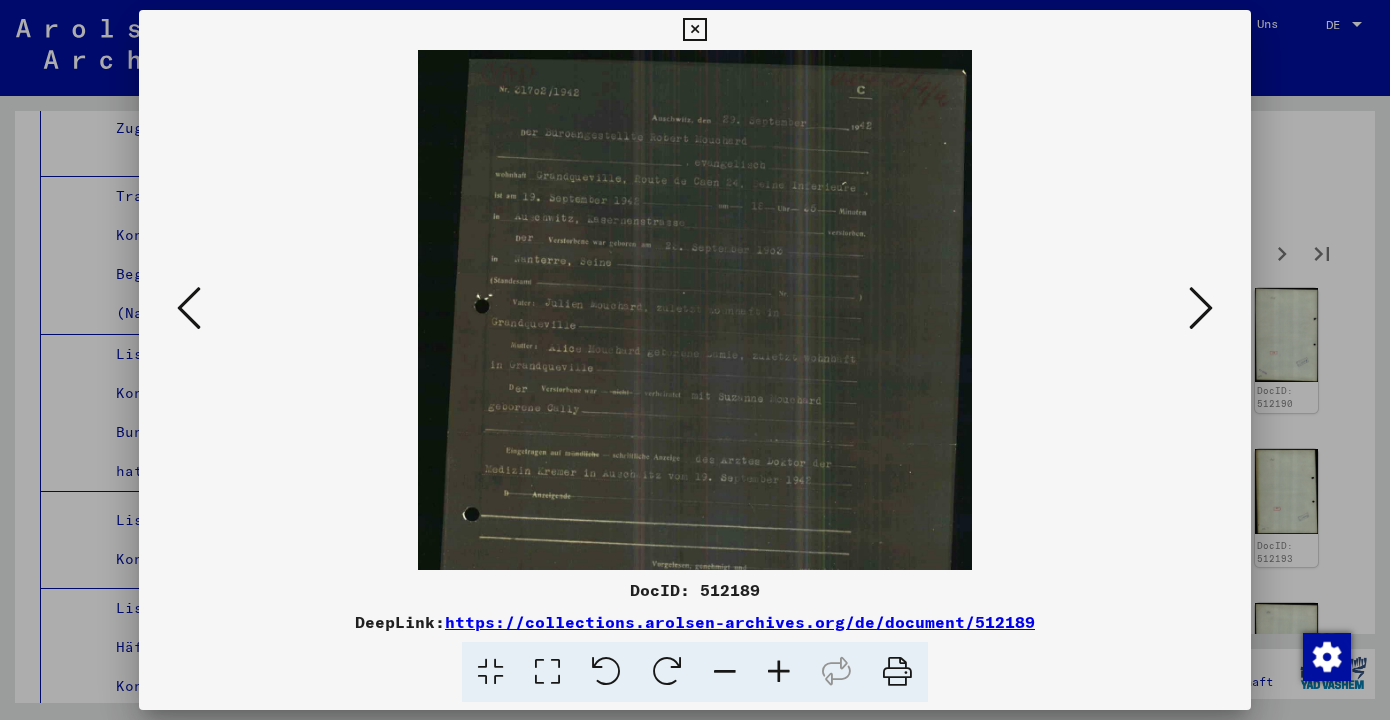click at bounding box center (1201, 308) 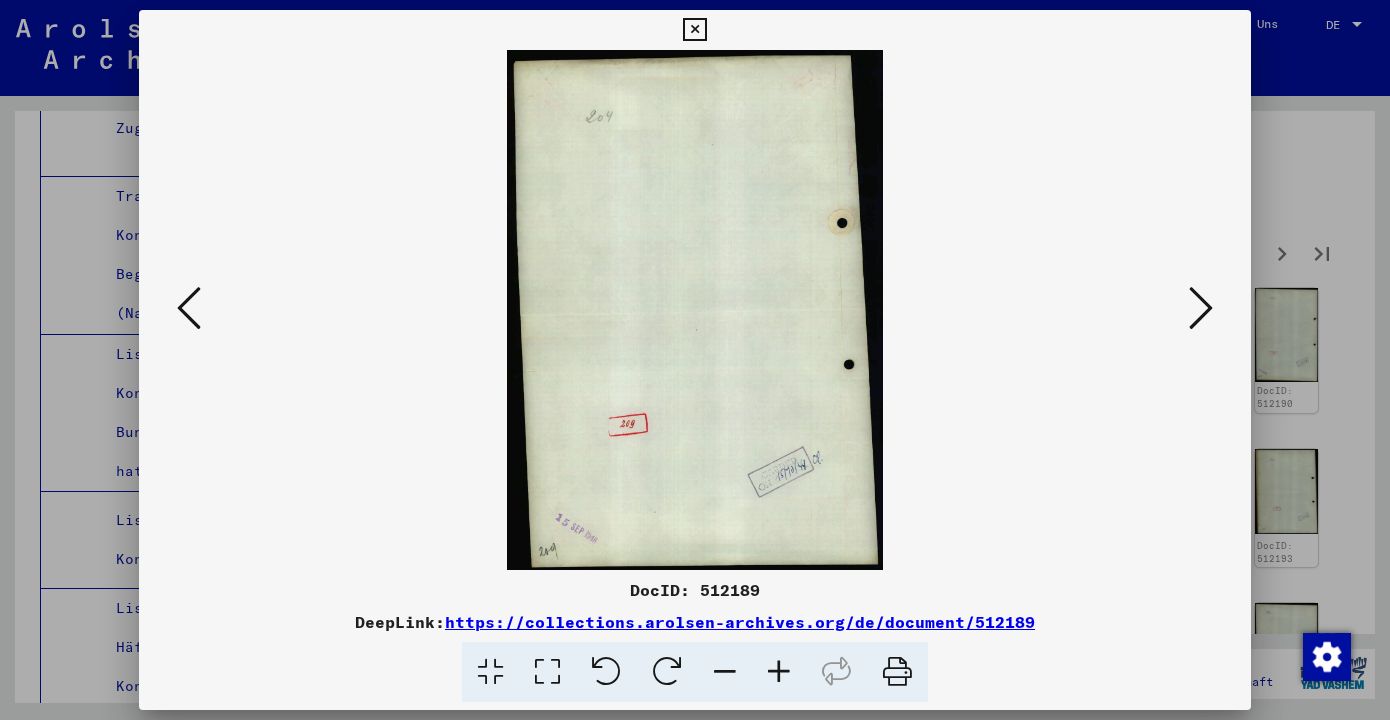 click at bounding box center [1201, 308] 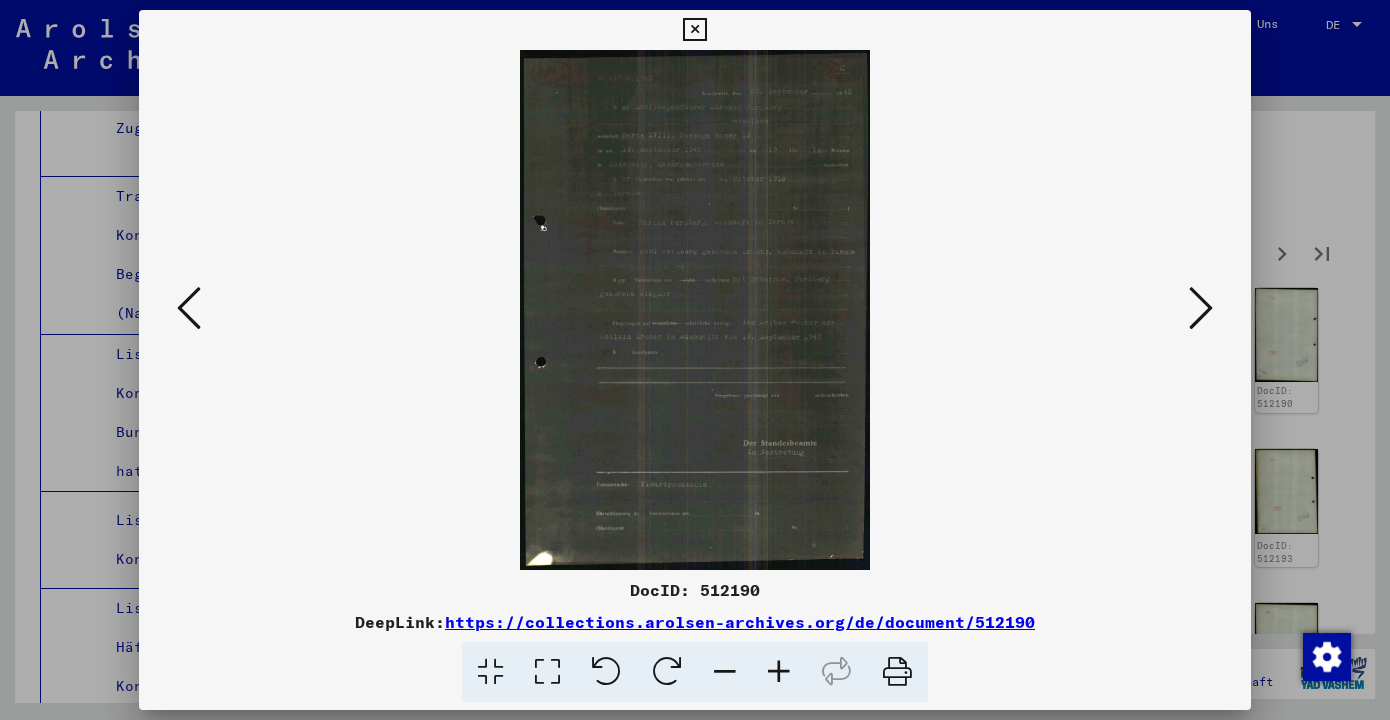 click at bounding box center [779, 672] 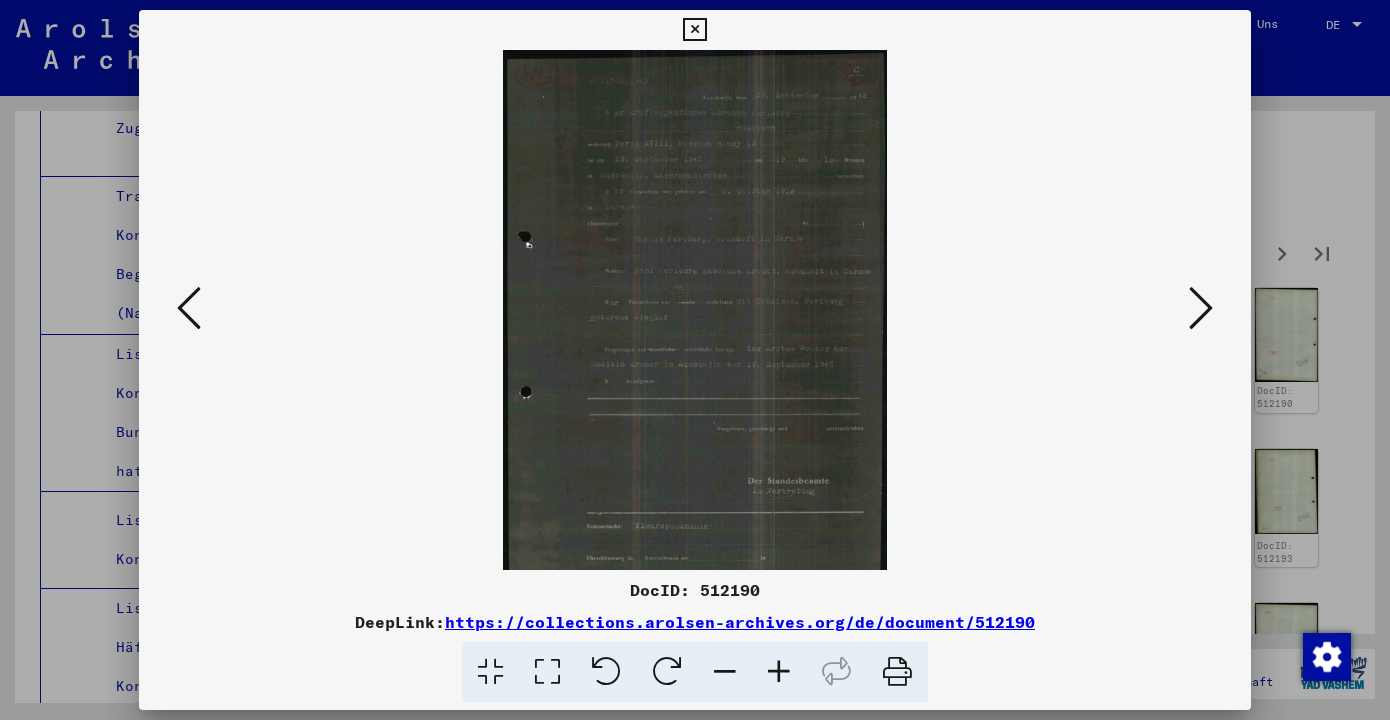 click at bounding box center [779, 672] 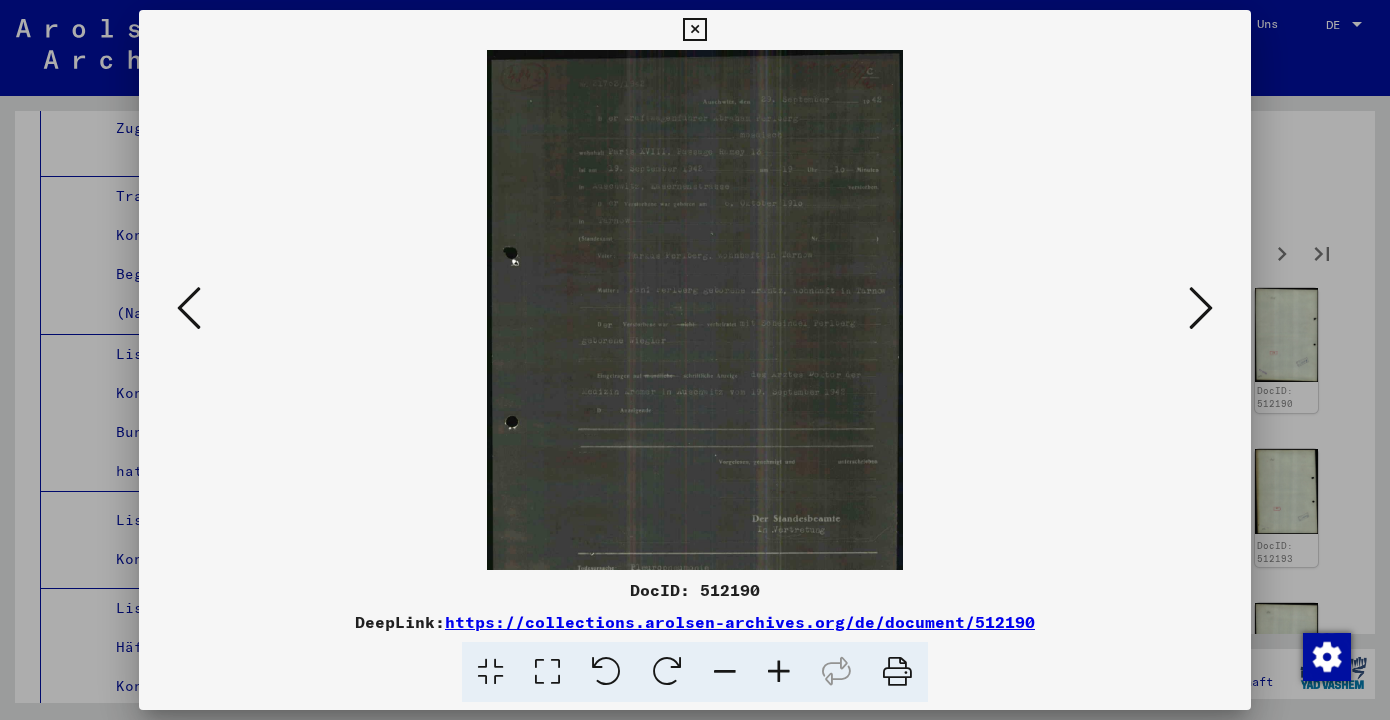 click at bounding box center [779, 672] 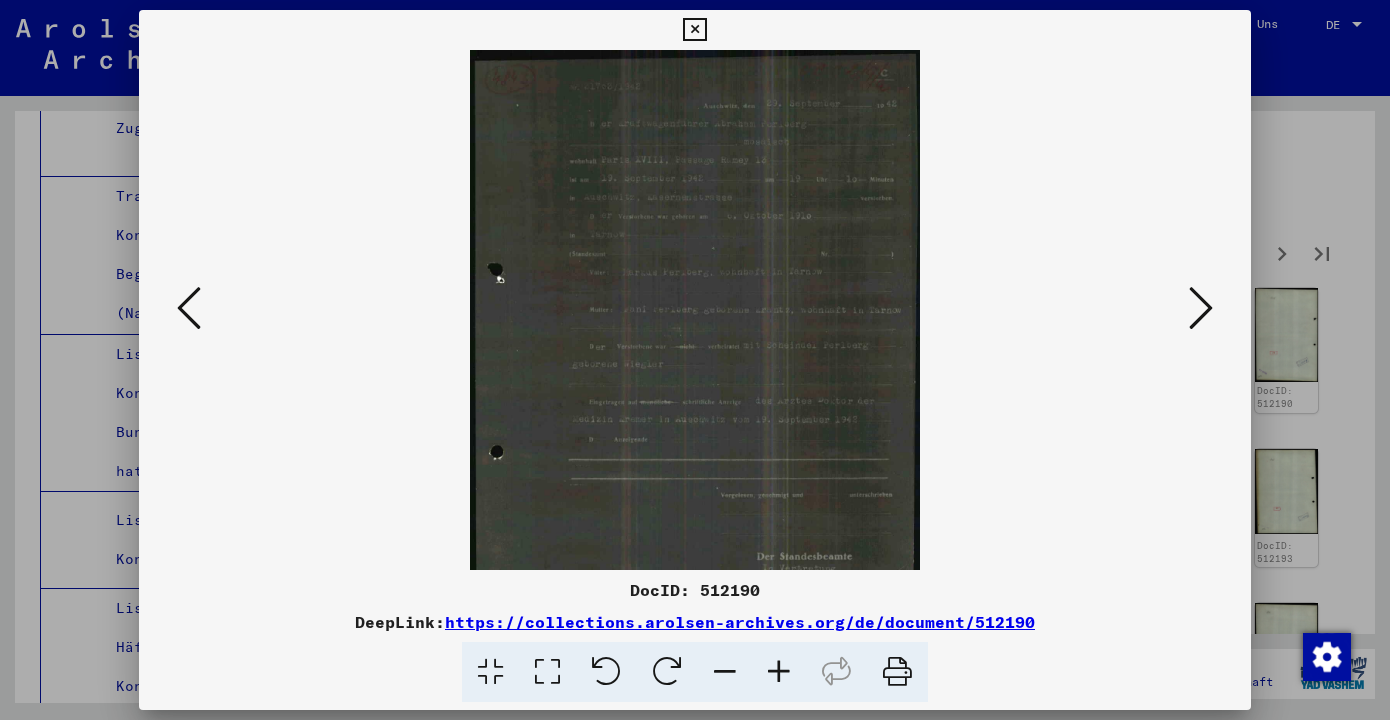 click at bounding box center [779, 672] 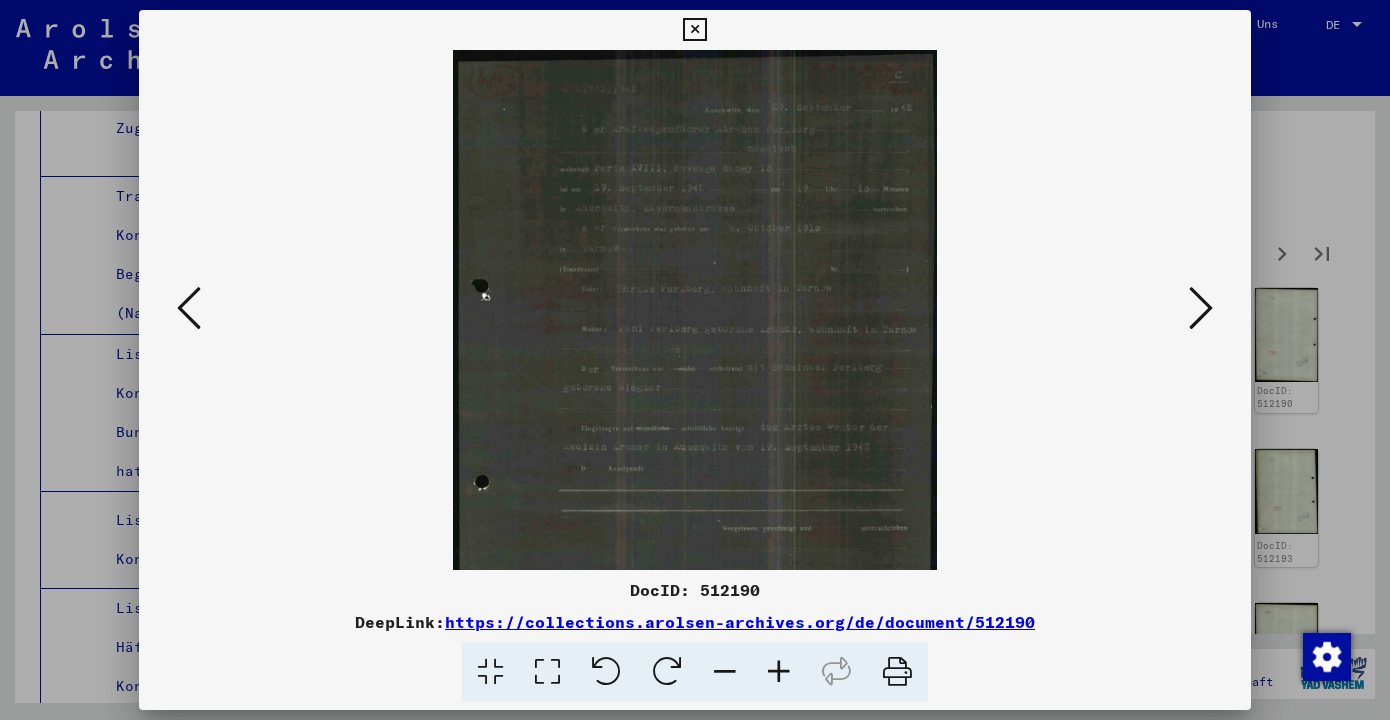 click at bounding box center [547, 672] 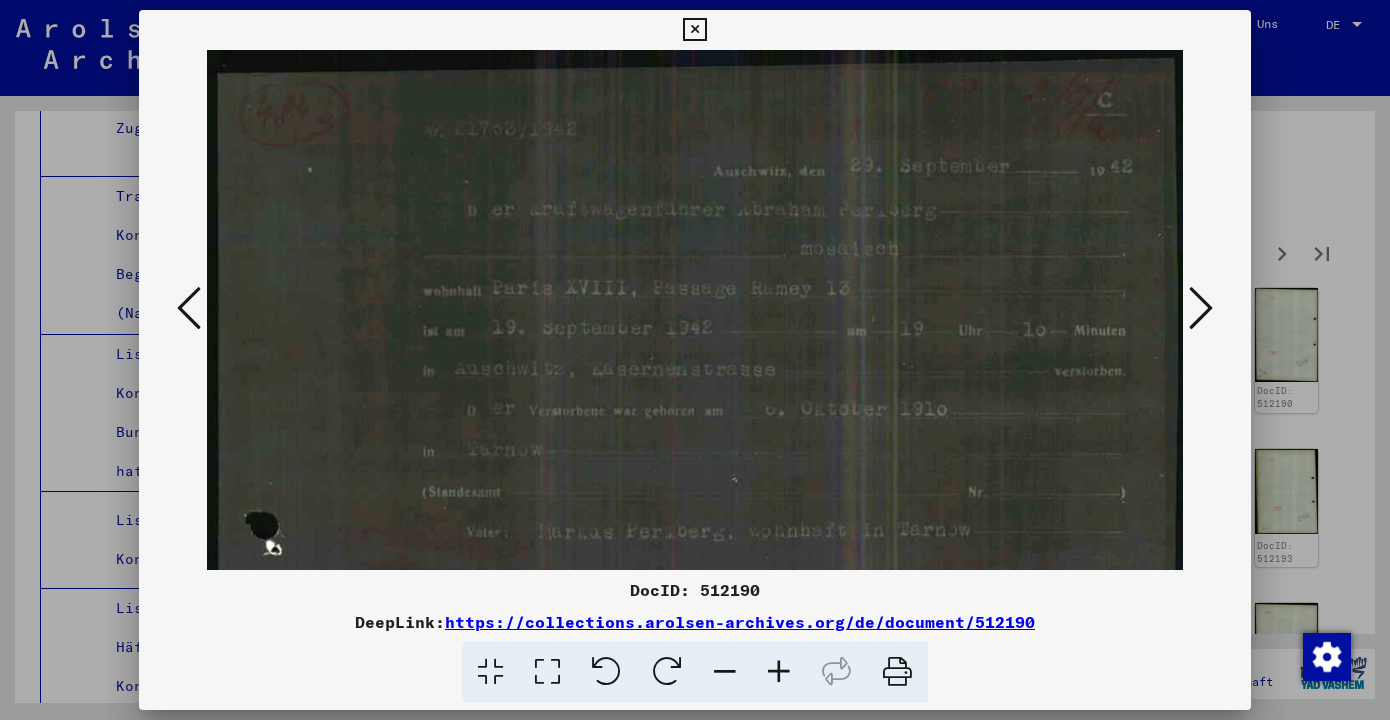 click at bounding box center (1201, 308) 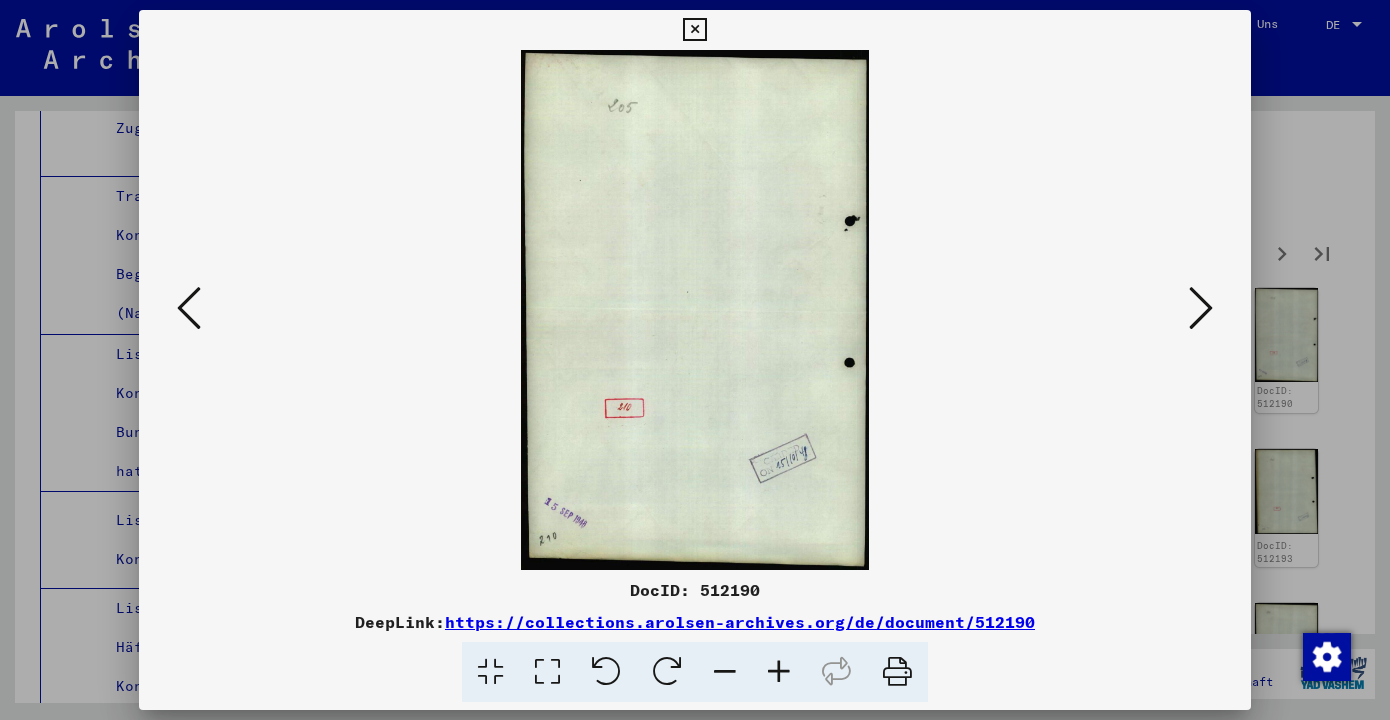 click at bounding box center [1201, 308] 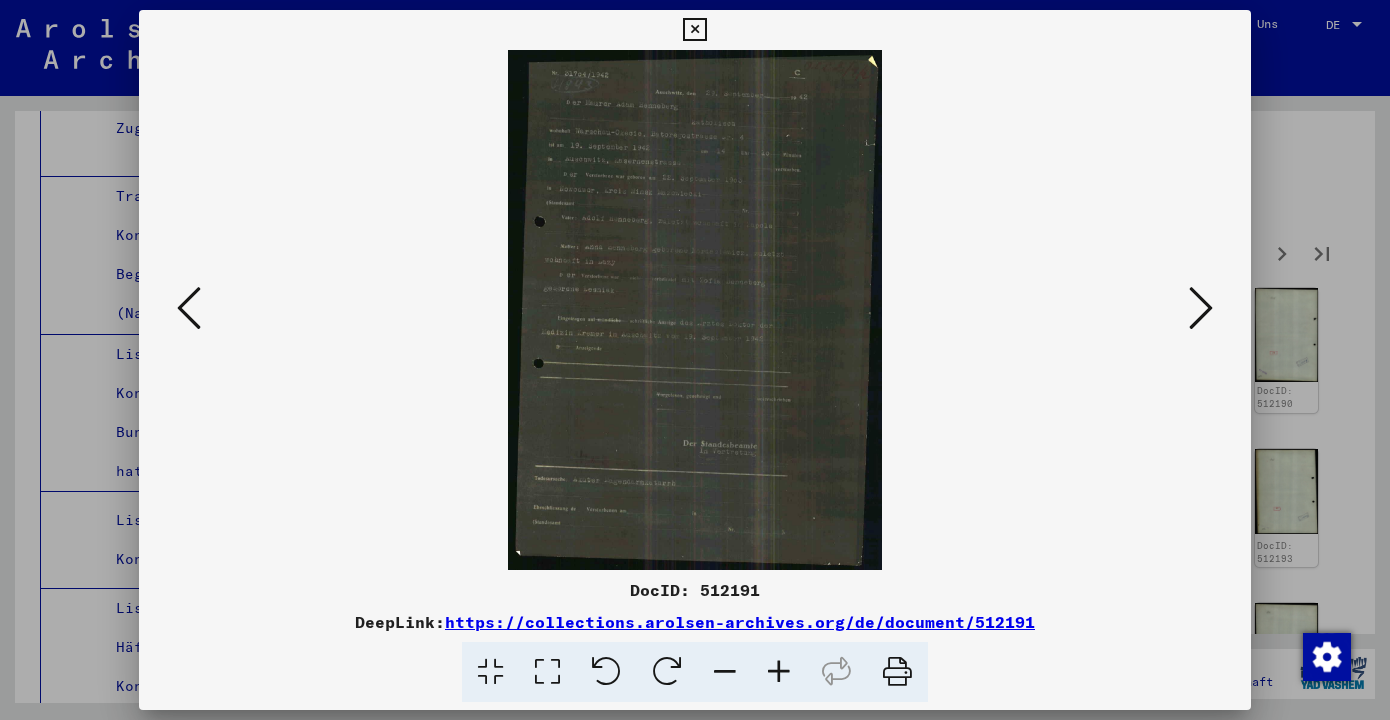 click at bounding box center [1201, 308] 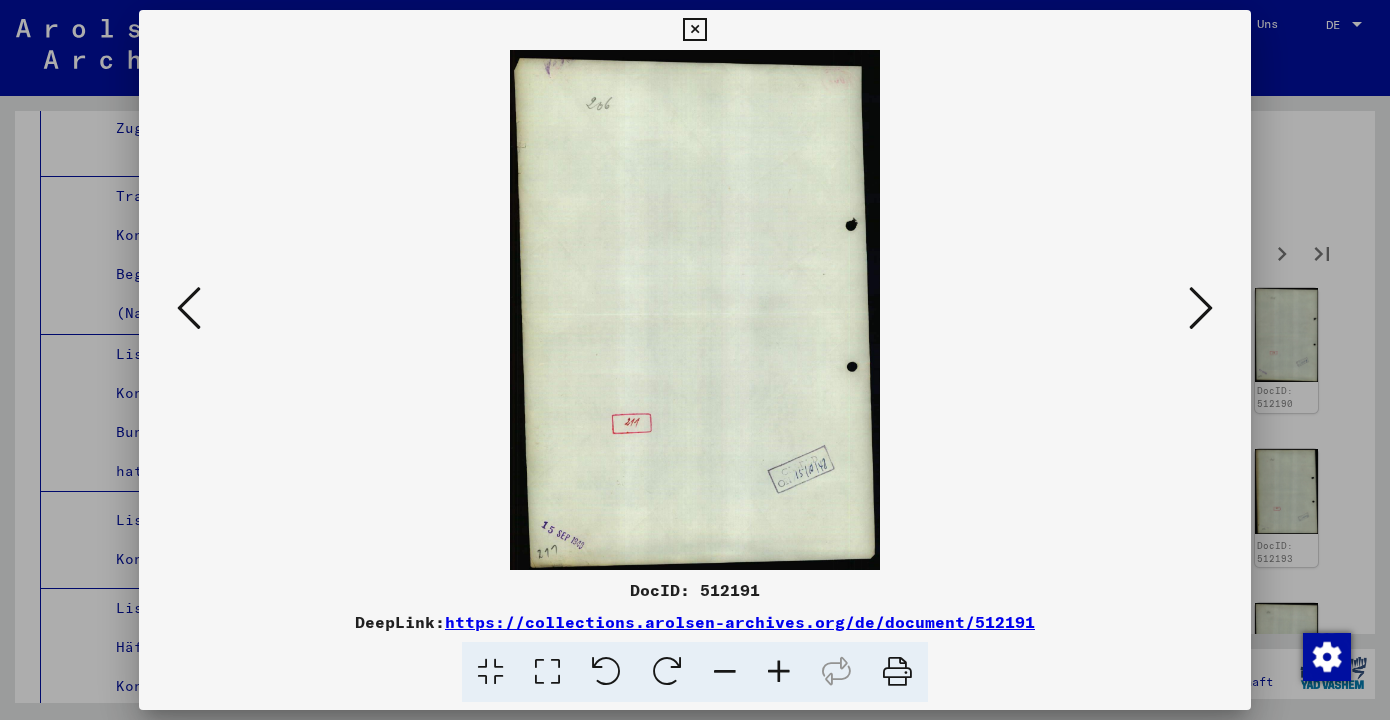 click at bounding box center (695, 360) 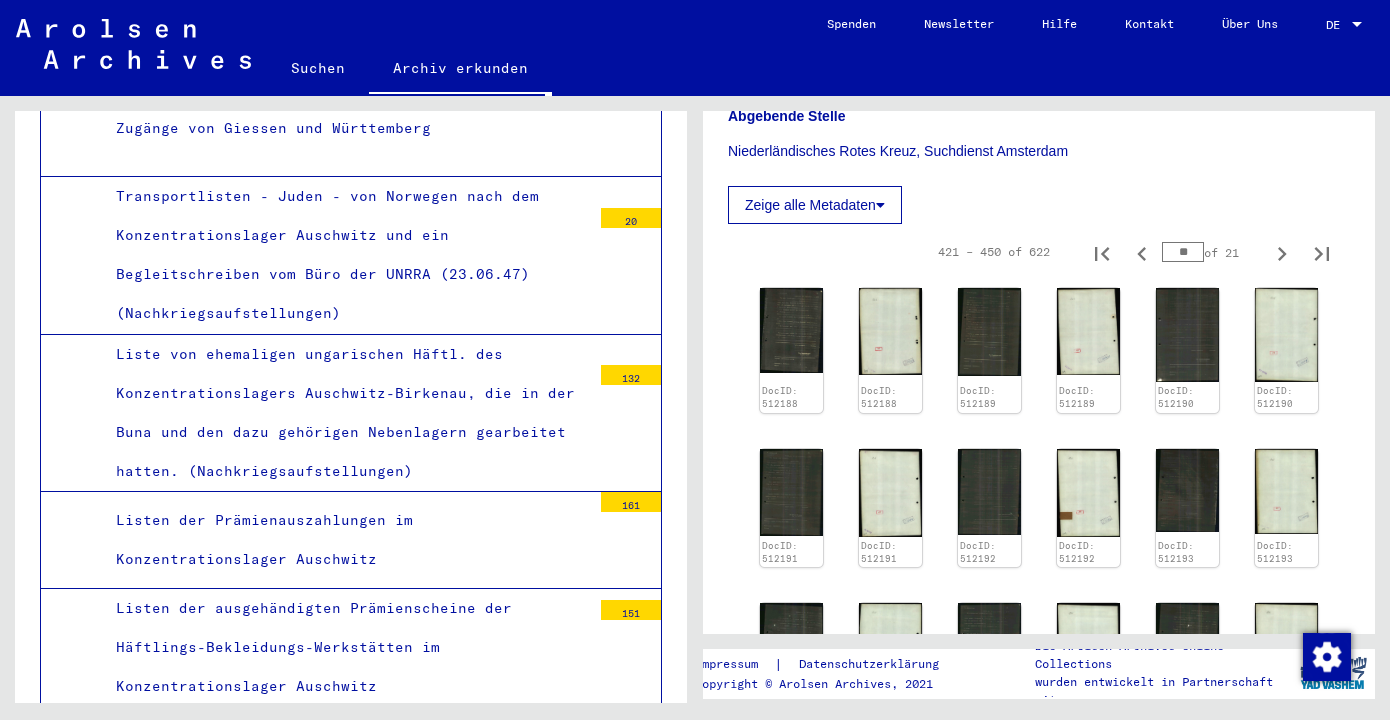 click on "Suchen" 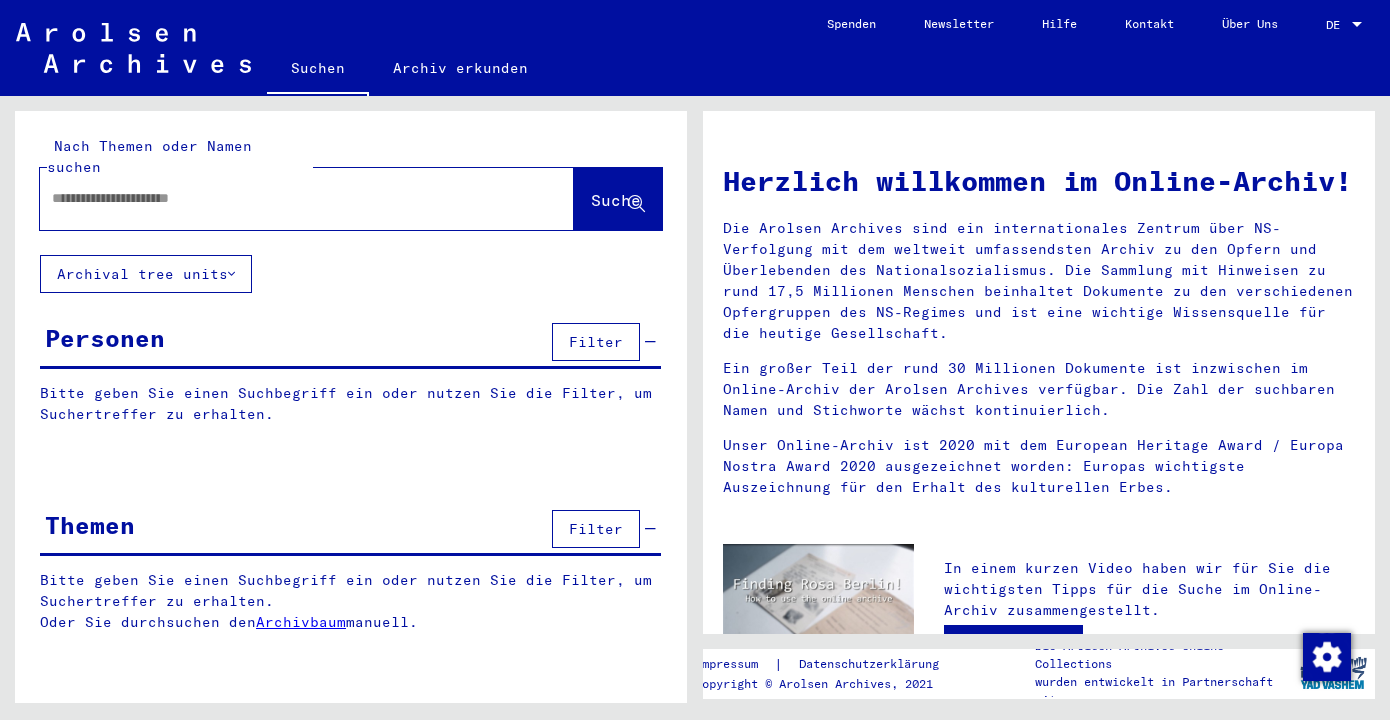 click at bounding box center [283, 198] 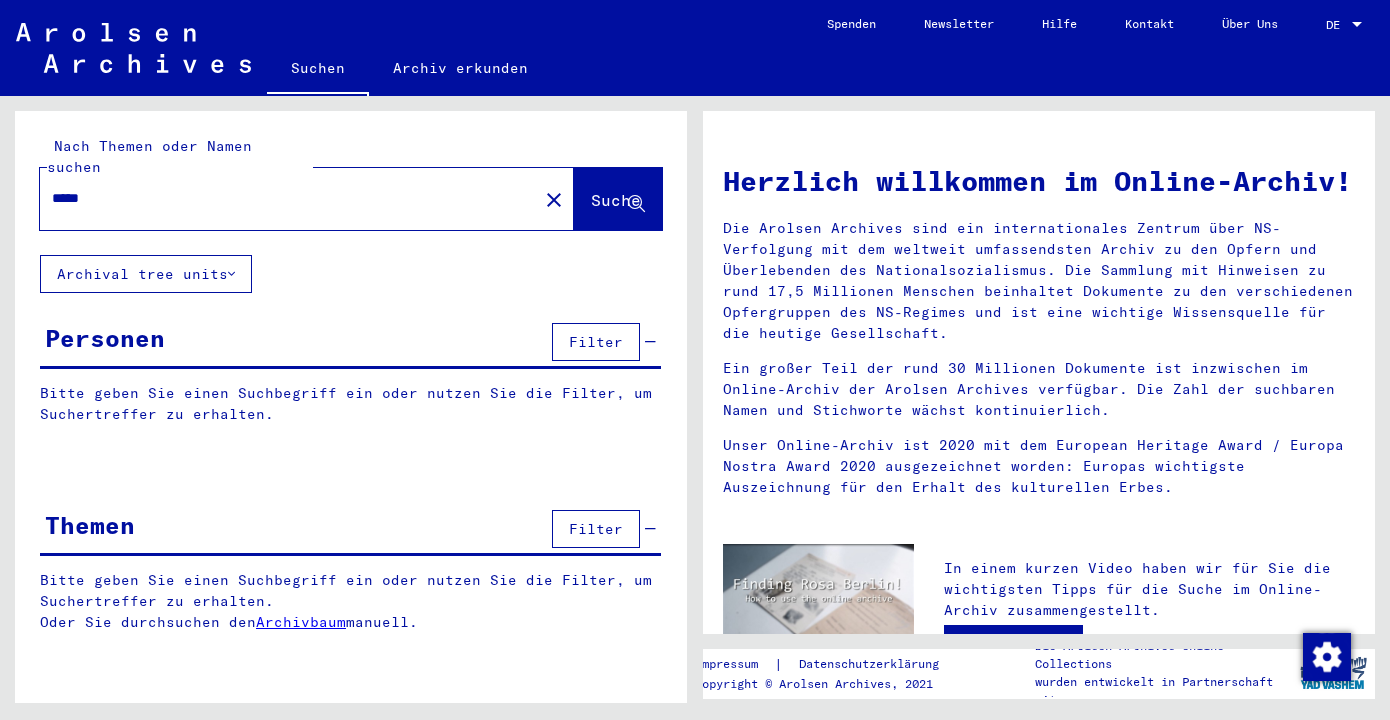 type on "*****" 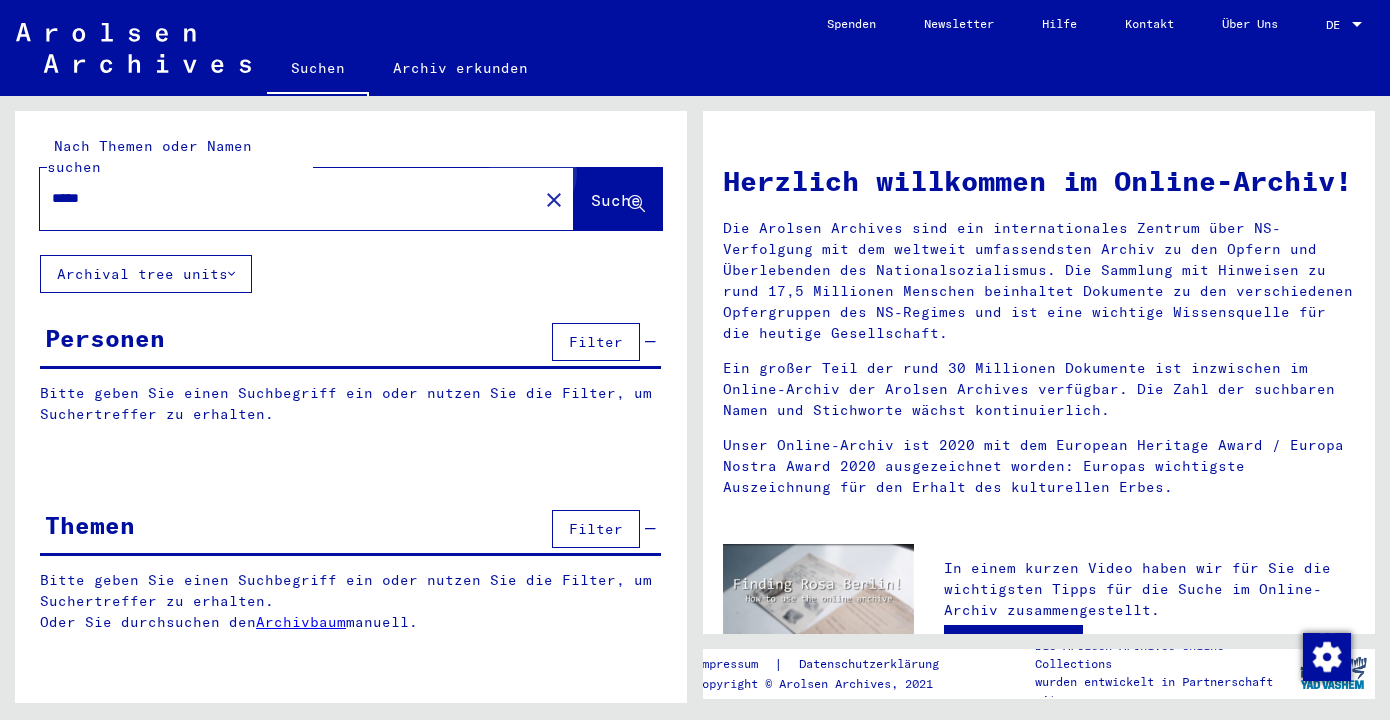 click on "Suche" 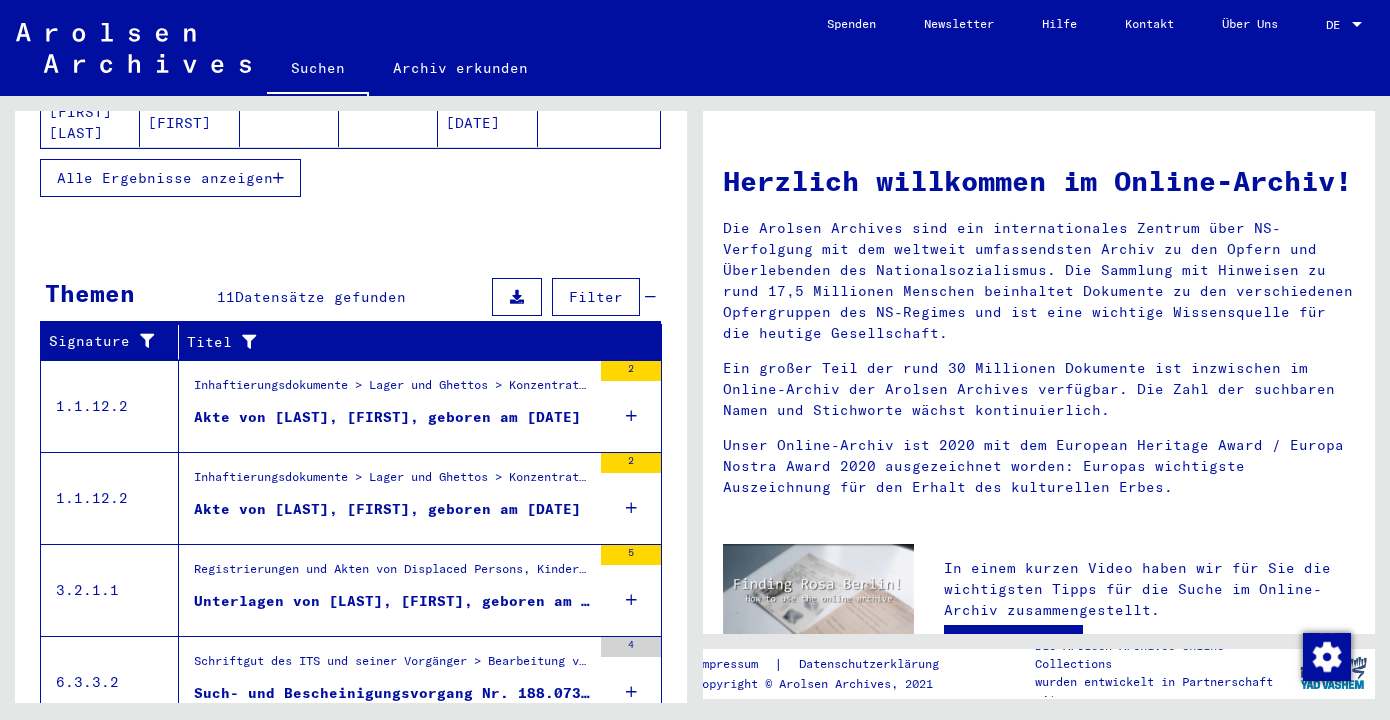 scroll, scrollTop: 524, scrollLeft: 0, axis: vertical 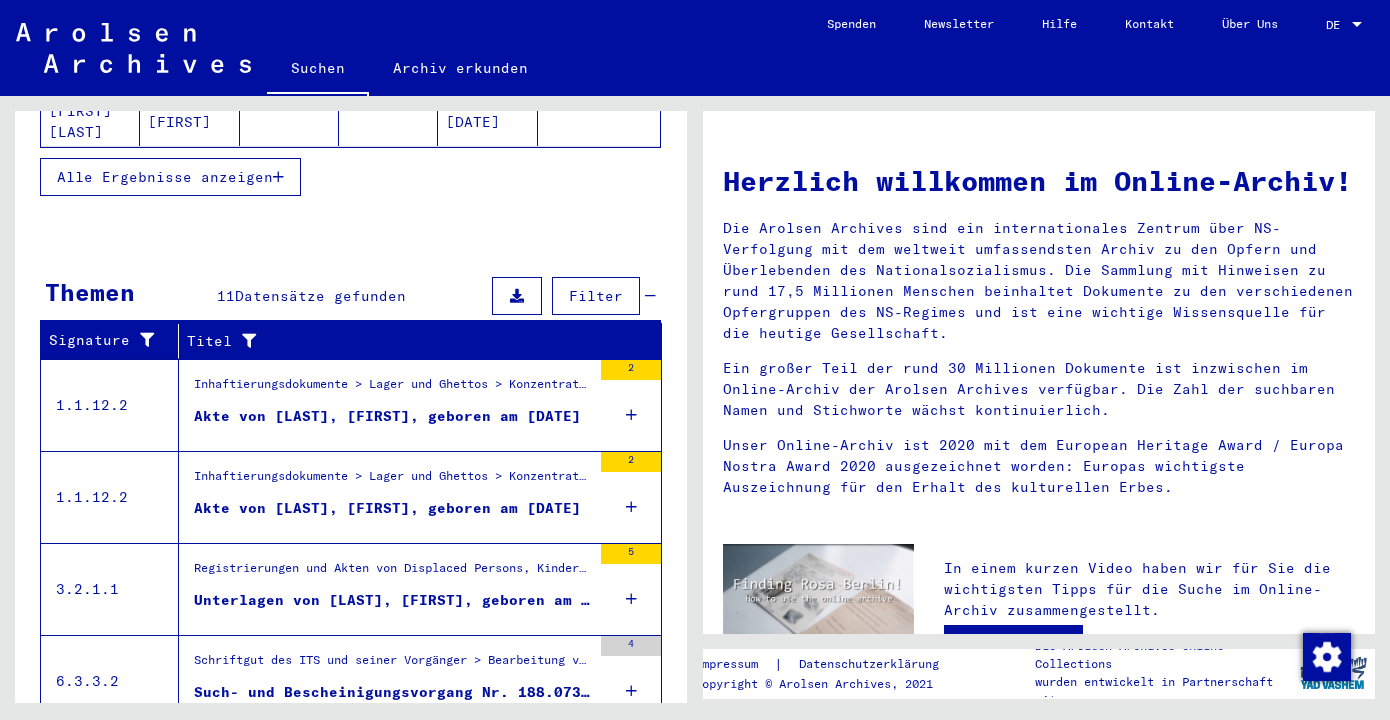 click on "Akte von [LAST], [FIRST], geboren am [DATE]" at bounding box center (387, 416) 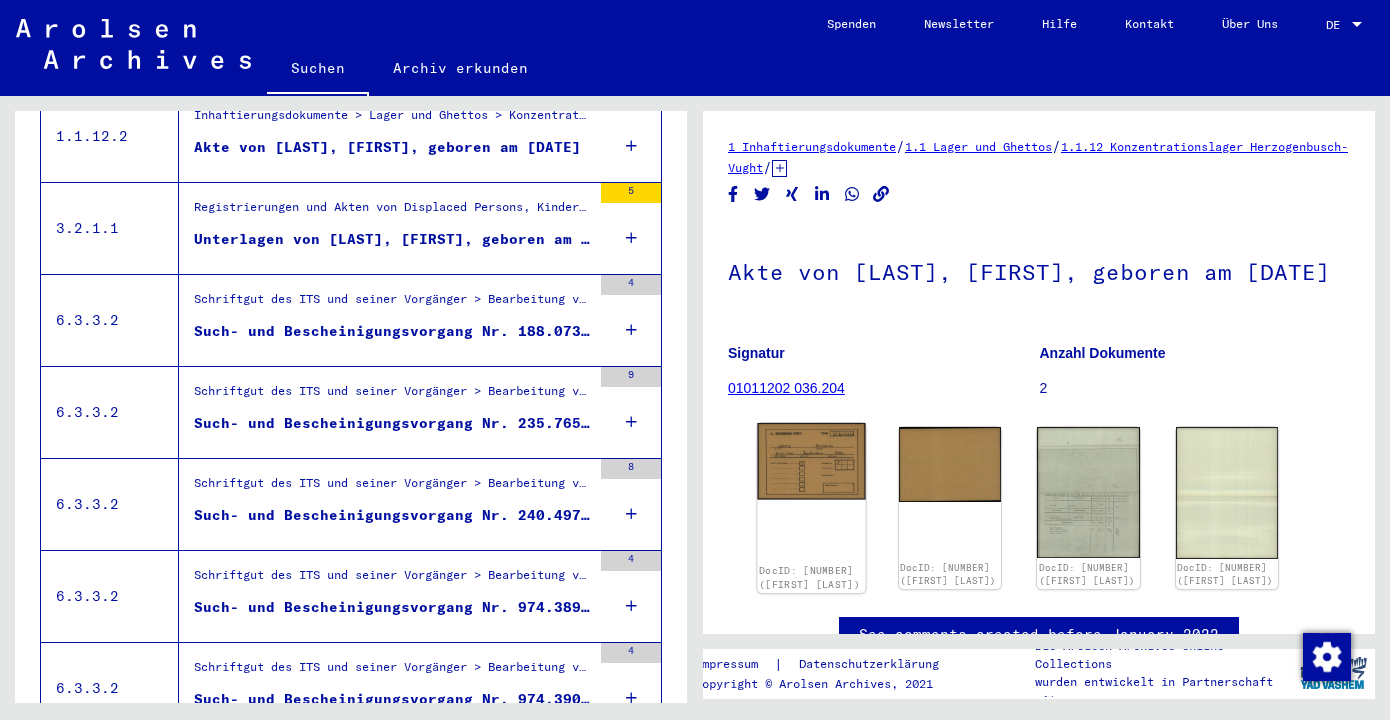 click 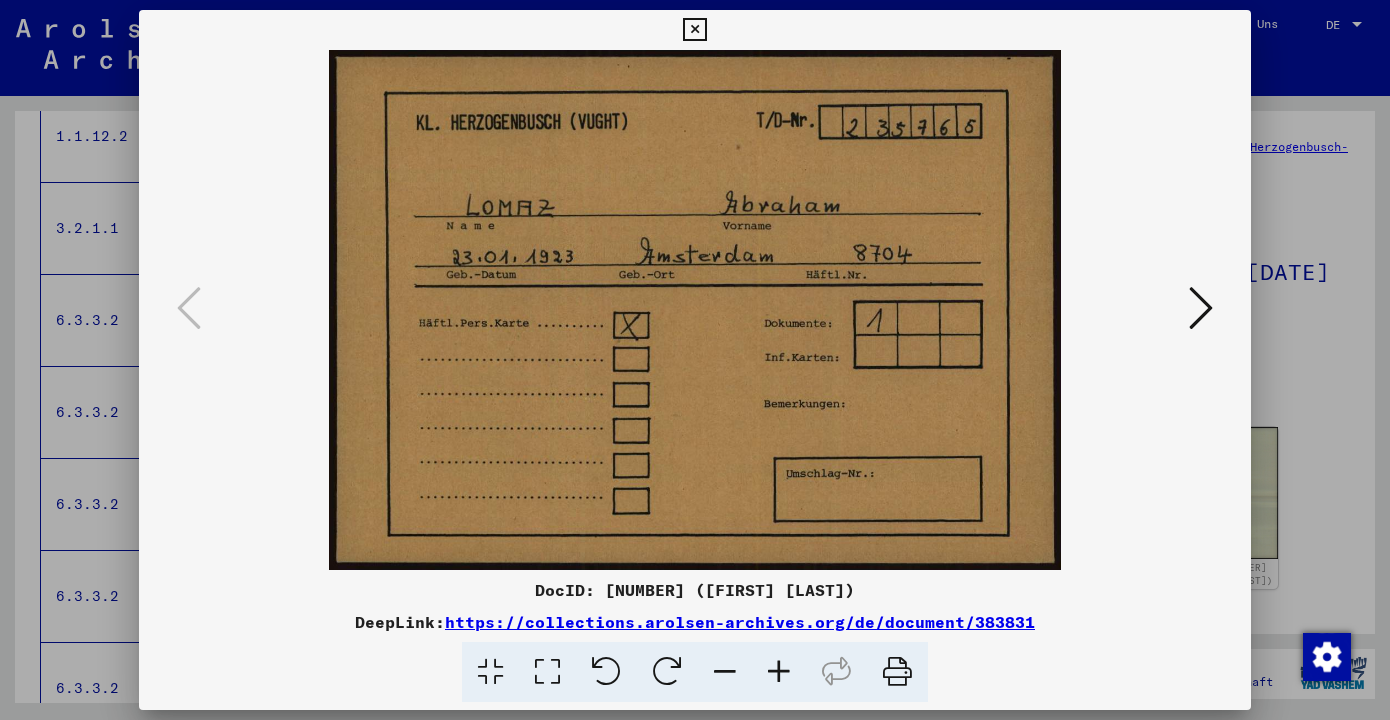 click at bounding box center (1201, 308) 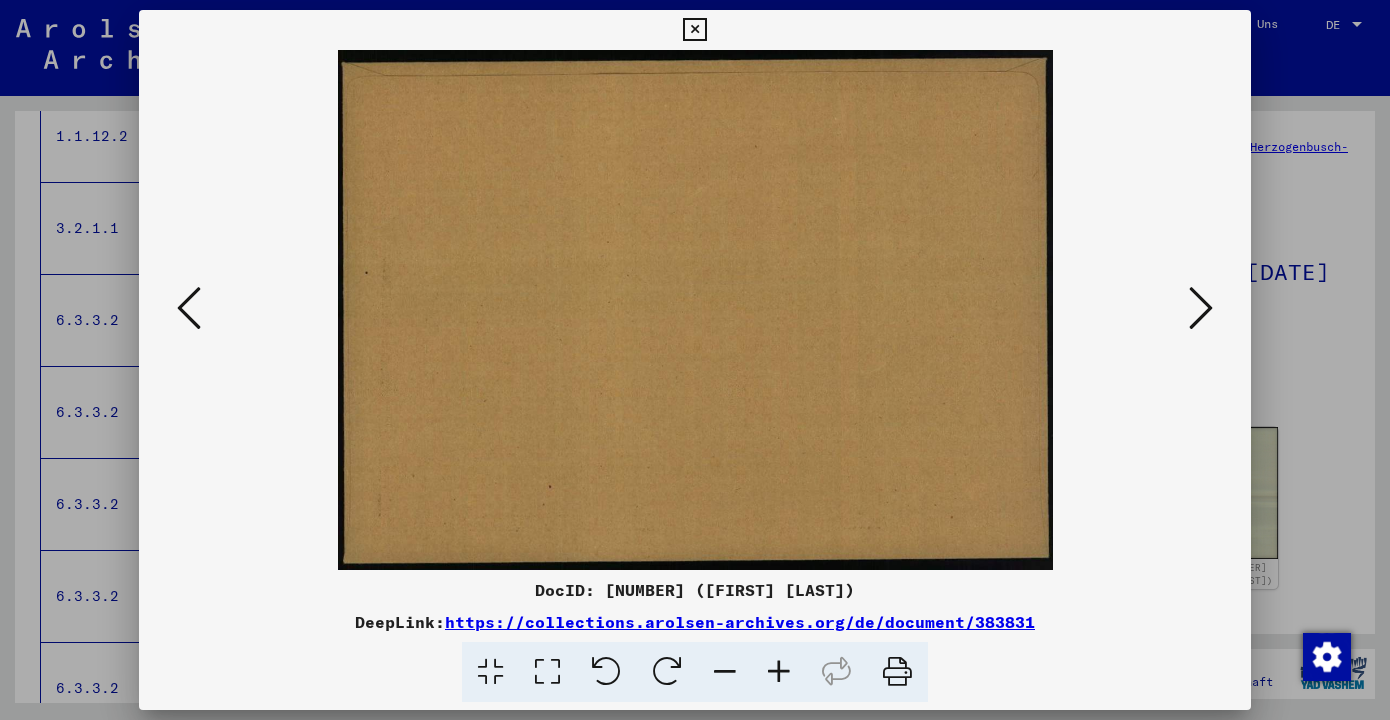 click at bounding box center (1201, 308) 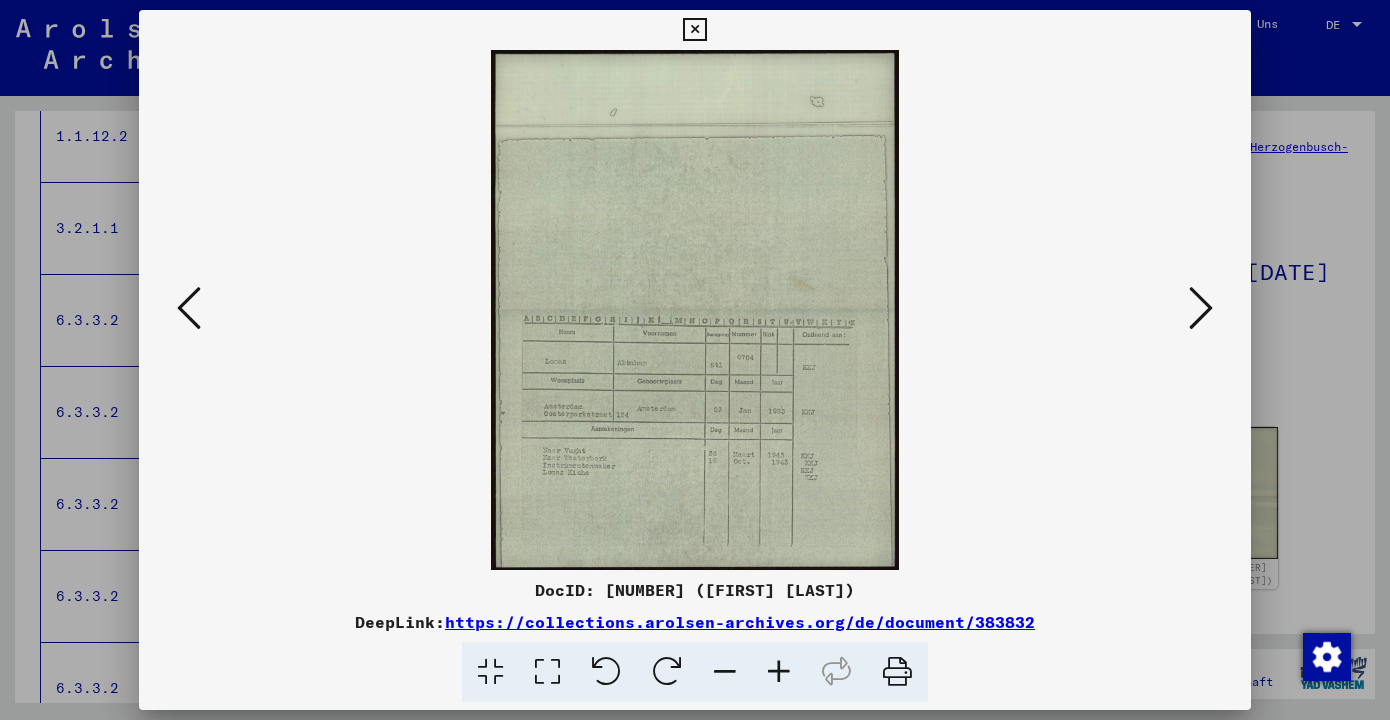 click at bounding box center (779, 672) 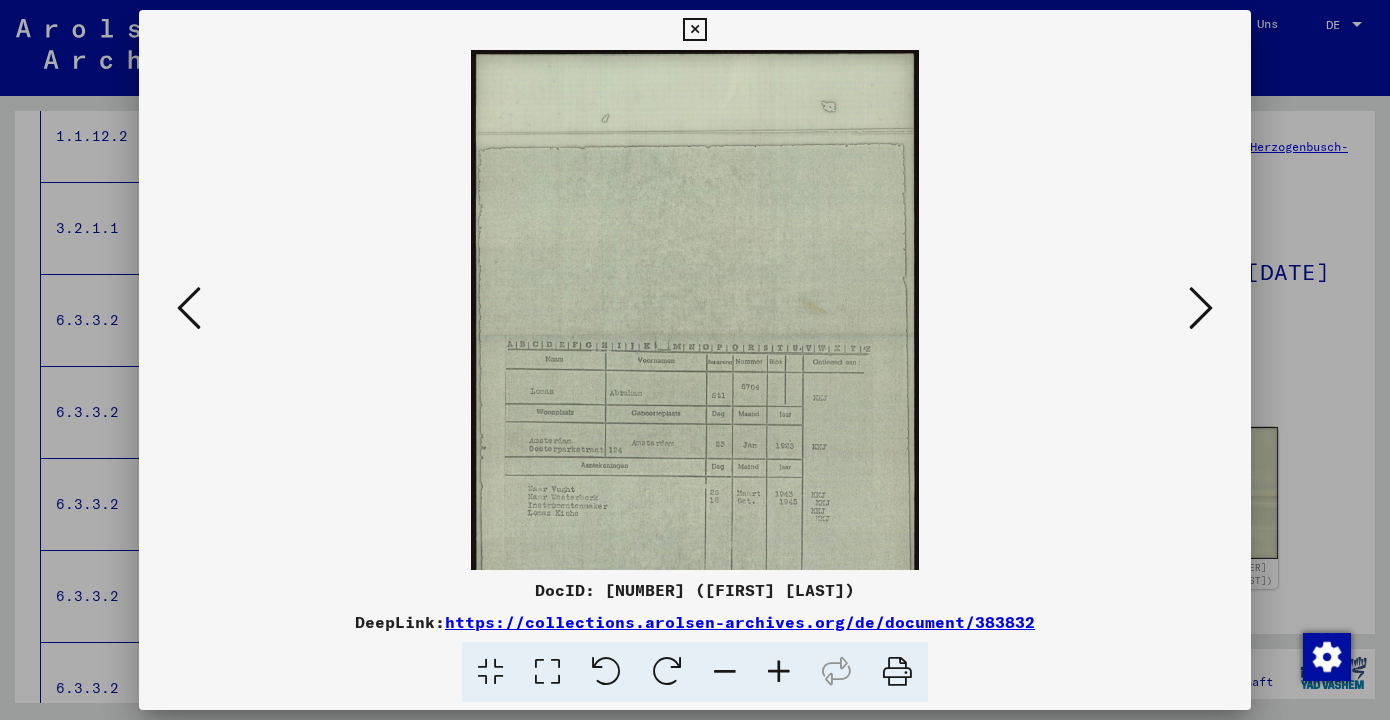 click at bounding box center (779, 672) 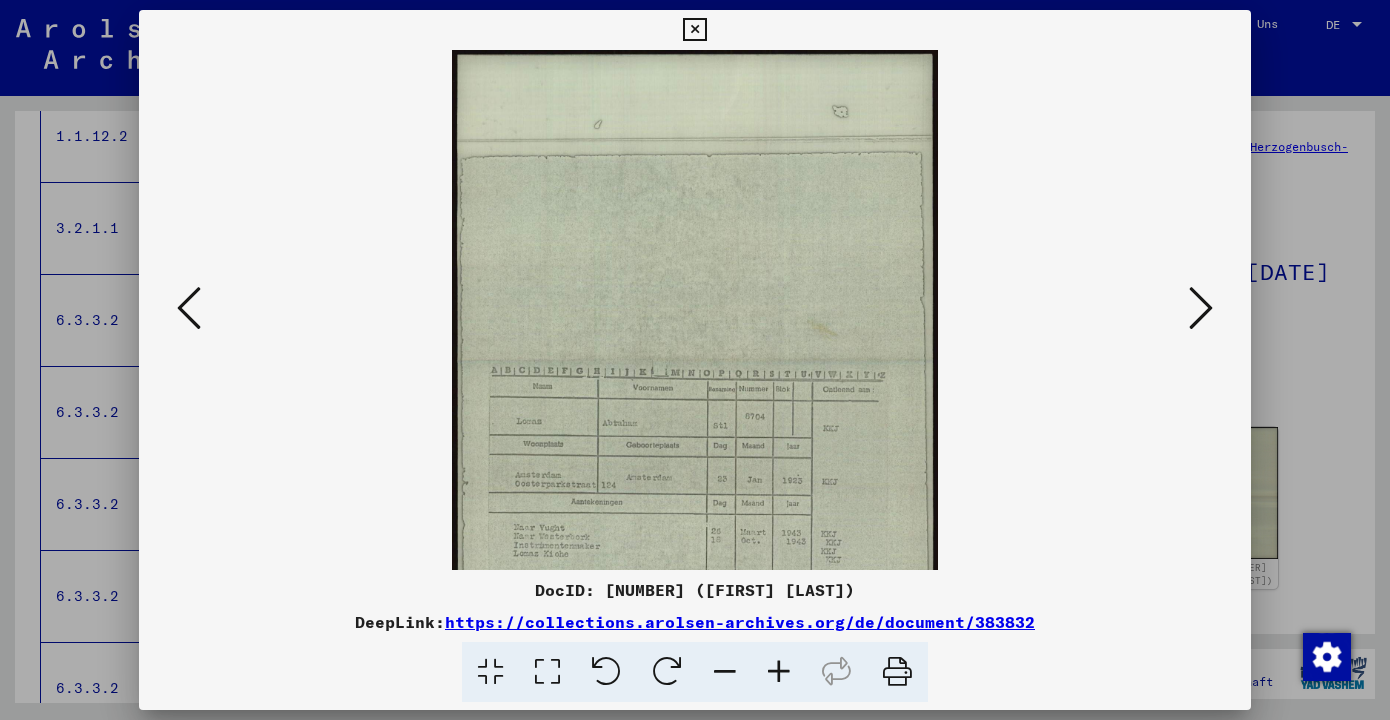 click at bounding box center [779, 672] 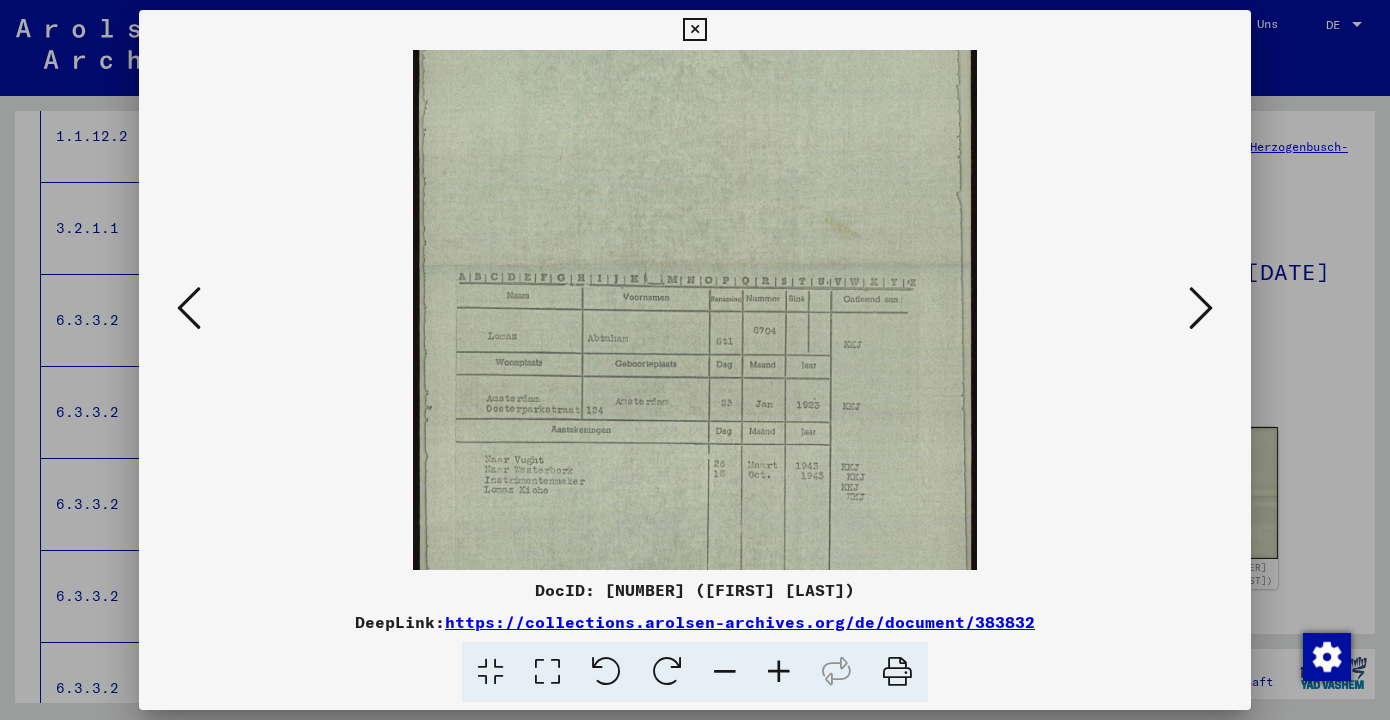 scroll, scrollTop: 200, scrollLeft: 0, axis: vertical 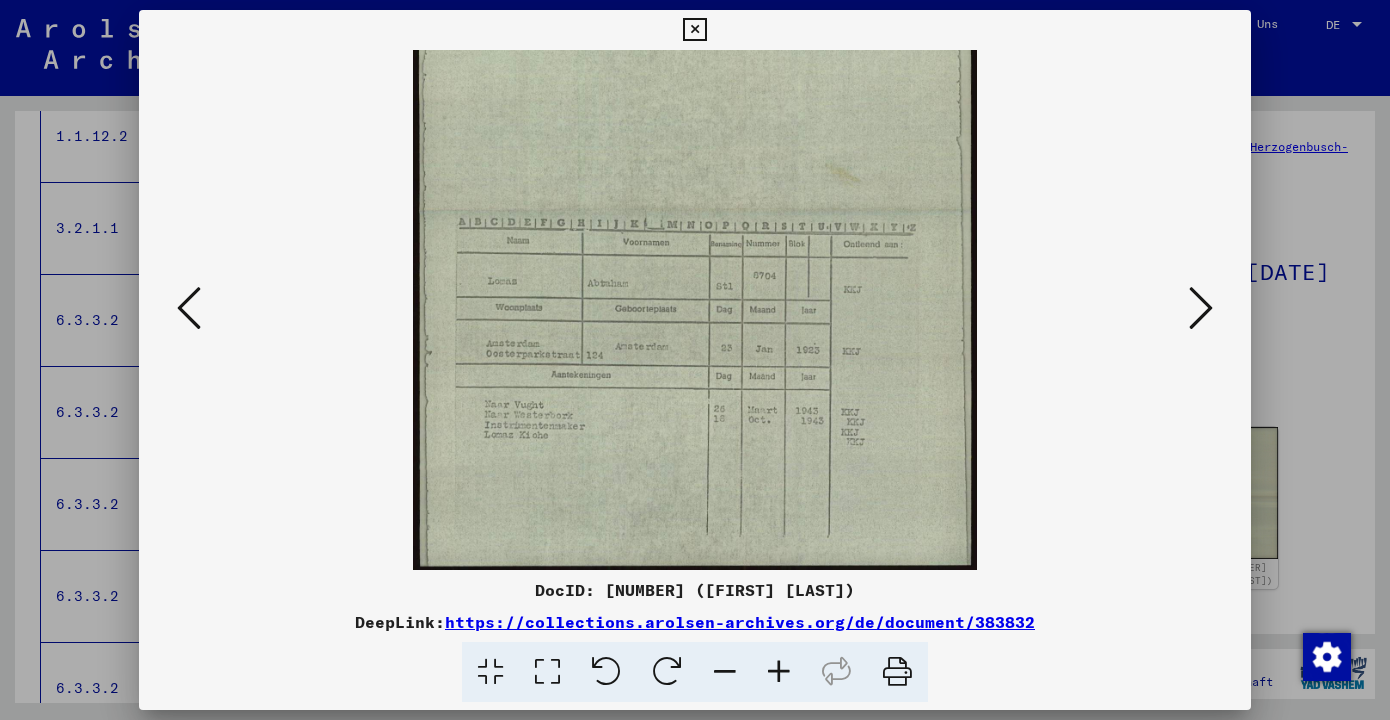 drag, startPoint x: 734, startPoint y: 464, endPoint x: 745, endPoint y: 161, distance: 303.19962 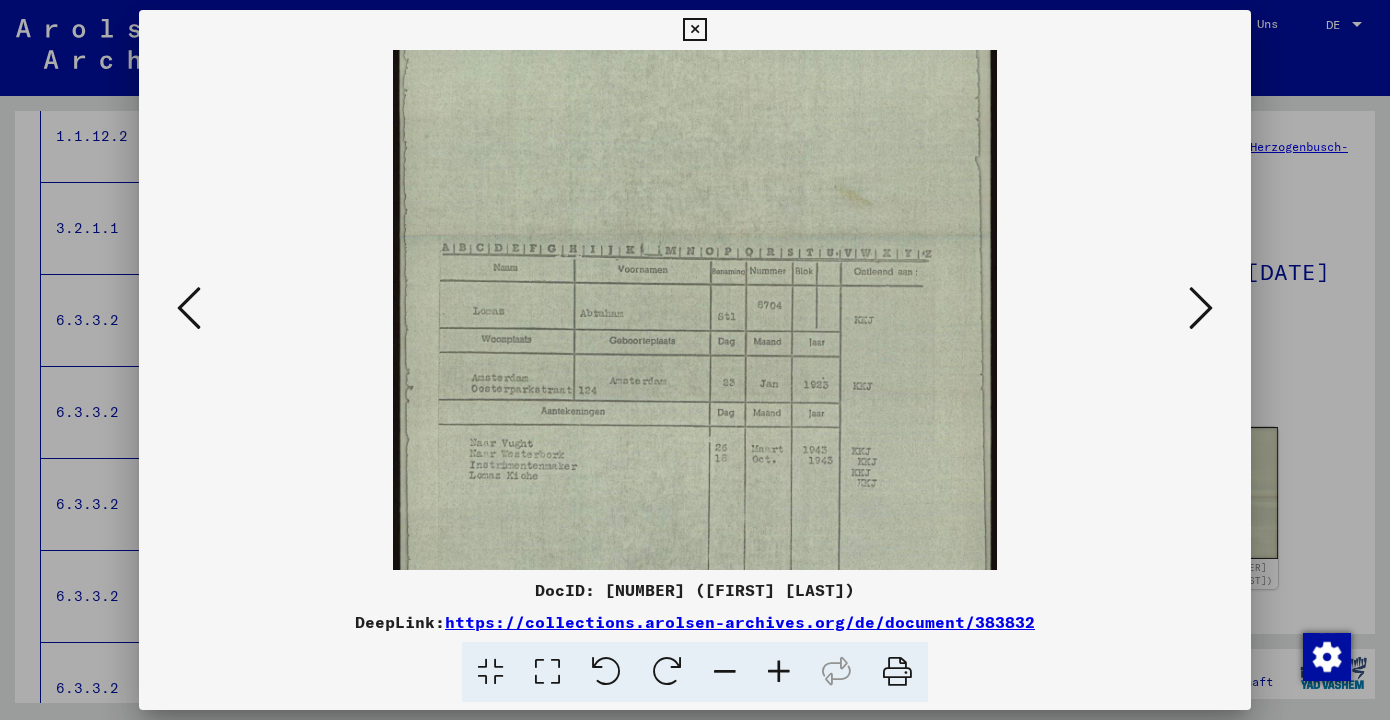click at bounding box center (779, 672) 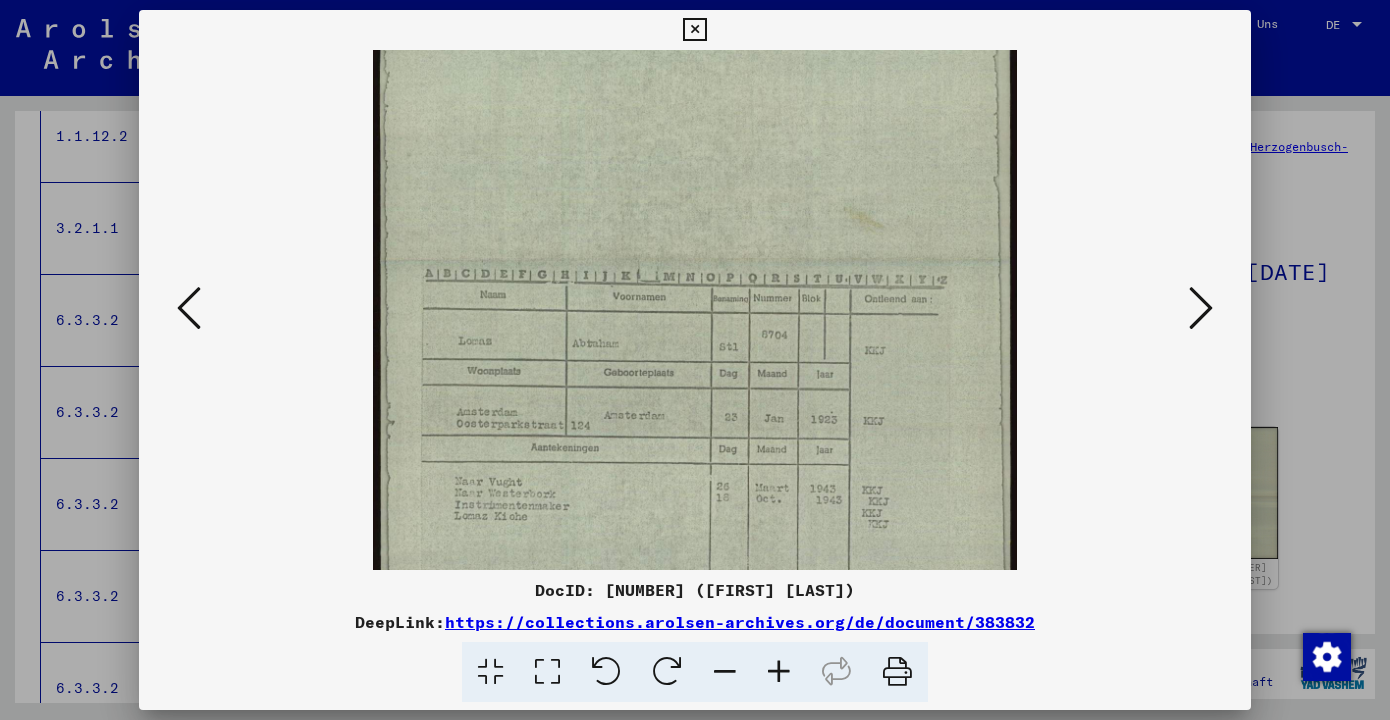 click at bounding box center (1201, 308) 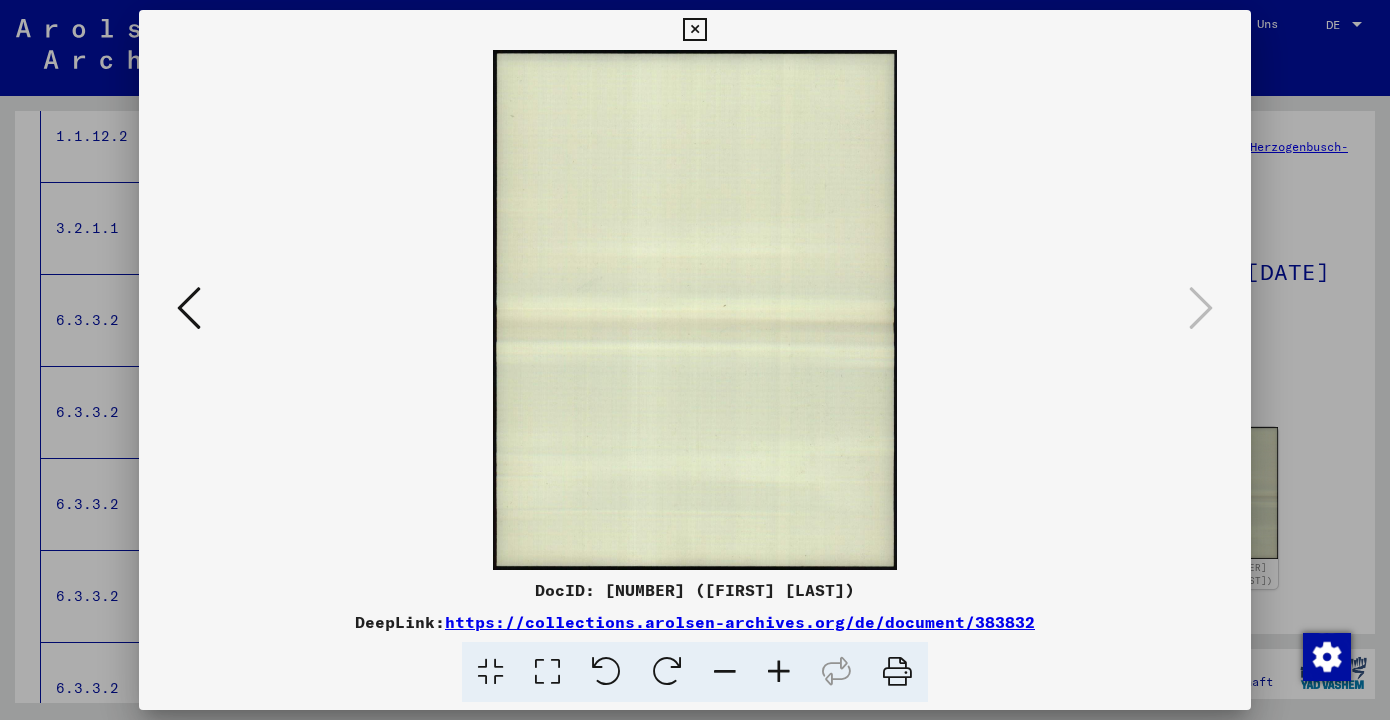 scroll, scrollTop: 0, scrollLeft: 0, axis: both 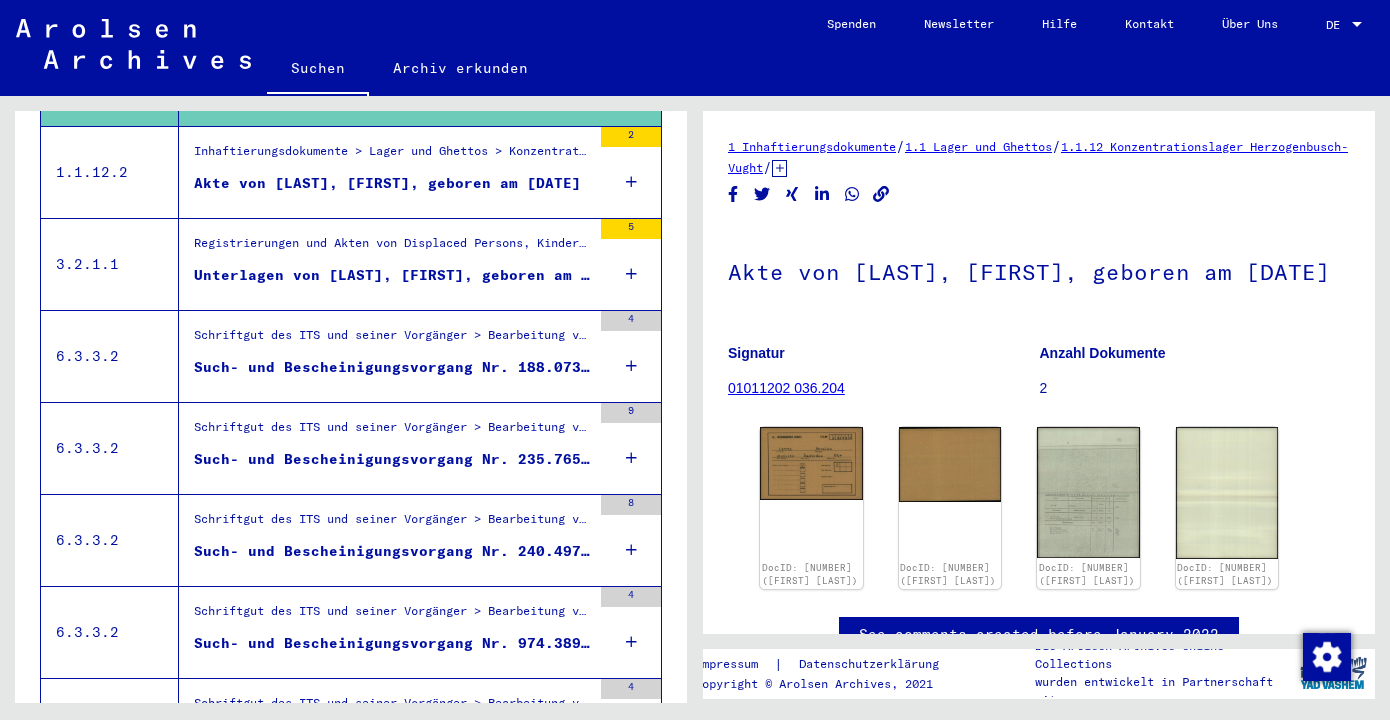 click on "Inhaftierungsdokumente > Lager und Ghettos > Konzentrationslager Herzogenbusch-Vught > Individuelle Unterlagen Herzogenbusch > Individuelle Häftlings Unterlagen > Akten mit Namen ab LINTHORST" at bounding box center (392, 157) 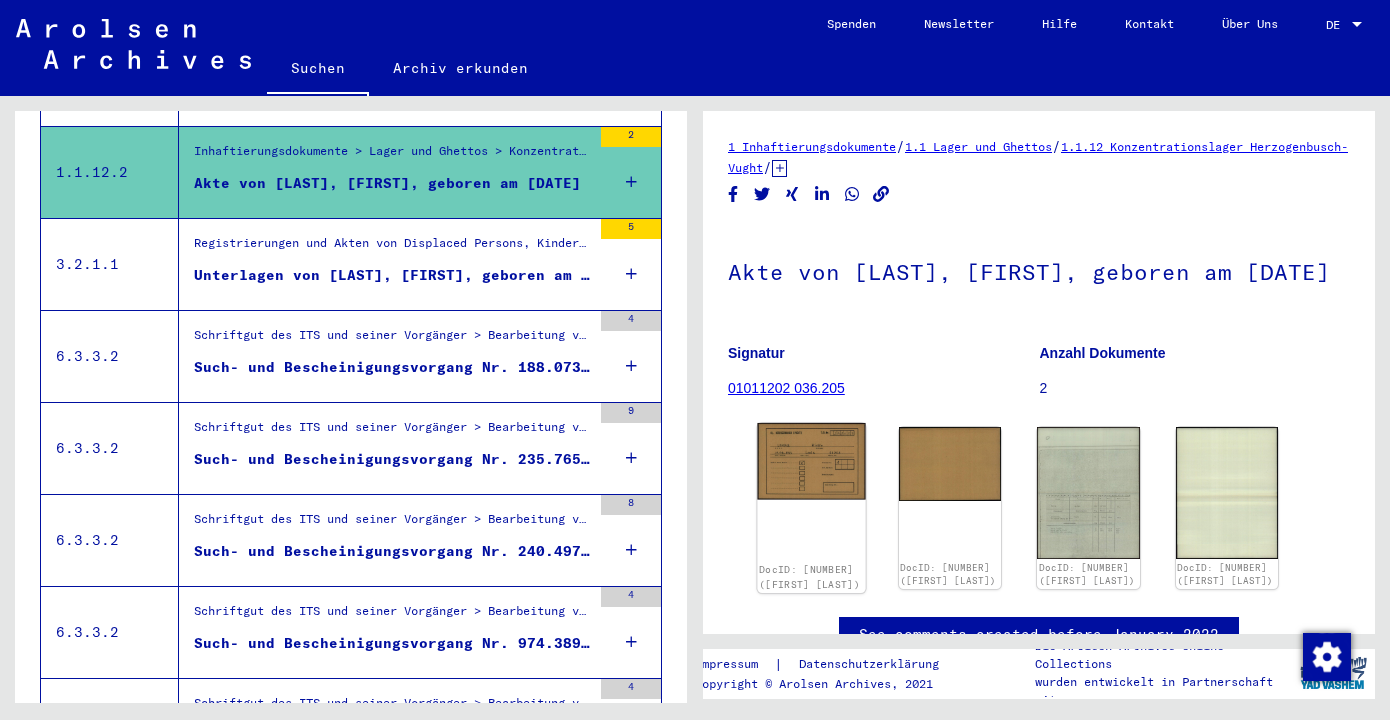 click 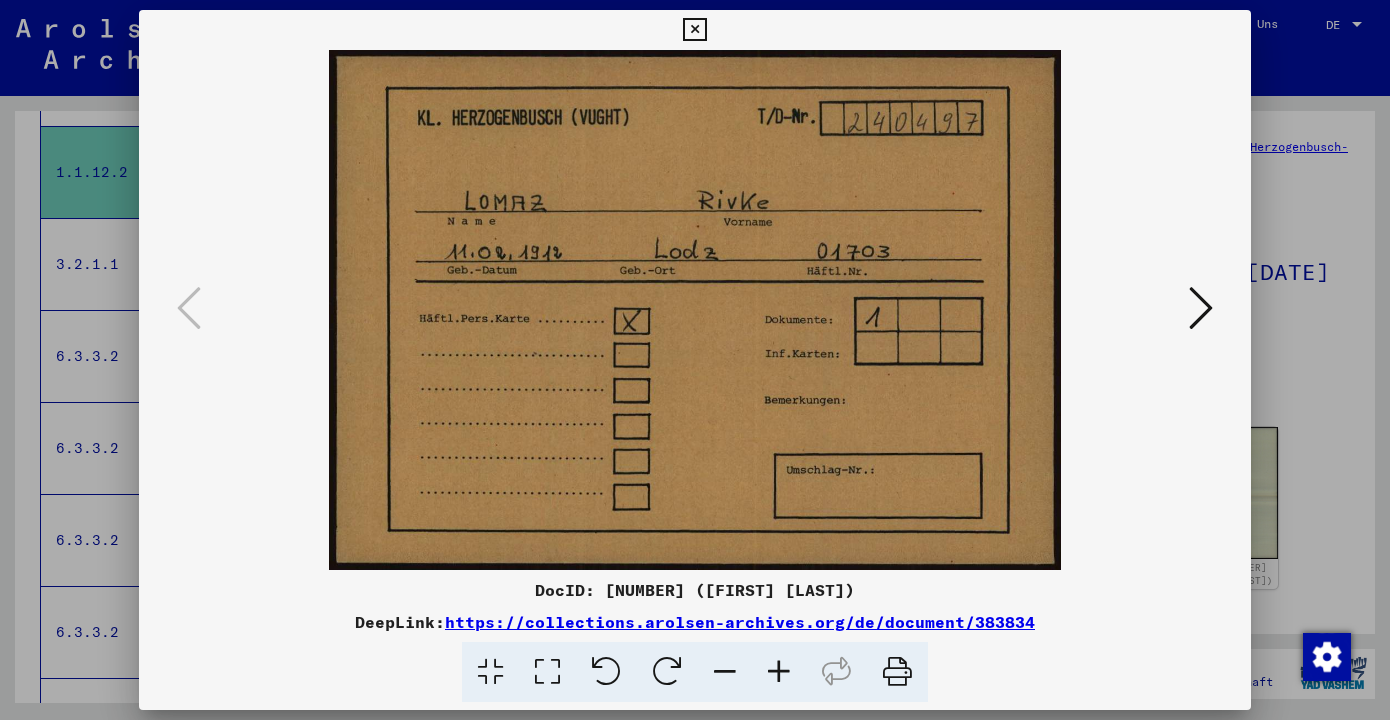 click at bounding box center [1201, 308] 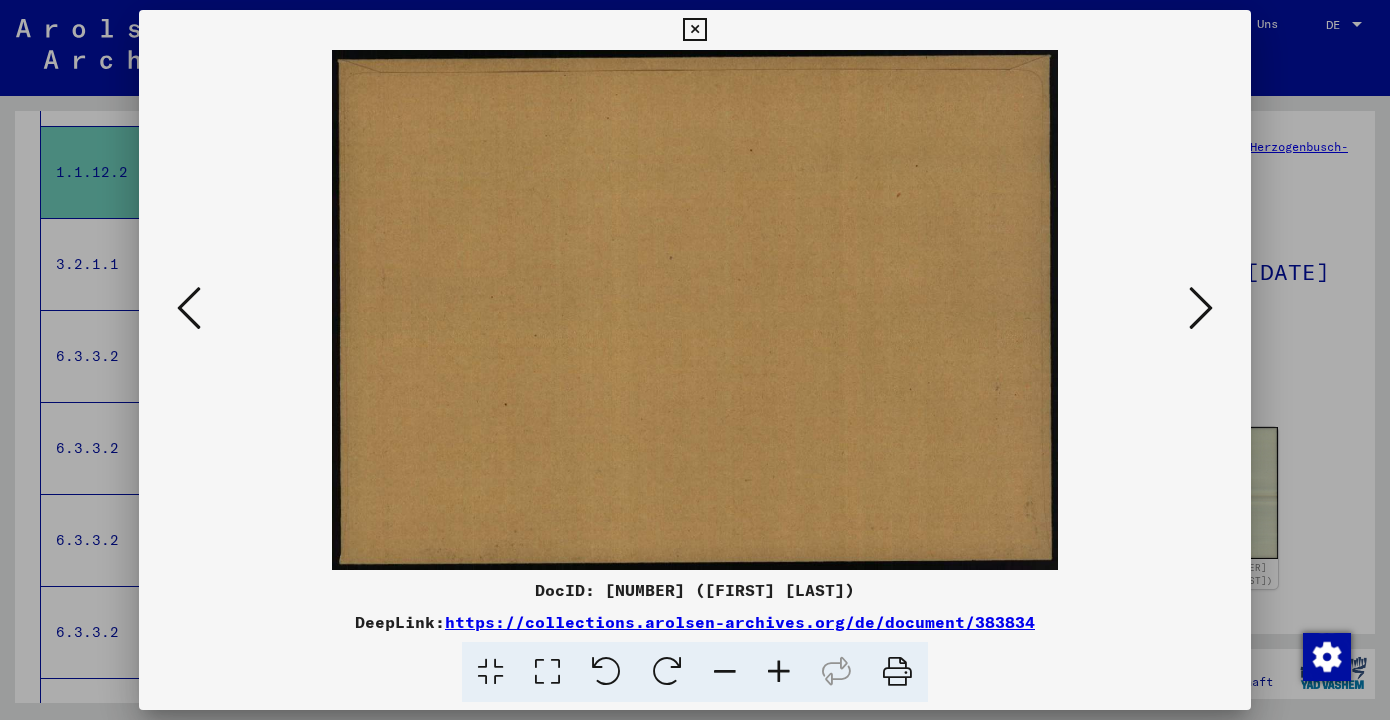click at bounding box center [1201, 308] 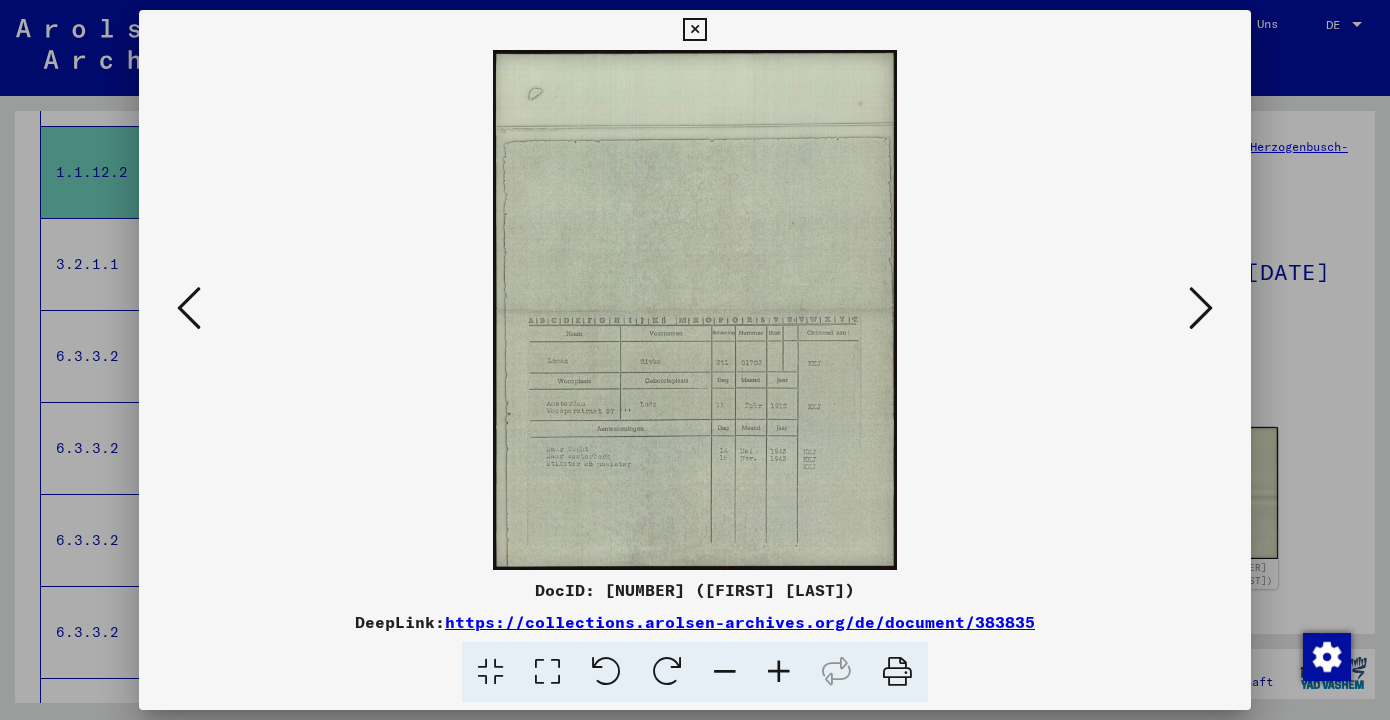 click at bounding box center (779, 672) 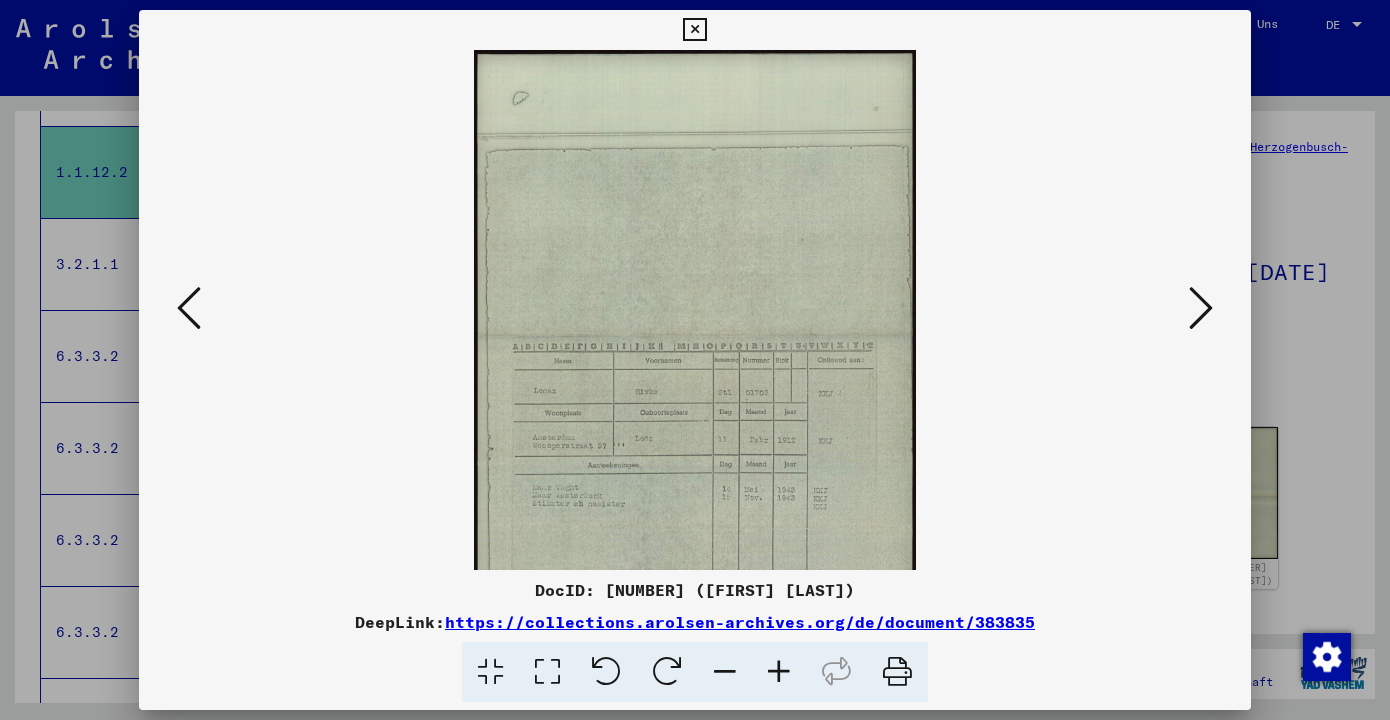click at bounding box center [779, 672] 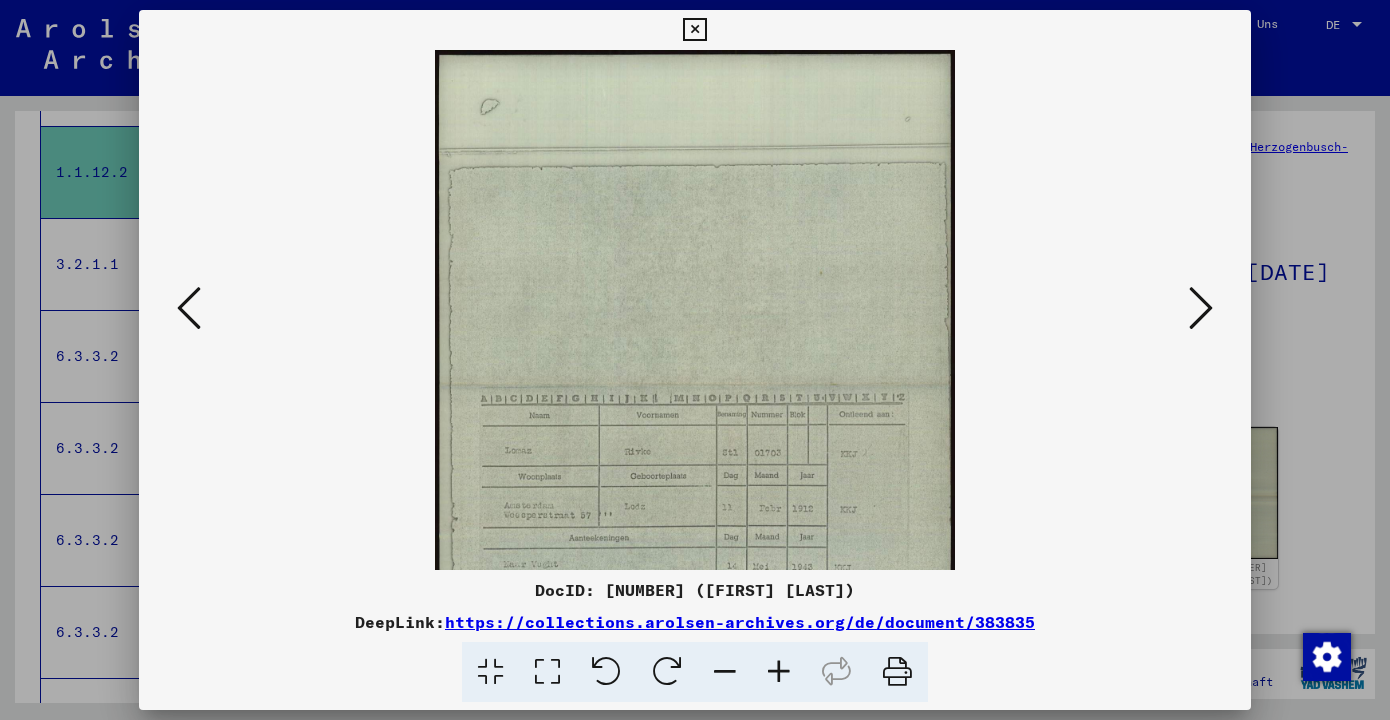 click at bounding box center (779, 672) 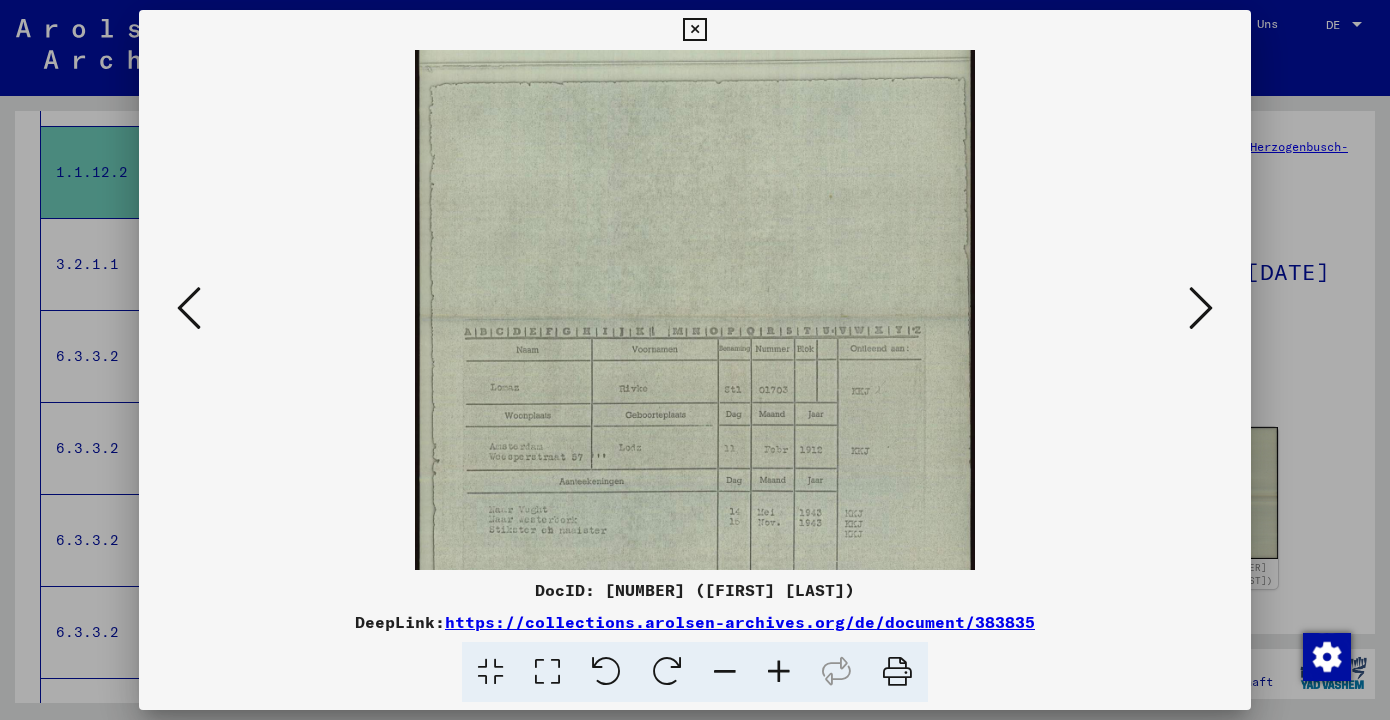 scroll, scrollTop: 200, scrollLeft: 0, axis: vertical 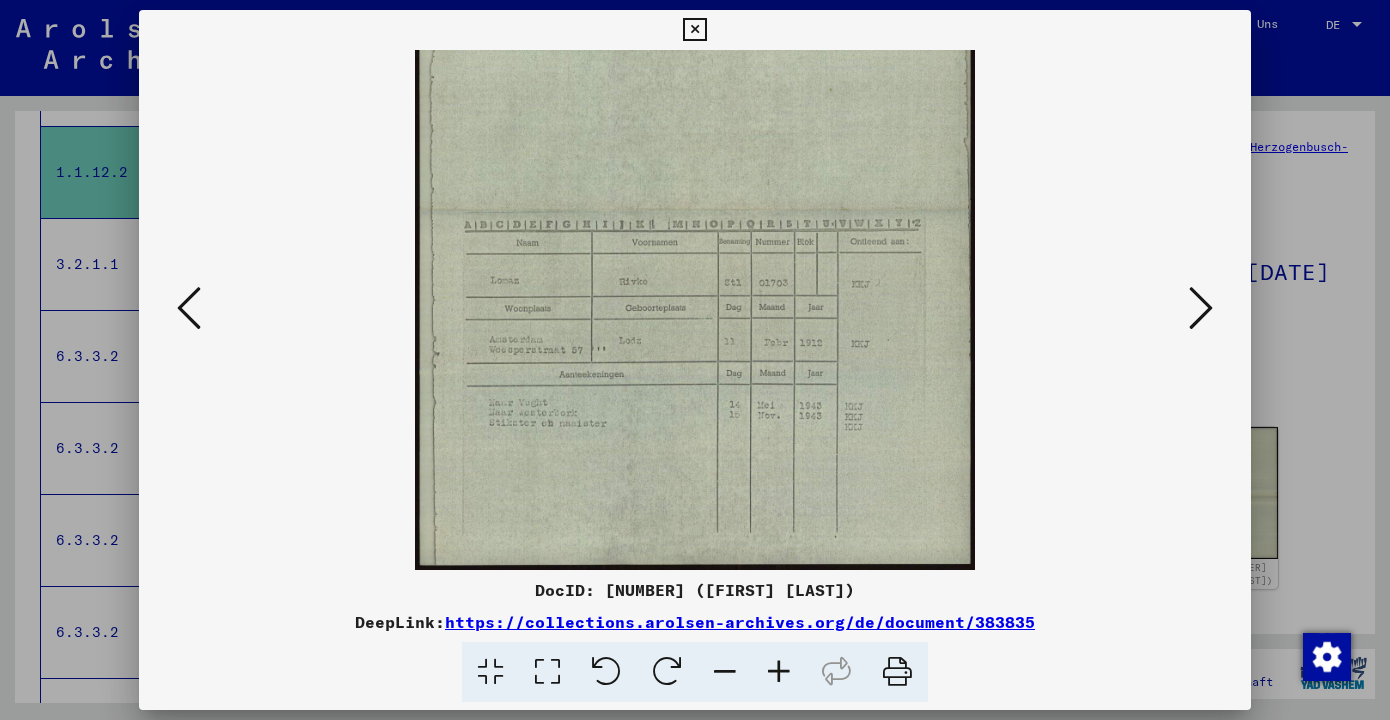 drag, startPoint x: 712, startPoint y: 447, endPoint x: 698, endPoint y: 160, distance: 287.34125 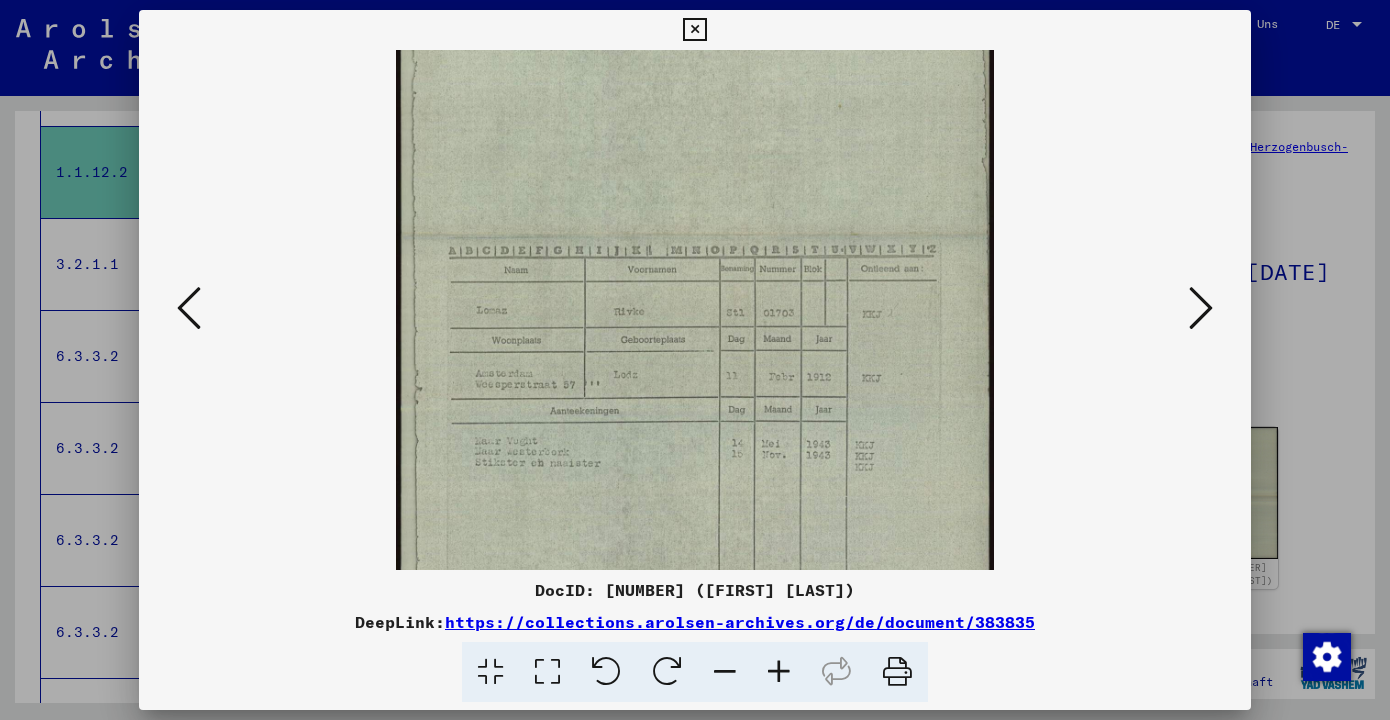 click at bounding box center (779, 672) 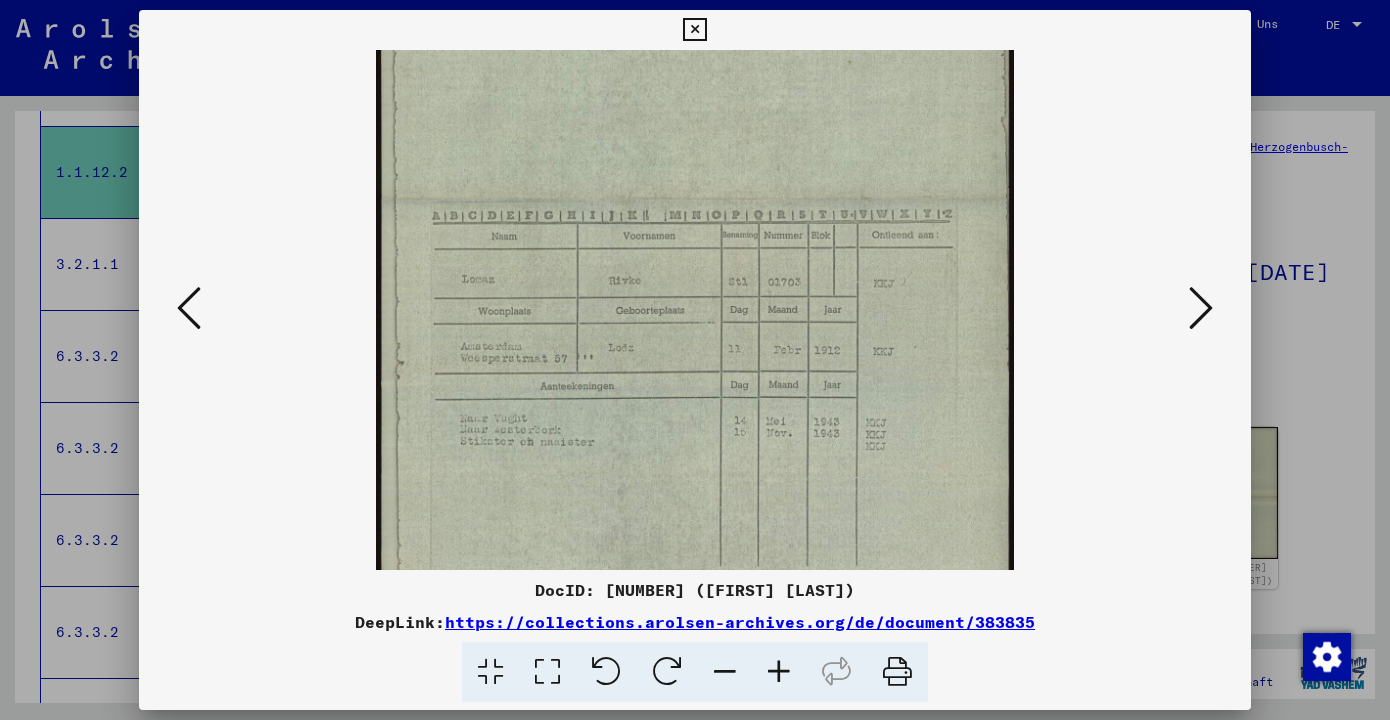scroll, scrollTop: 262, scrollLeft: 0, axis: vertical 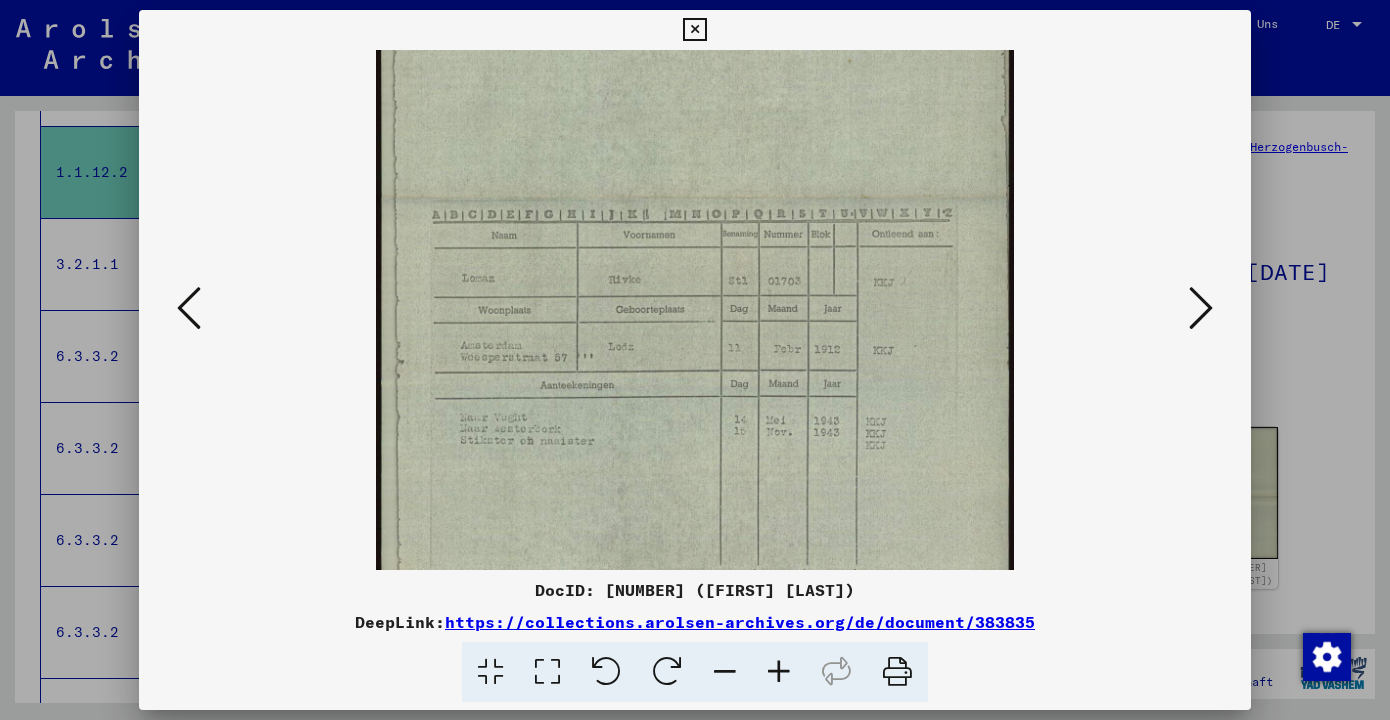 drag, startPoint x: 616, startPoint y: 464, endPoint x: 606, endPoint y: 402, distance: 62.801273 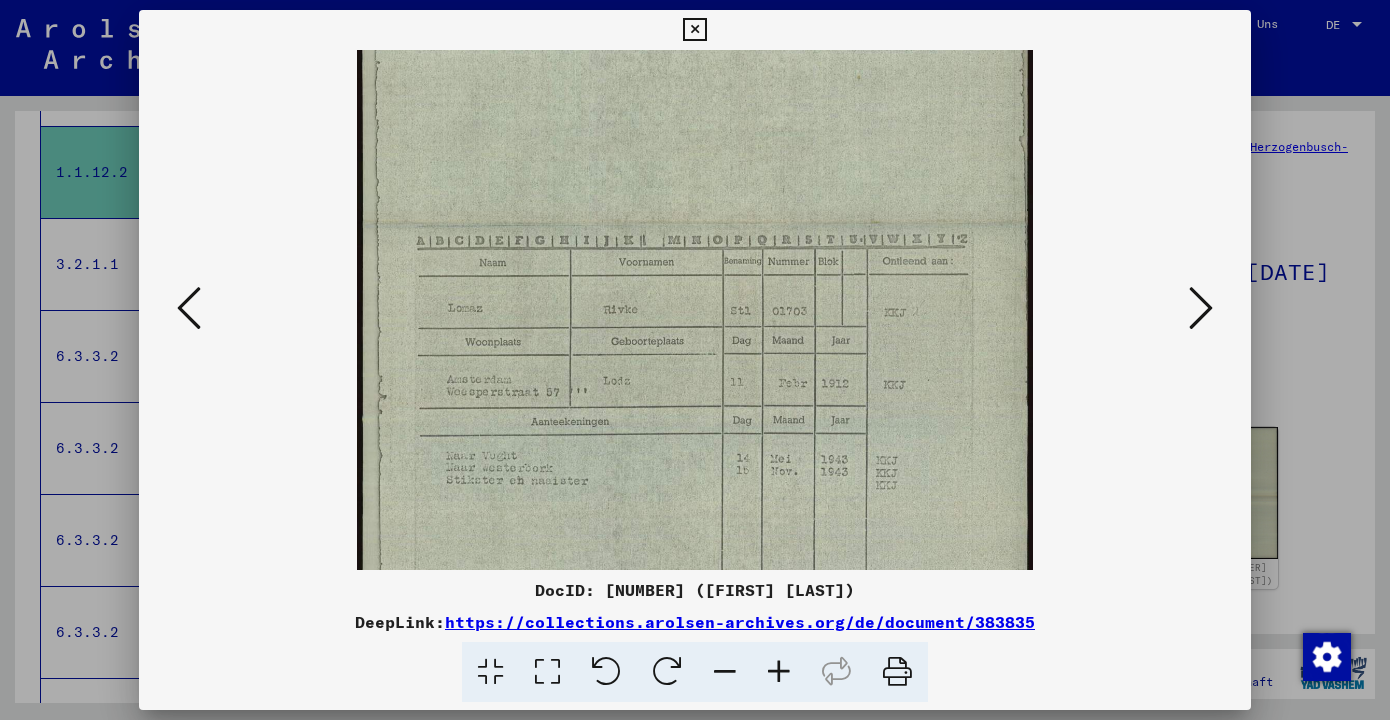 click at bounding box center [695, 310] 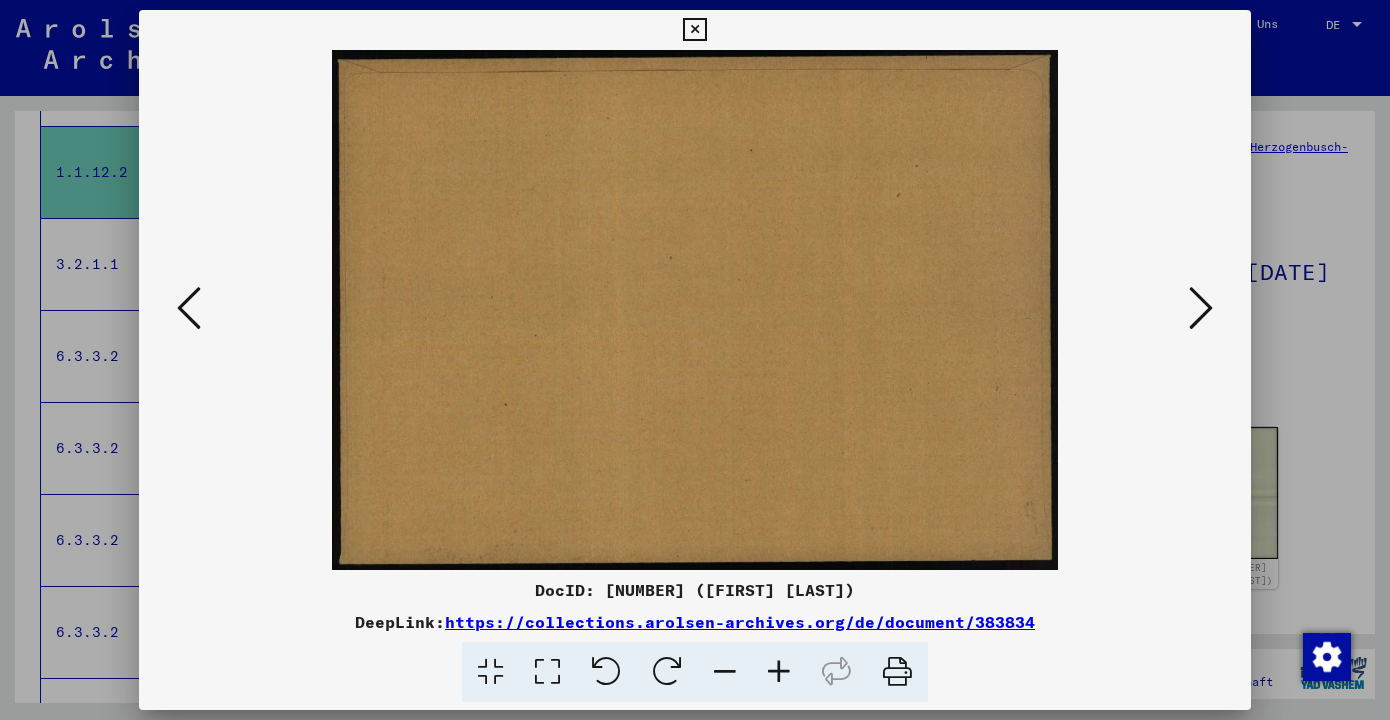click at bounding box center [189, 308] 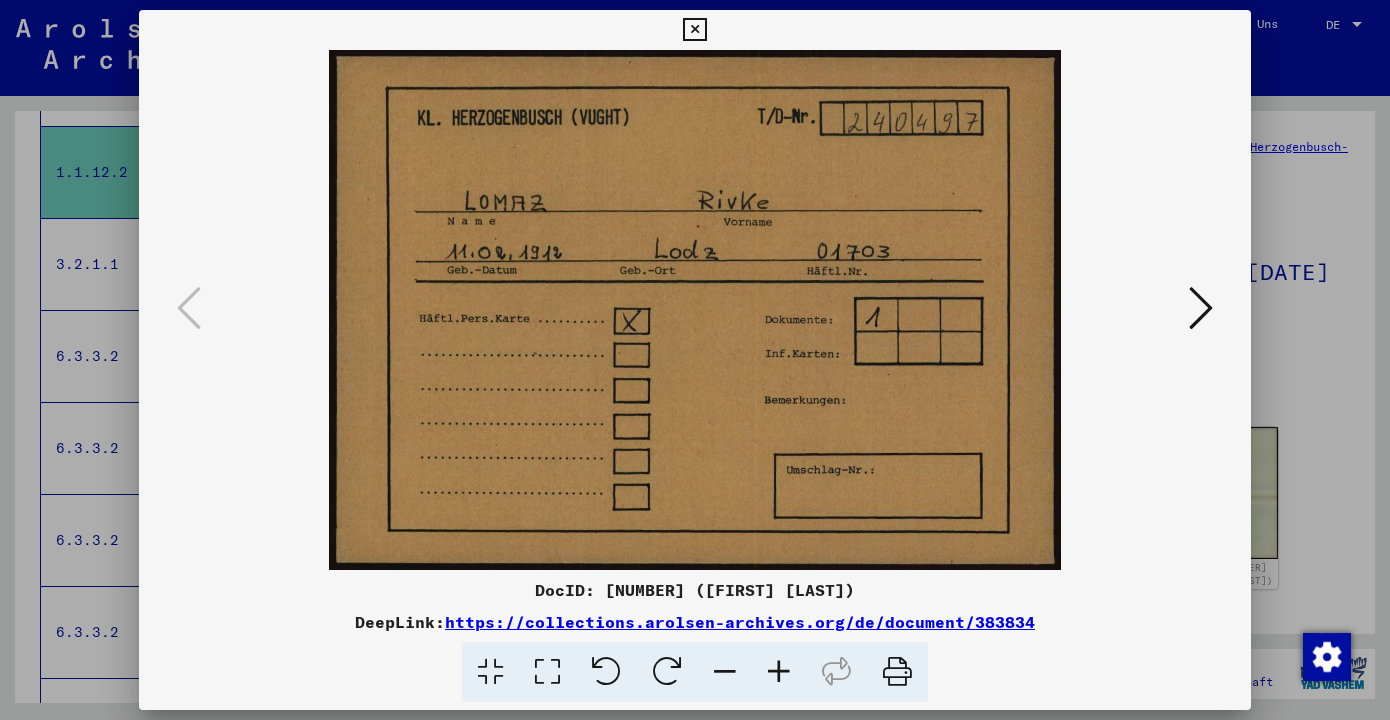 click at bounding box center (1201, 308) 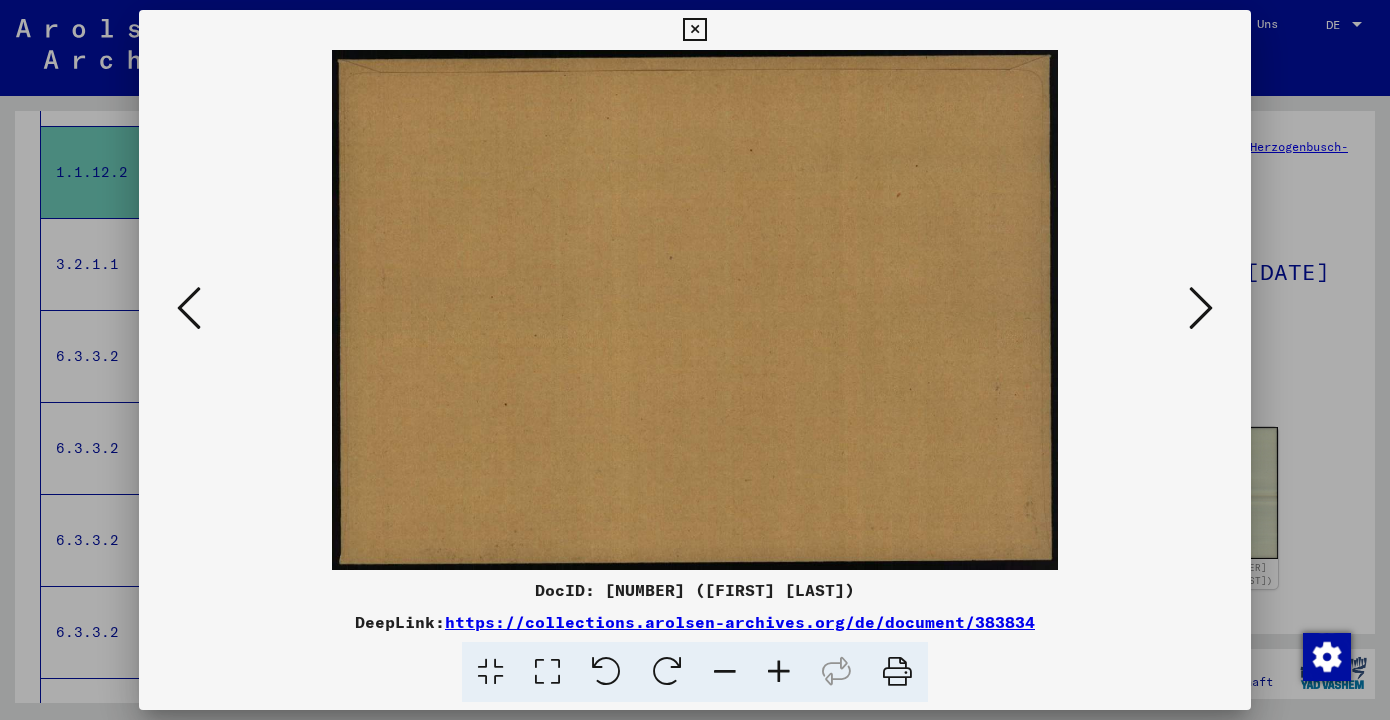 click at bounding box center [1201, 308] 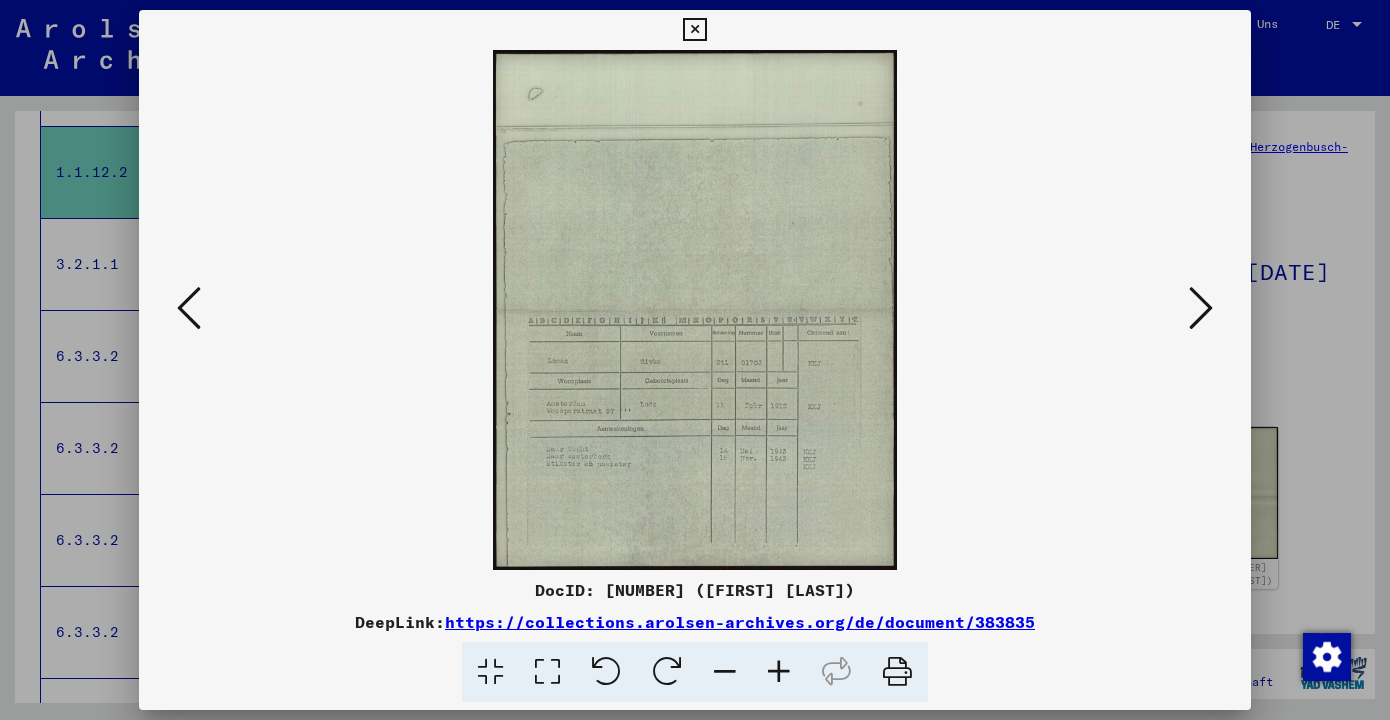 click at bounding box center [1201, 308] 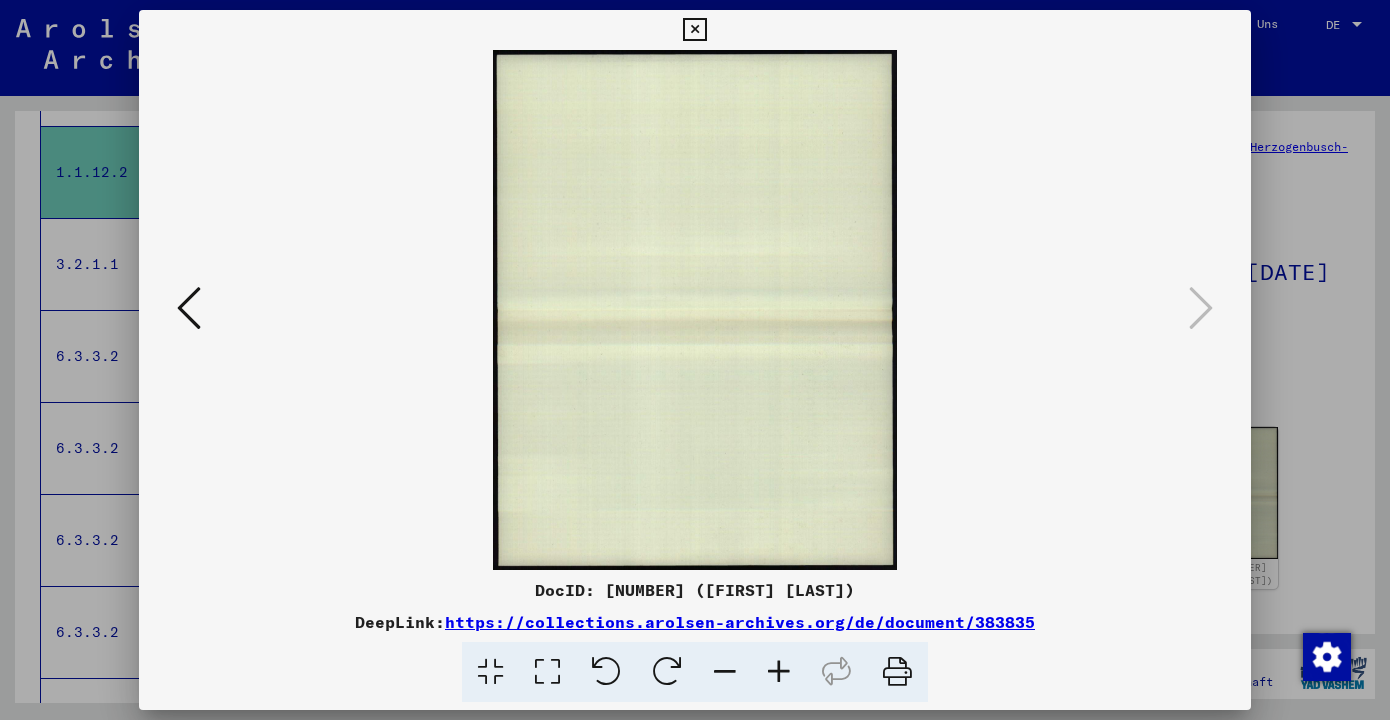 click at bounding box center (189, 308) 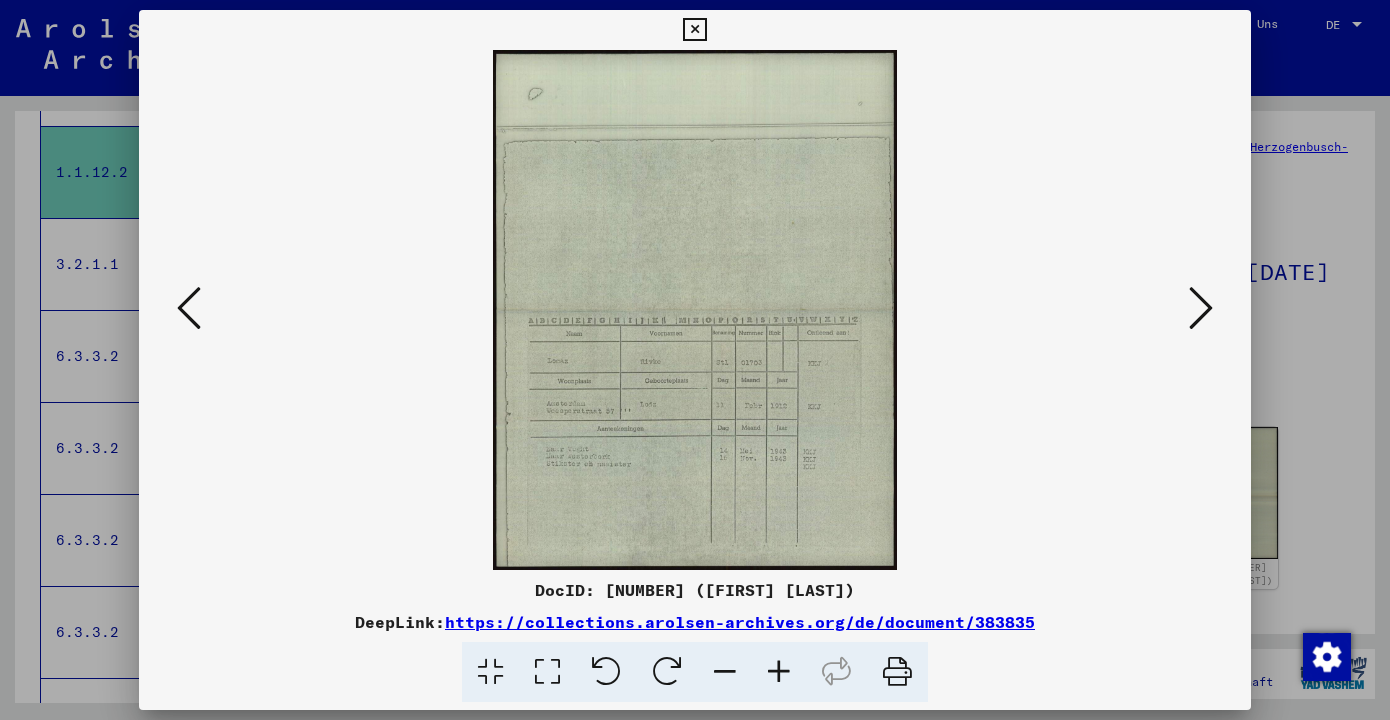 click at bounding box center (189, 308) 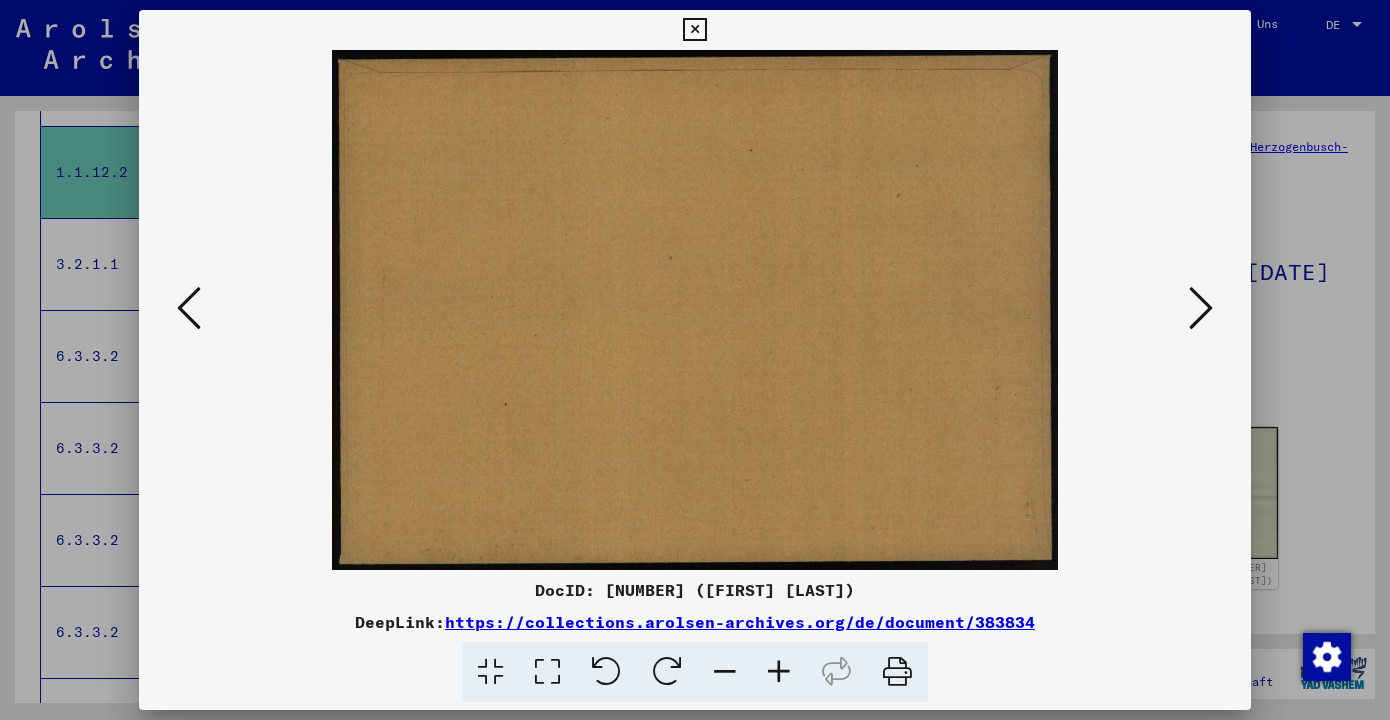 click at bounding box center [189, 308] 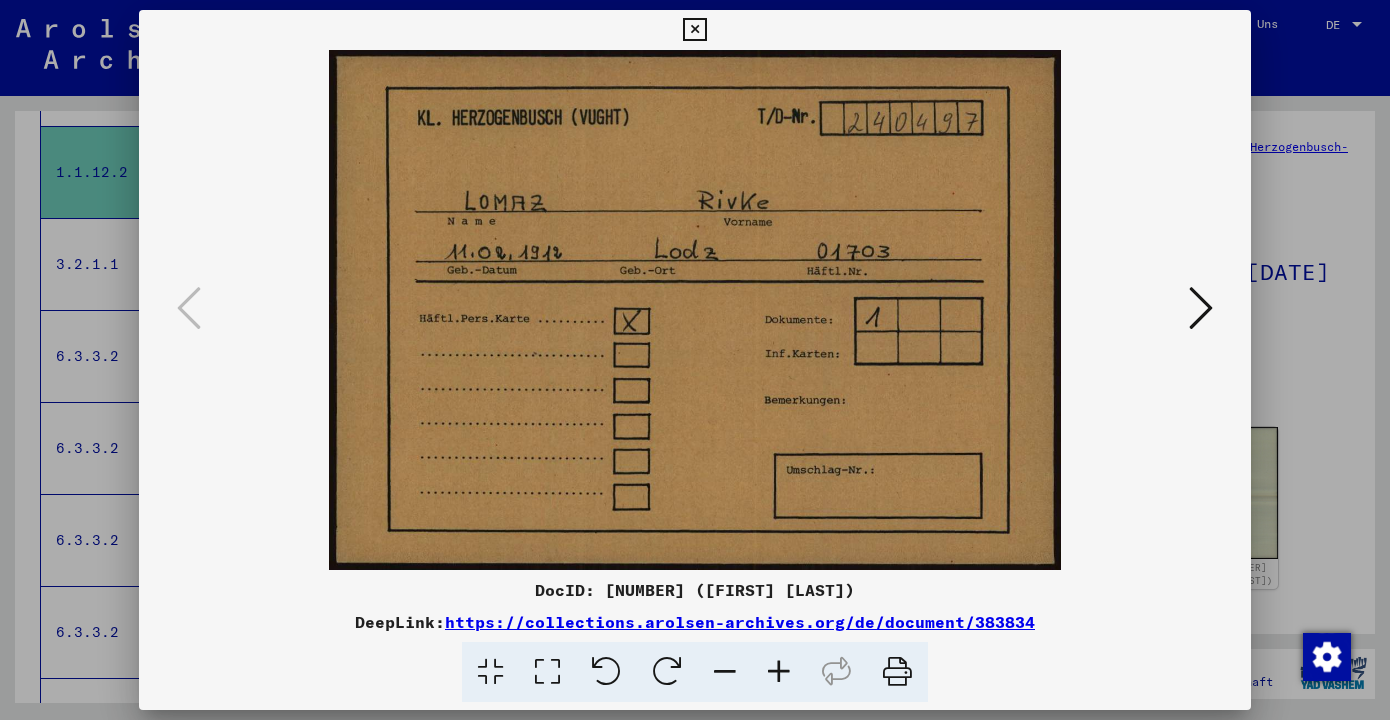 click at bounding box center [1201, 308] 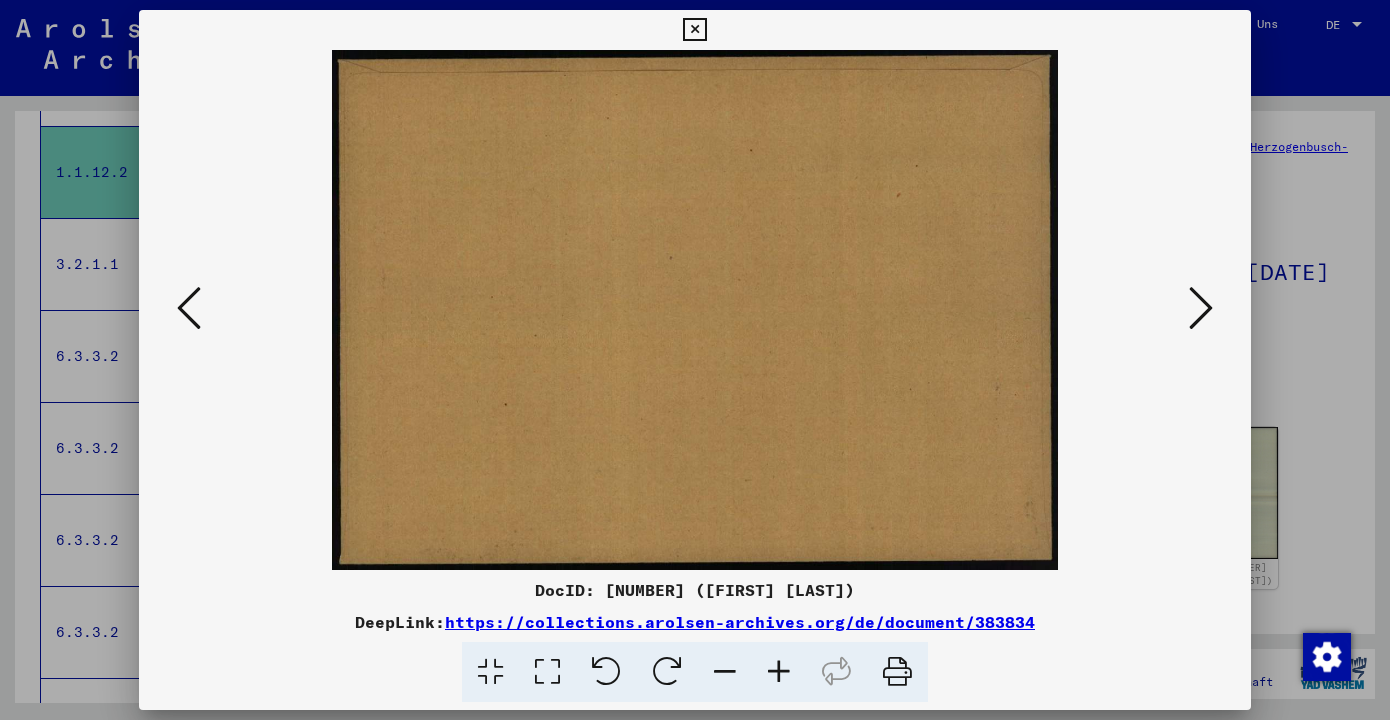 click at bounding box center [1201, 308] 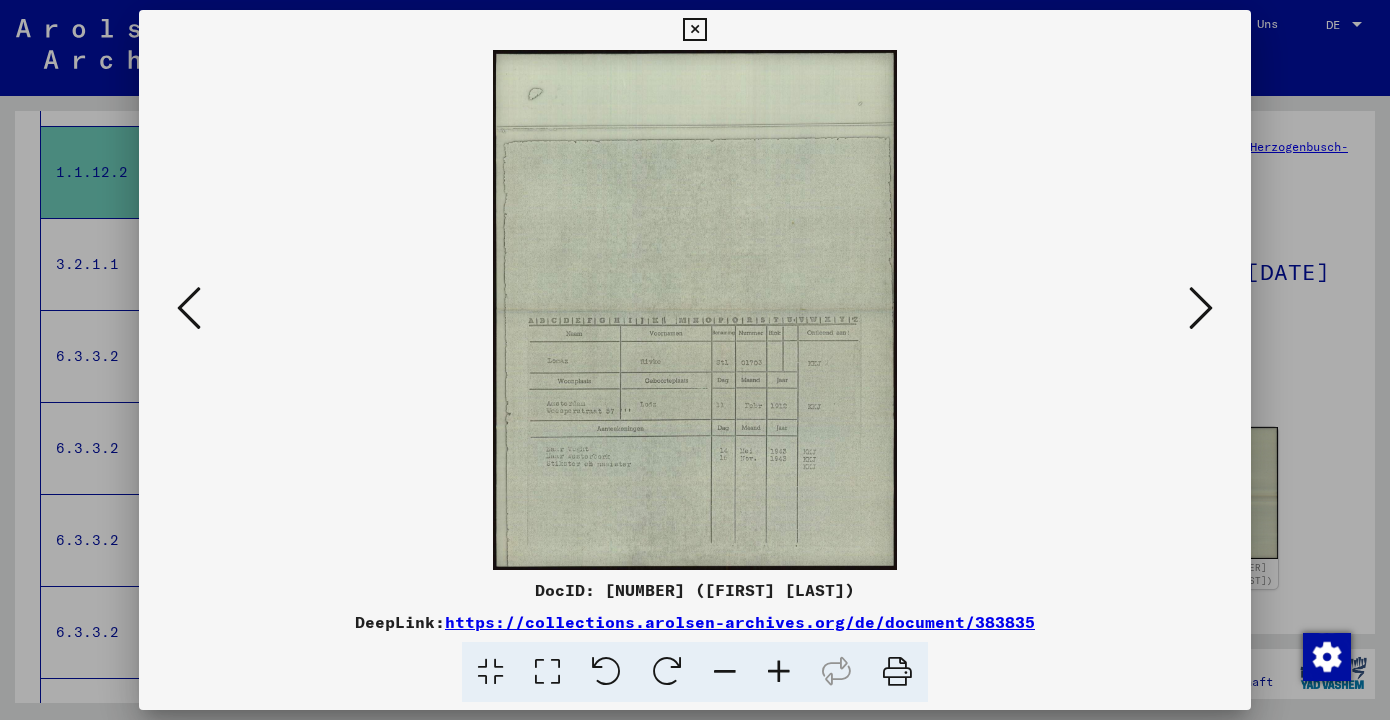 click at bounding box center [779, 672] 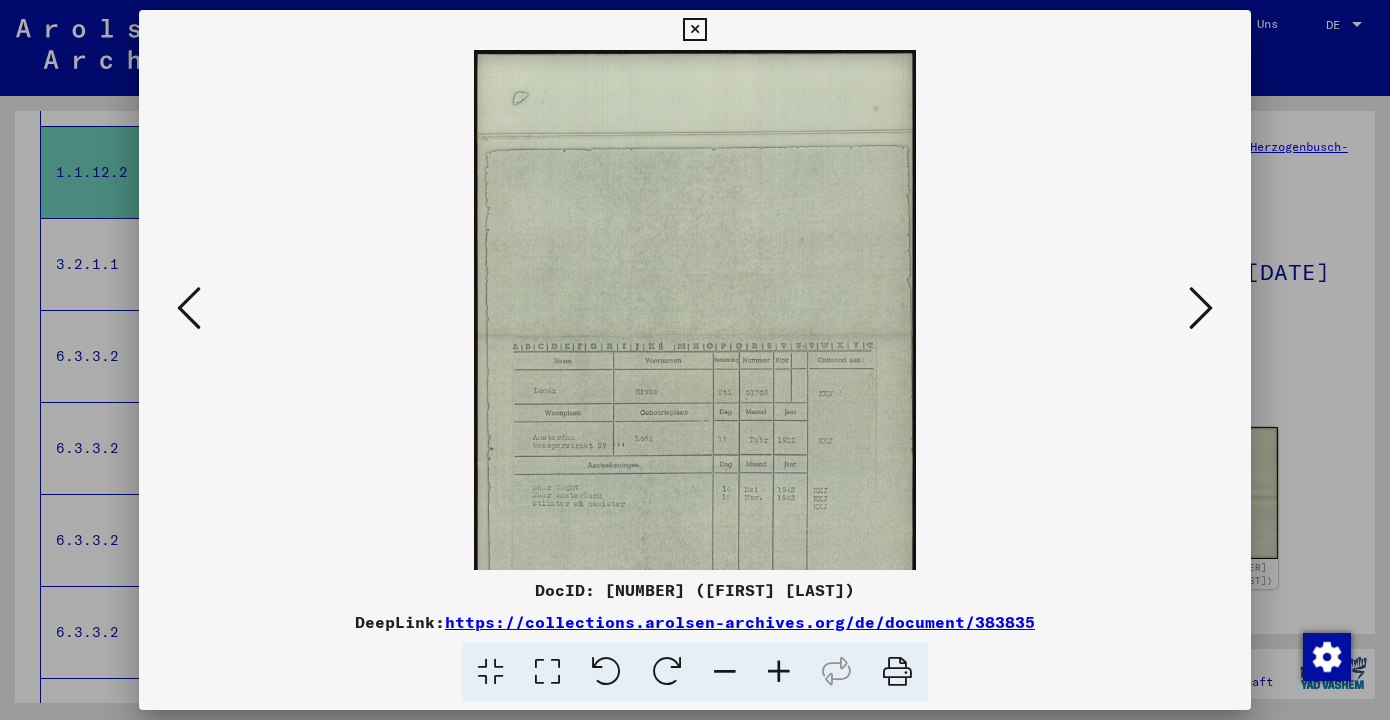 click at bounding box center (779, 672) 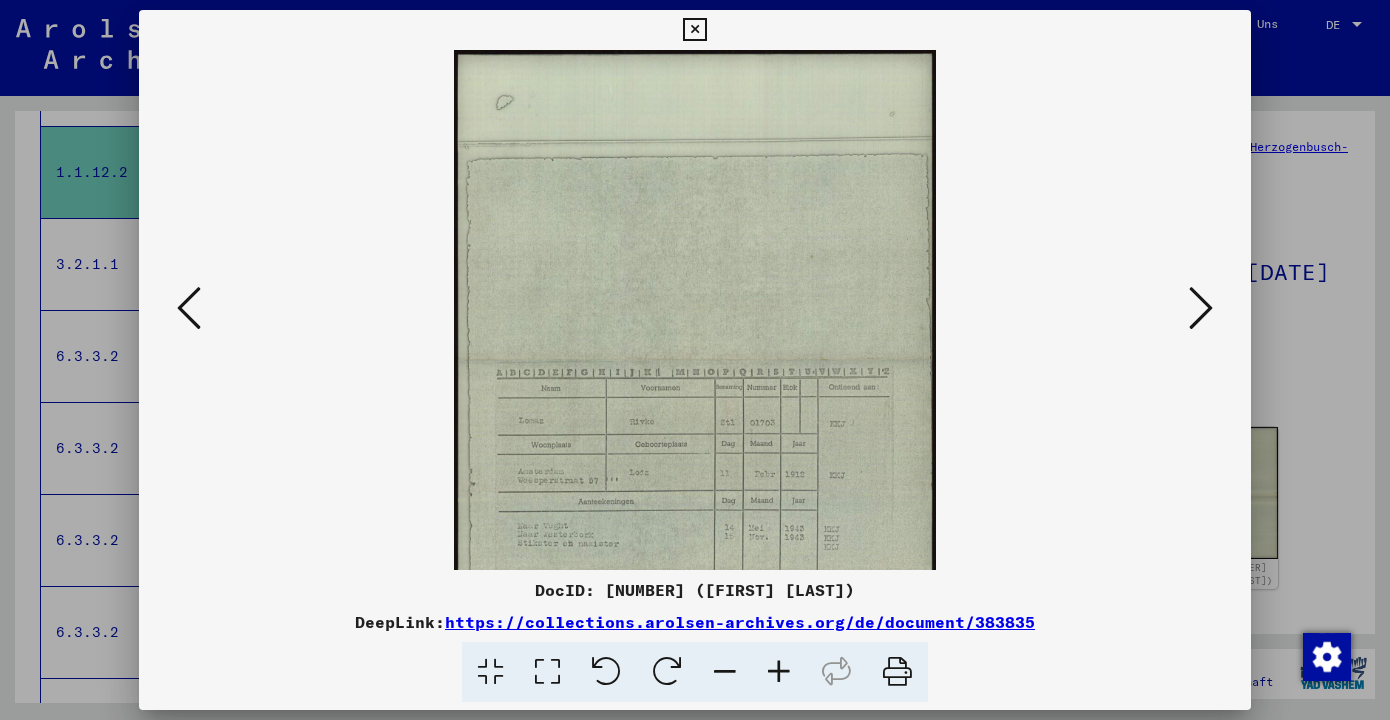 click at bounding box center (779, 672) 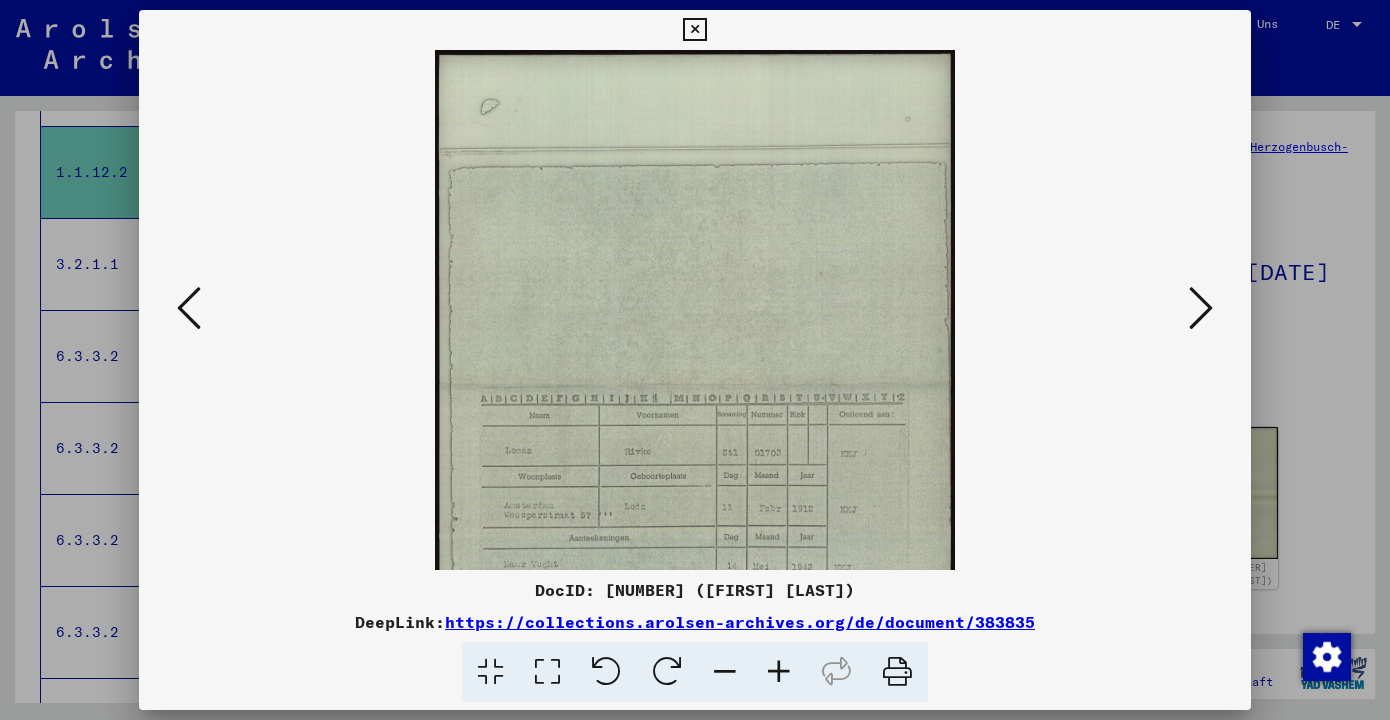 click at bounding box center [779, 672] 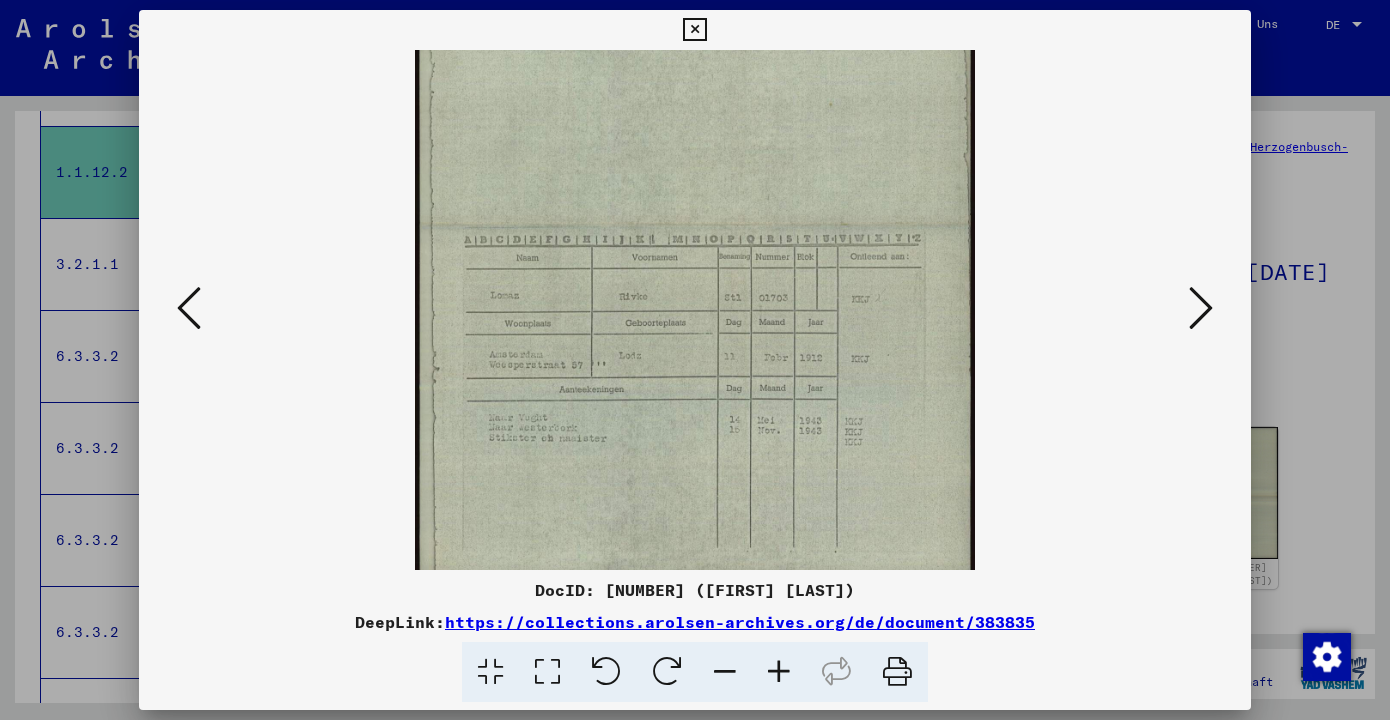 scroll, scrollTop: 200, scrollLeft: 0, axis: vertical 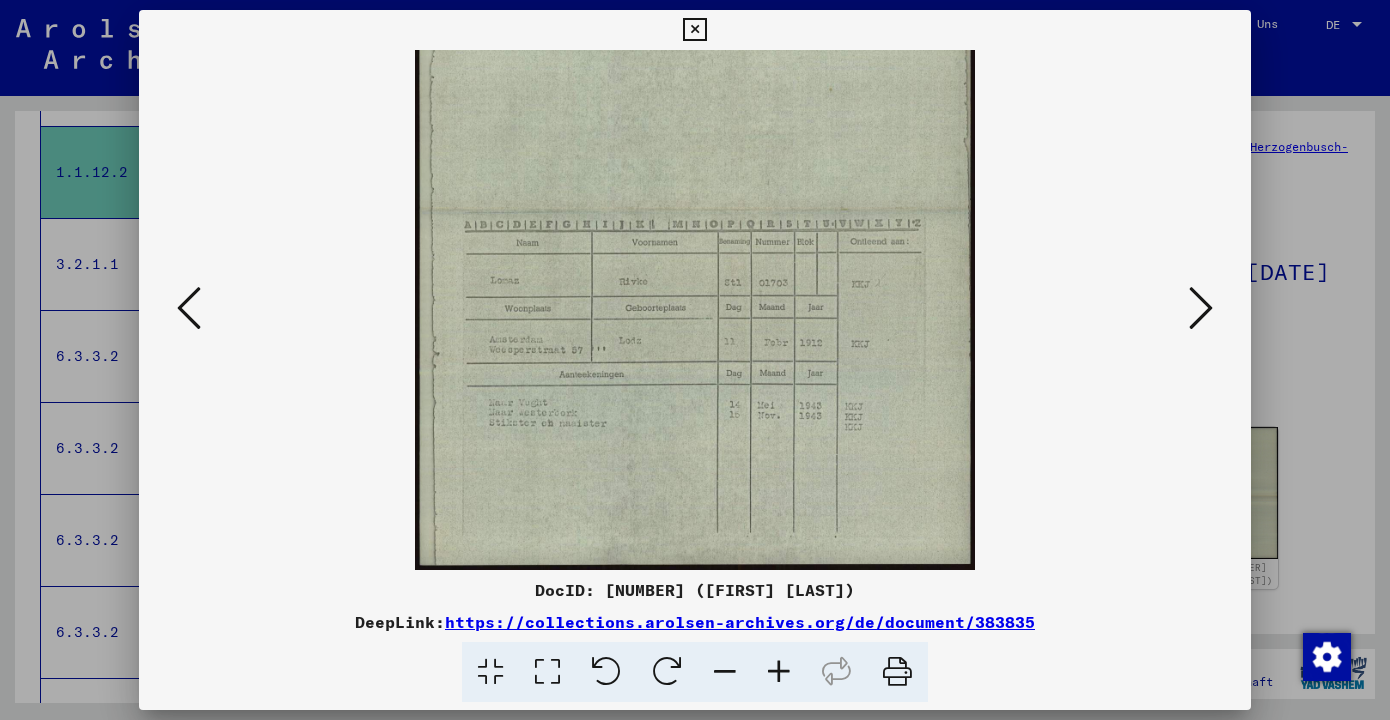 drag, startPoint x: 787, startPoint y: 514, endPoint x: 762, endPoint y: 313, distance: 202.54877 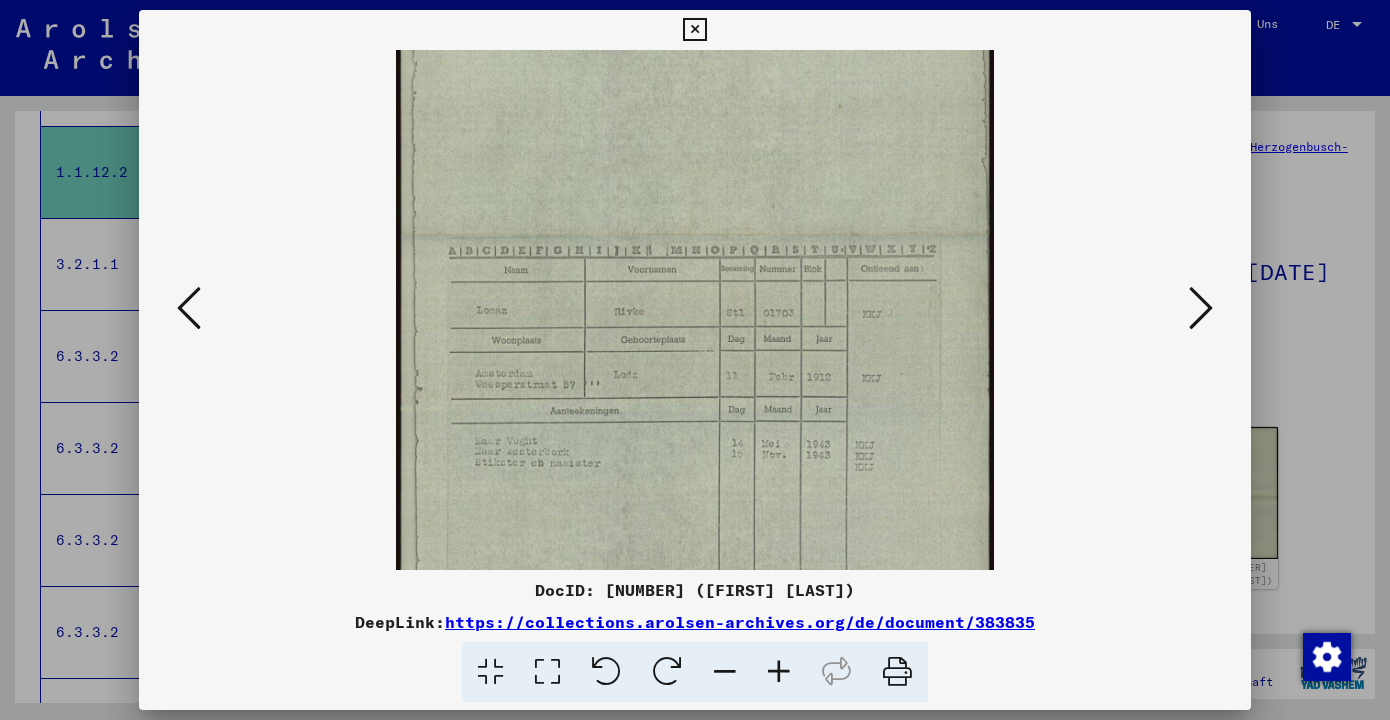 click at bounding box center (779, 672) 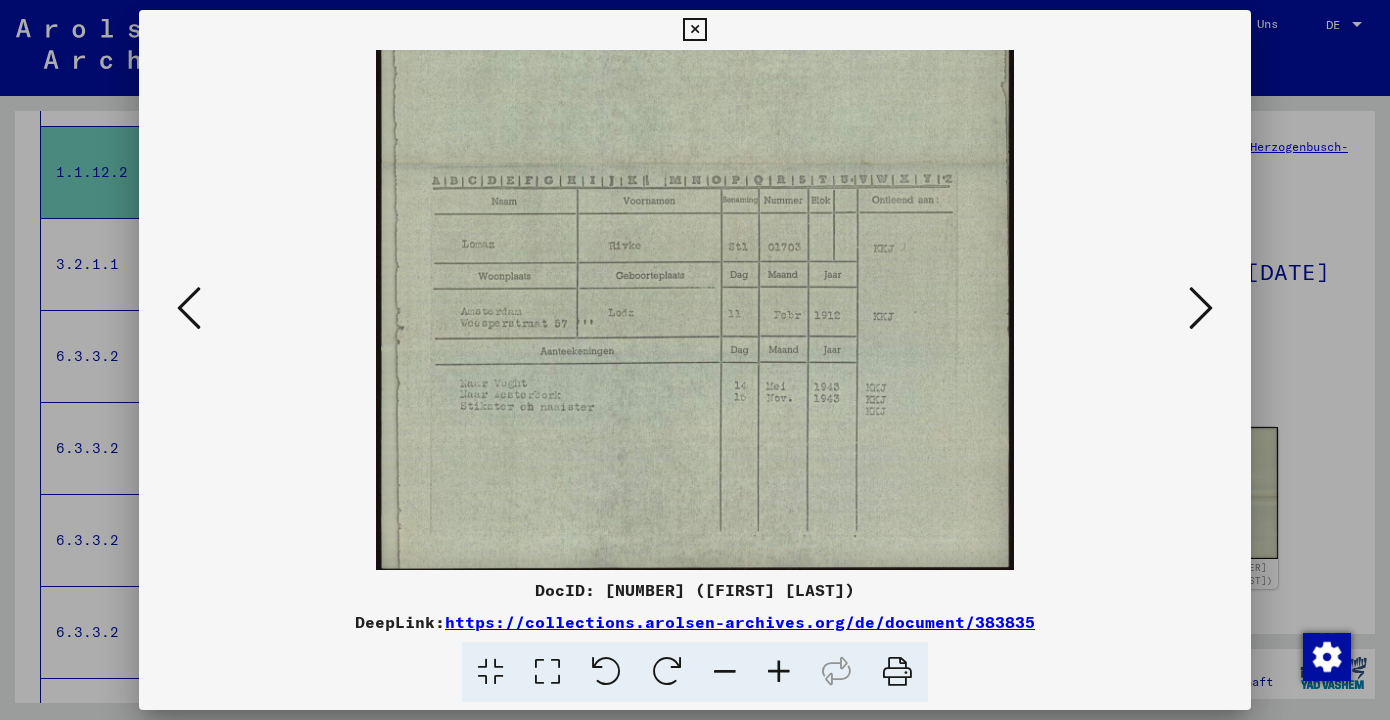 scroll, scrollTop: 300, scrollLeft: 0, axis: vertical 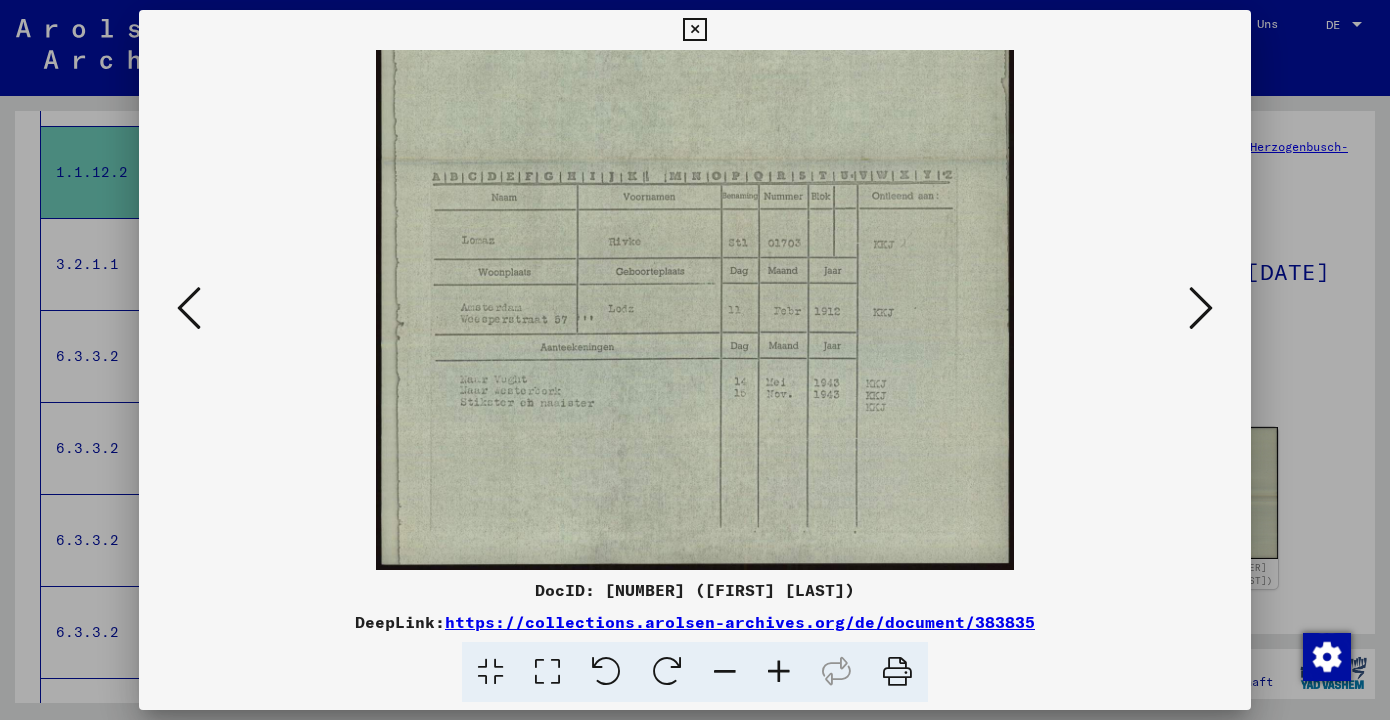 drag, startPoint x: 944, startPoint y: 496, endPoint x: 929, endPoint y: 396, distance: 101.118744 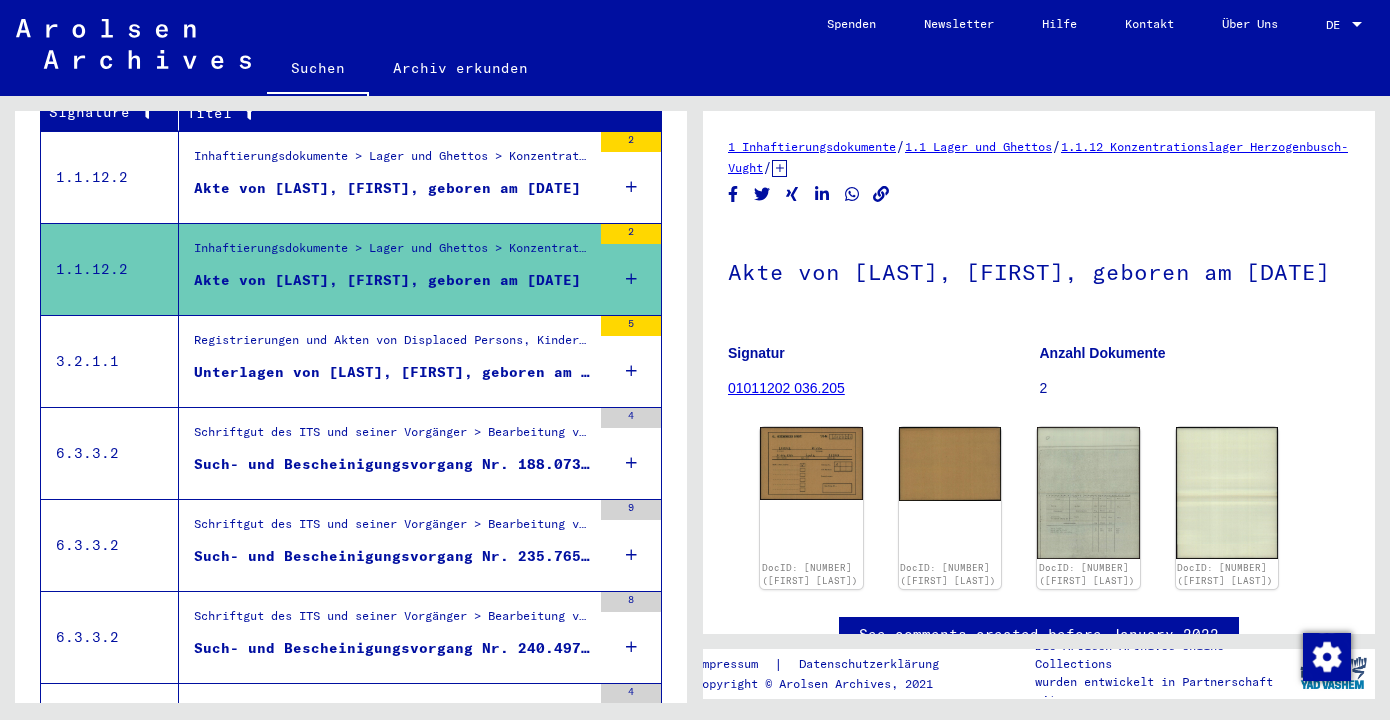 scroll, scrollTop: 392, scrollLeft: 0, axis: vertical 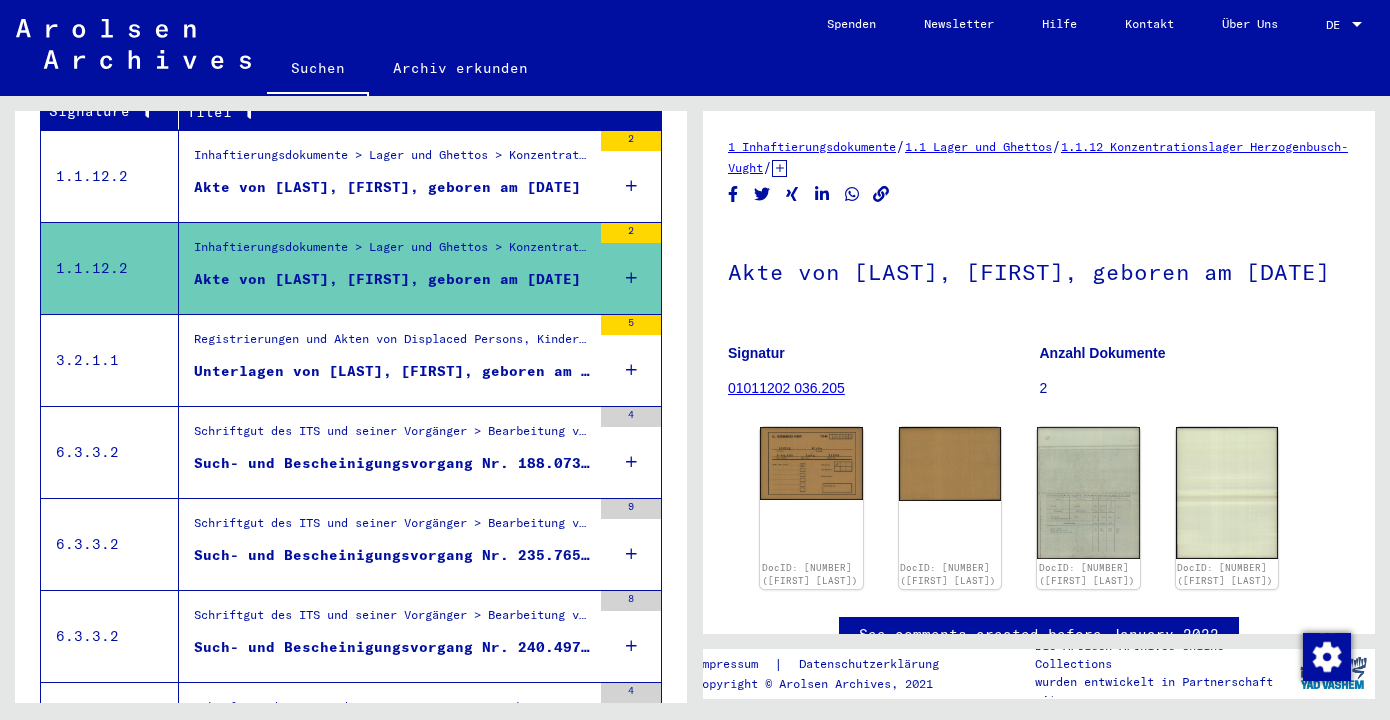click on "Unterlagen von [LAST], [FIRST], geboren am [DATE], geboren in [CITY] und von weiteren Personen" at bounding box center [392, 371] 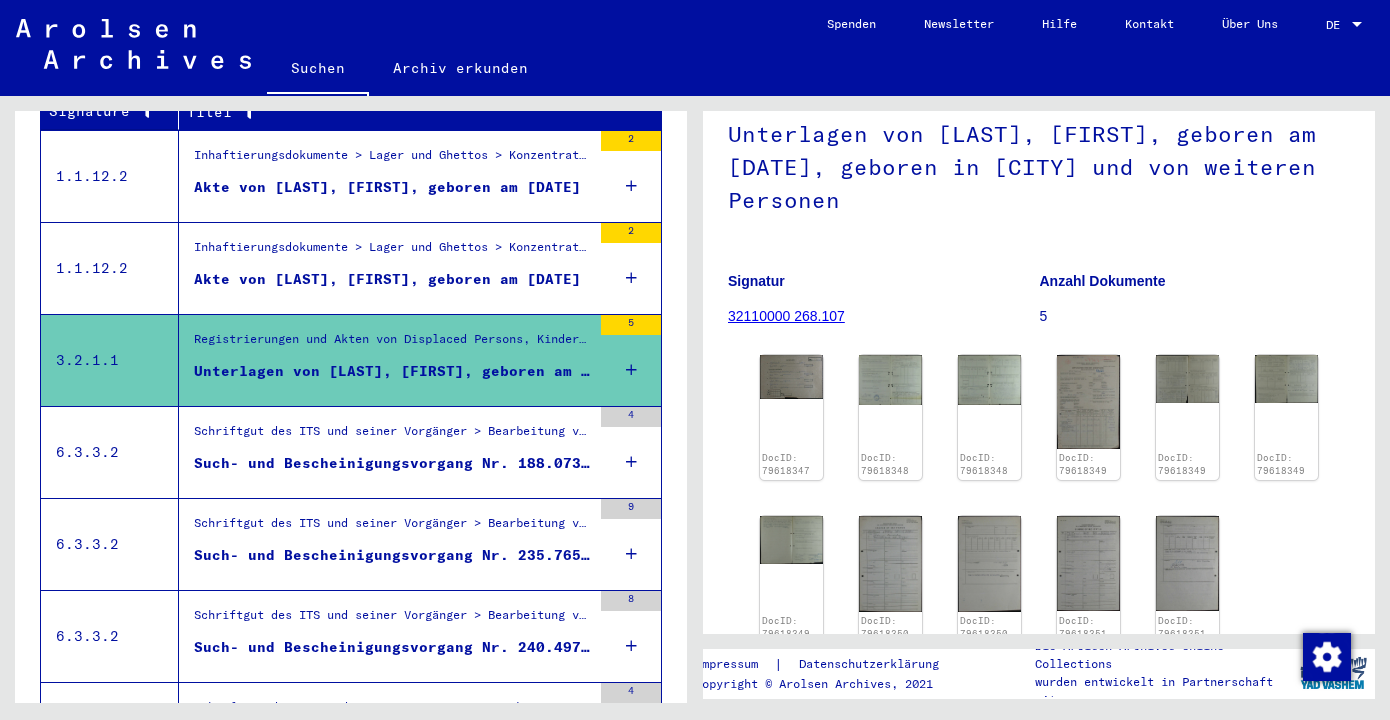 scroll, scrollTop: 255, scrollLeft: 0, axis: vertical 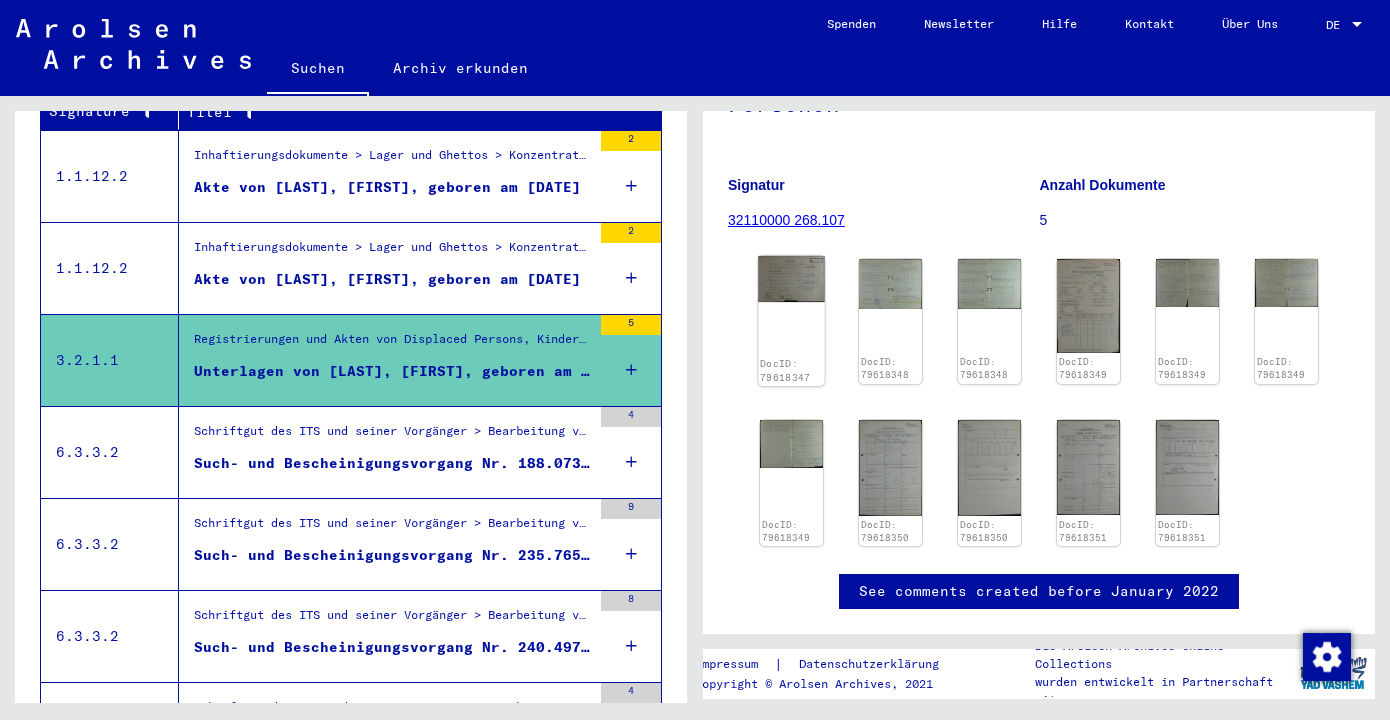 click 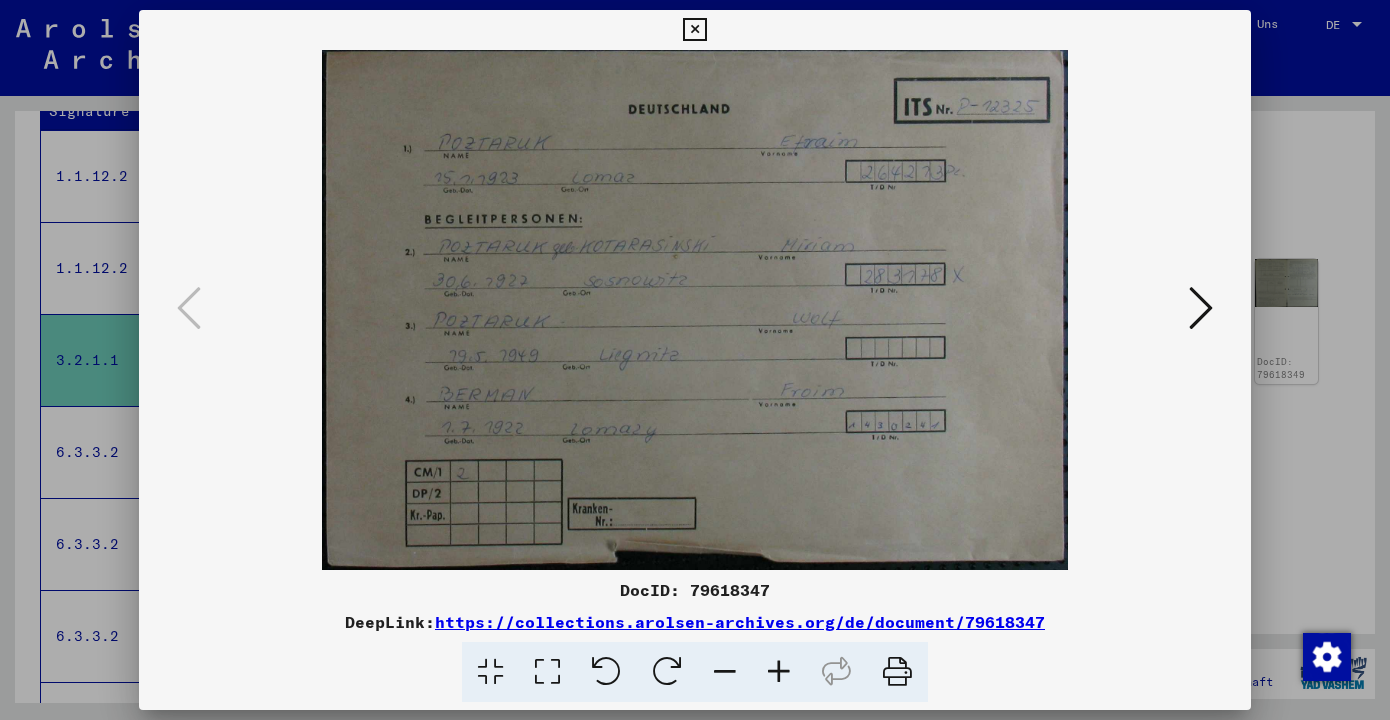 click at bounding box center (1201, 308) 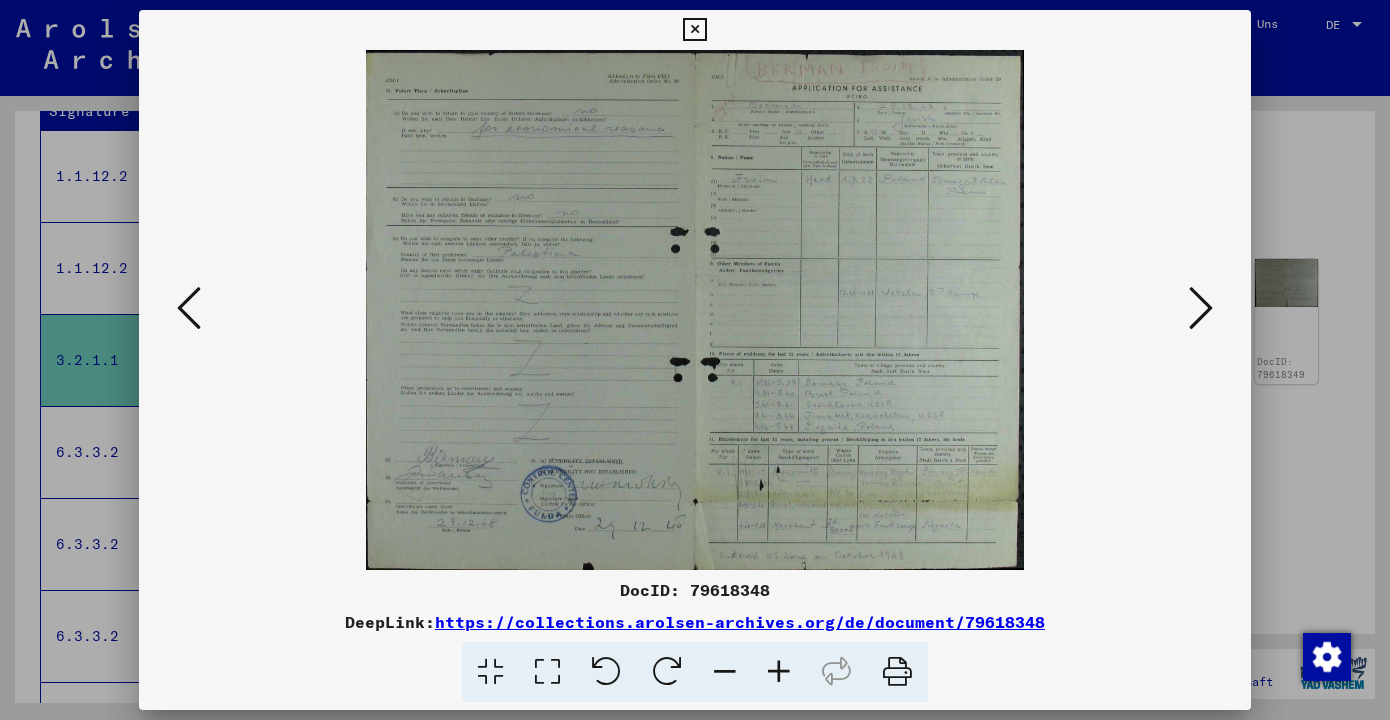 click at bounding box center [1201, 308] 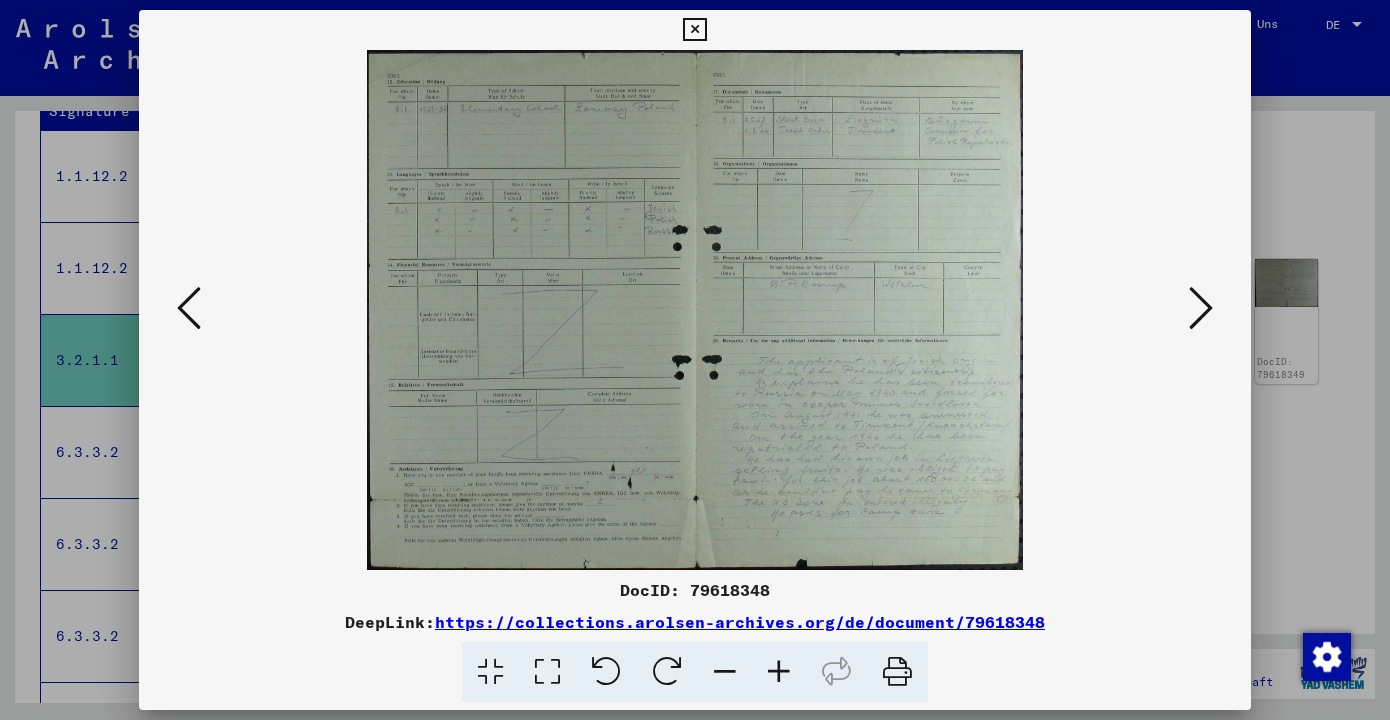 click at bounding box center [1201, 308] 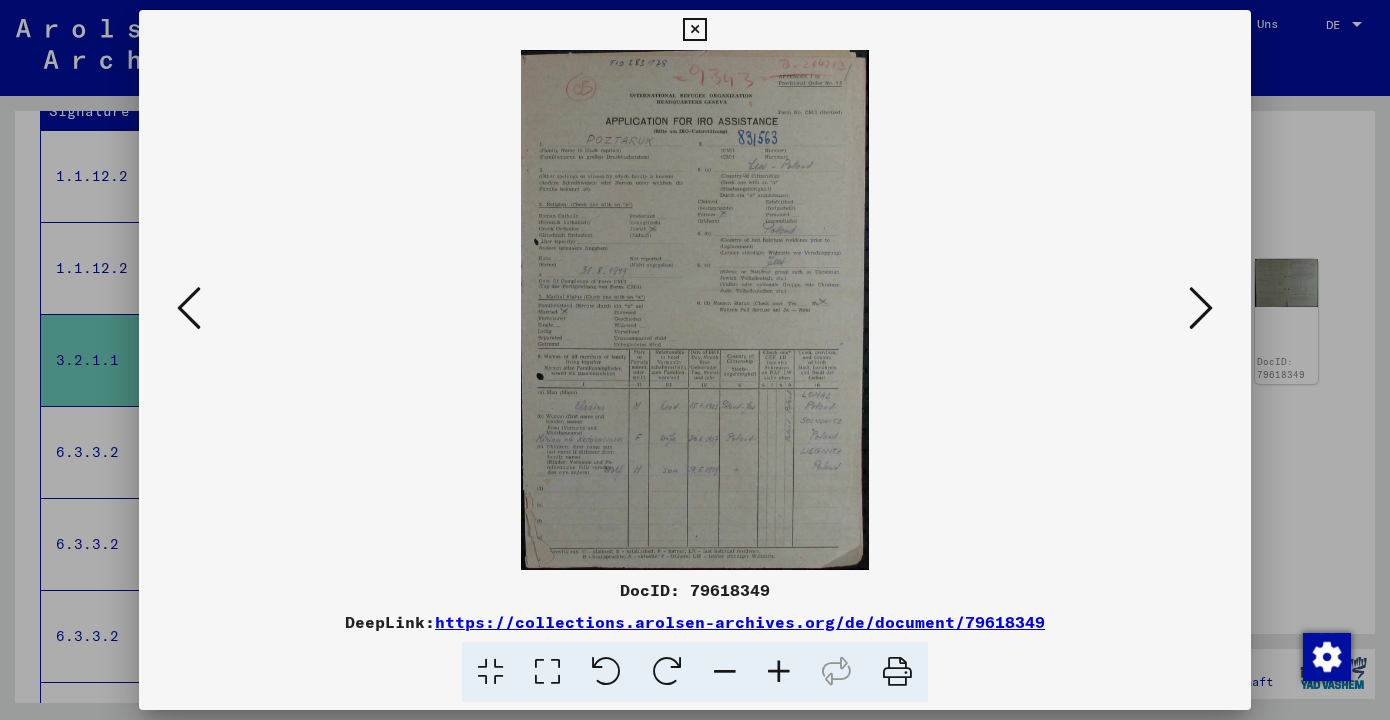 click at bounding box center [694, 30] 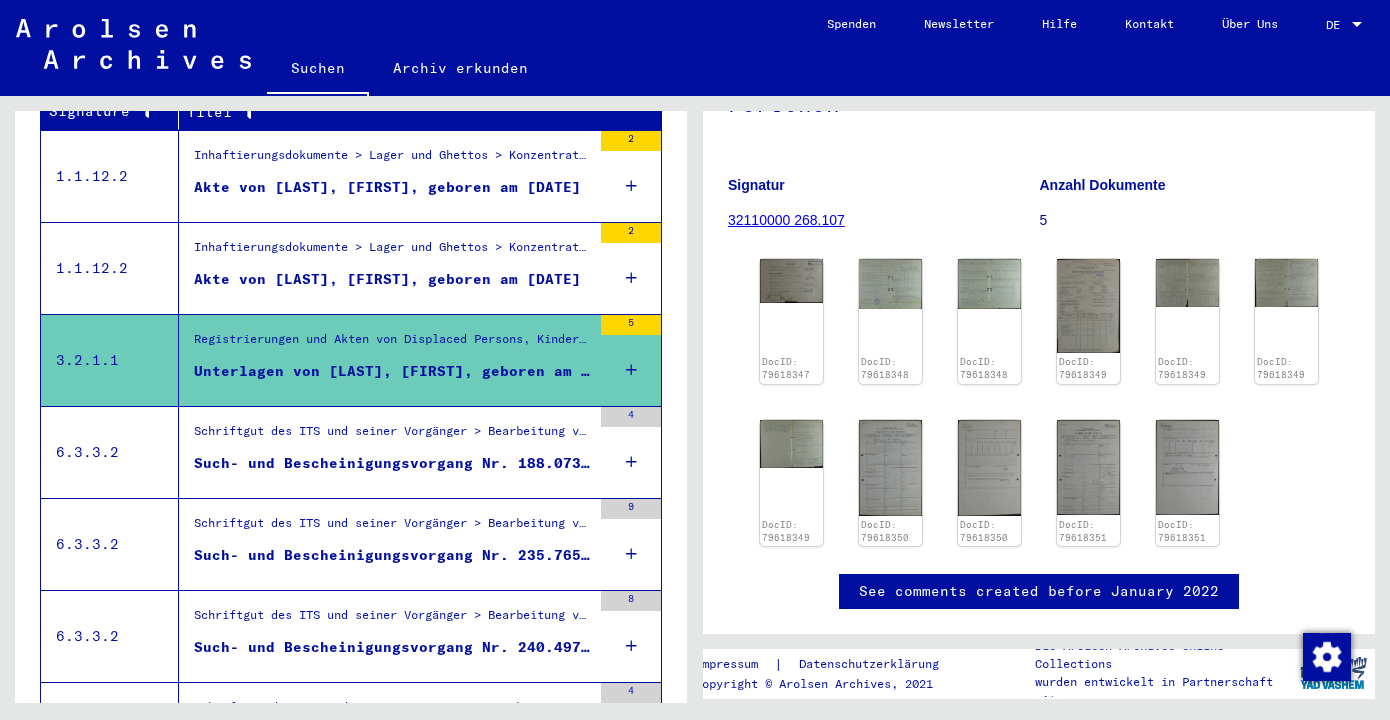 click on "Such- und Bescheinigungsvorgang Nr. 188.073 für [LAST], [FIRST] geboren [DATE]" at bounding box center [392, 463] 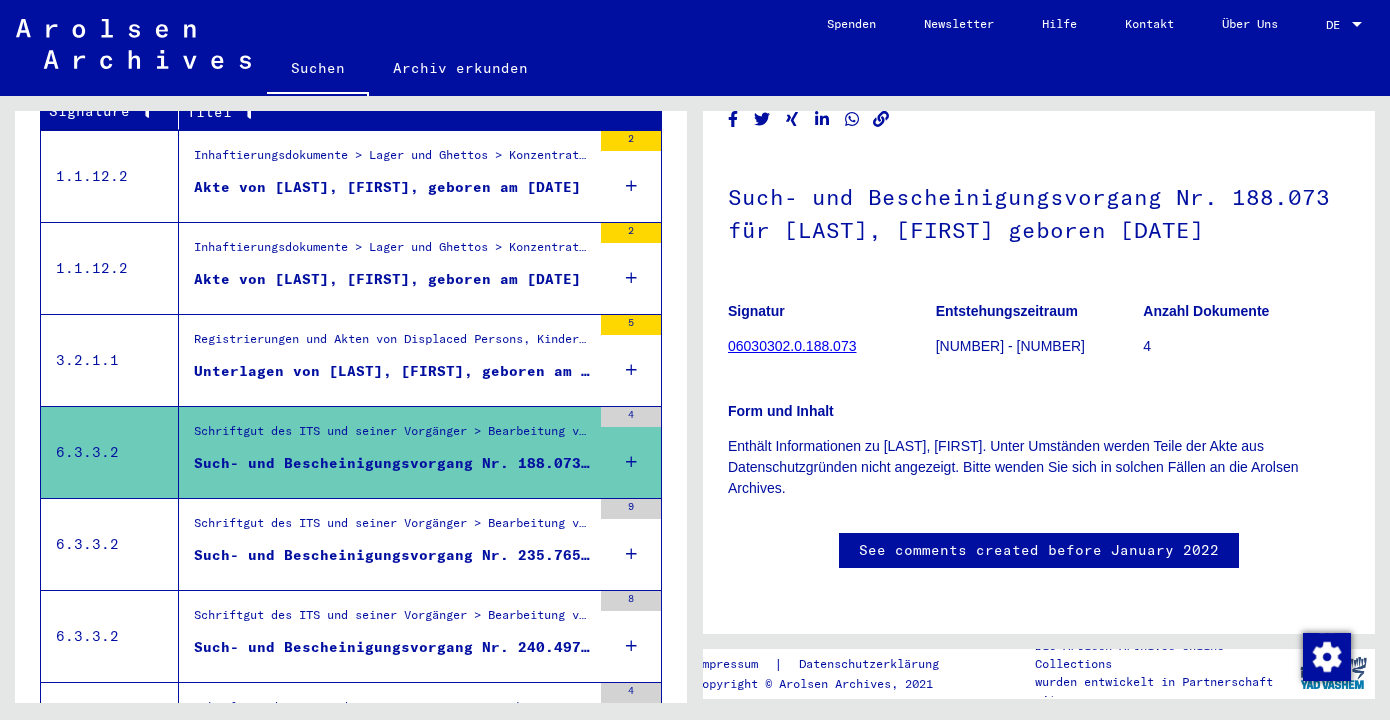 scroll, scrollTop: 207, scrollLeft: 0, axis: vertical 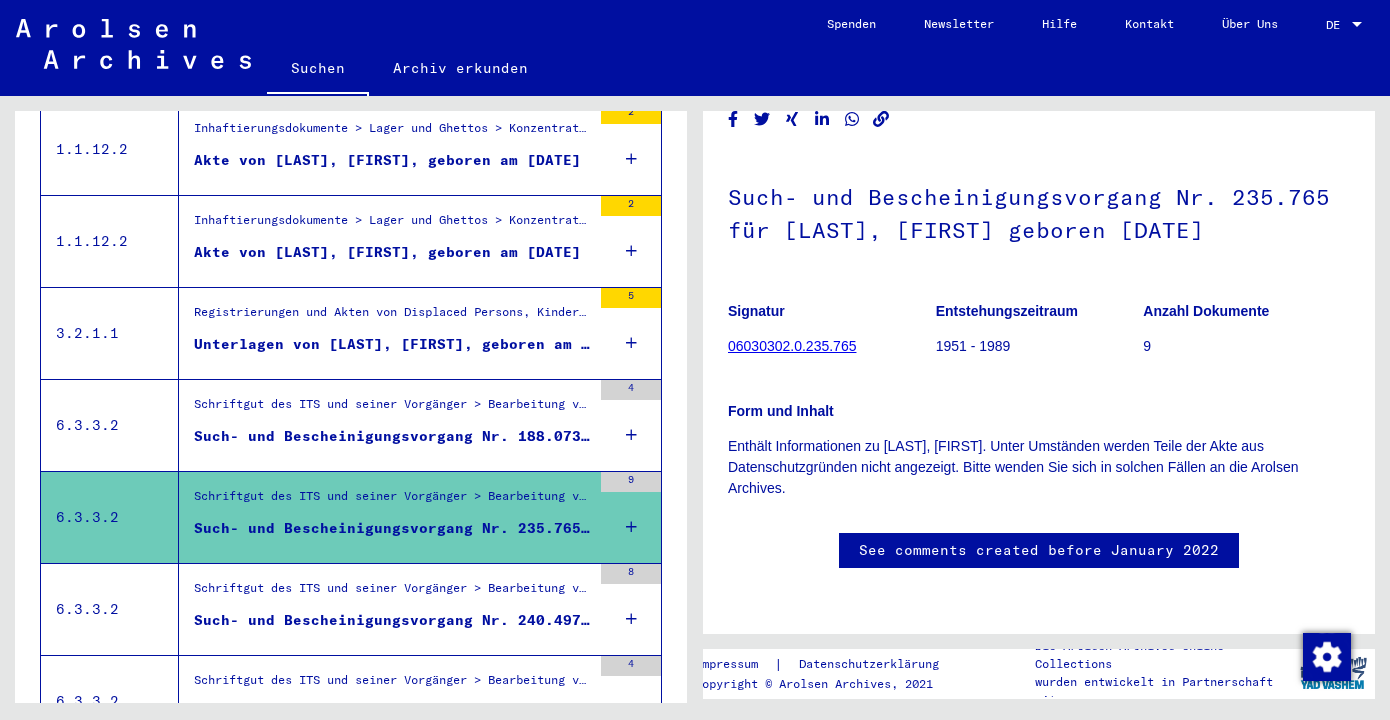 click on "4" at bounding box center (631, 390) 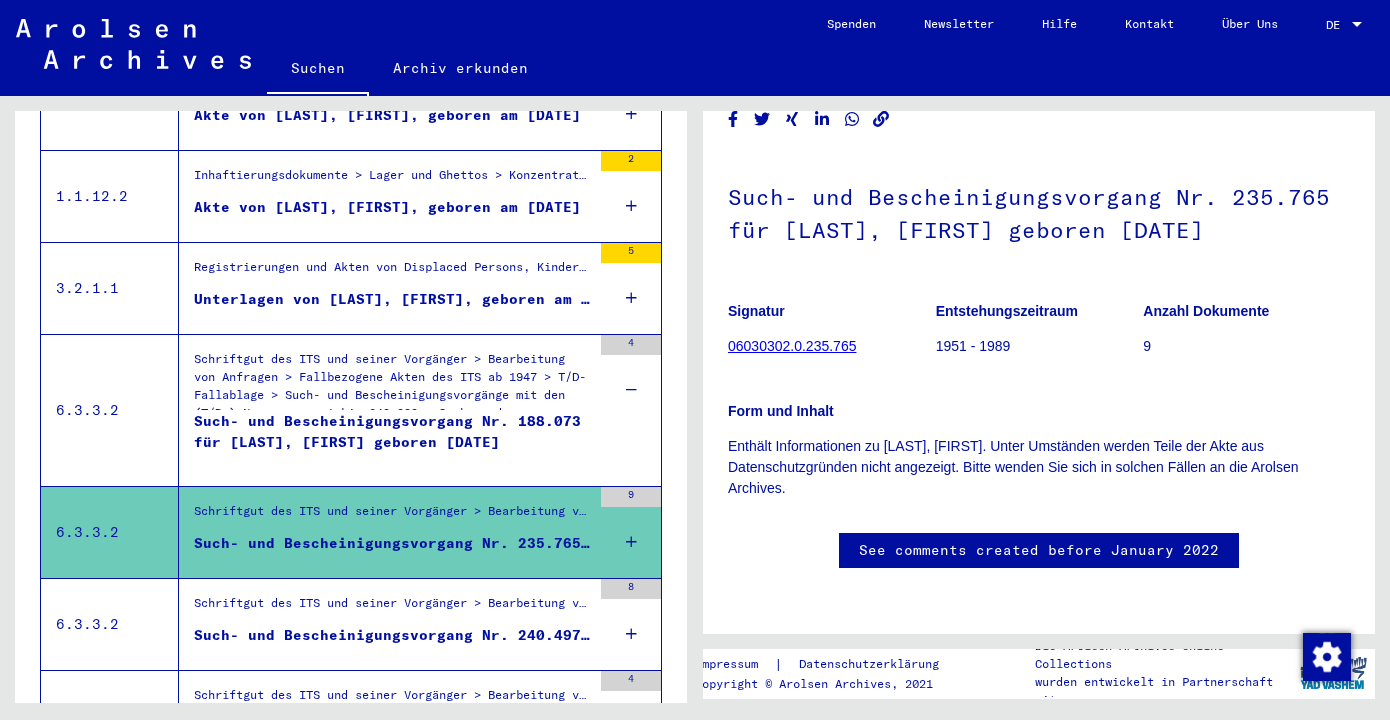 scroll, scrollTop: 490, scrollLeft: 0, axis: vertical 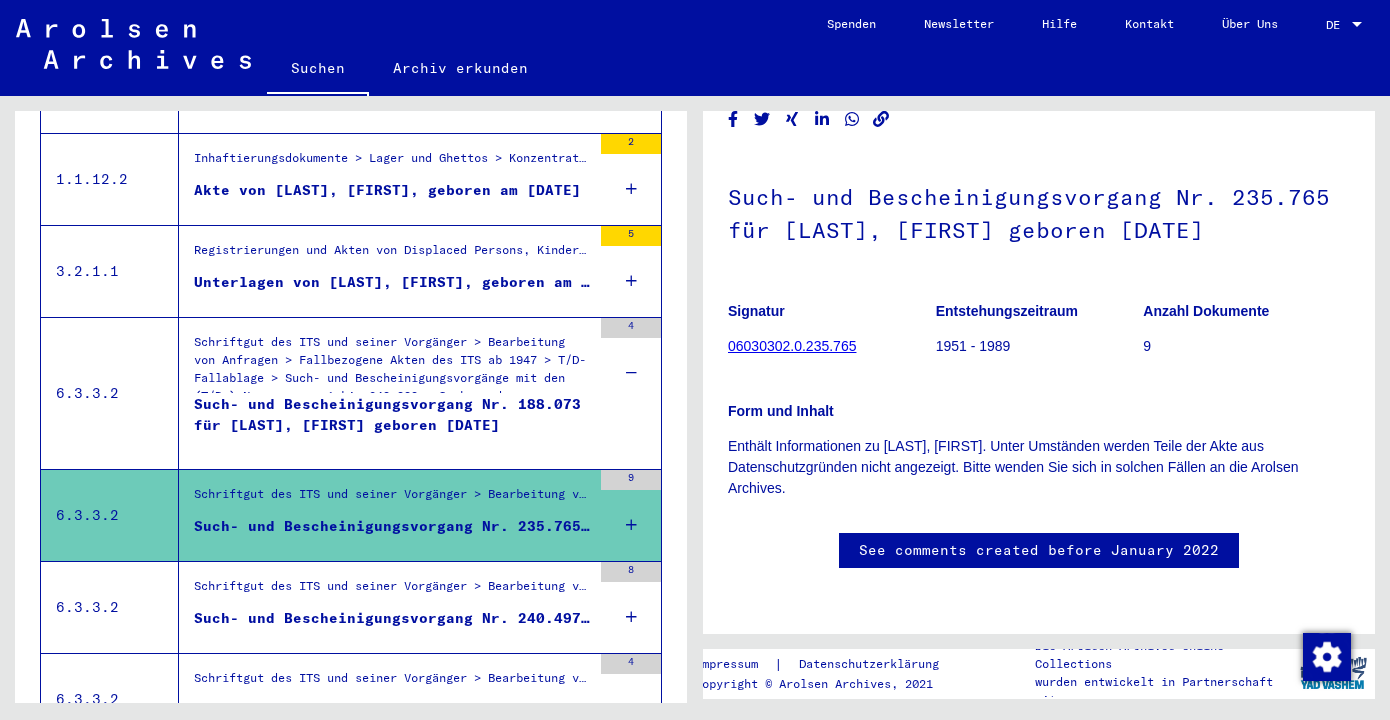 click on "1.1.12.2  Inhaftierungsdokumente > Lager und Ghettos > Konzentrationslager Herzogenbusch-Vught > Individuelle Unterlagen Herzogenbusch > Individuelle Häftlings Unterlagen > Akten mit Namen ab LINTHORST Akte von [LAST], [FIRST], geboren am [DATE] 2  1.1.12.2  Inhaftierungsdokumente > Lager und Ghettos > Konzentrationslager Herzogenbusch-Vught > Individuelle Unterlagen Herzogenbusch > Individuelle Häftlings Unterlagen > Akten mit Namen ab LINTHORST Akte von [LAST], [FIRST], geboren am [DATE] 2  3.2.1.1  Registrierungen und Akten von Displaced Persons, Kindern und Vermissten > Unterstützungsprogramme unterschiedlicher Organisationen > IRO „Care and Maintenance“ Programm > CM/1 Akten aus Deutschland > CM/1 Akten aus Deutschland, A-Z > Akten mit Namen ab POWASZY Unterlagen von [LAST], [FIRST], geboren am [DATE], geboren in [CITY] und von weiteren Personen 5  6.3.3.2  Such- und Bescheinigungsvorgang Nr. 188.073 für [LAST], [FIRST] geboren [DATE] 4  6.3.3.2  9  6.3.3.2  8  6.3.3.2  4  6.3.3.2  4 5 4" at bounding box center [351, 577] 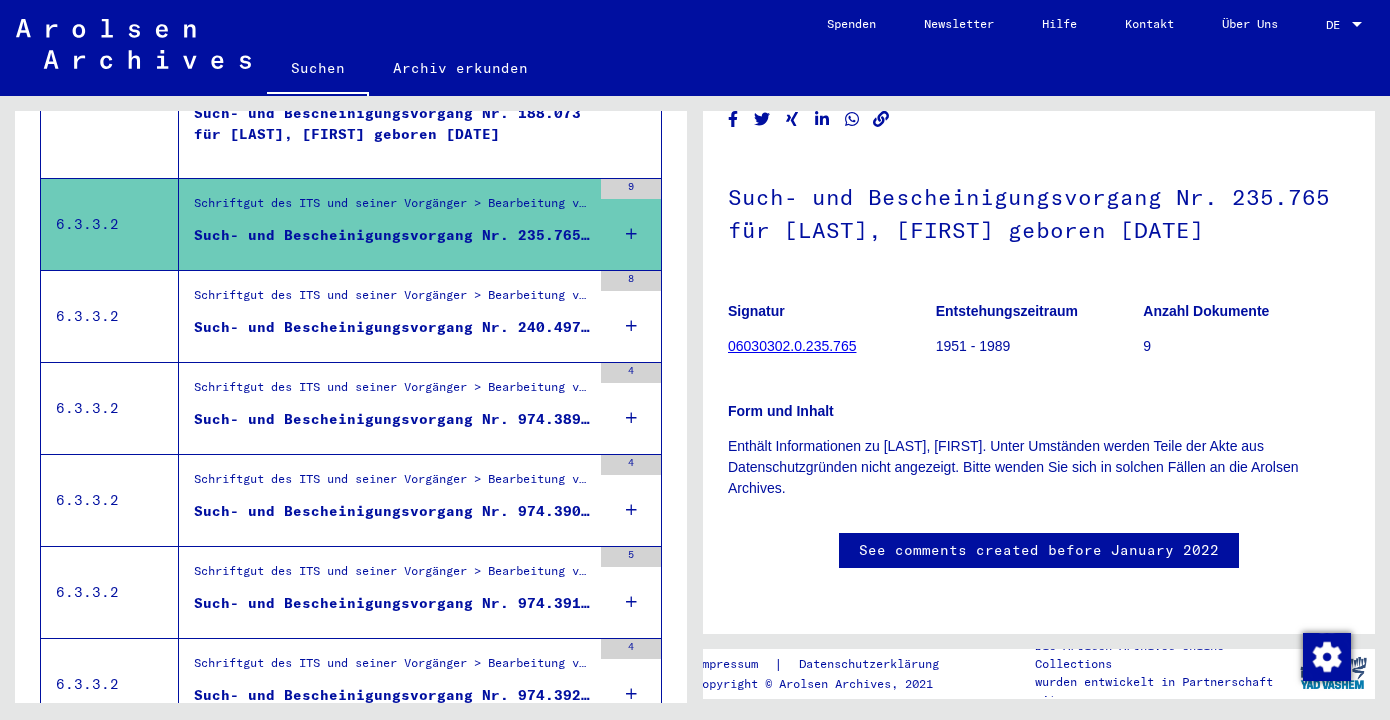 scroll, scrollTop: 775, scrollLeft: 0, axis: vertical 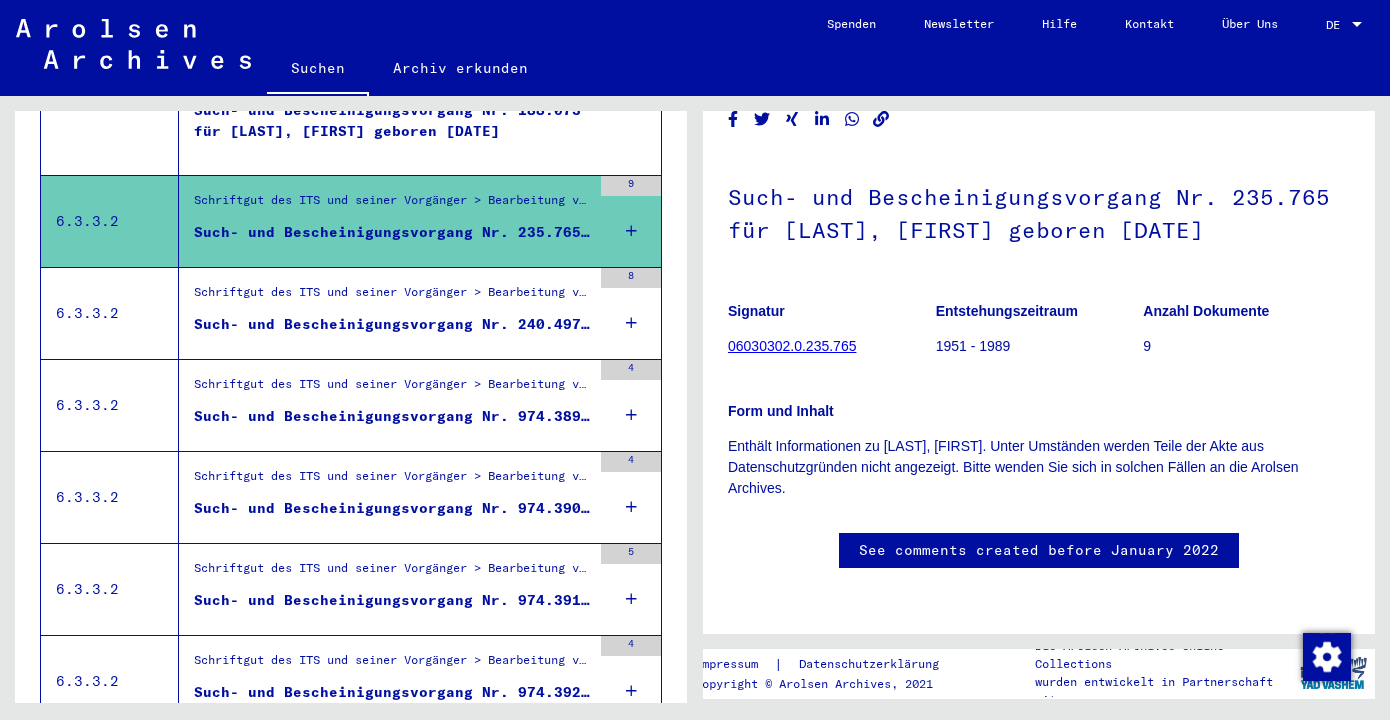 click on "Schriftgut des ITS und seiner Vorgänger > Bearbeitung von Anfragen > Fallbezogene Akten des ITS ab 1947 > T/D-Fallablage > Such- und Bescheinigungsvorgänge mit den (T/D-) Nummern von 750.000 bis 999.999 > Such- und Bescheinigungsvorgänge mit den (T/D-) Nummern von 974.000 bis 974.499" at bounding box center [392, 481] 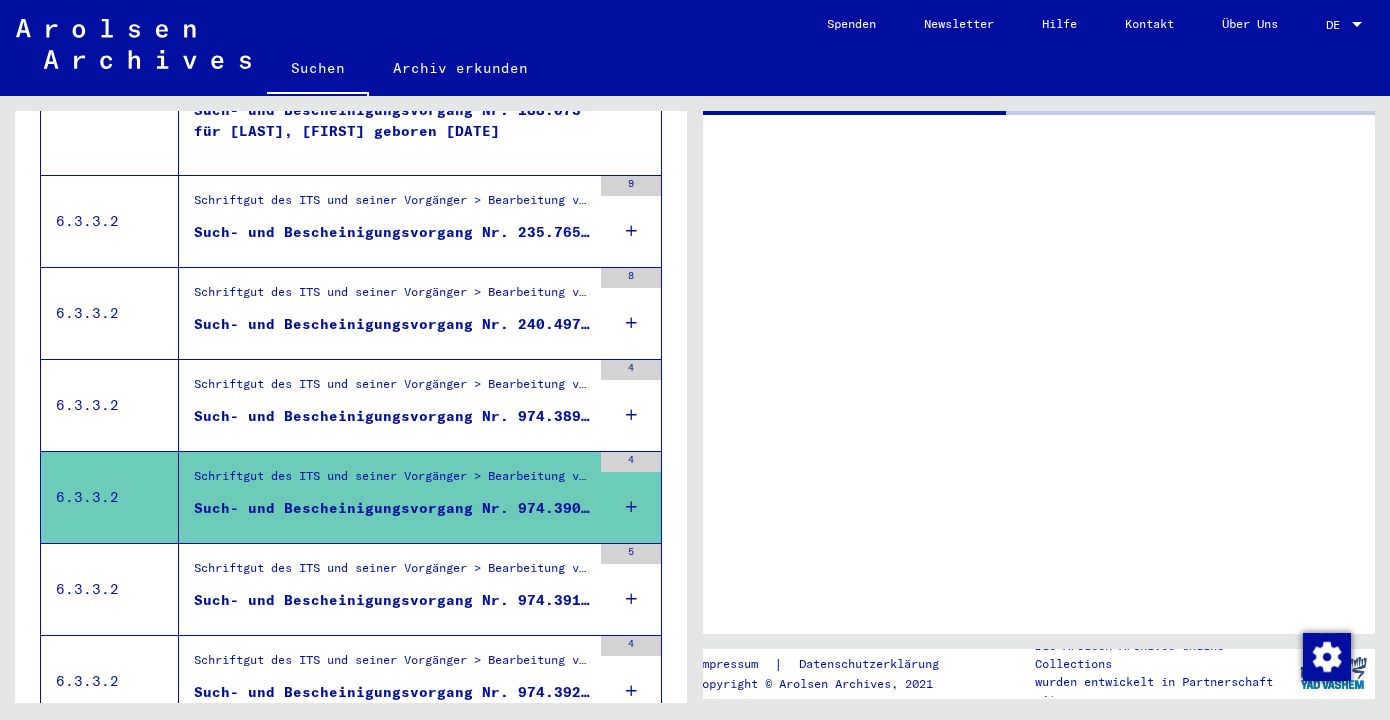 scroll, scrollTop: 0, scrollLeft: 0, axis: both 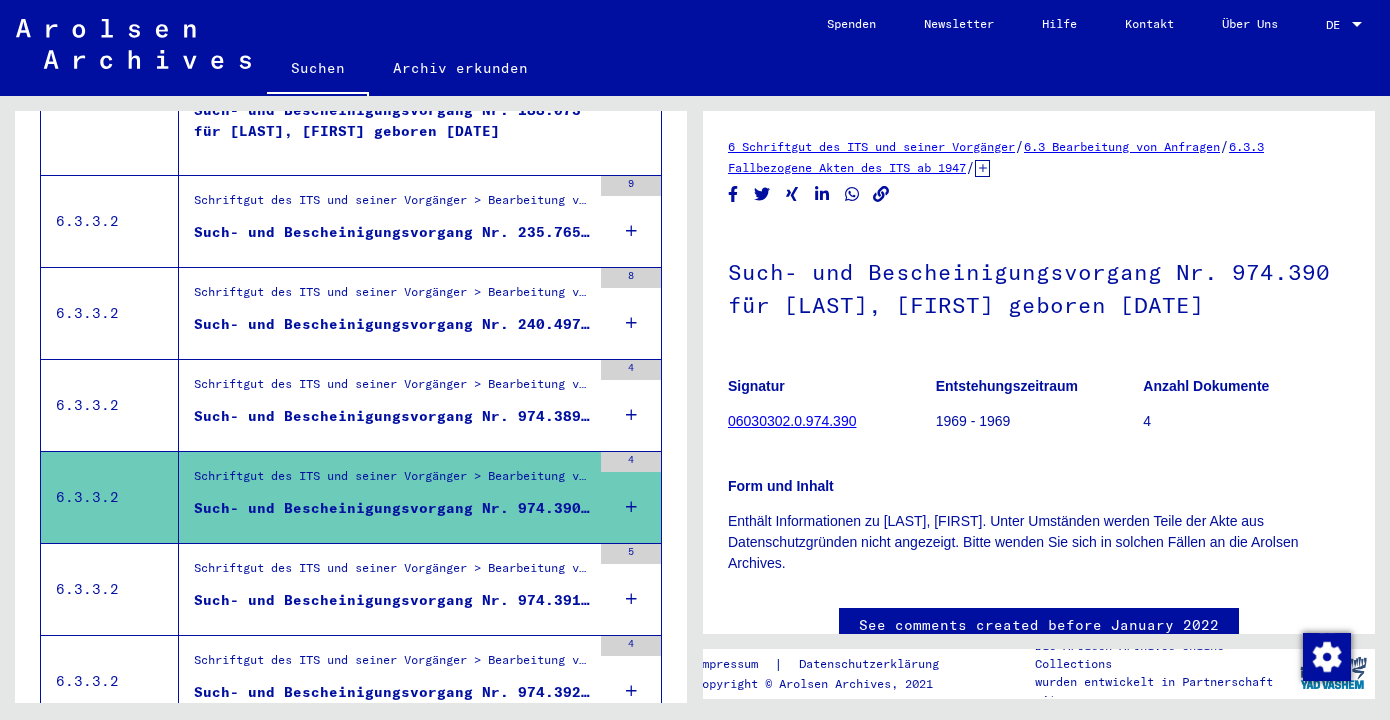 click on "Schriftgut des ITS und seiner Vorgänger > Bearbeitung von Anfragen > Fallbezogene Akten des ITS ab 1947 > T/D-Fallablage > Such- und Bescheinigungsvorgänge mit den (T/D-) Nummern von 750.000 bis 999.999 > Such- und Bescheinigungsvorgänge mit den (T/D-) Nummern von 974.000 bis 974.499" at bounding box center [392, 389] 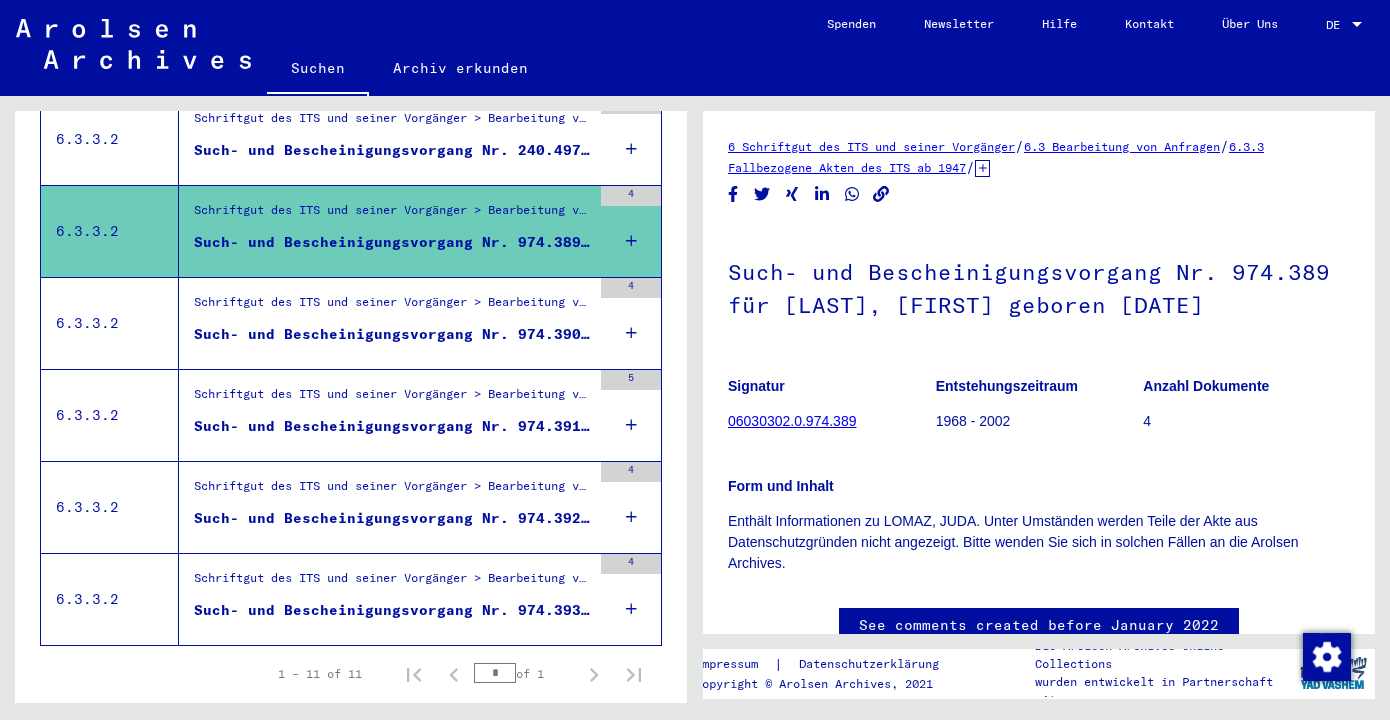 click on "Schriftgut des ITS und seiner Vorgänger > Bearbeitung von Anfragen > Fallbezogene Akten des ITS ab 1947 > T/D-Fallablage > Such- und Bescheinigungsvorgänge mit den (T/D-) Nummern von 750.000 bis 999.999 > Such- und Bescheinigungsvorgänge mit den (T/D-) Nummern von 974.000 bis 974.499" at bounding box center (392, 583) 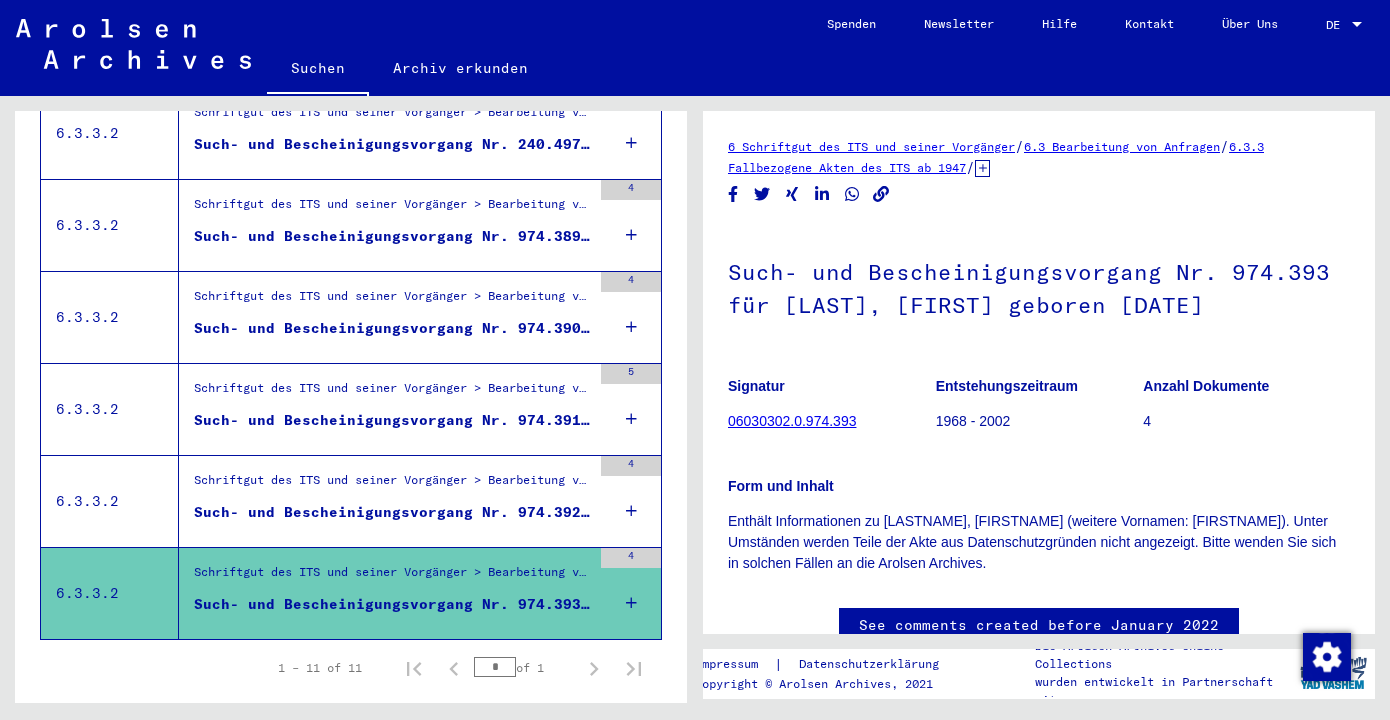 scroll, scrollTop: 957, scrollLeft: 0, axis: vertical 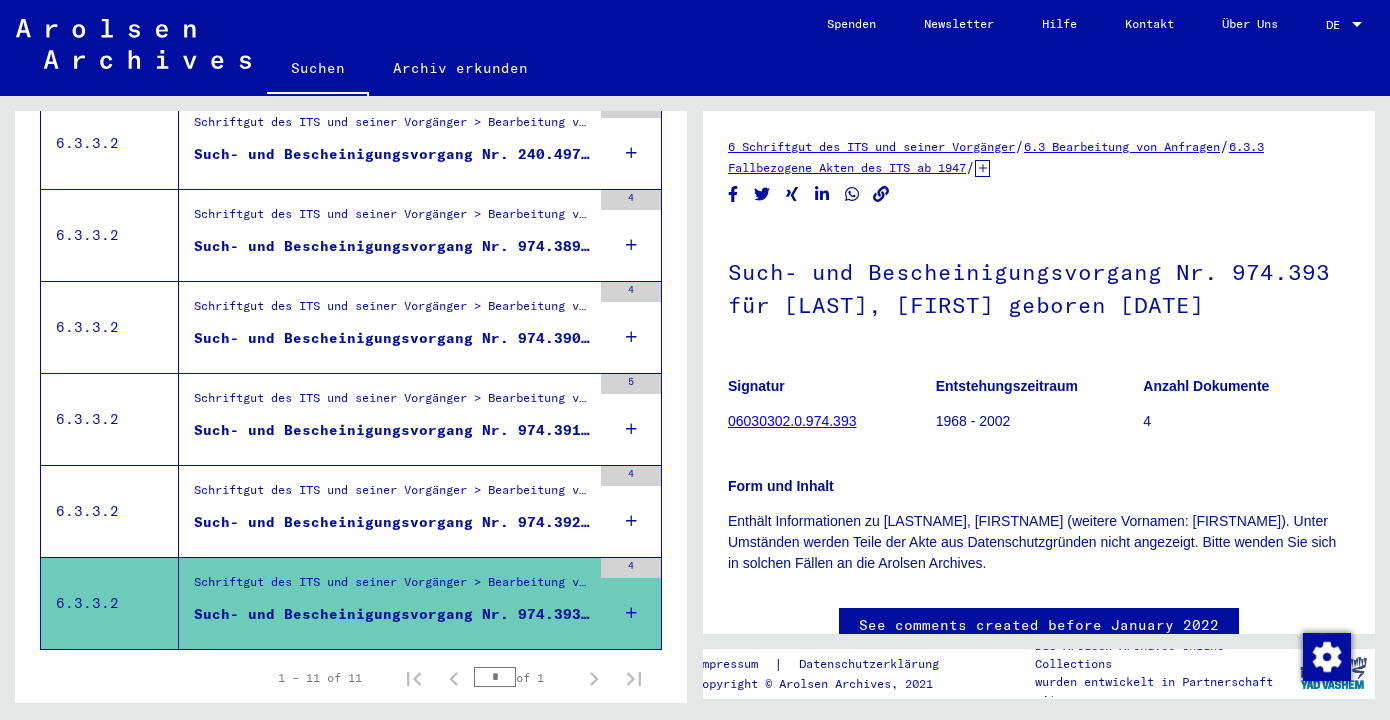 click on "Such- und Bescheinigungsvorgang Nr. 974.392 für [LAST], [FIRST] geboren [DATE]" at bounding box center (392, 522) 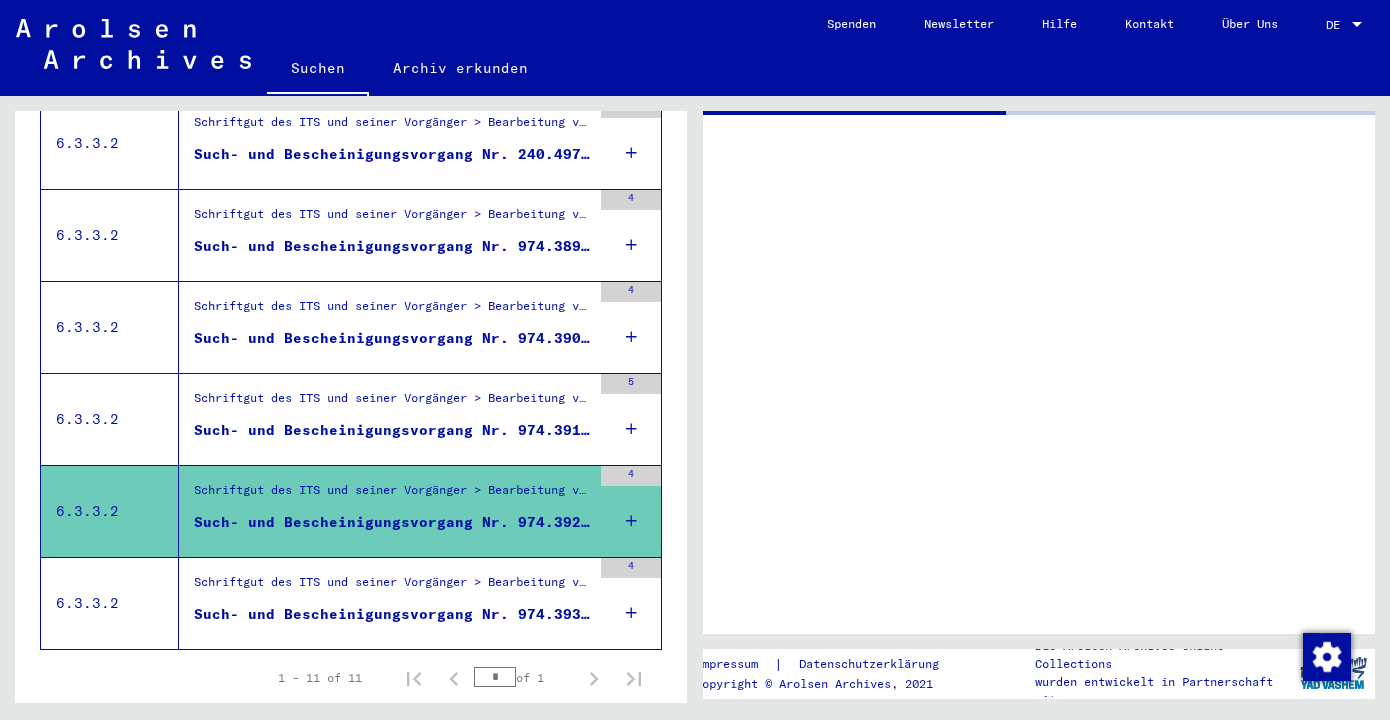 scroll, scrollTop: 943, scrollLeft: 0, axis: vertical 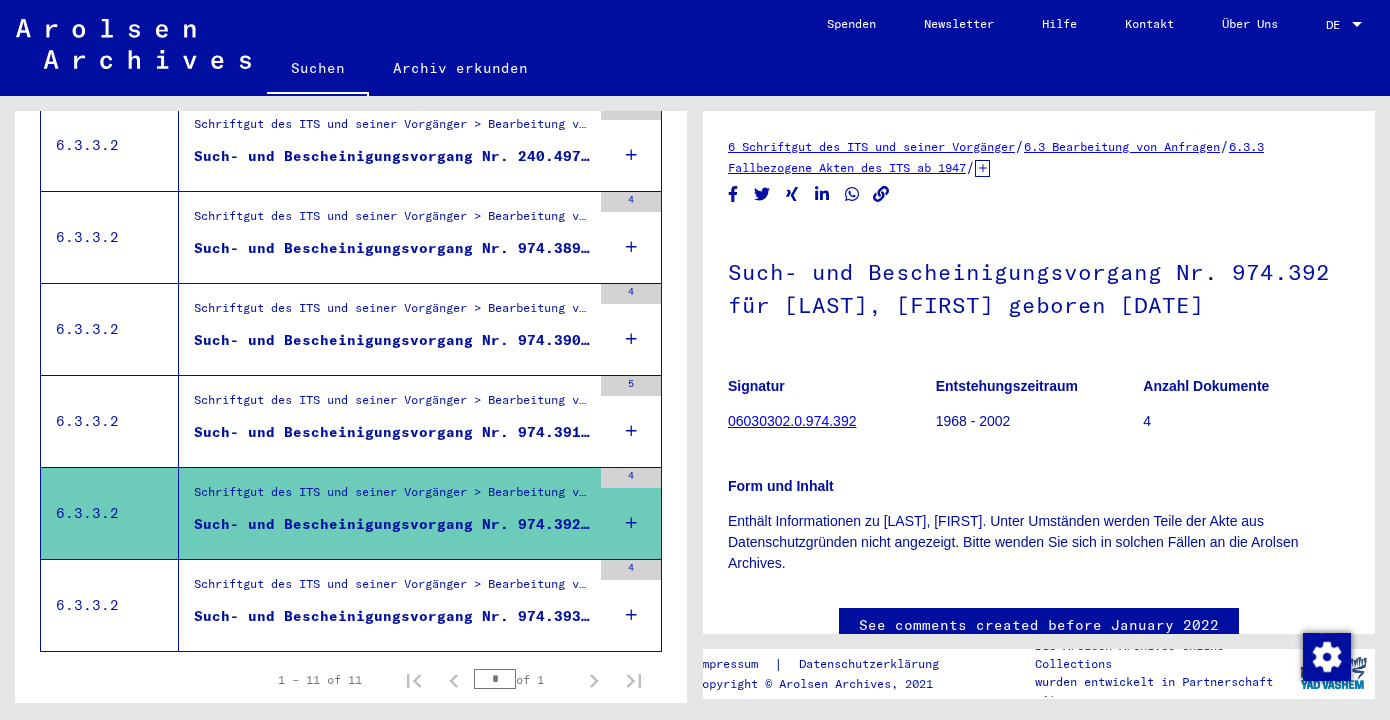 click on "Such- und Bescheinigungsvorgang Nr. 974.391 für [LAST], [FIRST] geboren [DATE]" at bounding box center (392, 437) 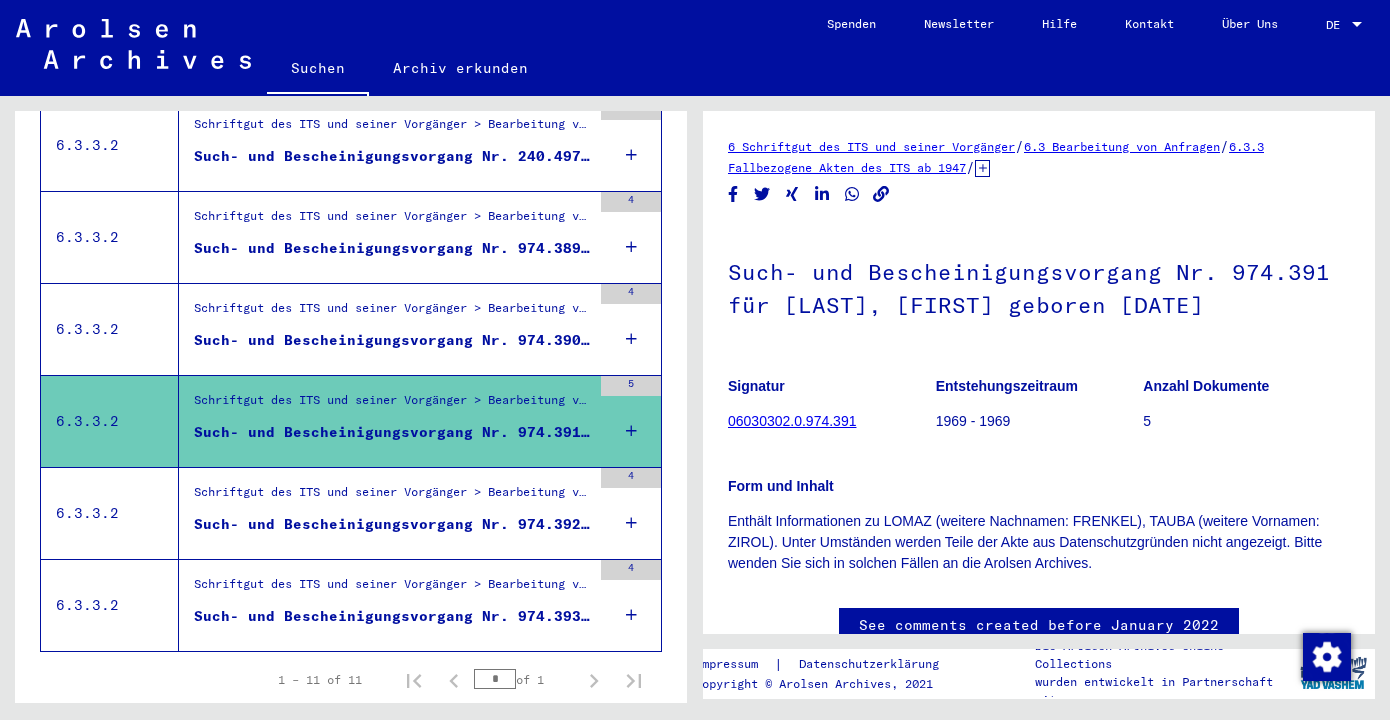 click at bounding box center (631, 431) 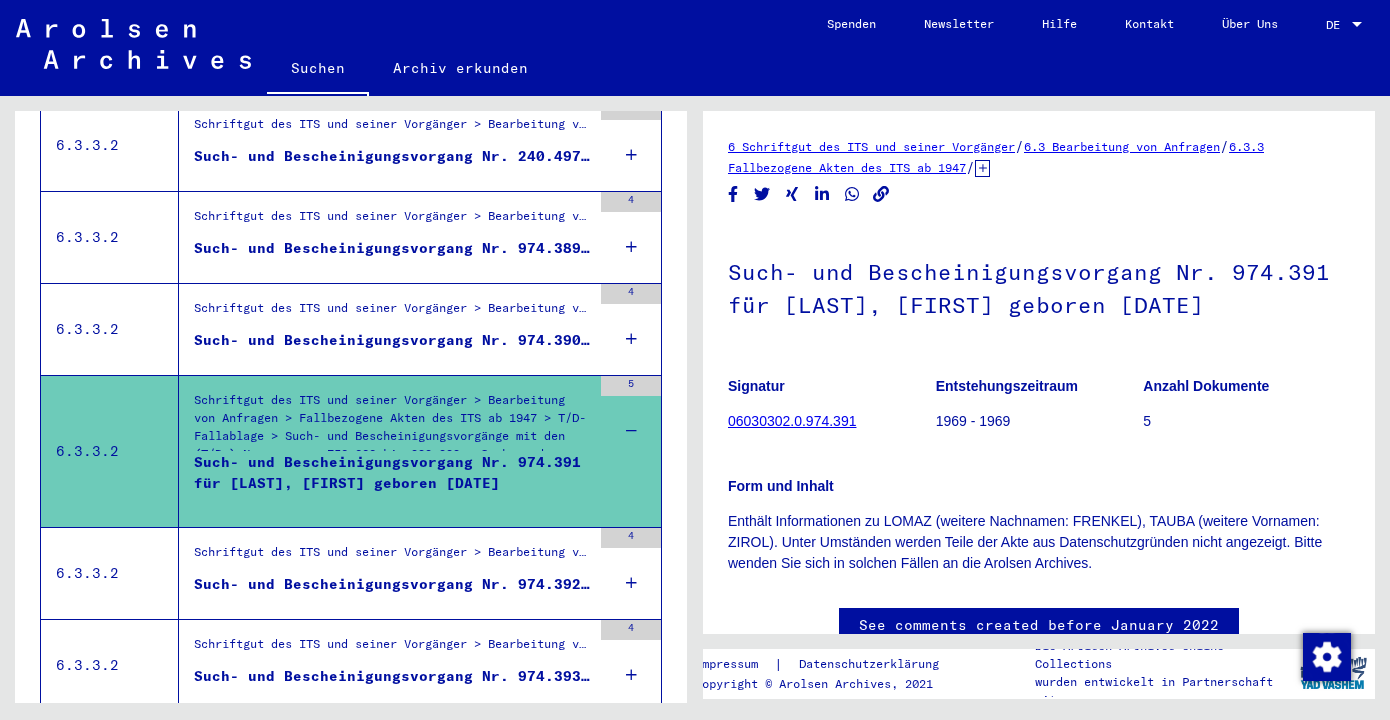 click on "Such- und Bescheinigungsvorgang Nr. 974.391 für [LAST], [FIRST] geboren [DATE]" at bounding box center [392, 482] 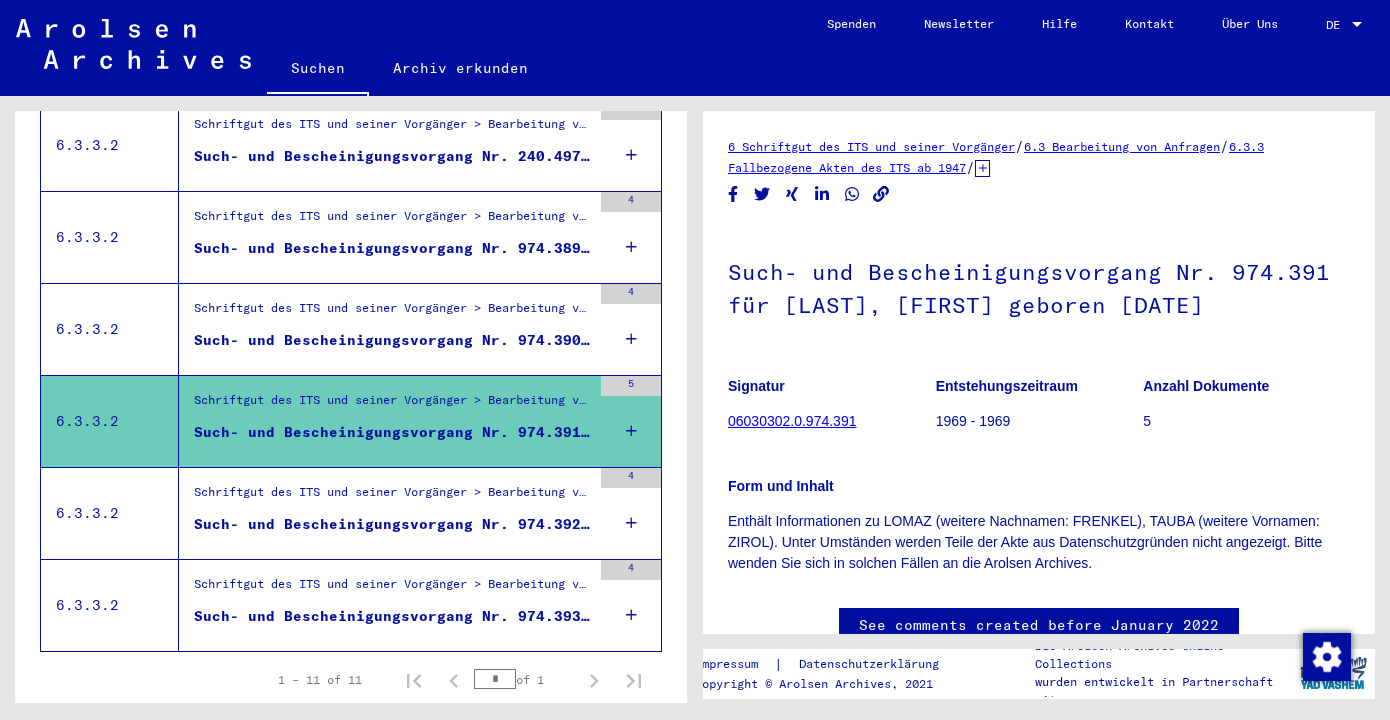 scroll, scrollTop: 108, scrollLeft: 0, axis: vertical 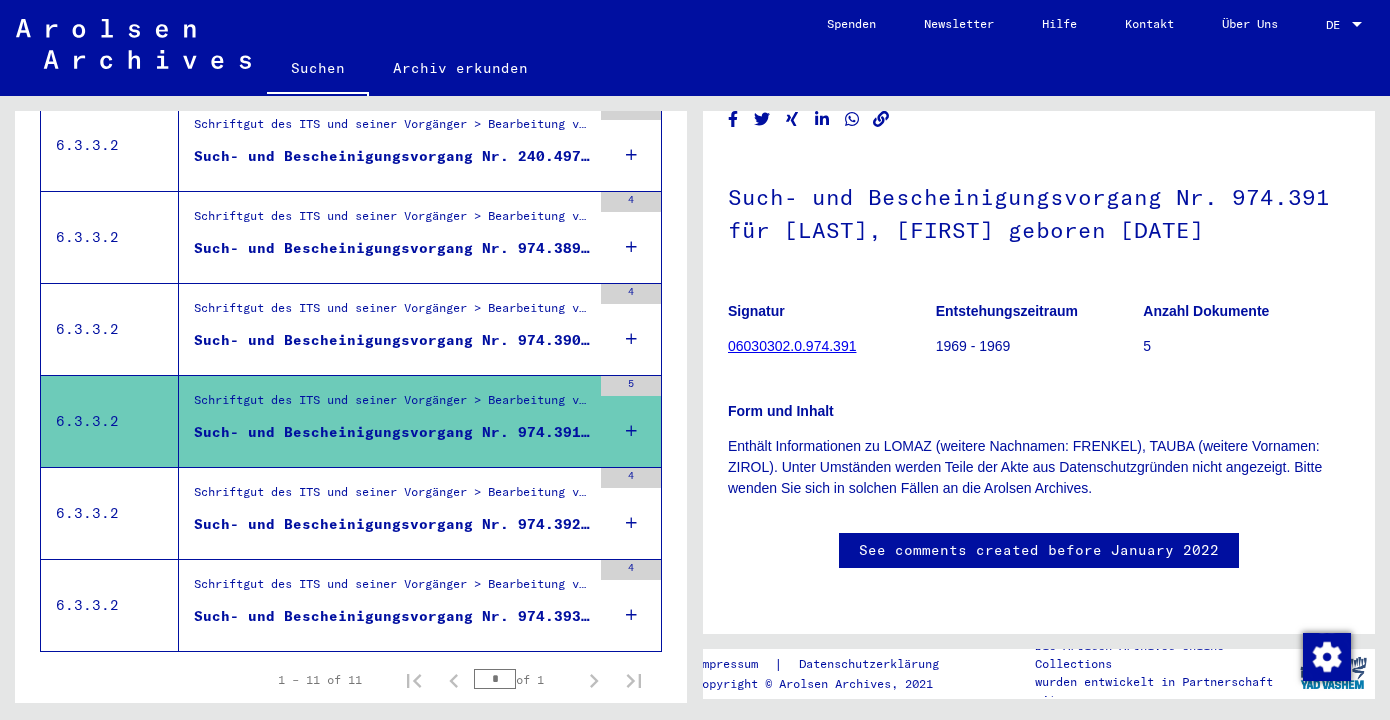 click on "See comments created before January 2022" 